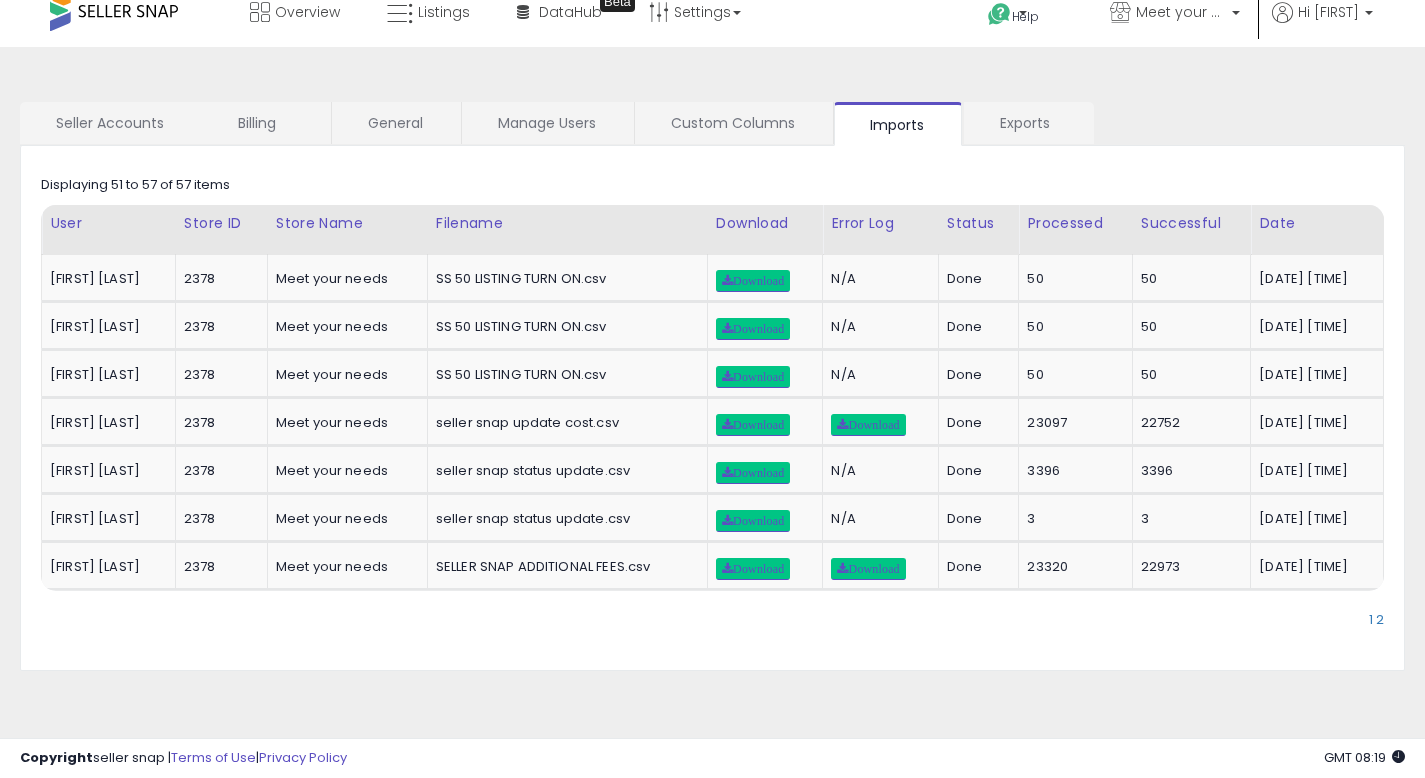 scroll, scrollTop: 0, scrollLeft: 0, axis: both 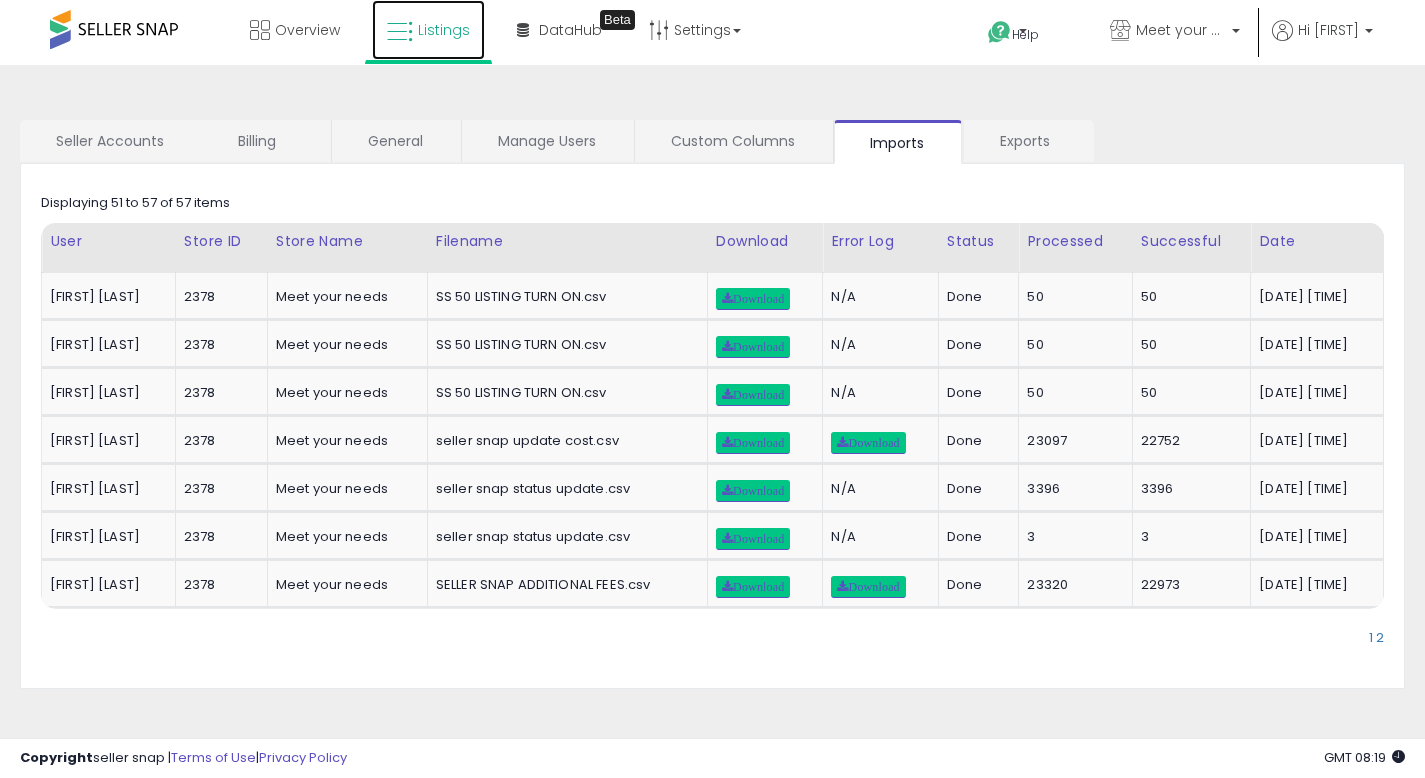 click on "Listings" at bounding box center [428, 30] 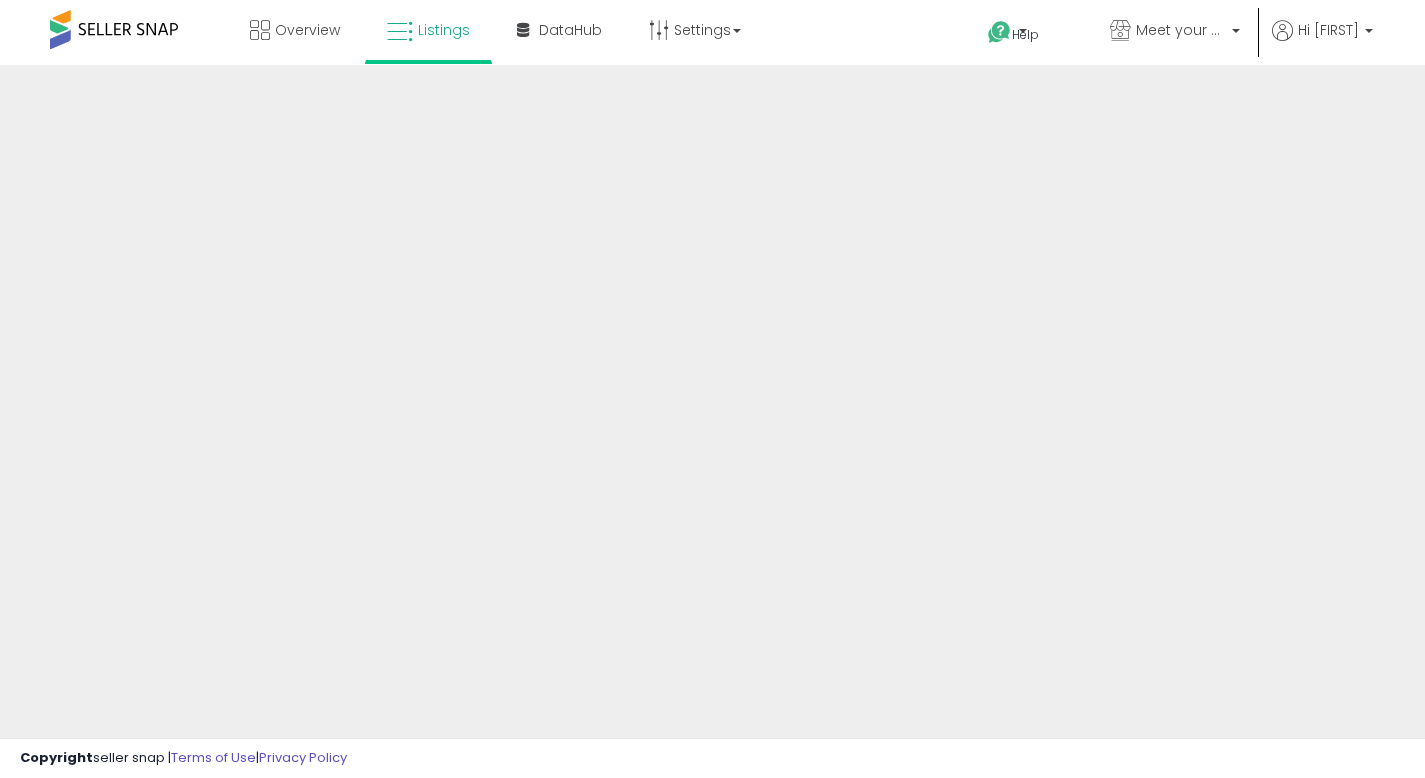 scroll, scrollTop: 0, scrollLeft: 0, axis: both 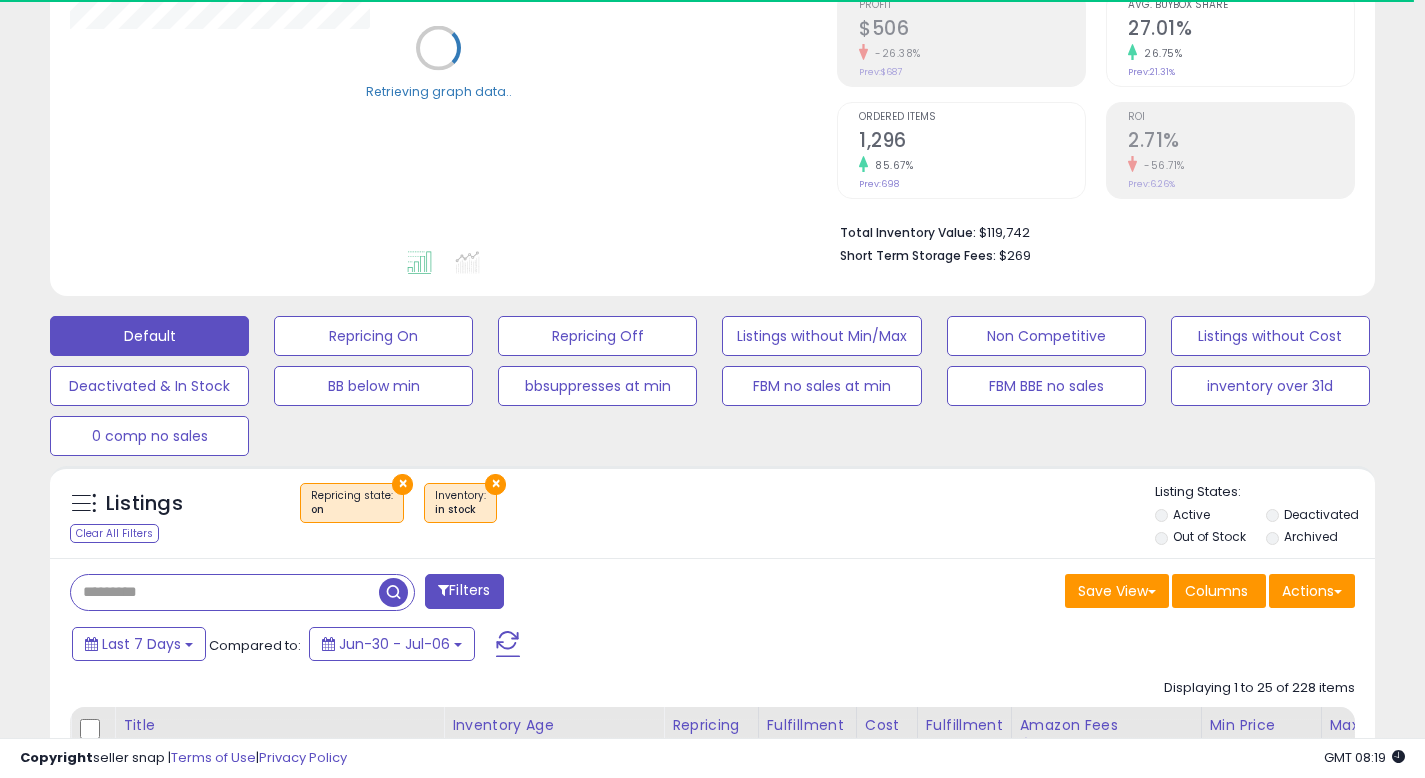 click at bounding box center (225, 592) 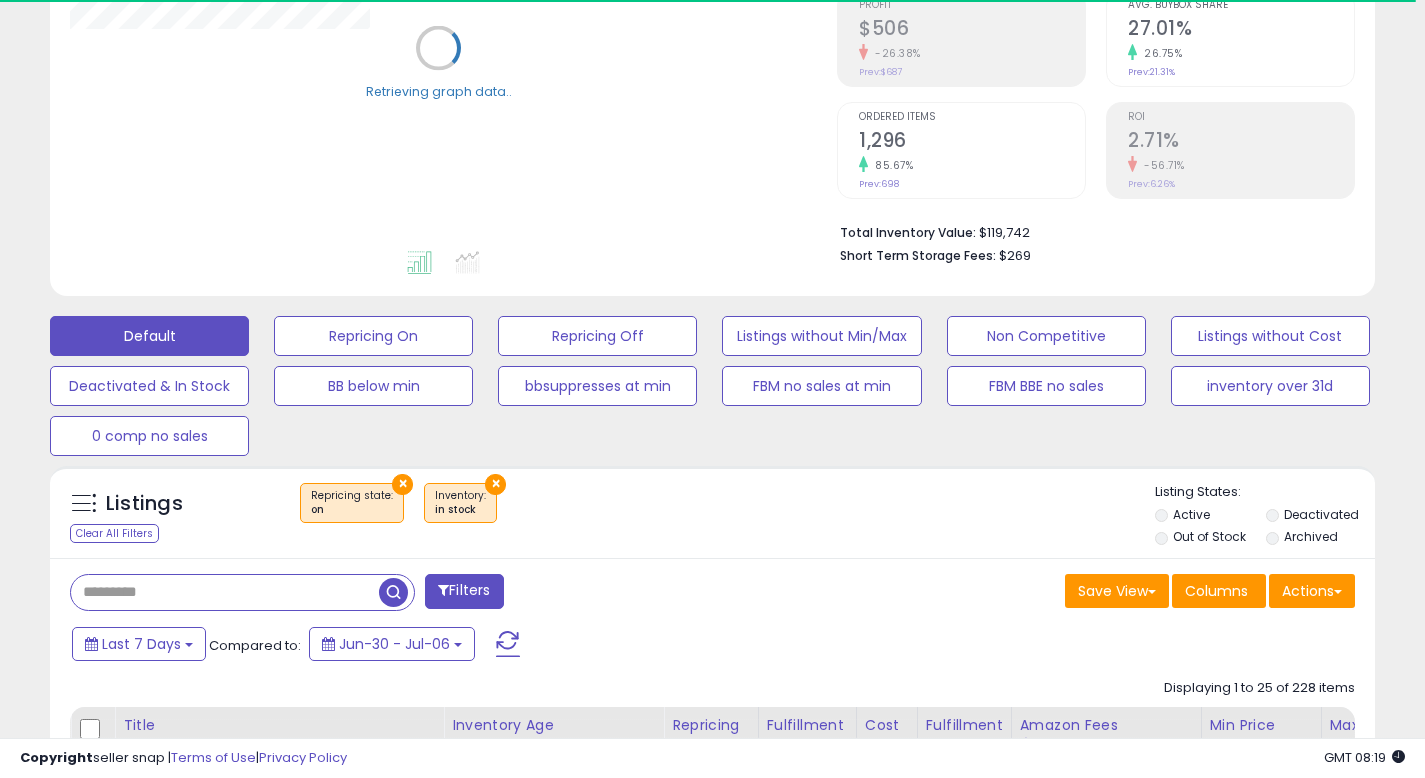 paste on "**********" 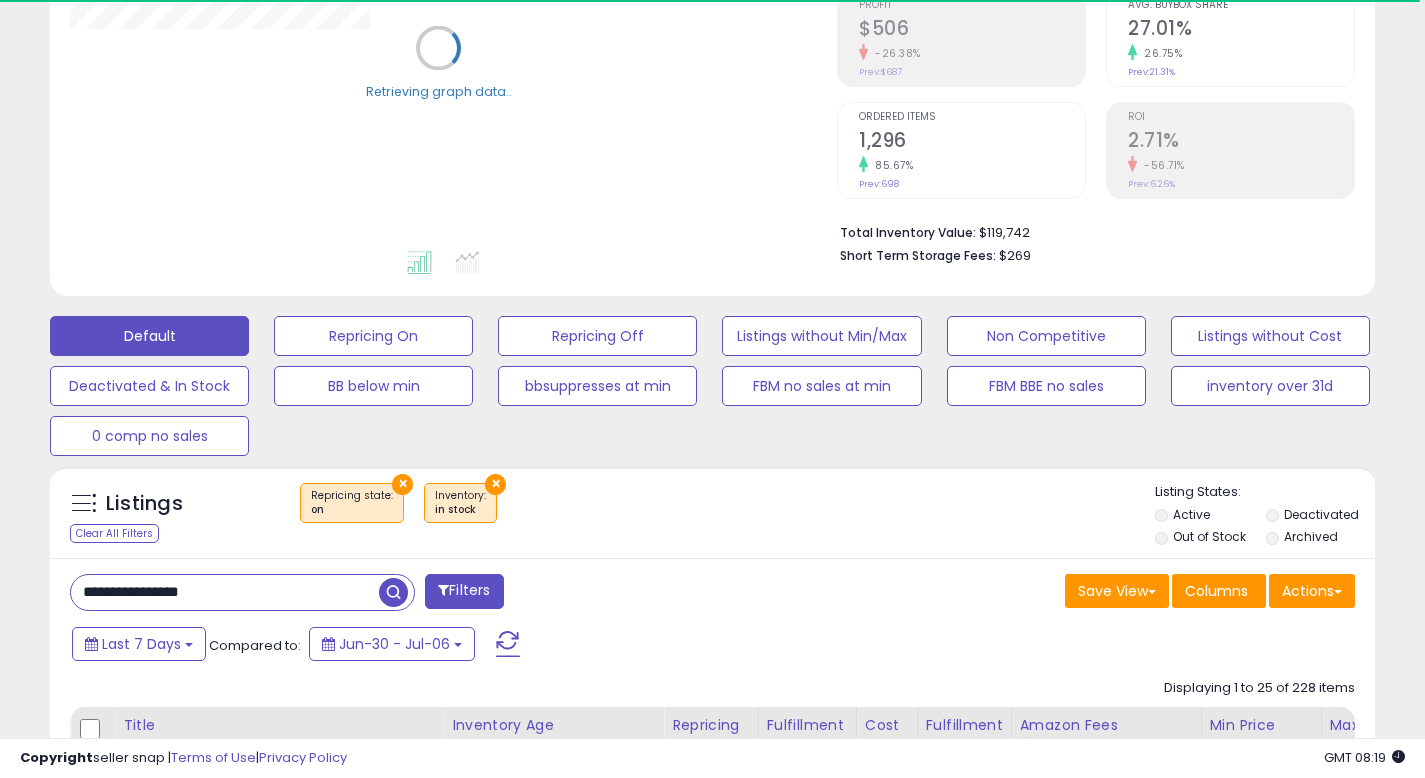 click at bounding box center [393, 592] 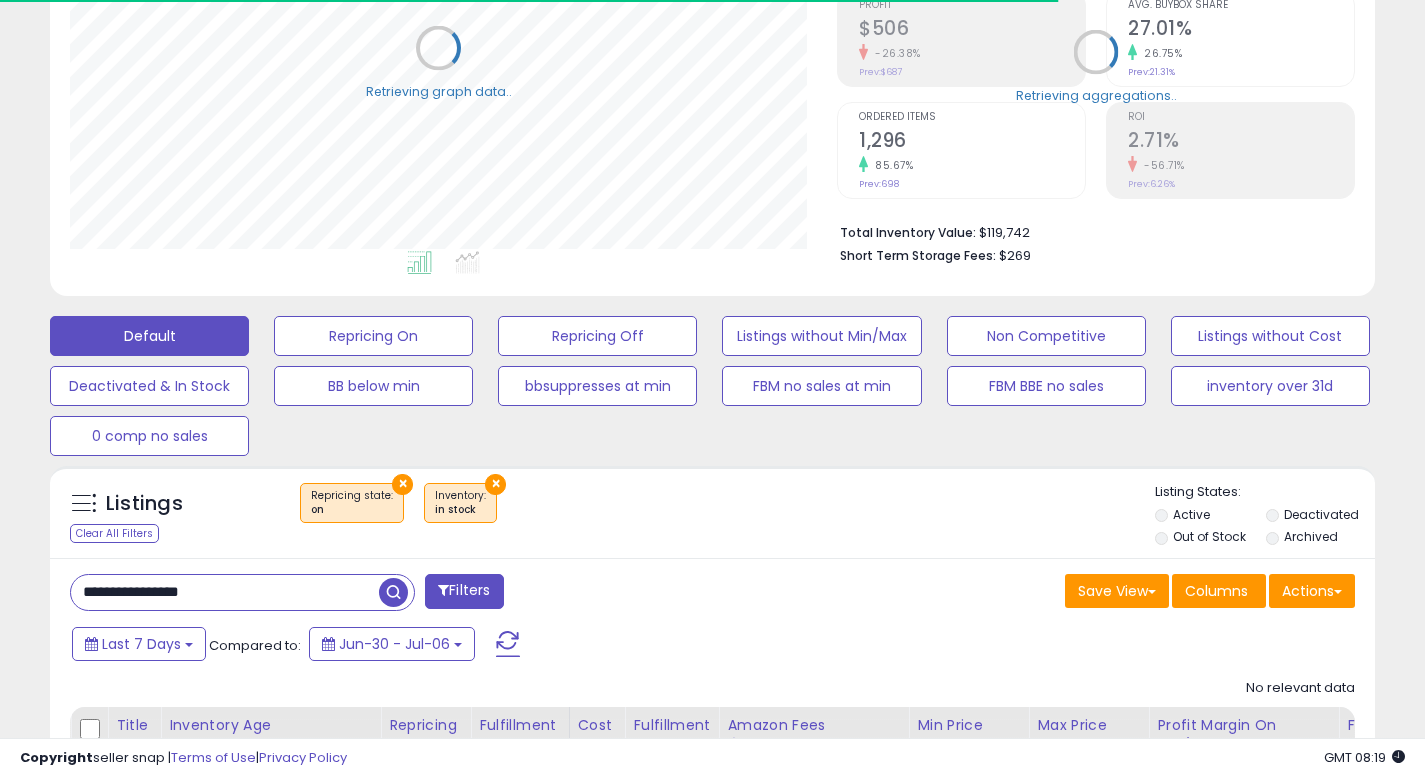 scroll, scrollTop: 999590, scrollLeft: 999233, axis: both 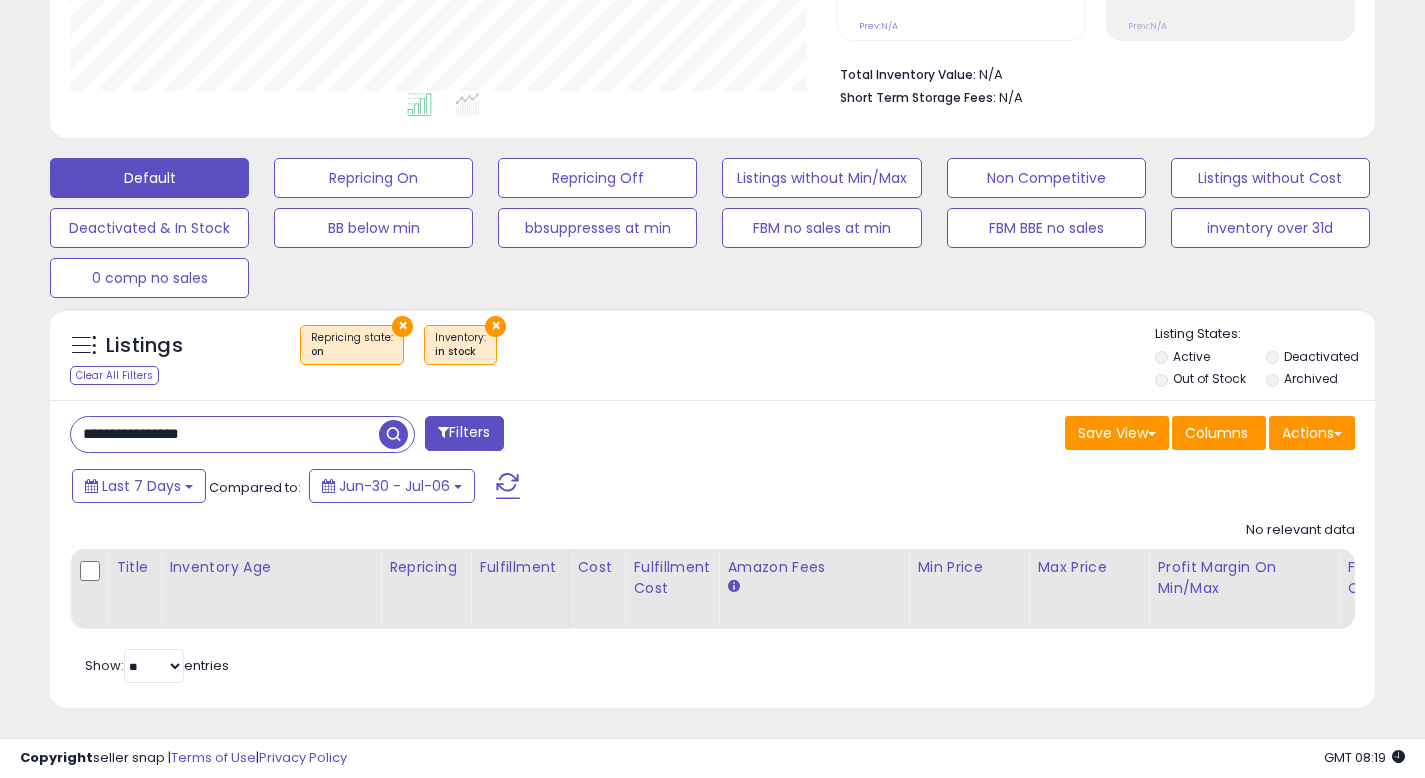 click on "×" at bounding box center (402, 326) 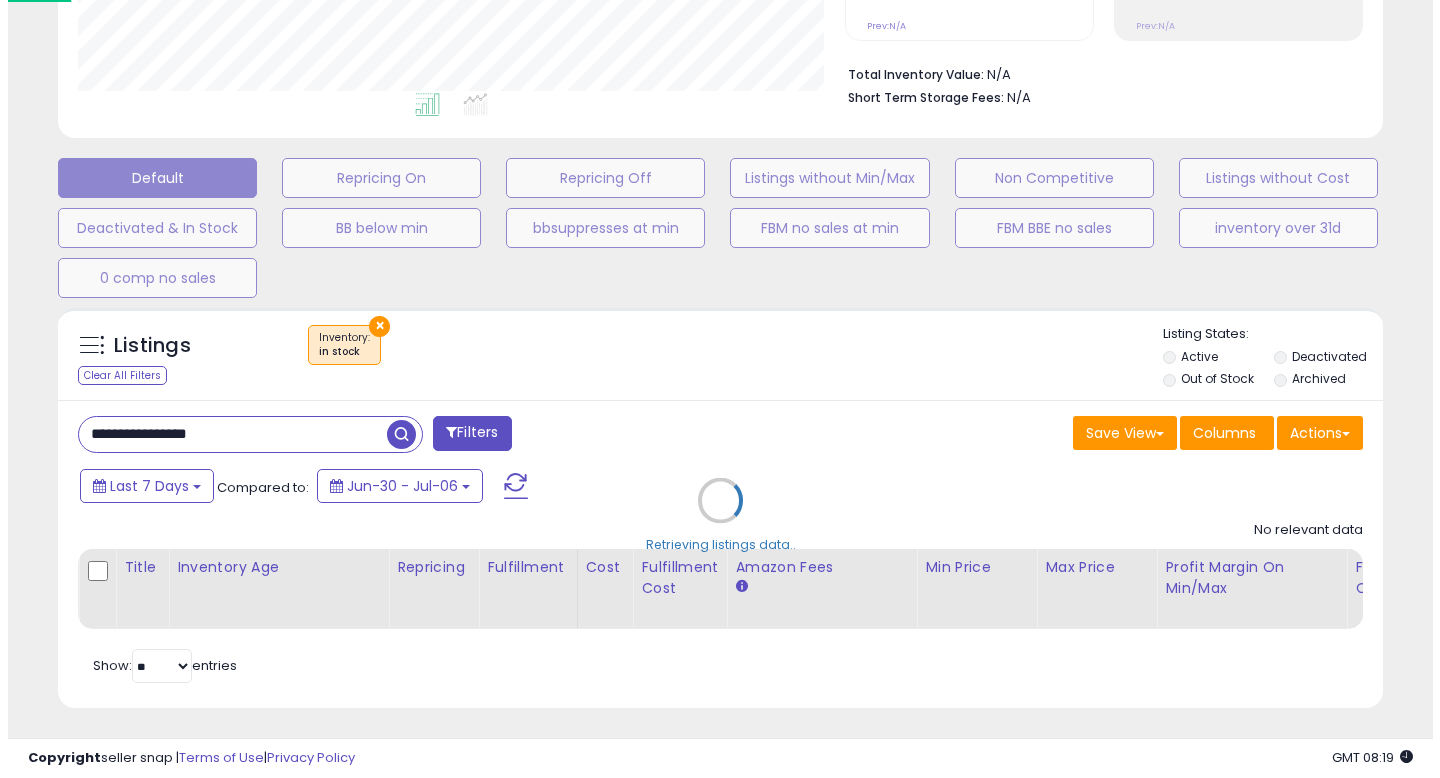 scroll, scrollTop: 999590, scrollLeft: 999224, axis: both 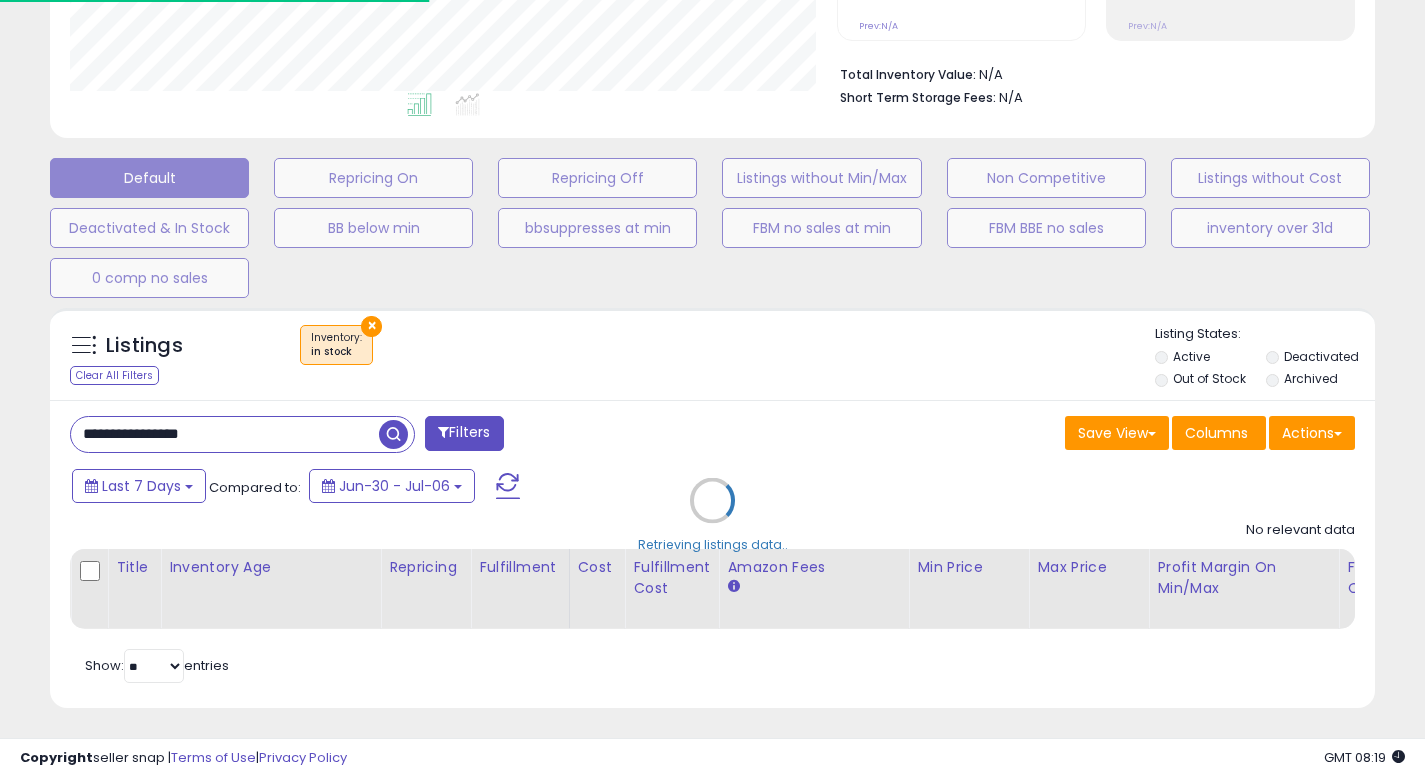 click on "×" at bounding box center [371, 326] 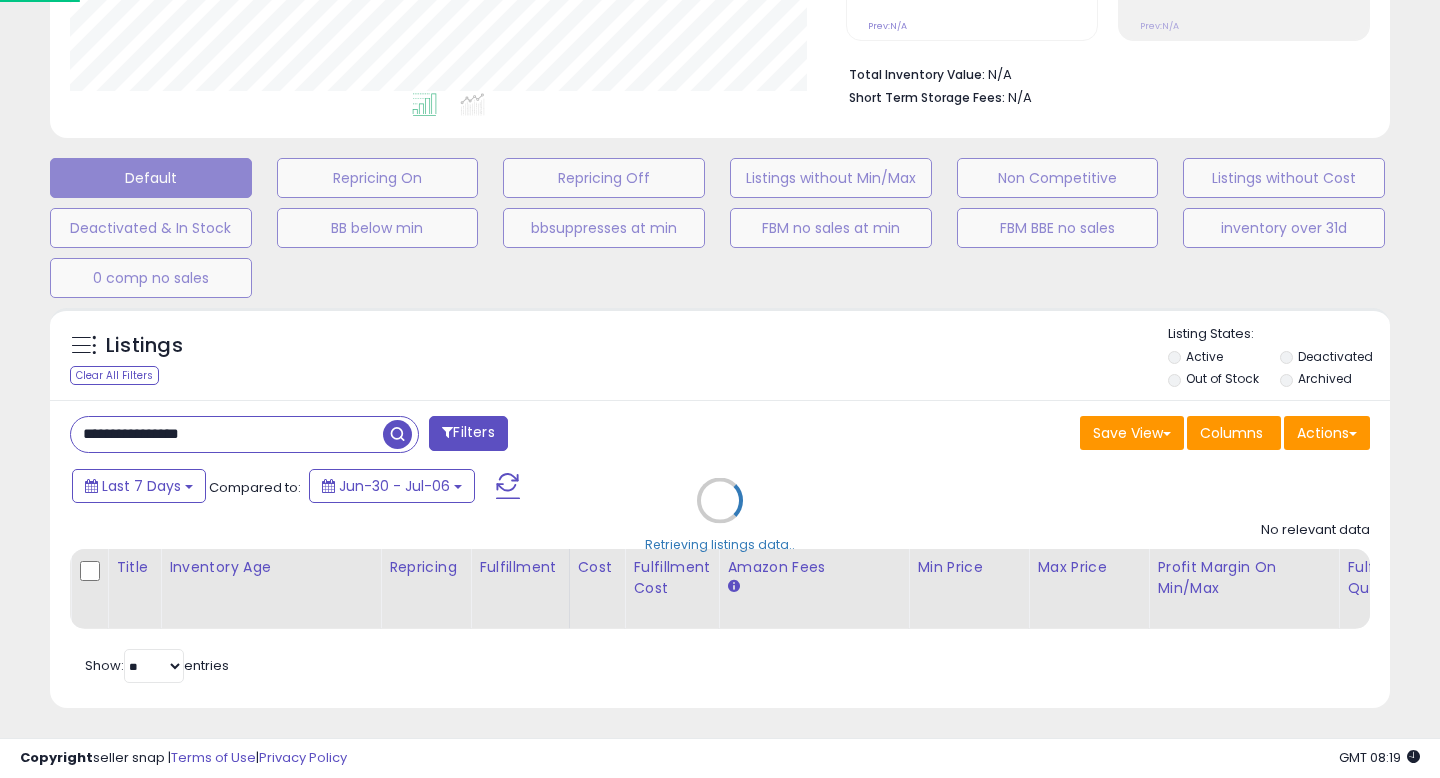 scroll, scrollTop: 999590, scrollLeft: 999224, axis: both 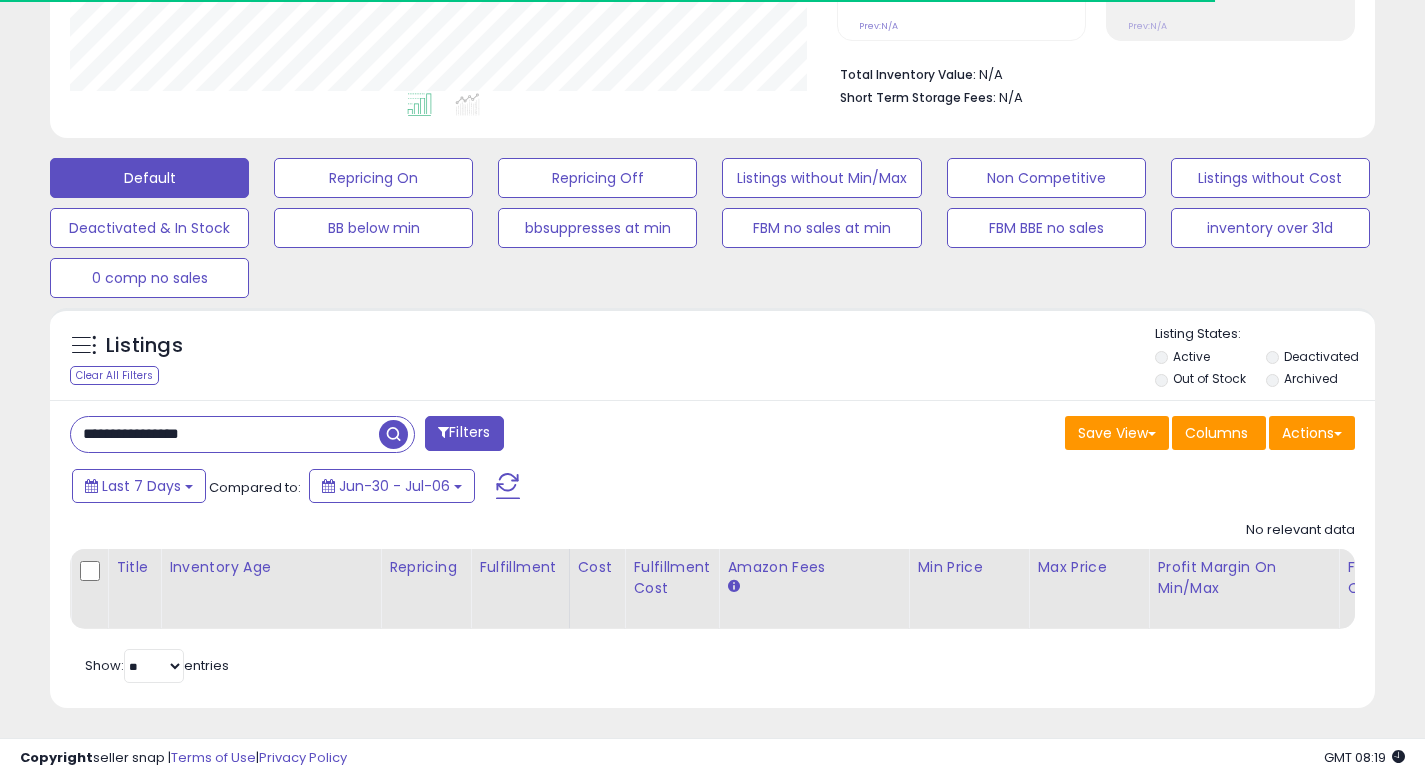 click on "Listings
Clear All Filters
Listing States:" at bounding box center (712, 359) 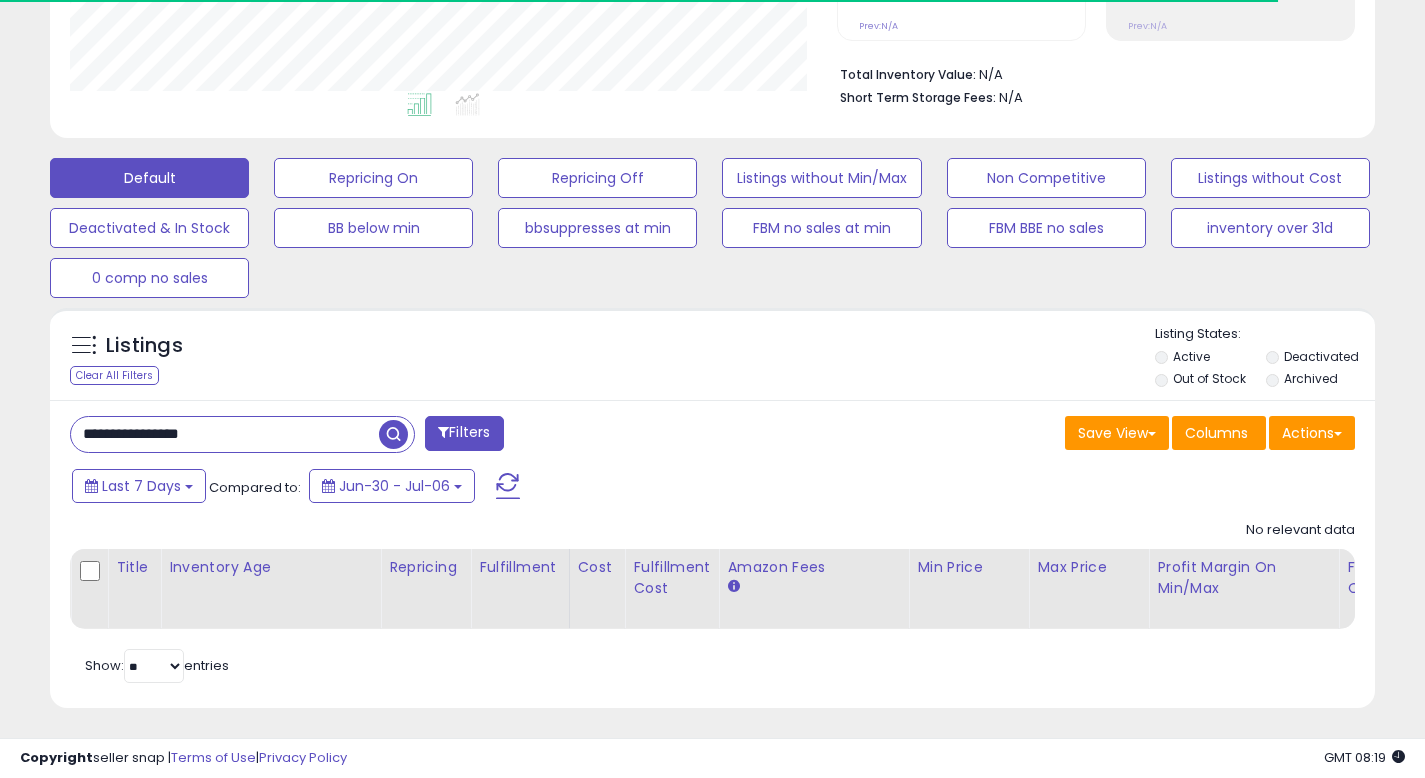 click on "**********" at bounding box center (225, 434) 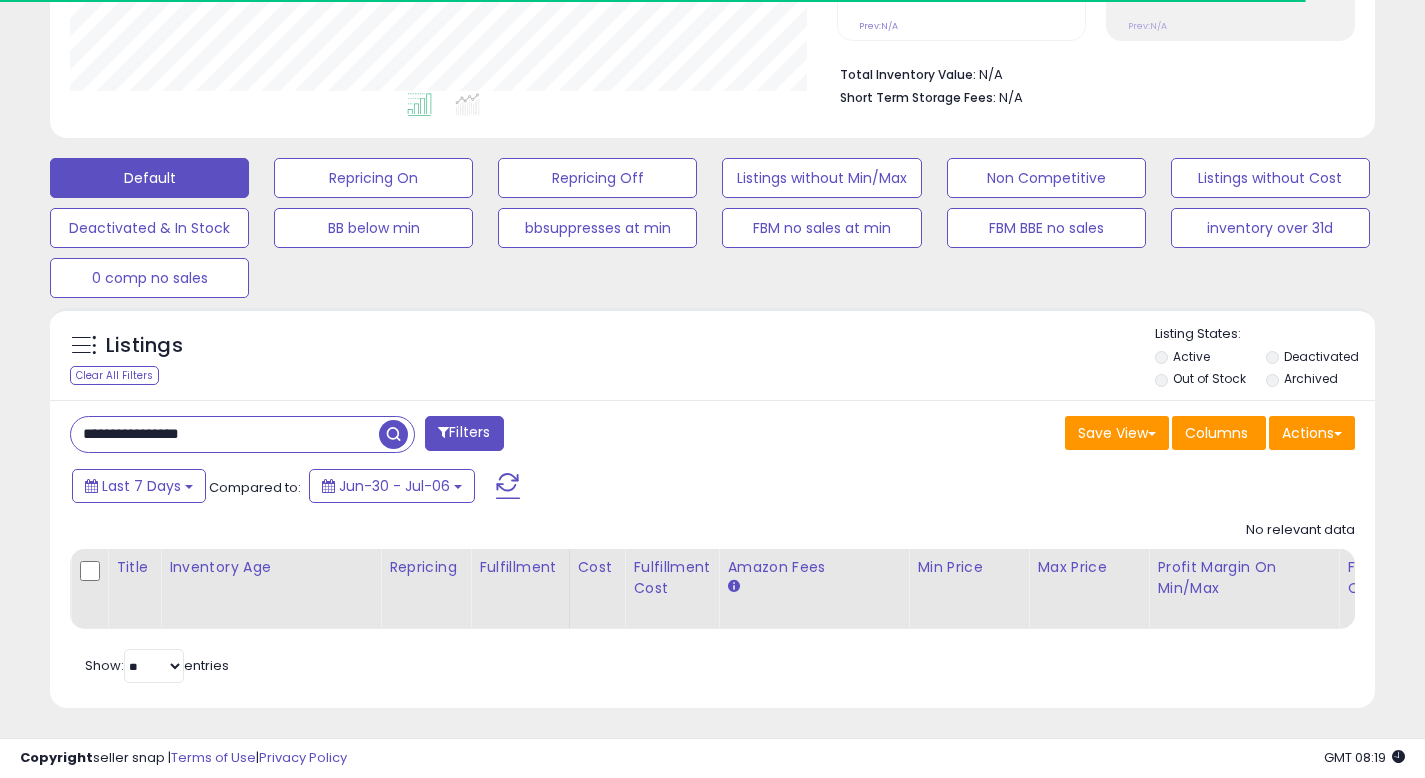 click on "**********" at bounding box center (225, 434) 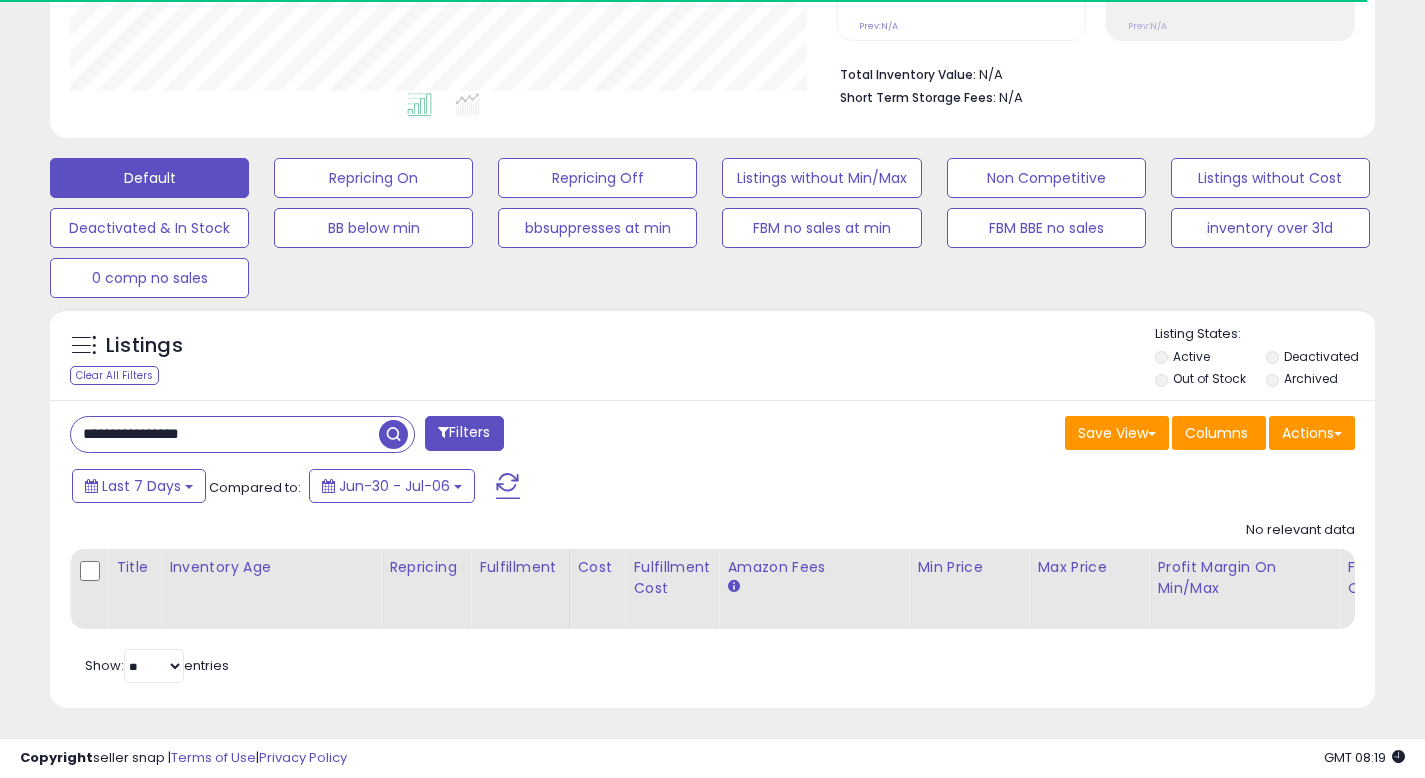 click at bounding box center (393, 434) 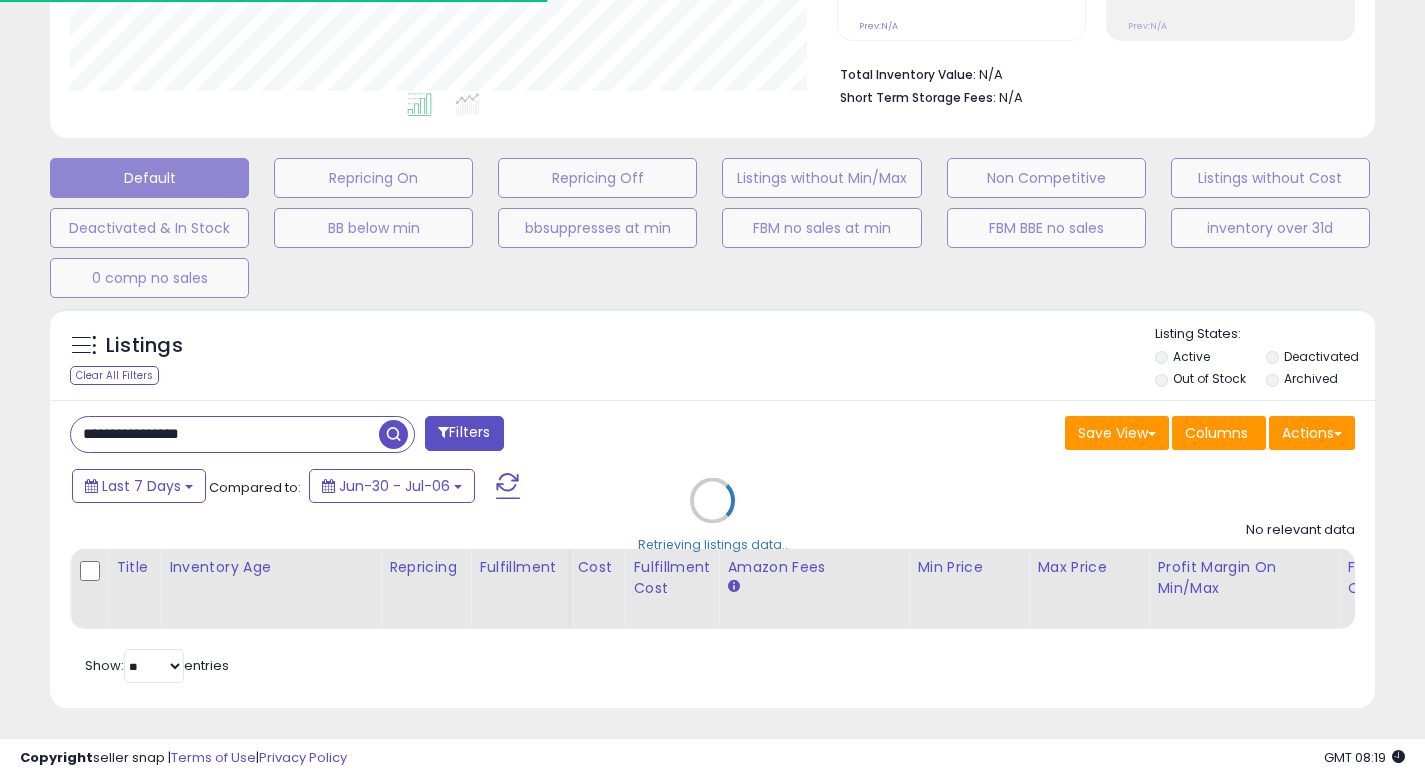 scroll, scrollTop: 999590, scrollLeft: 999233, axis: both 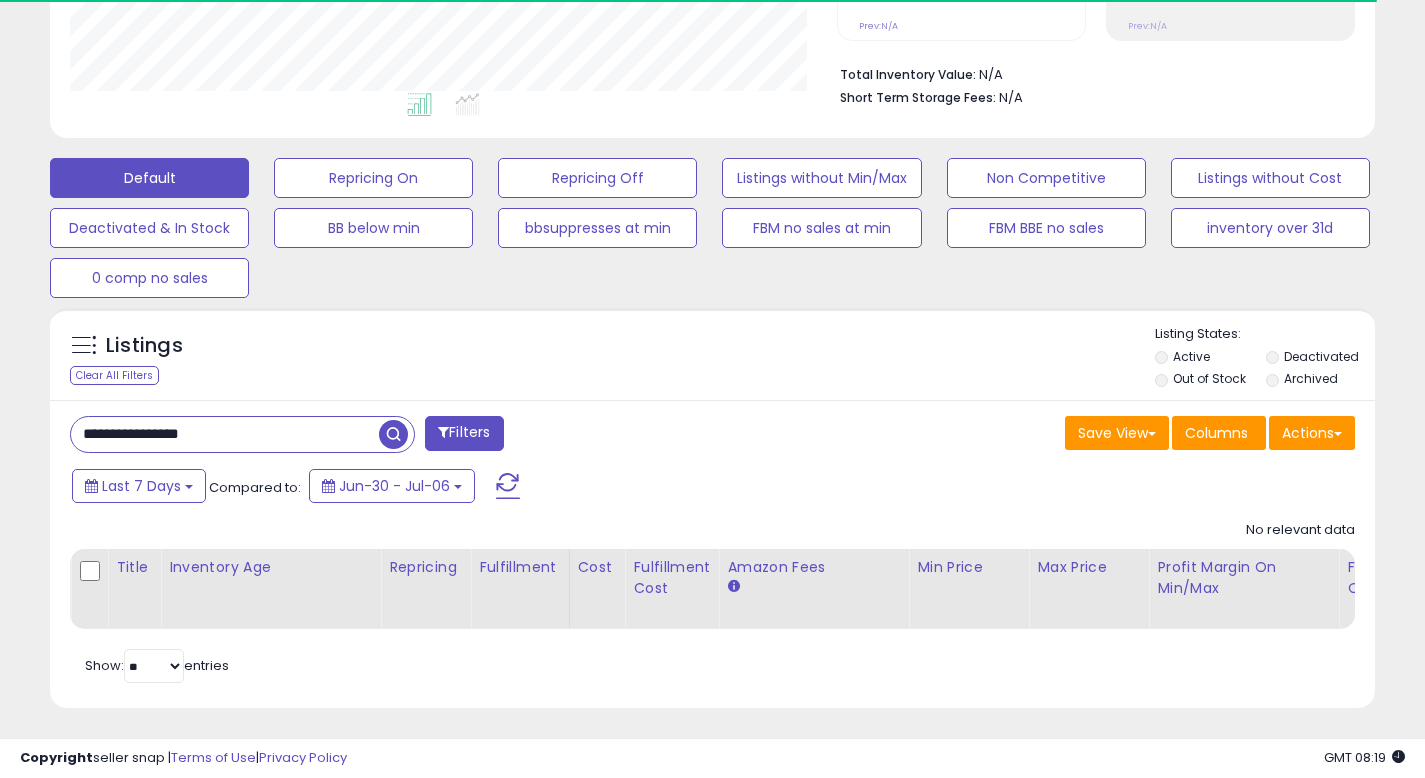 click on "**********" at bounding box center (225, 434) 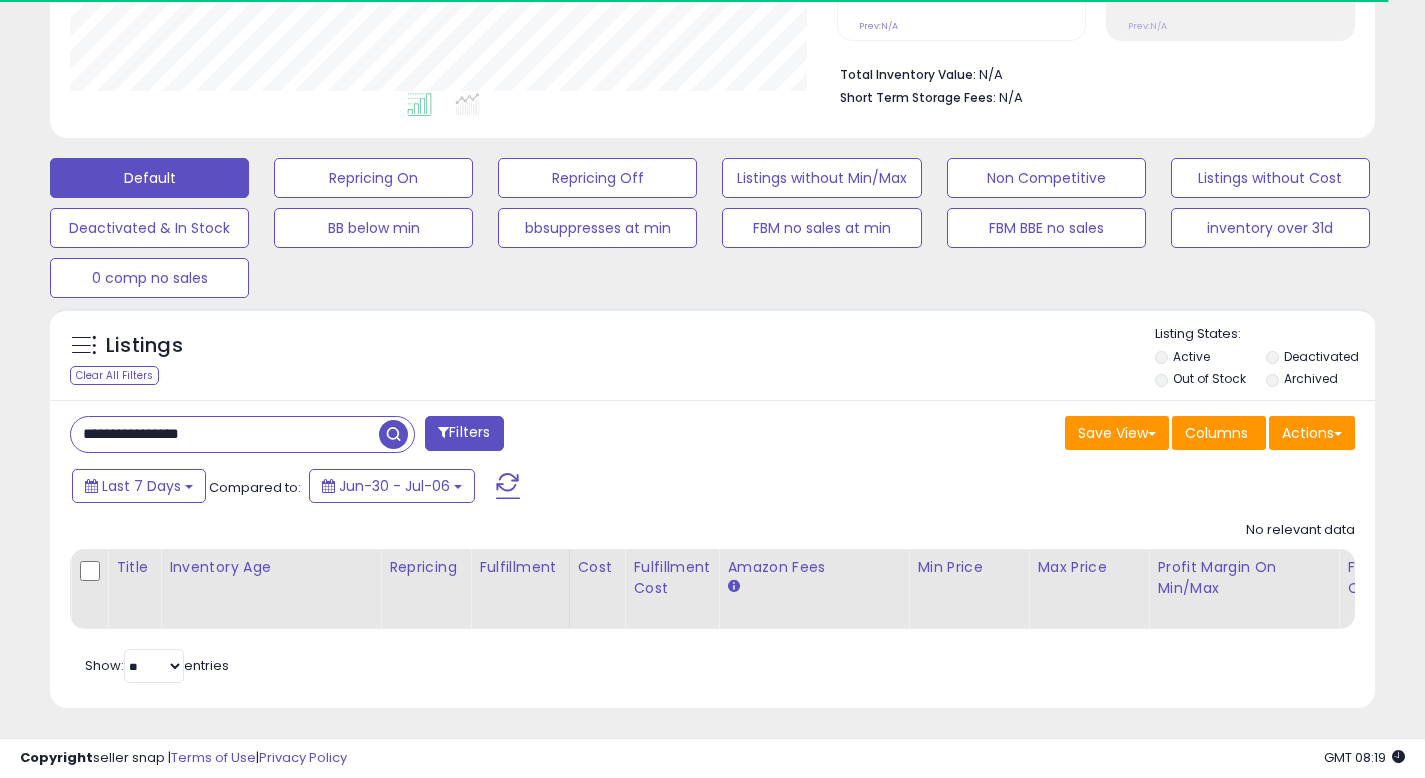 click on "**********" at bounding box center (225, 434) 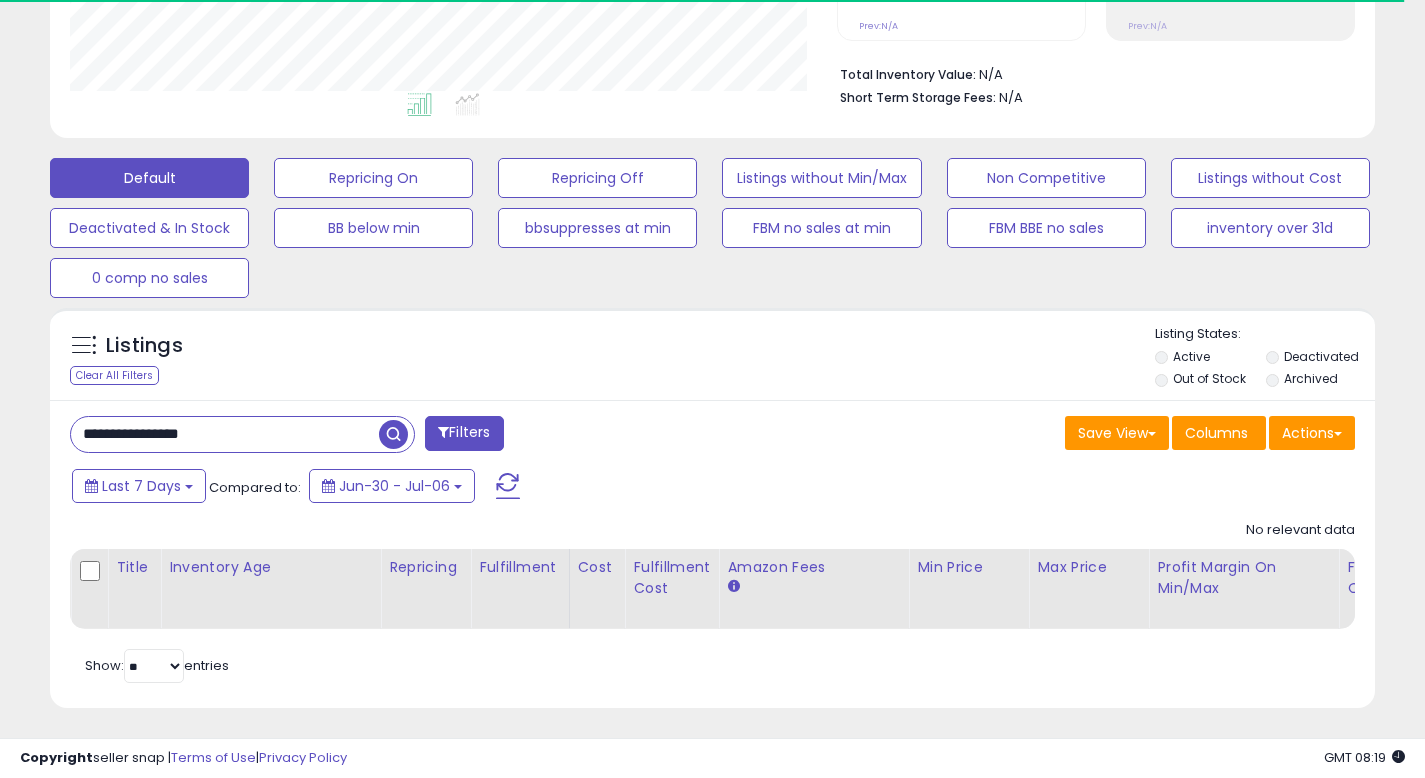 scroll, scrollTop: 999590, scrollLeft: 999233, axis: both 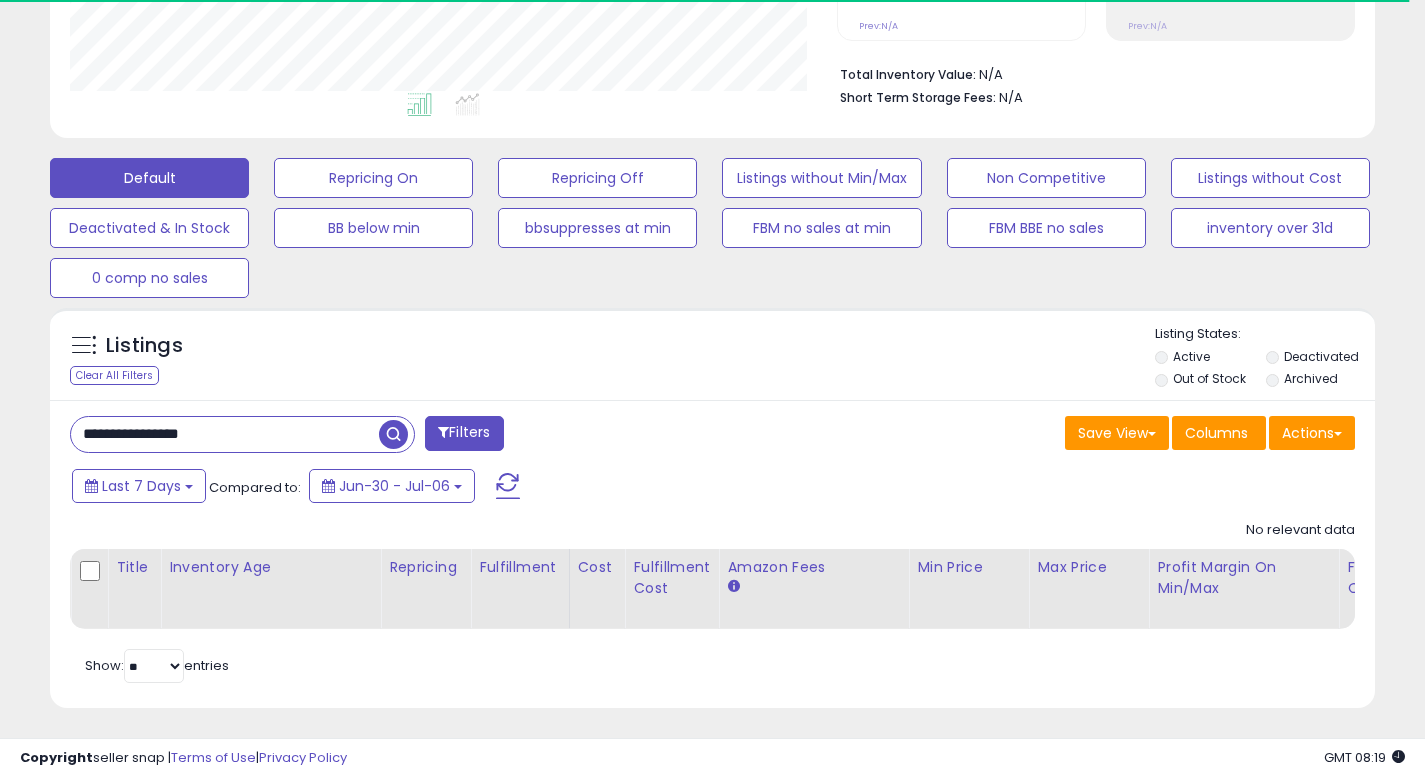 click at bounding box center [393, 434] 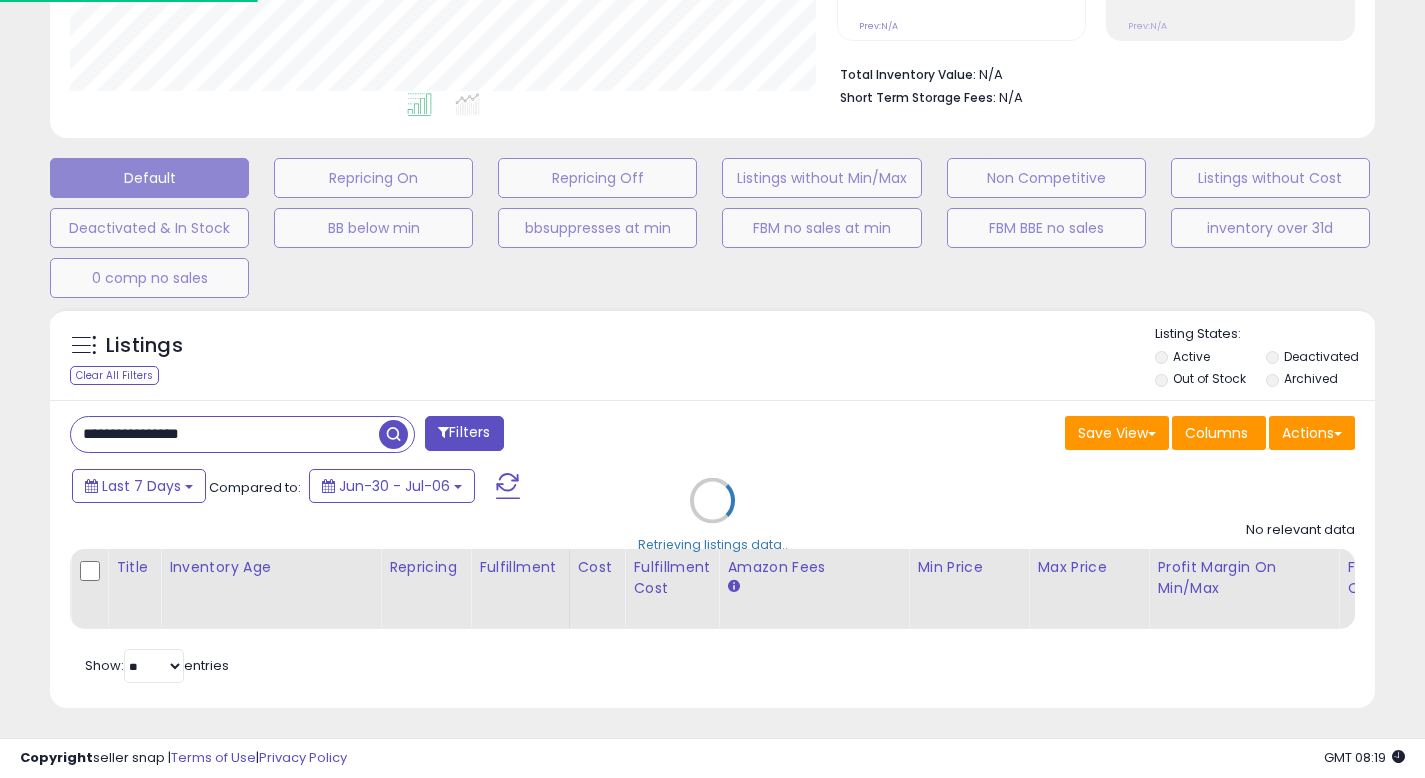 scroll, scrollTop: 999590, scrollLeft: 999224, axis: both 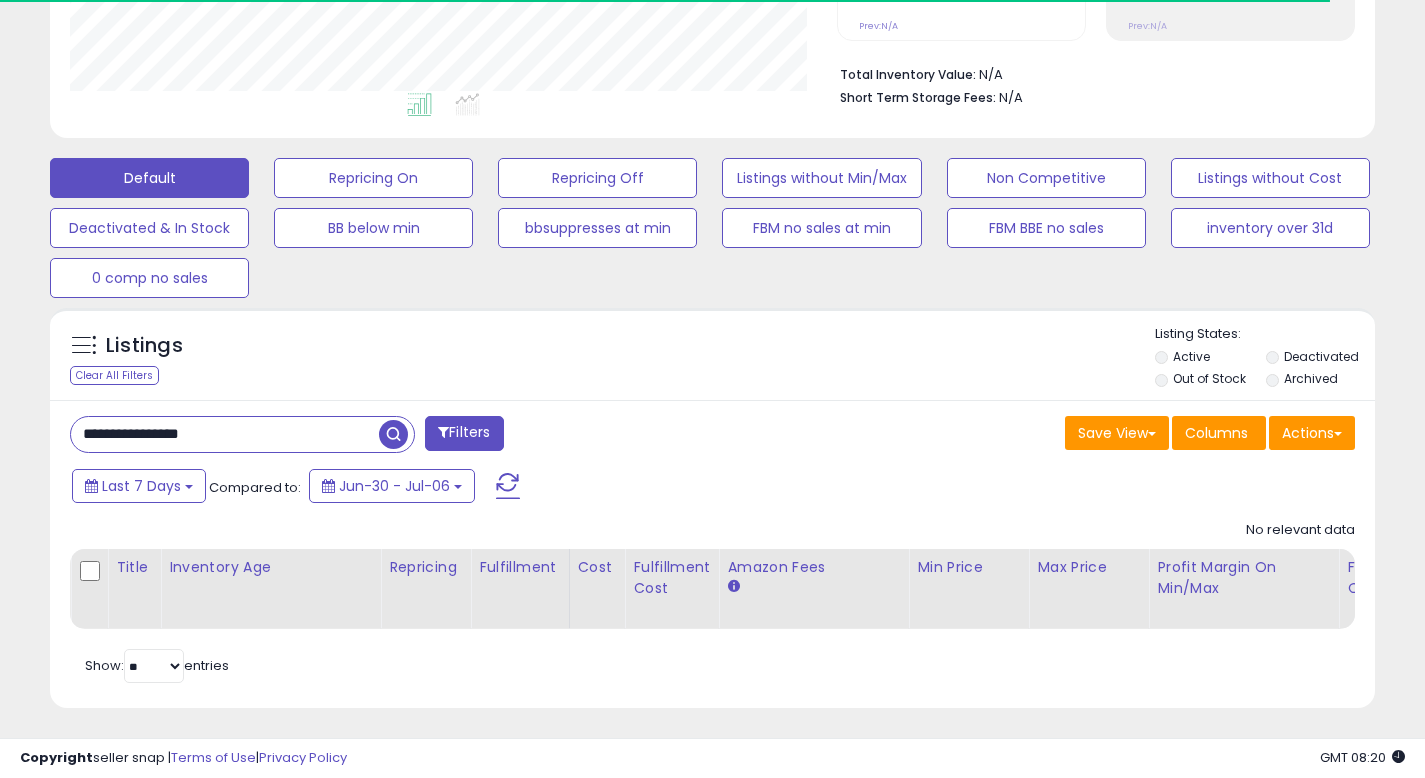 click on "**********" at bounding box center (384, 436) 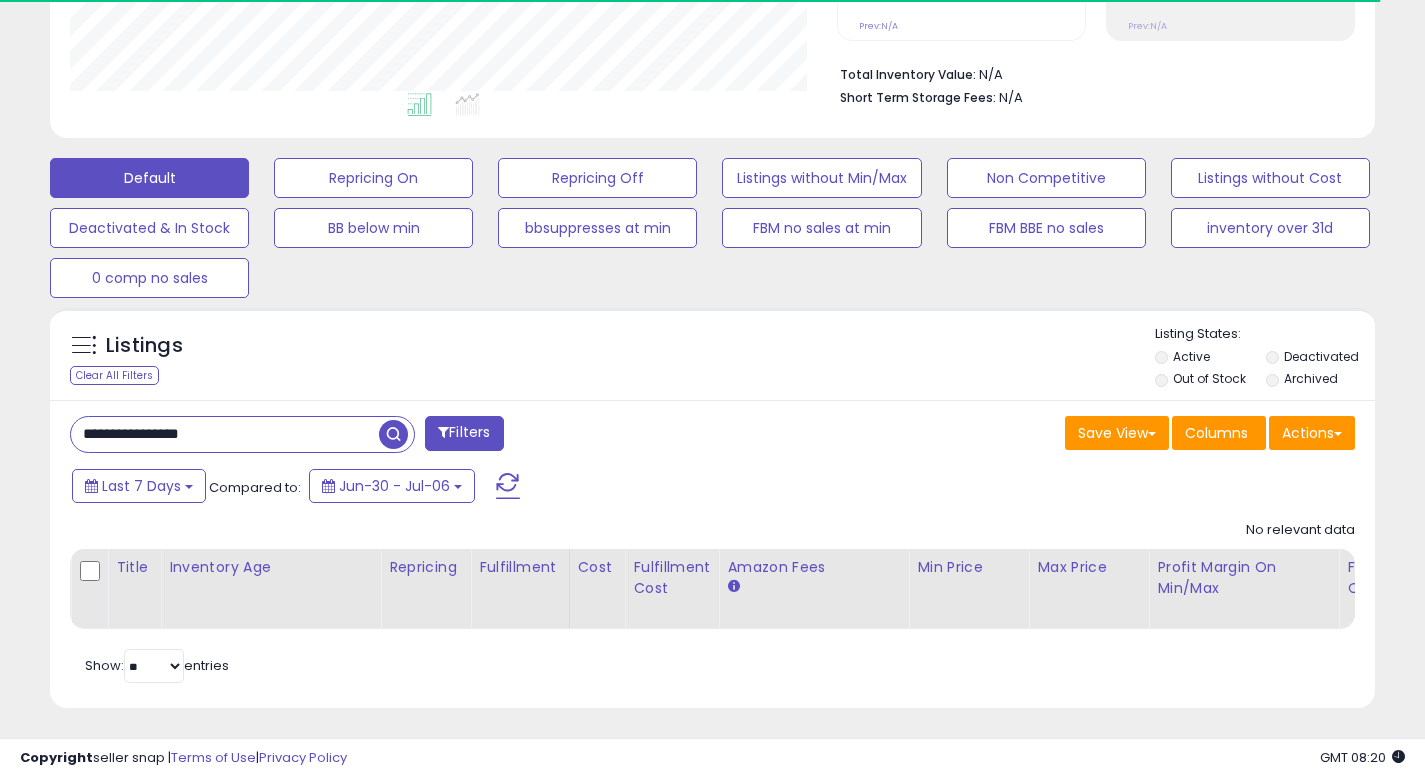 click on "Listings
Clear All Filters
Listing States:" at bounding box center [712, 359] 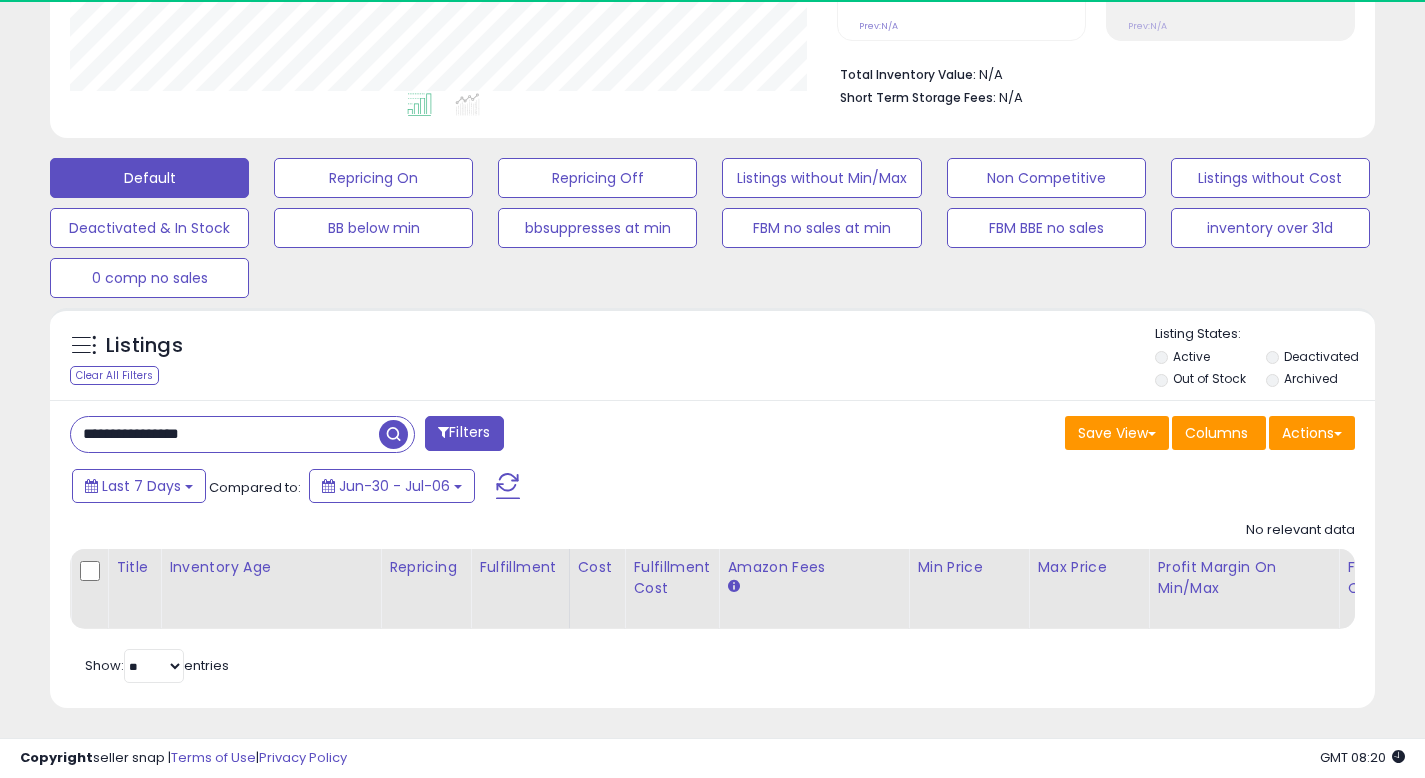 scroll, scrollTop: 999590, scrollLeft: 999233, axis: both 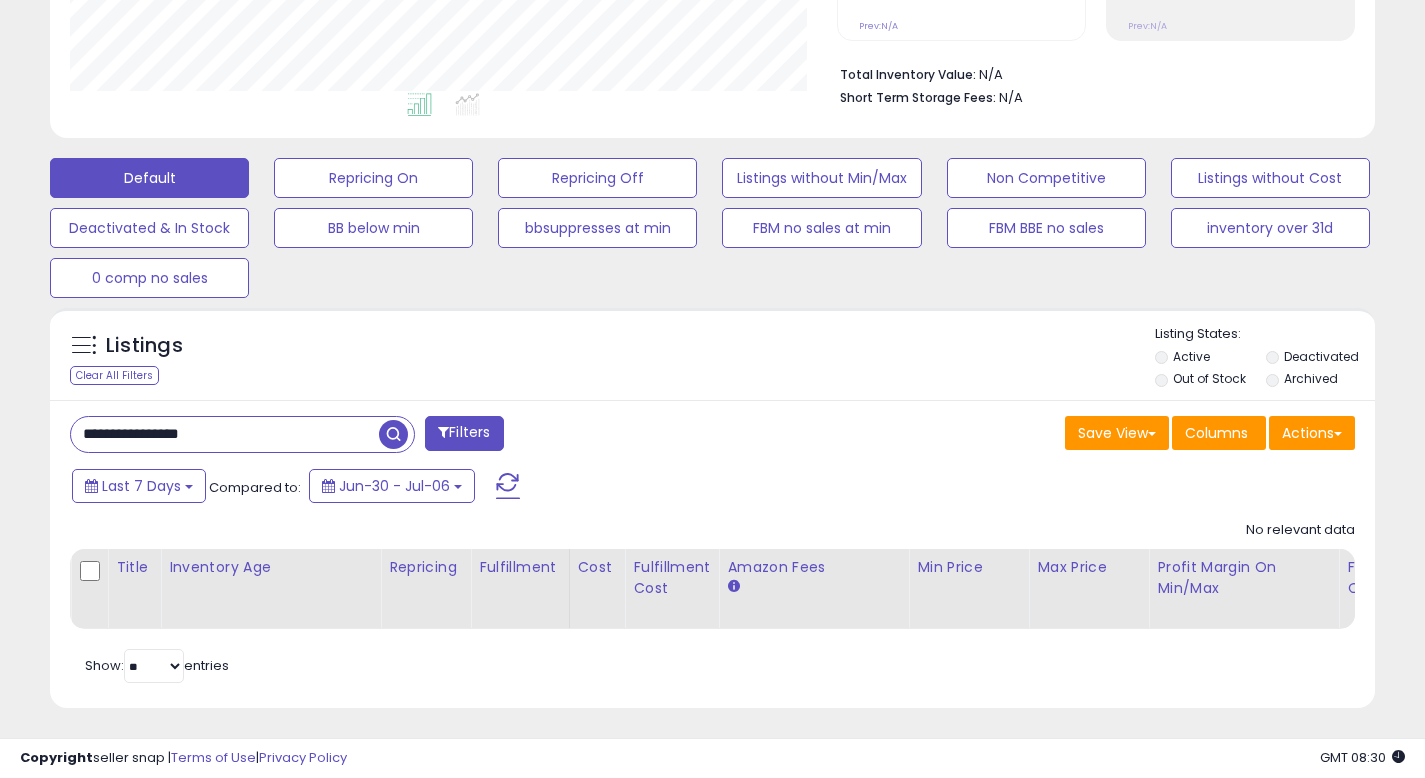 click on "**********" at bounding box center [225, 434] 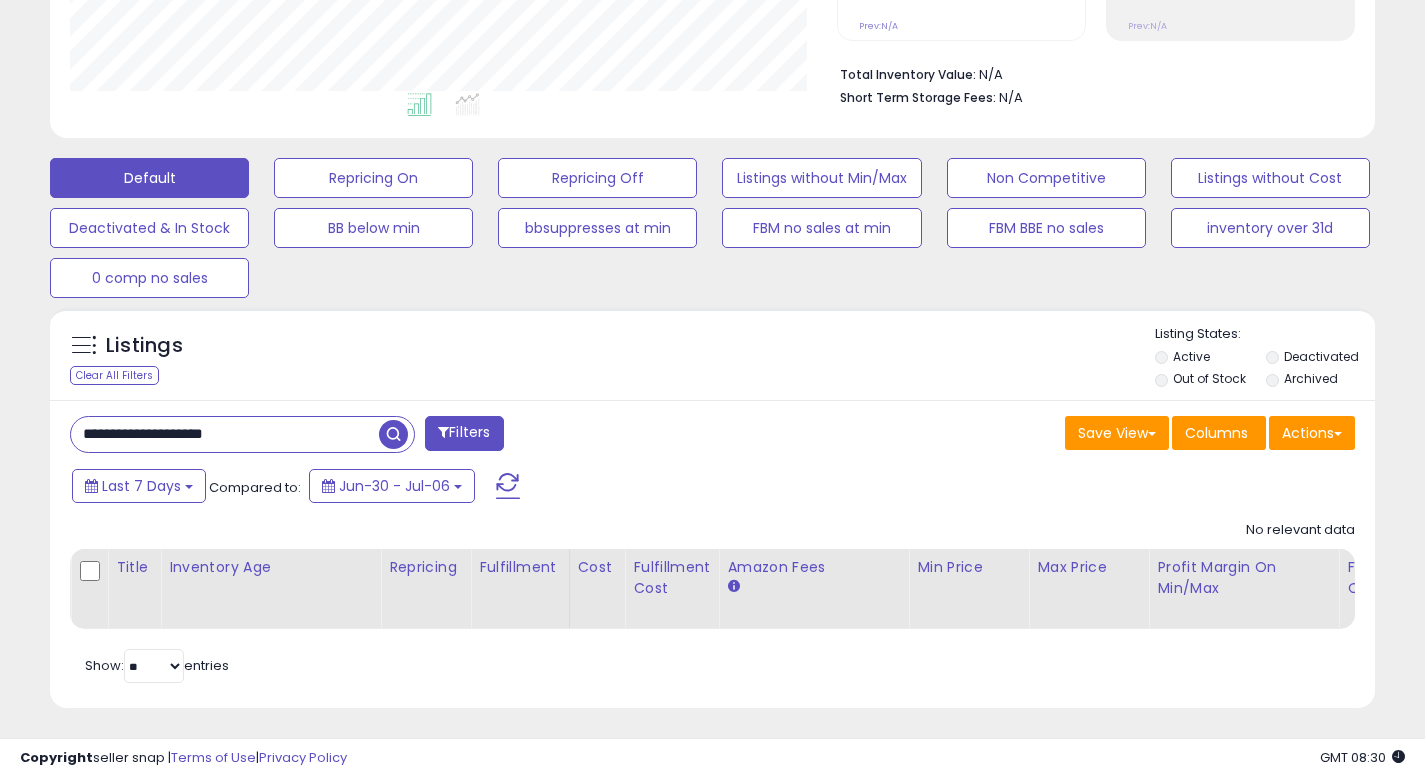 click at bounding box center [393, 434] 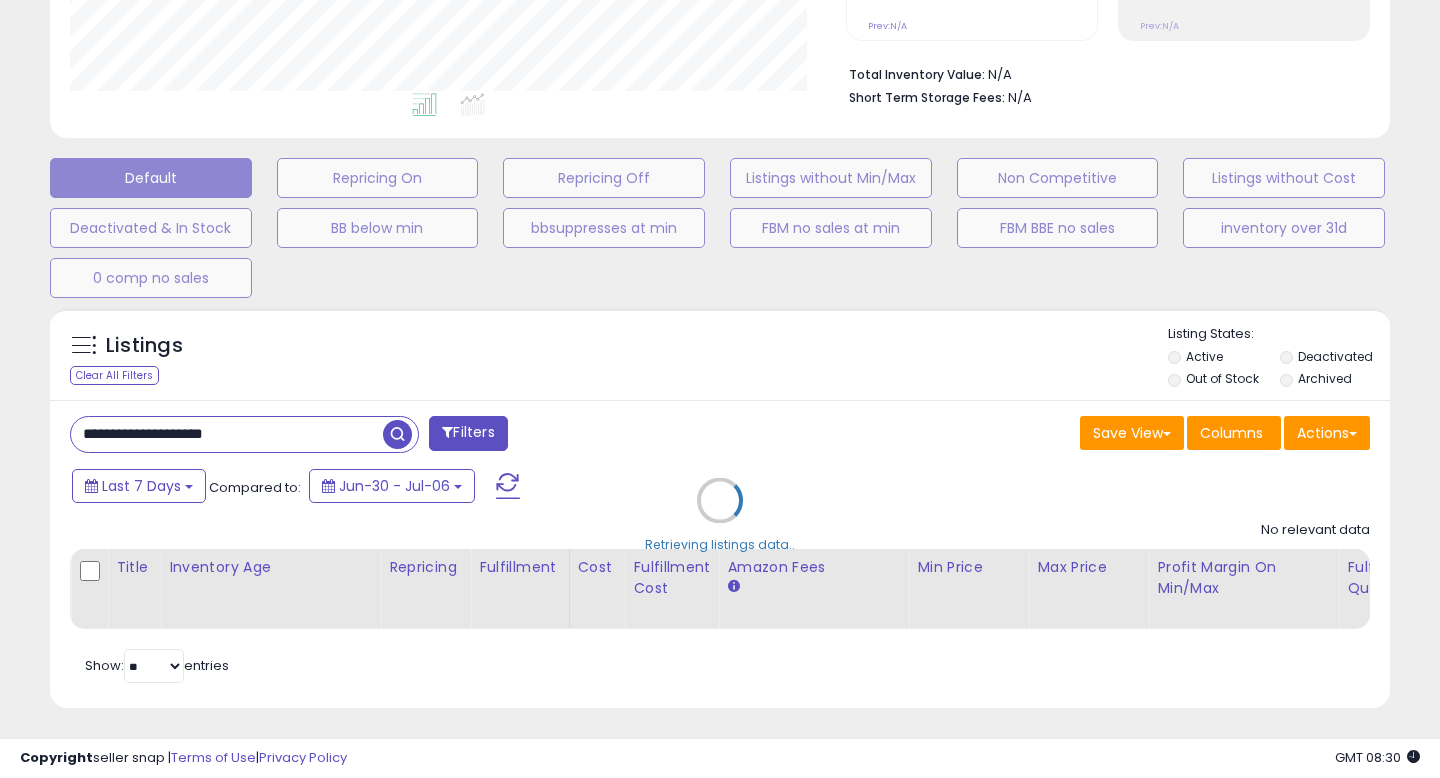 scroll, scrollTop: 999590, scrollLeft: 999224, axis: both 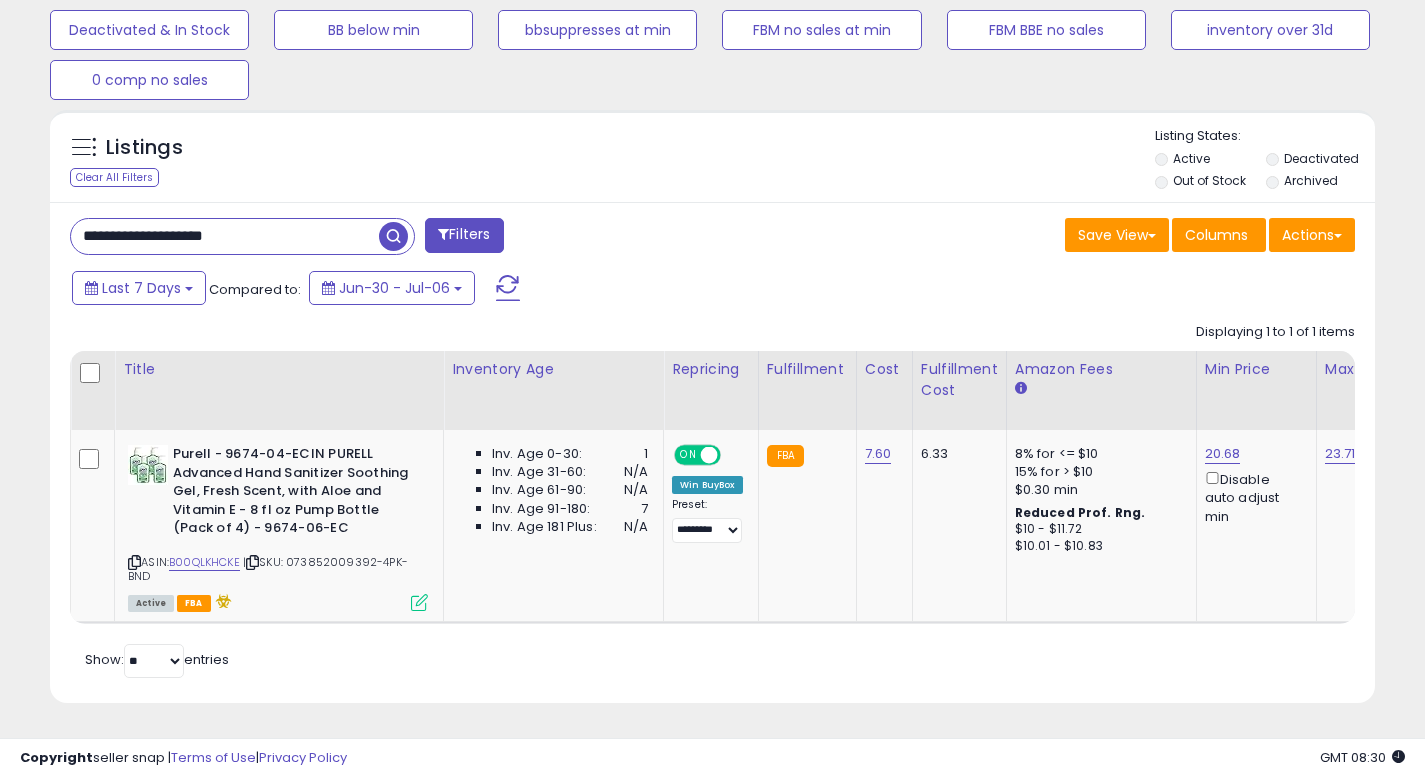 click on "Default
Repricing On
Repricing Off
Listings without Min/Max
Non Competitive
Listings without Cost
Deactivated & In Stock
BB below min
bbsuppresses at min
FBM no sales at min
FBM BBE no sales
inventory over 31d
0 comp no sales" at bounding box center [712, 25] 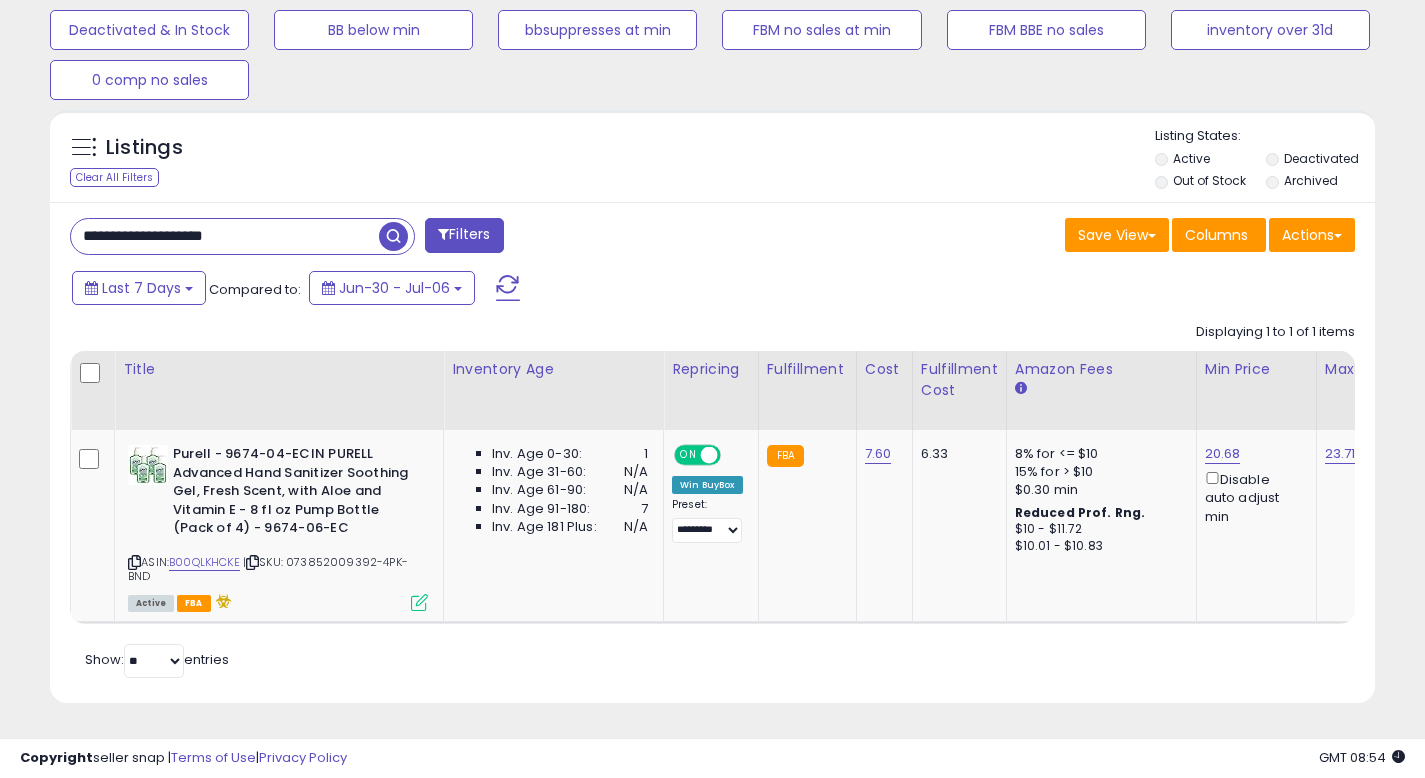click on "**********" at bounding box center (225, 236) 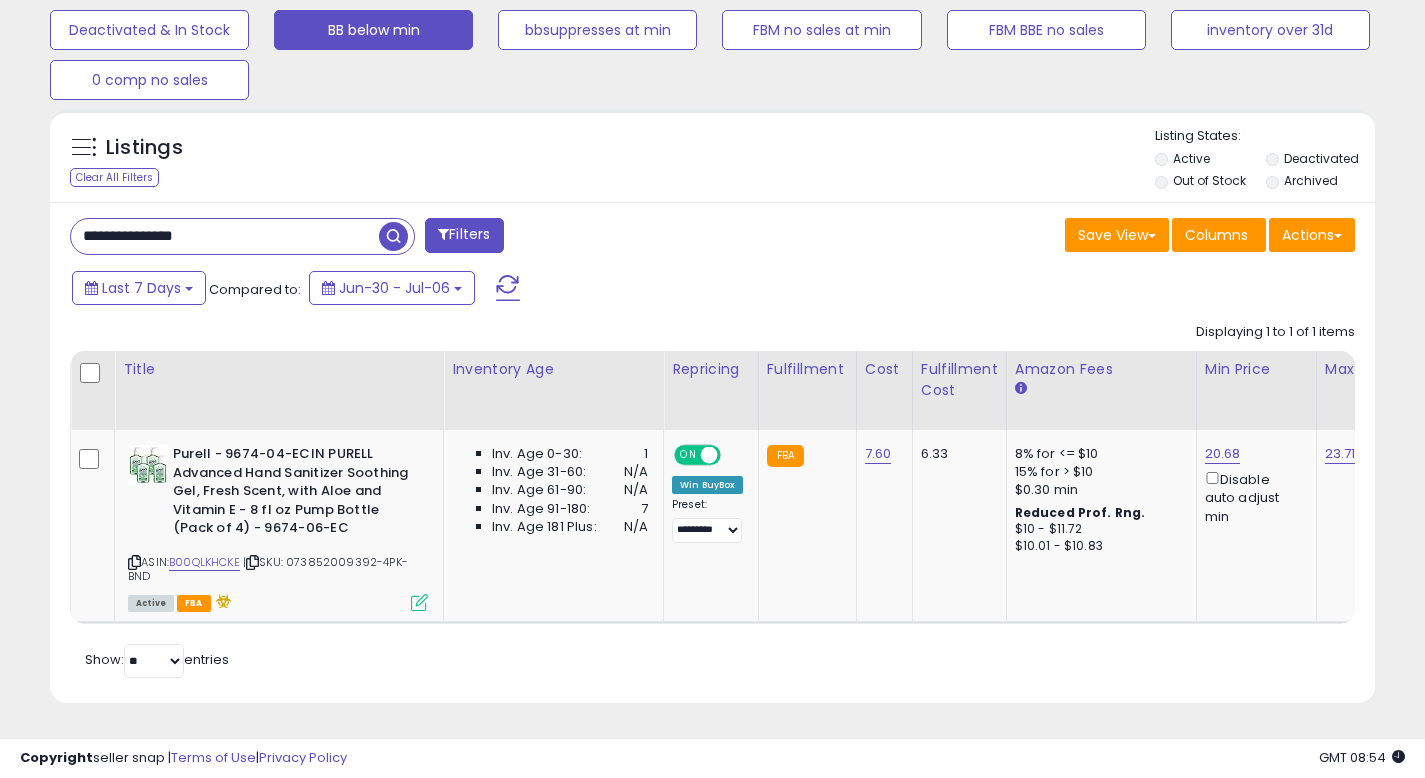 type on "**********" 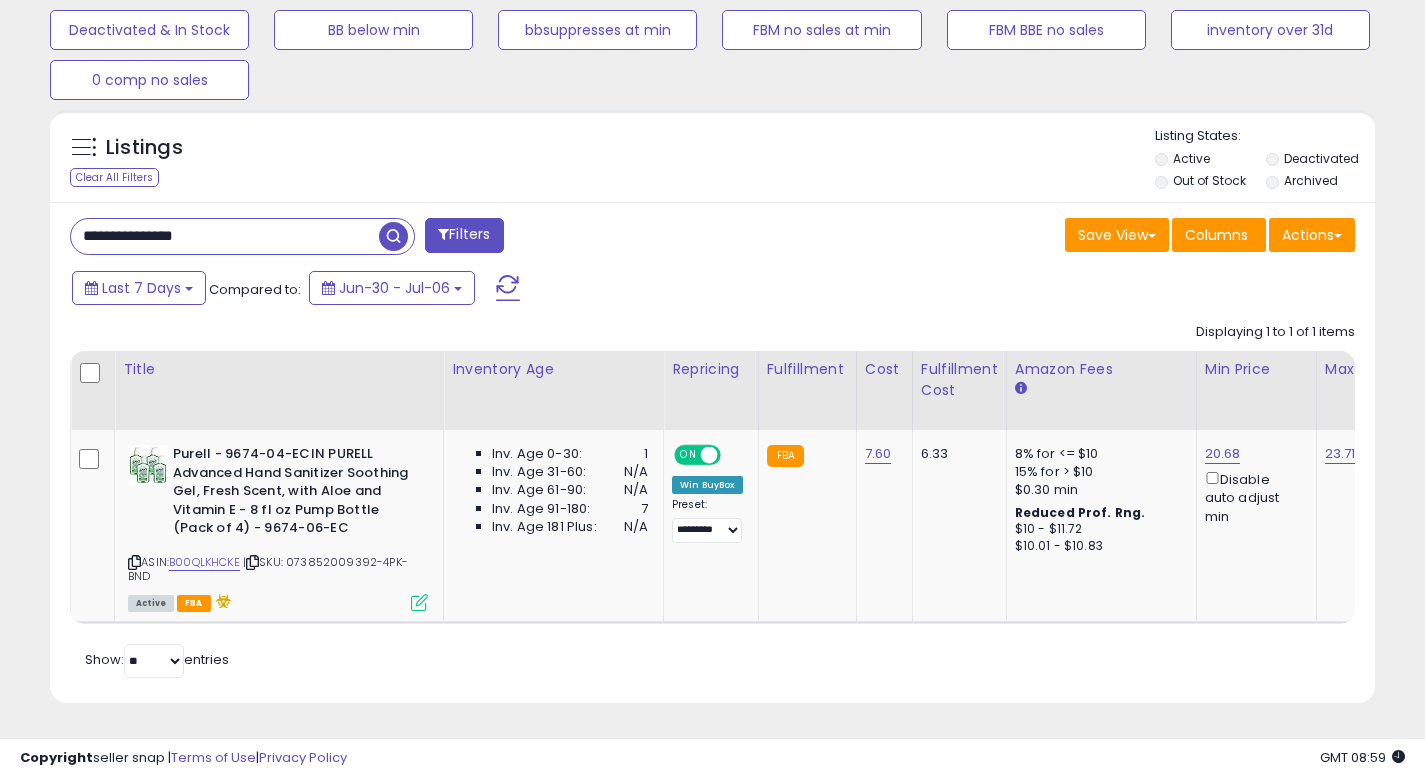 drag, startPoint x: 893, startPoint y: 278, endPoint x: 812, endPoint y: 270, distance: 81.394104 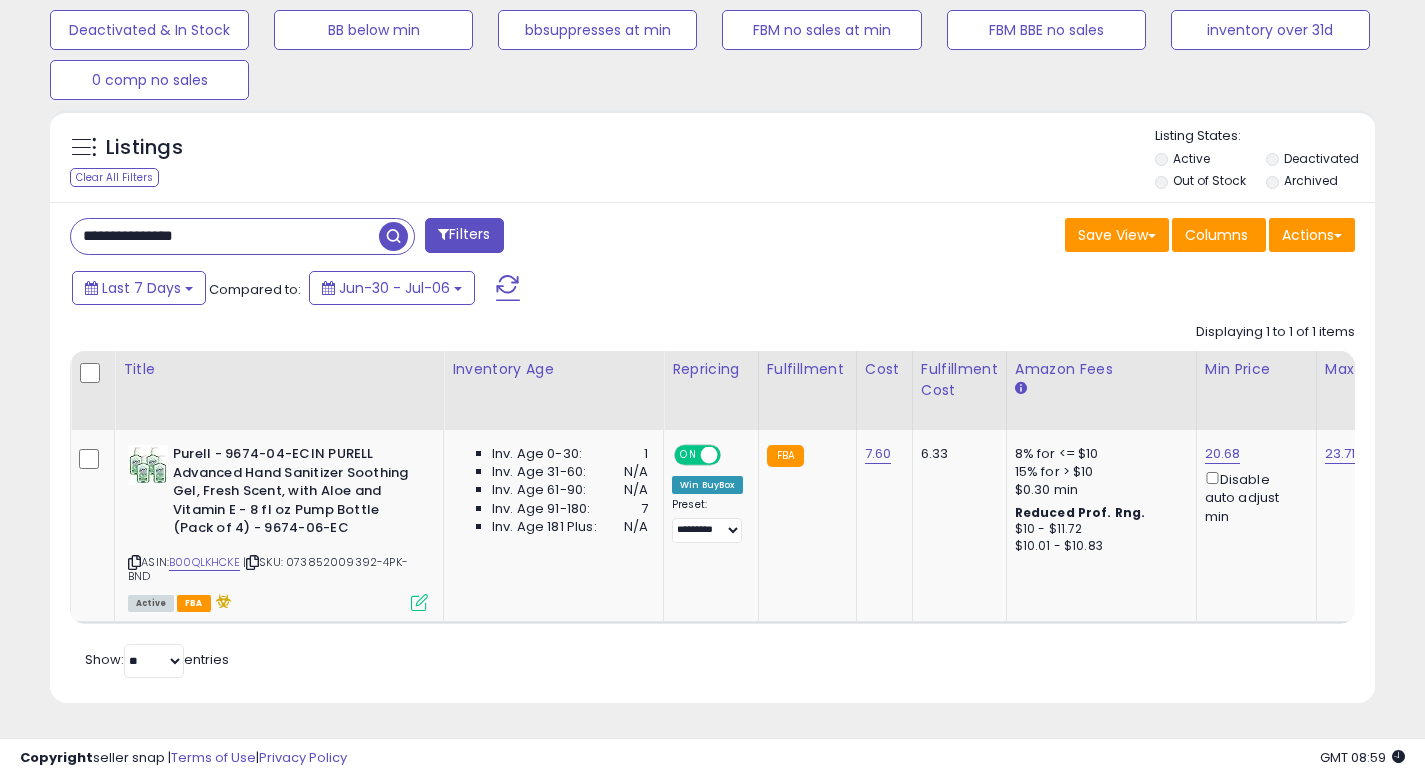 drag, startPoint x: 273, startPoint y: 228, endPoint x: 50, endPoint y: 202, distance: 224.51057 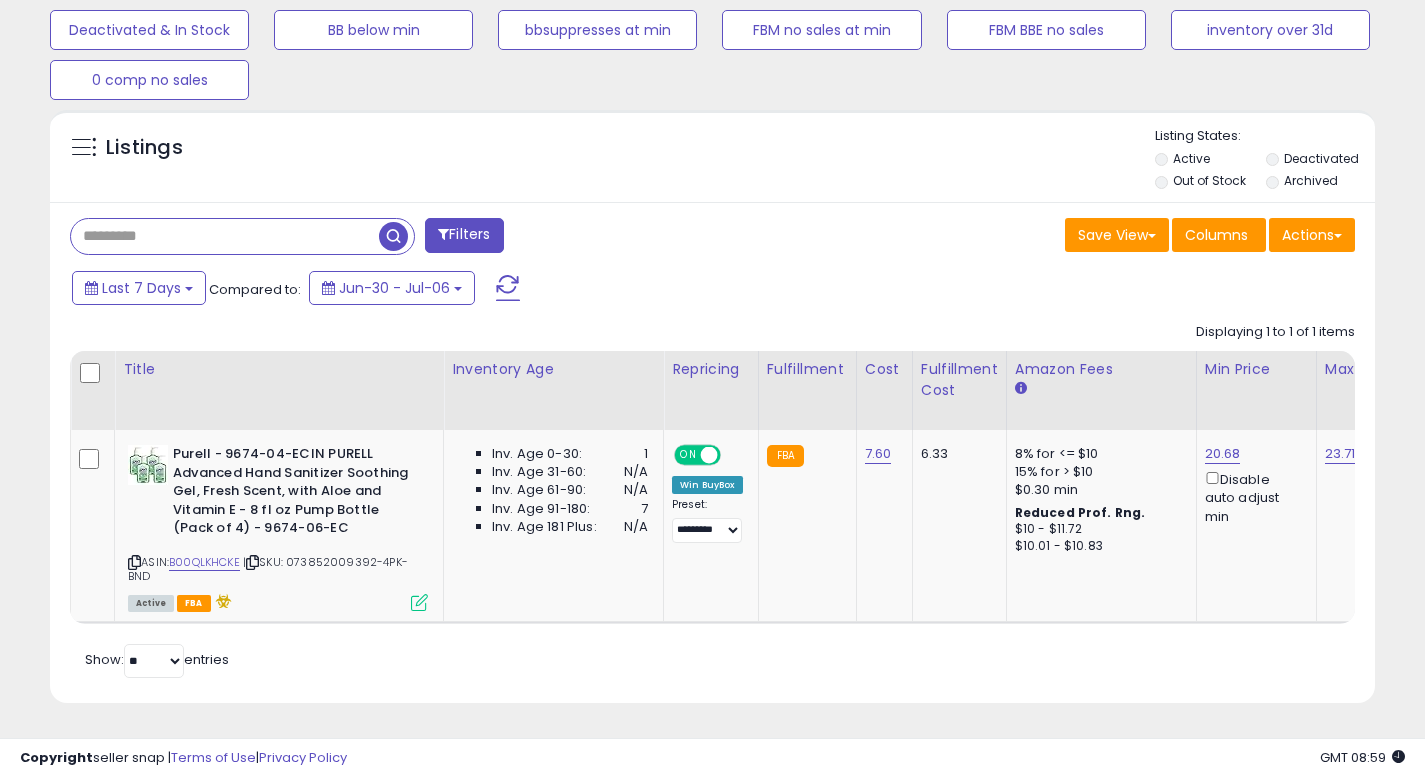 type 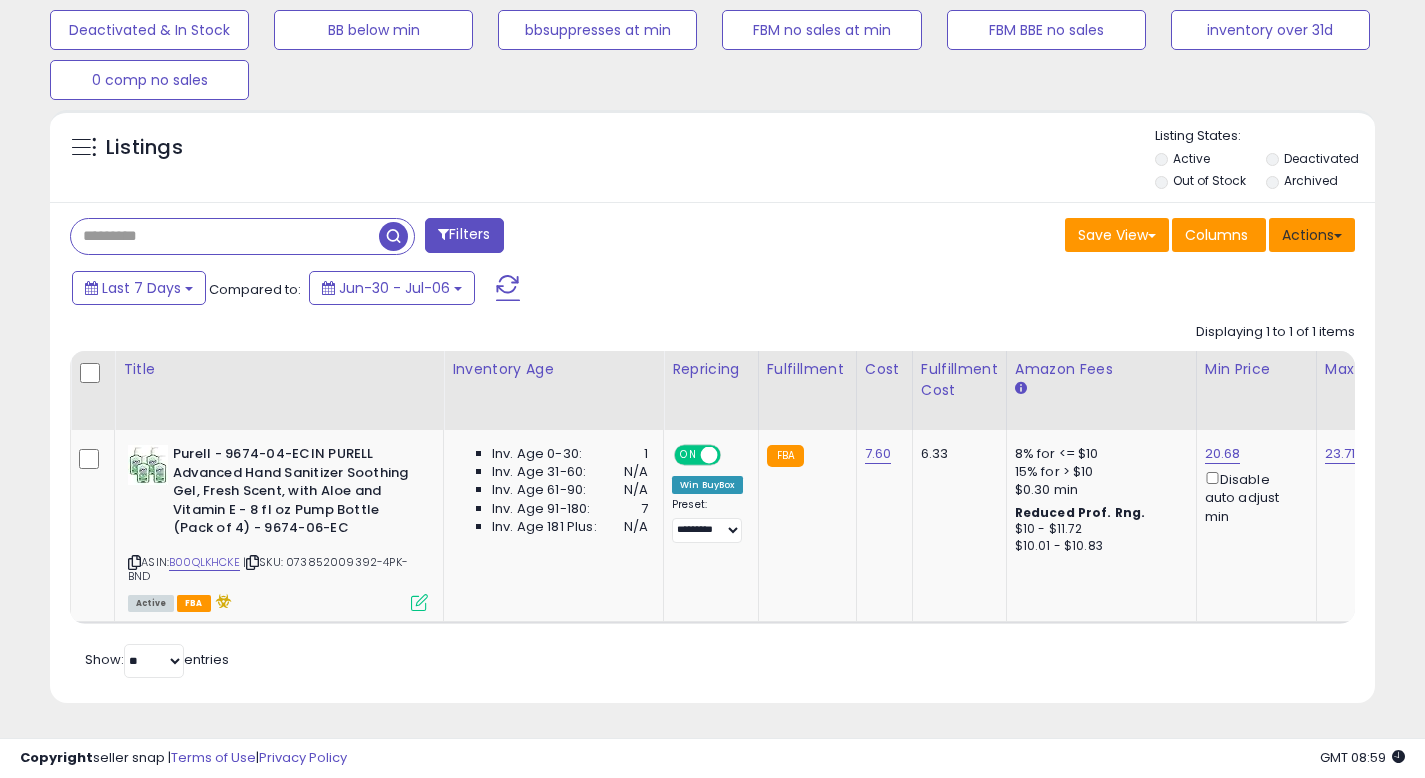click on "Actions" at bounding box center [1312, 235] 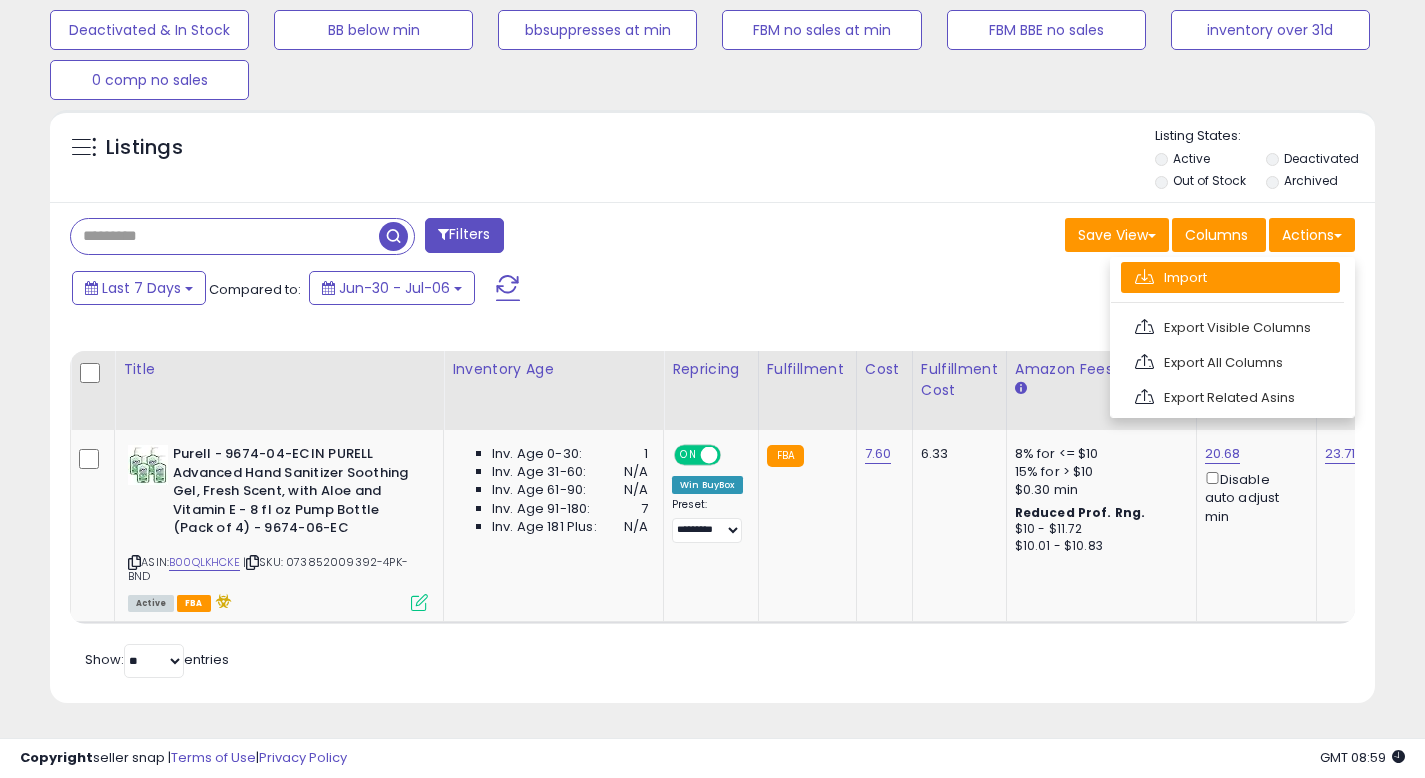 click on "Import" at bounding box center (1230, 277) 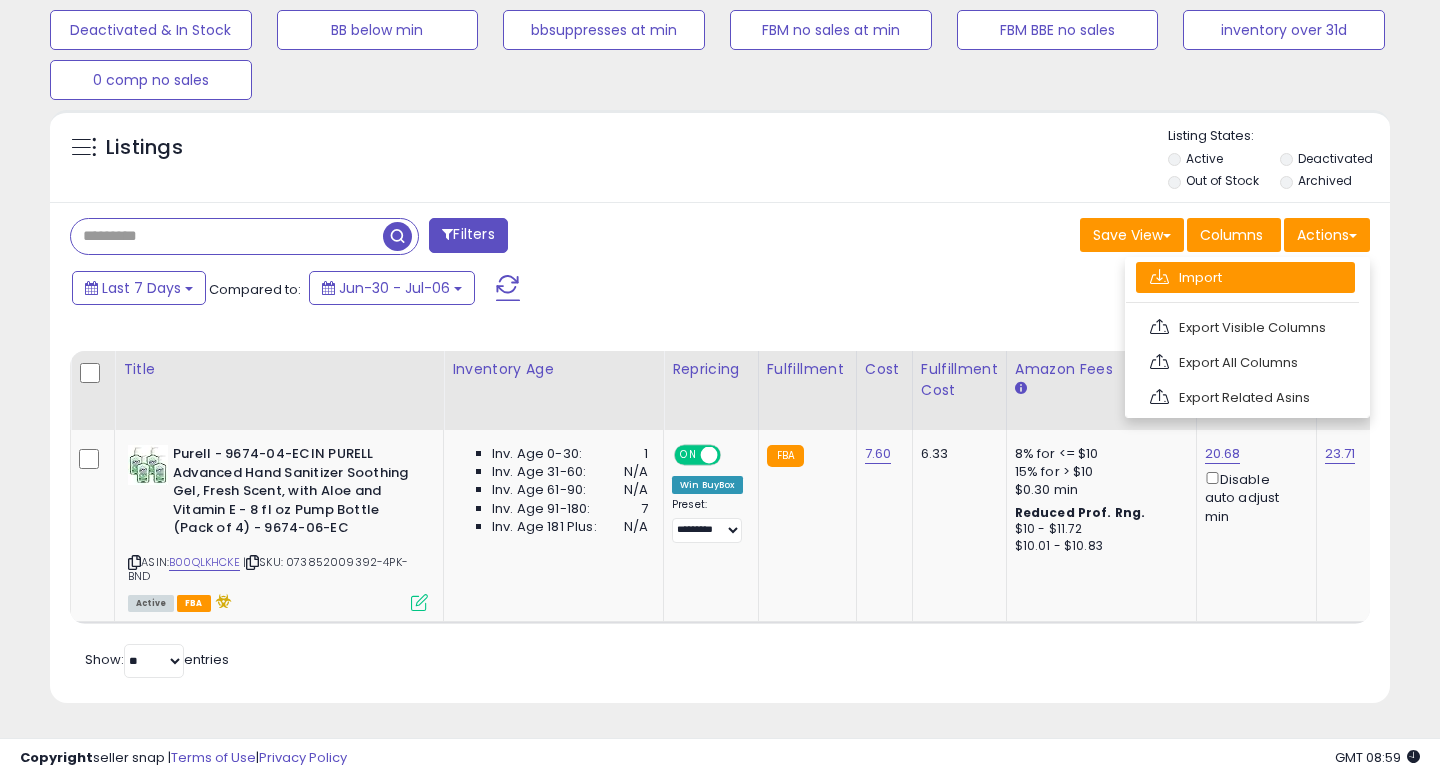 scroll, scrollTop: 999590, scrollLeft: 999224, axis: both 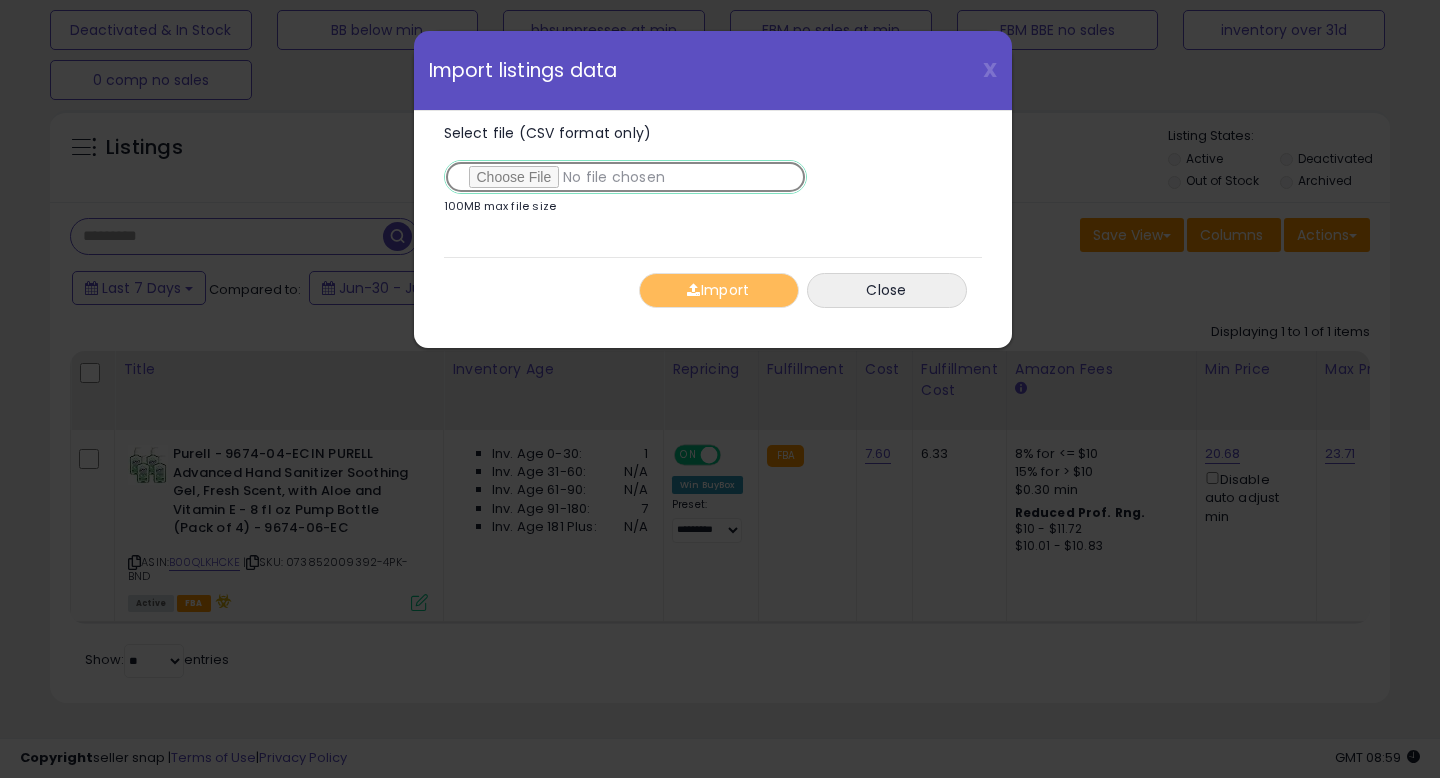 click on "Select file (CSV format only)" at bounding box center [625, 177] 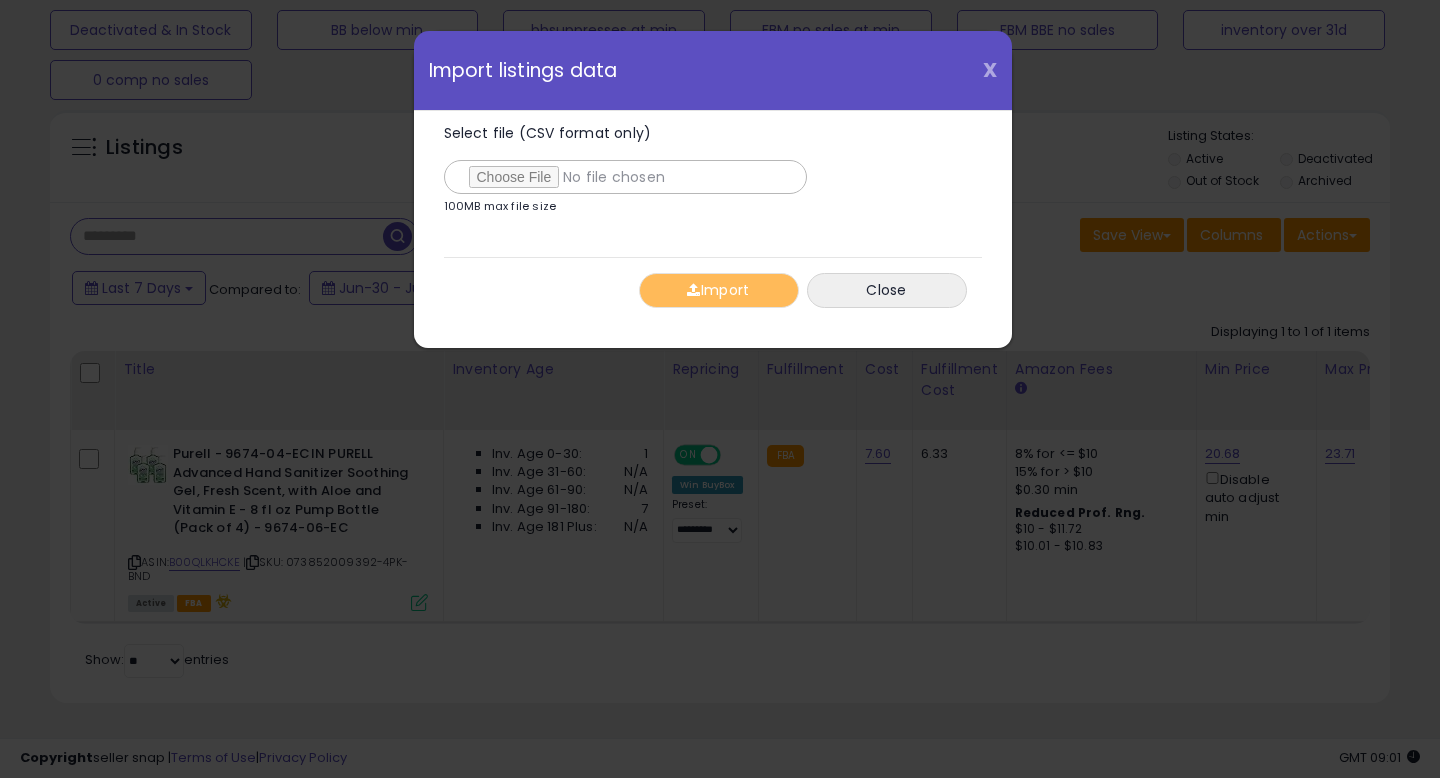 click on "X" at bounding box center (990, 70) 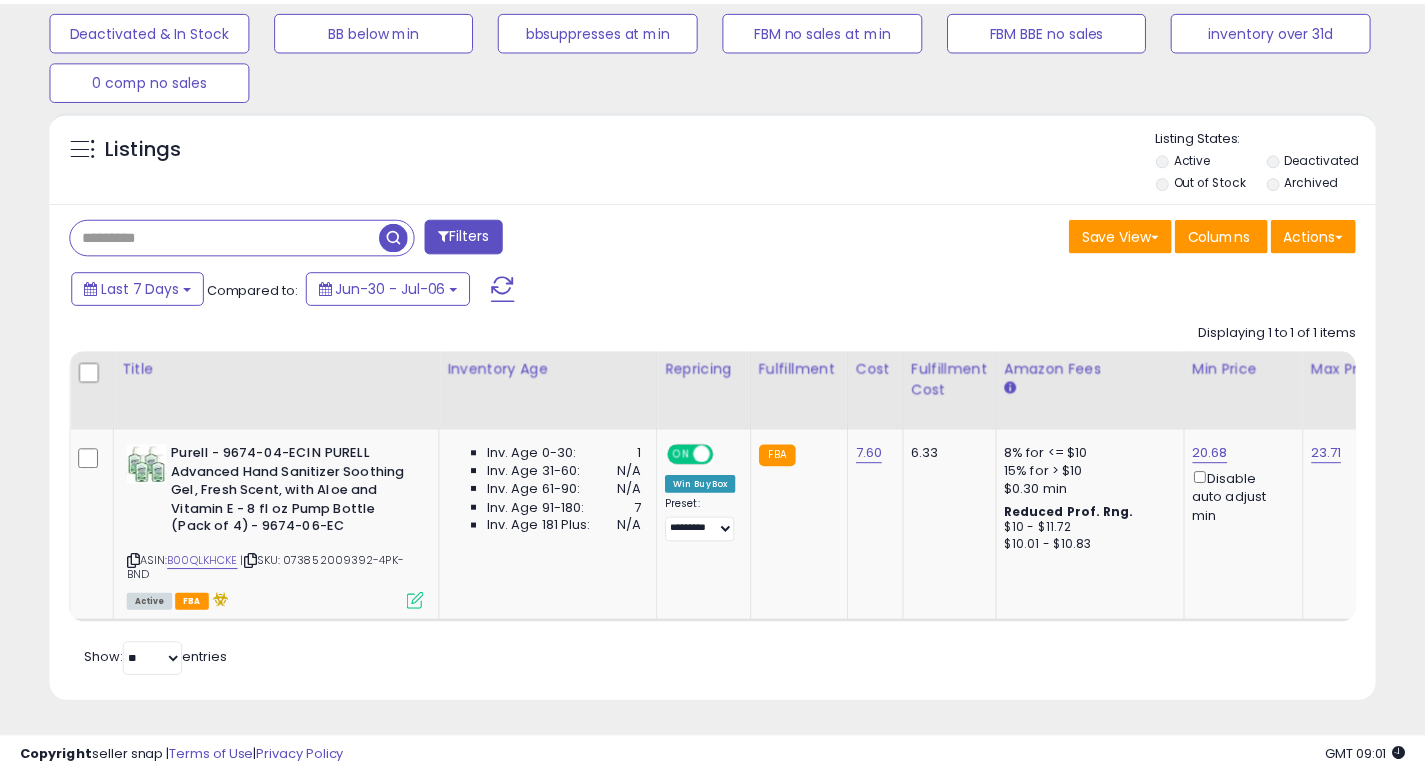 scroll, scrollTop: 410, scrollLeft: 767, axis: both 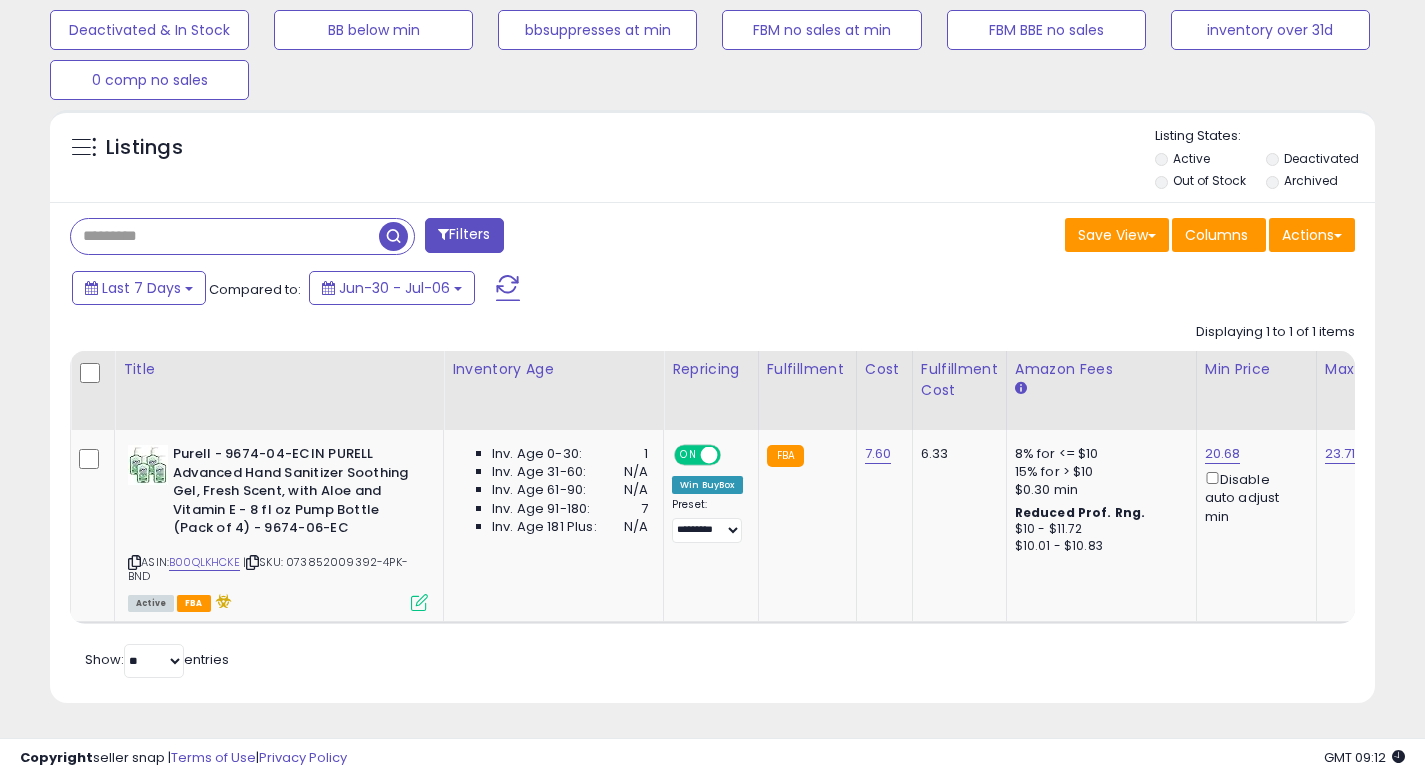 click on "Last 7 Days
Compared to:
Jun-30 - Jul-06" at bounding box center [549, 290] 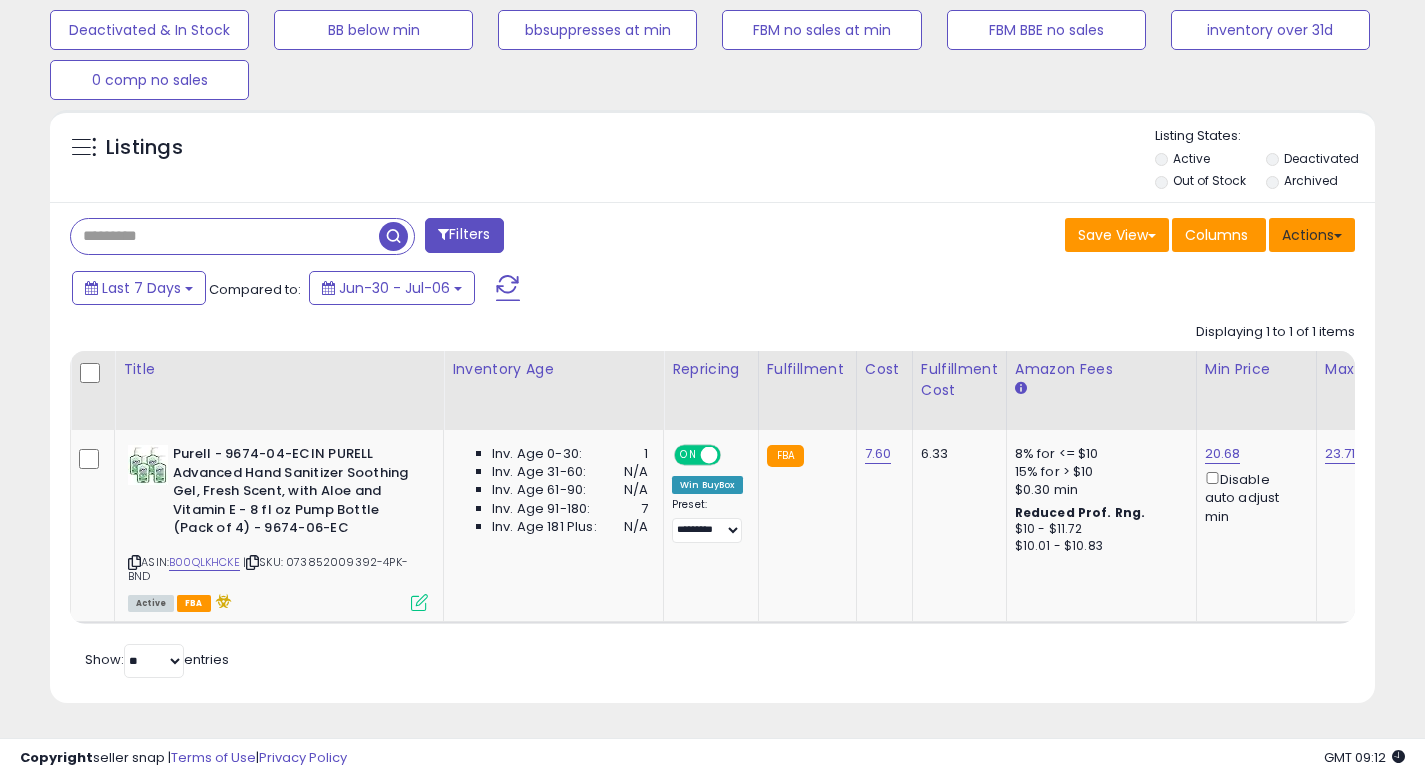 click on "Actions" at bounding box center (1312, 235) 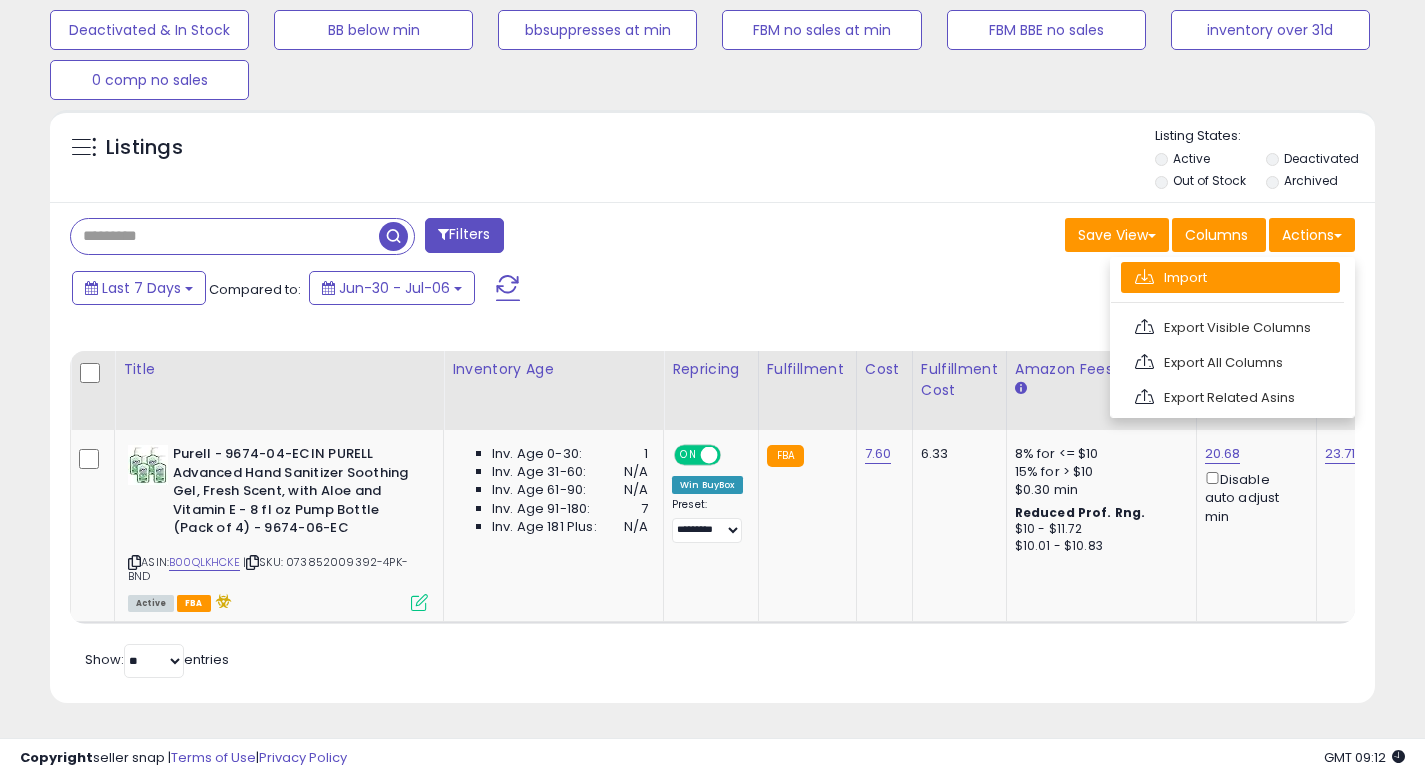 click on "Import" at bounding box center [1230, 277] 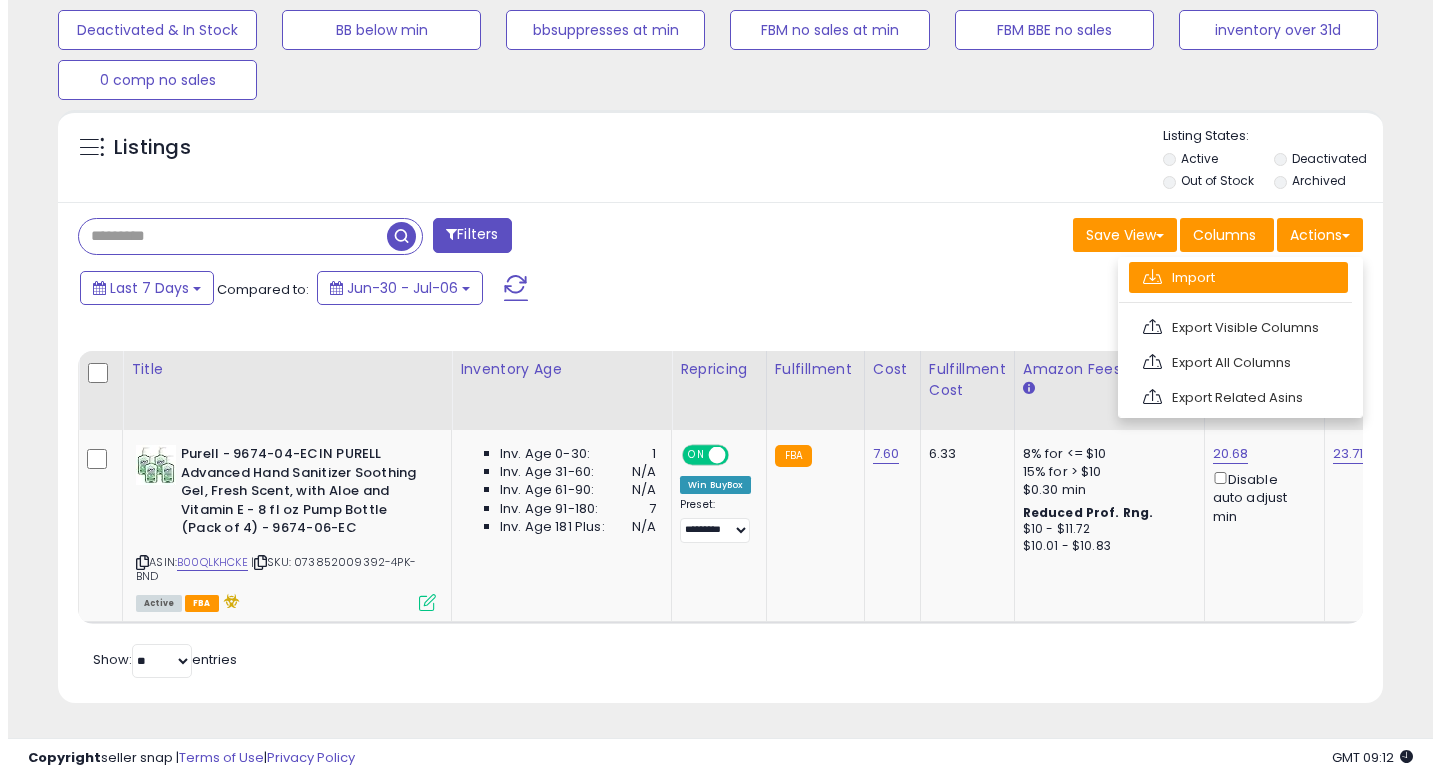scroll, scrollTop: 999590, scrollLeft: 999224, axis: both 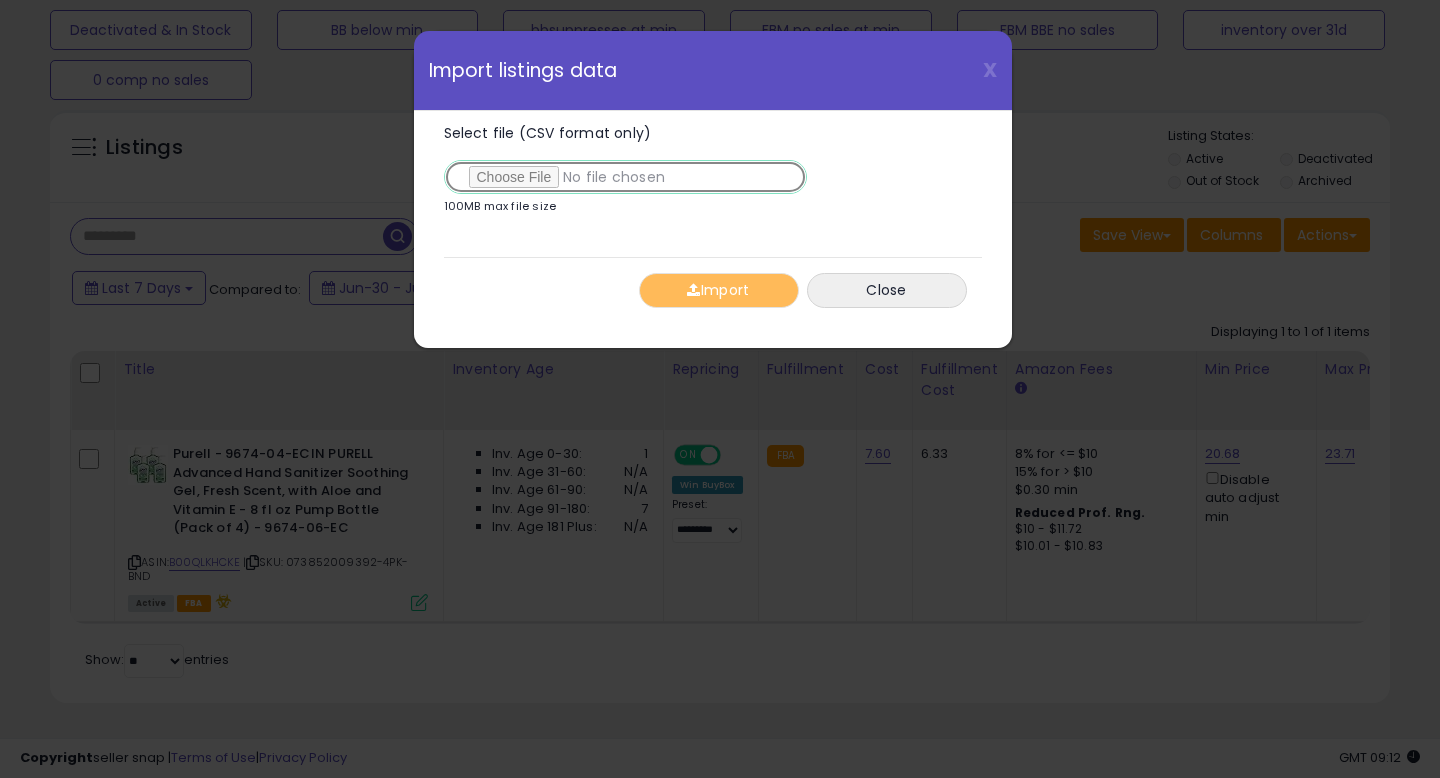 click on "Select file (CSV format only)" at bounding box center (625, 177) 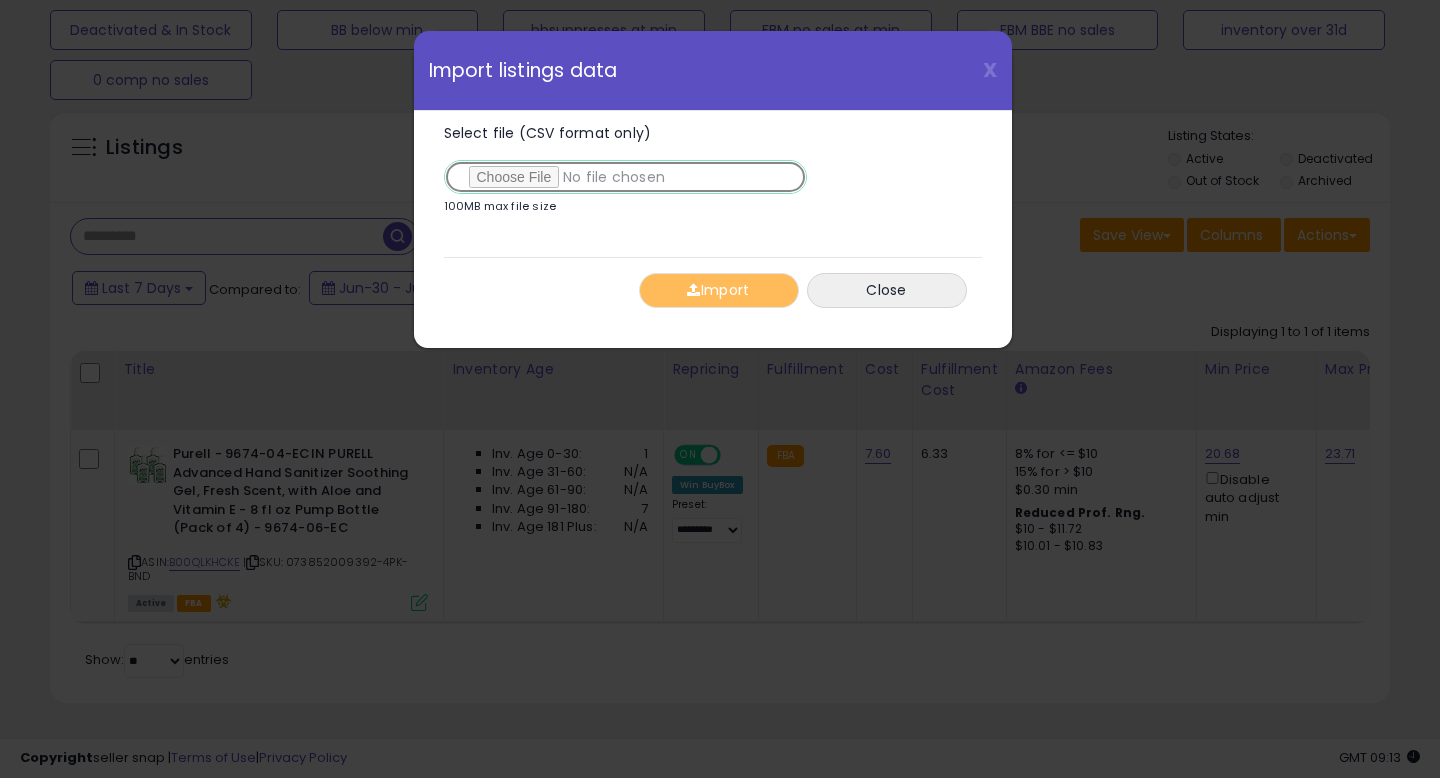 type on "**********" 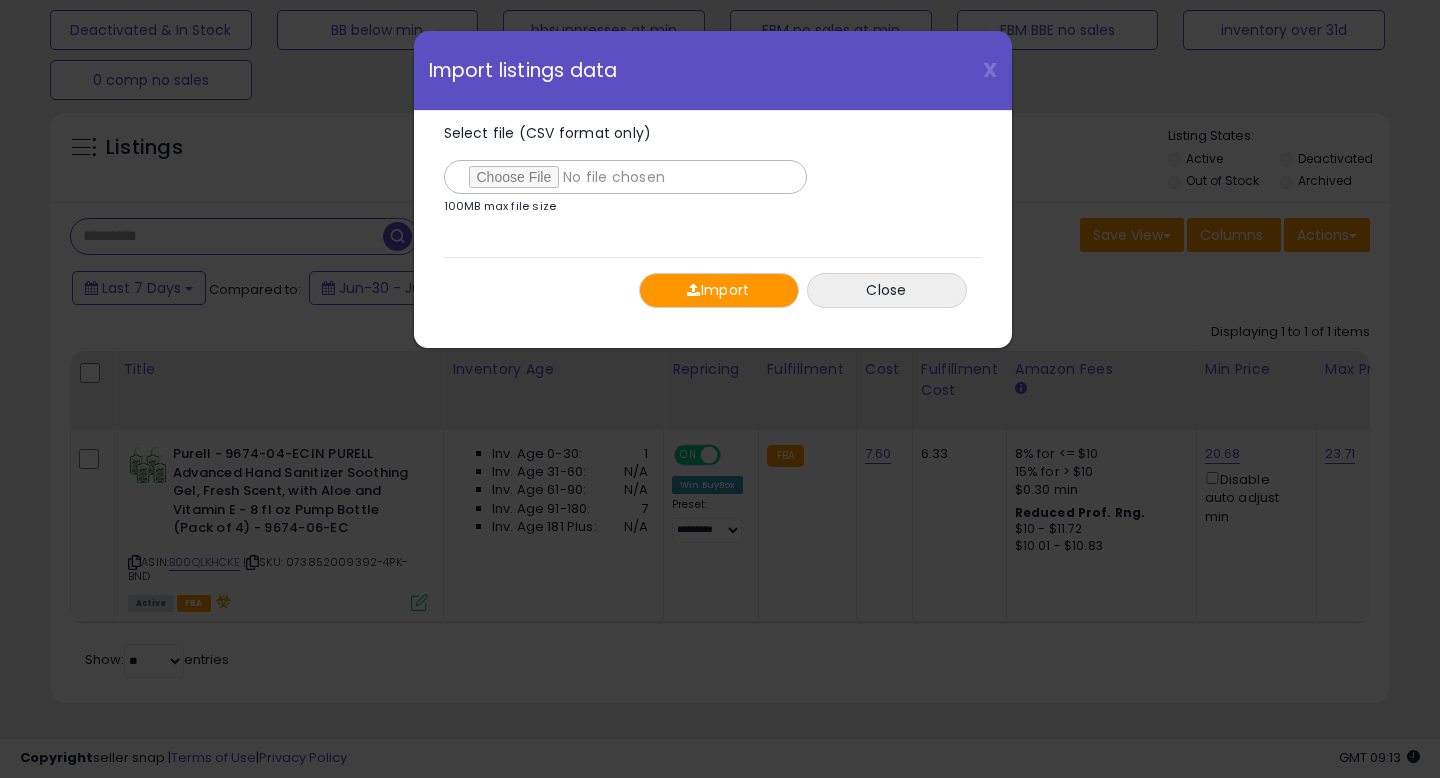 click on "Import" at bounding box center [719, 290] 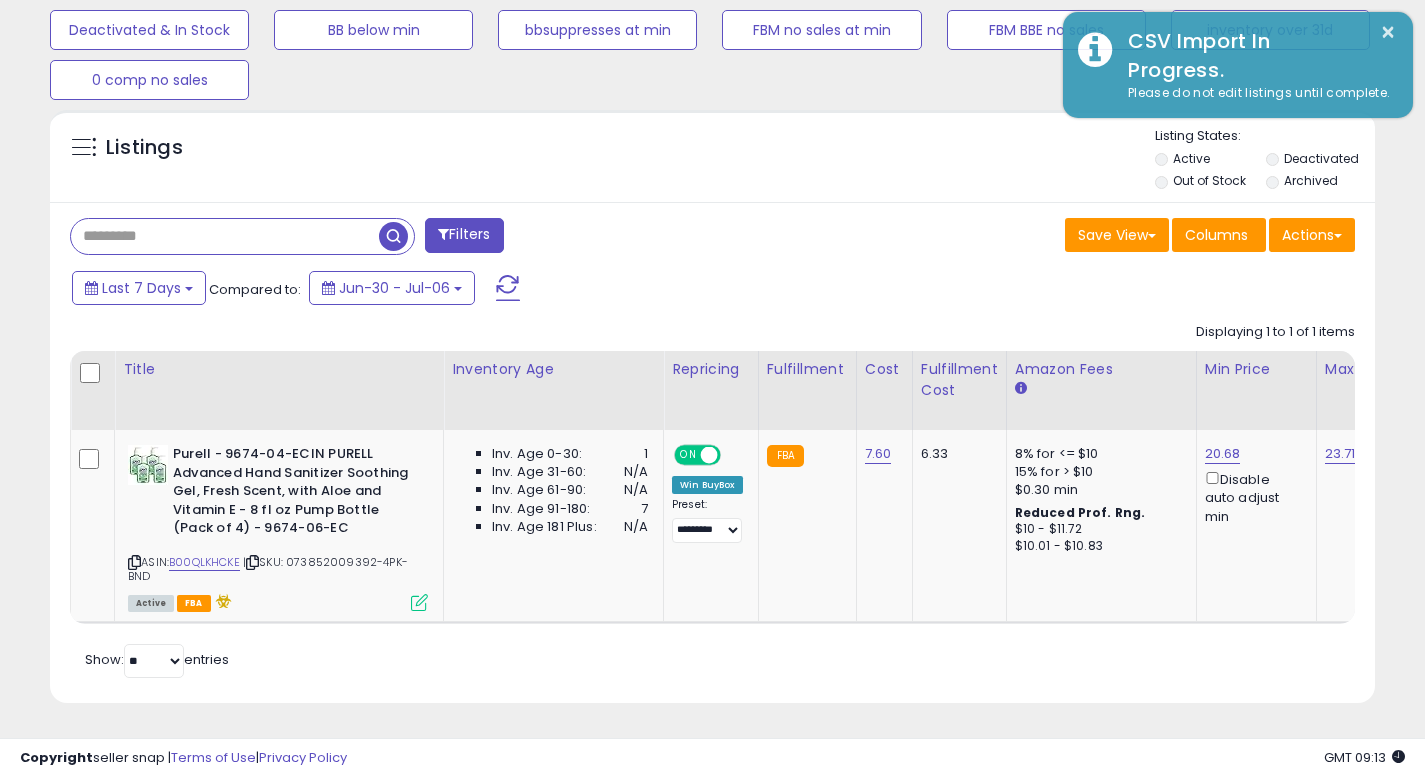 scroll, scrollTop: 410, scrollLeft: 767, axis: both 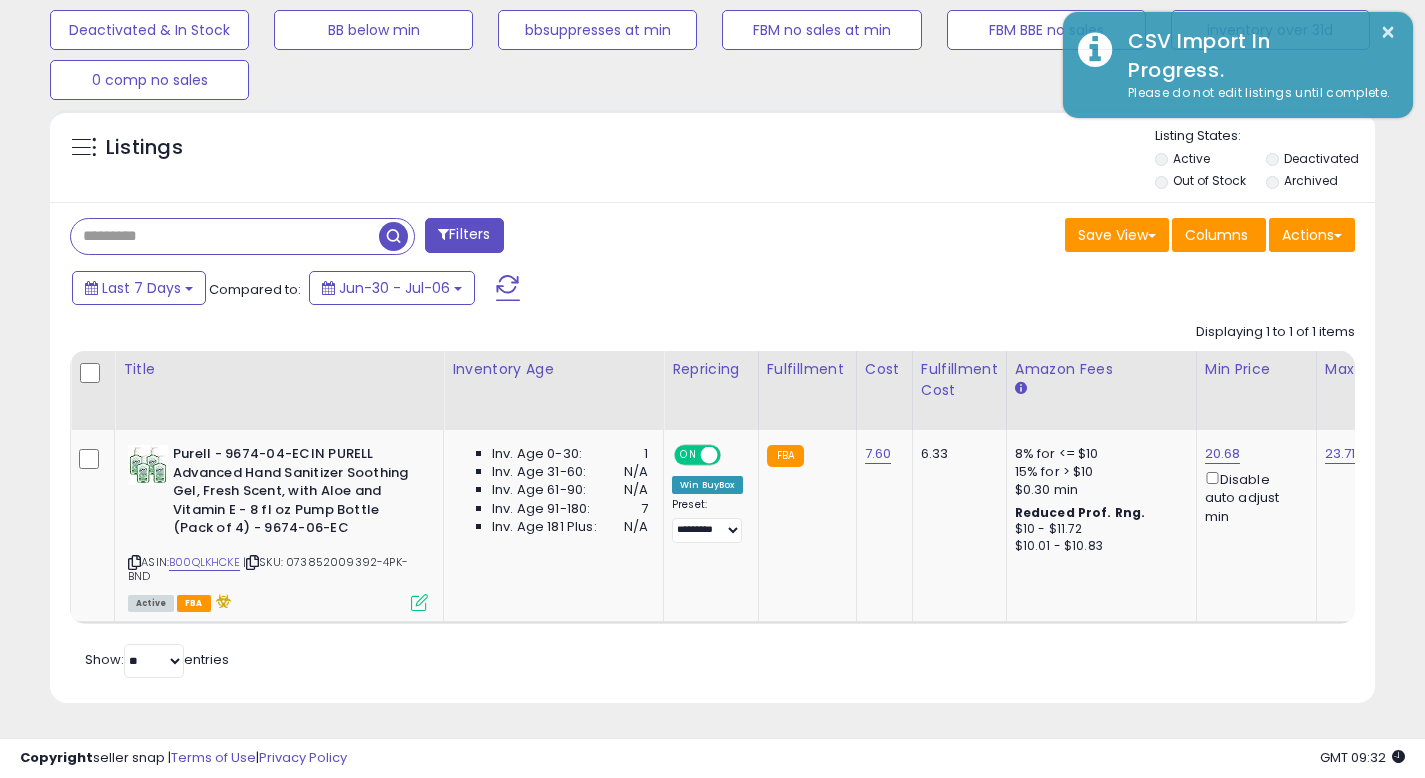click at bounding box center (225, 236) 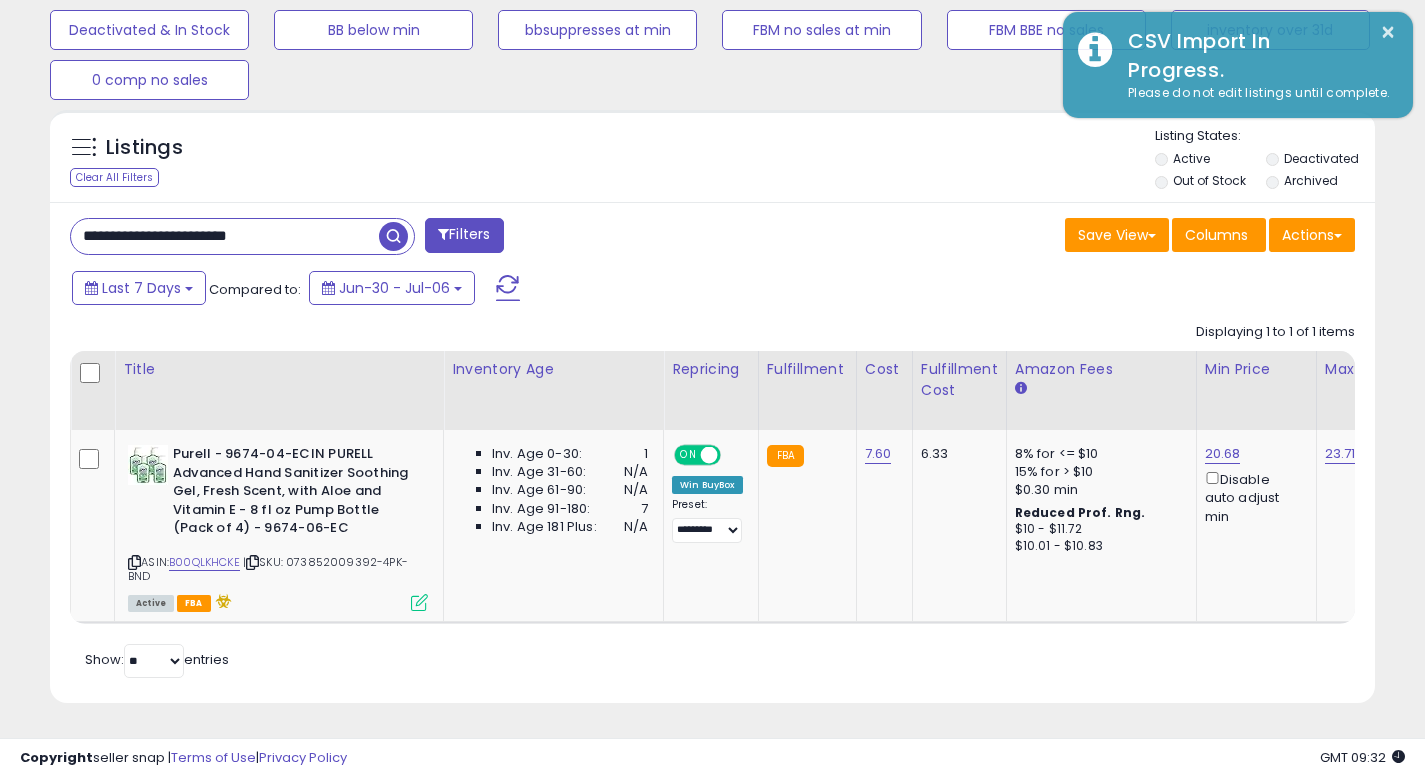 type on "**********" 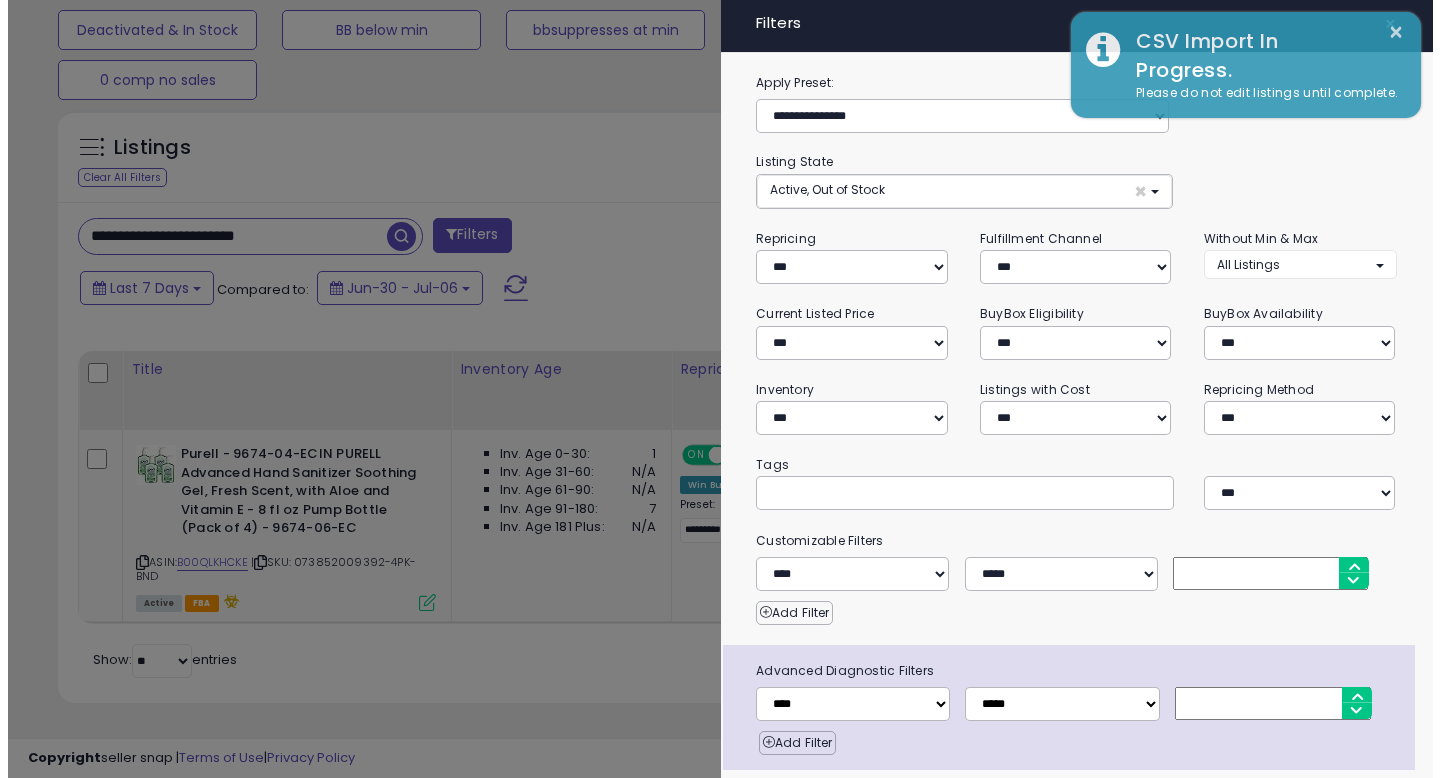 scroll, scrollTop: 999590, scrollLeft: 999224, axis: both 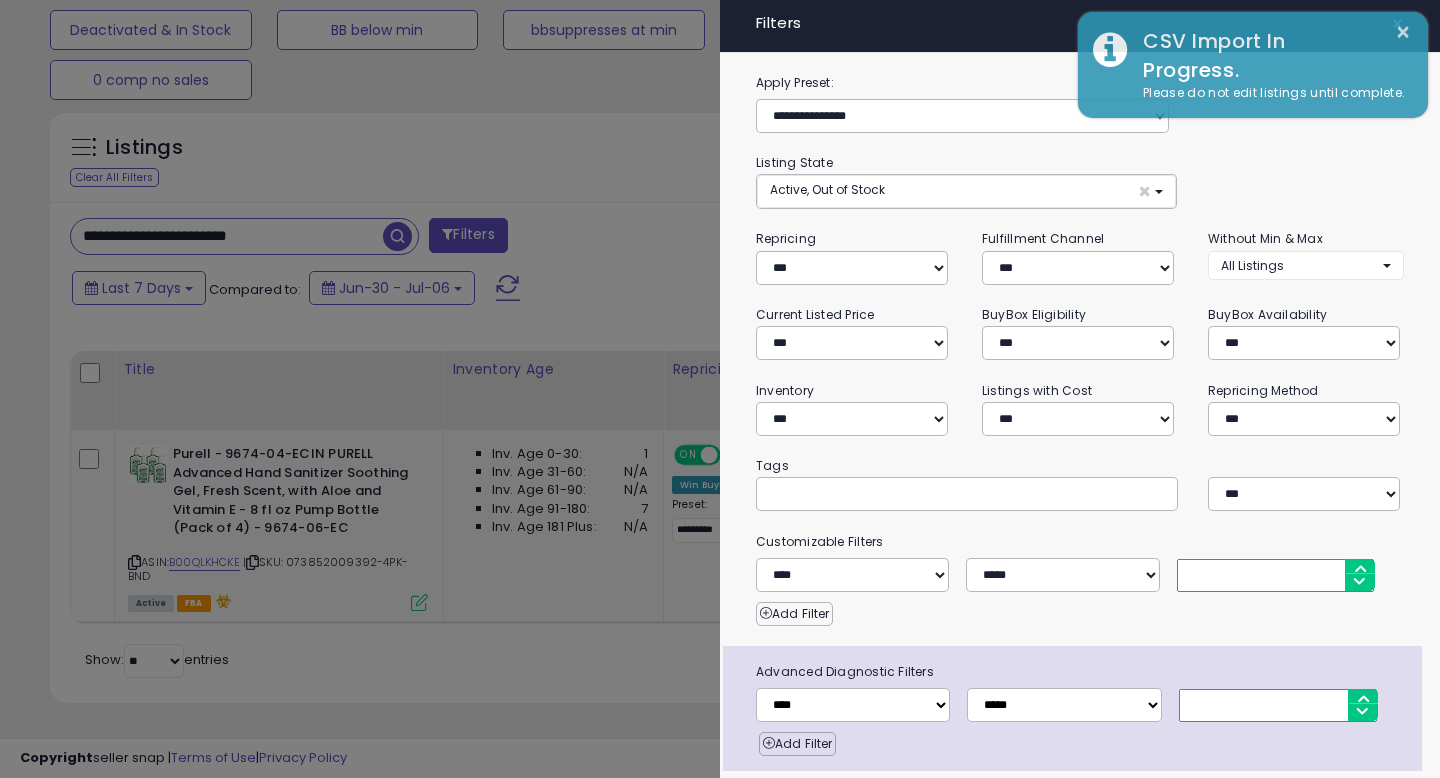 click at bounding box center [720, 389] 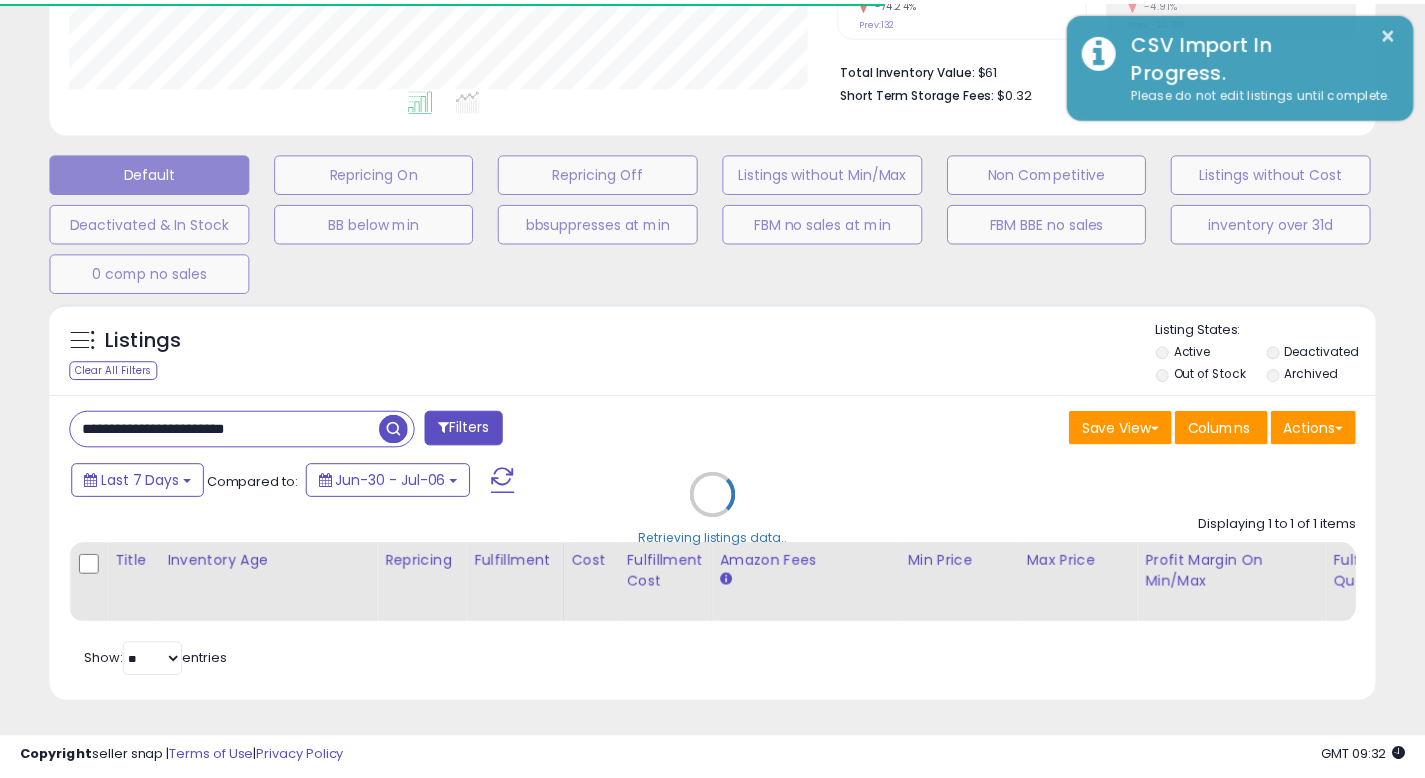 scroll, scrollTop: 670, scrollLeft: 0, axis: vertical 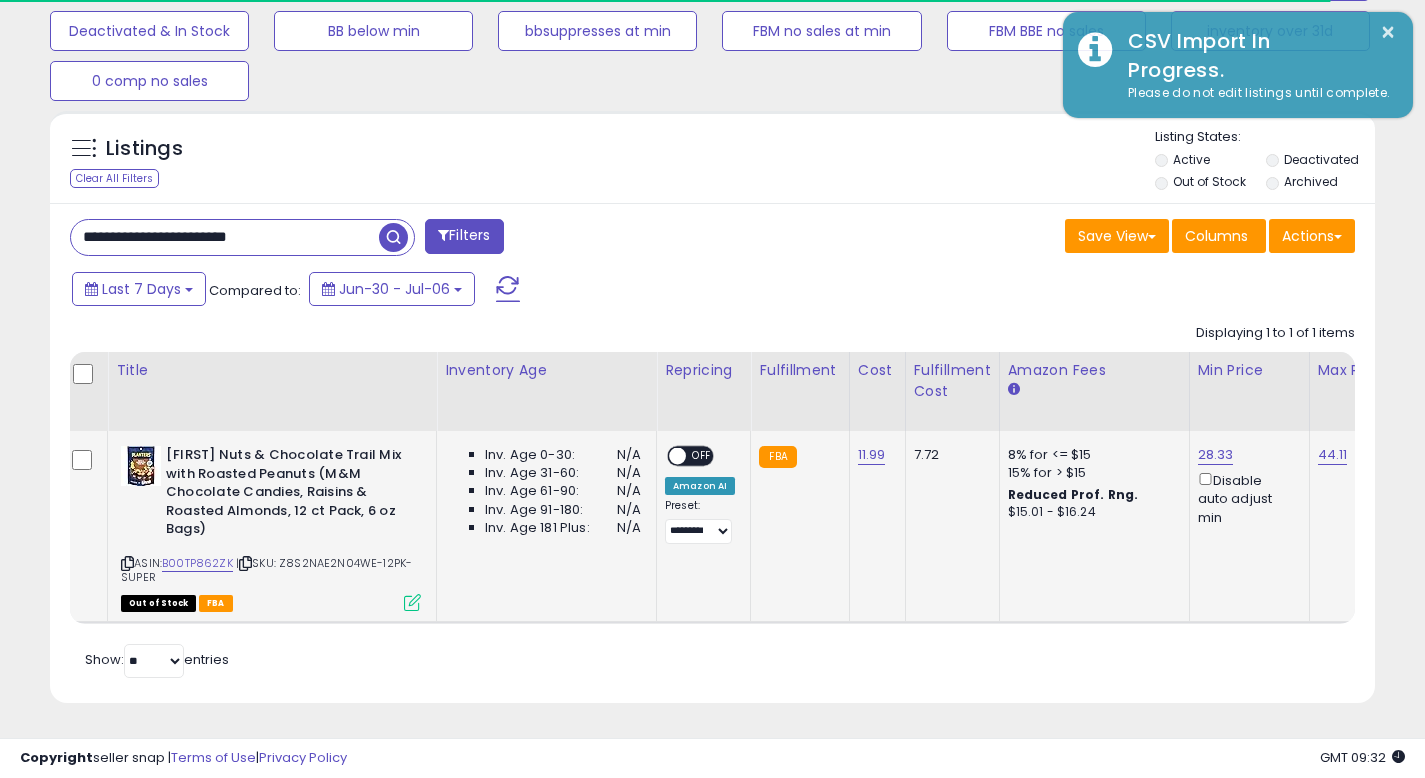 click at bounding box center [412, 602] 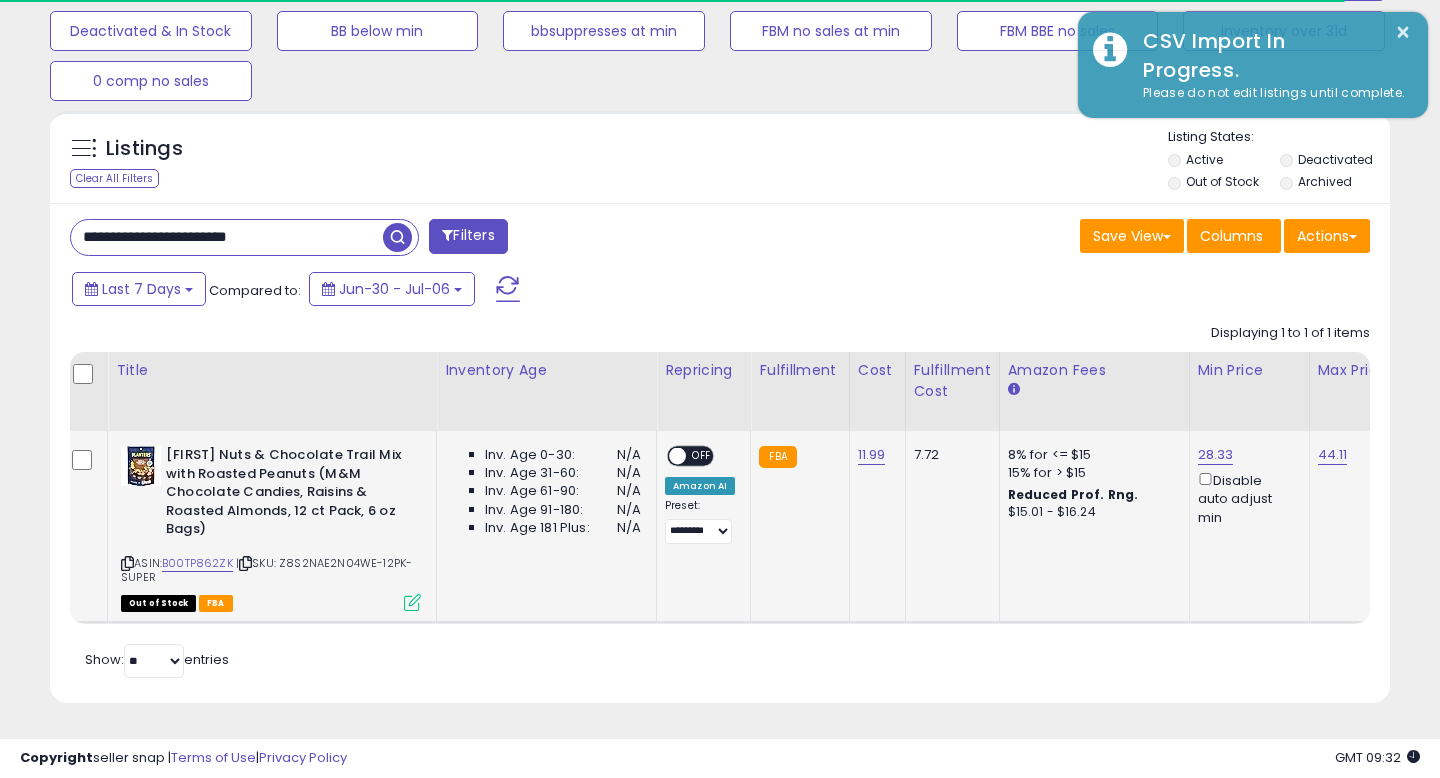 scroll, scrollTop: 999590, scrollLeft: 999224, axis: both 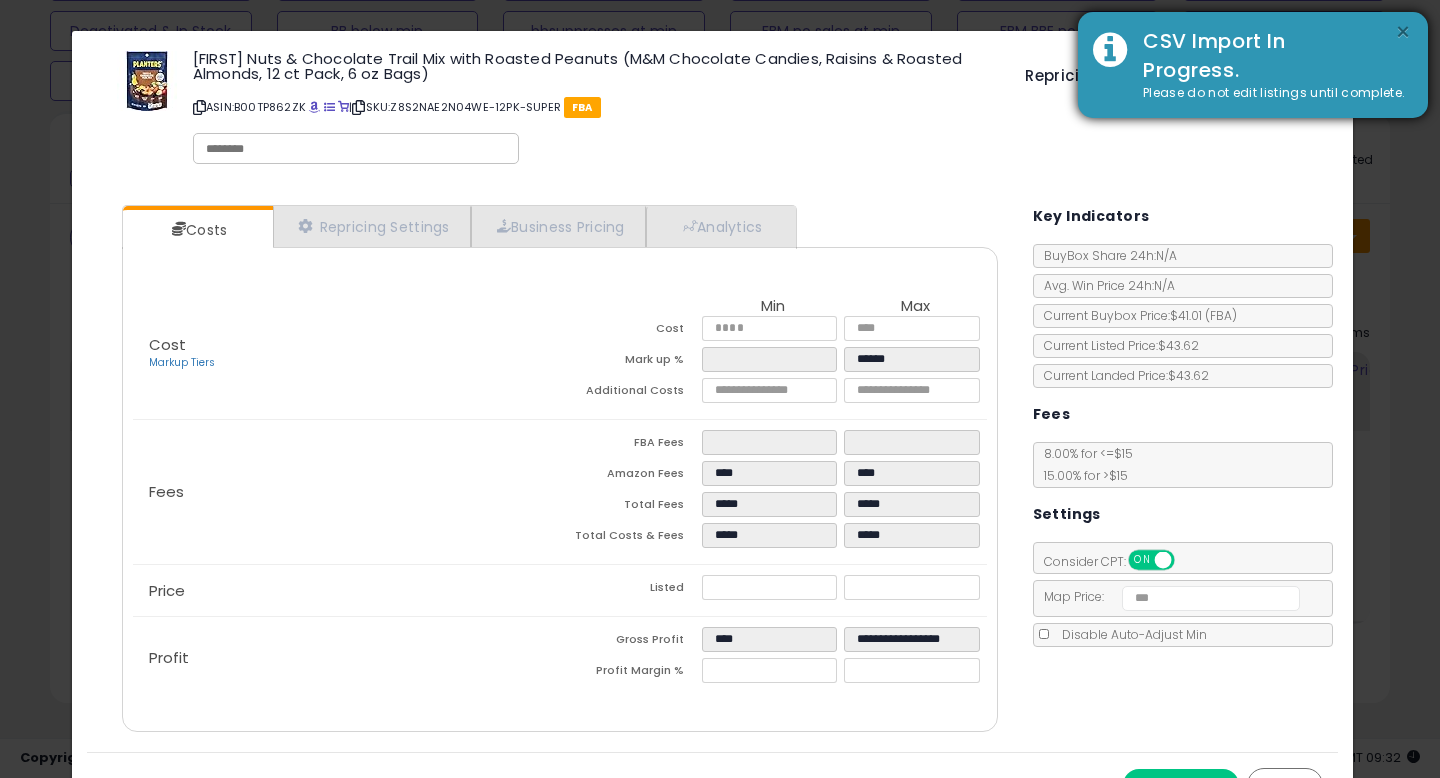 click on "×" at bounding box center (1403, 32) 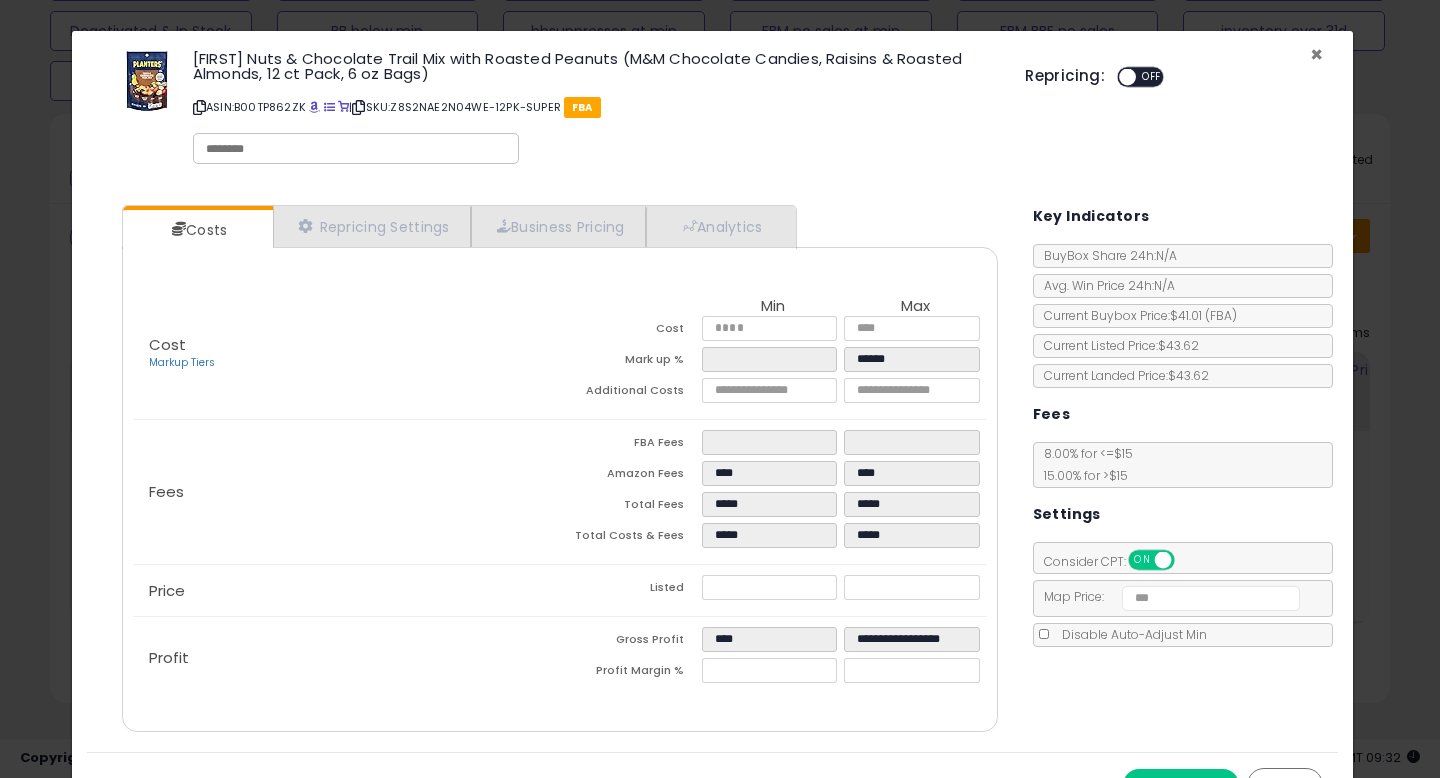 click on "×" at bounding box center [1316, 54] 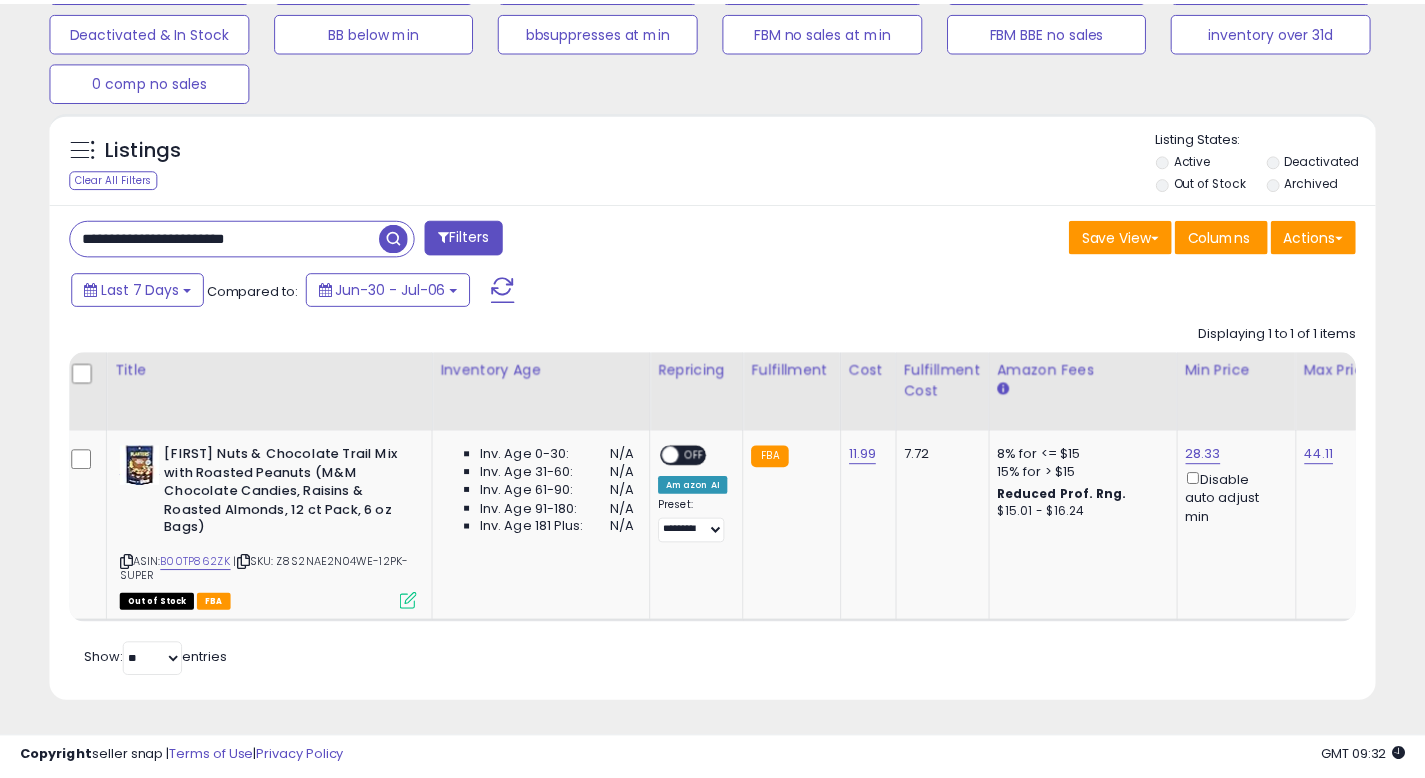 scroll, scrollTop: 410, scrollLeft: 767, axis: both 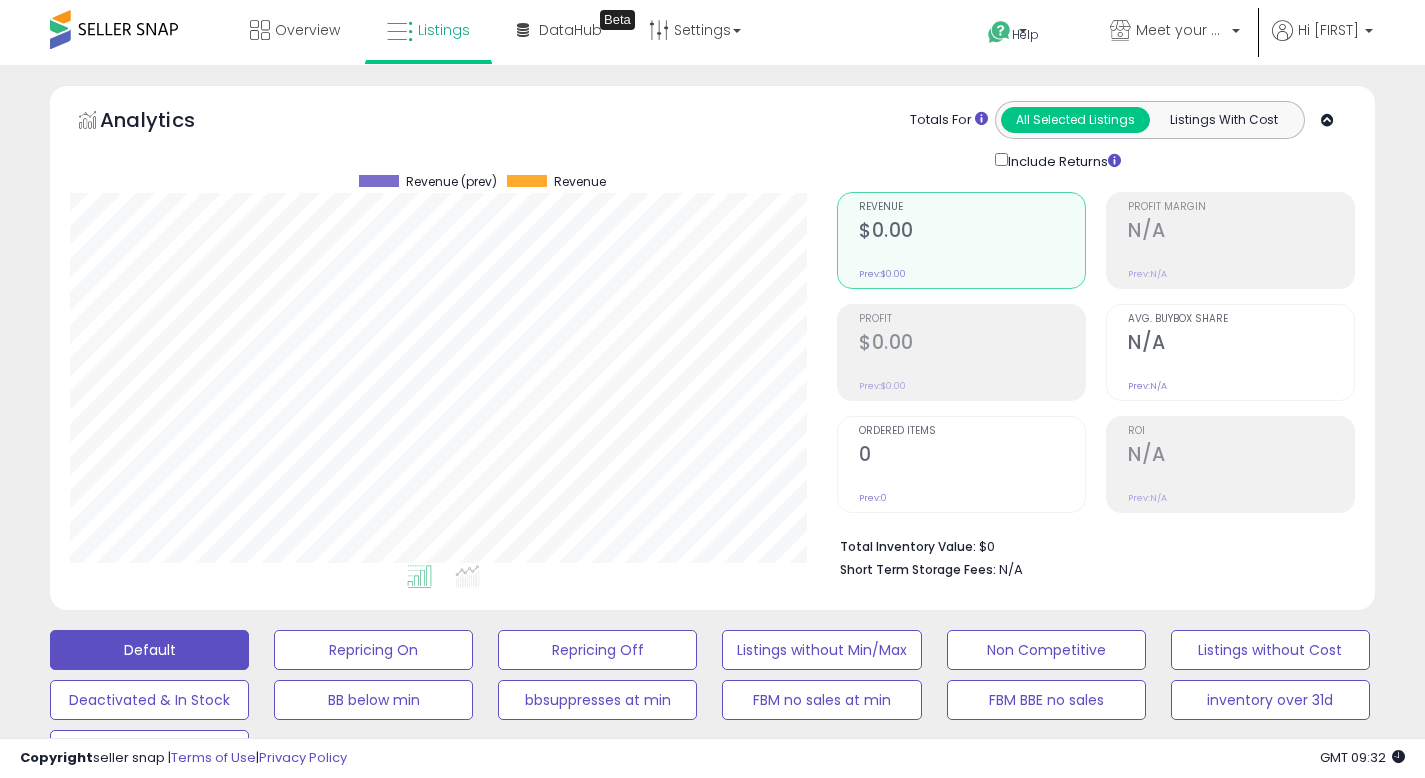 click on "**********" at bounding box center [712, 741] 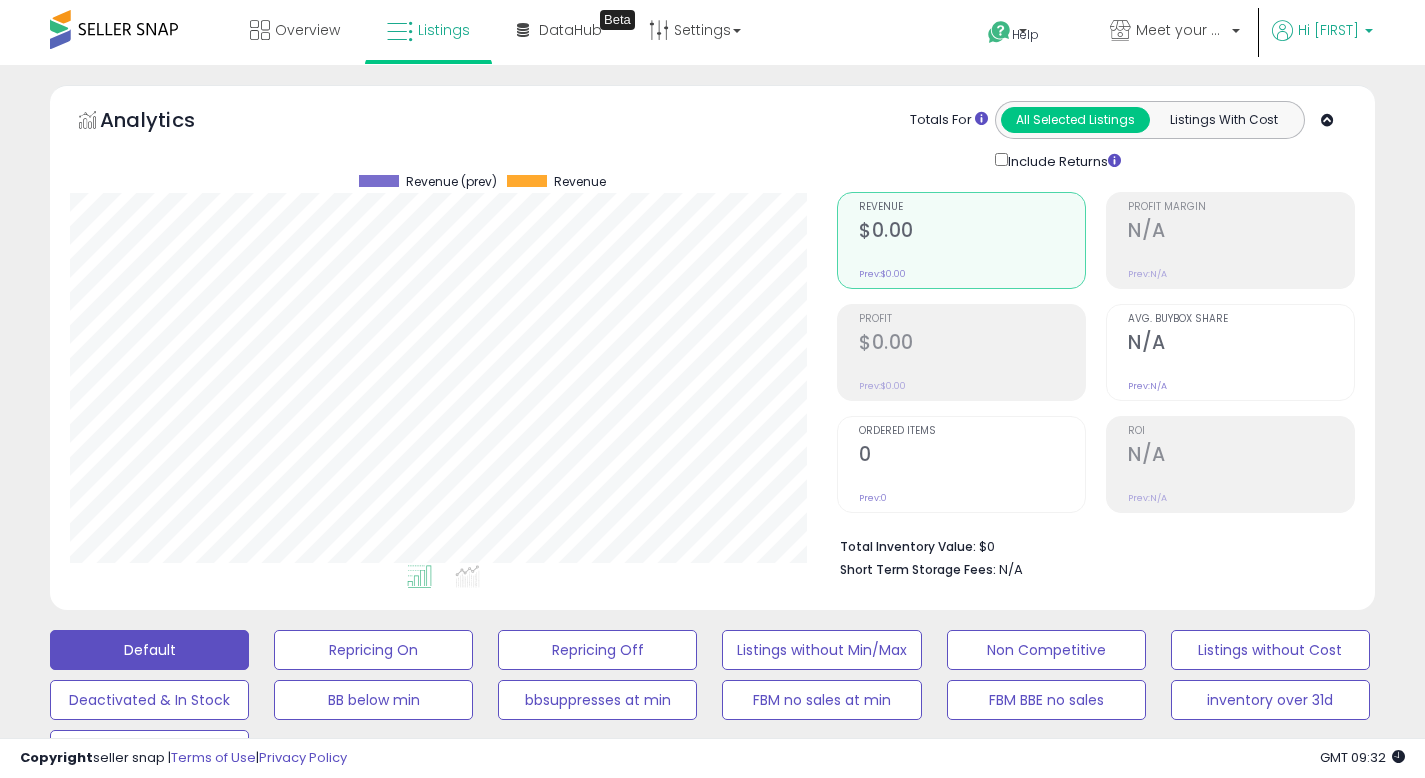 click on "Hi [FIRST]" at bounding box center (1328, 30) 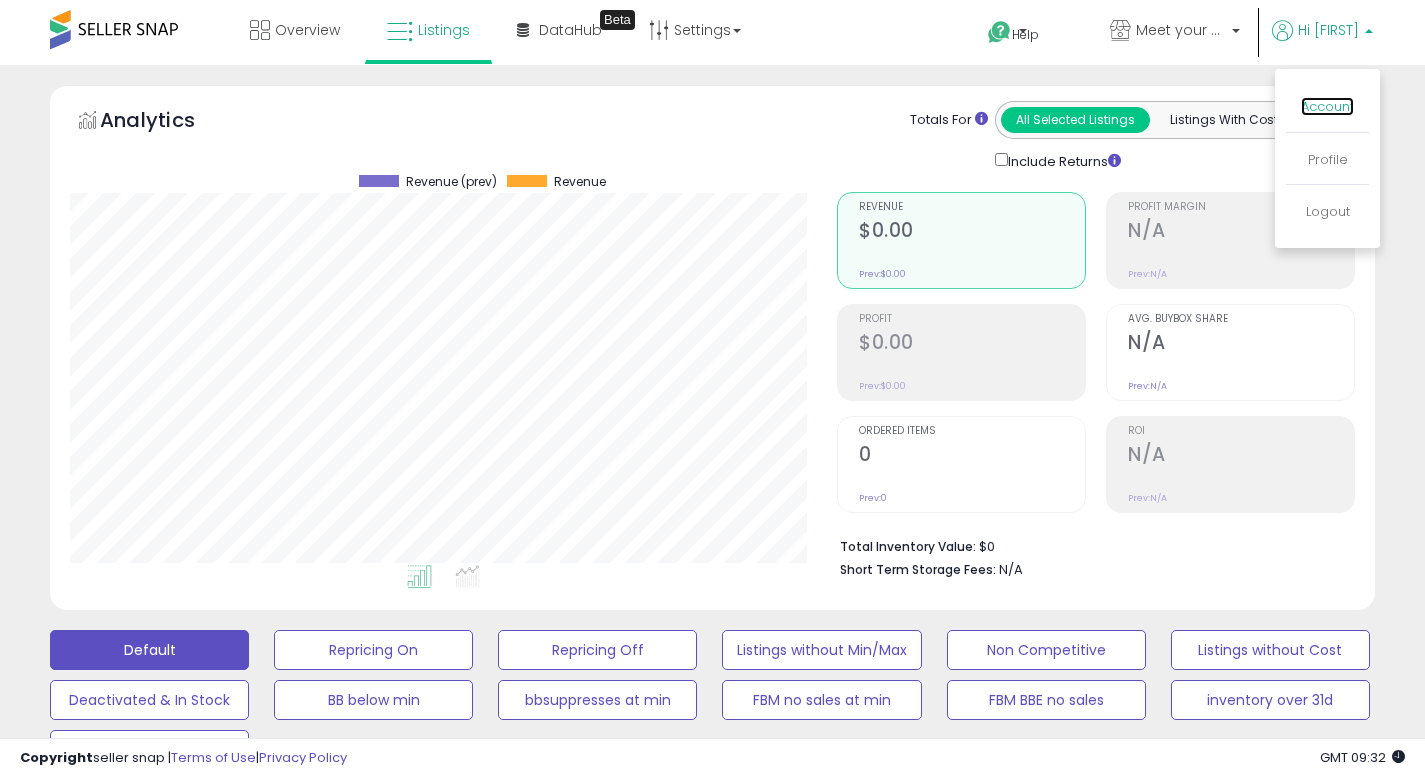 click on "Account" at bounding box center [1327, 106] 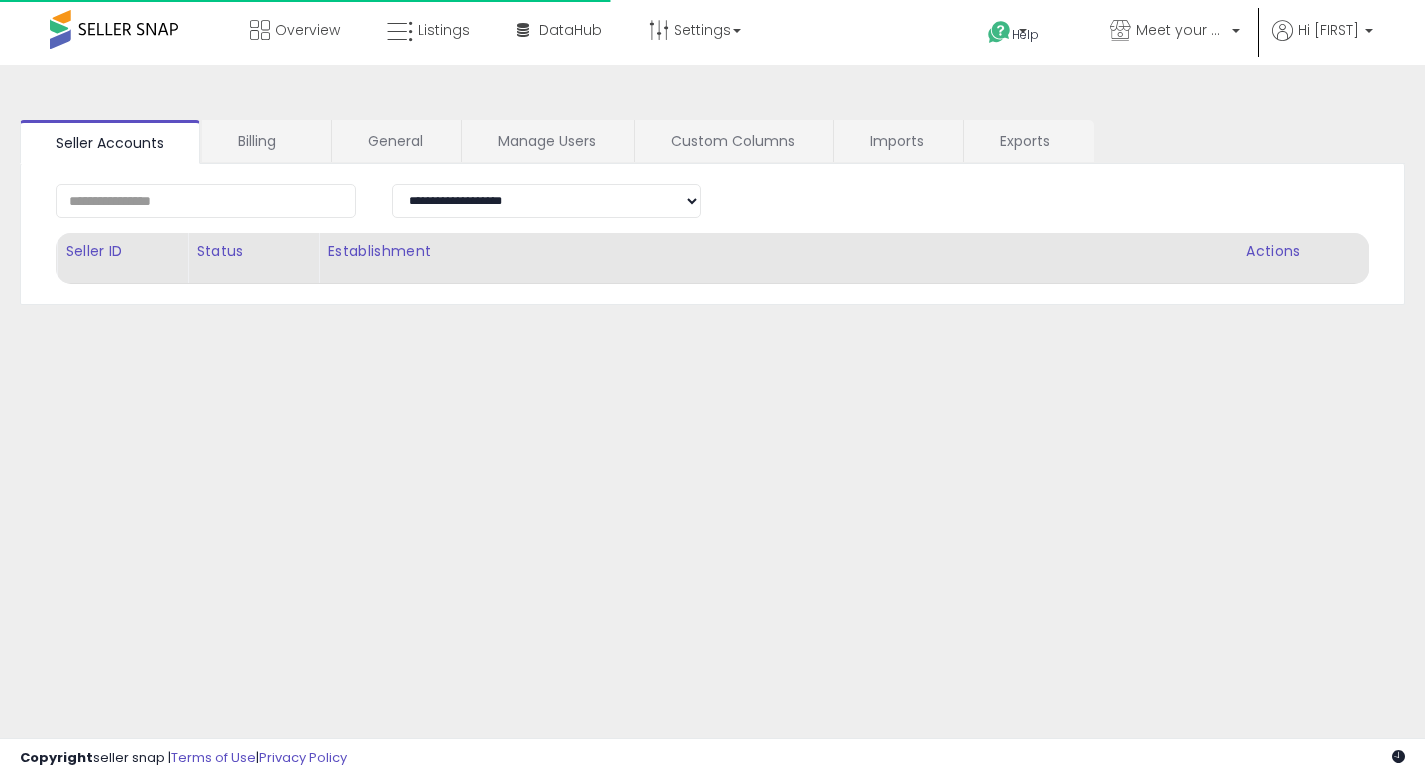 scroll, scrollTop: 0, scrollLeft: 0, axis: both 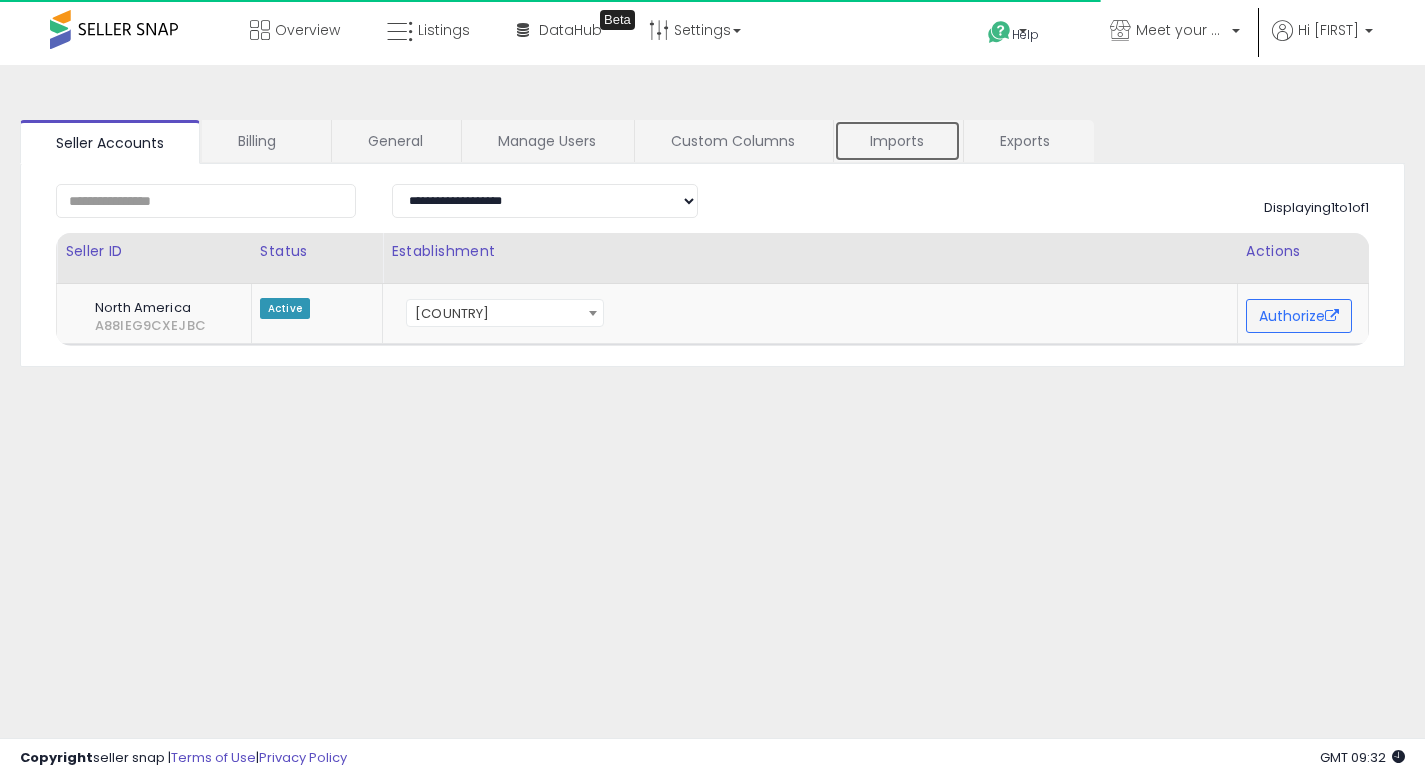 click on "Imports" at bounding box center [897, 141] 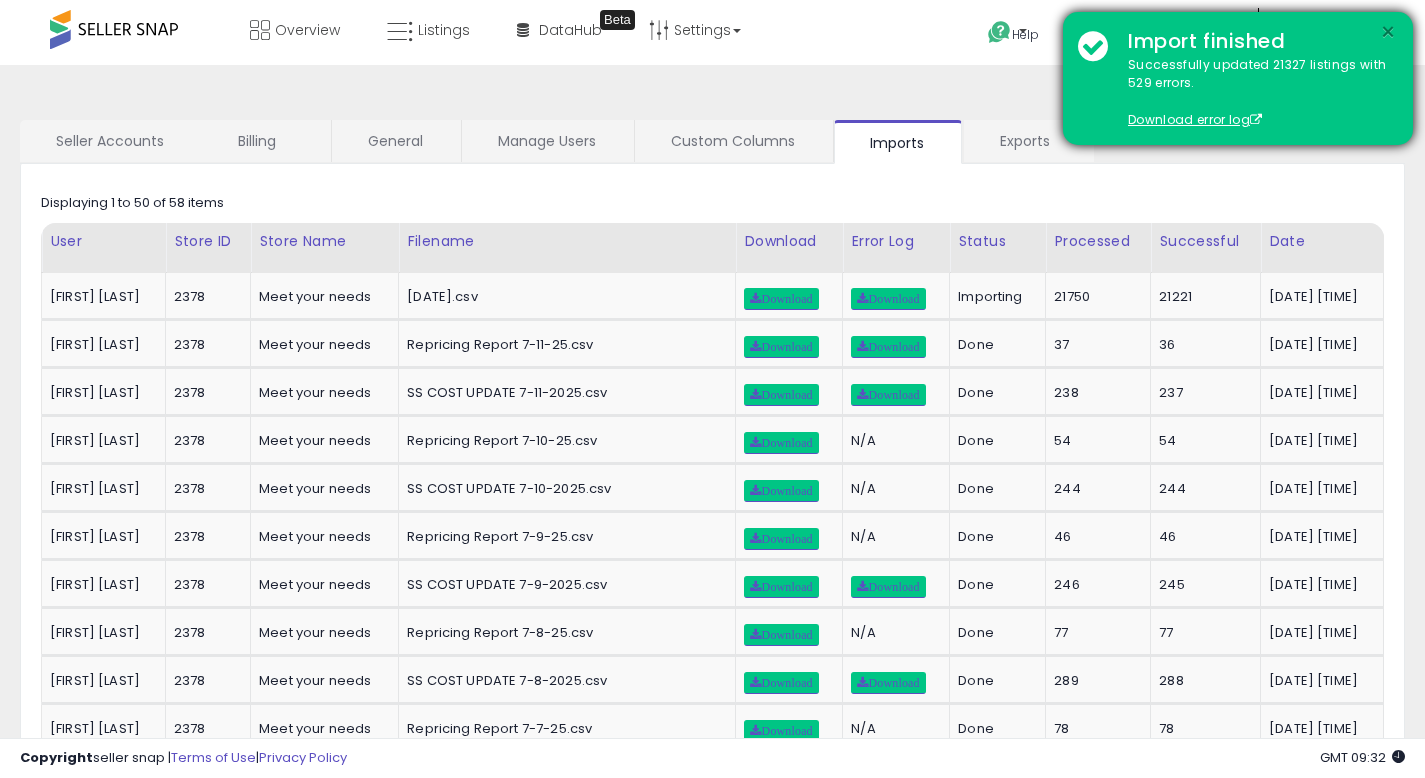 click on "×" at bounding box center [1388, 32] 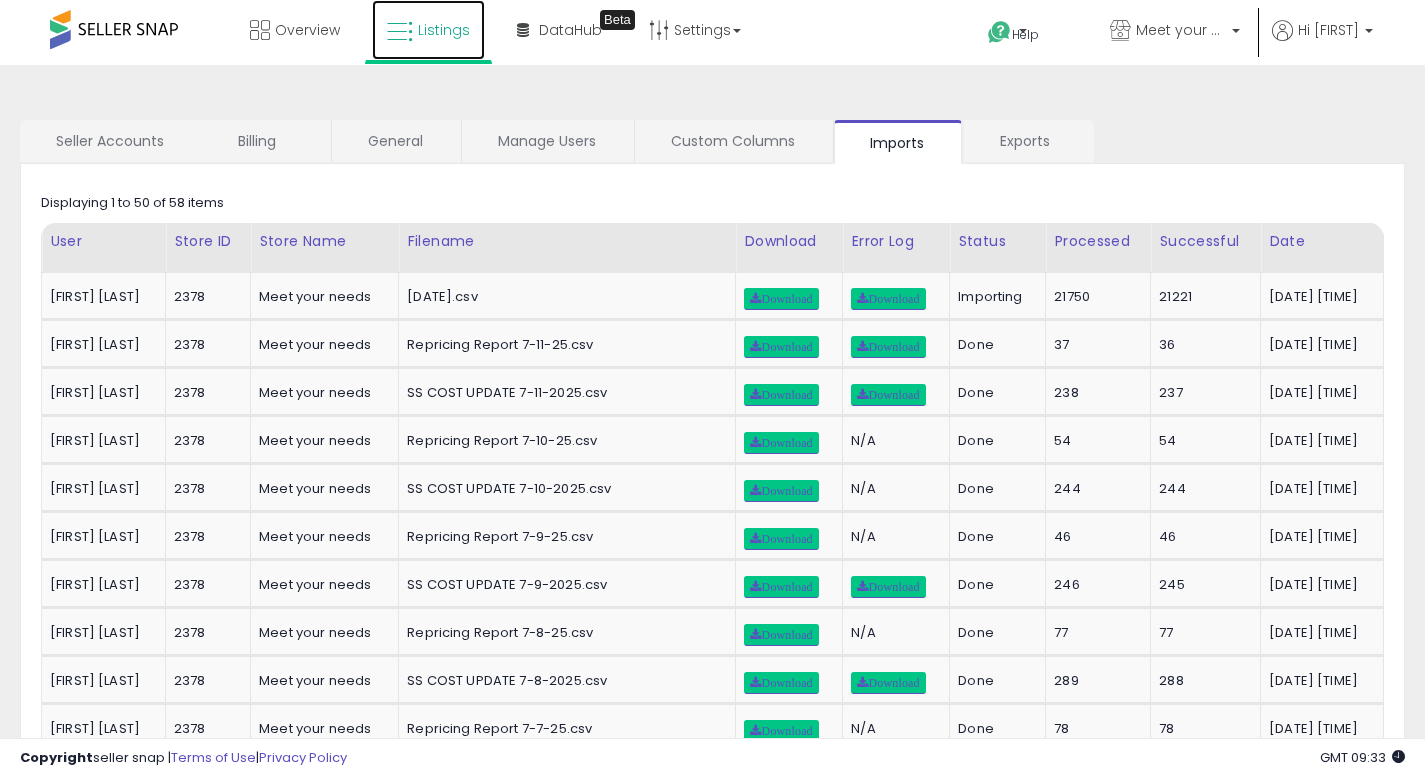 click on "Listings" at bounding box center (428, 30) 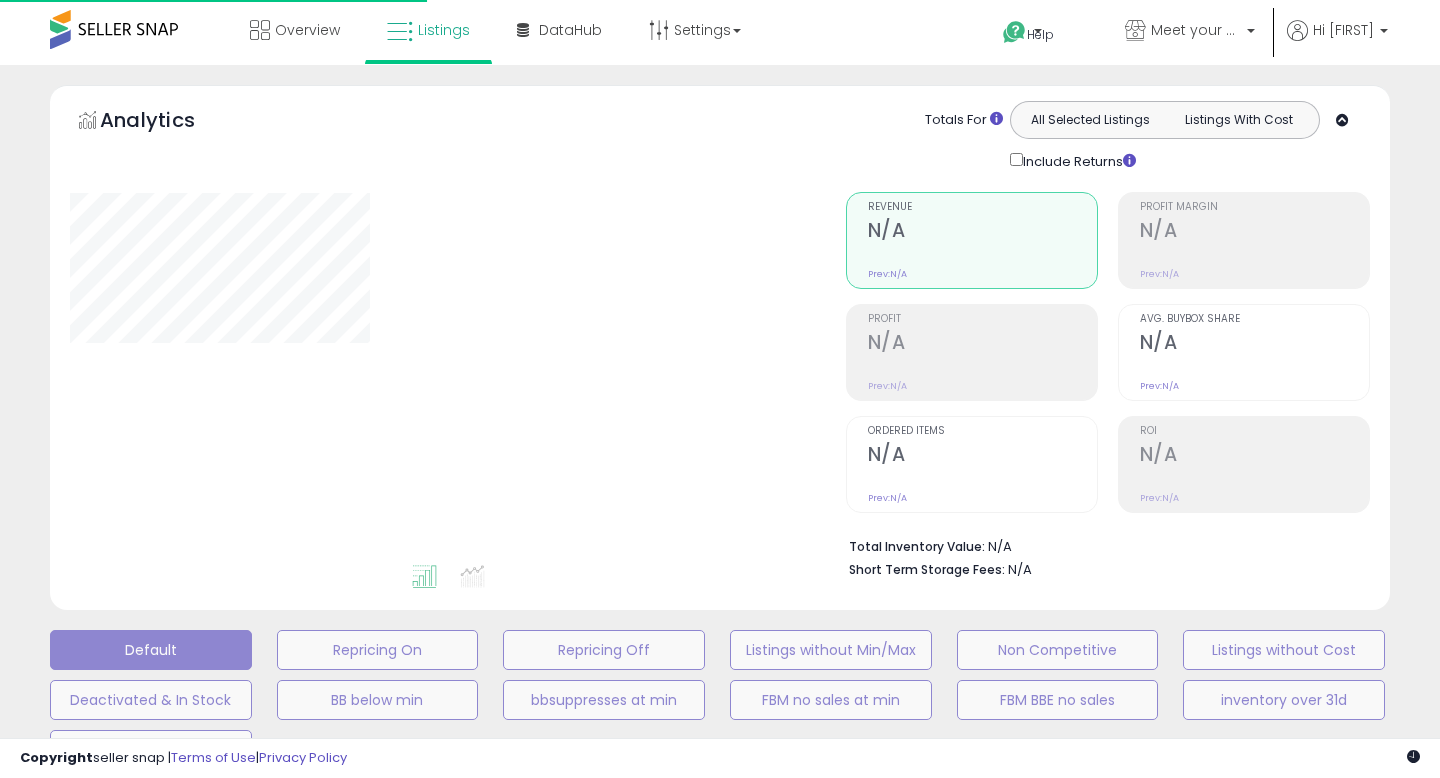 scroll, scrollTop: 0, scrollLeft: 0, axis: both 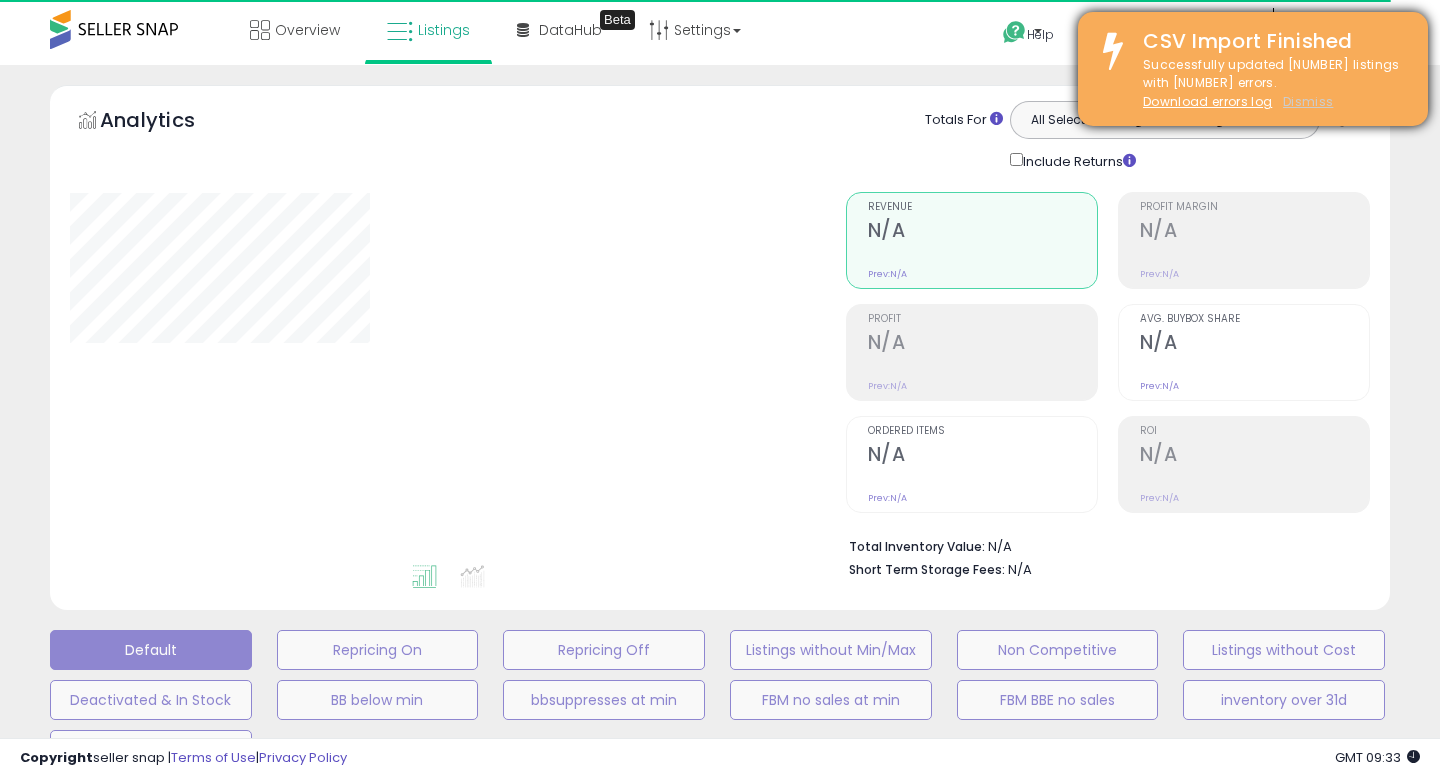 click on "Dismiss" at bounding box center [1308, 101] 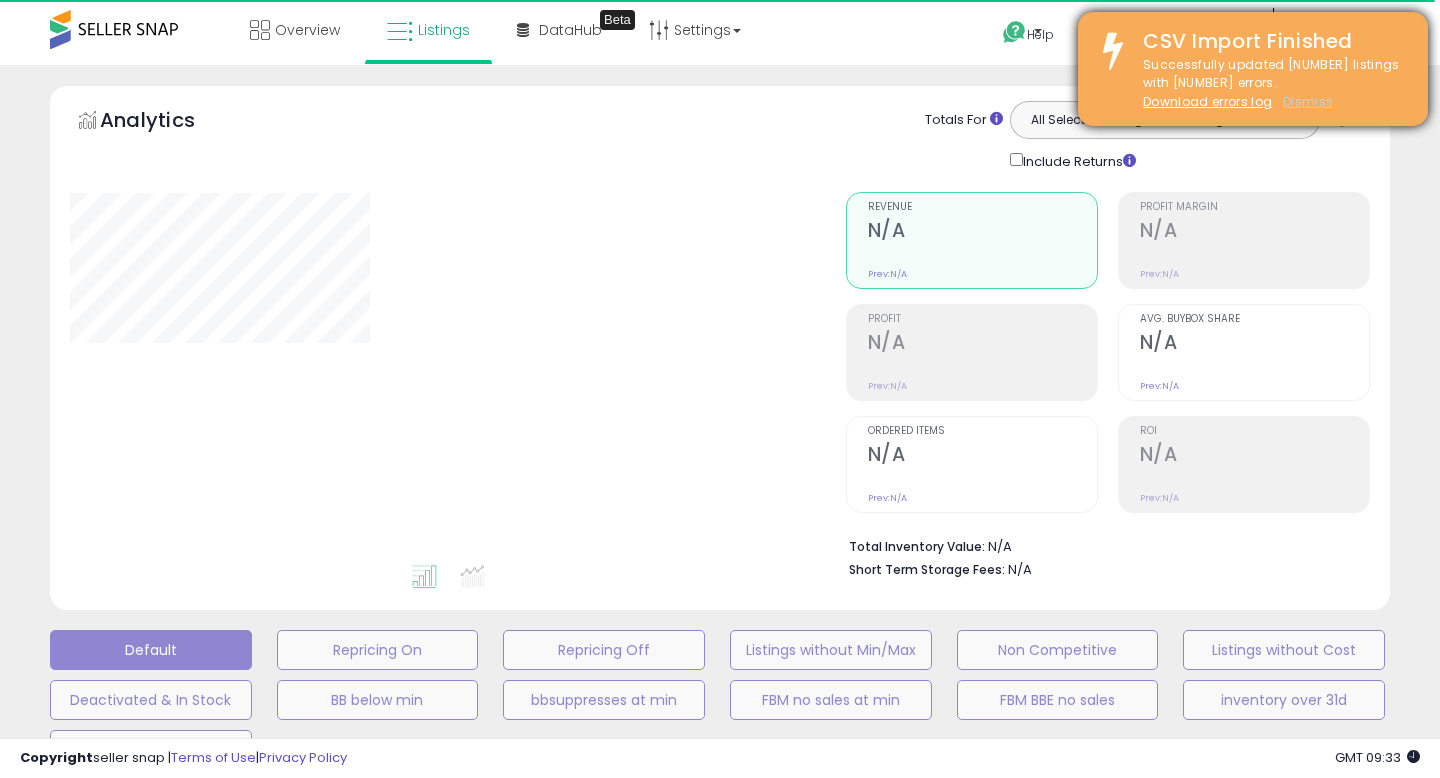 click on "Dismiss" at bounding box center [1308, 101] 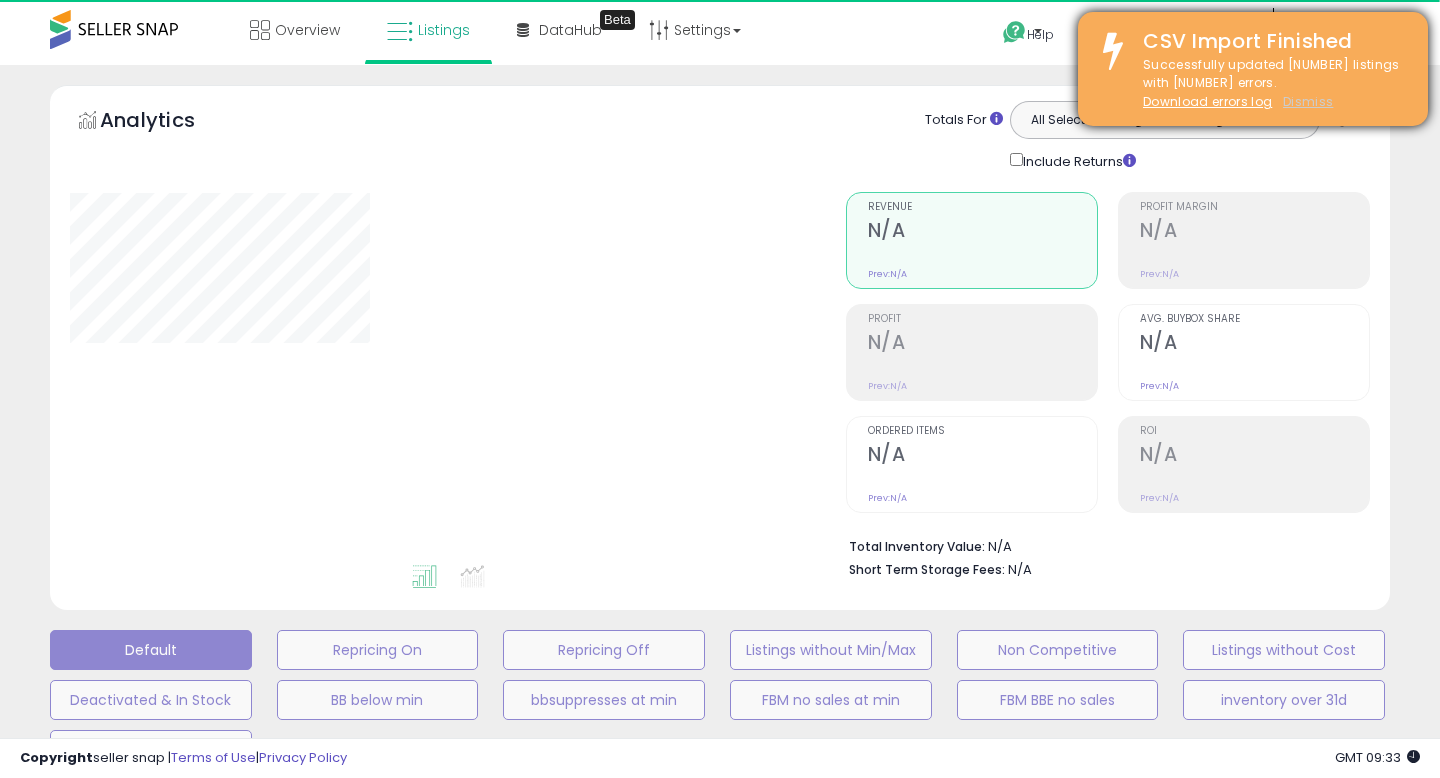 click on "Dismiss" at bounding box center (1308, 101) 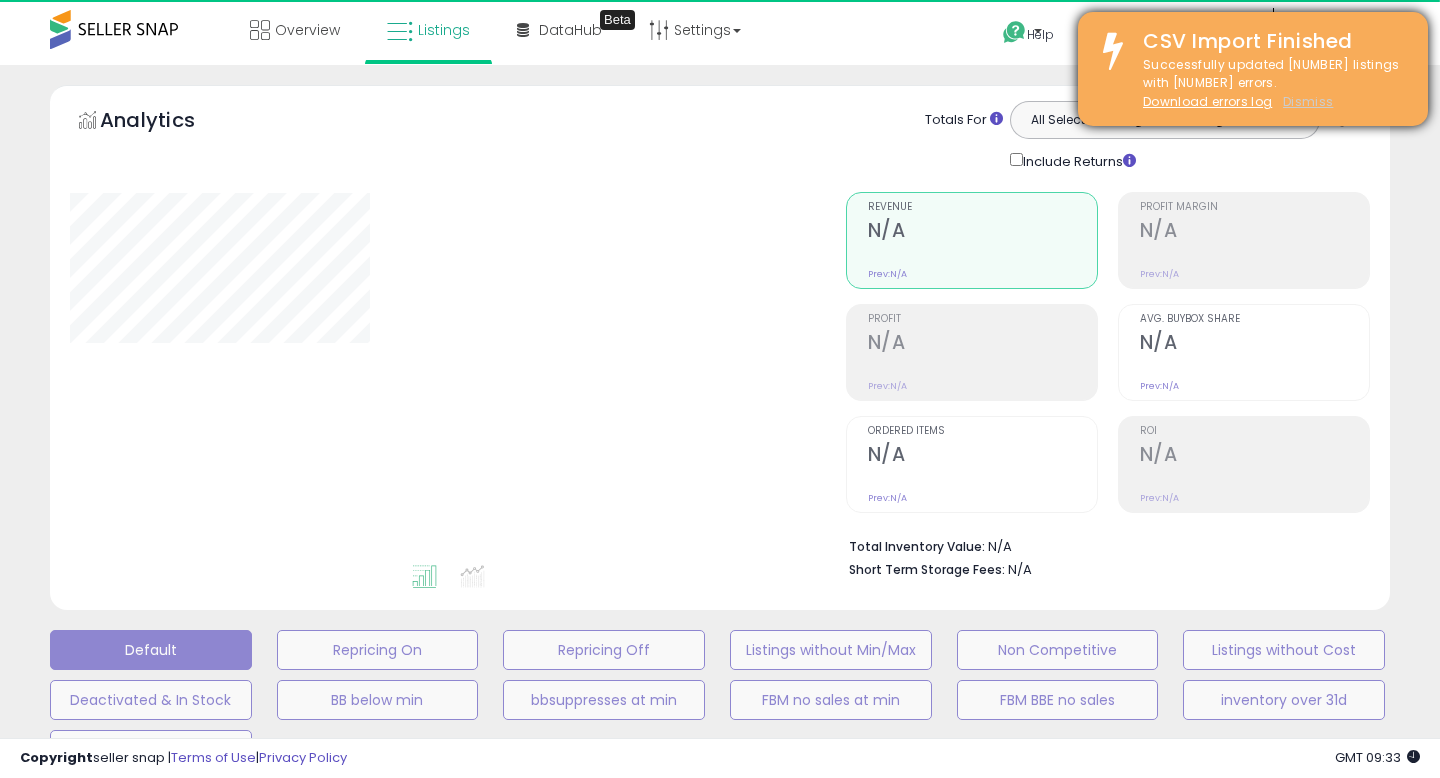 click on "Dismiss" at bounding box center (1308, 101) 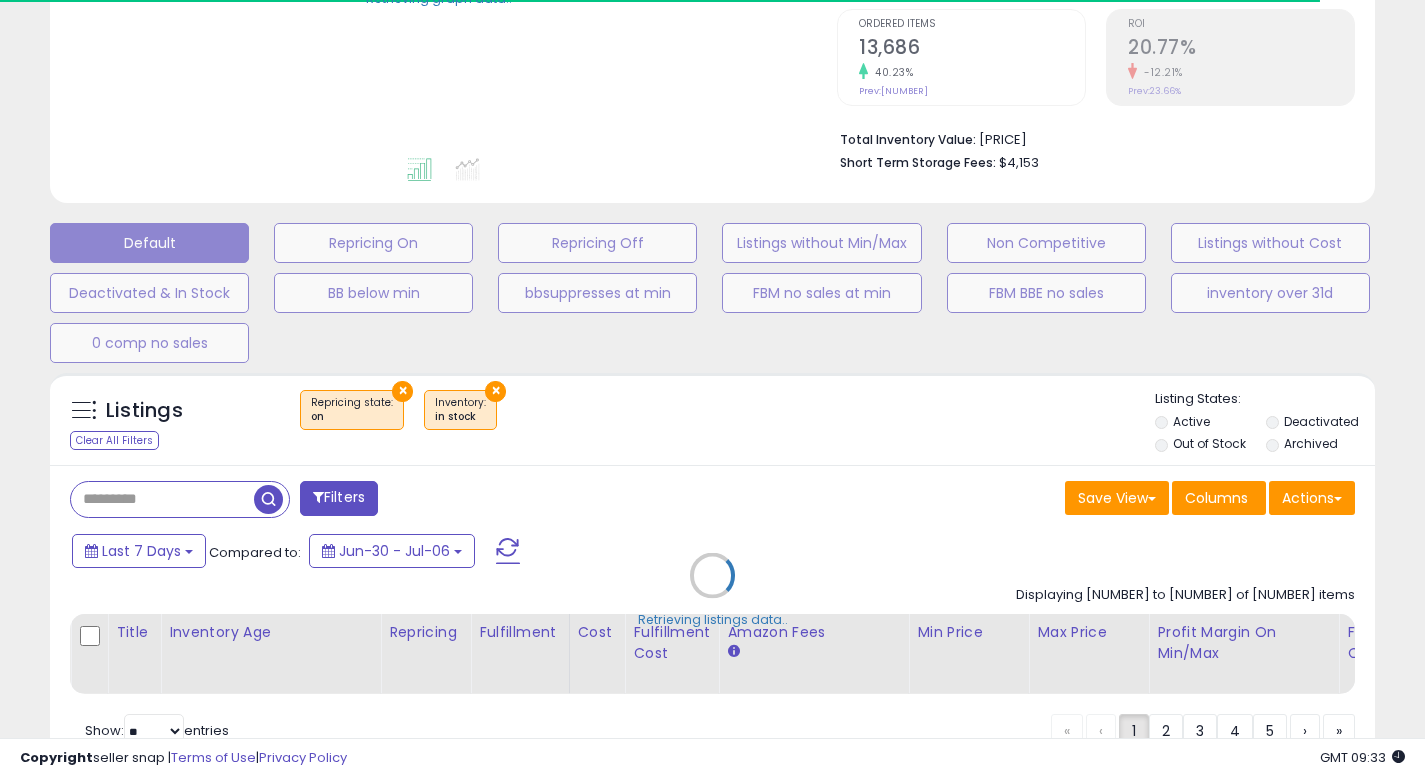 scroll, scrollTop: 415, scrollLeft: 0, axis: vertical 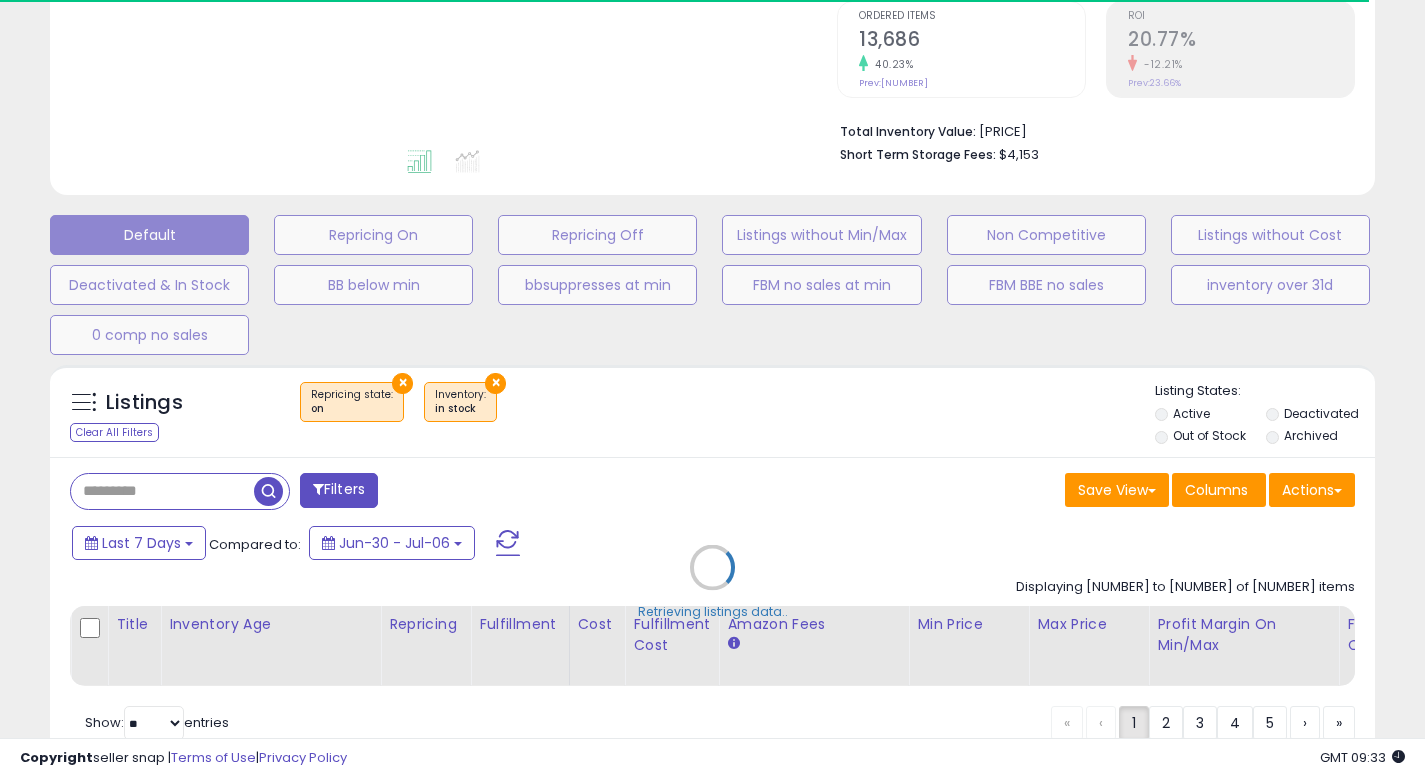 click on "Retrieving listings data.." at bounding box center [712, 582] 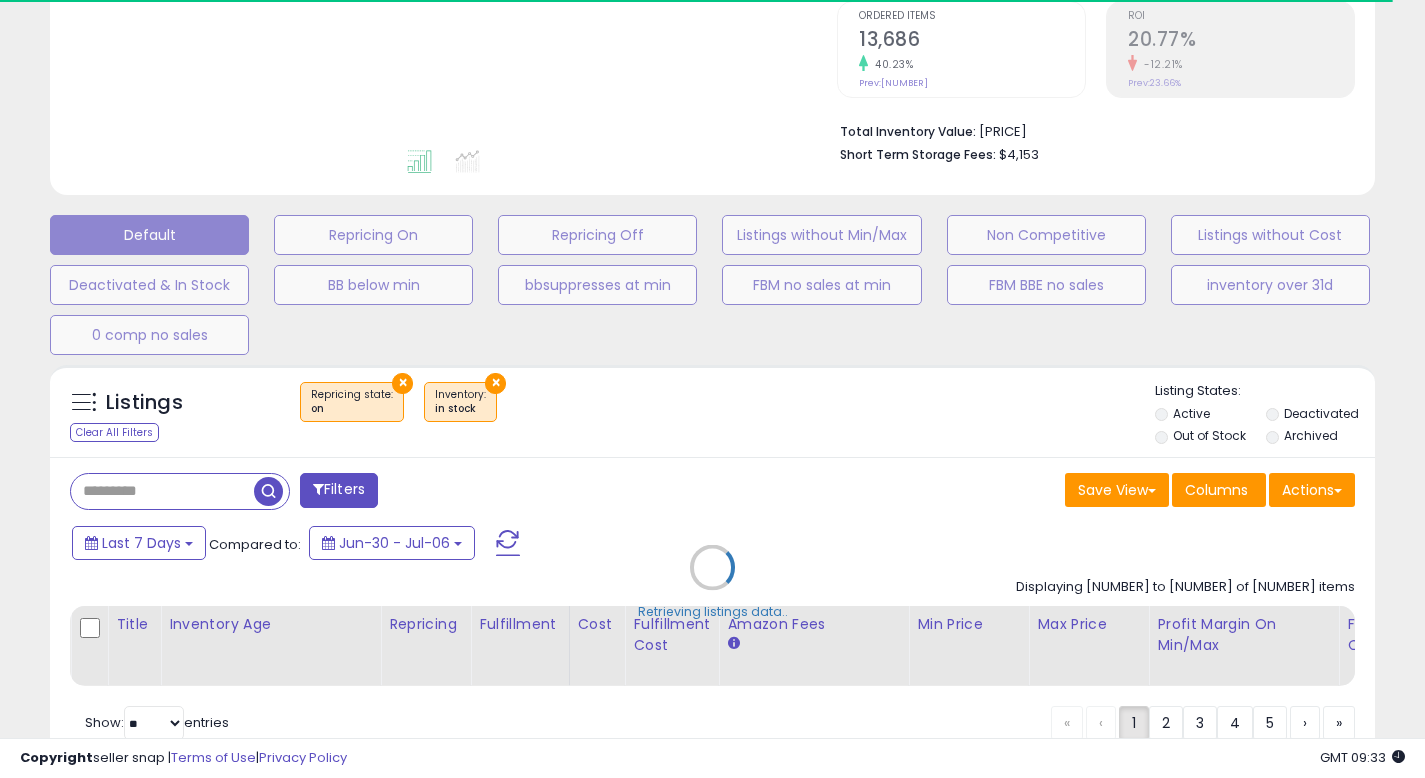 click on "Retrieving listings data.." at bounding box center [712, 582] 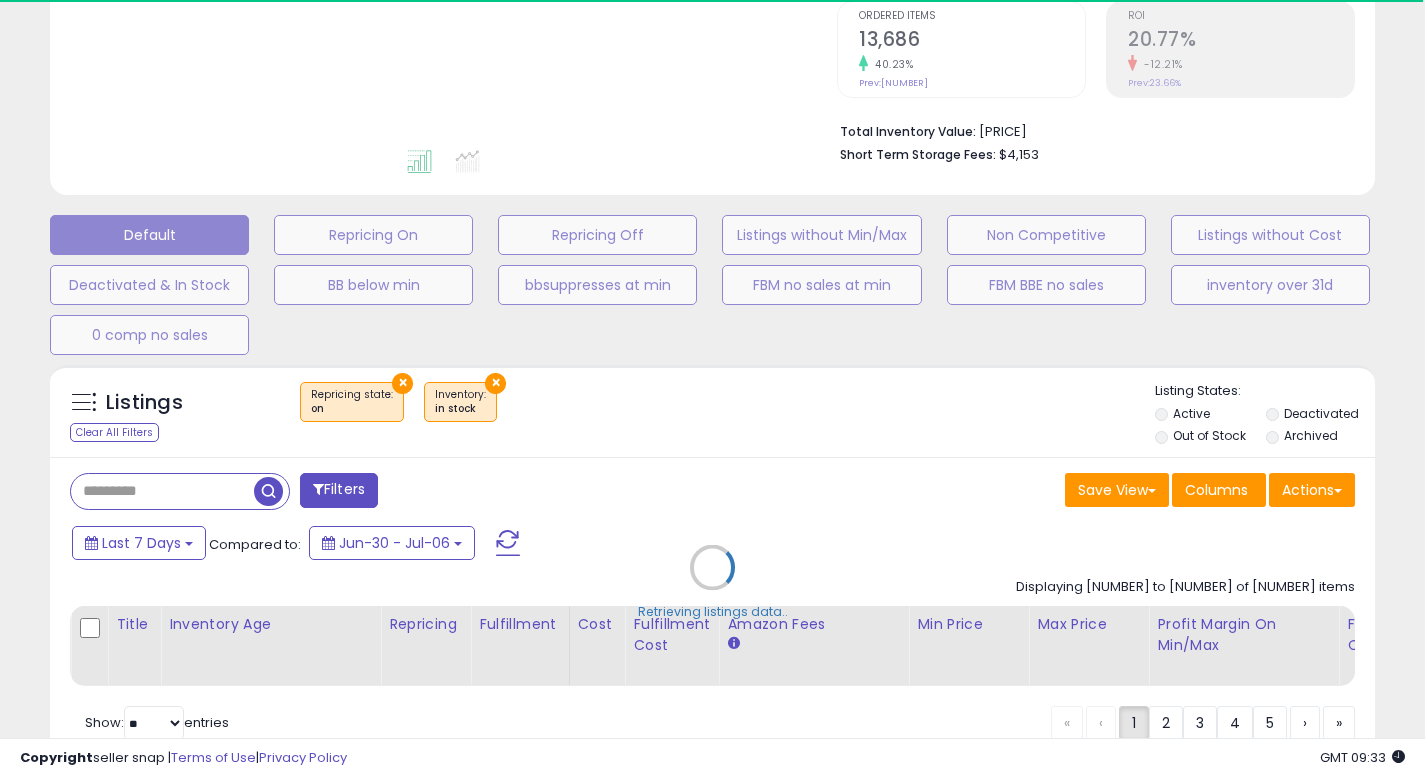 click on "Retrieving listings data.." at bounding box center (712, 582) 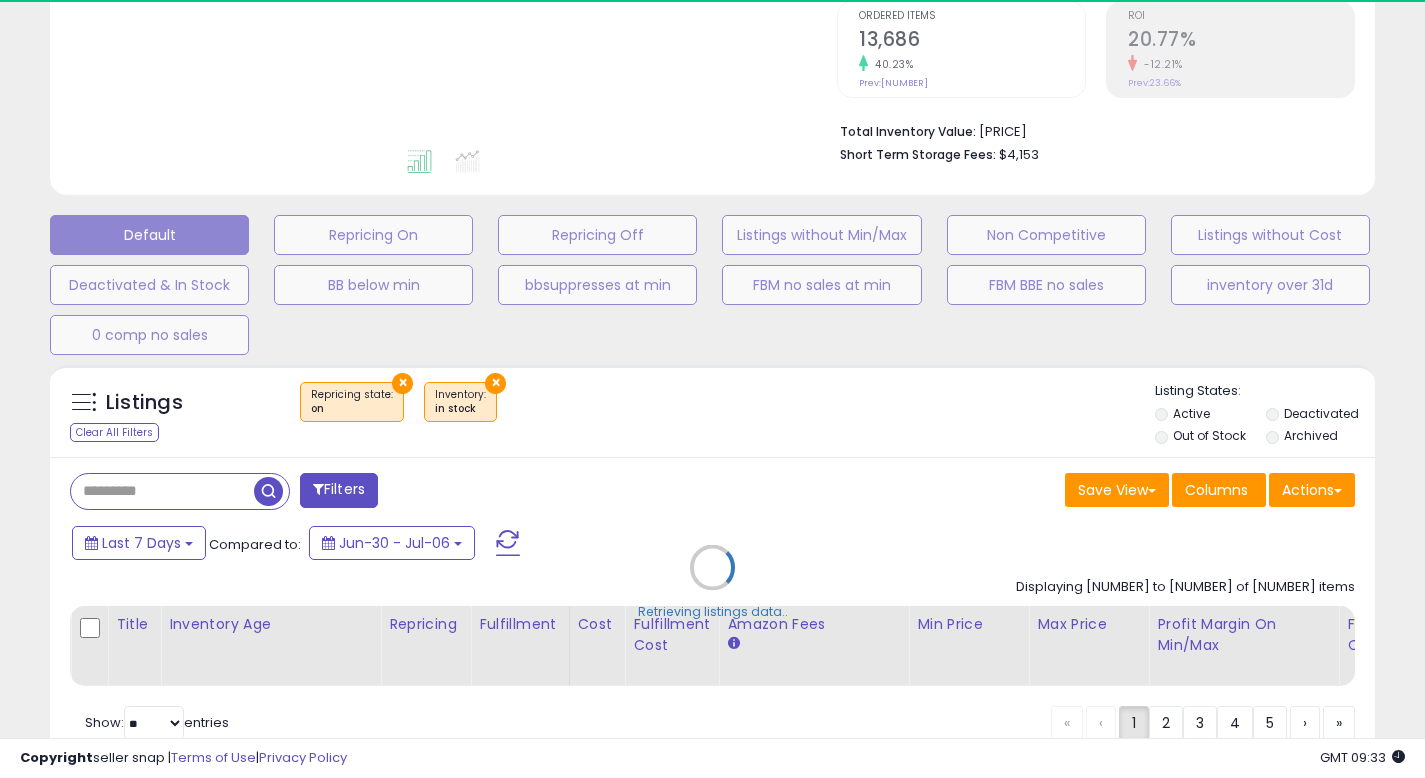 click on "Retrieving listings data.." at bounding box center [712, 582] 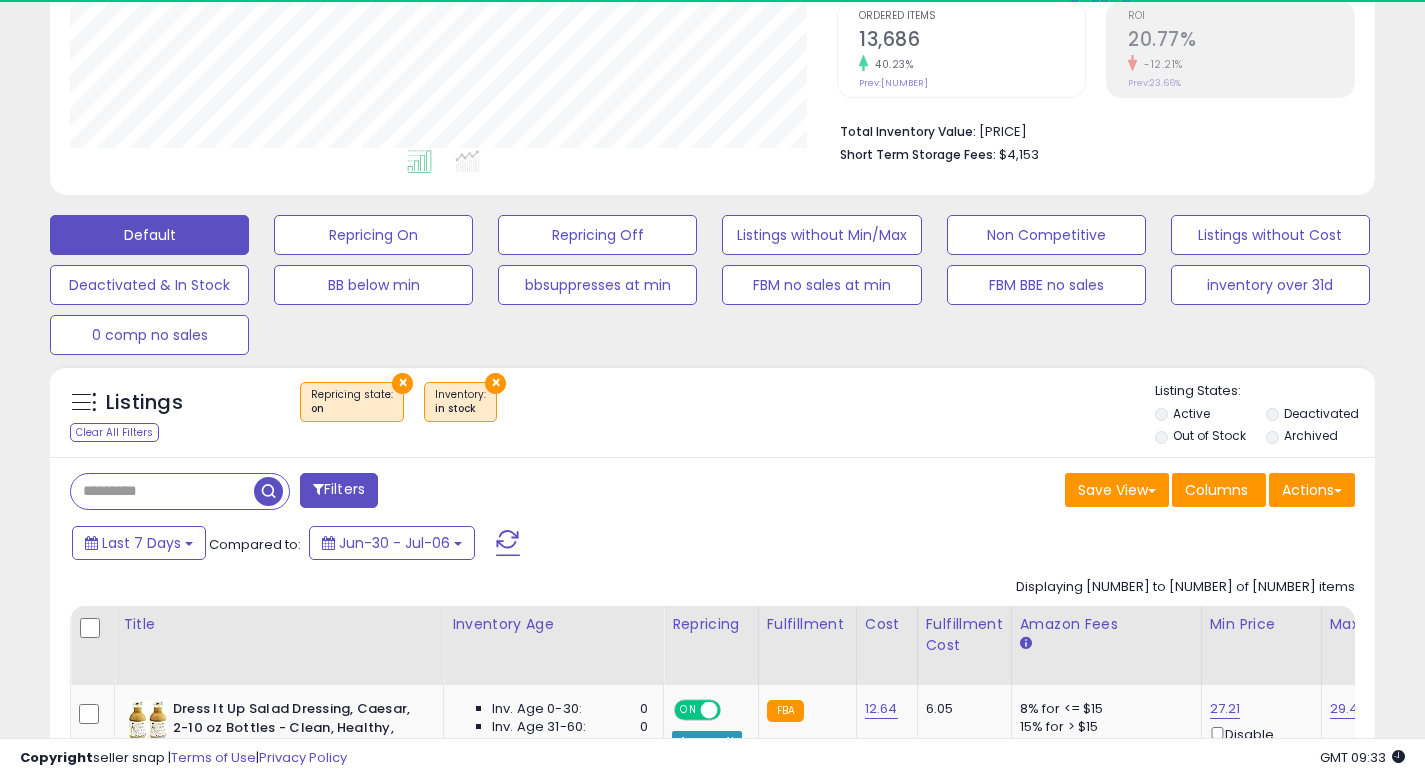 scroll, scrollTop: 999590, scrollLeft: 999233, axis: both 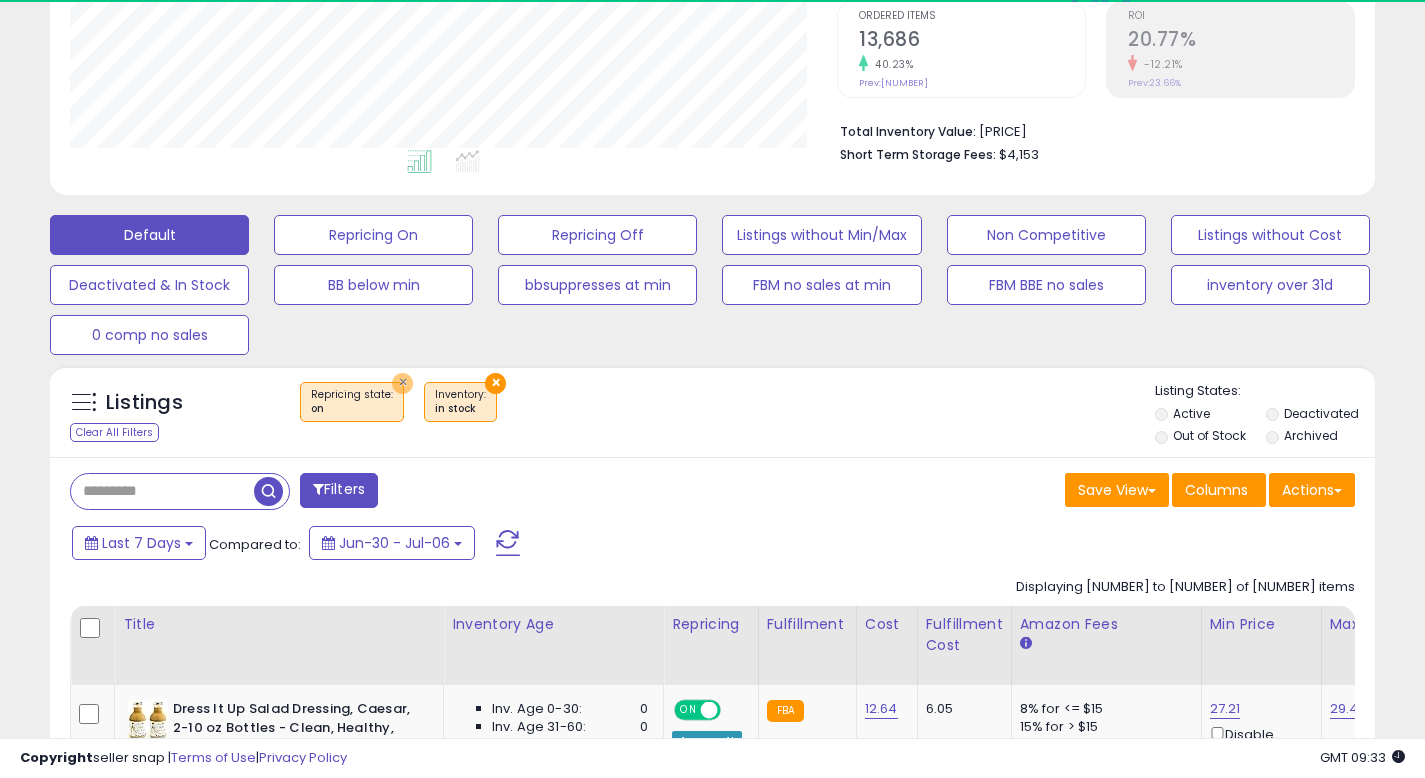 click on "×" at bounding box center (402, 383) 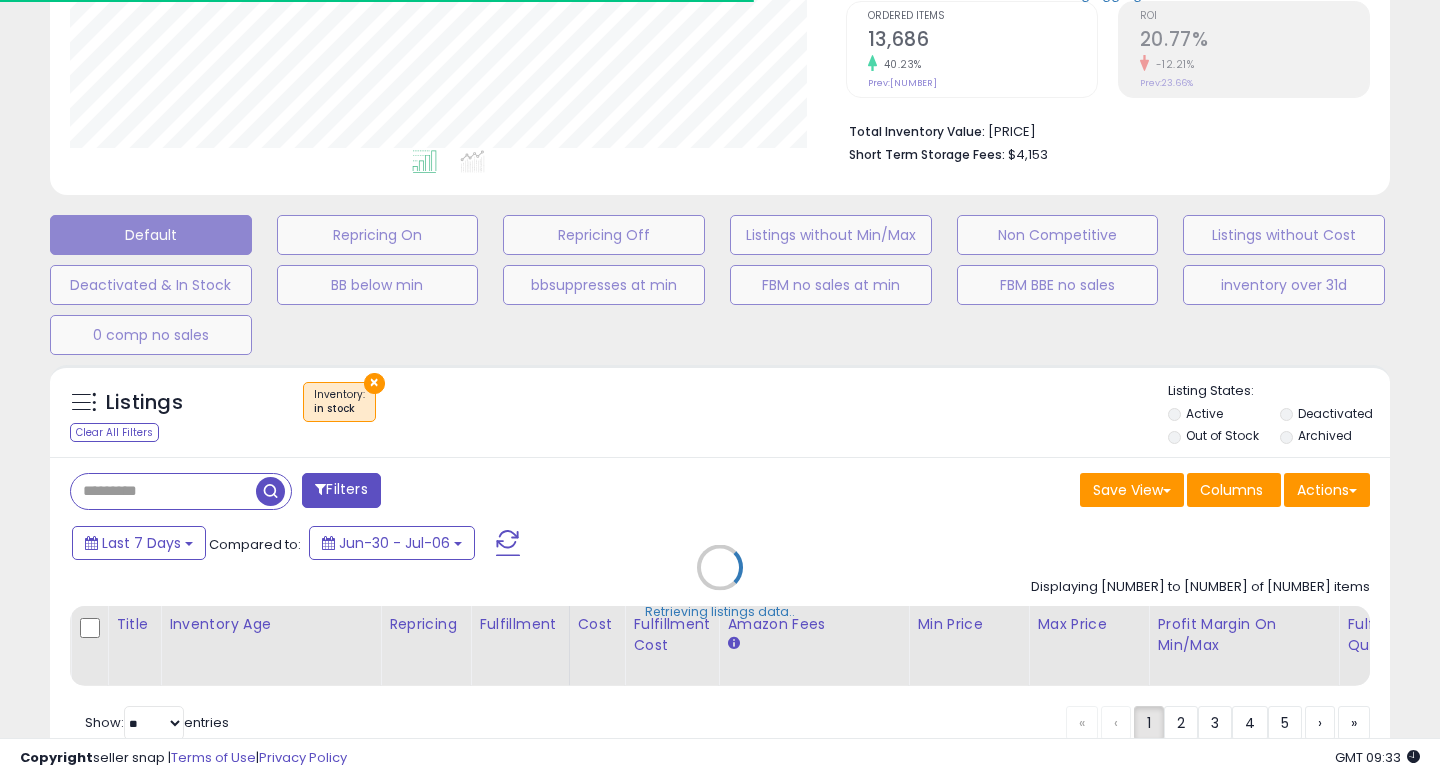 scroll, scrollTop: 999590, scrollLeft: 999224, axis: both 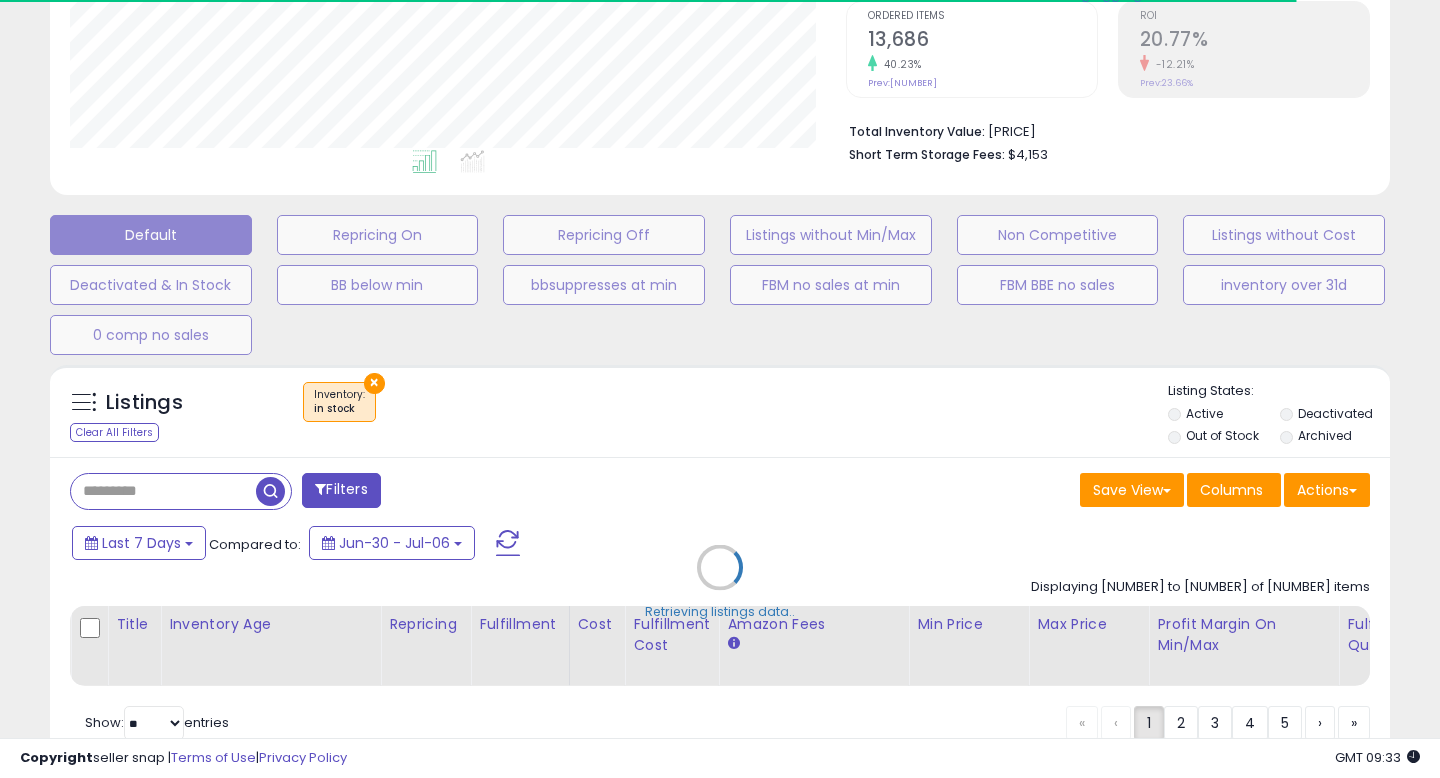 click on "Retrieving listings data.." at bounding box center (720, 582) 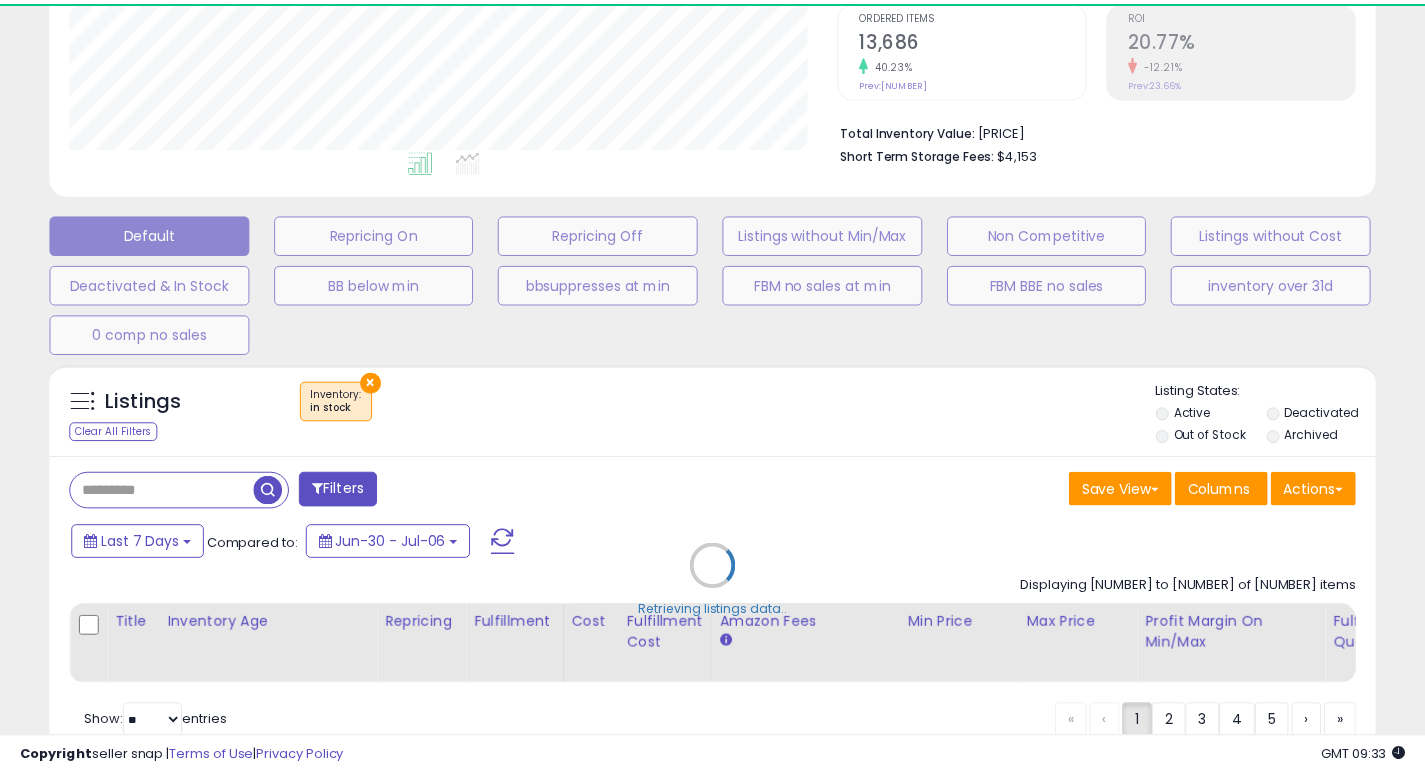 scroll, scrollTop: 410, scrollLeft: 767, axis: both 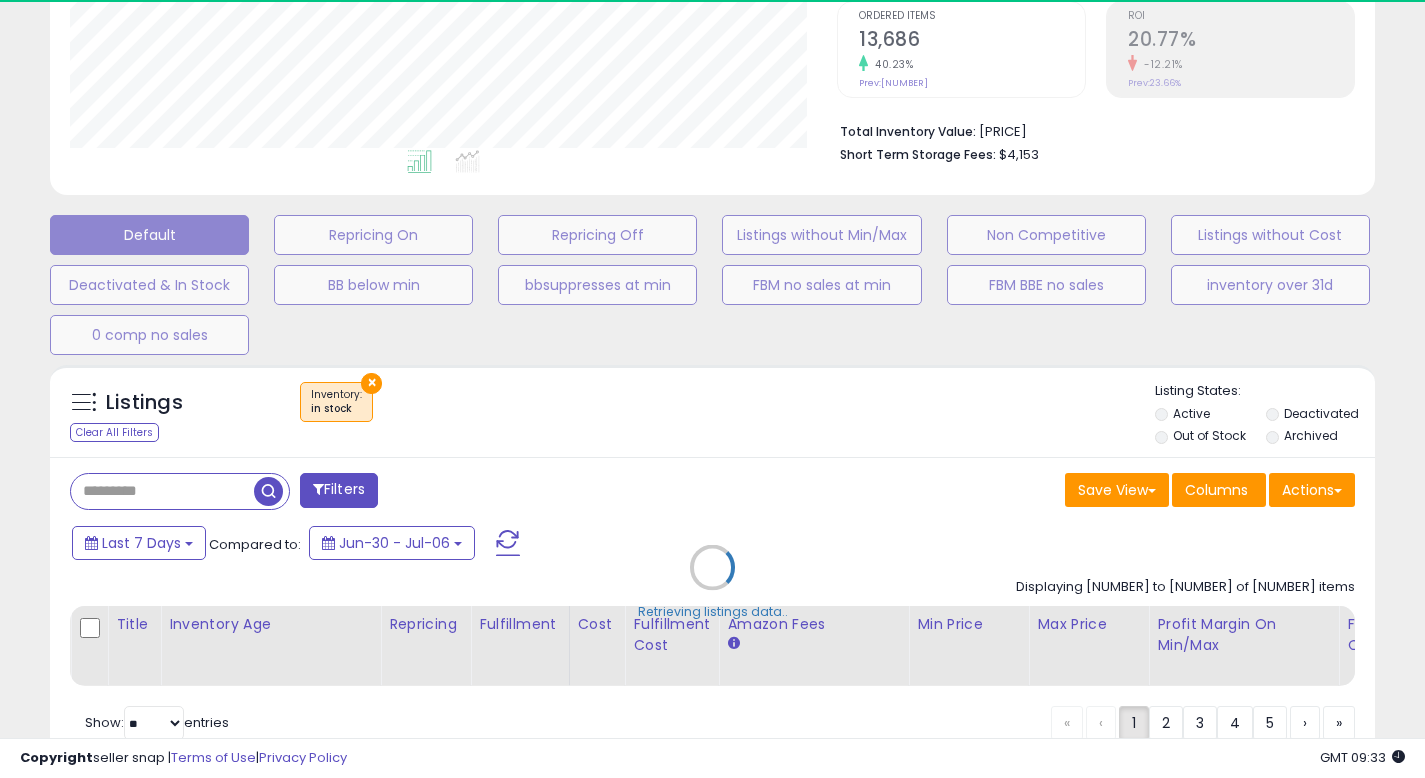 click on "Retrieving listings data.." at bounding box center (712, 582) 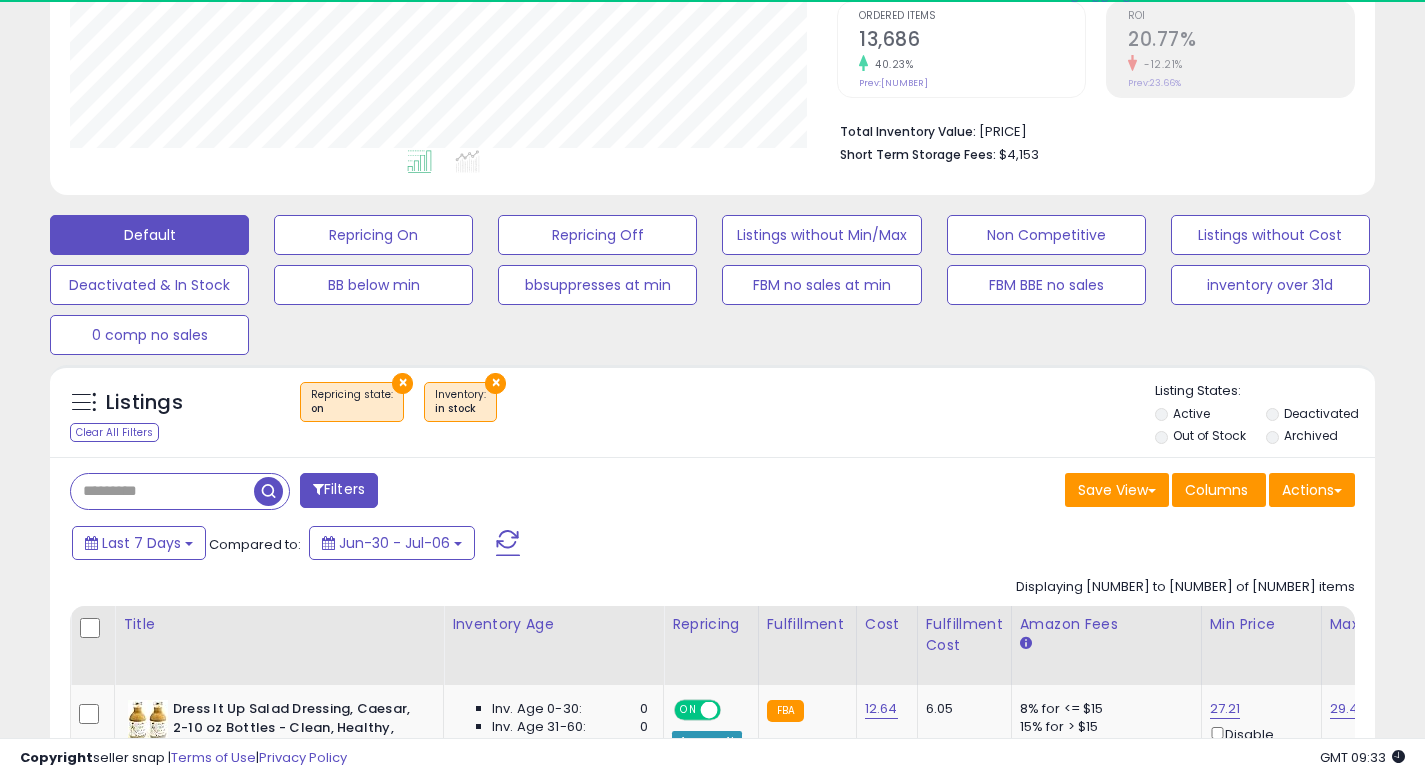 scroll, scrollTop: 999590, scrollLeft: 999233, axis: both 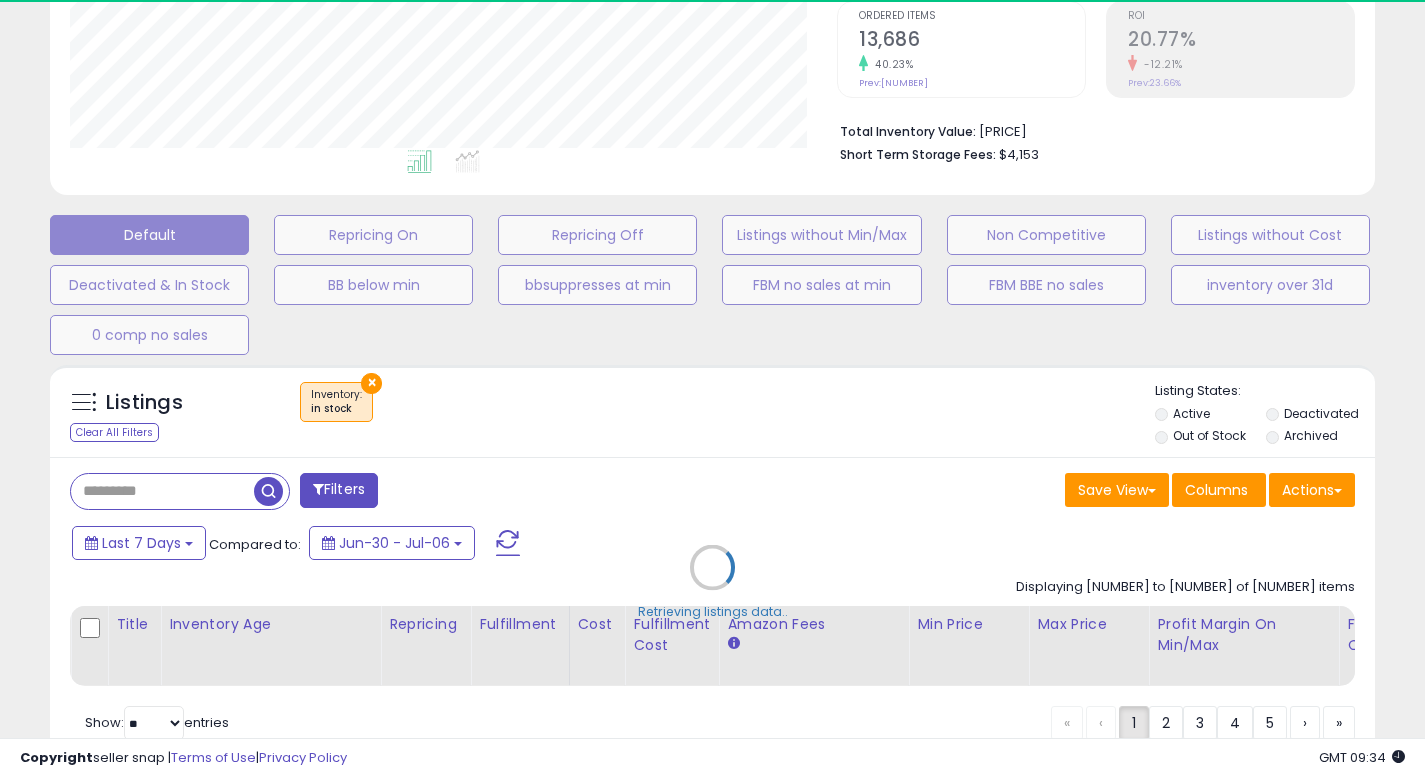 click on "Retrieving listings data.." at bounding box center (712, 582) 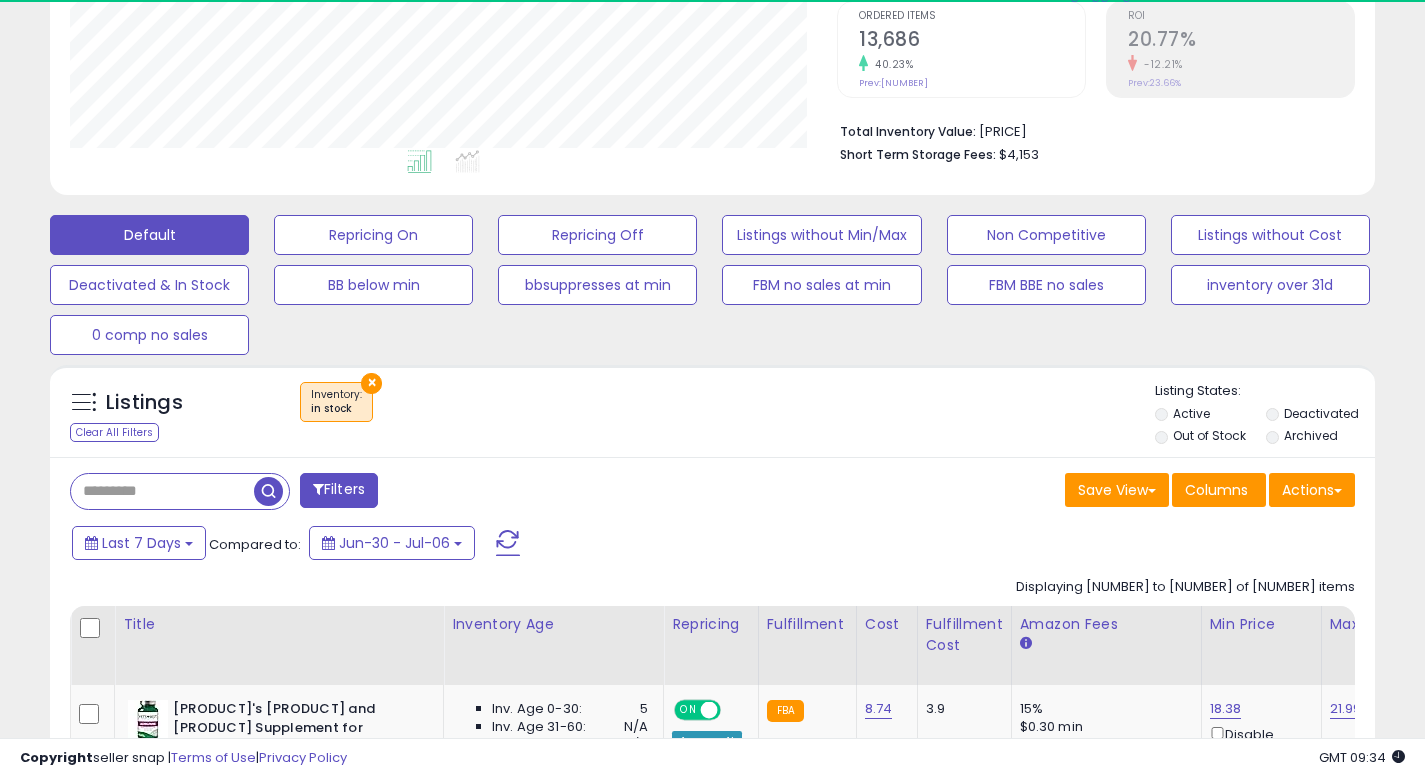 scroll, scrollTop: 999590, scrollLeft: 999233, axis: both 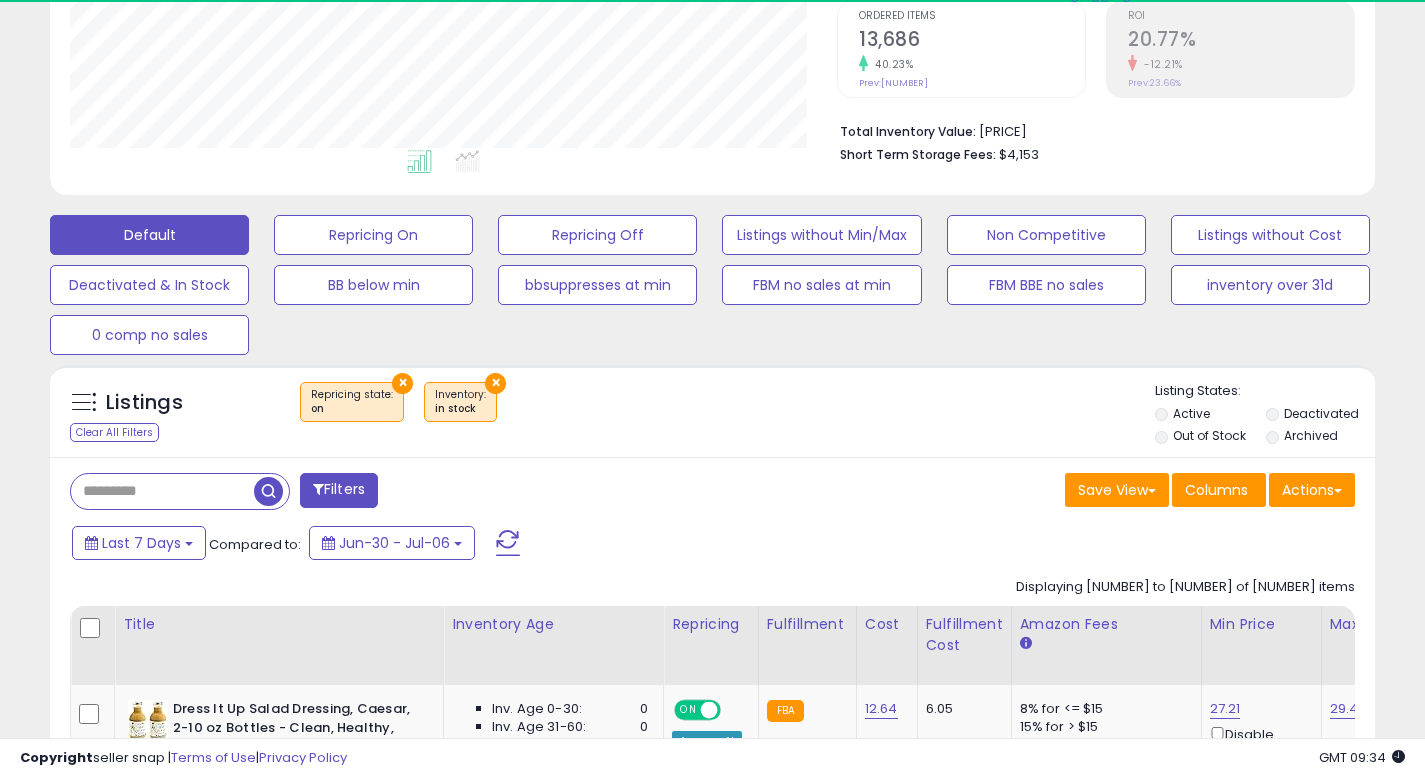 click on "×
Repricing state :
on
× Inventory in stock" at bounding box center (715, 410) 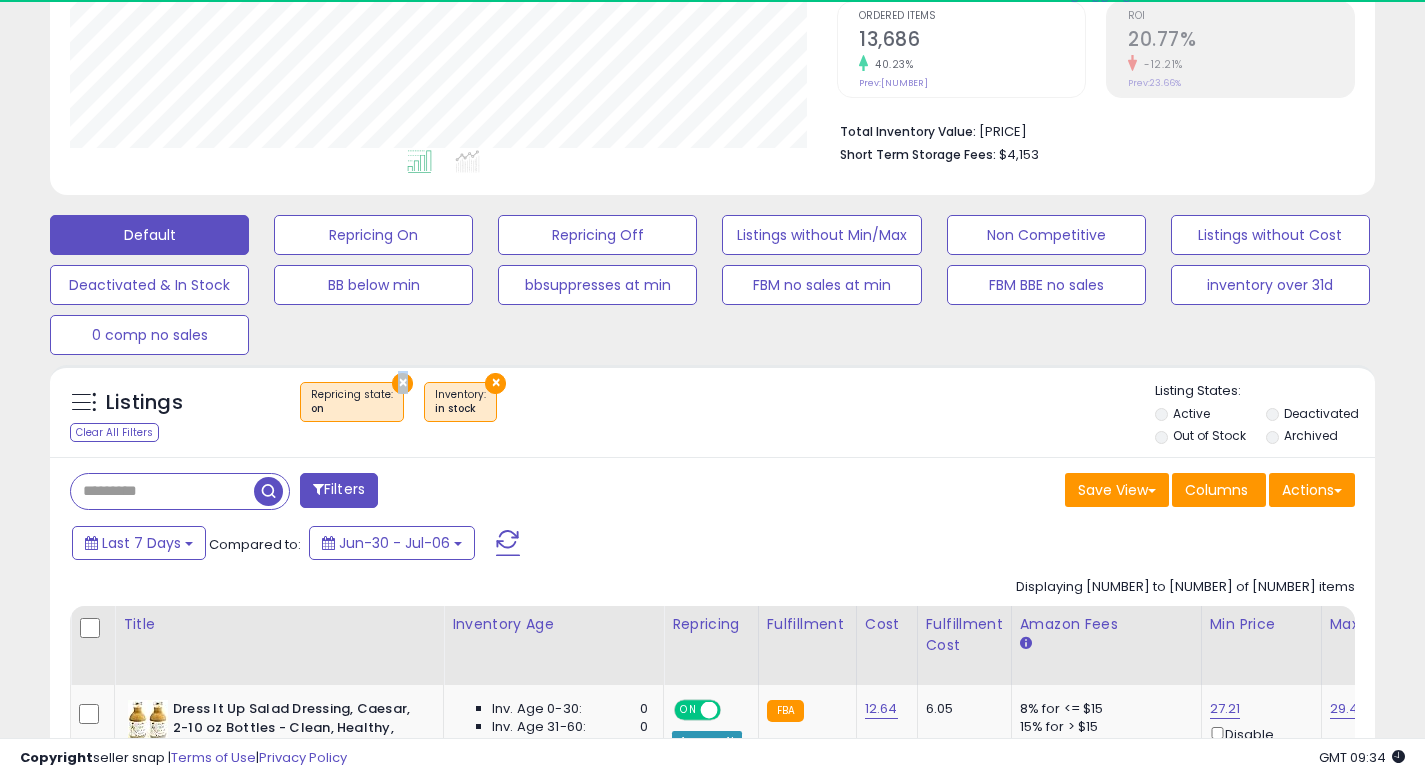 click on "Last 7 Days
Compared to:
Jun-30 - Jul-06" at bounding box center [549, 545] 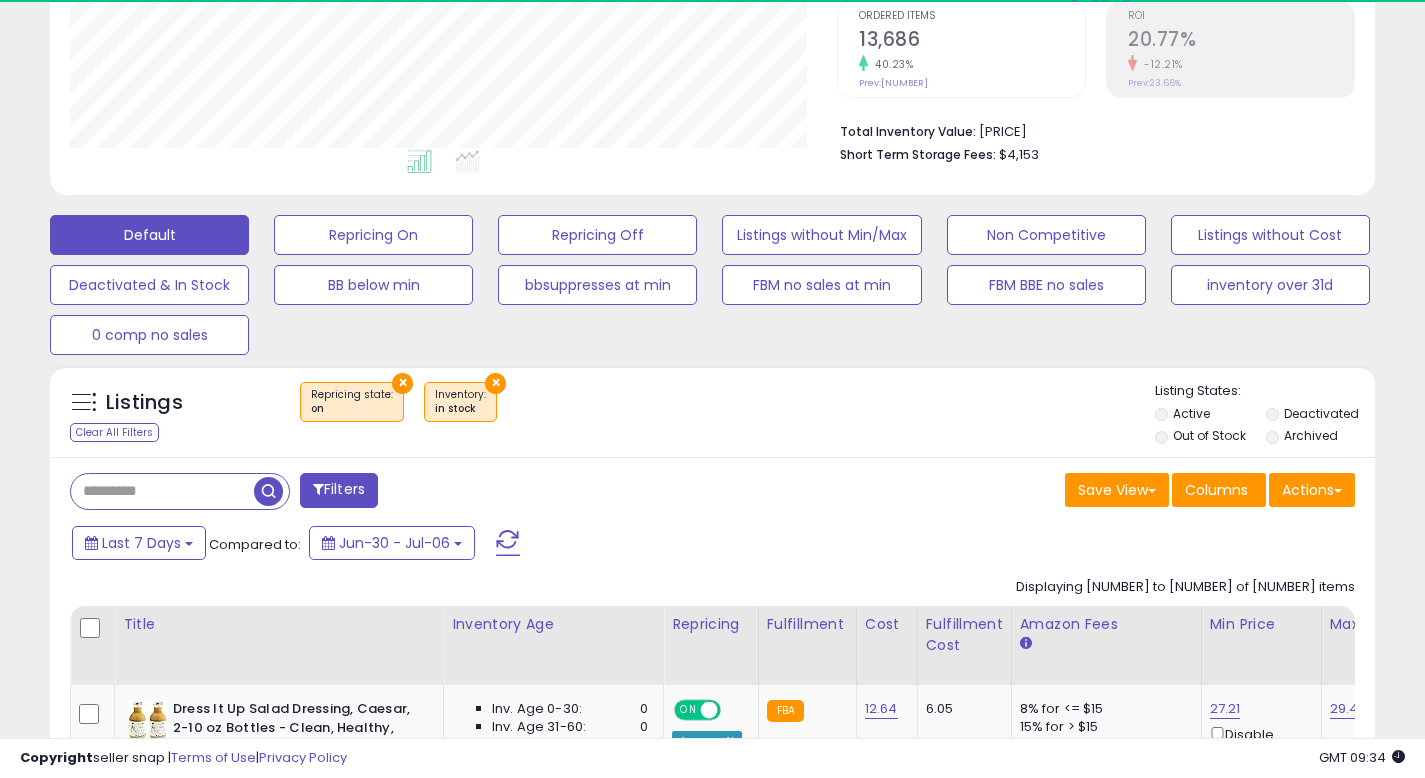 click on "Filters" at bounding box center (339, 490) 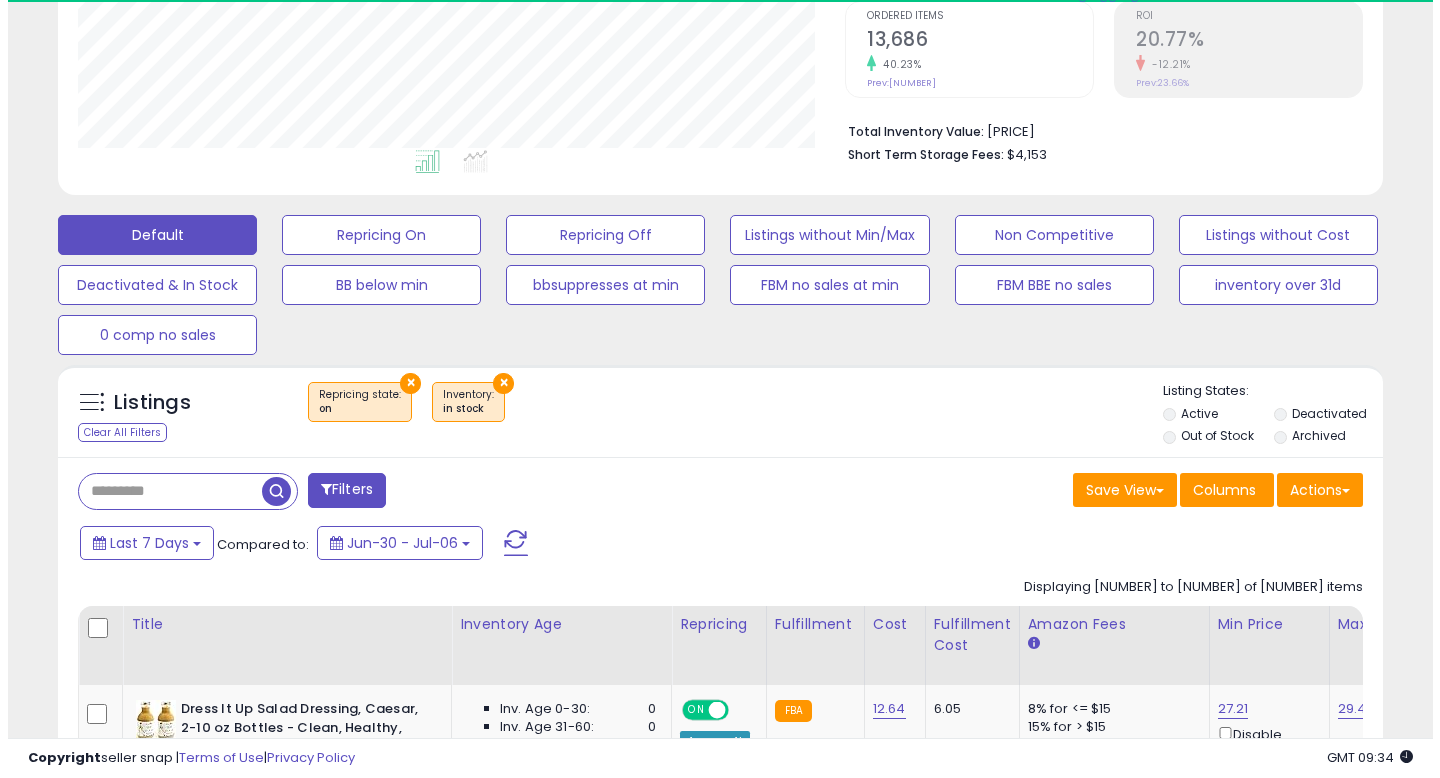 scroll, scrollTop: 999590, scrollLeft: 999224, axis: both 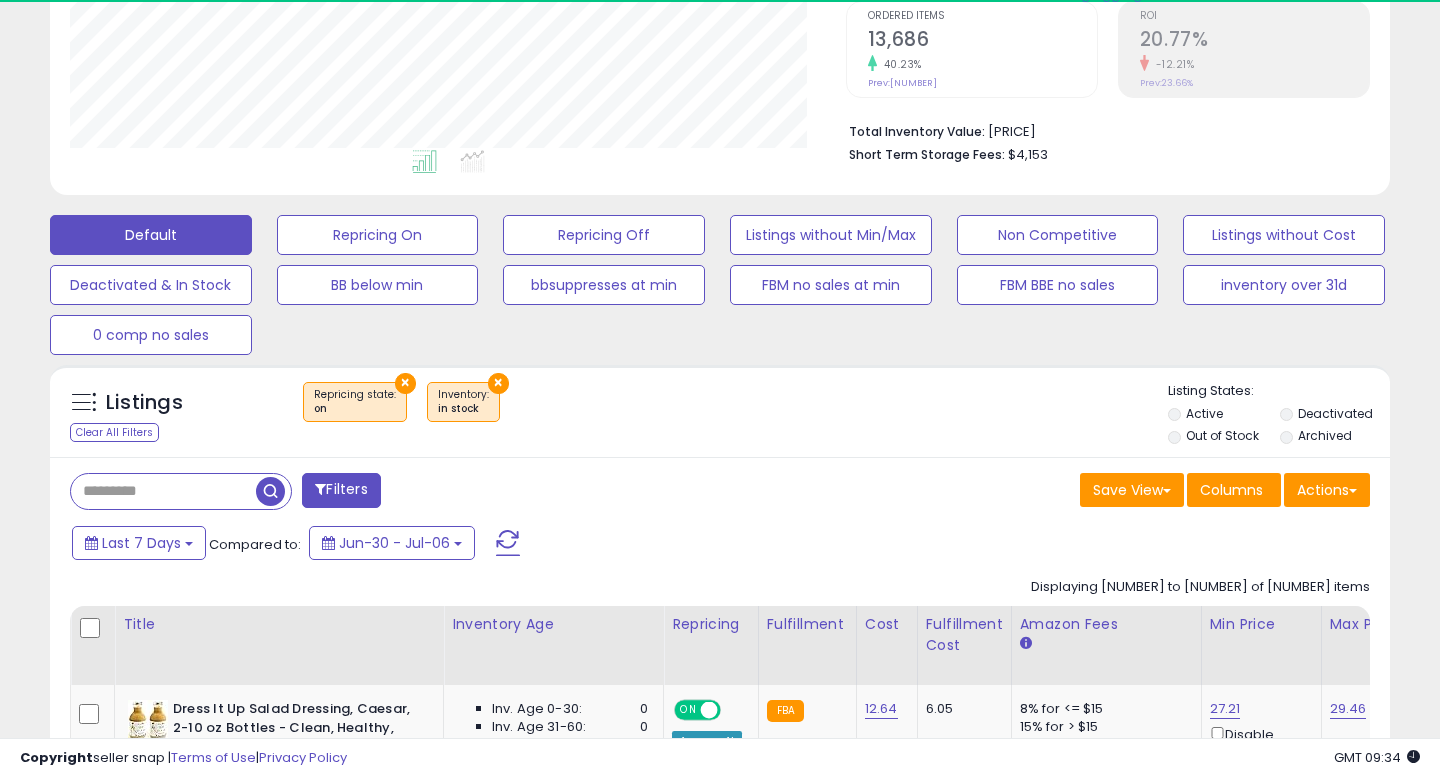 select on "***" 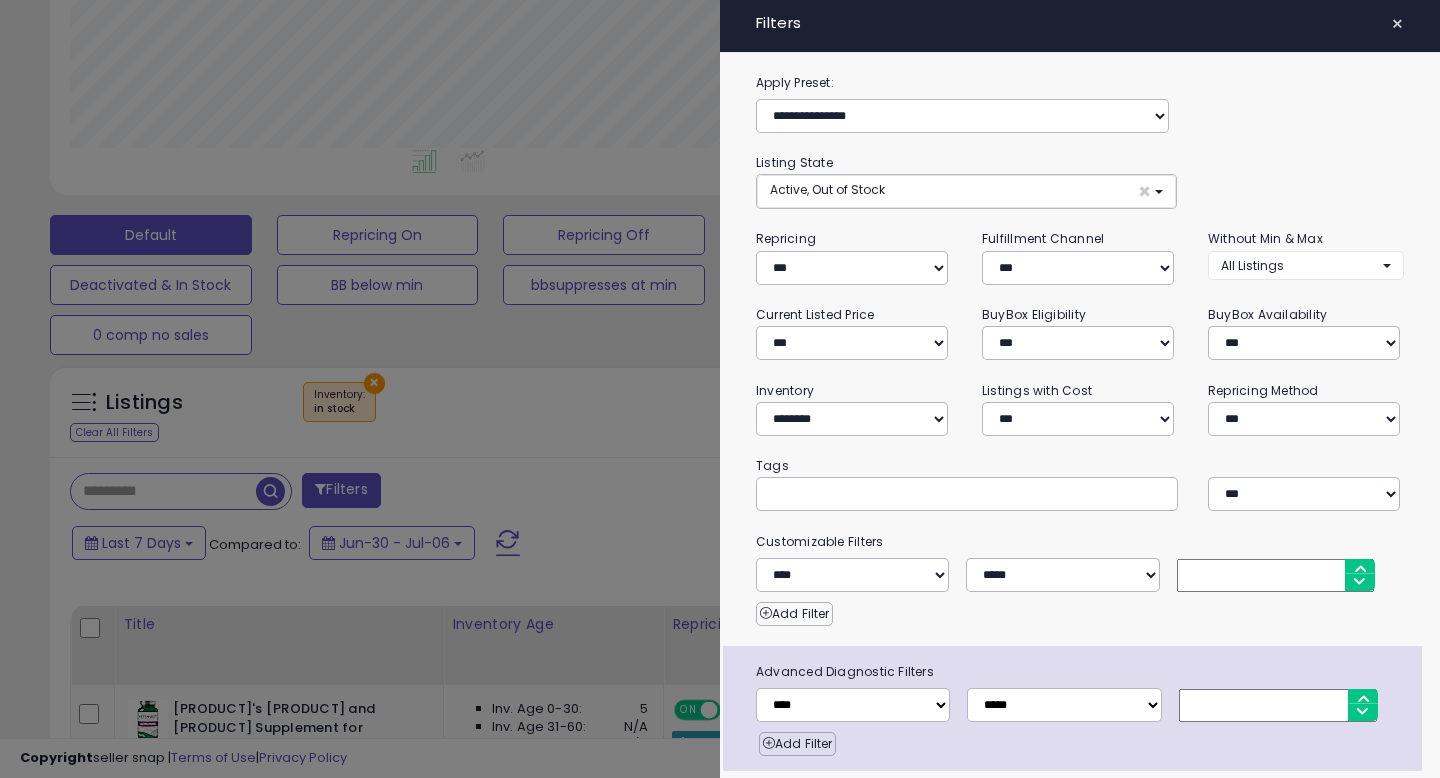 scroll, scrollTop: 999590, scrollLeft: 999224, axis: both 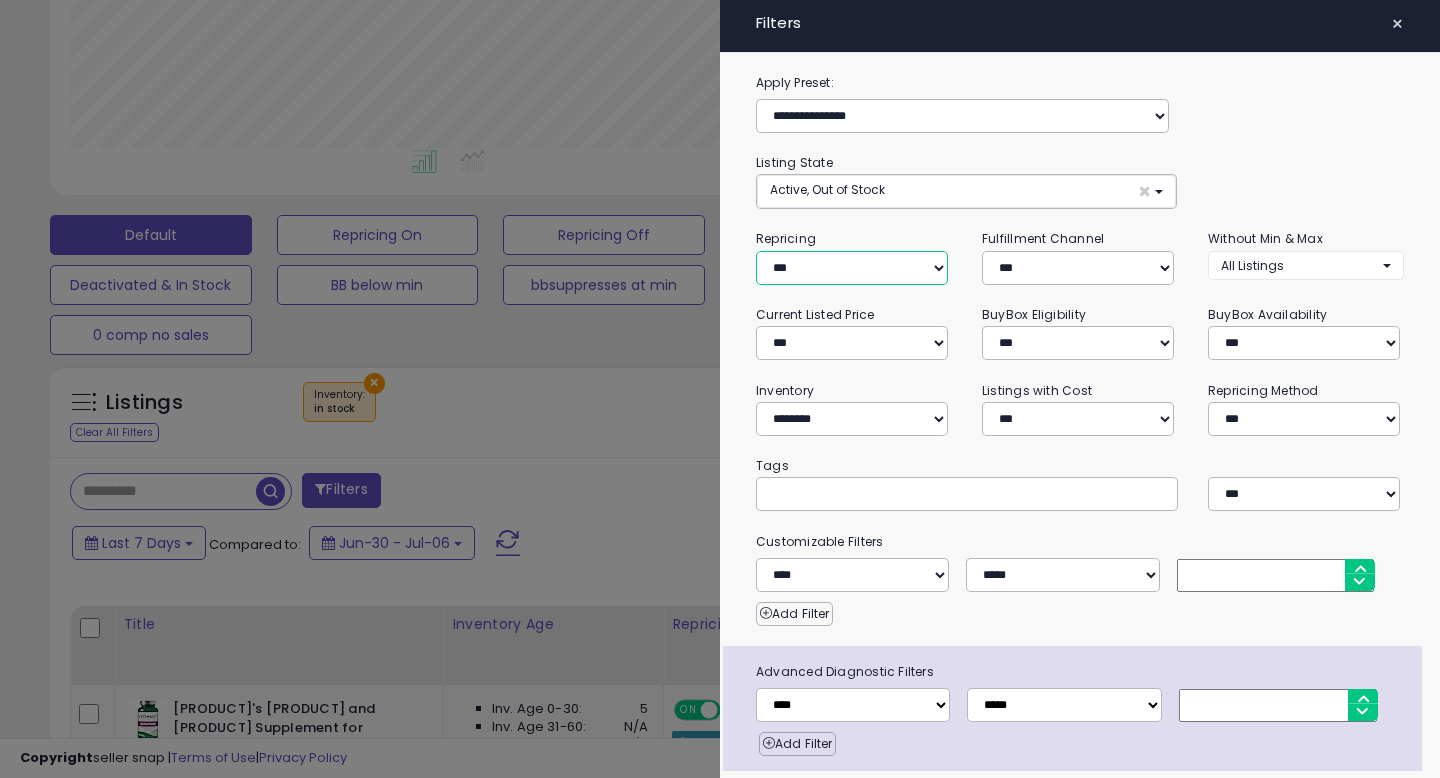 click on "**********" at bounding box center [852, 268] 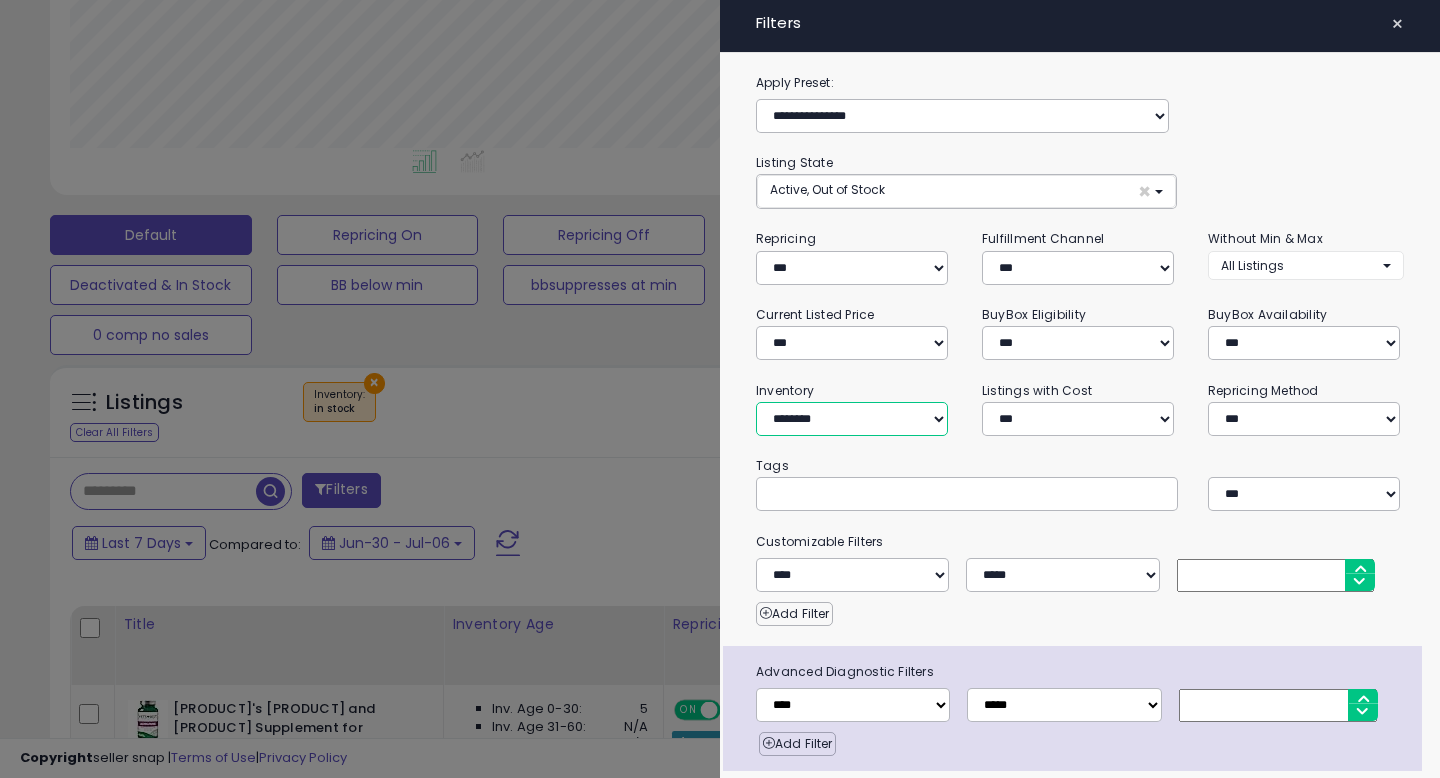 click on "**********" at bounding box center [852, 419] 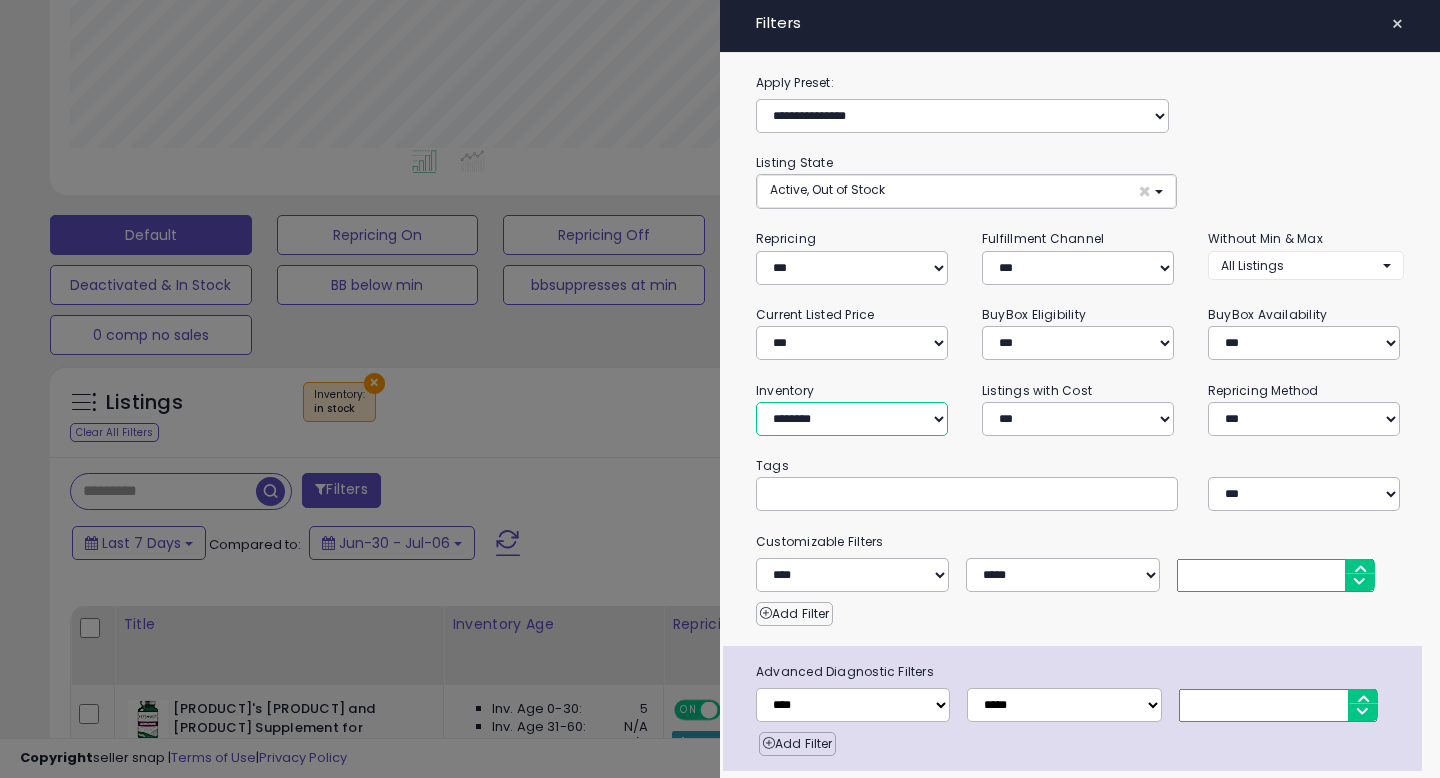 select on "***" 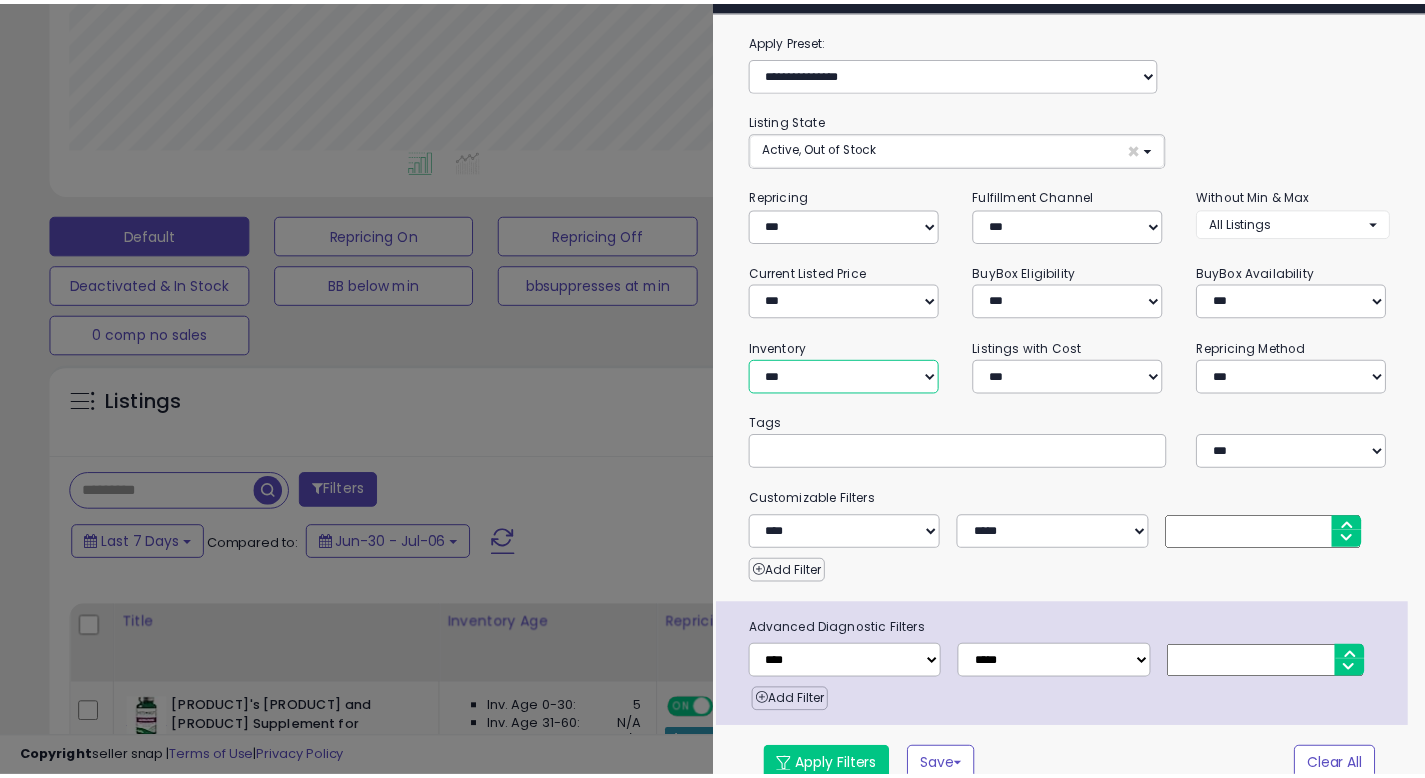 scroll, scrollTop: 49, scrollLeft: 0, axis: vertical 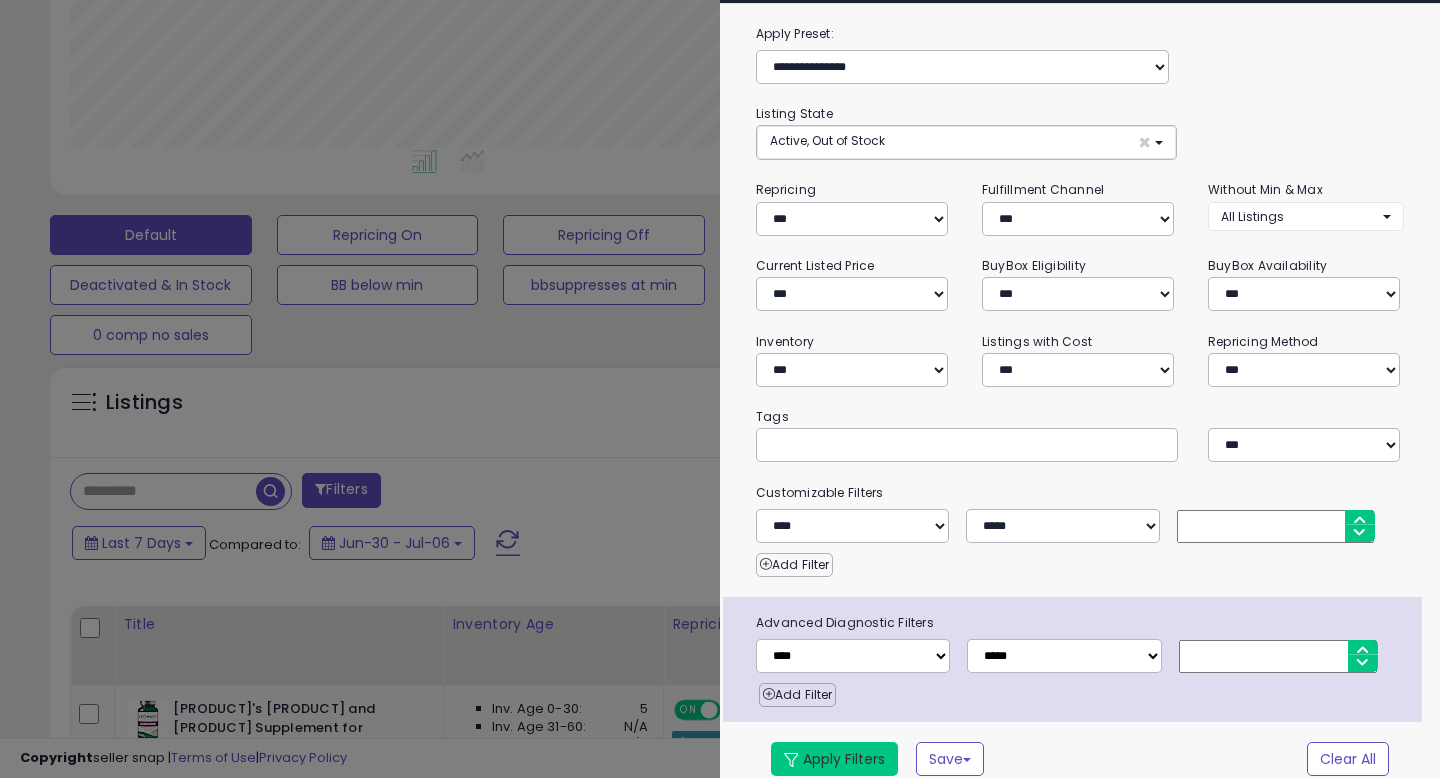 click on "Apply Filters" at bounding box center (834, 759) 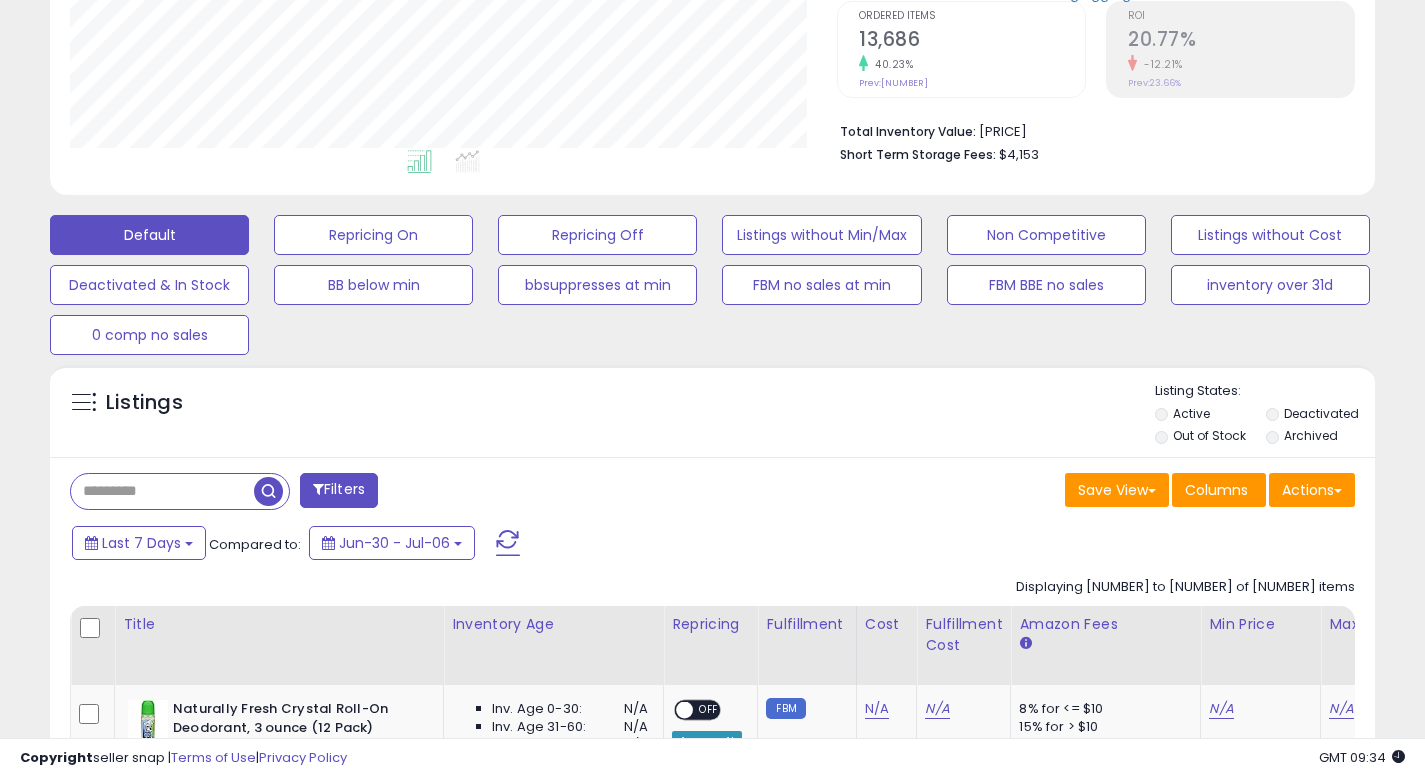 scroll, scrollTop: 410, scrollLeft: 767, axis: both 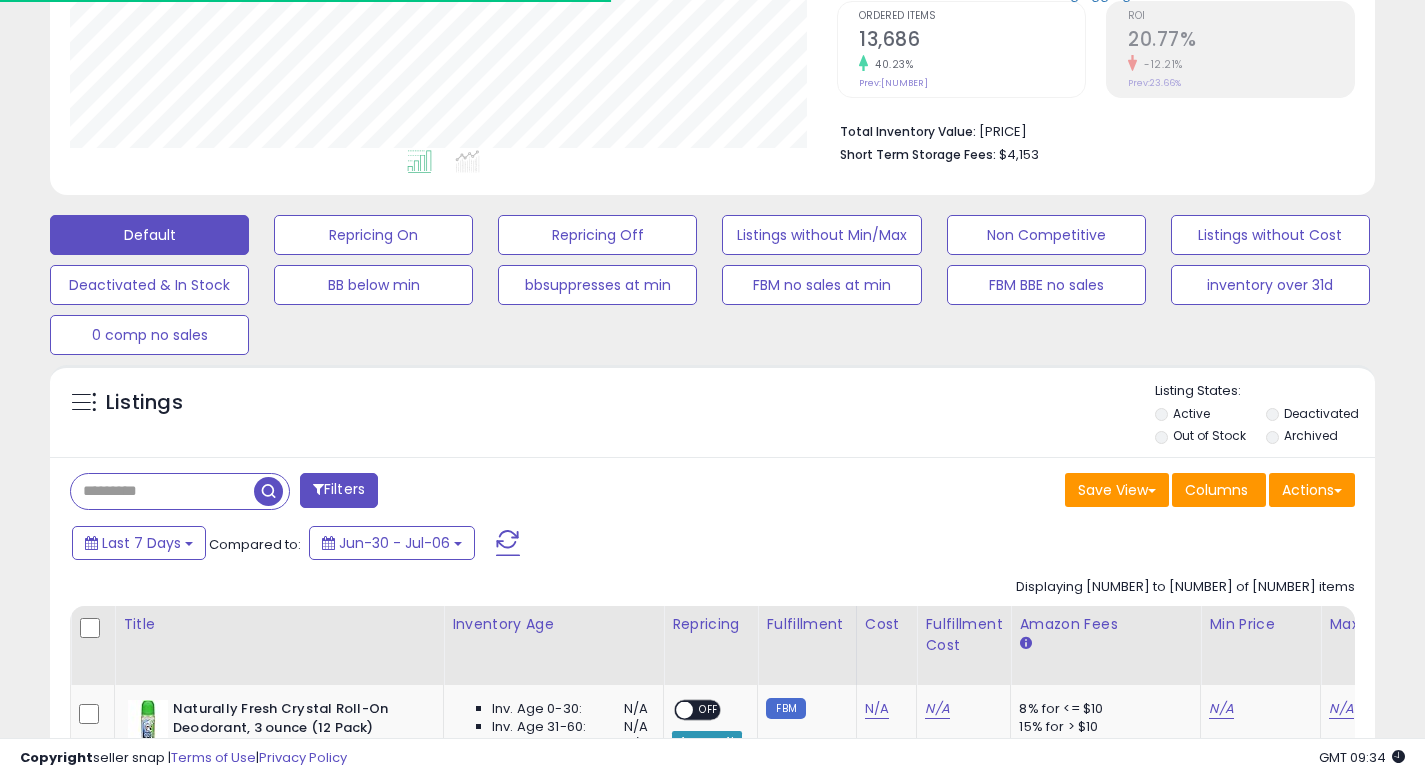 click at bounding box center (162, 491) 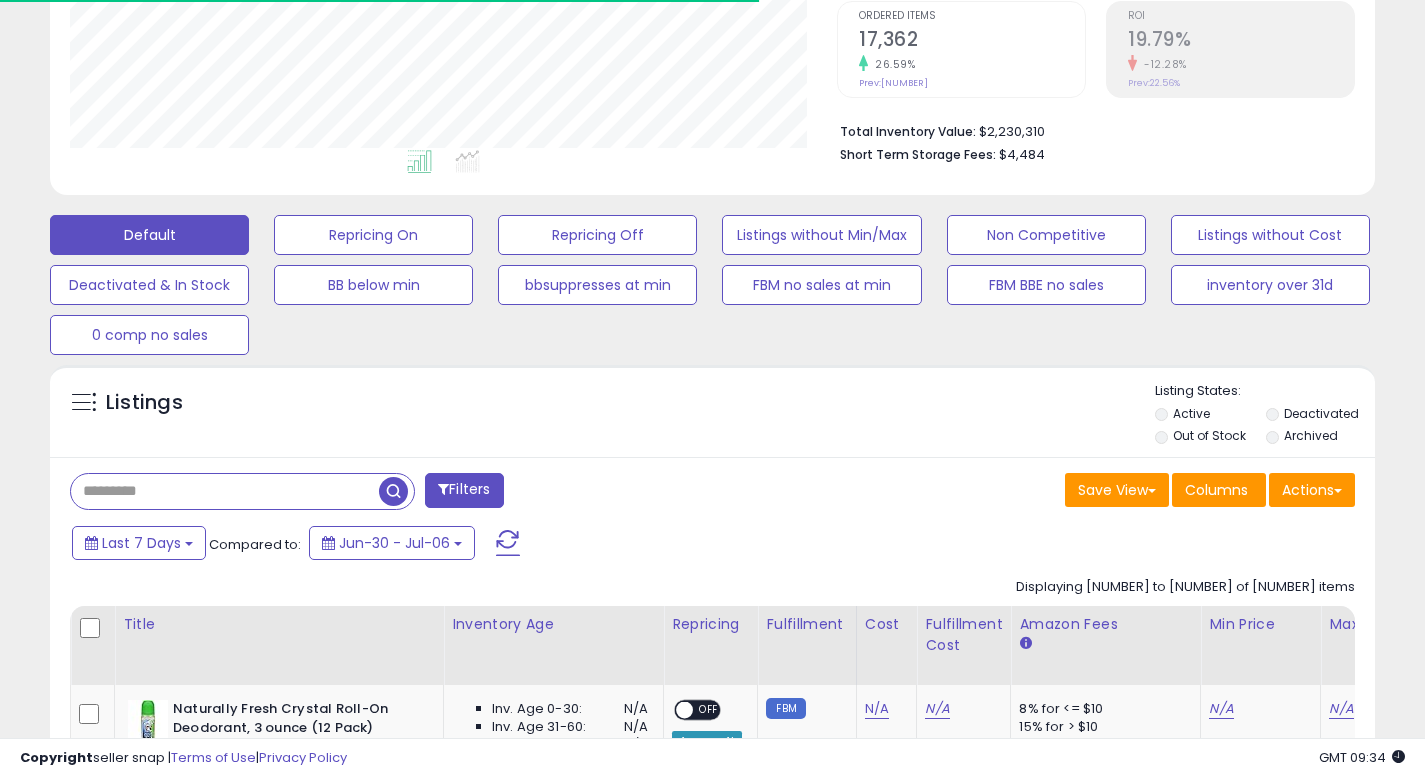 paste on "**********" 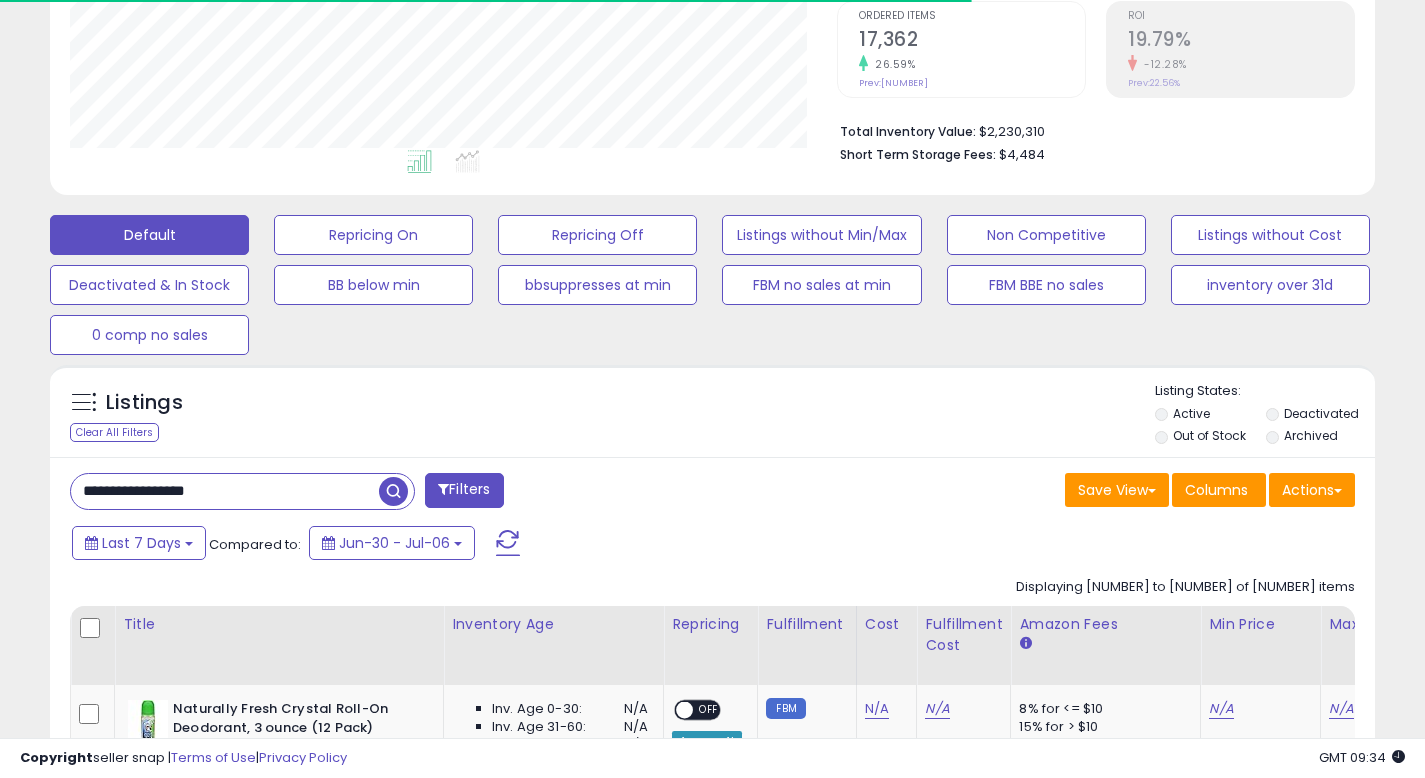 click at bounding box center [393, 491] 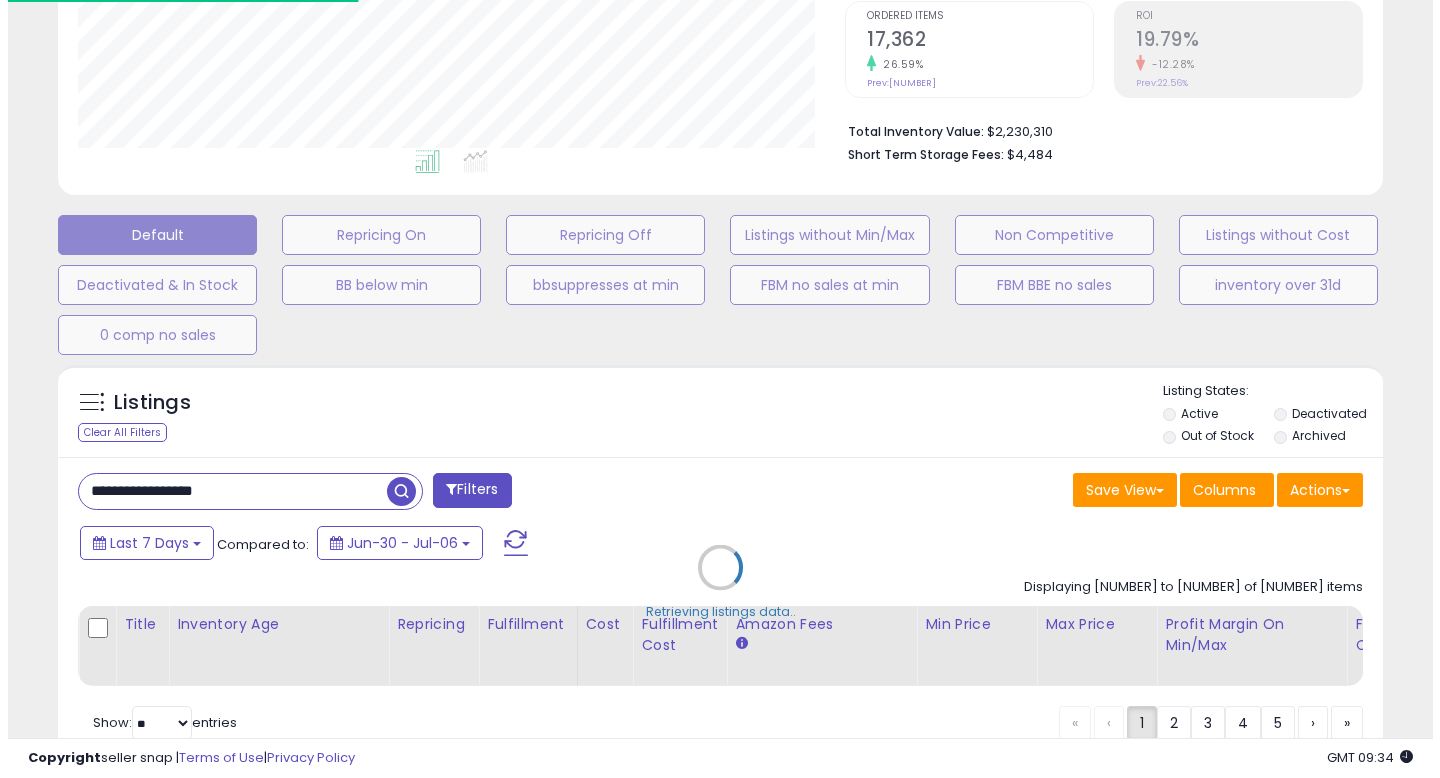 scroll, scrollTop: 999590, scrollLeft: 999224, axis: both 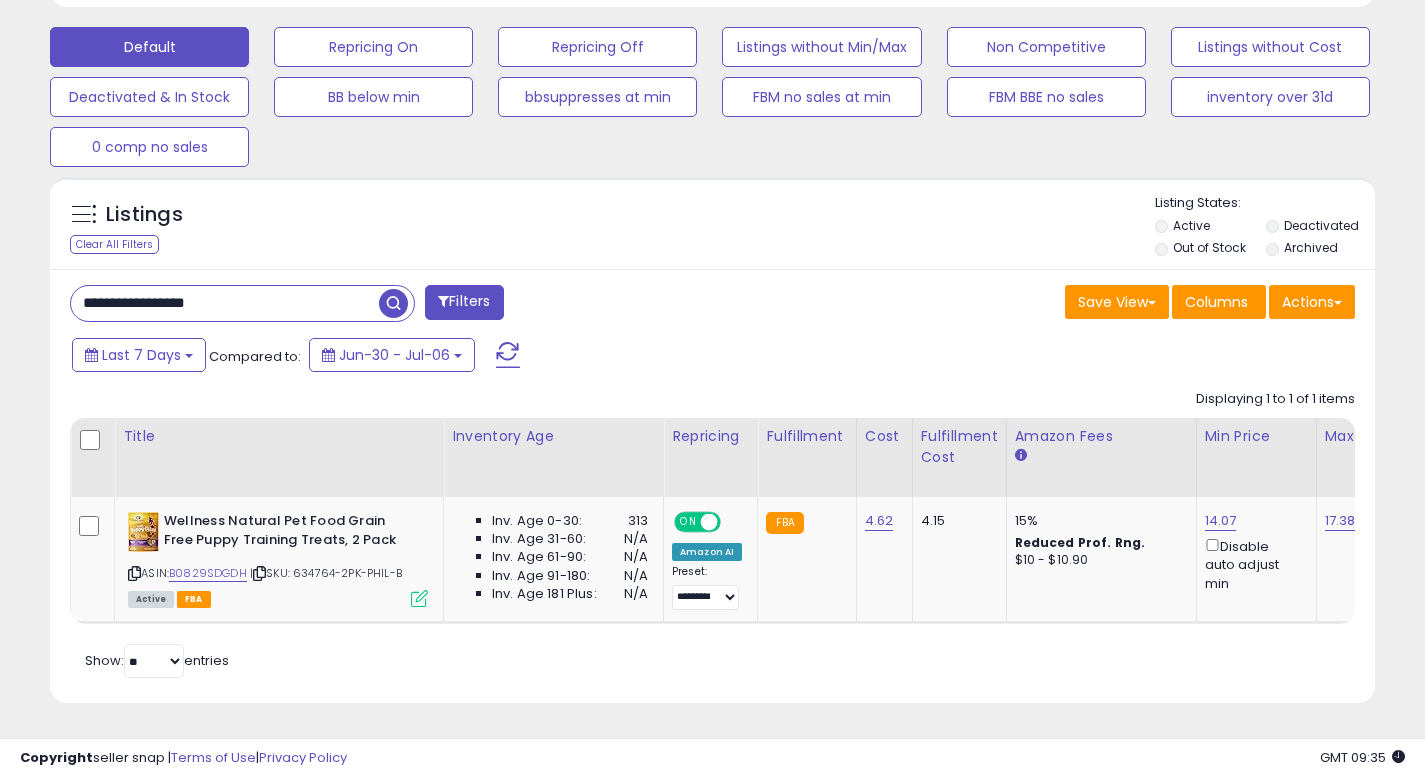 click on "**********" at bounding box center (225, 303) 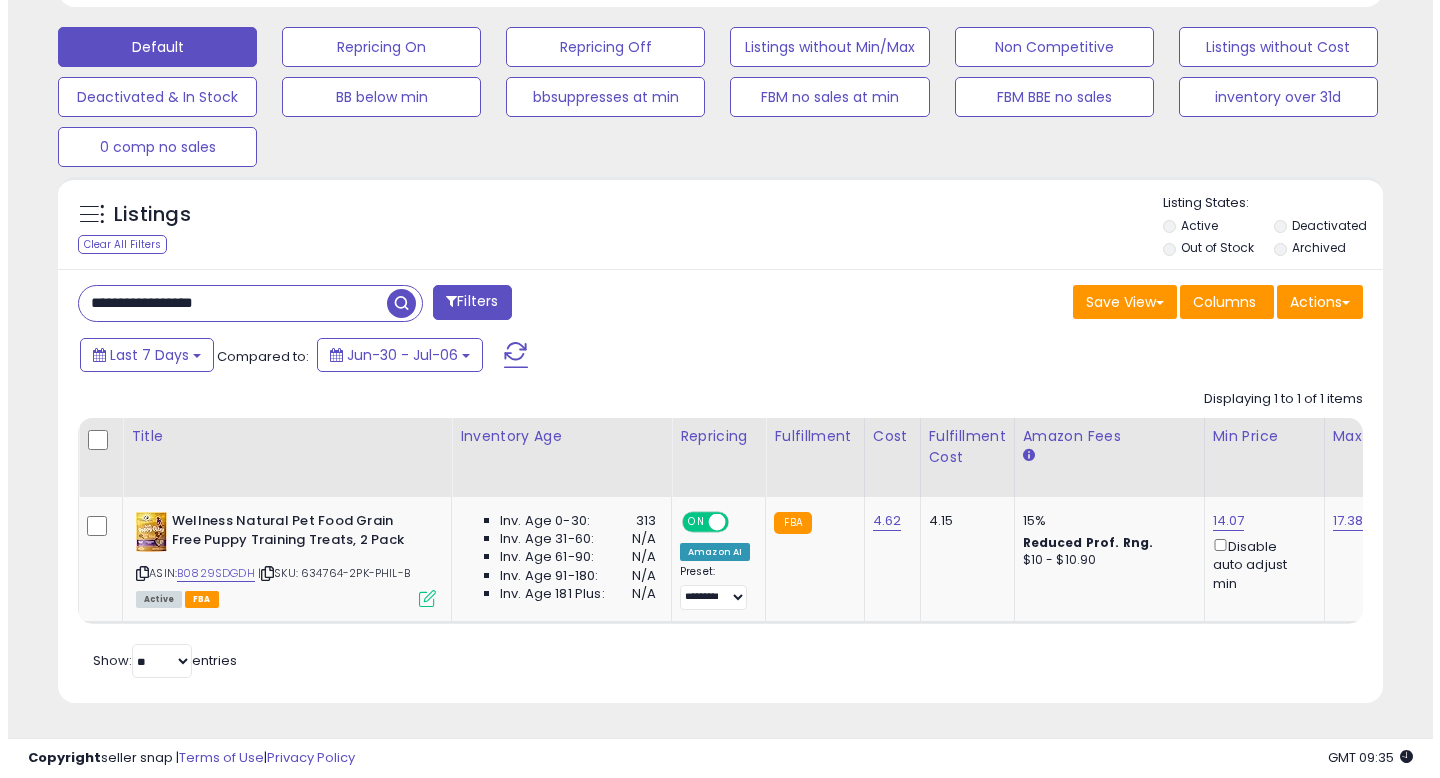 scroll, scrollTop: 492, scrollLeft: 0, axis: vertical 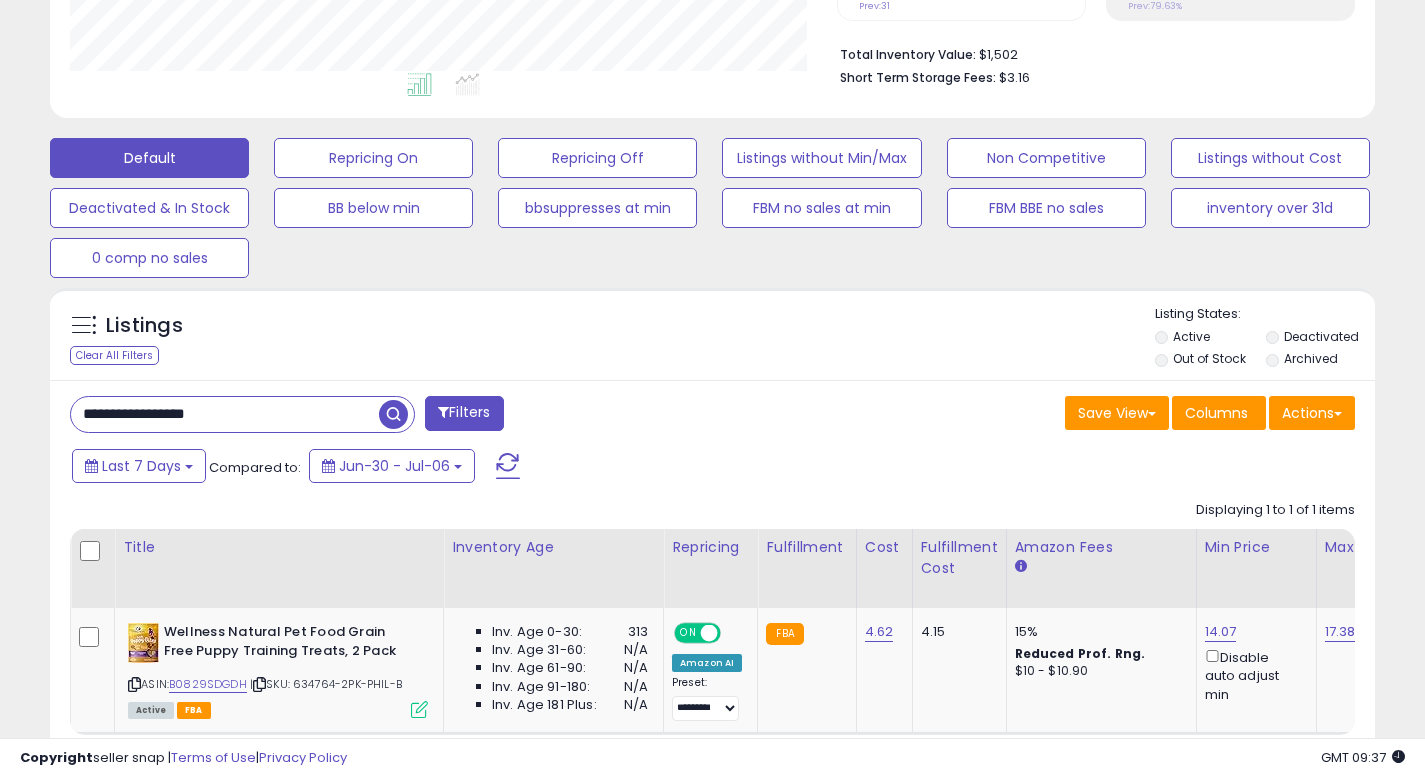 click on "**********" at bounding box center [225, 414] 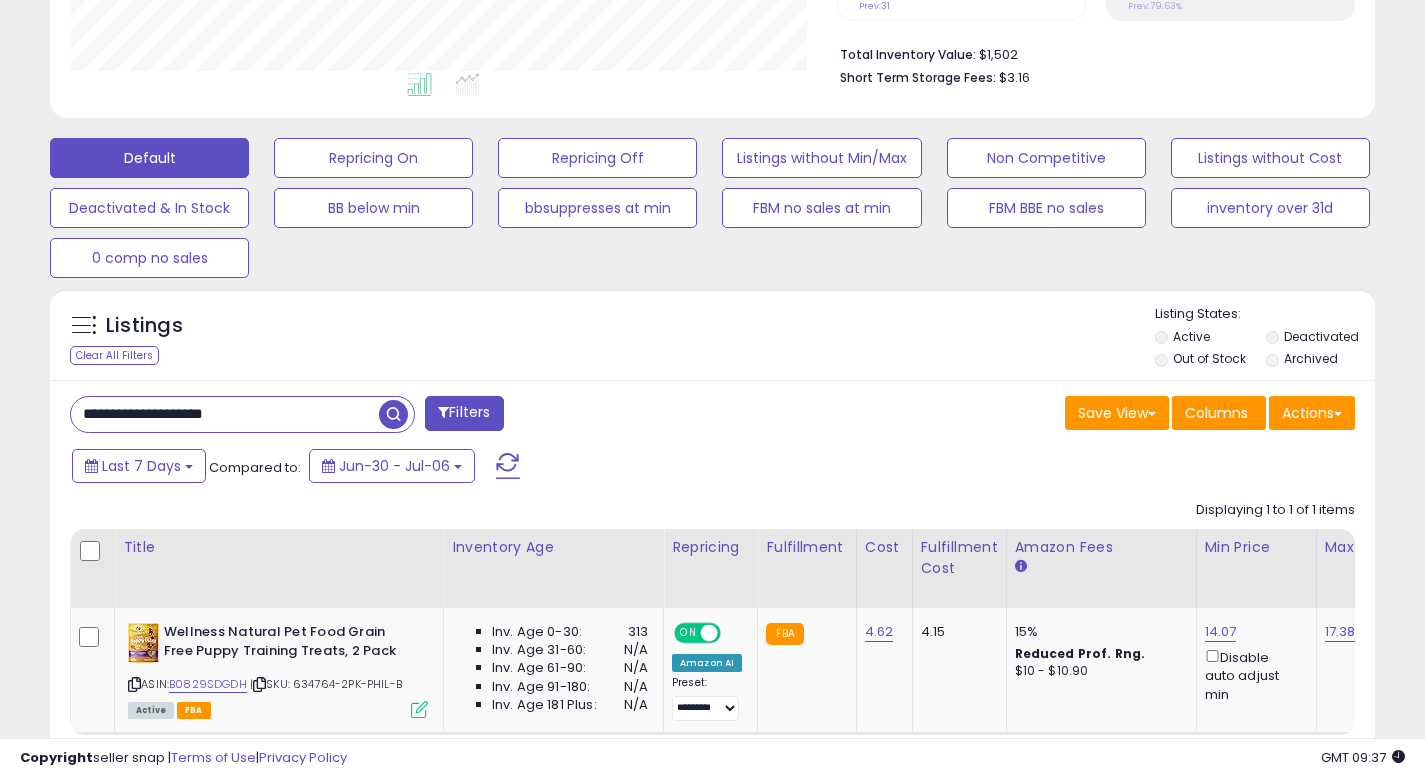 click on "**********" at bounding box center [225, 414] 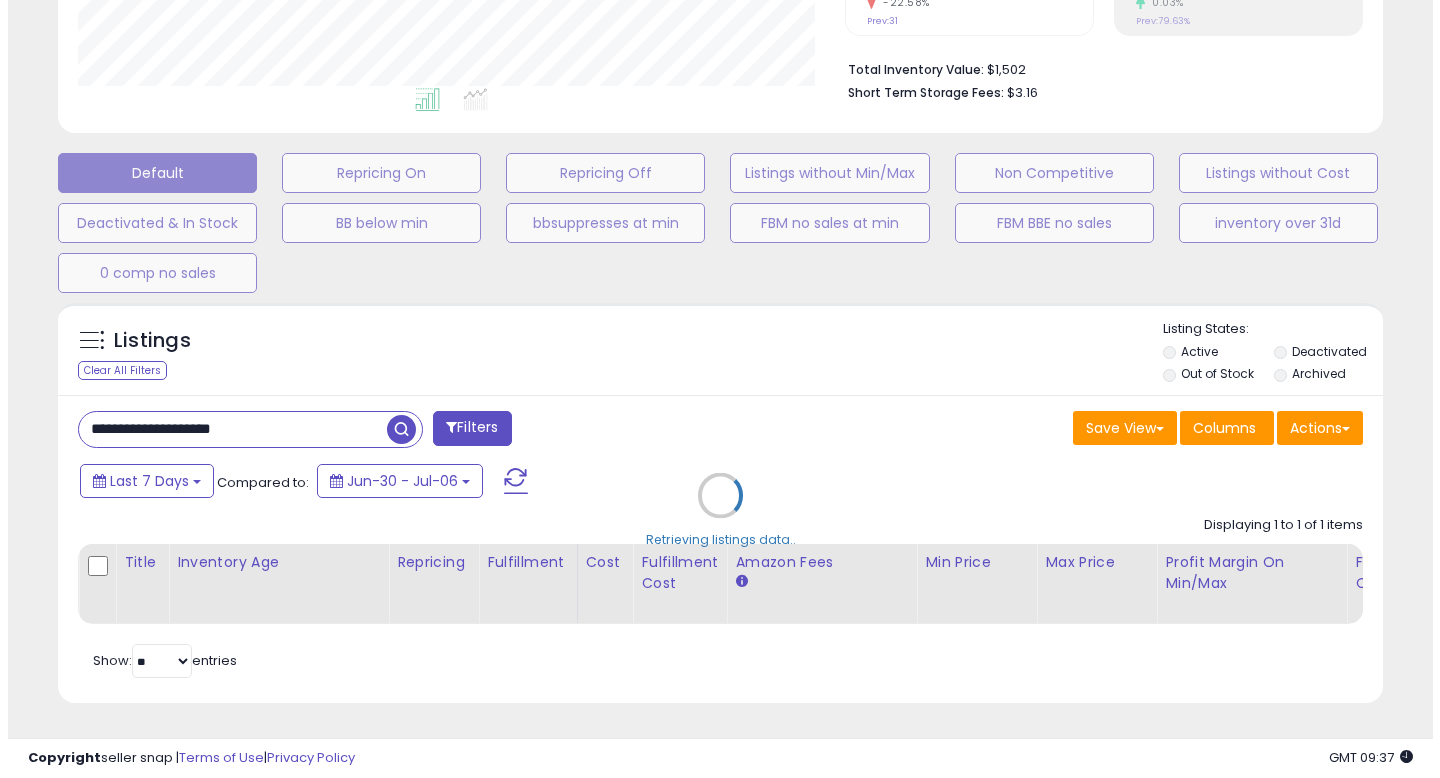 scroll, scrollTop: 999590, scrollLeft: 999224, axis: both 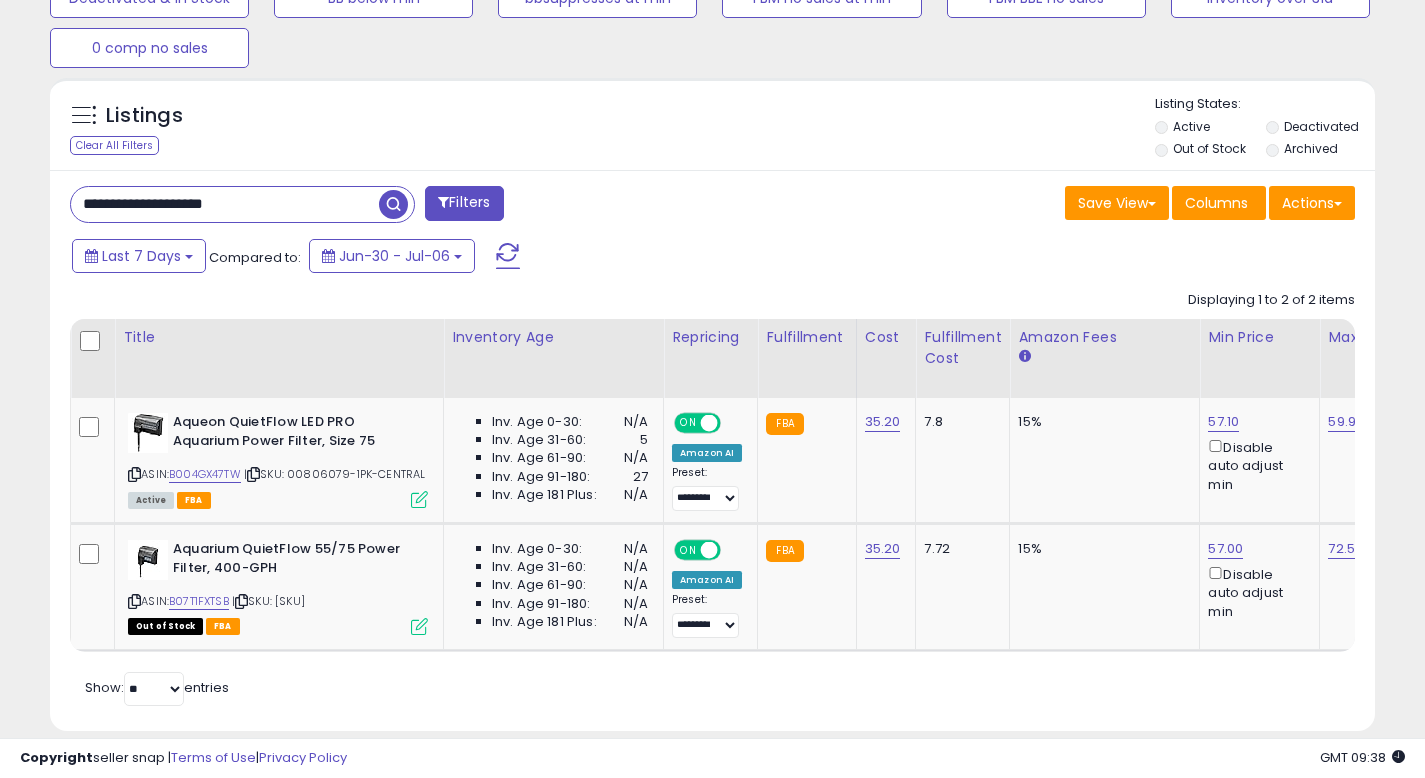 click on "**********" at bounding box center (225, 204) 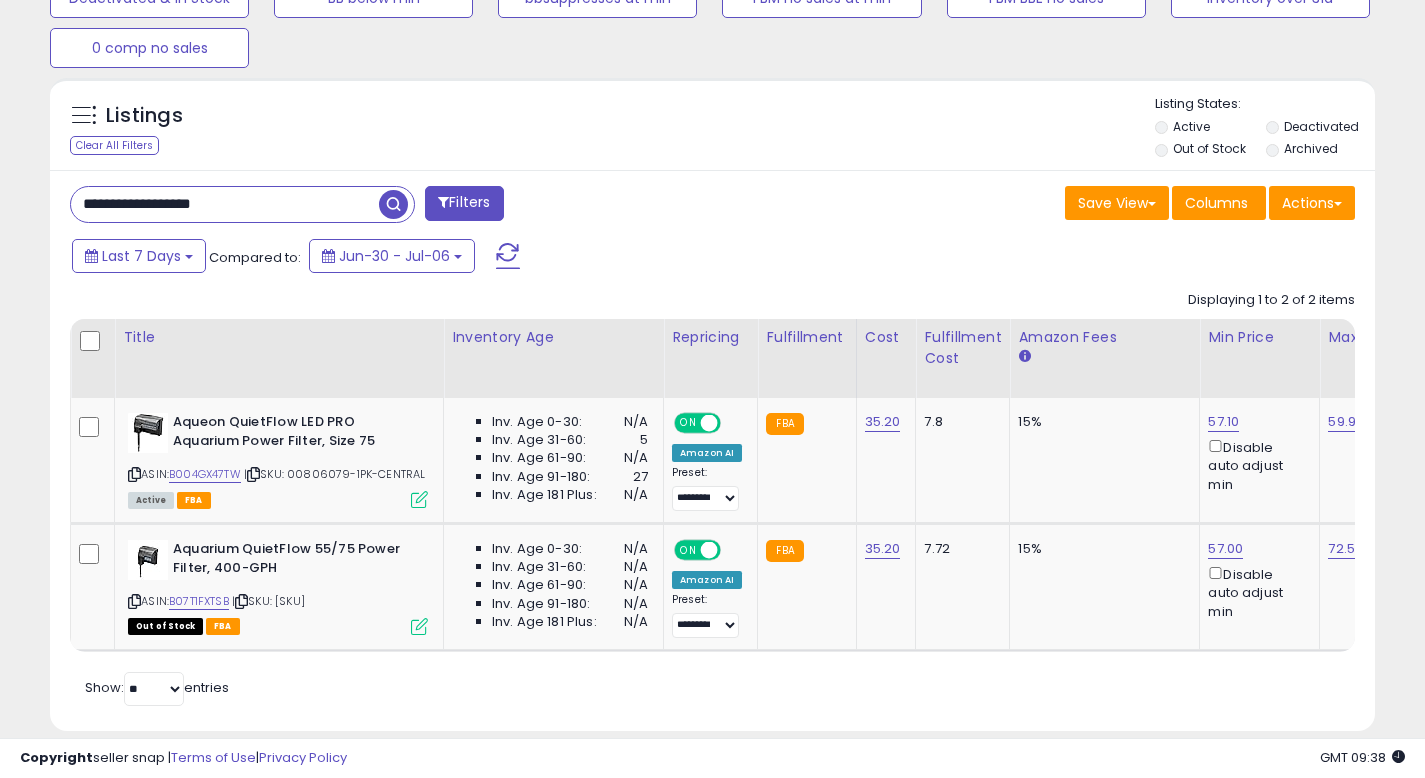 type on "**********" 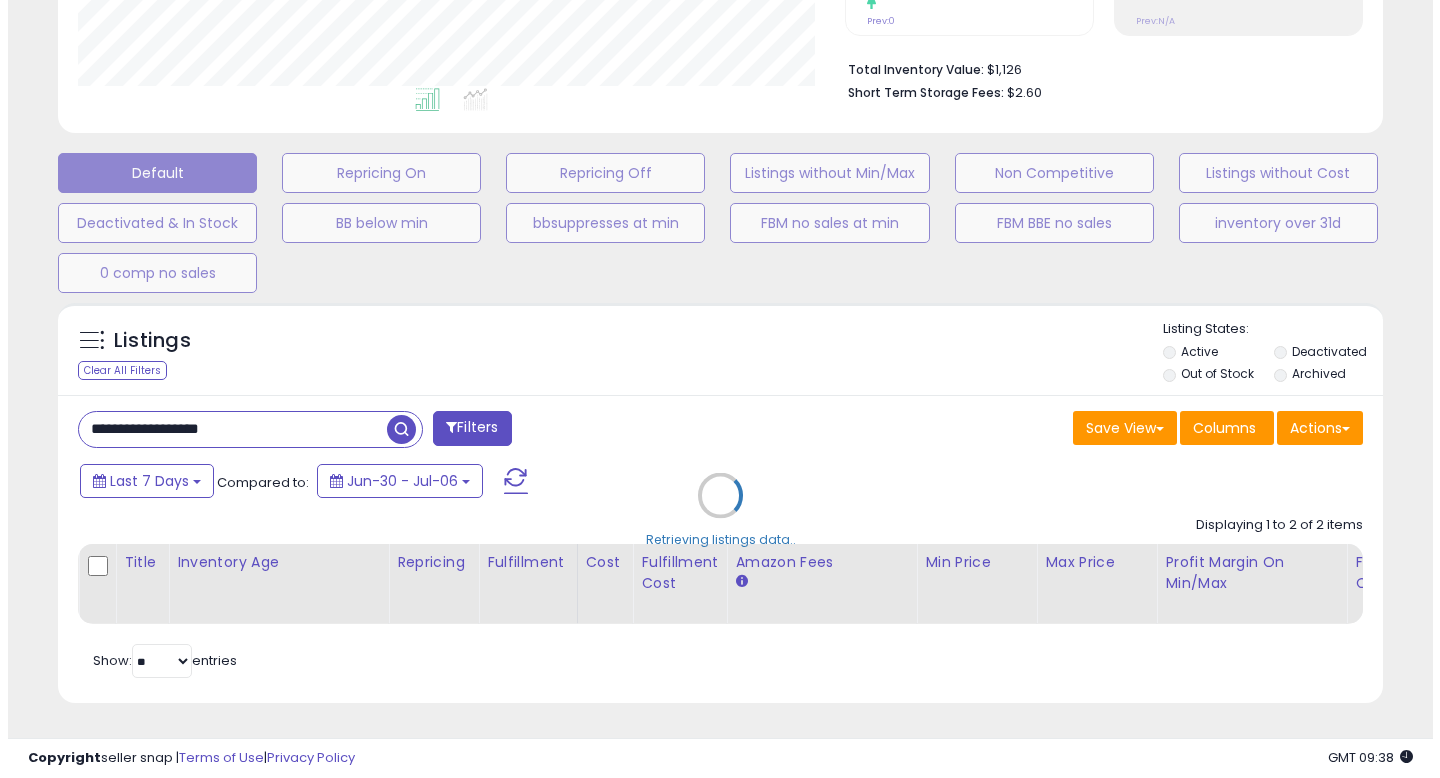 scroll, scrollTop: 492, scrollLeft: 0, axis: vertical 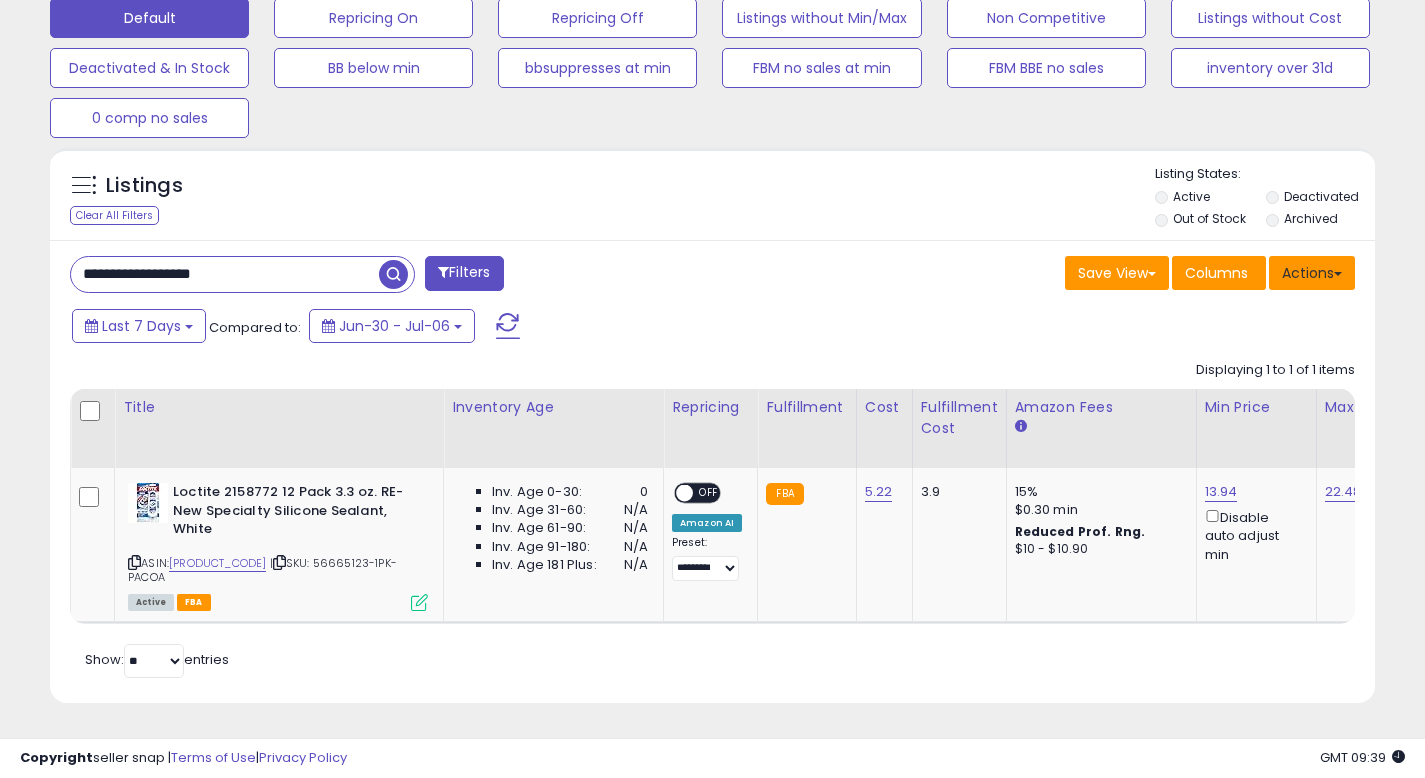 click on "Actions" at bounding box center (1312, 273) 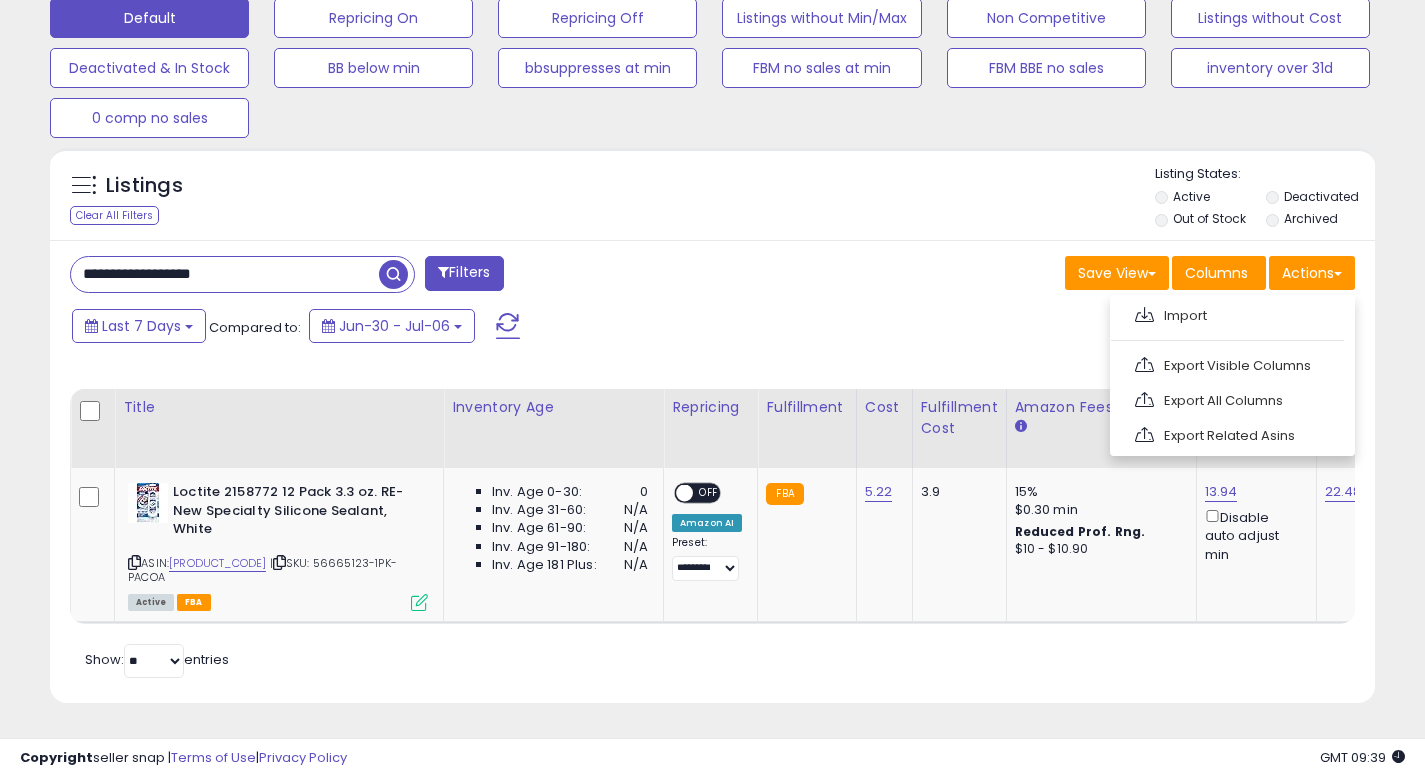 click on "Last 7 Days
Compared to:
Jun-30 - Jul-06" at bounding box center [549, 328] 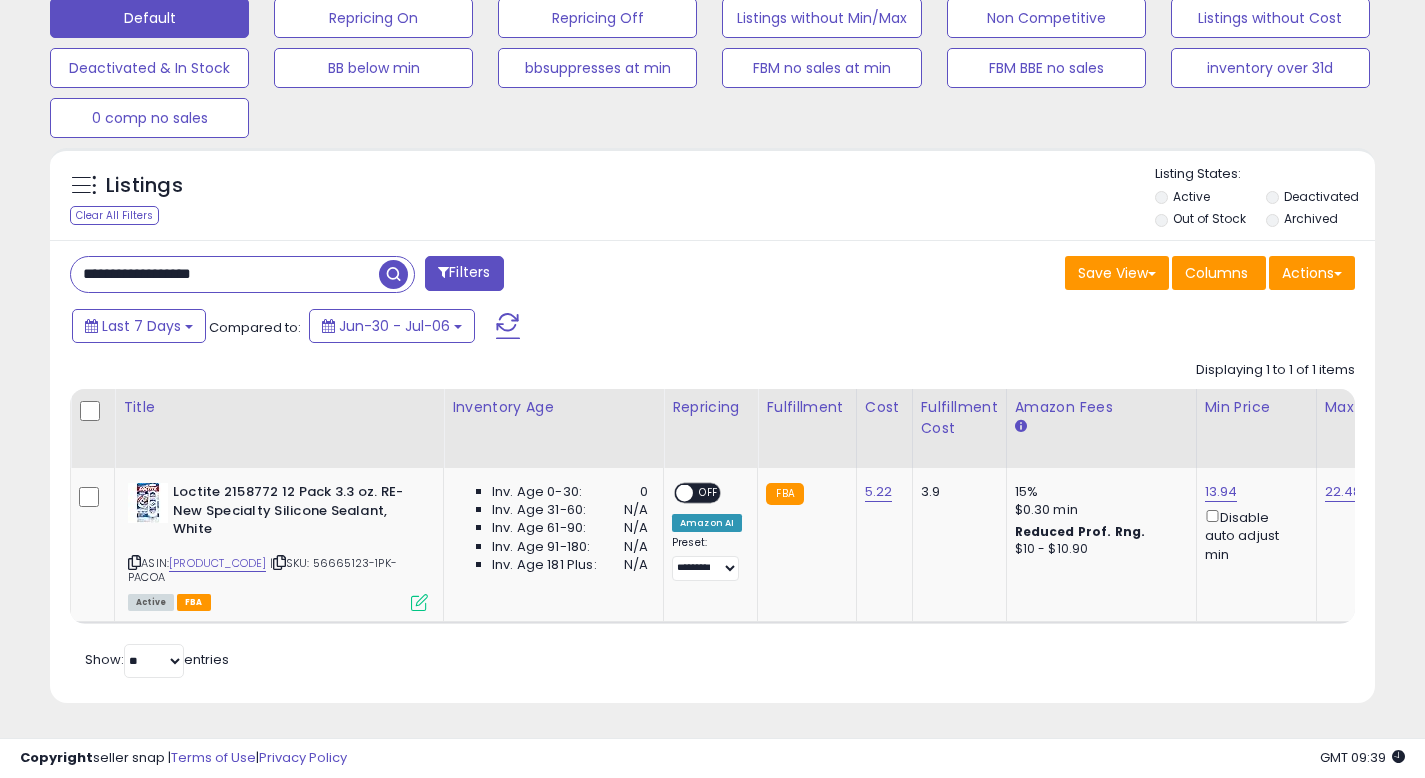 drag, startPoint x: 257, startPoint y: 253, endPoint x: 96, endPoint y: 240, distance: 161.52399 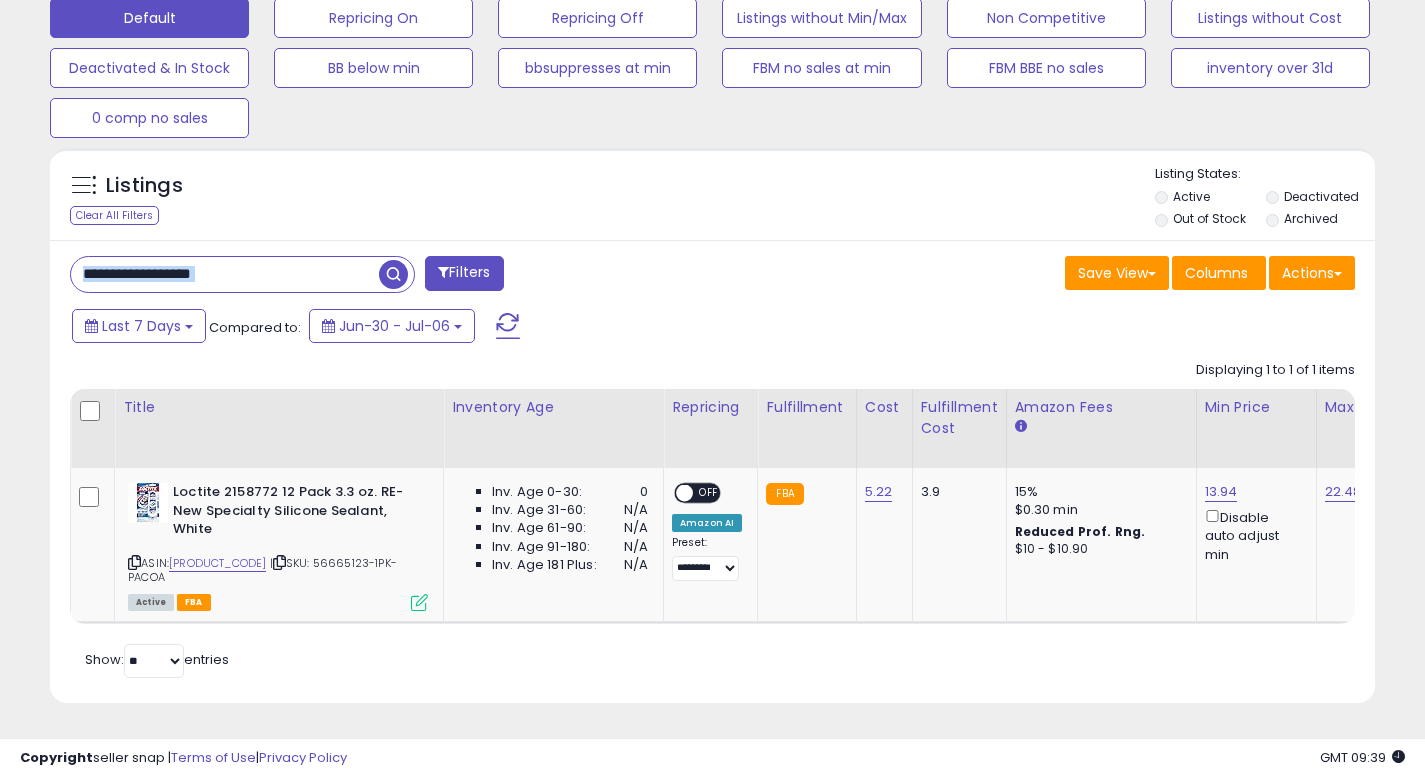 click on "**********" at bounding box center [712, 471] 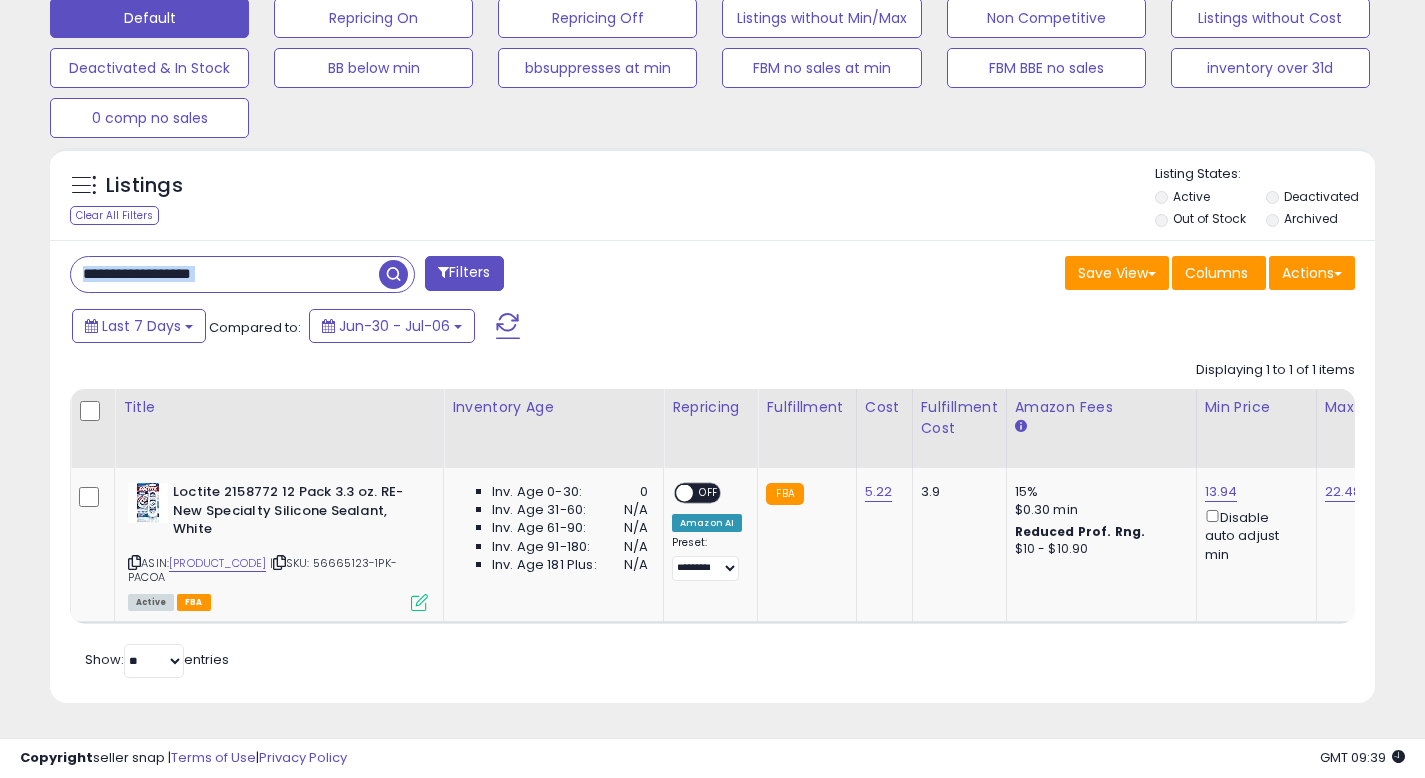 click on "**********" at bounding box center [225, 274] 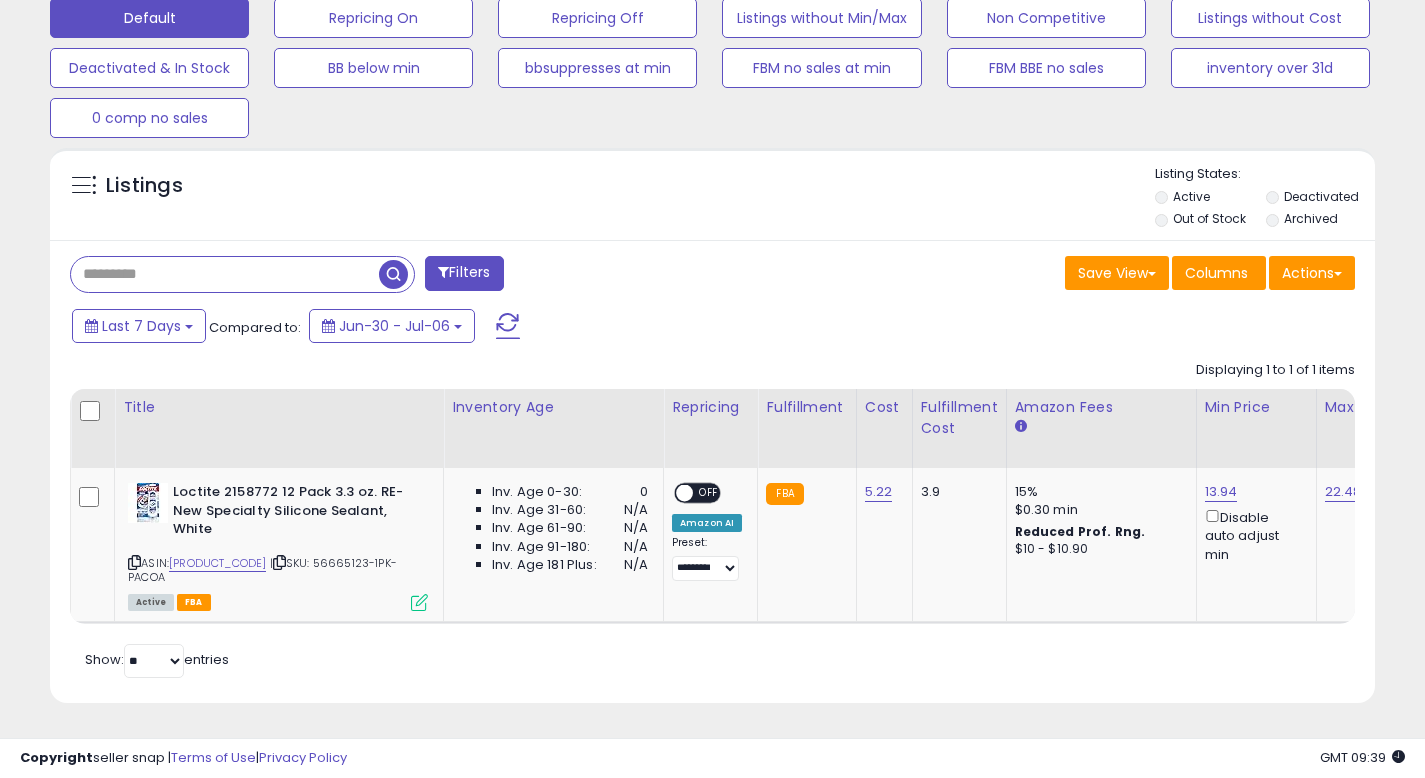 click on "Filters" at bounding box center (464, 273) 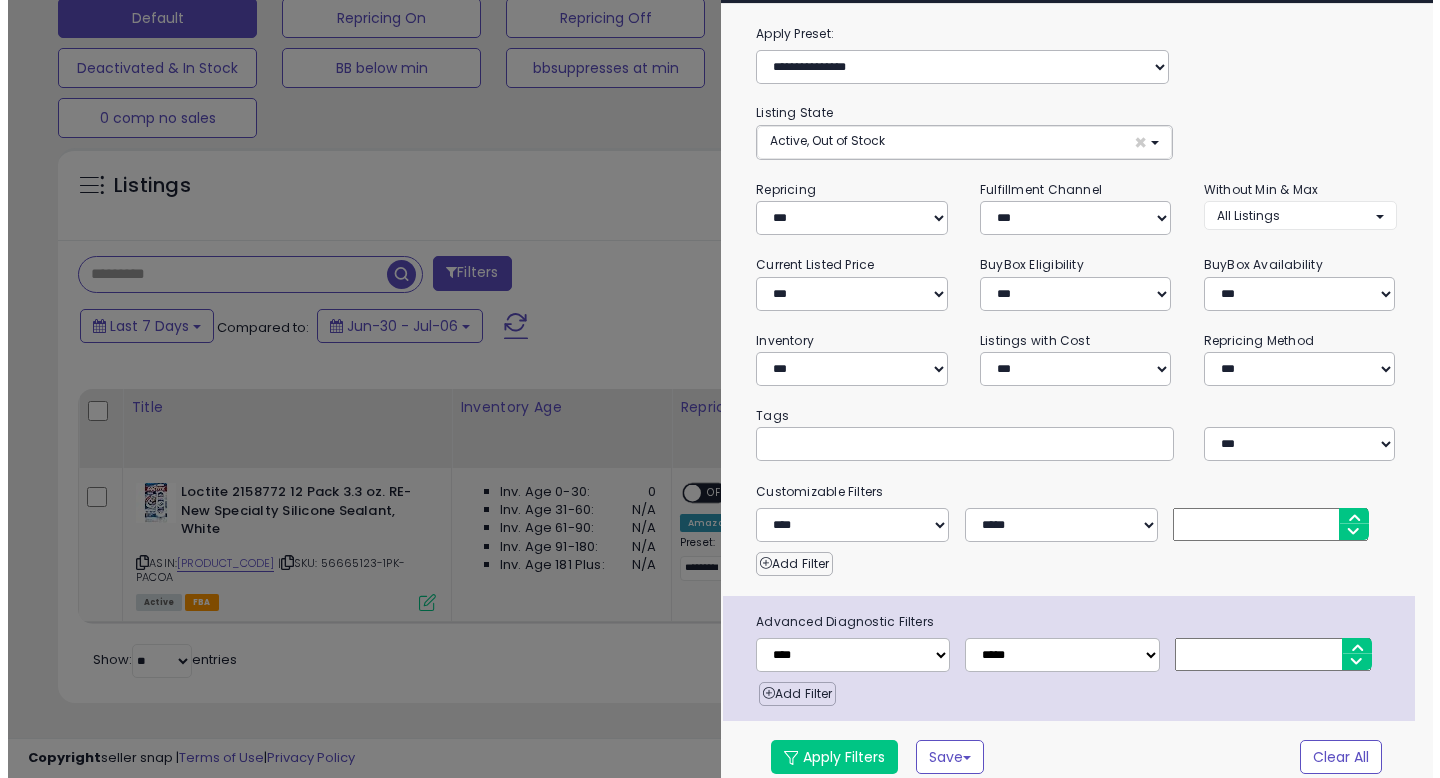 scroll, scrollTop: 999590, scrollLeft: 999224, axis: both 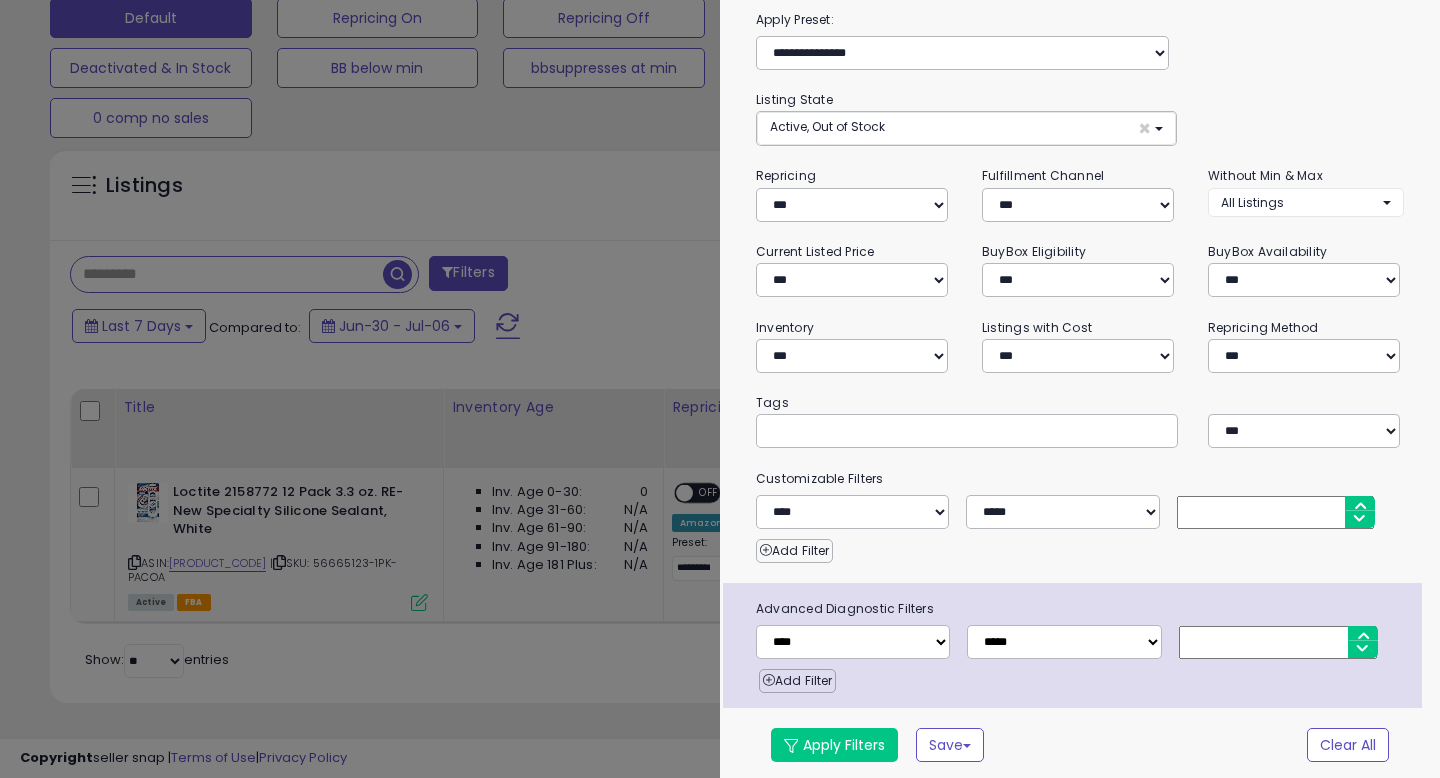 click on "**********" at bounding box center [1080, 395] 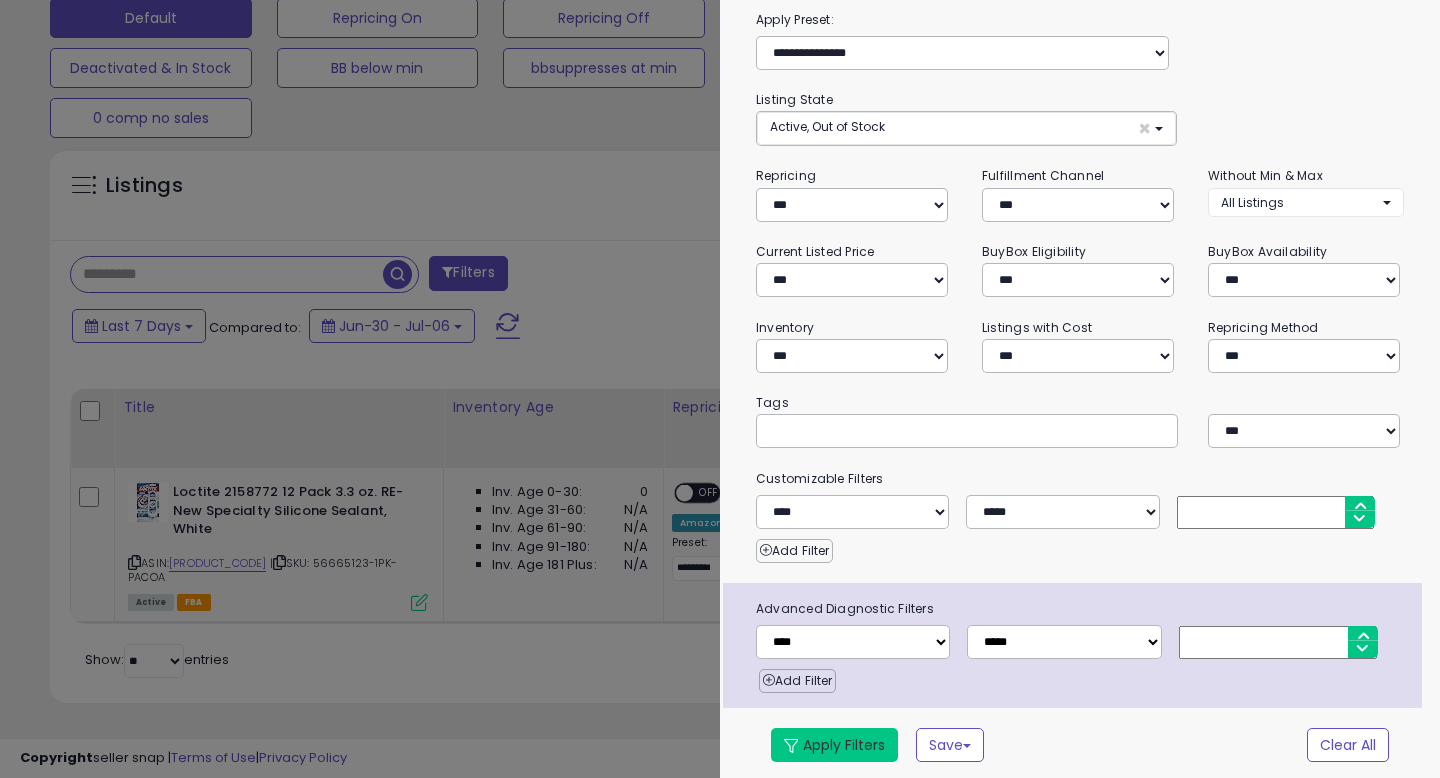 click on "Apply Filters" at bounding box center (834, 745) 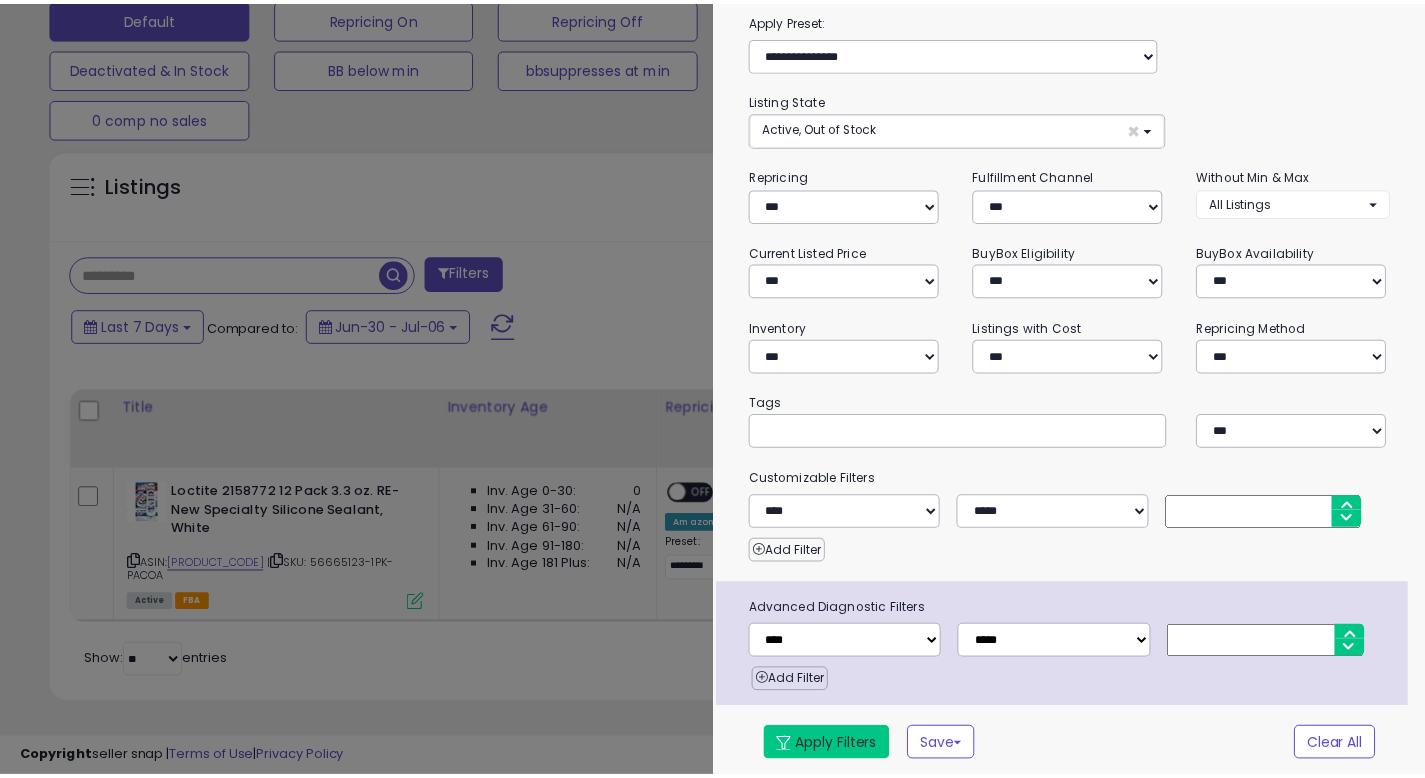 scroll, scrollTop: 492, scrollLeft: 0, axis: vertical 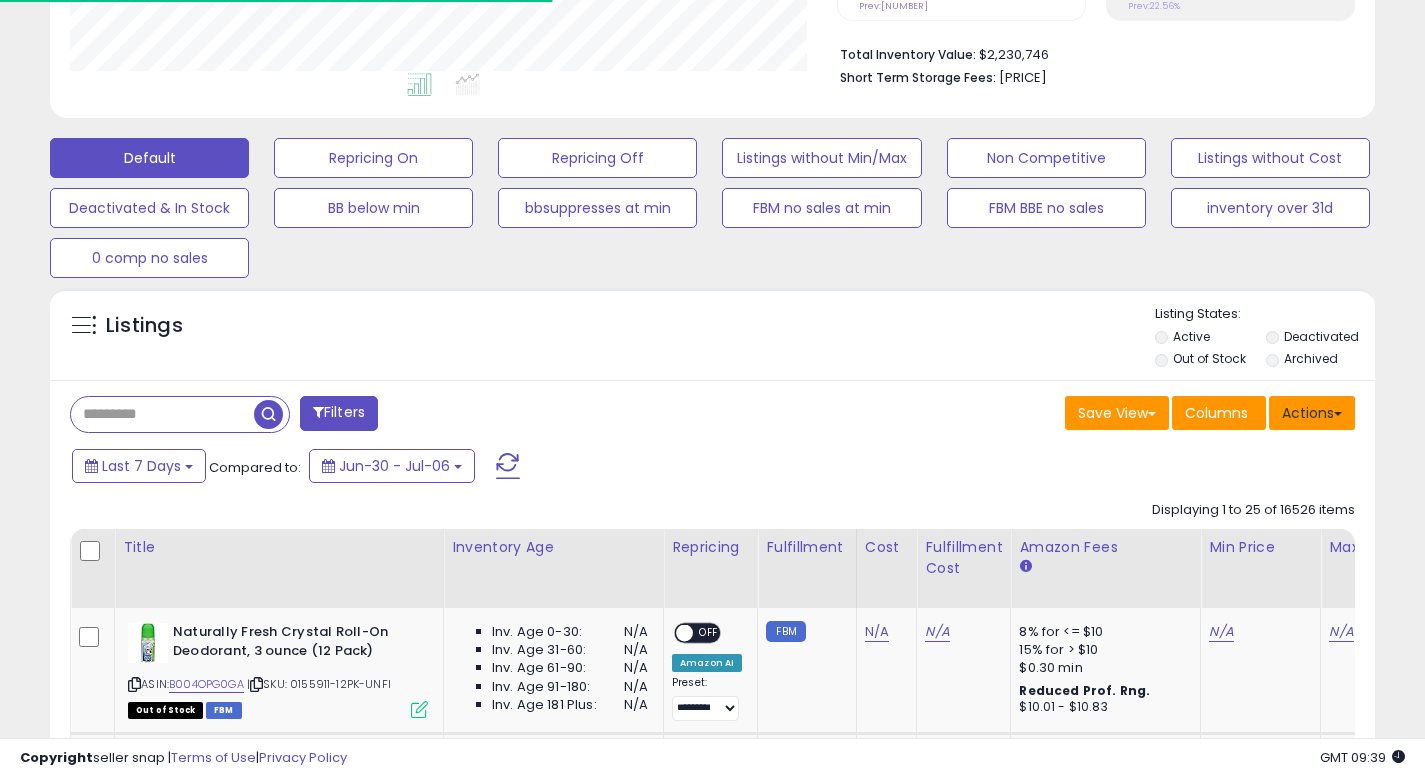 click at bounding box center (1338, 414) 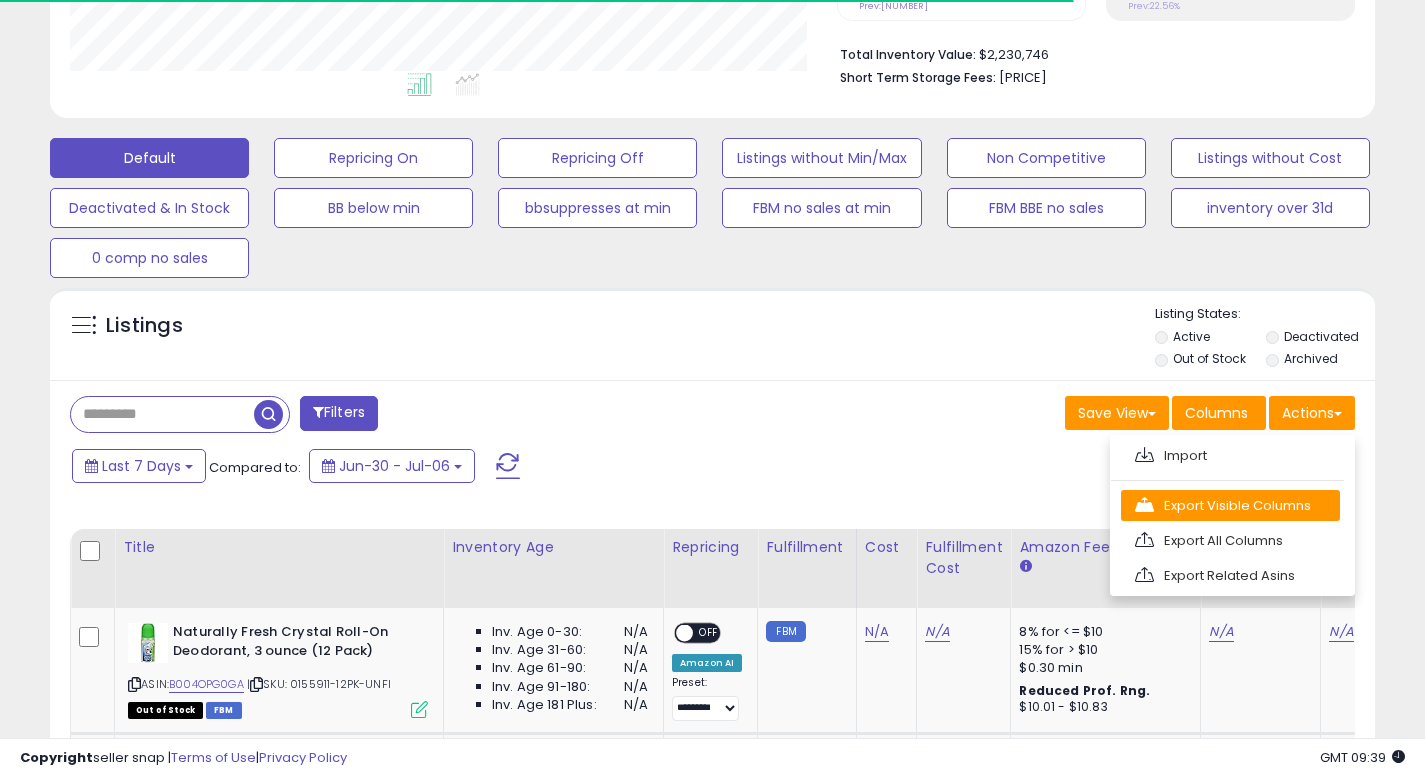 click on "Export Visible Columns" at bounding box center (1230, 505) 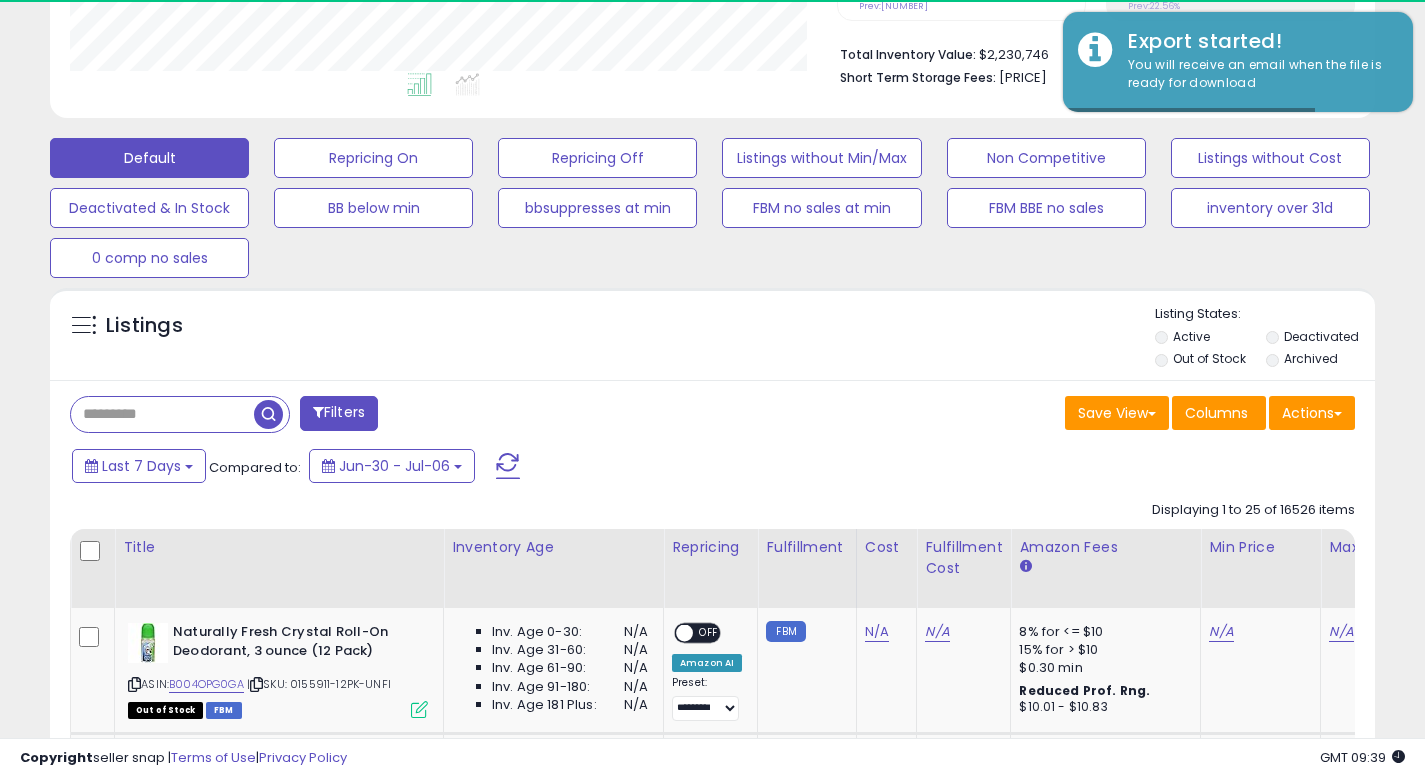 scroll, scrollTop: 999590, scrollLeft: 999233, axis: both 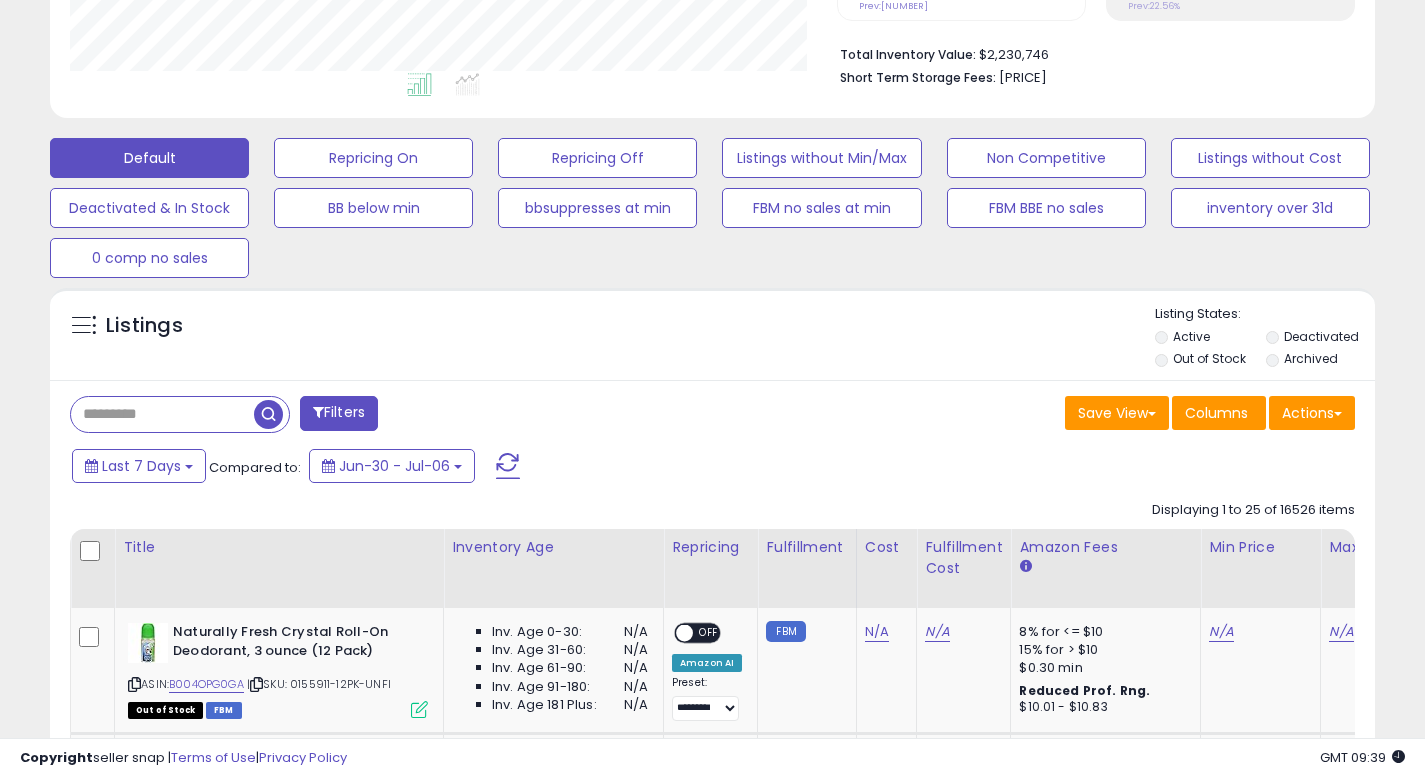 click on "Listings" at bounding box center (712, 339) 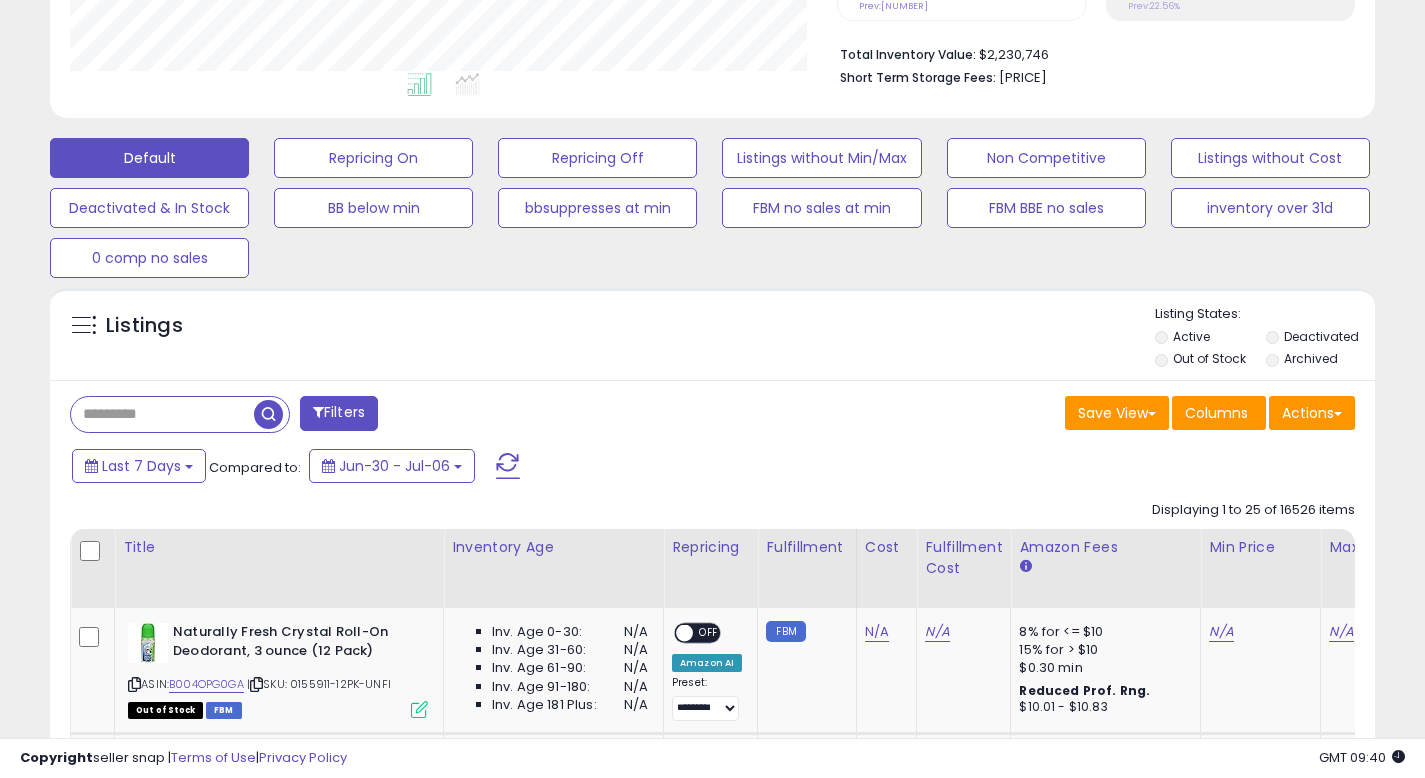 drag, startPoint x: 775, startPoint y: 378, endPoint x: 788, endPoint y: 375, distance: 13.341664 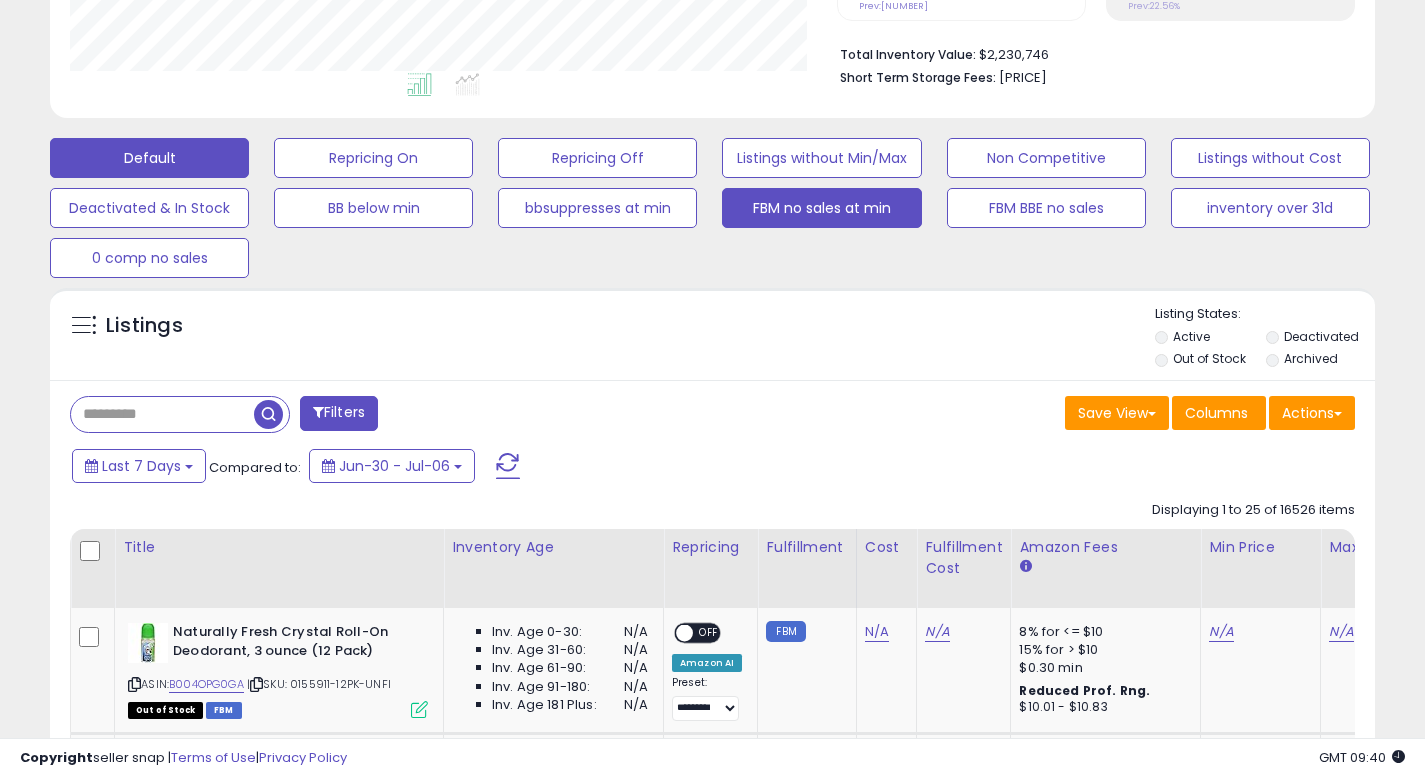 scroll, scrollTop: 0, scrollLeft: 0, axis: both 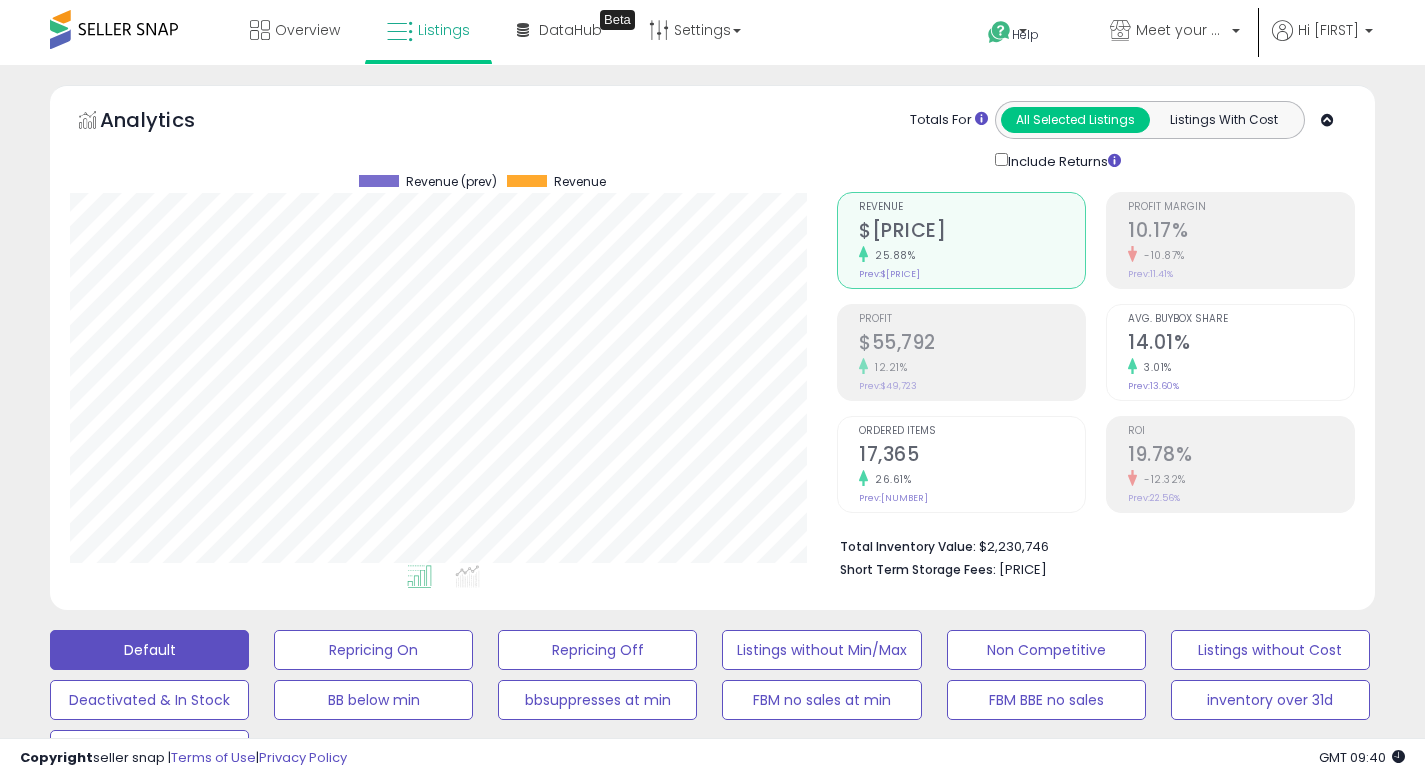 click on "**********" at bounding box center (712, 2368) 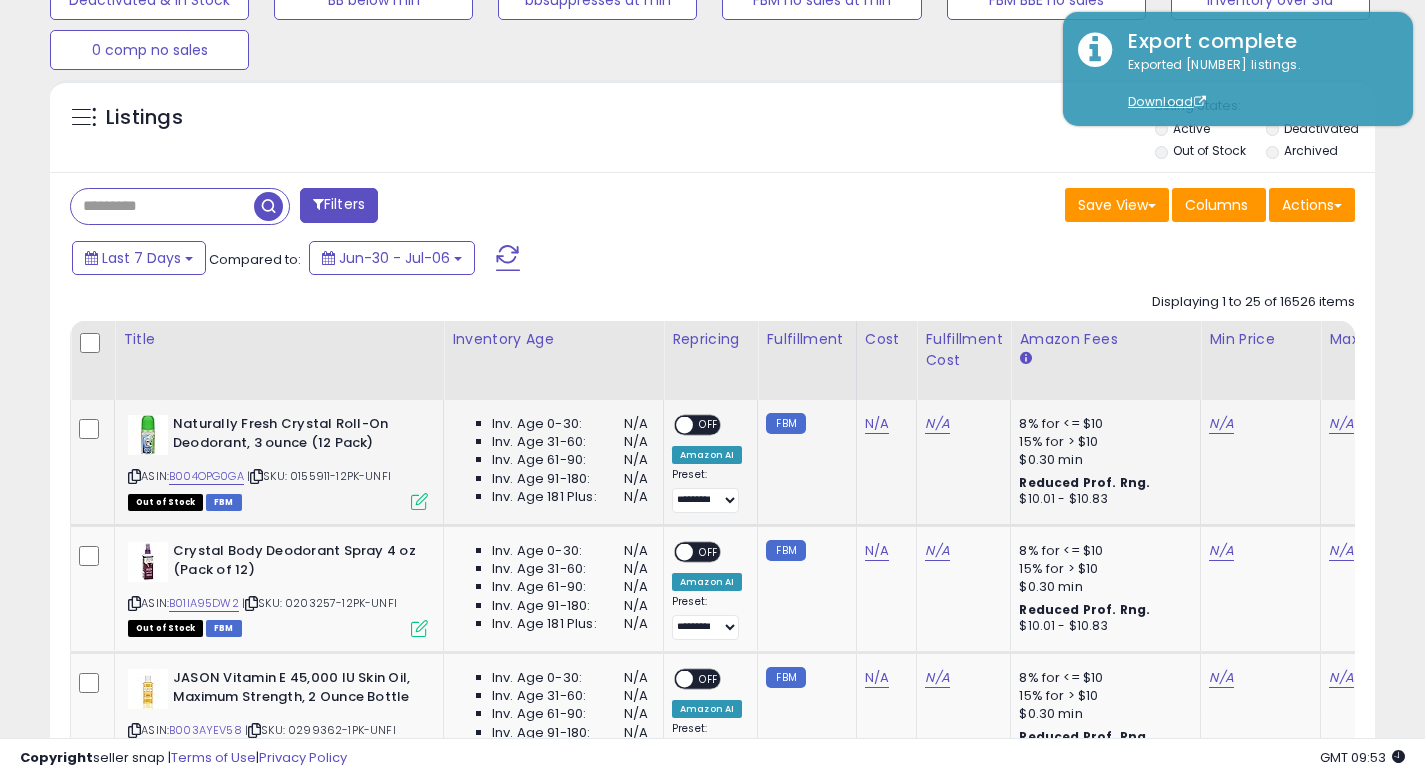 scroll, scrollTop: 708, scrollLeft: 0, axis: vertical 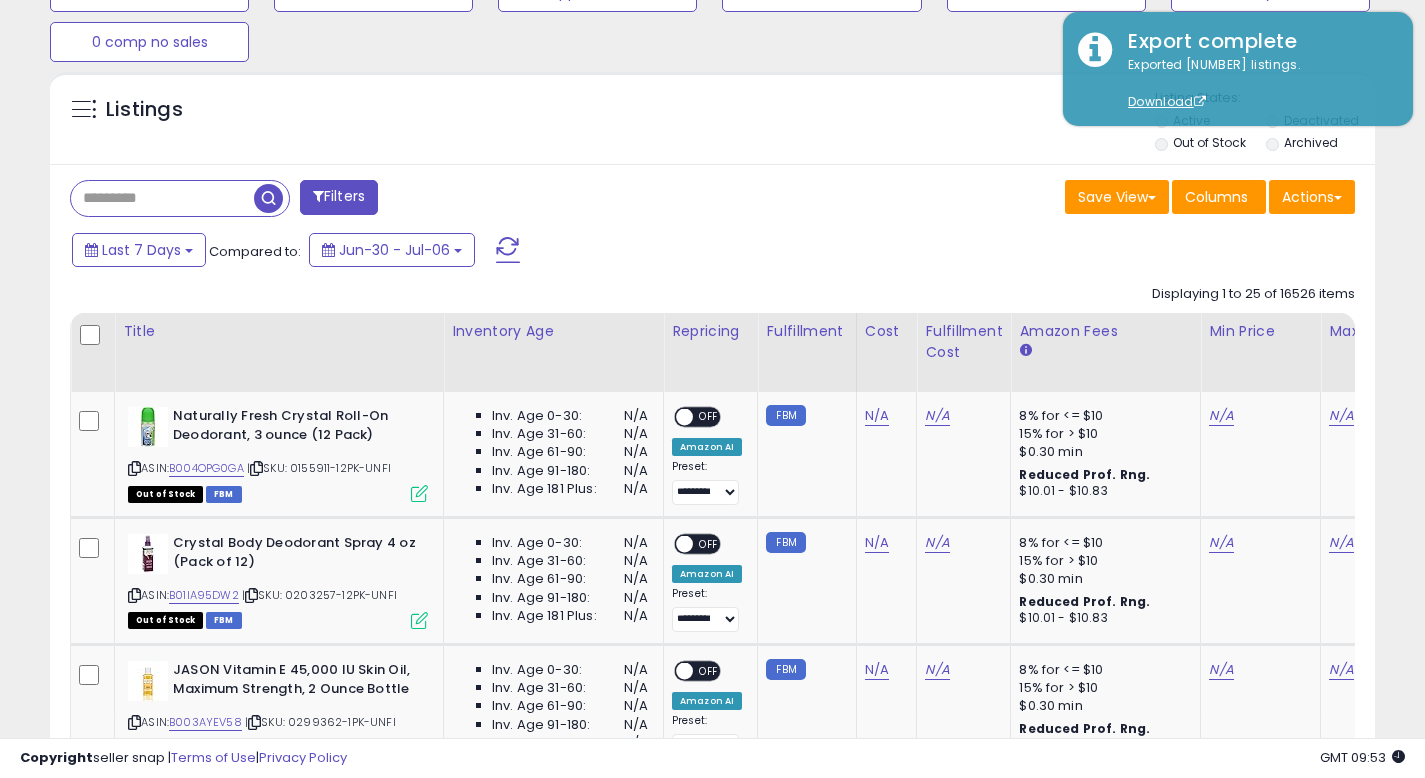 click at bounding box center (162, 198) 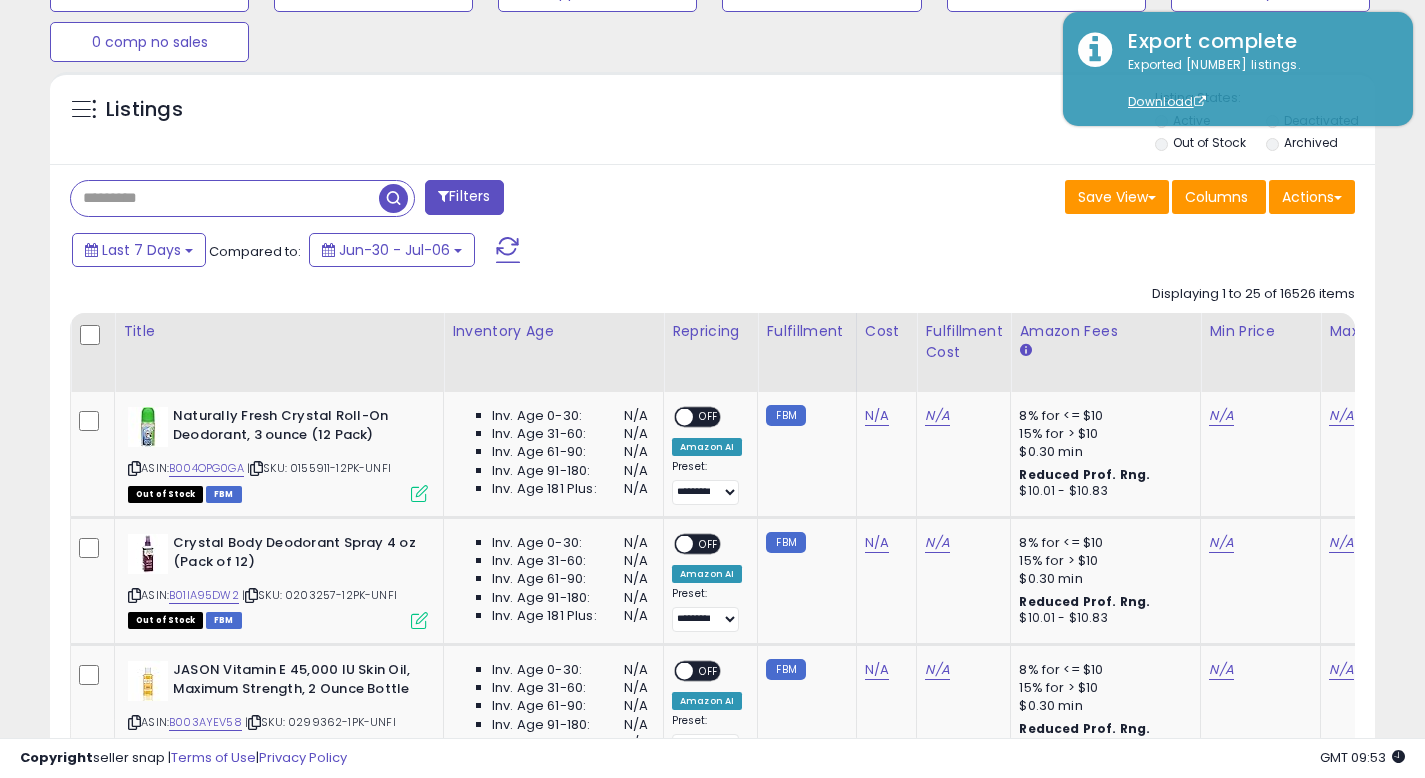 paste on "**********" 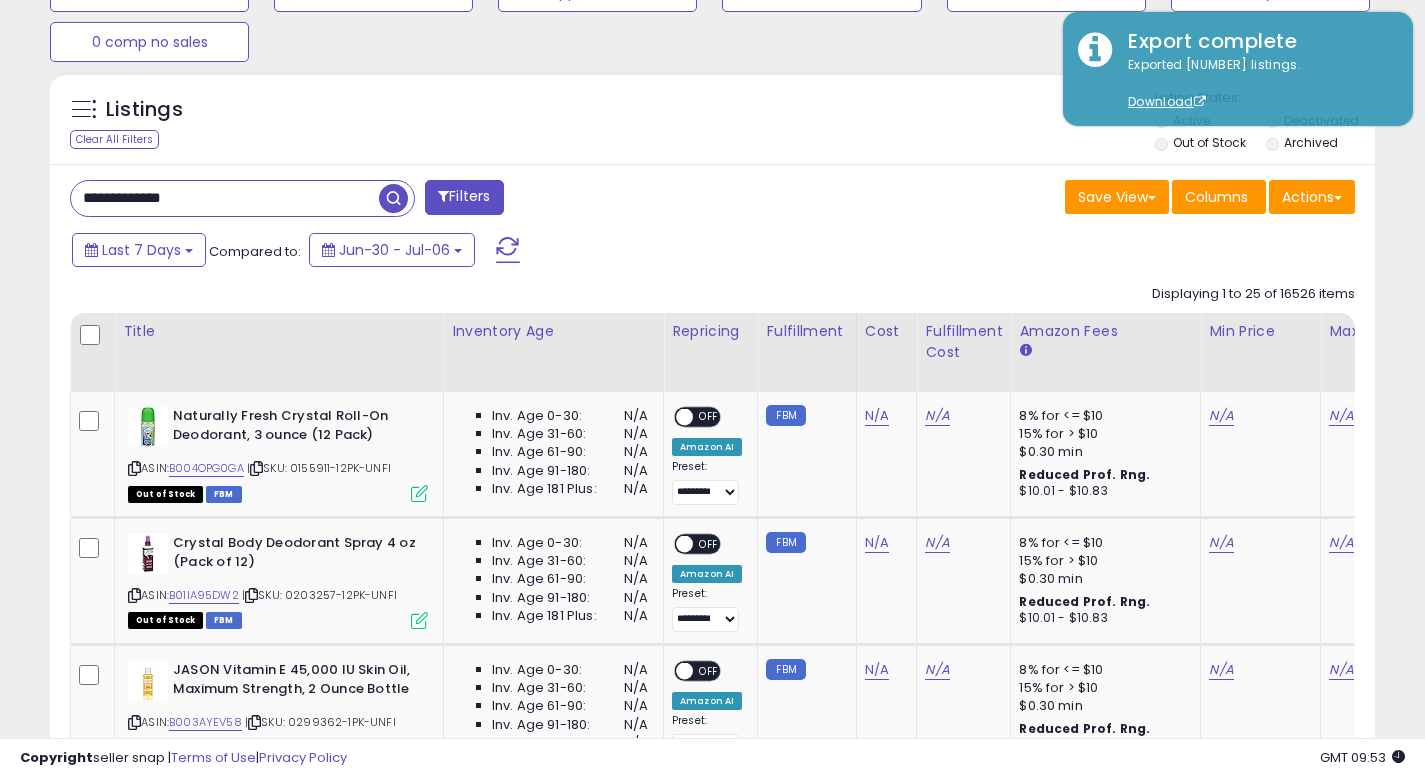 type on "**********" 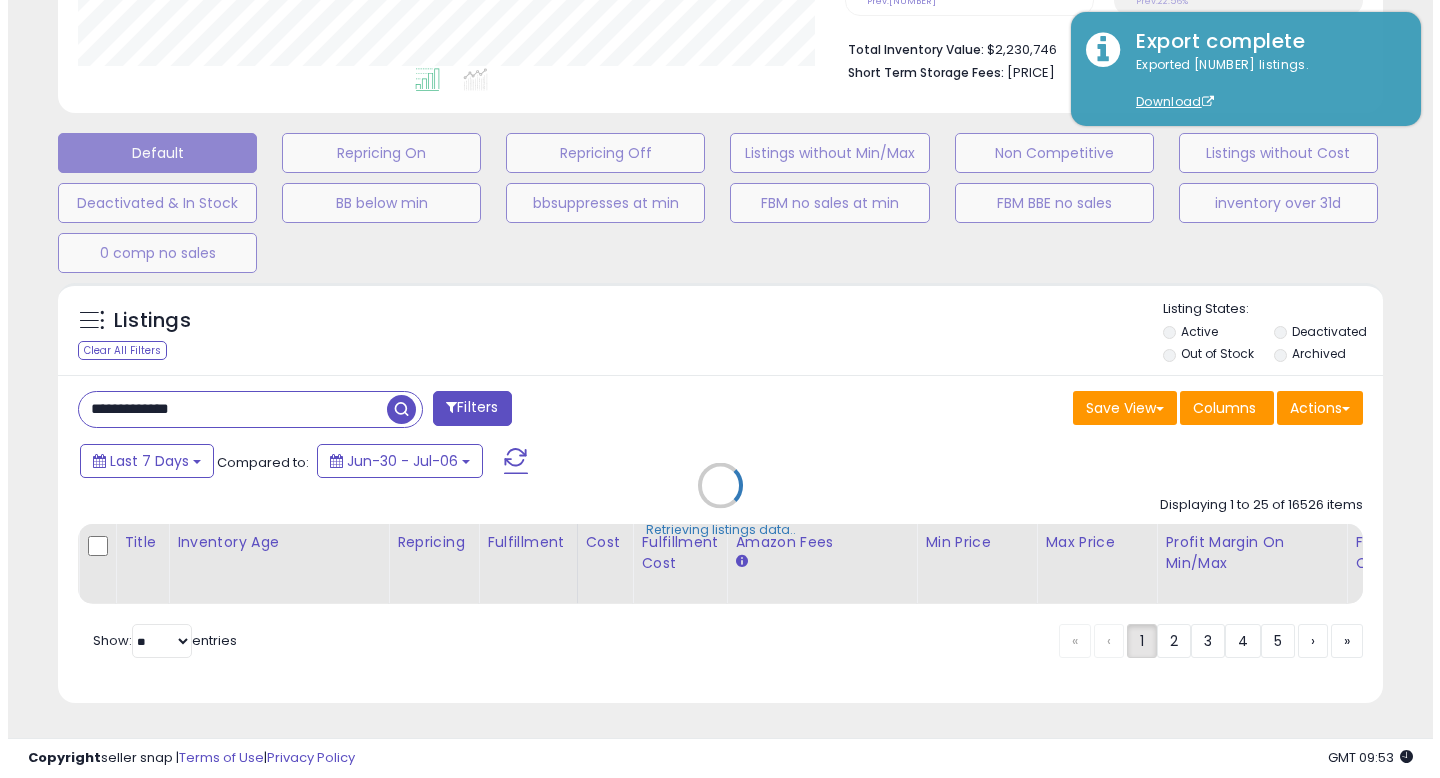 scroll, scrollTop: 512, scrollLeft: 0, axis: vertical 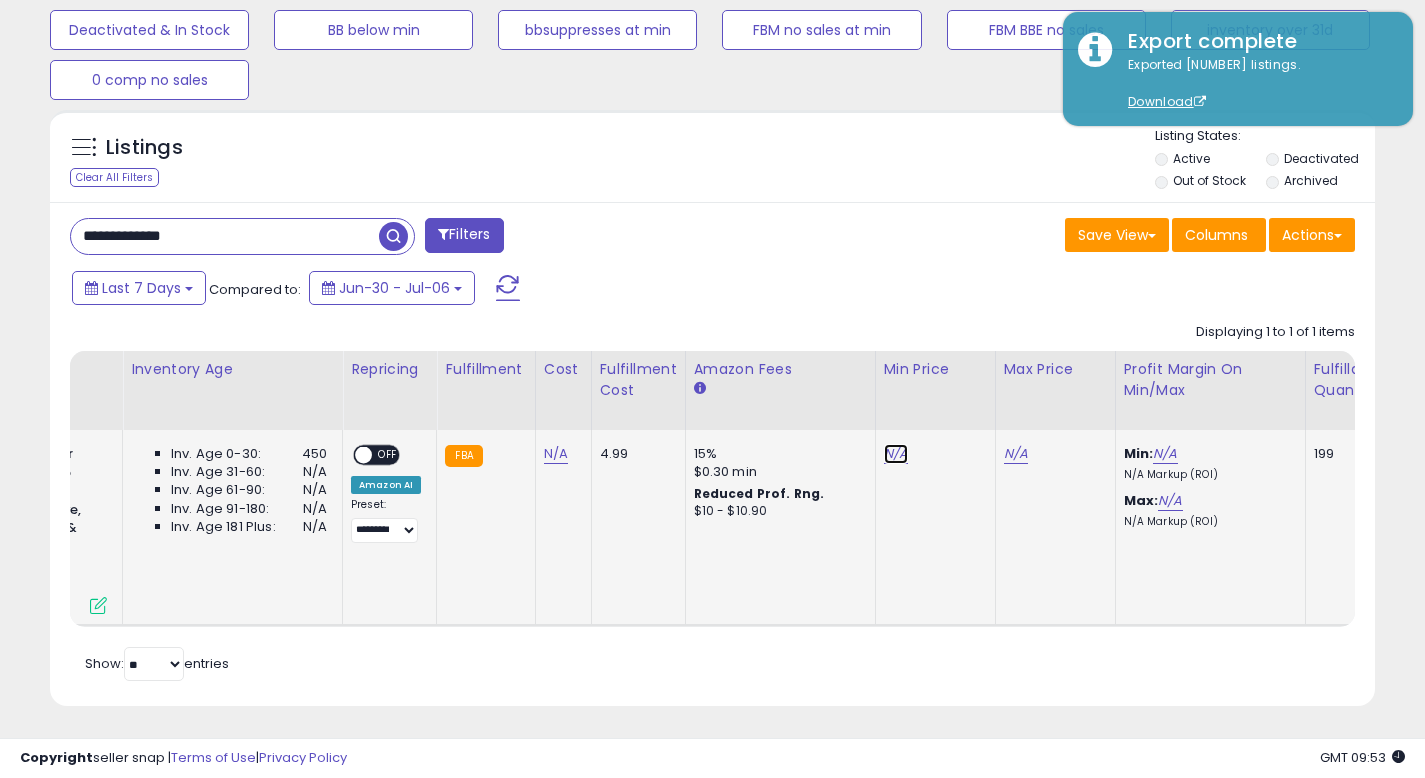 click on "N/A" at bounding box center [896, 454] 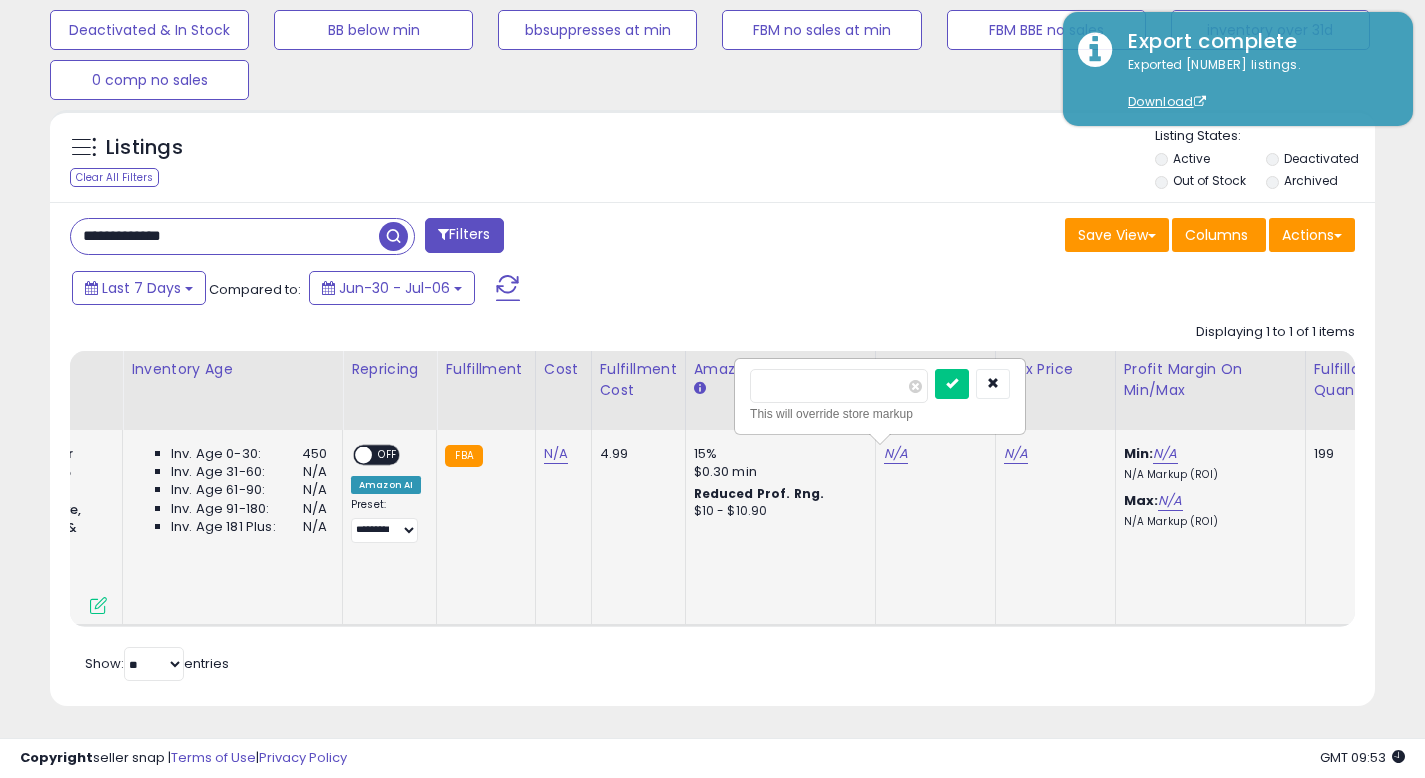click on "N/A" 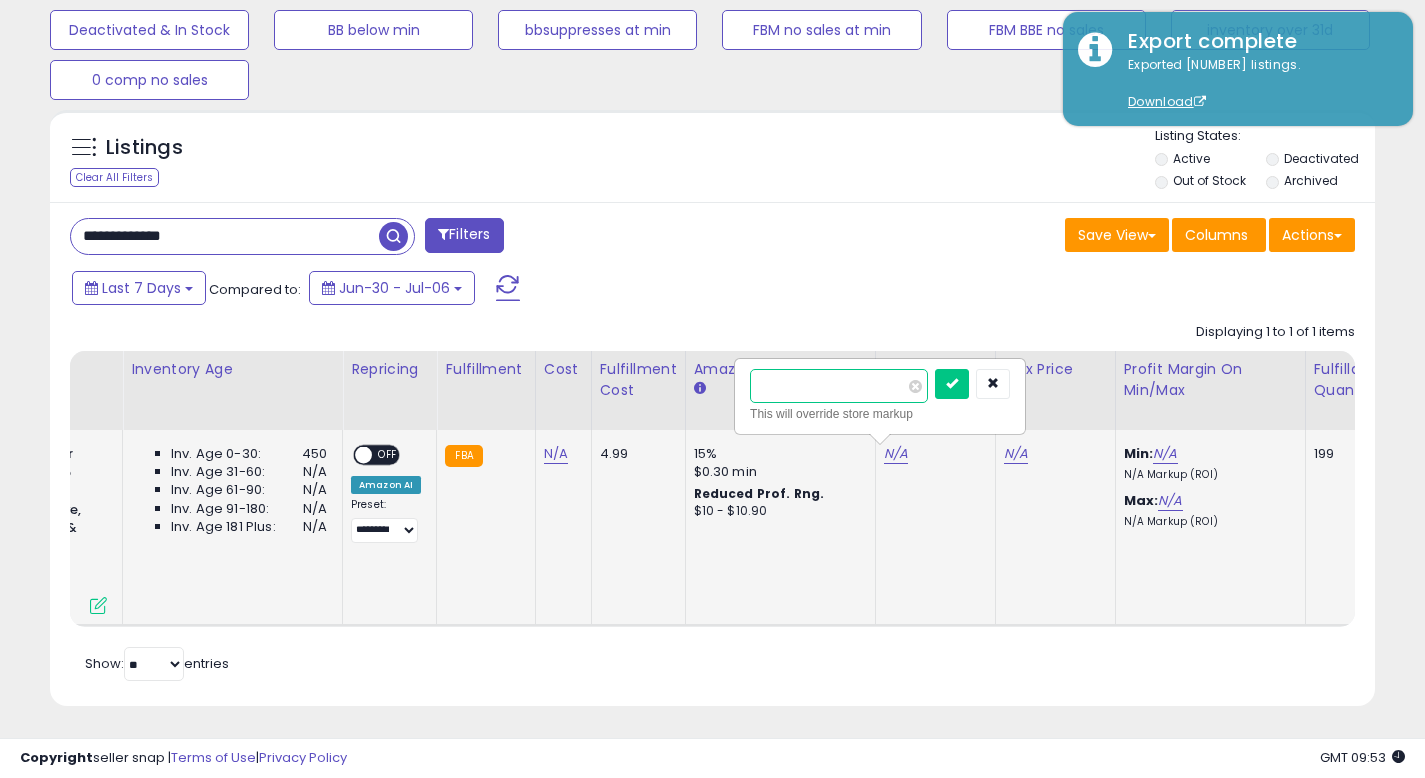 click at bounding box center [839, 386] 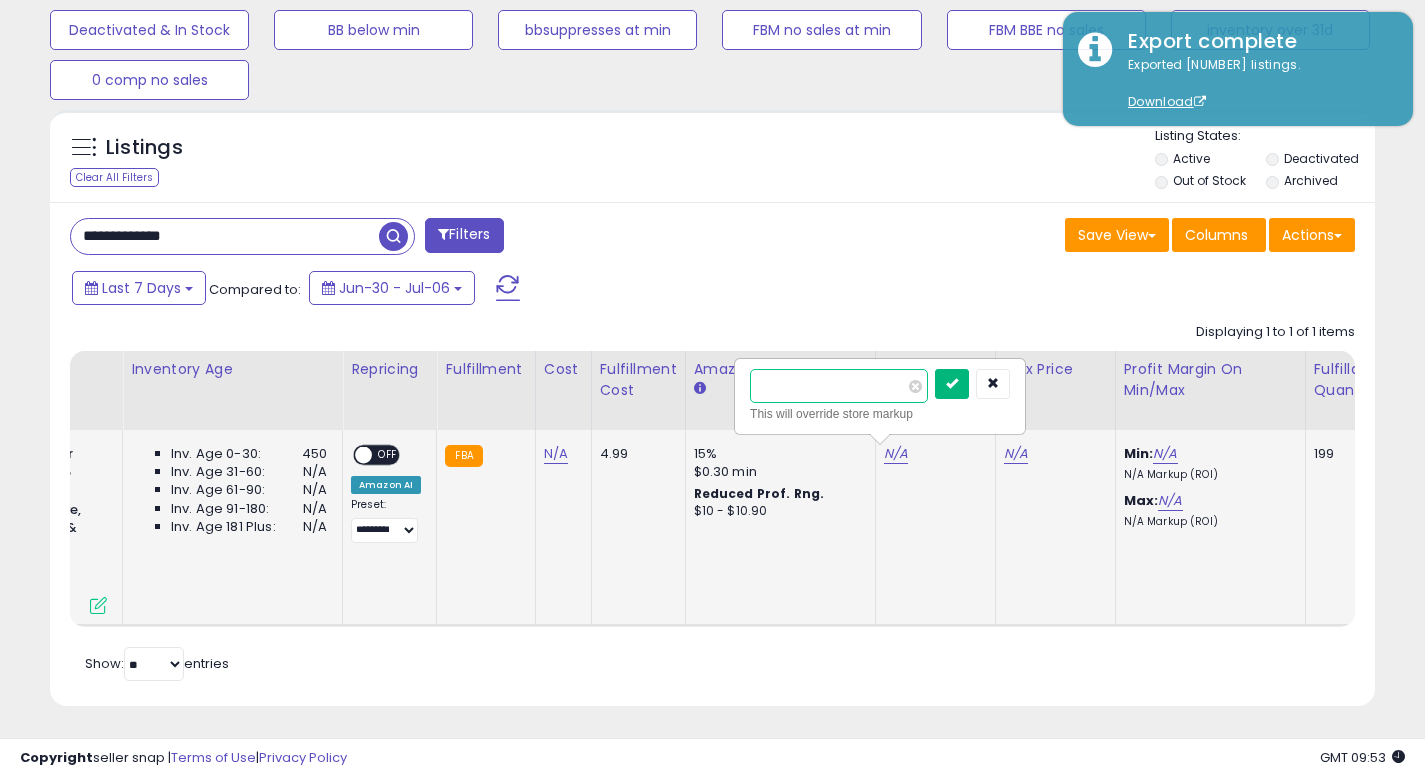 type on "*****" 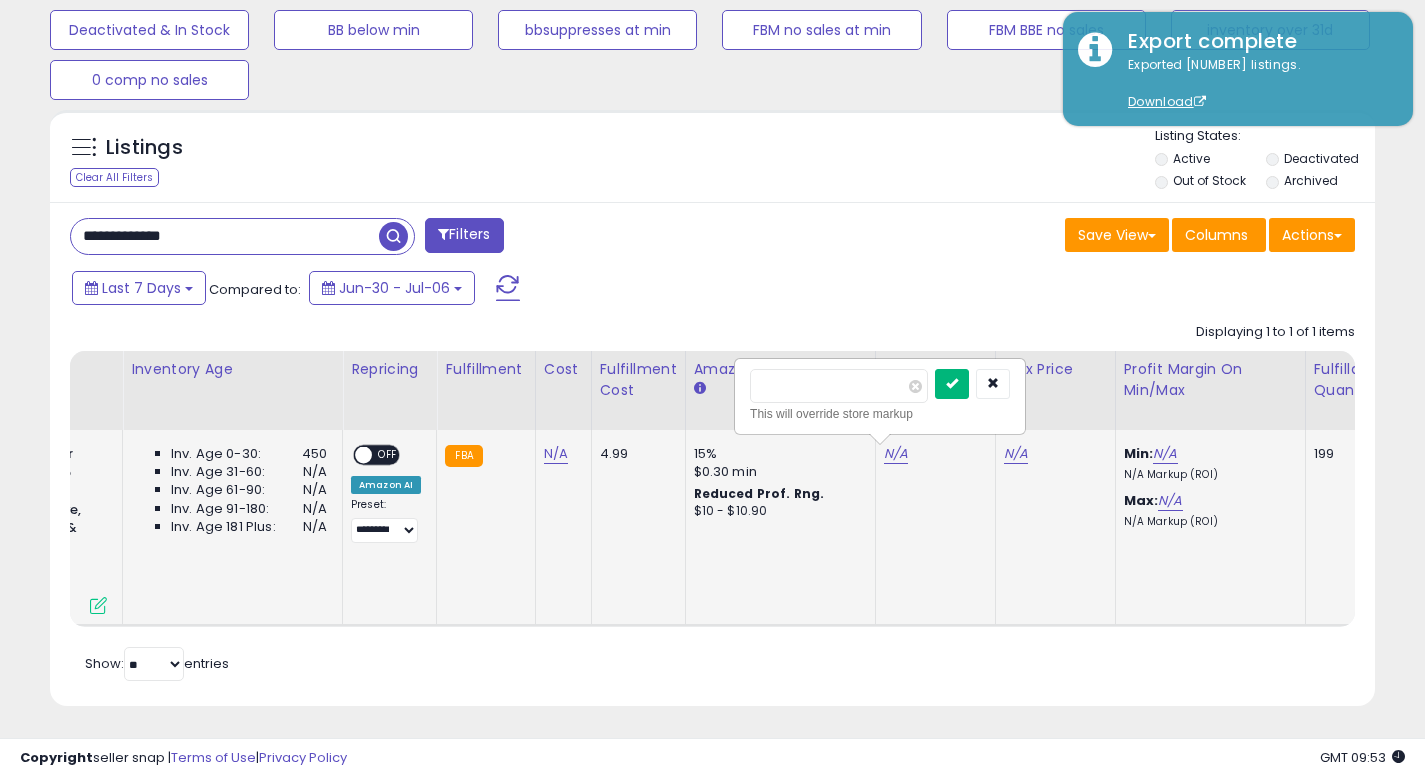 click at bounding box center [952, 383] 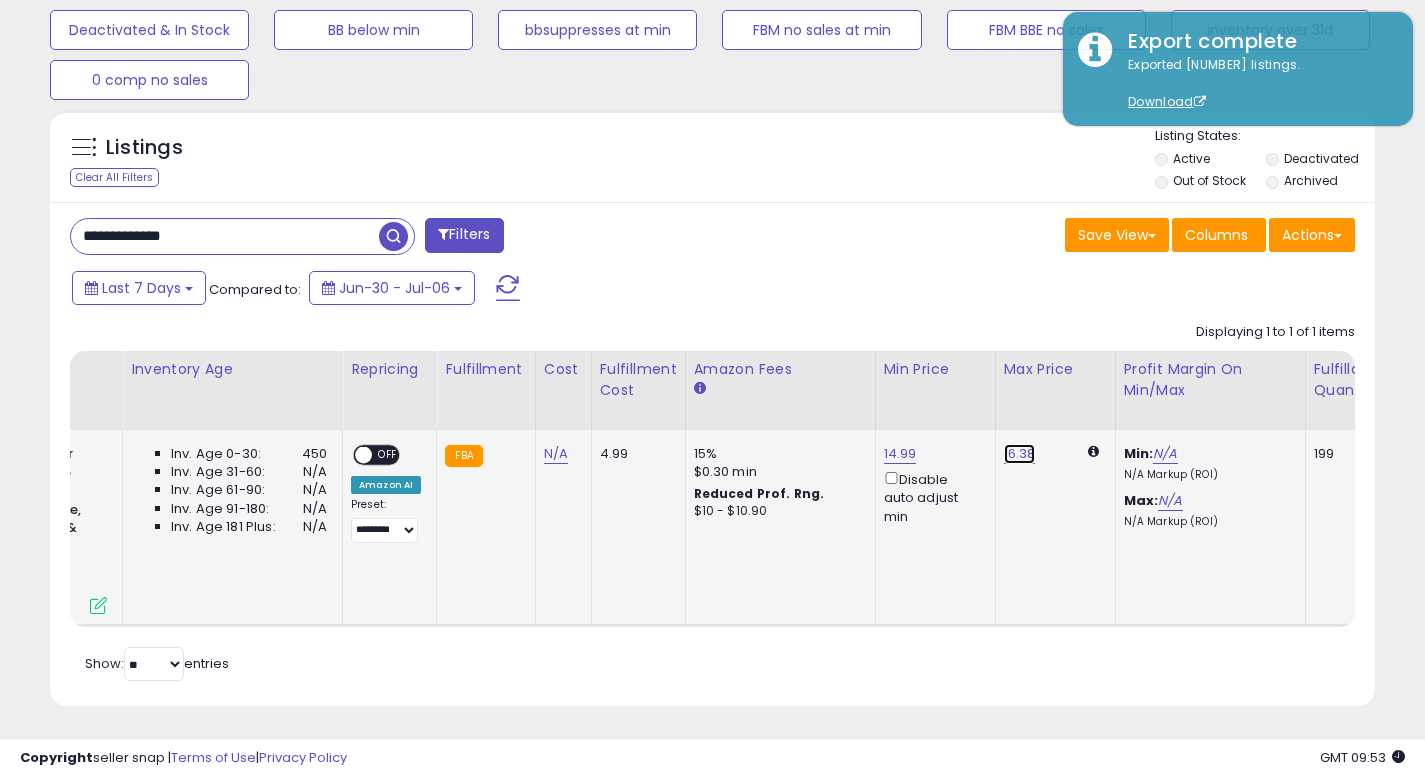 click on "16.38" at bounding box center (1020, 454) 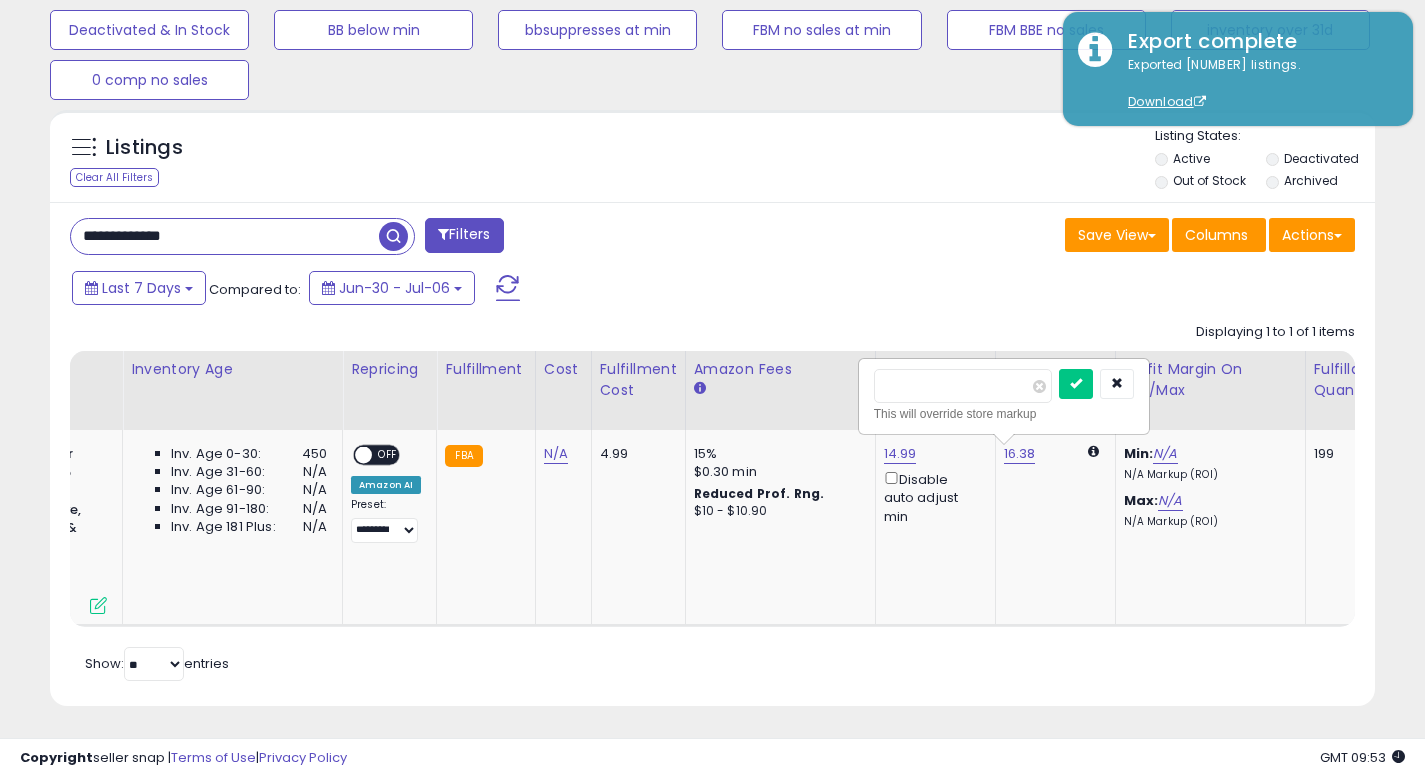 drag, startPoint x: 942, startPoint y: 382, endPoint x: 818, endPoint y: 381, distance: 124.004036 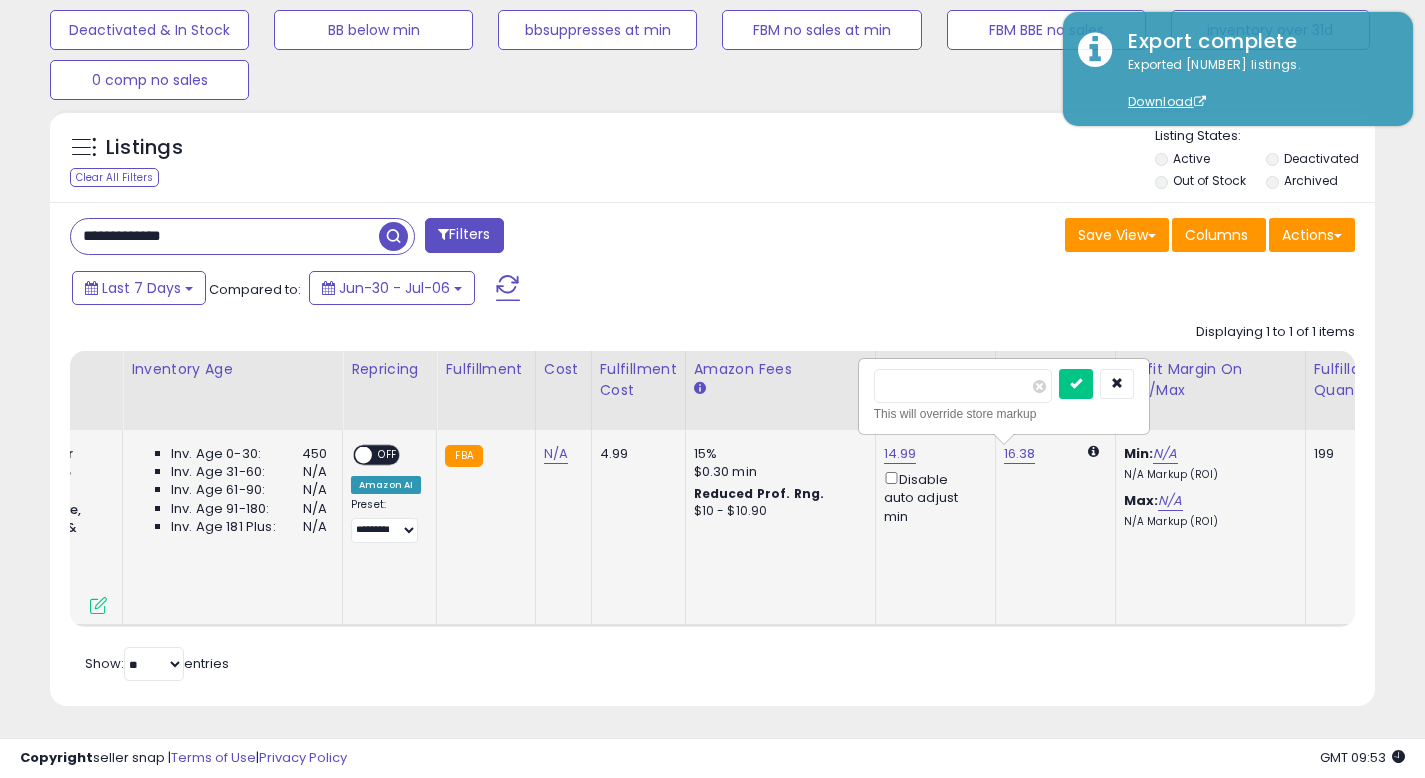 type on "*****" 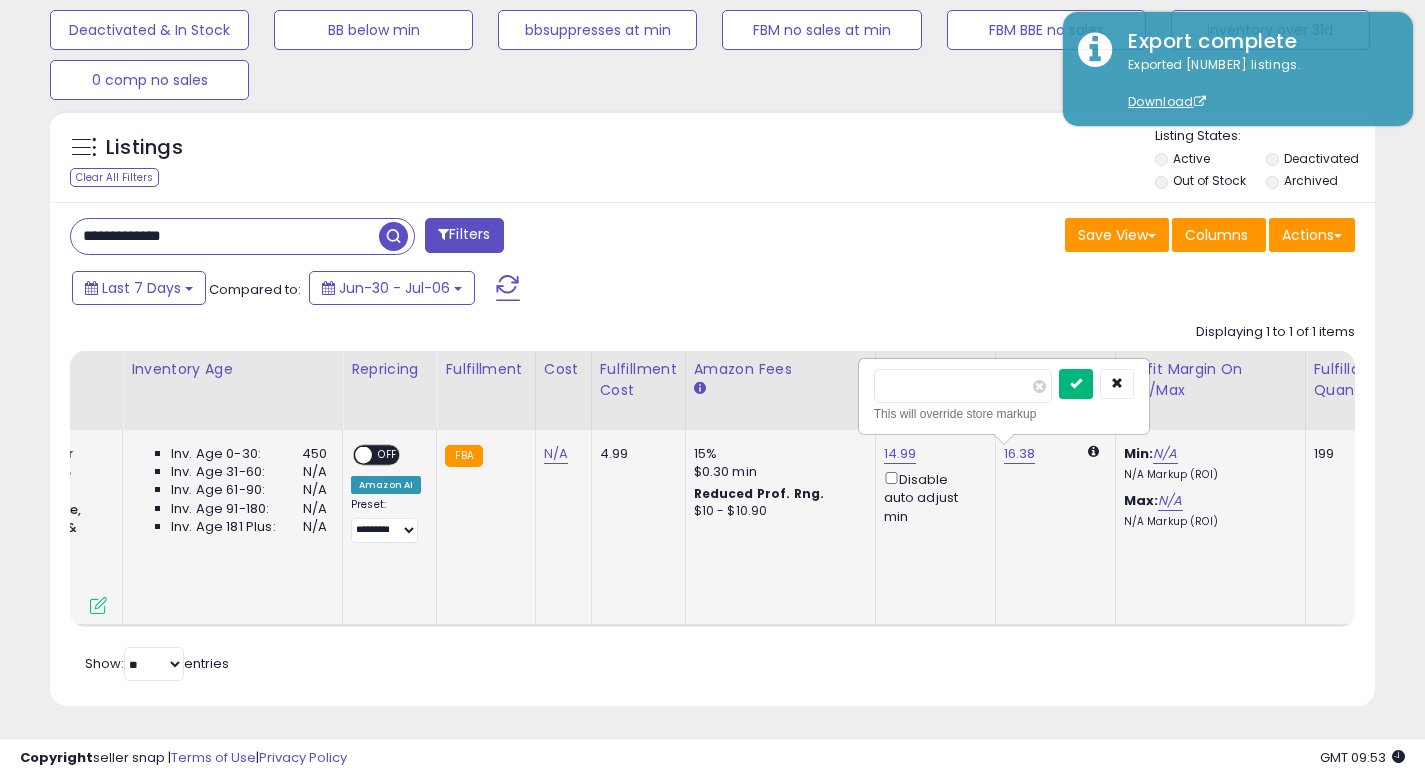 click at bounding box center [1076, 383] 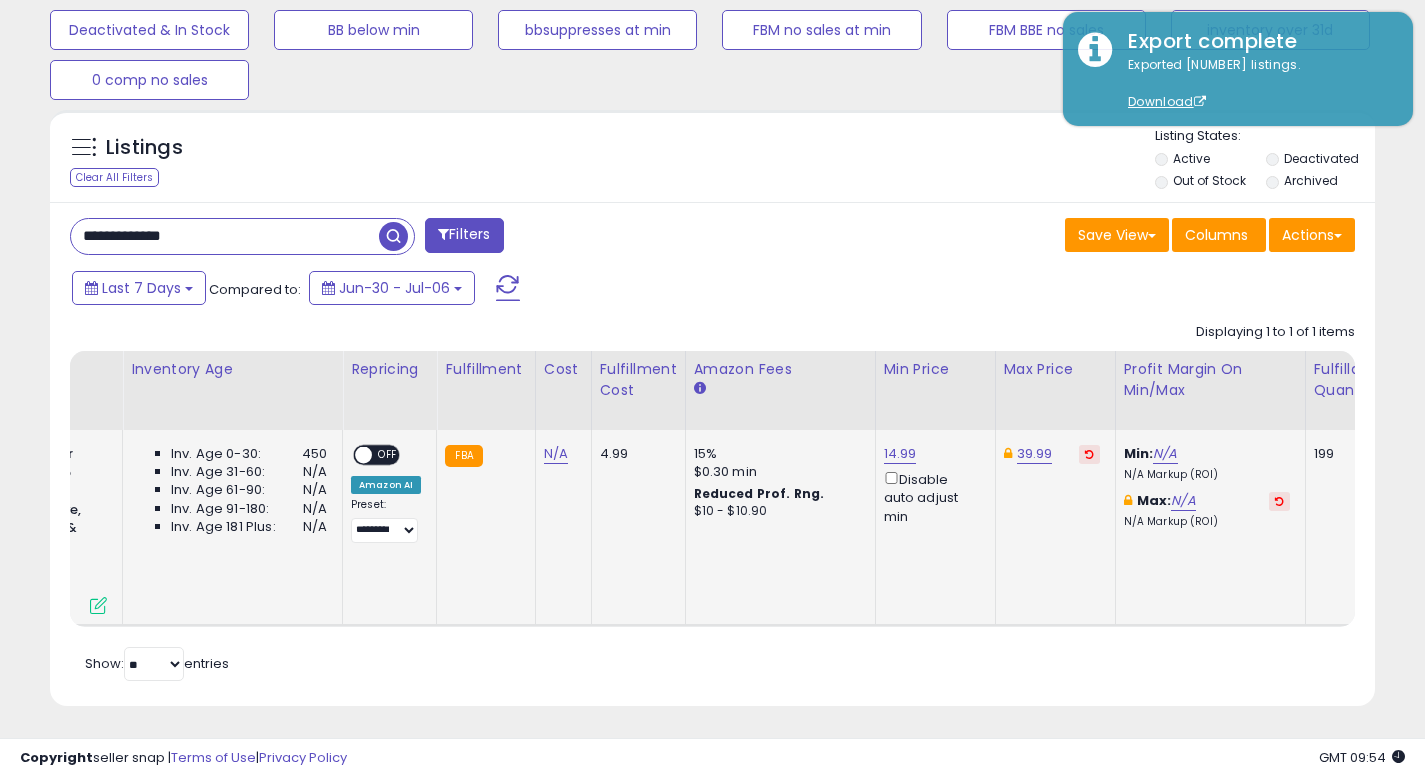 scroll, scrollTop: 0, scrollLeft: 223, axis: horizontal 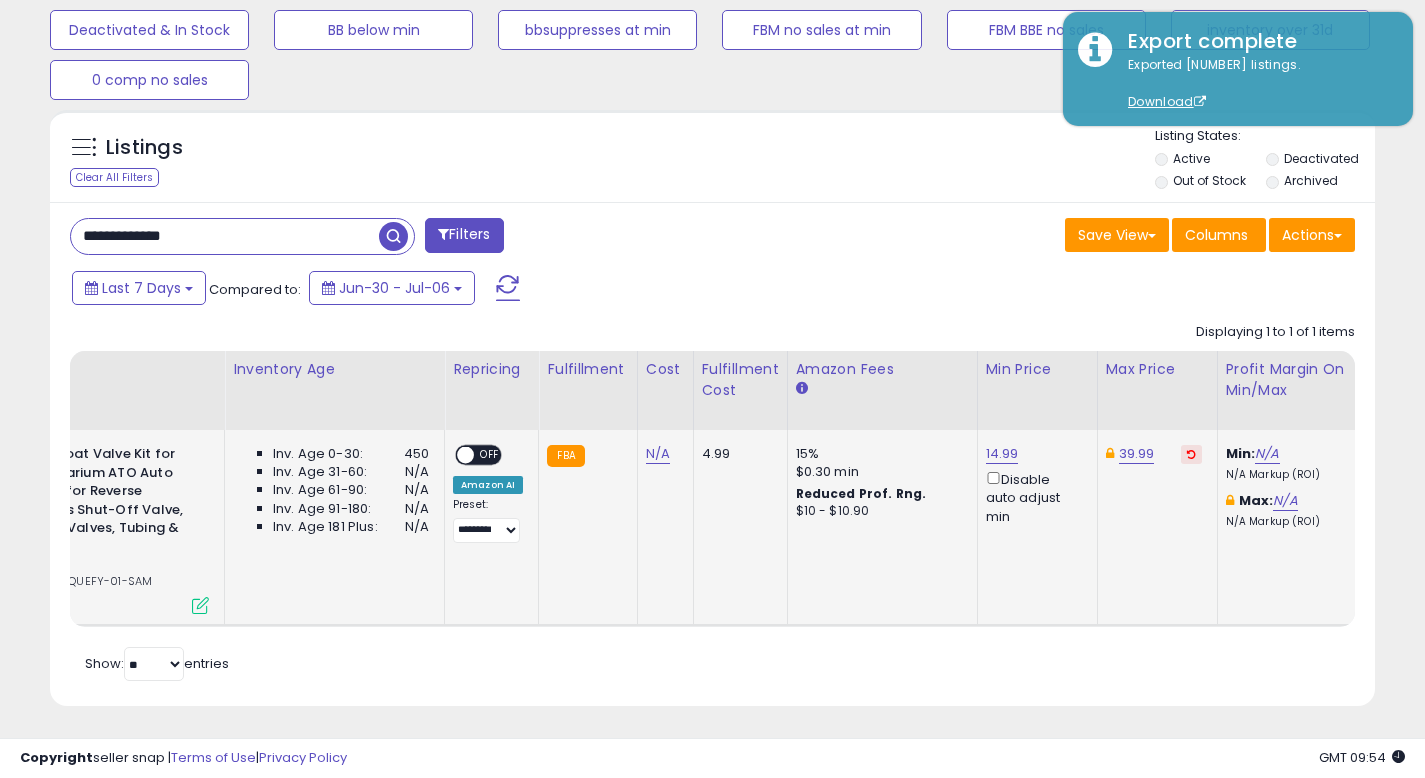 drag, startPoint x: 474, startPoint y: 452, endPoint x: 502, endPoint y: 455, distance: 28.160255 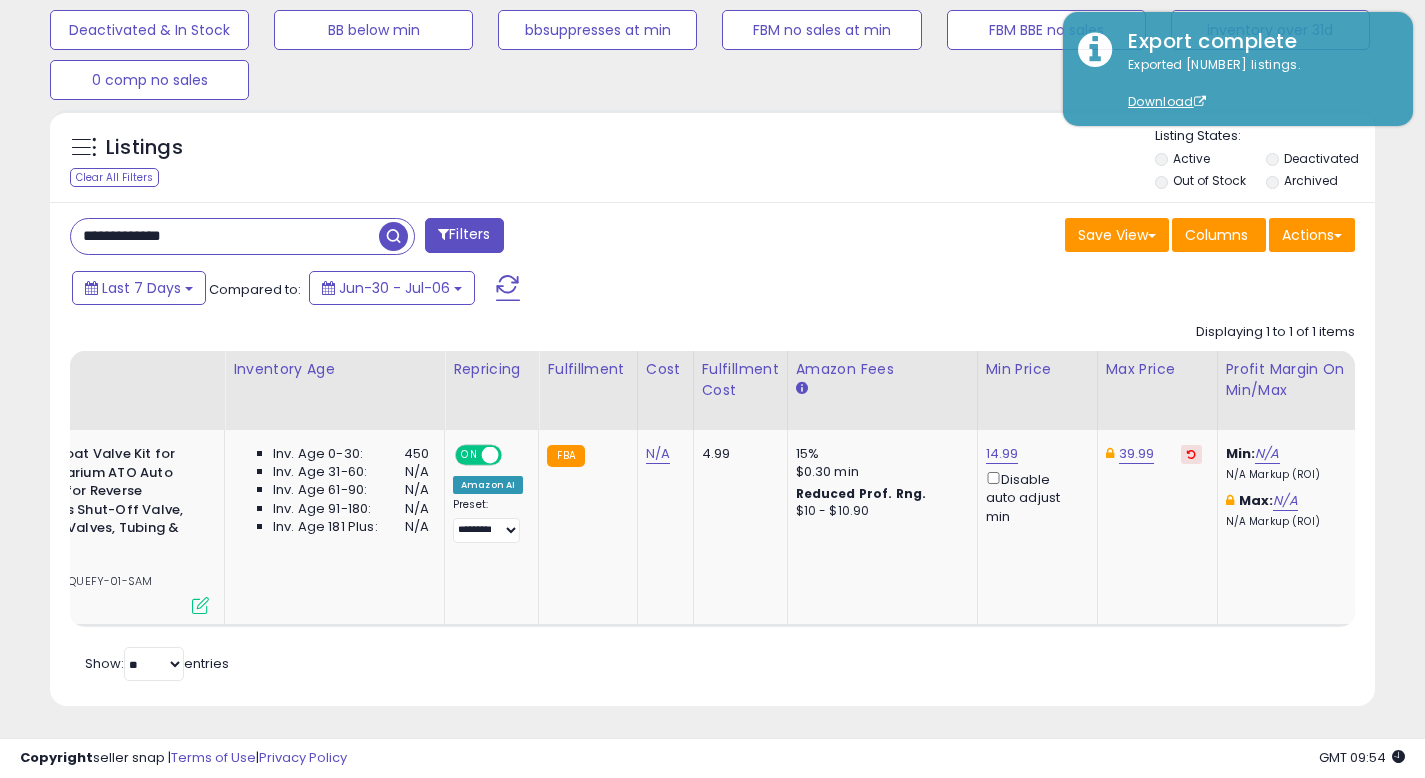 scroll, scrollTop: 0, scrollLeft: 325, axis: horizontal 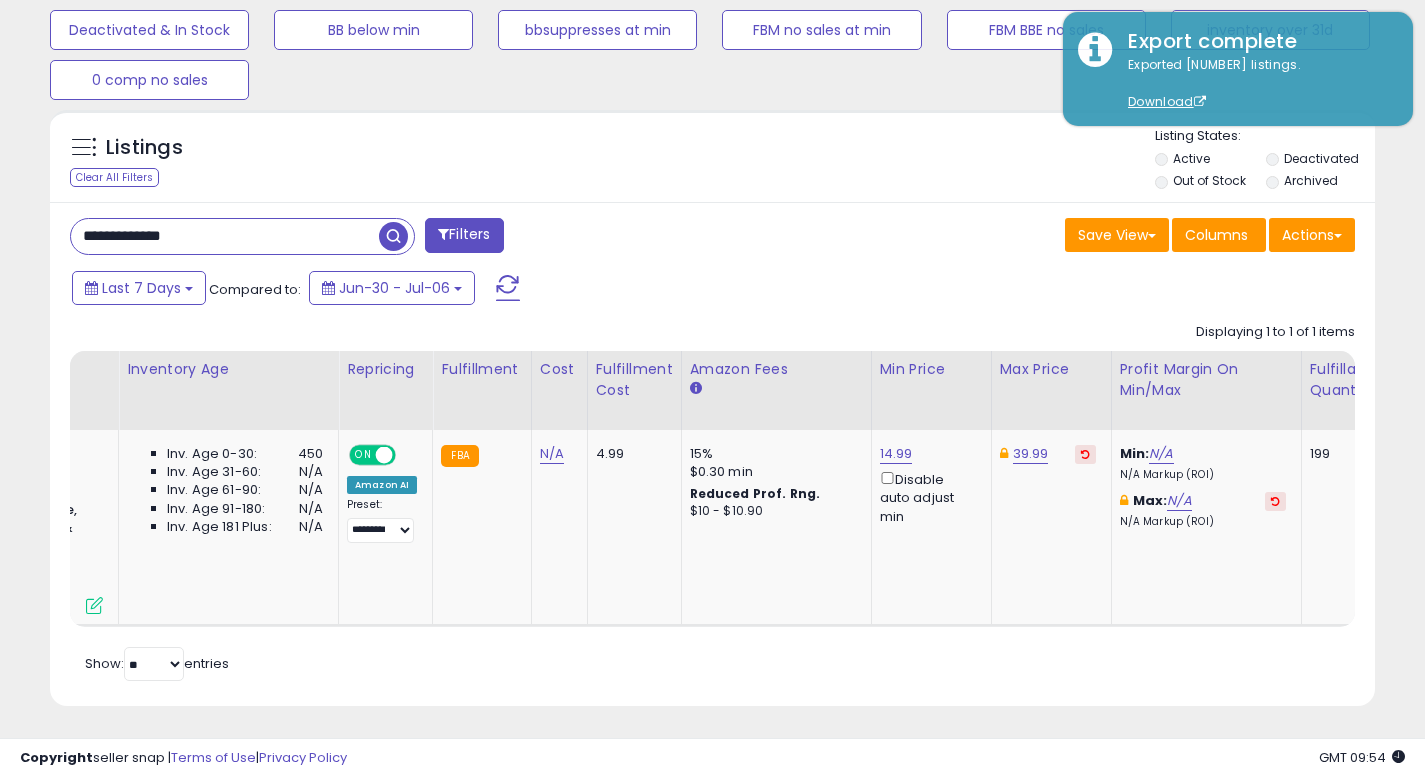 click on "**********" at bounding box center [225, 236] 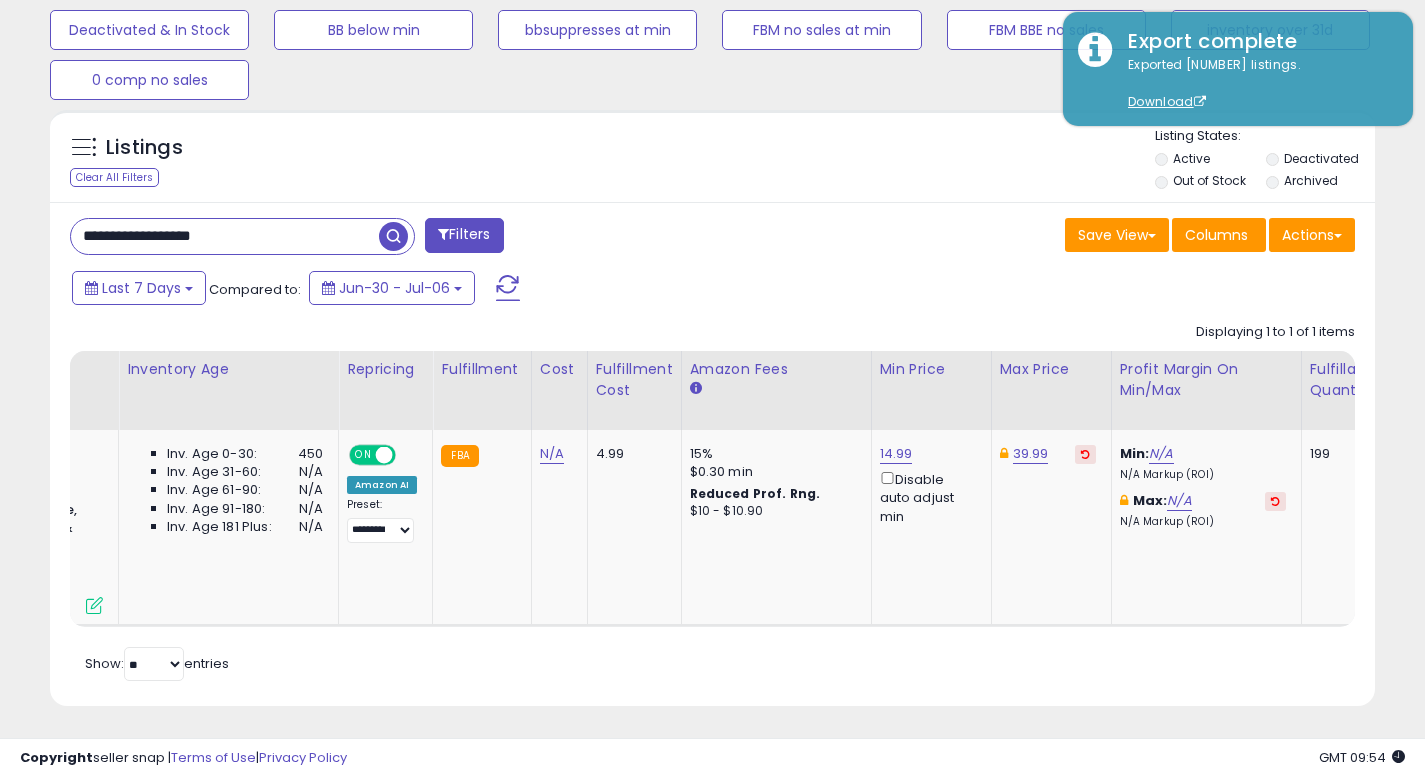 click at bounding box center (393, 236) 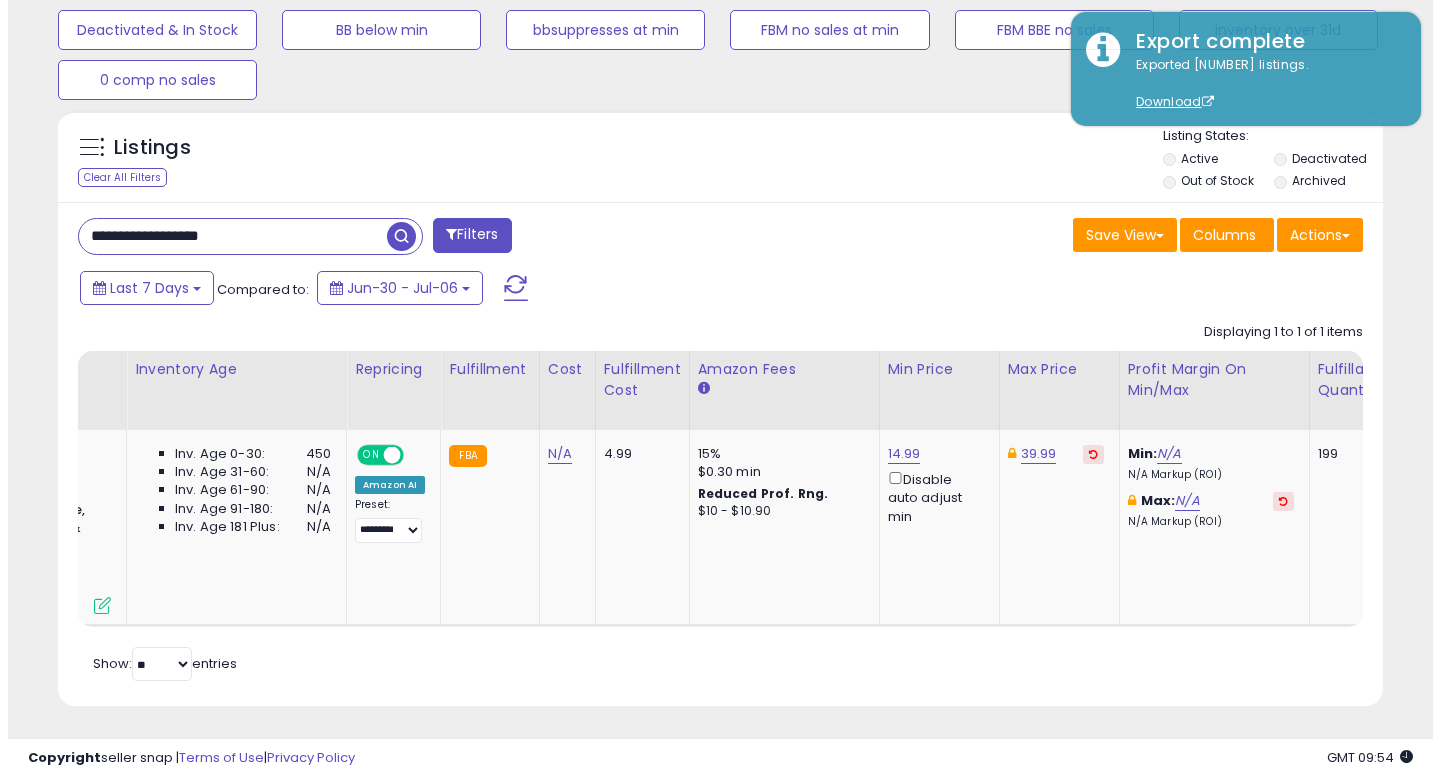 scroll, scrollTop: 492, scrollLeft: 0, axis: vertical 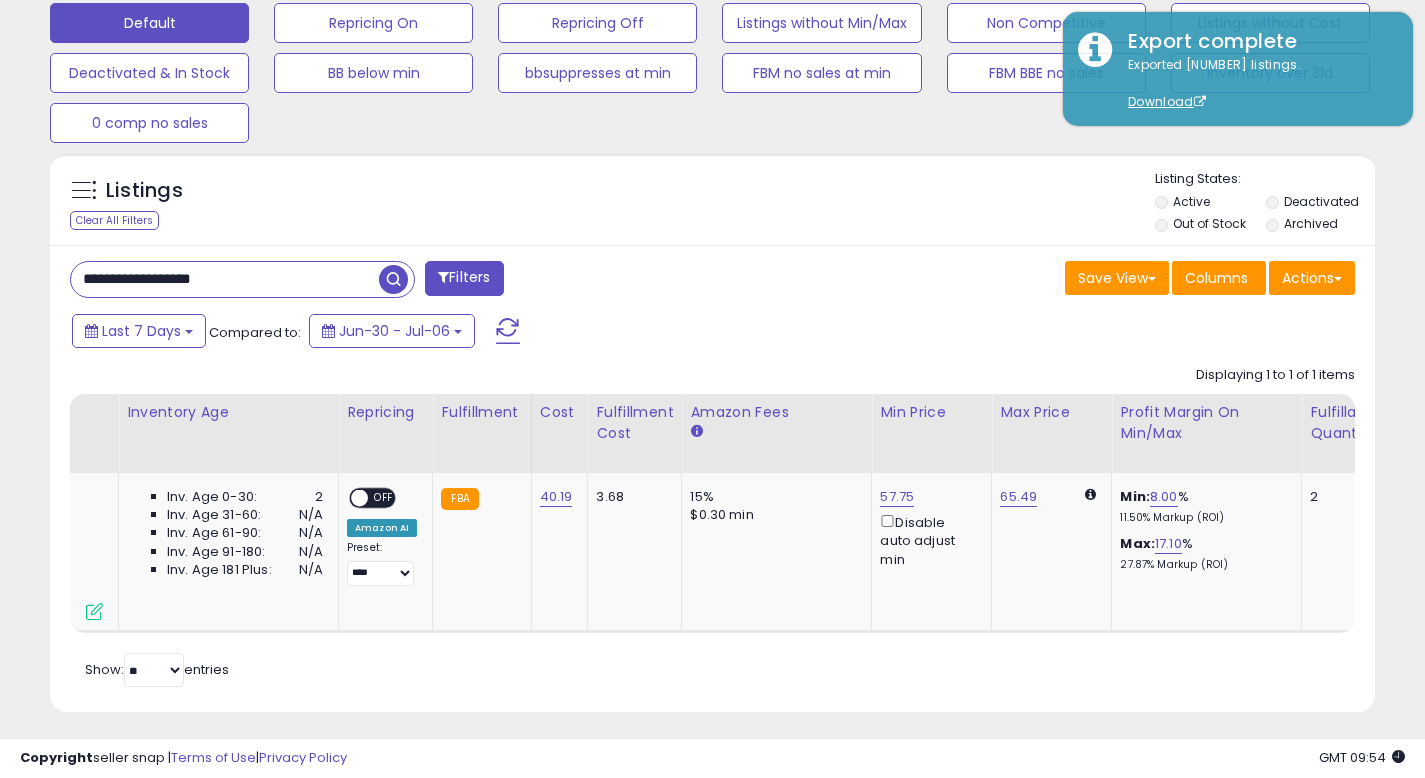 click on "**********" at bounding box center [225, 279] 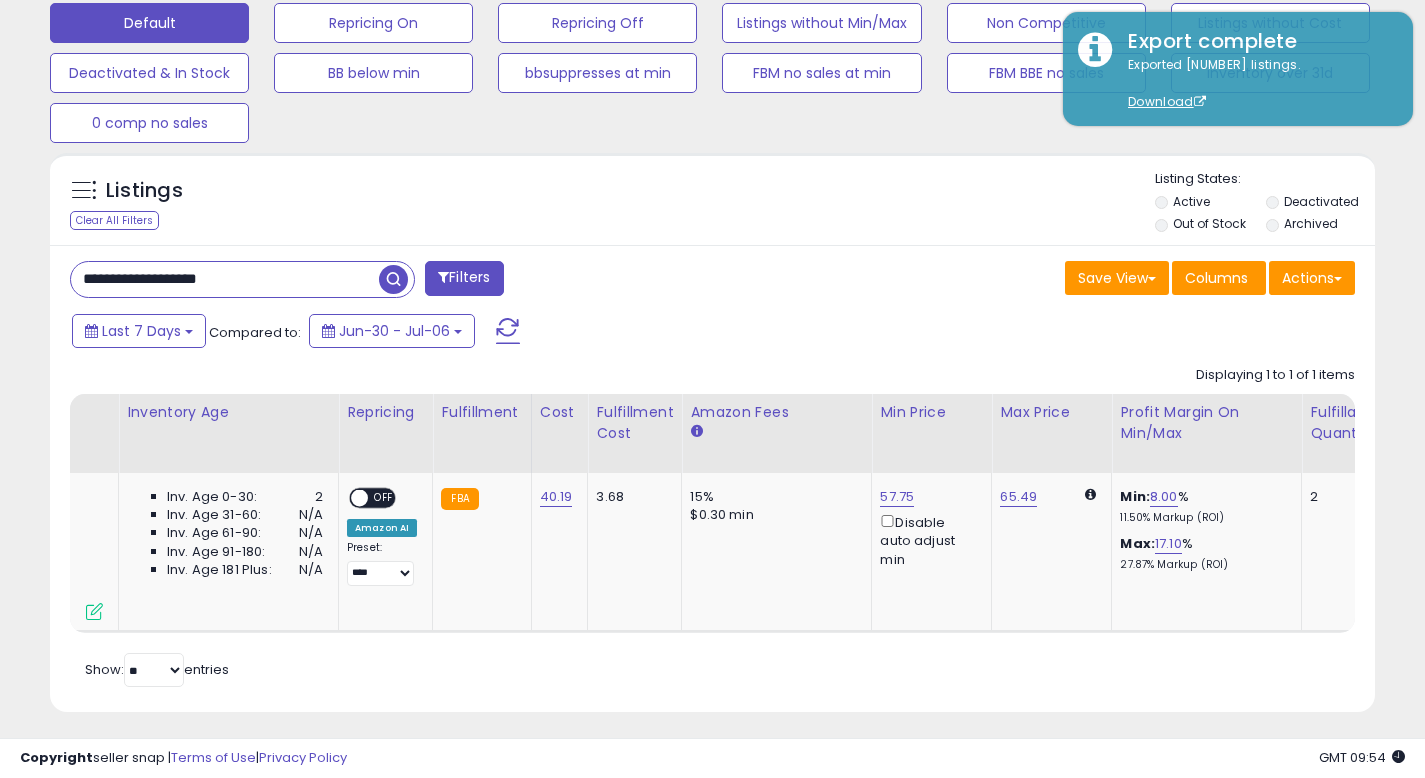 click at bounding box center (393, 279) 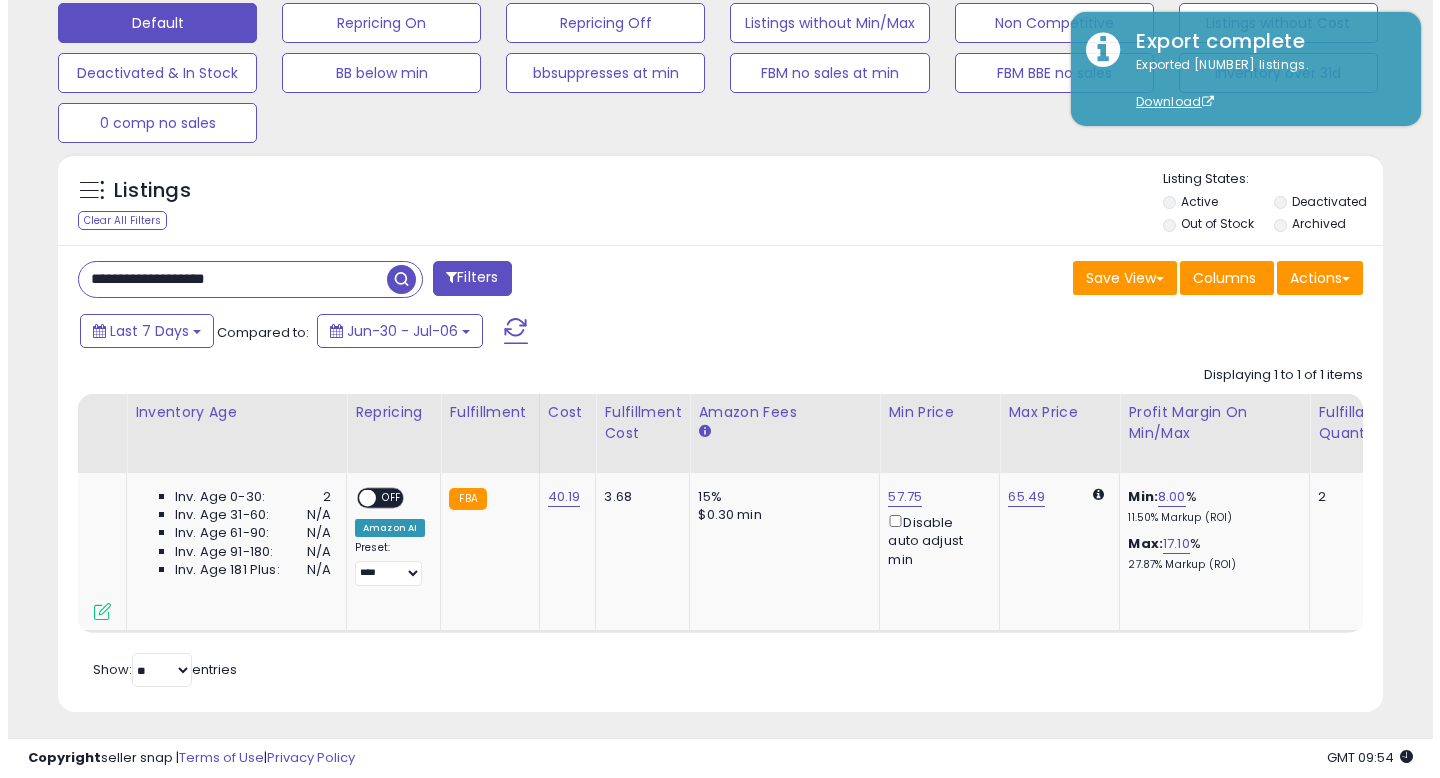 scroll, scrollTop: 492, scrollLeft: 0, axis: vertical 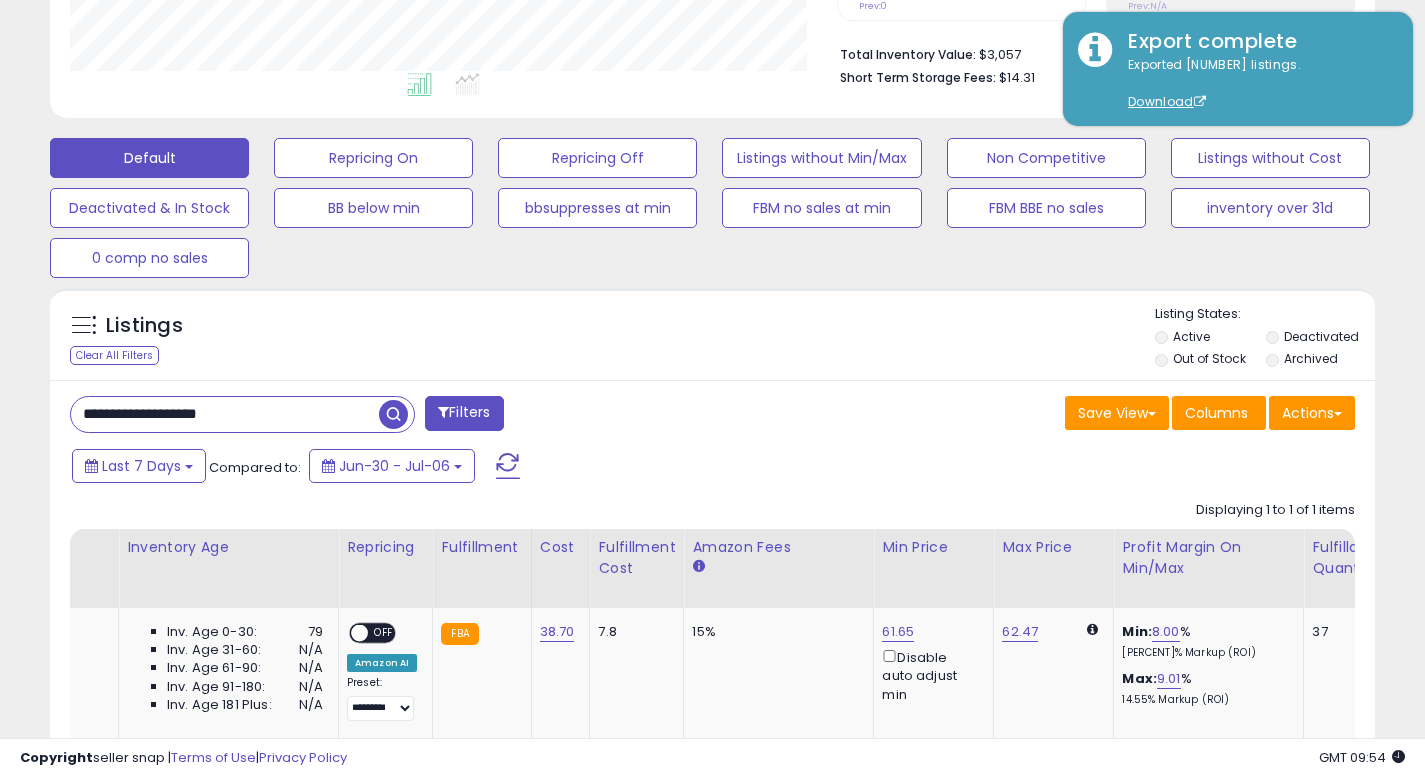 click on "**********" at bounding box center (225, 414) 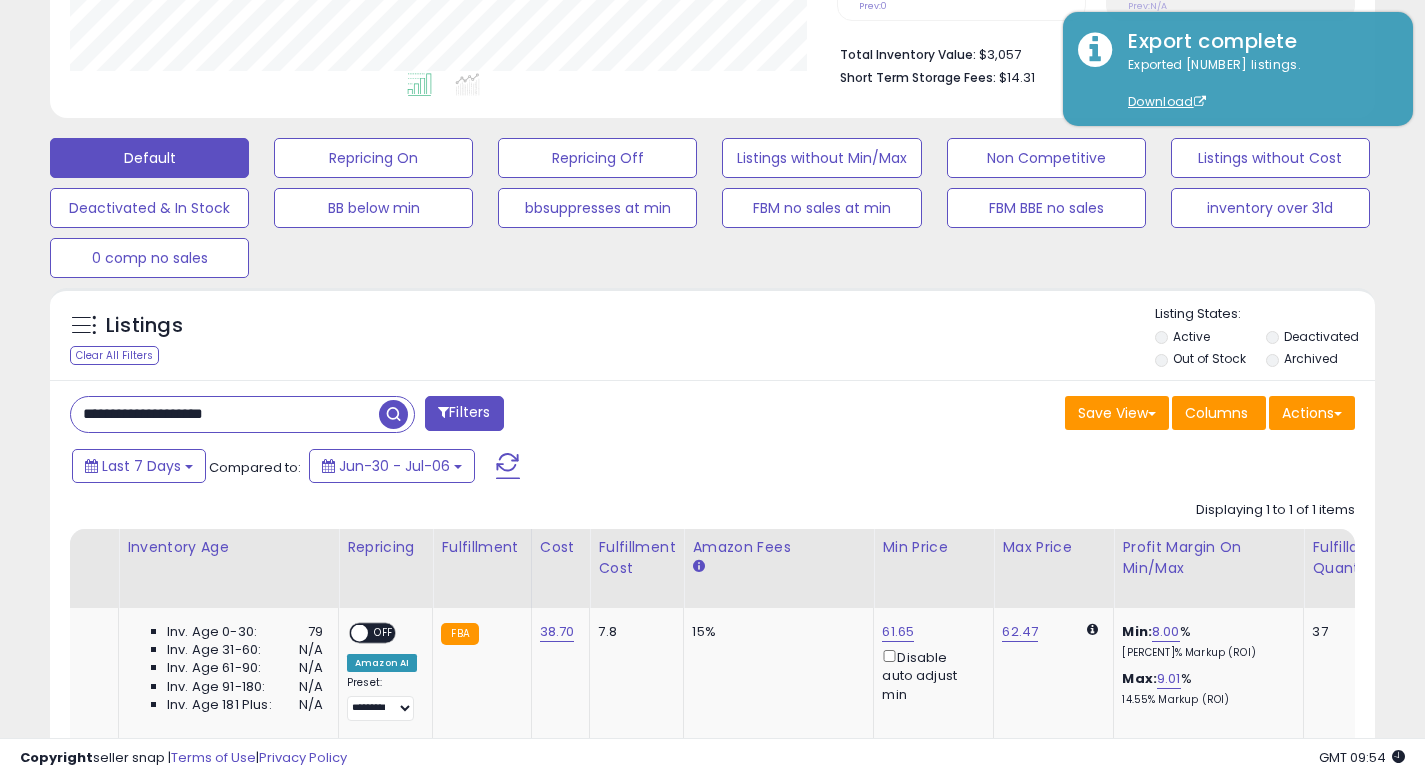 click at bounding box center [393, 414] 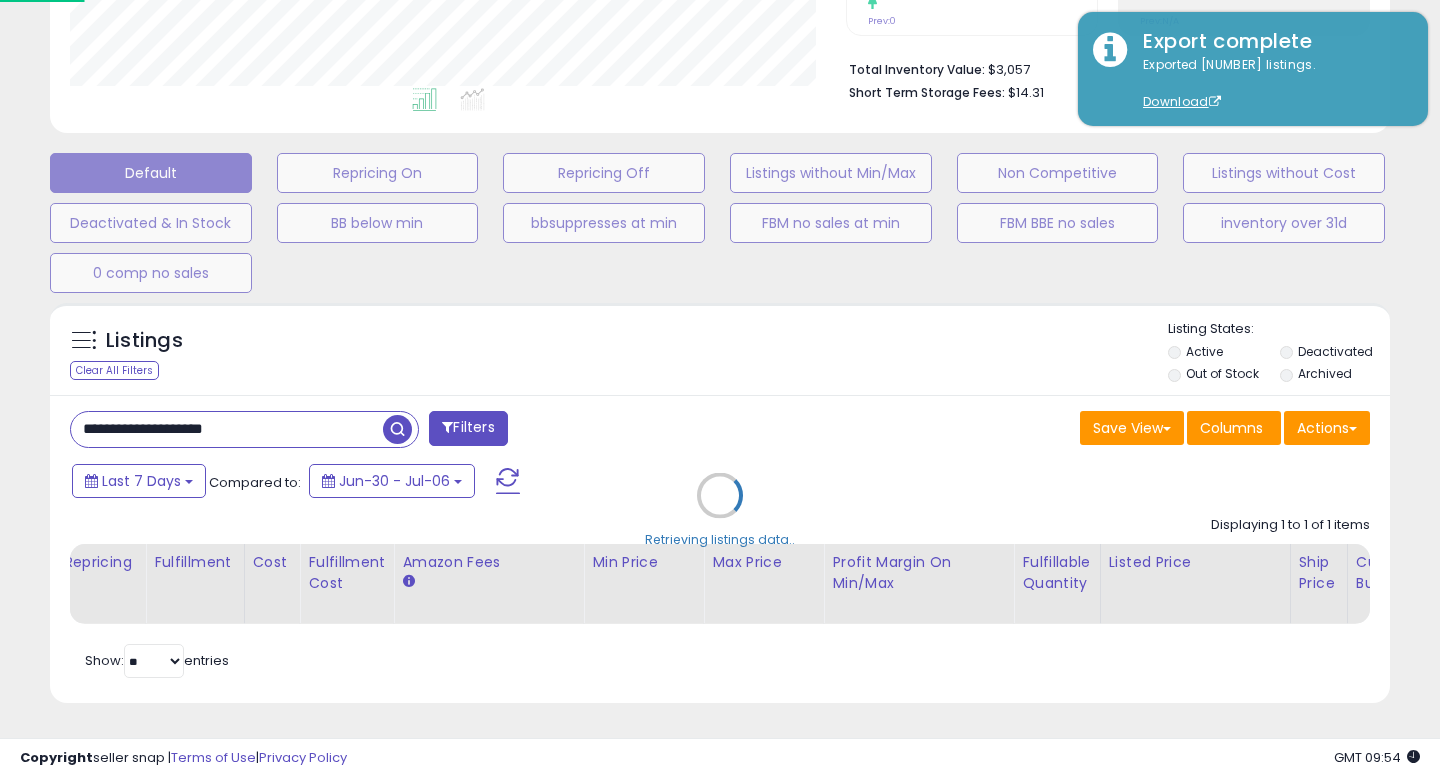 scroll, scrollTop: 999590, scrollLeft: 999224, axis: both 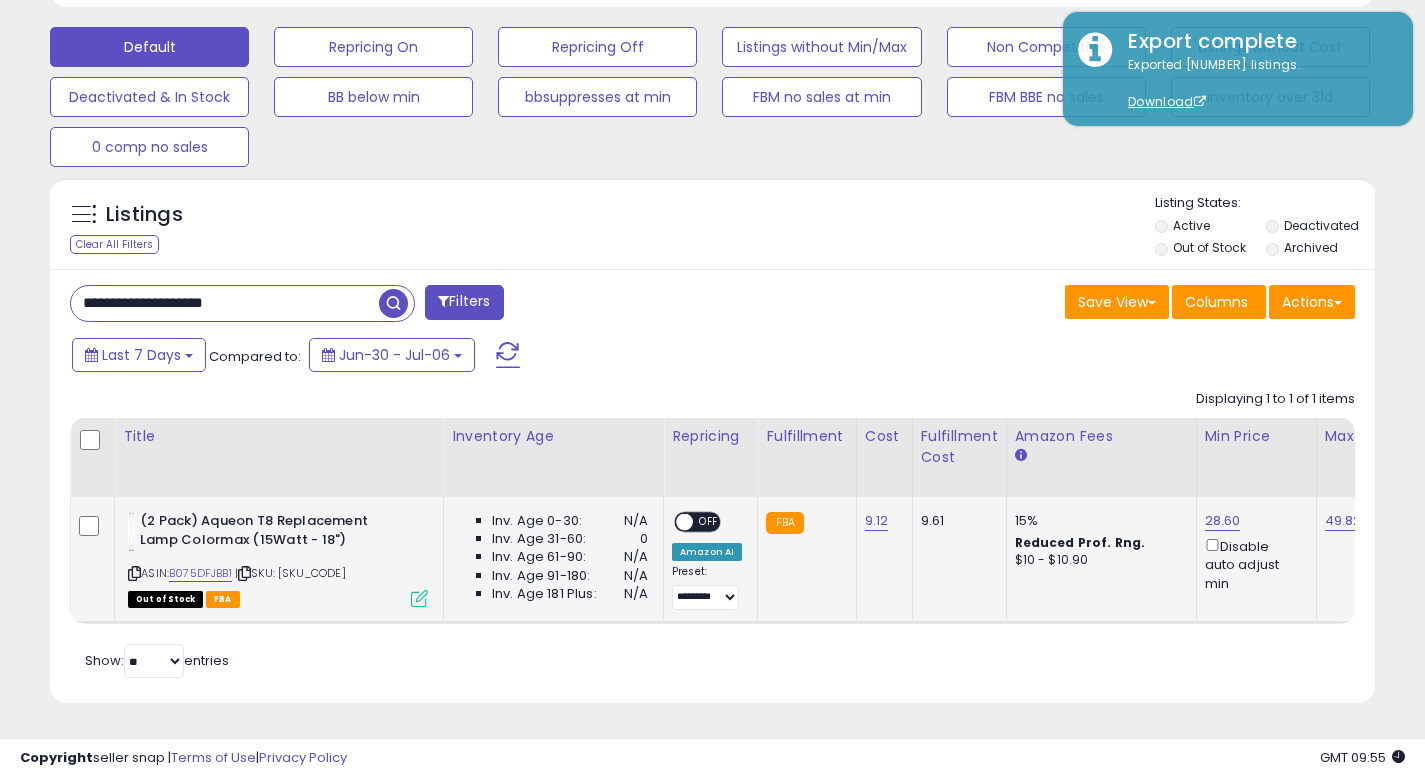 click at bounding box center (419, 598) 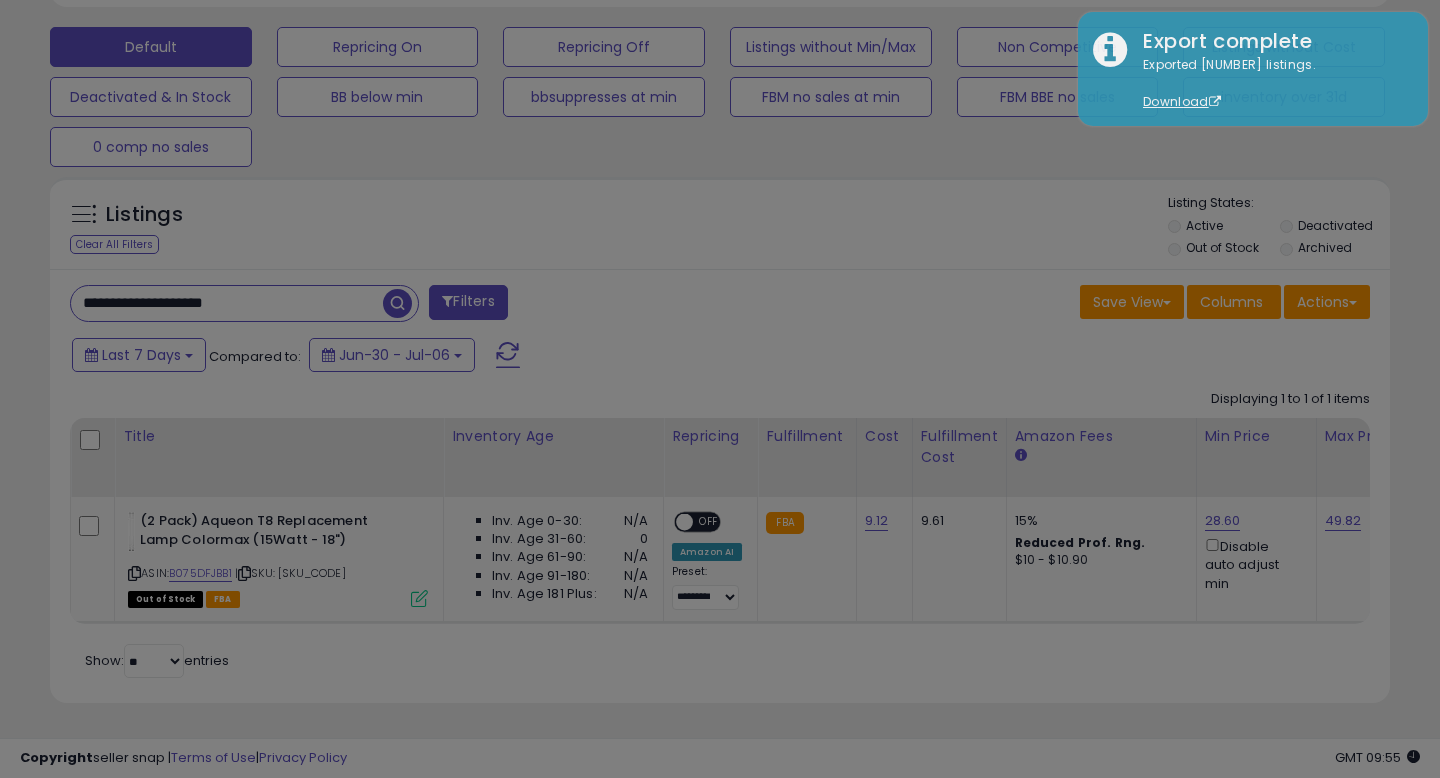 scroll, scrollTop: 999590, scrollLeft: 999224, axis: both 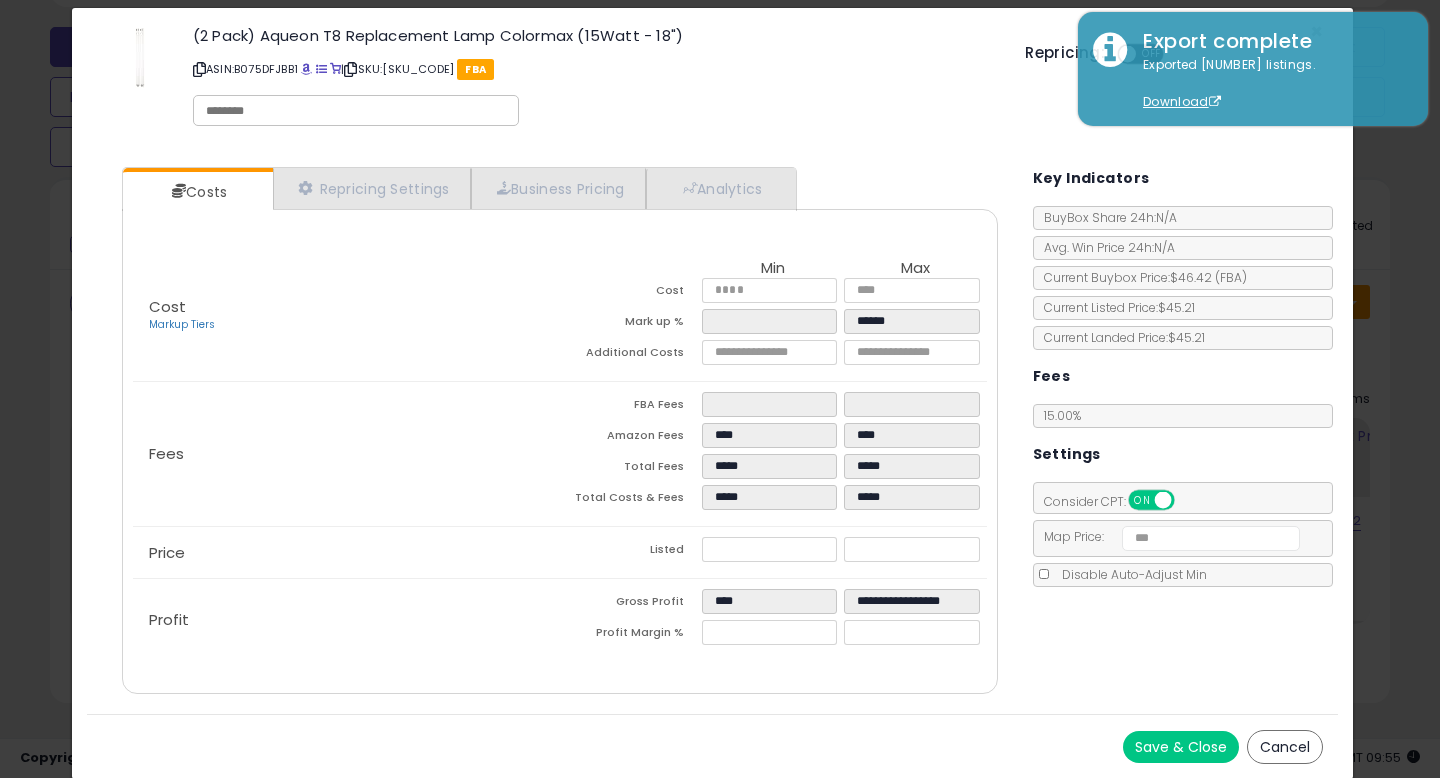 click on "Cancel" at bounding box center (1285, 747) 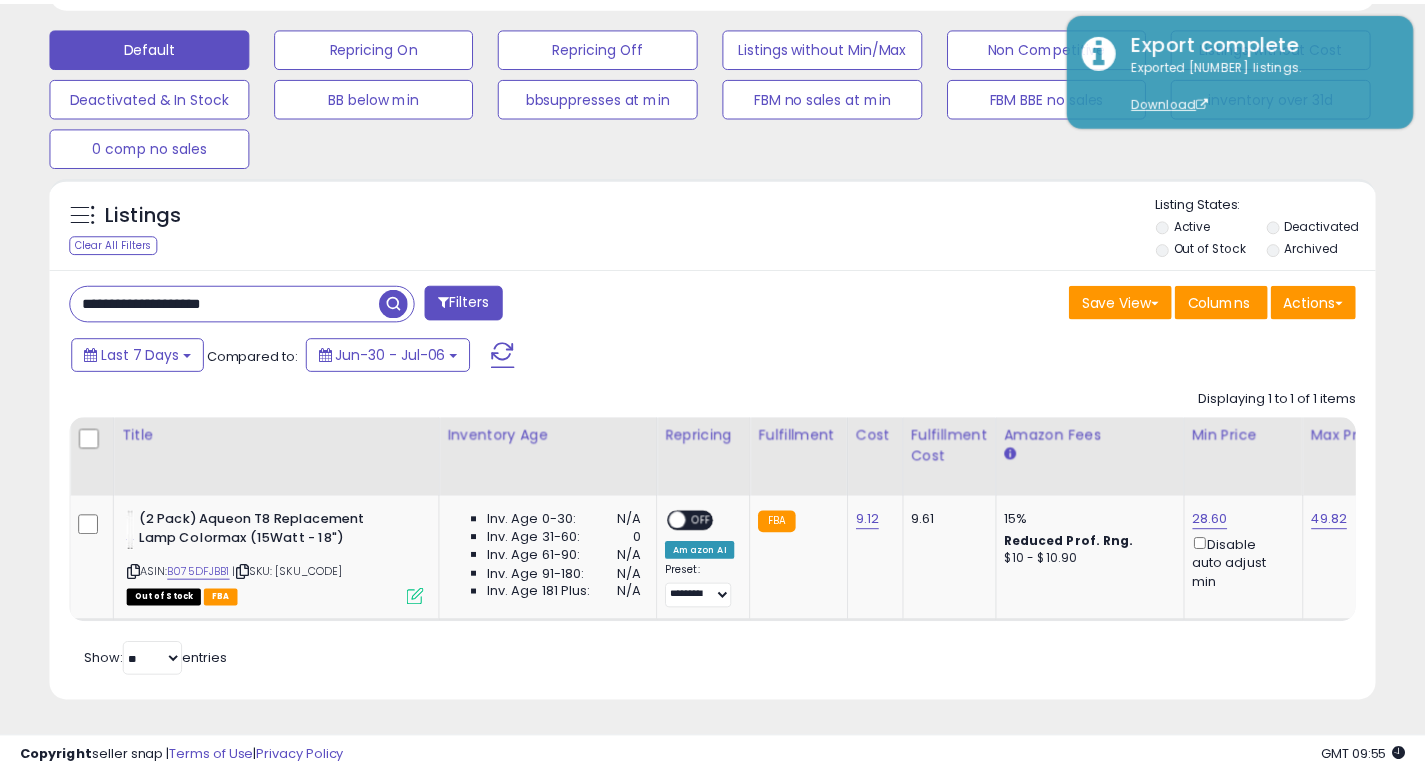 scroll, scrollTop: 410, scrollLeft: 767, axis: both 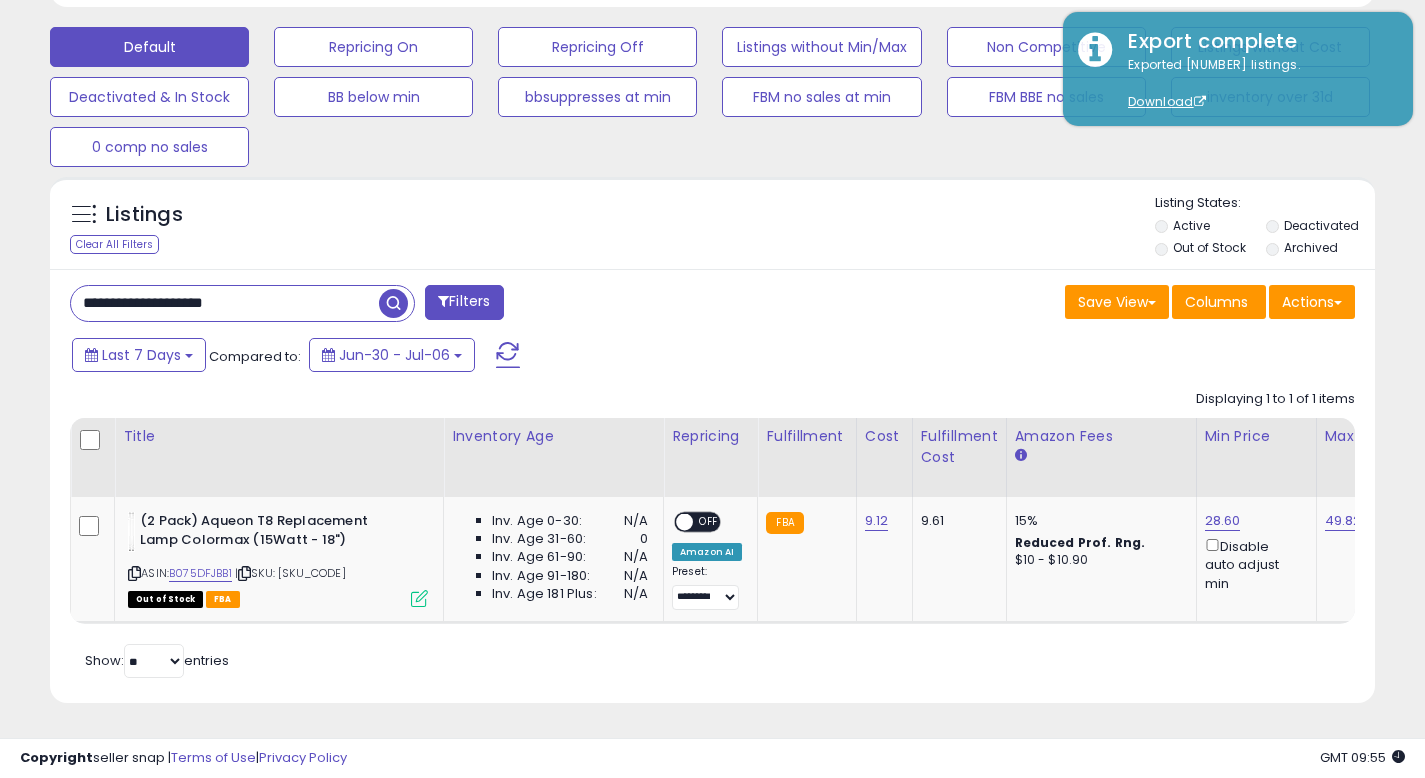 click on "**********" at bounding box center [225, 303] 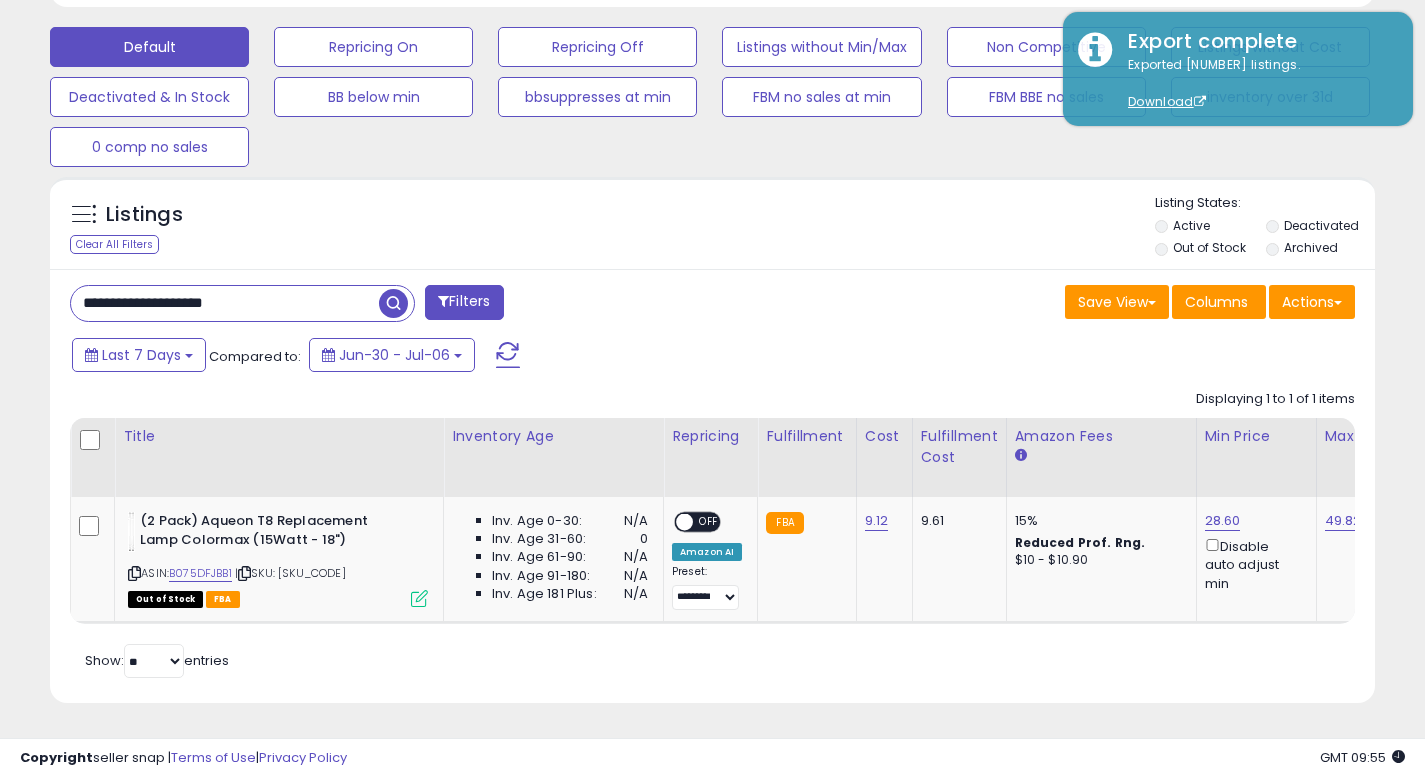 click on "**********" at bounding box center [225, 303] 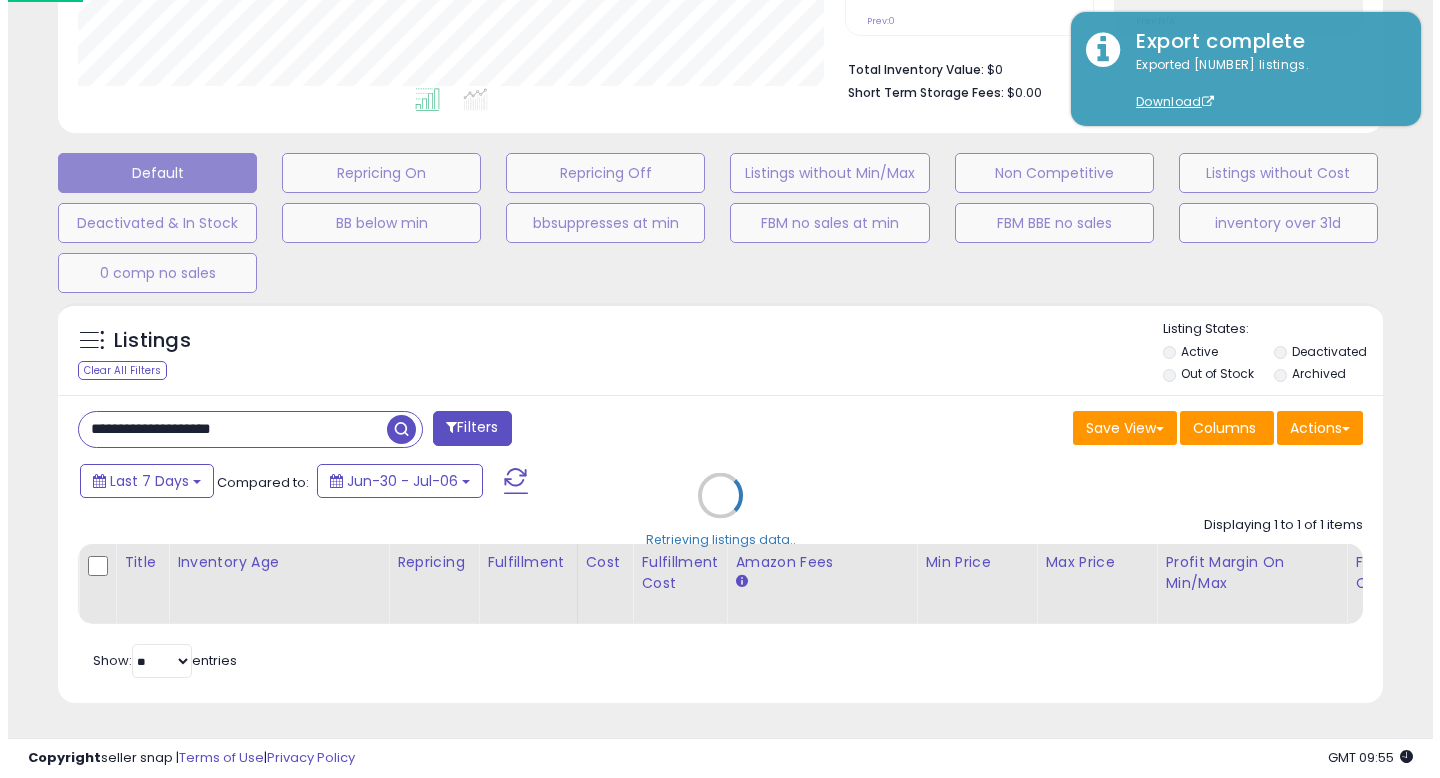 scroll, scrollTop: 492, scrollLeft: 0, axis: vertical 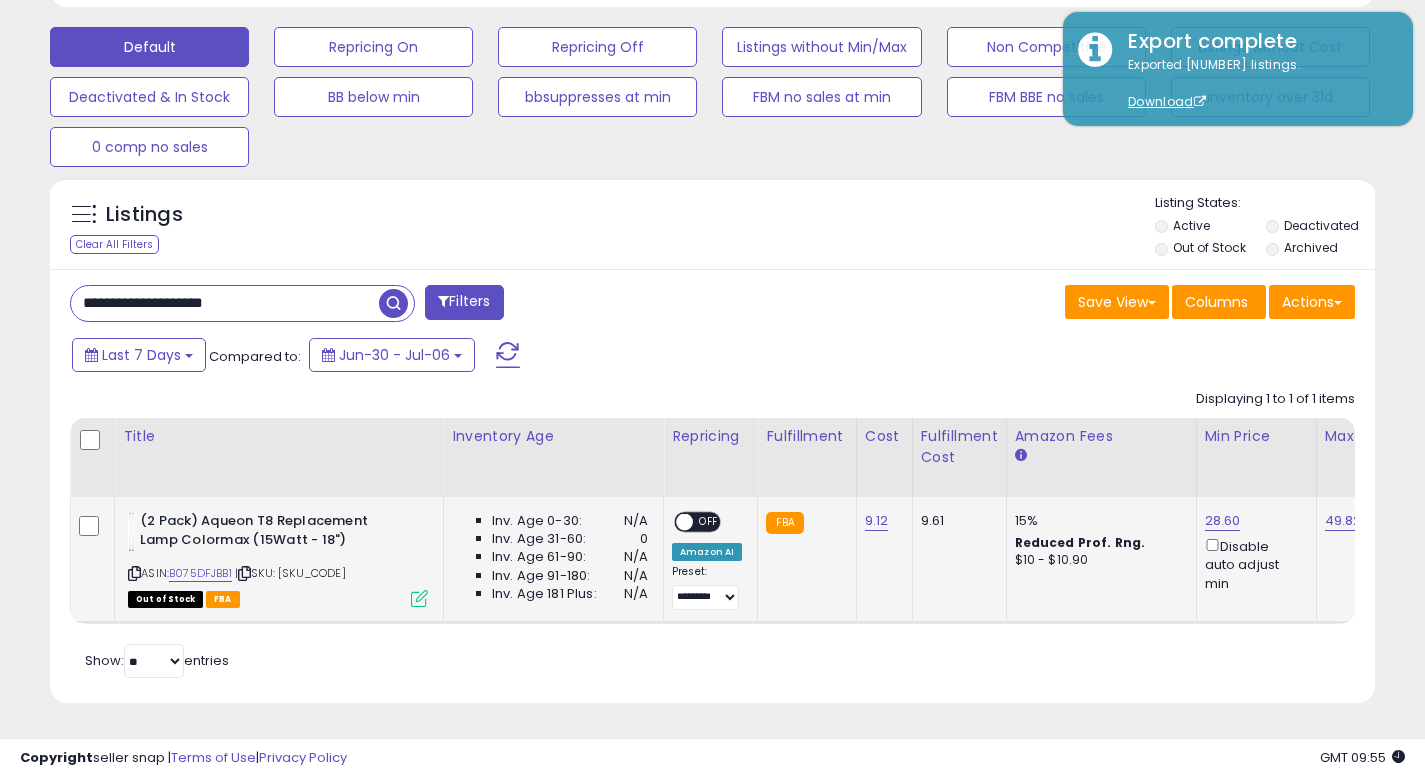 click at bounding box center [419, 598] 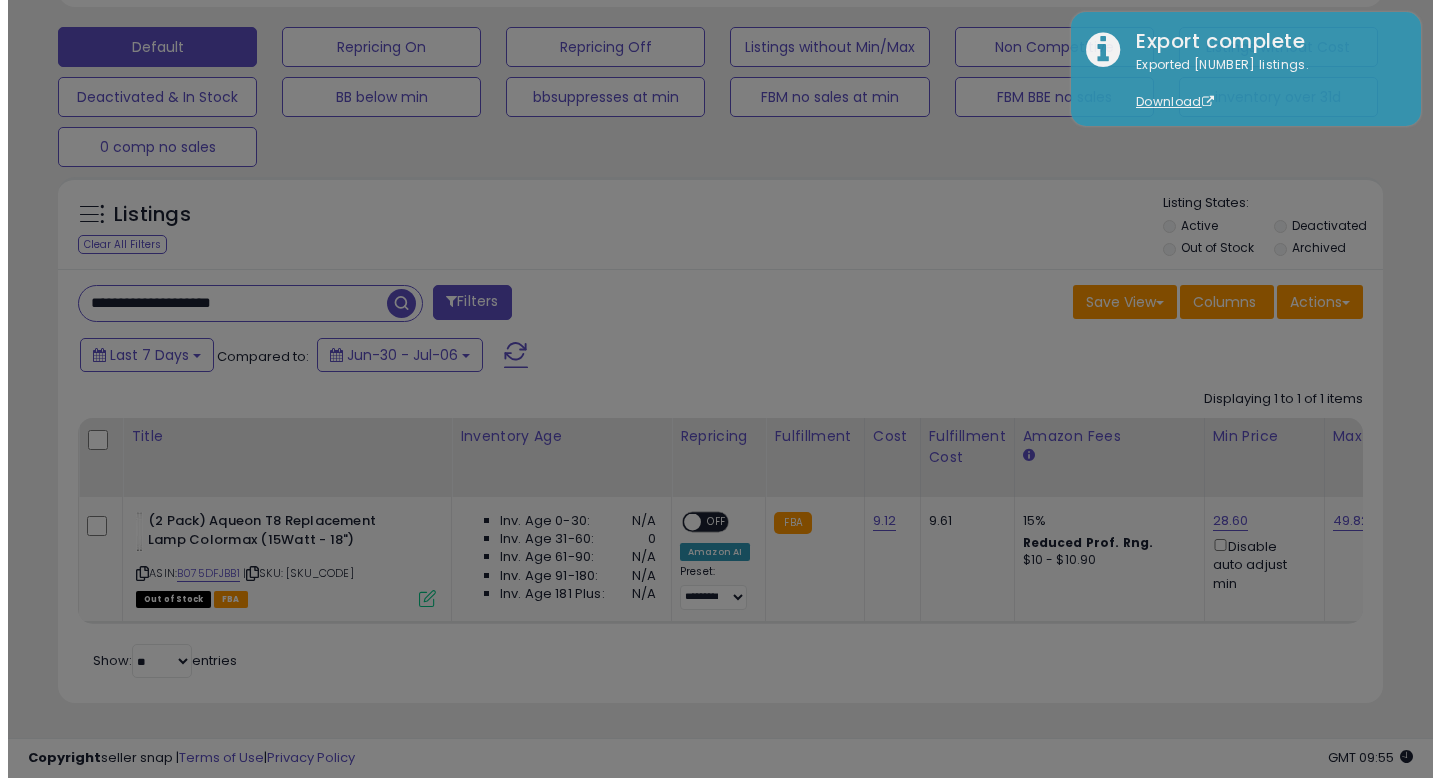 scroll, scrollTop: 999590, scrollLeft: 999224, axis: both 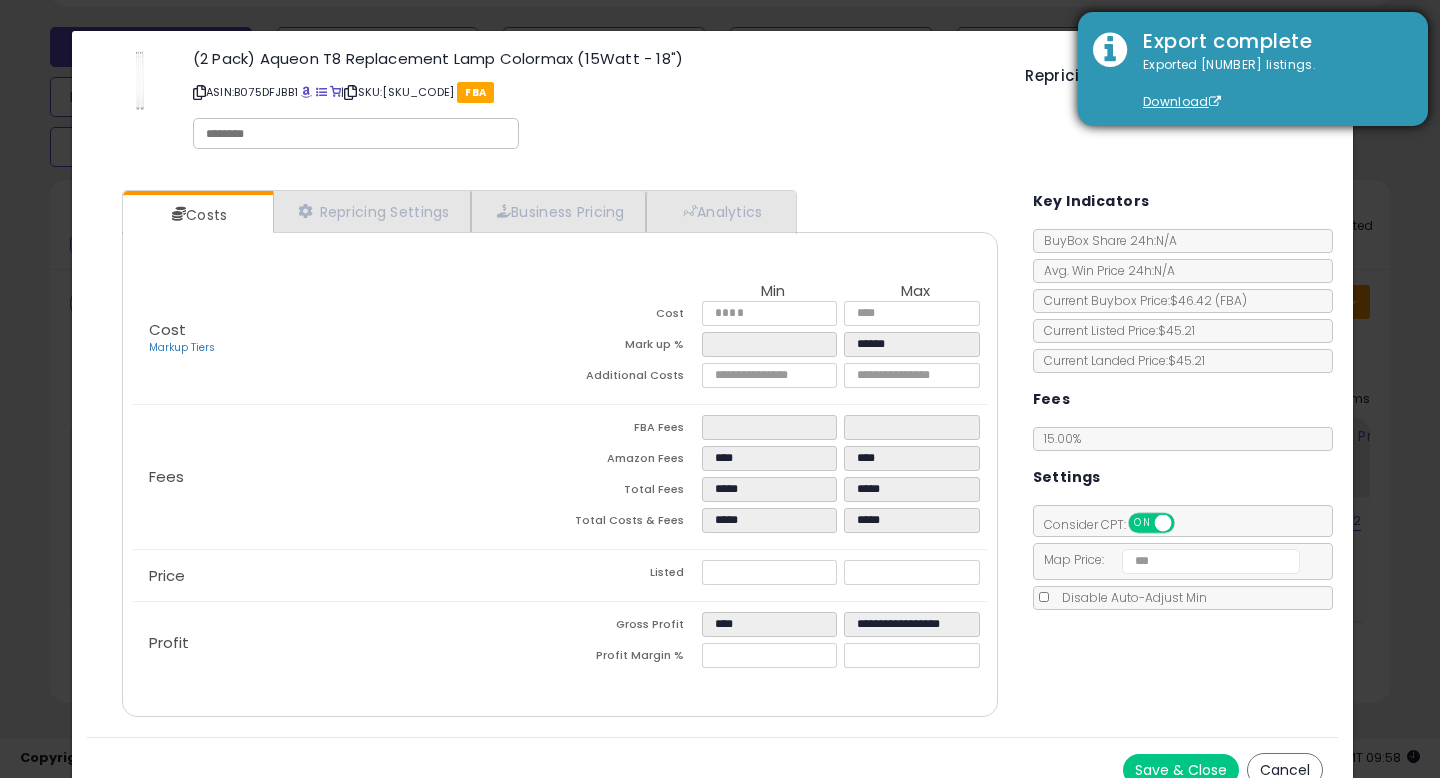 click on "Export complete" at bounding box center (1270, 41) 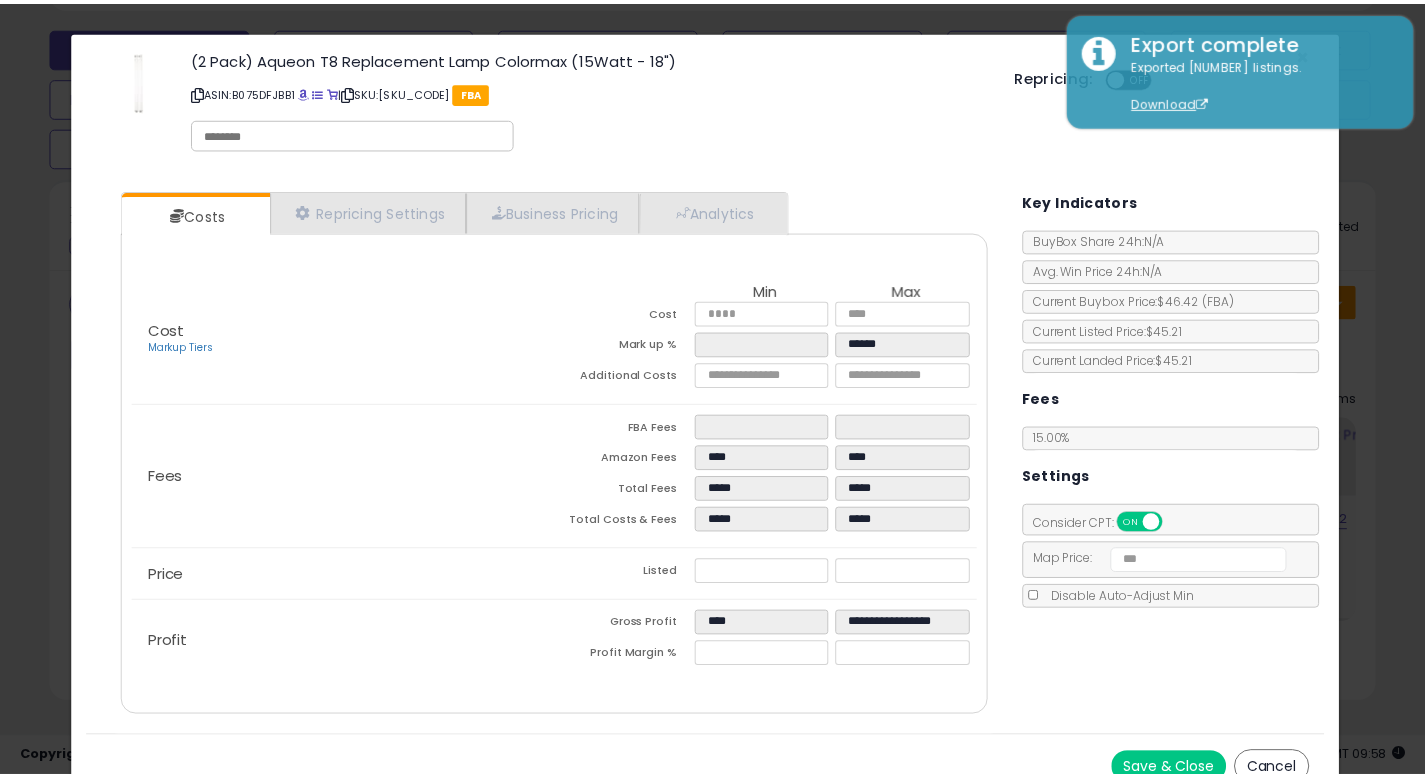 scroll, scrollTop: 23, scrollLeft: 0, axis: vertical 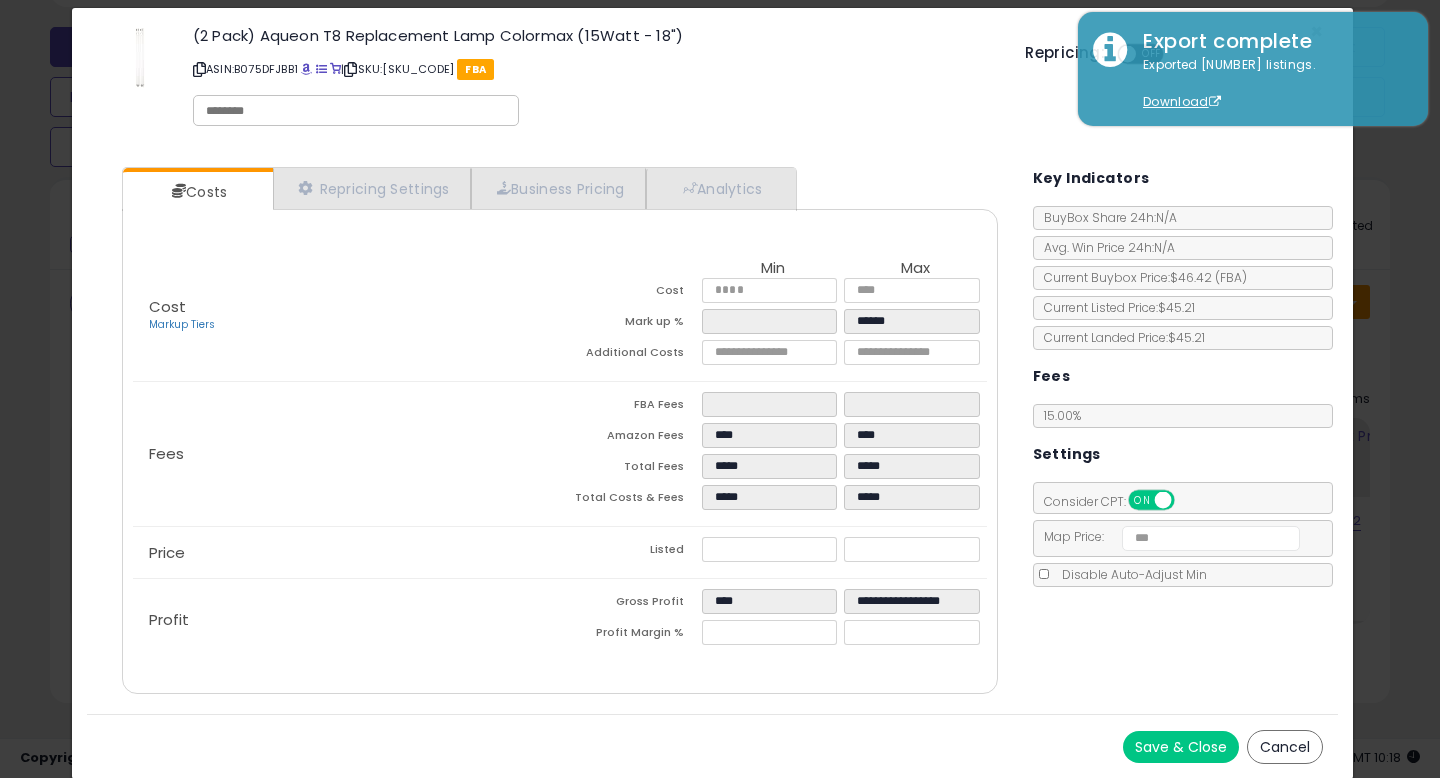 click on "(2 Pack) Aqueon T8 Replacement Lamp Colormax (15Watt - 18")
ASIN:  B075DFJBB1
|
SKU:  [SKU]
FBA
Repricing:
ON   OFF
Retrieving listing data..." 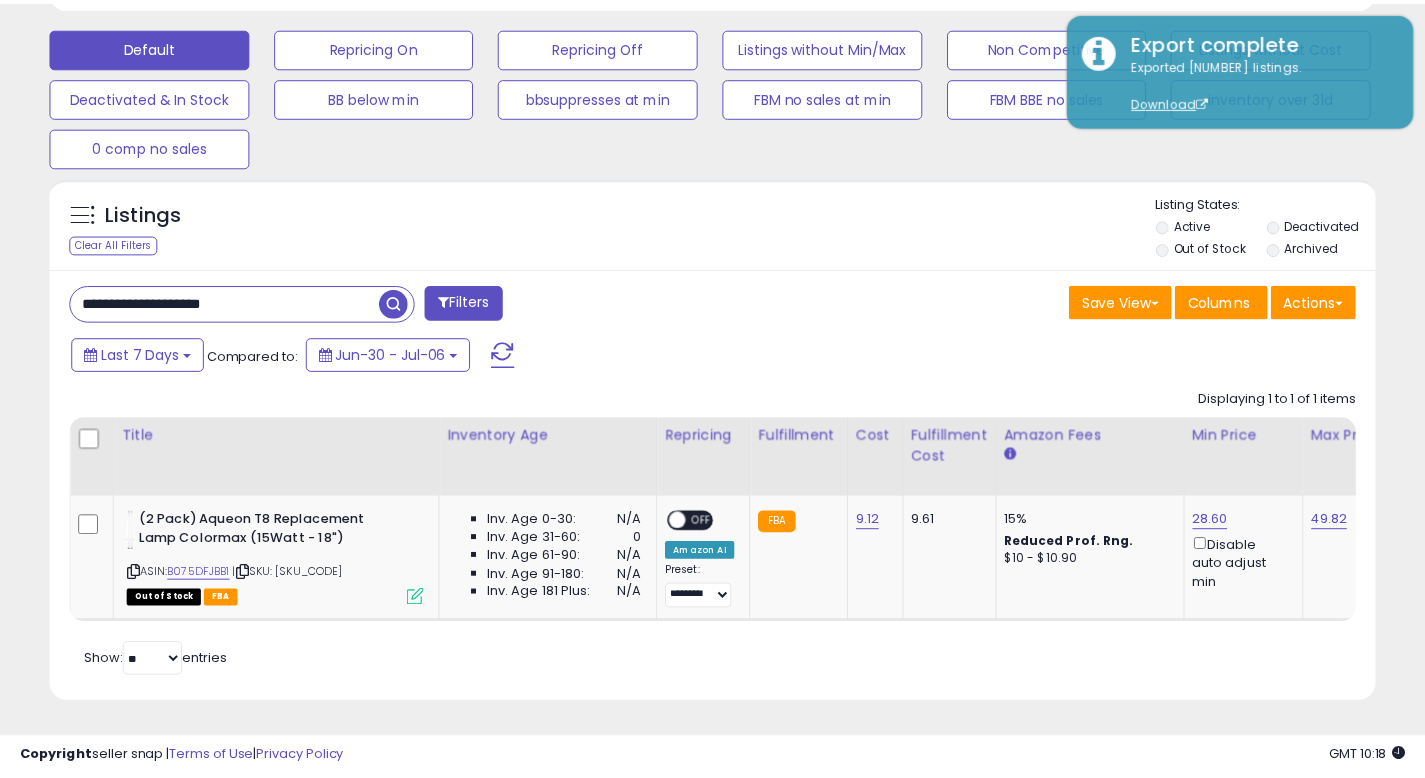 scroll, scrollTop: 410, scrollLeft: 767, axis: both 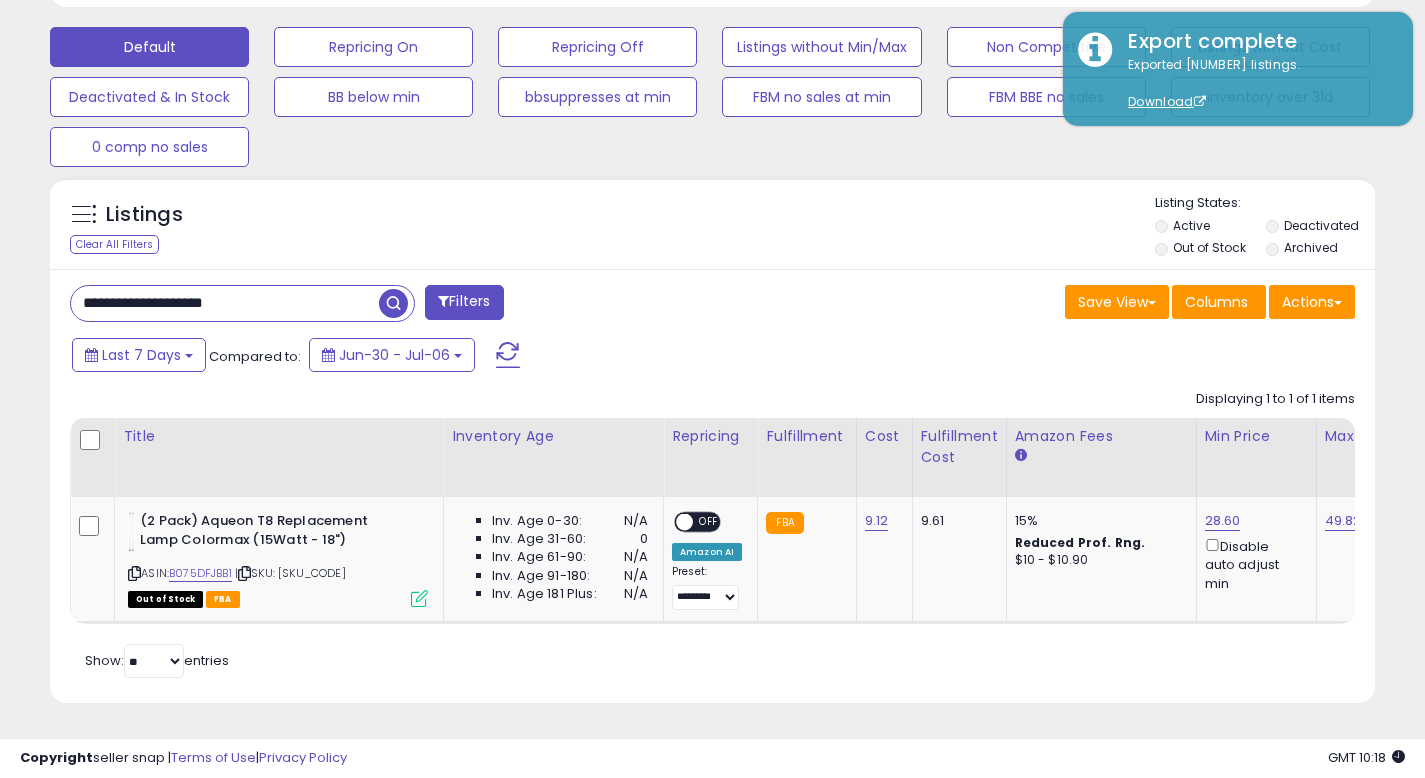 click on "**********" at bounding box center [225, 303] 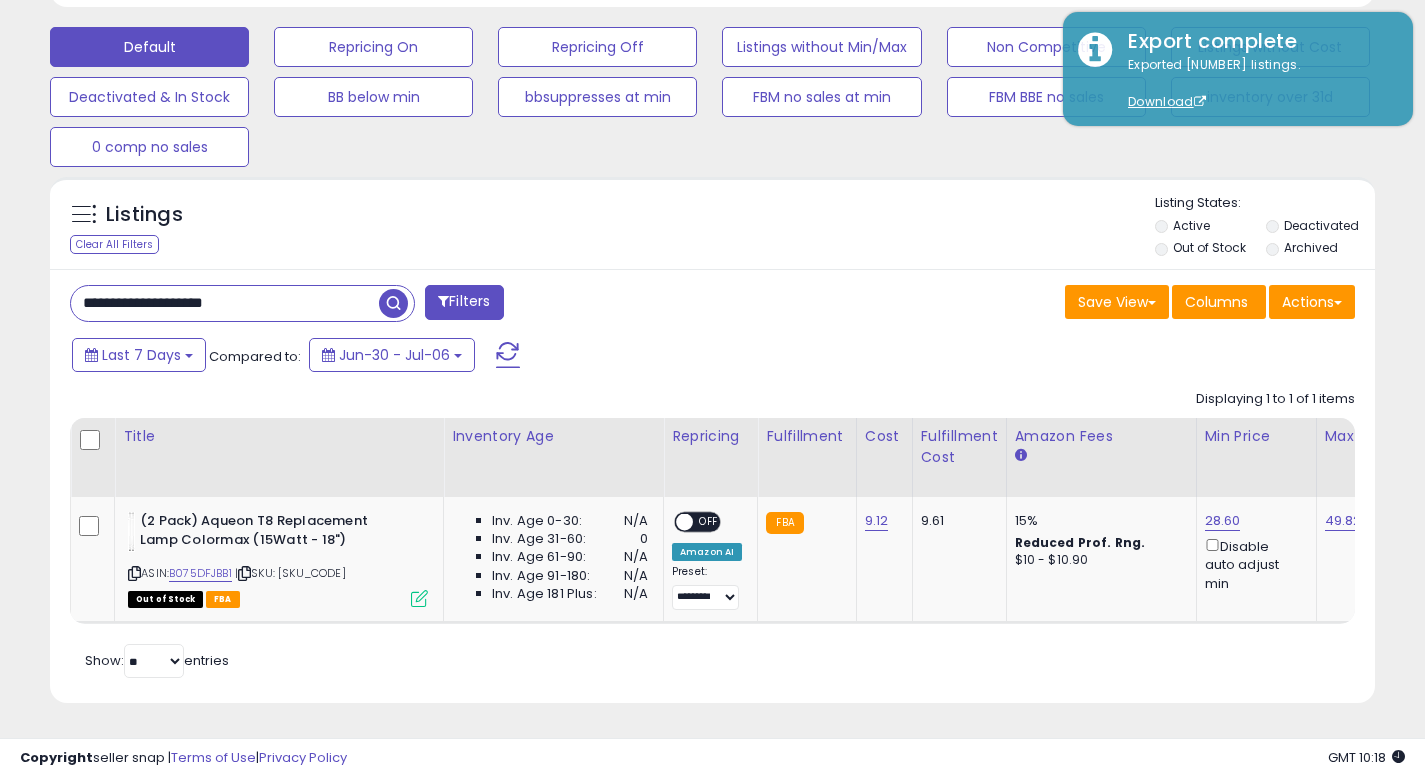 click on "**********" at bounding box center [225, 303] 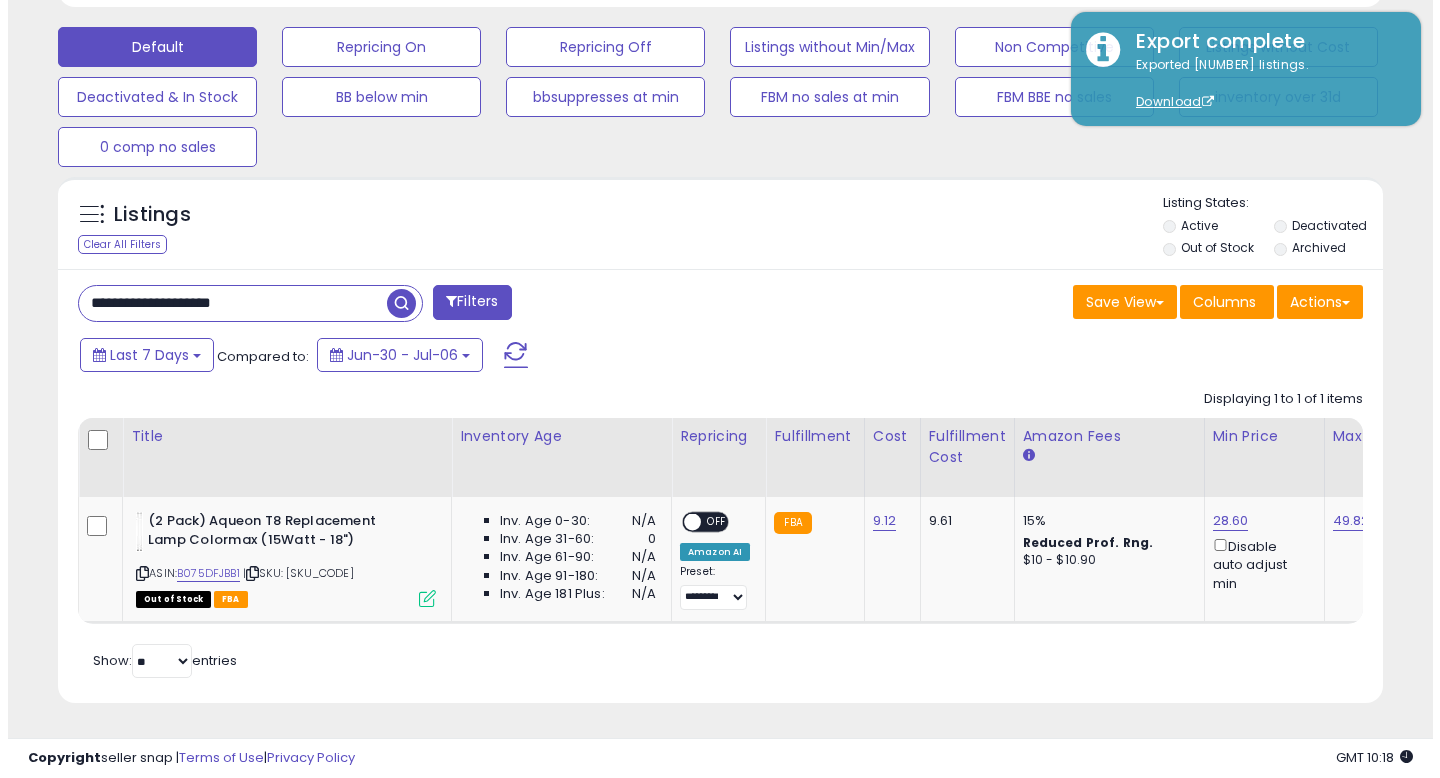 scroll, scrollTop: 492, scrollLeft: 0, axis: vertical 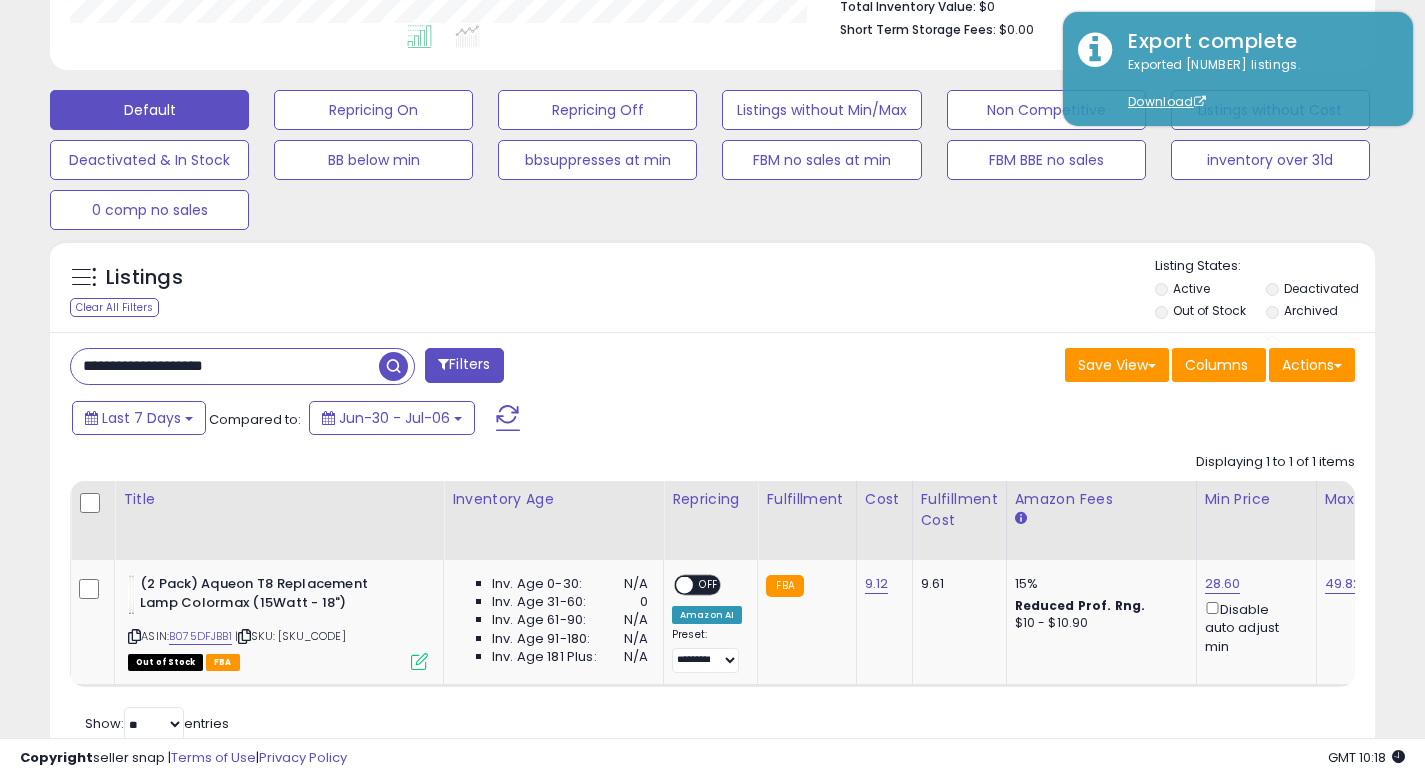 click on "**********" at bounding box center (712, 549) 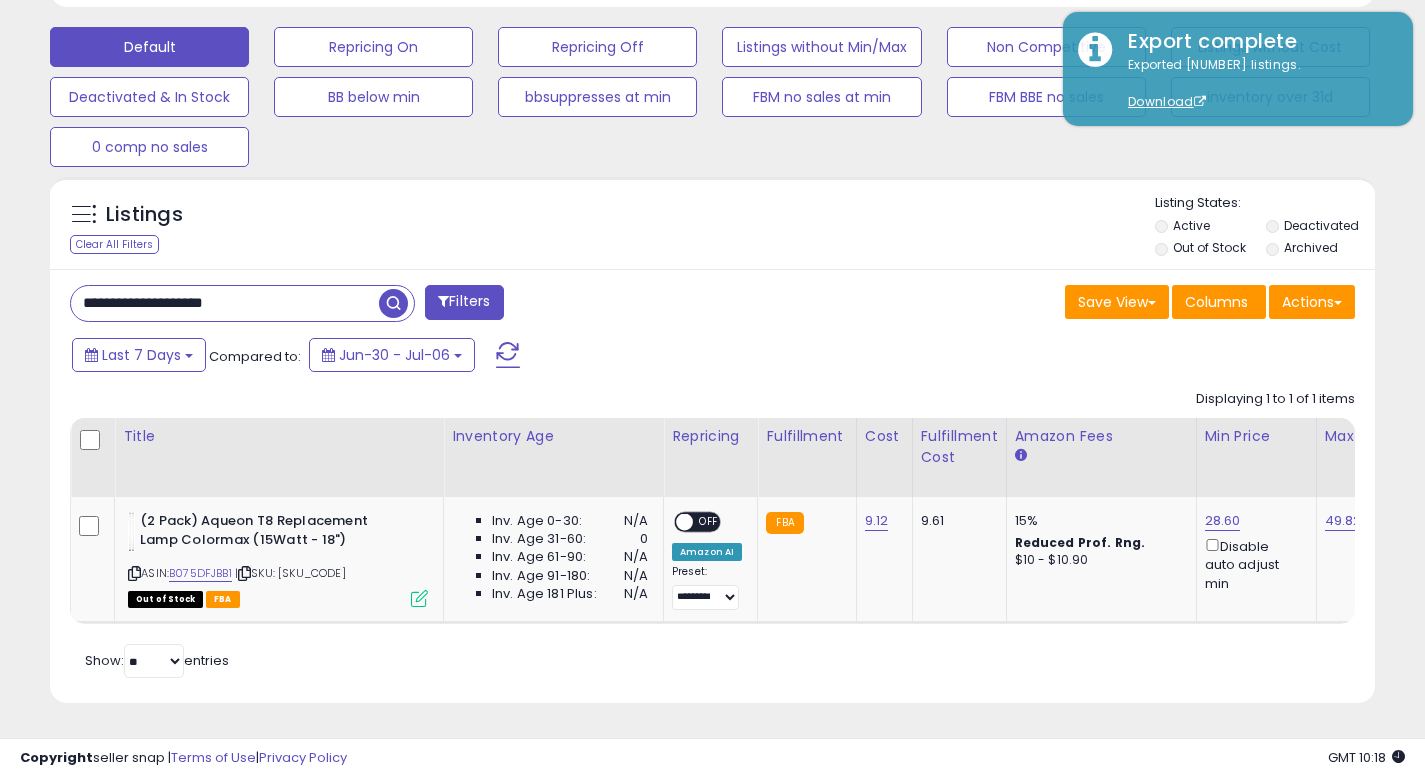 scroll, scrollTop: 618, scrollLeft: 0, axis: vertical 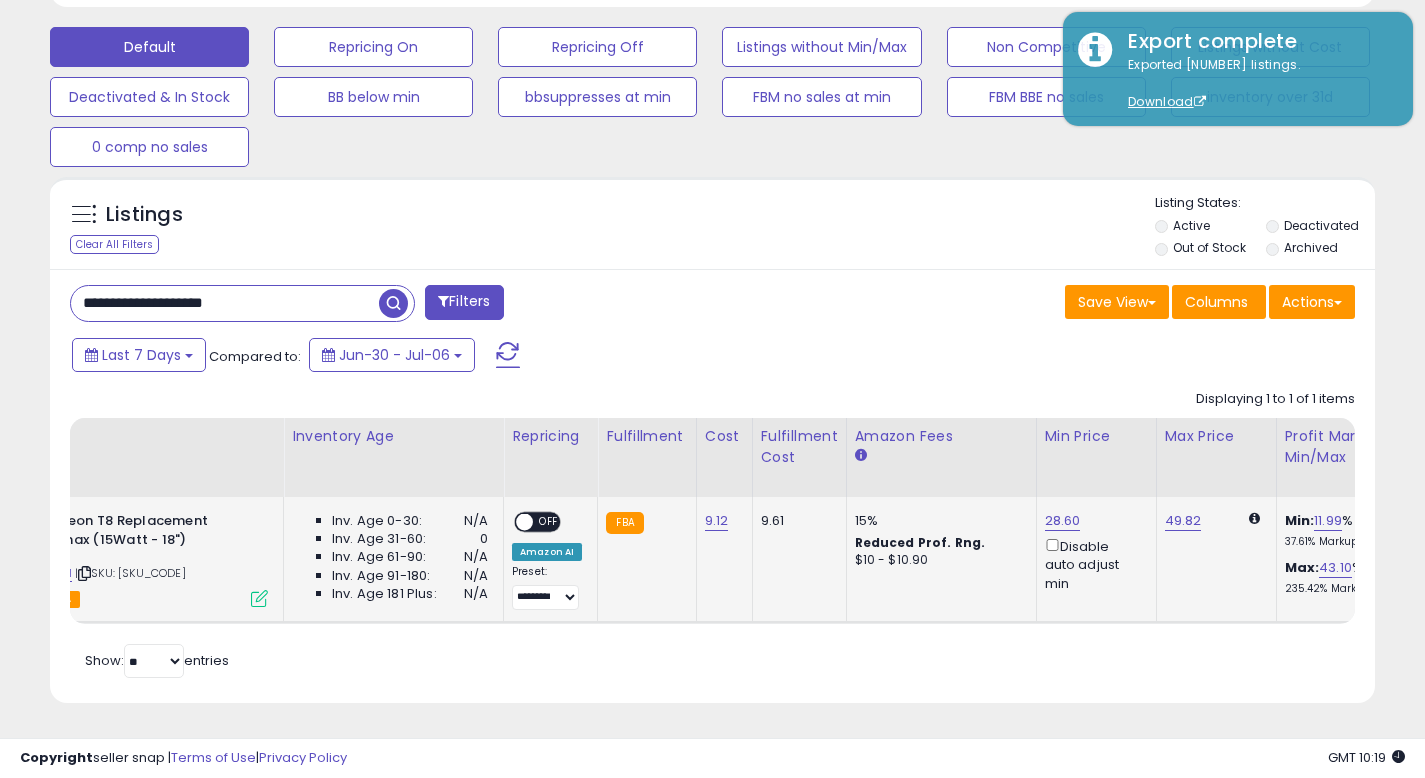 click on "OFF" at bounding box center [549, 522] 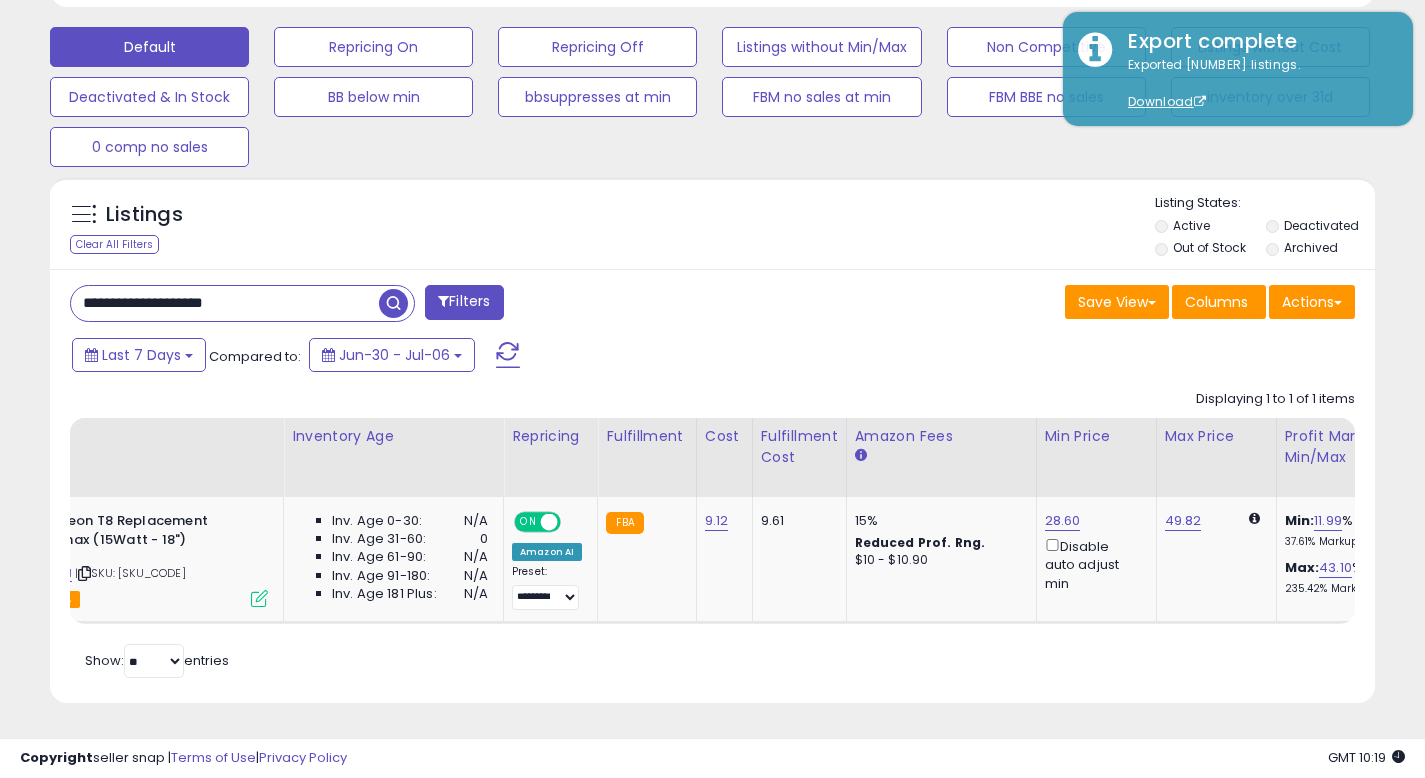 scroll, scrollTop: 0, scrollLeft: 164, axis: horizontal 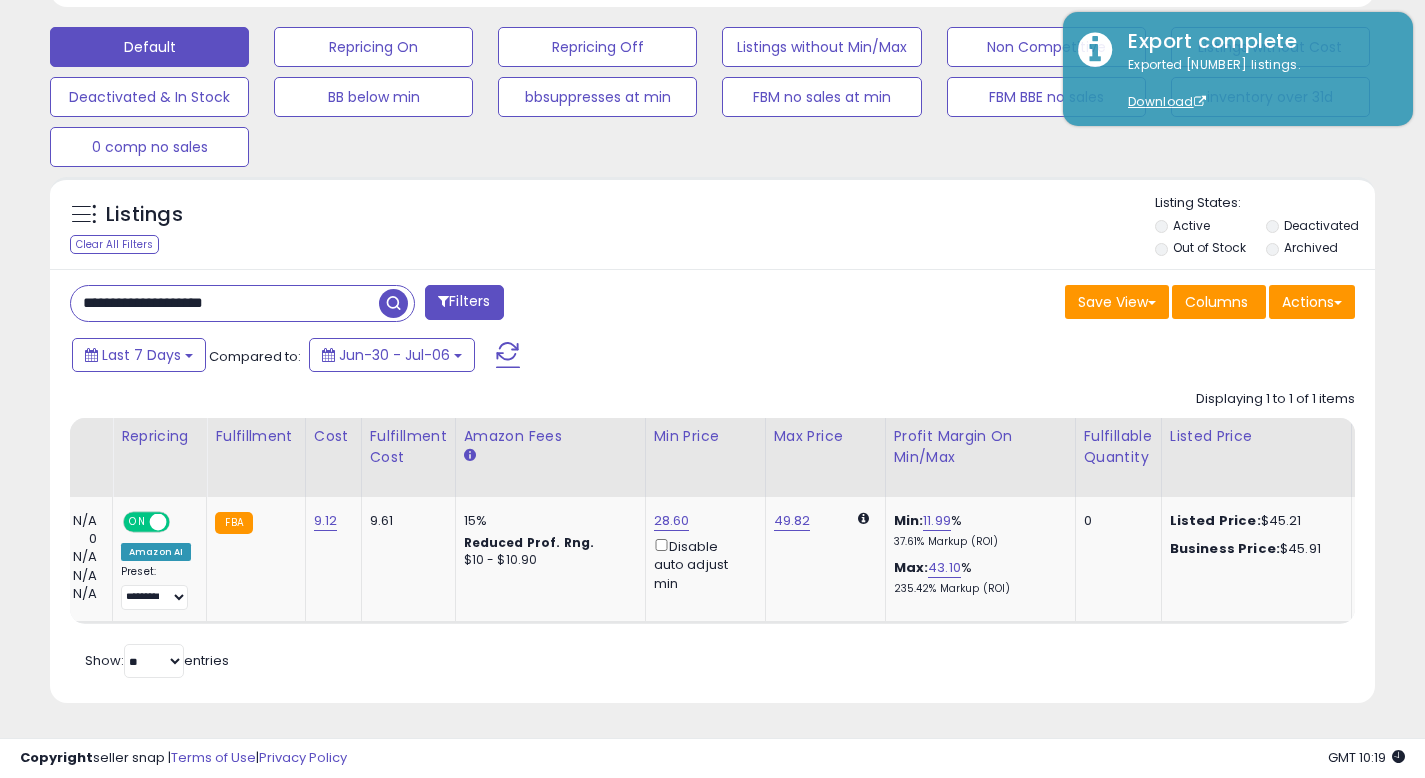 click on "**********" at bounding box center [225, 303] 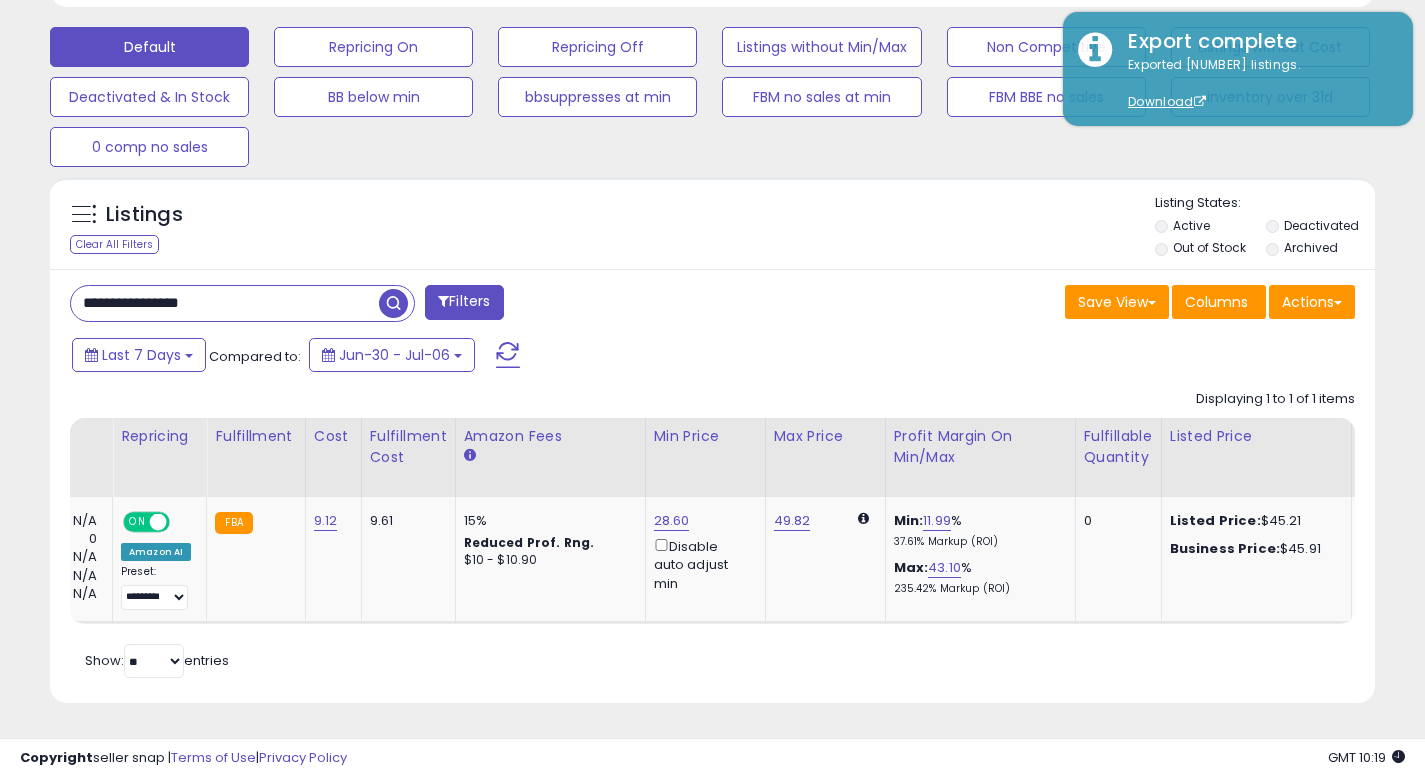 click at bounding box center [393, 303] 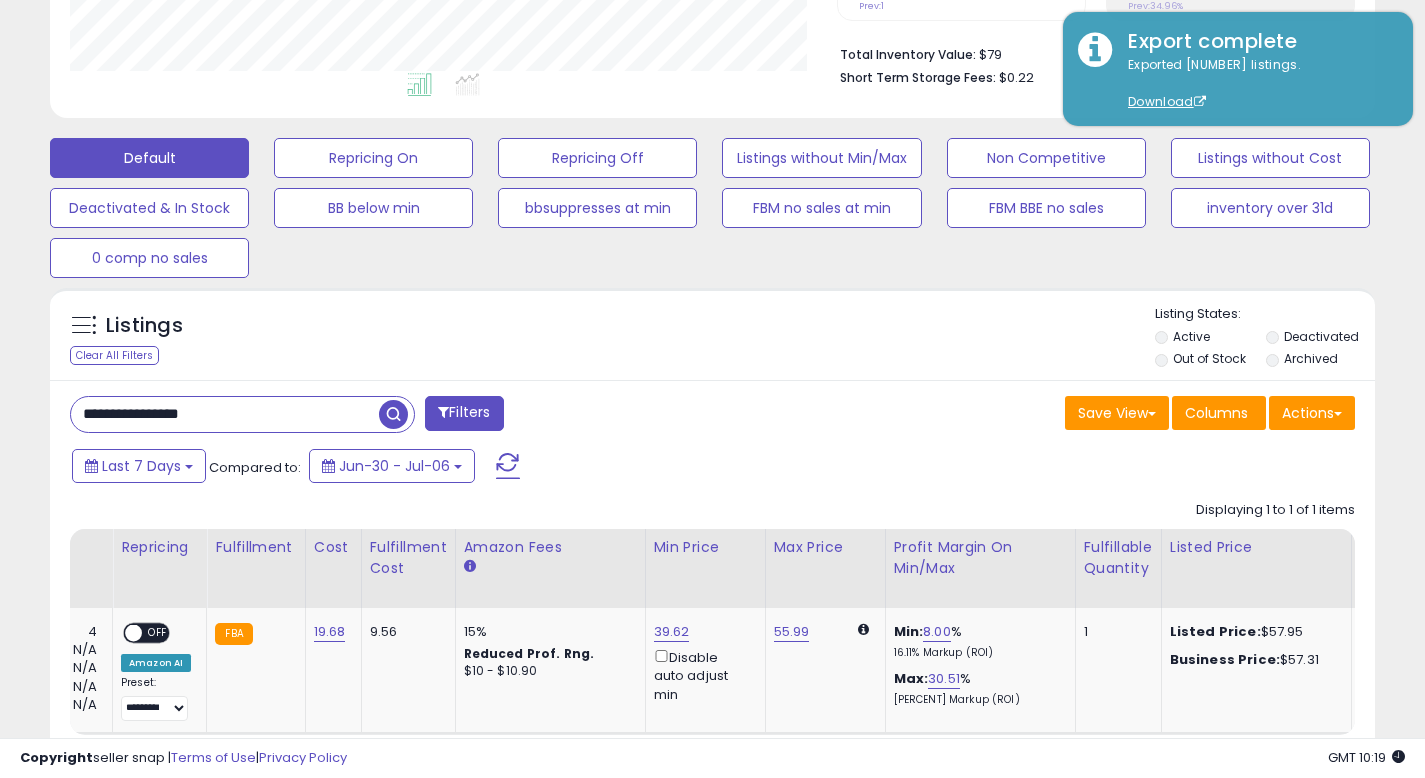 click on "Last 7 Days
Compared to:
Jun-30 - Jul-06" at bounding box center [549, 468] 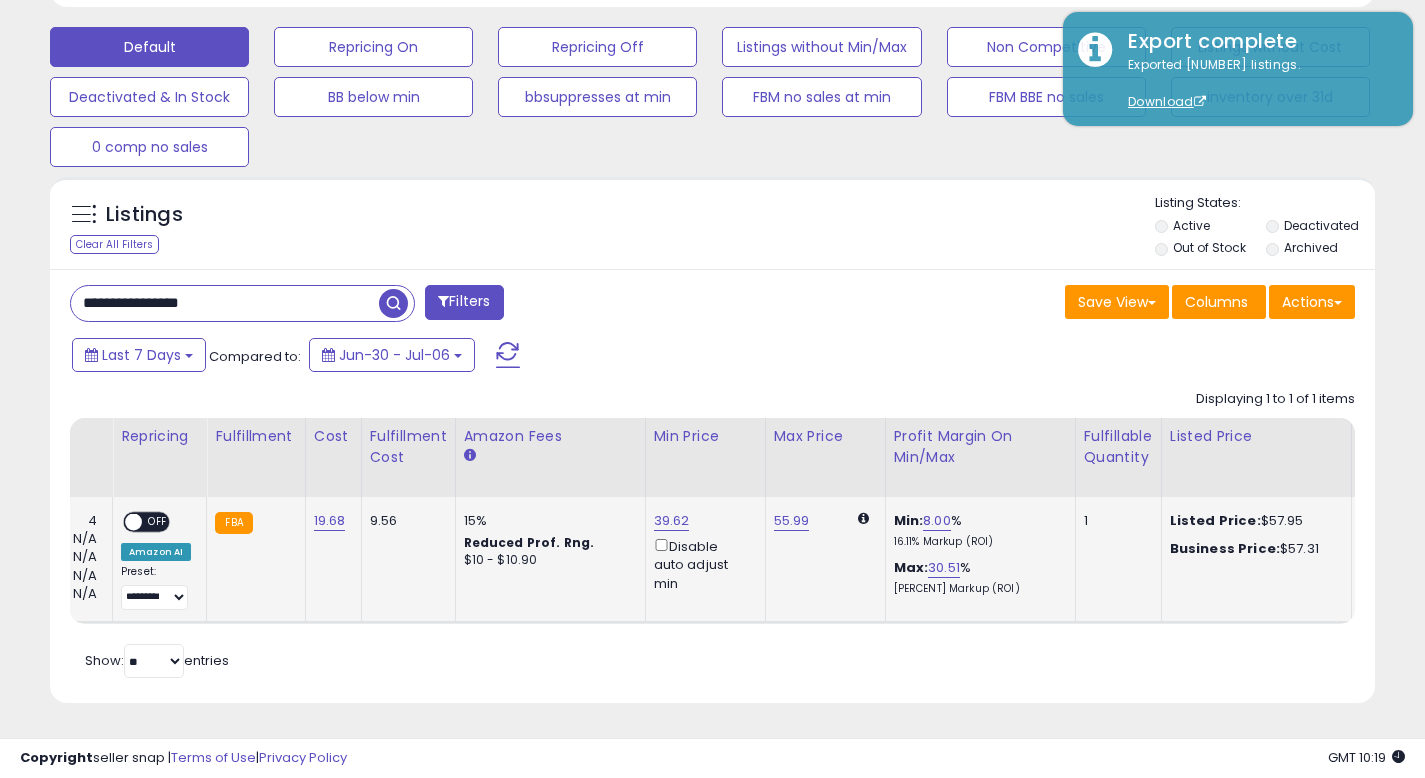 click on "OFF" at bounding box center [158, 522] 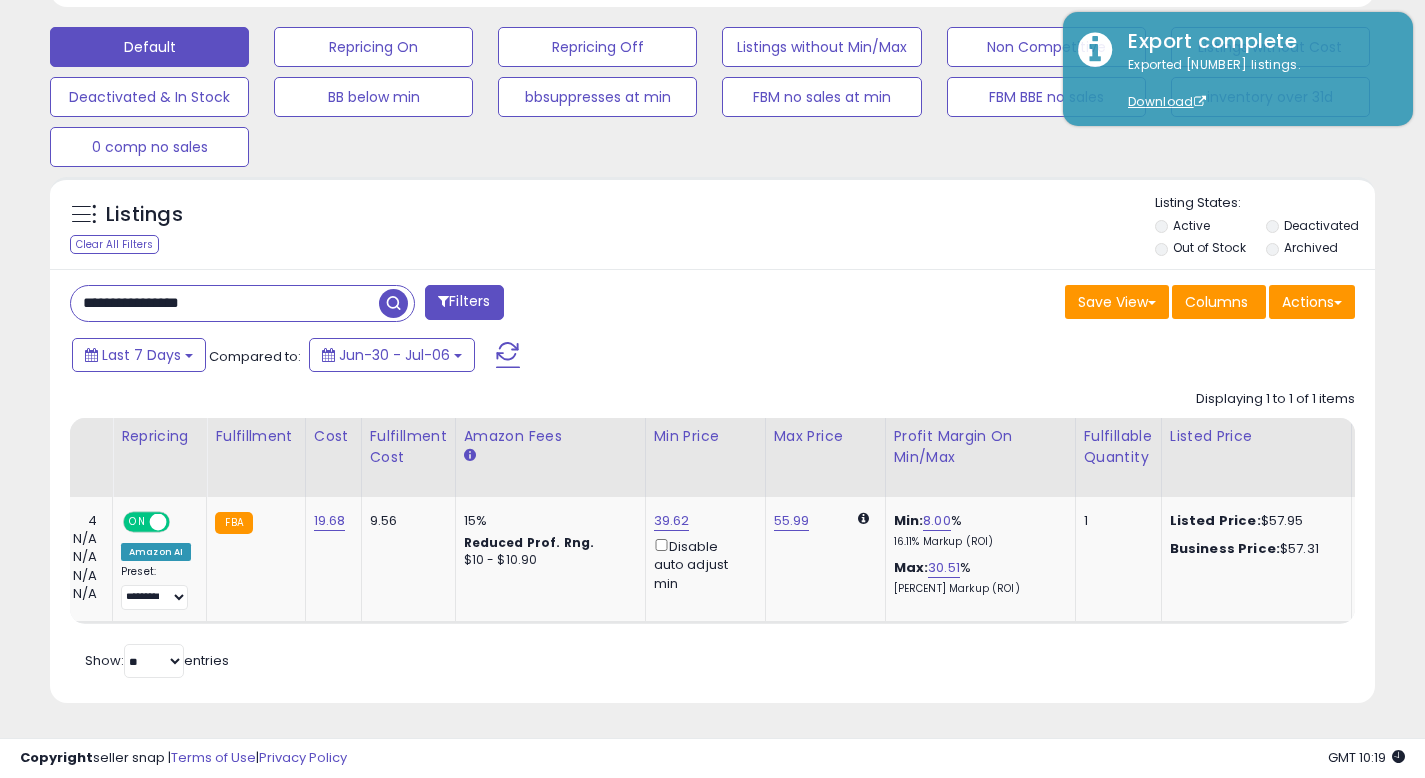 scroll, scrollTop: 0, scrollLeft: 0, axis: both 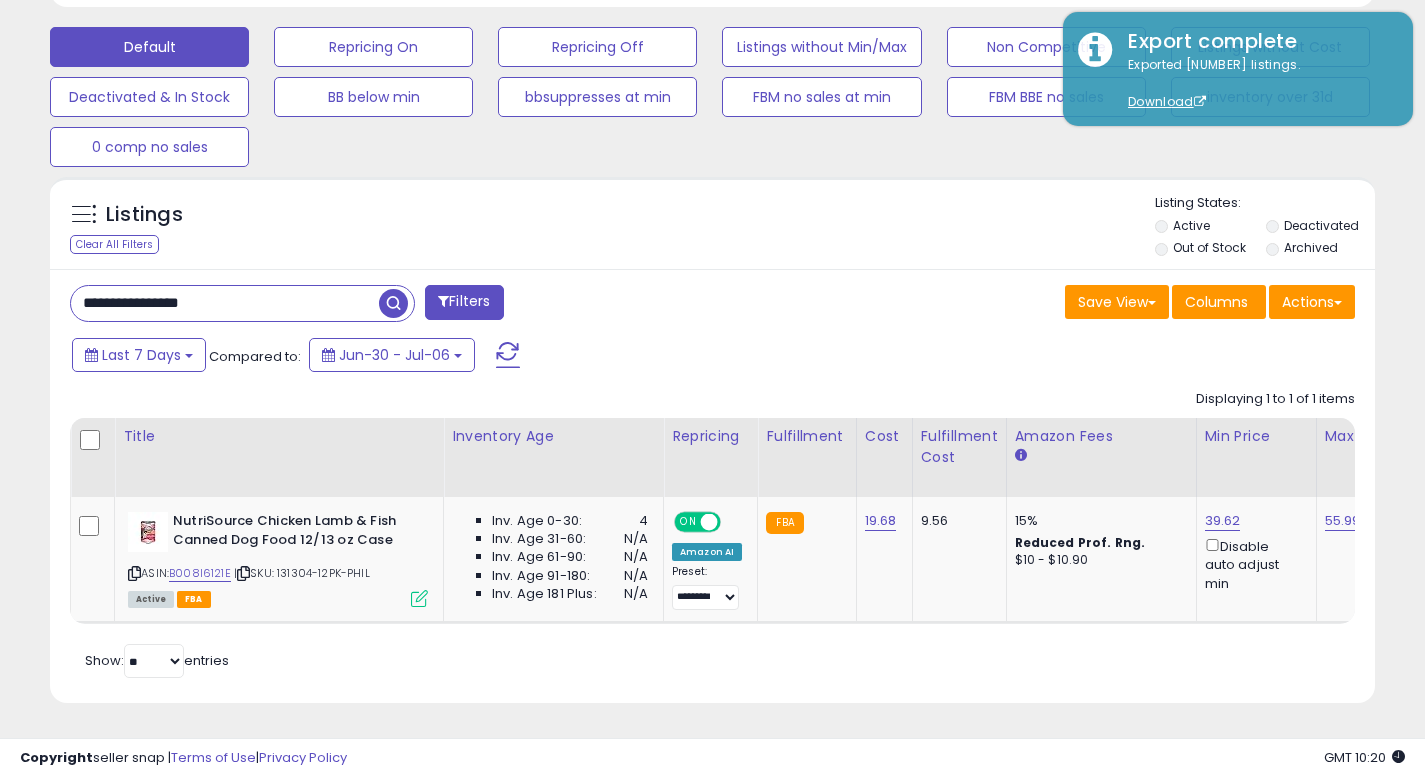 click on "**********" at bounding box center (225, 303) 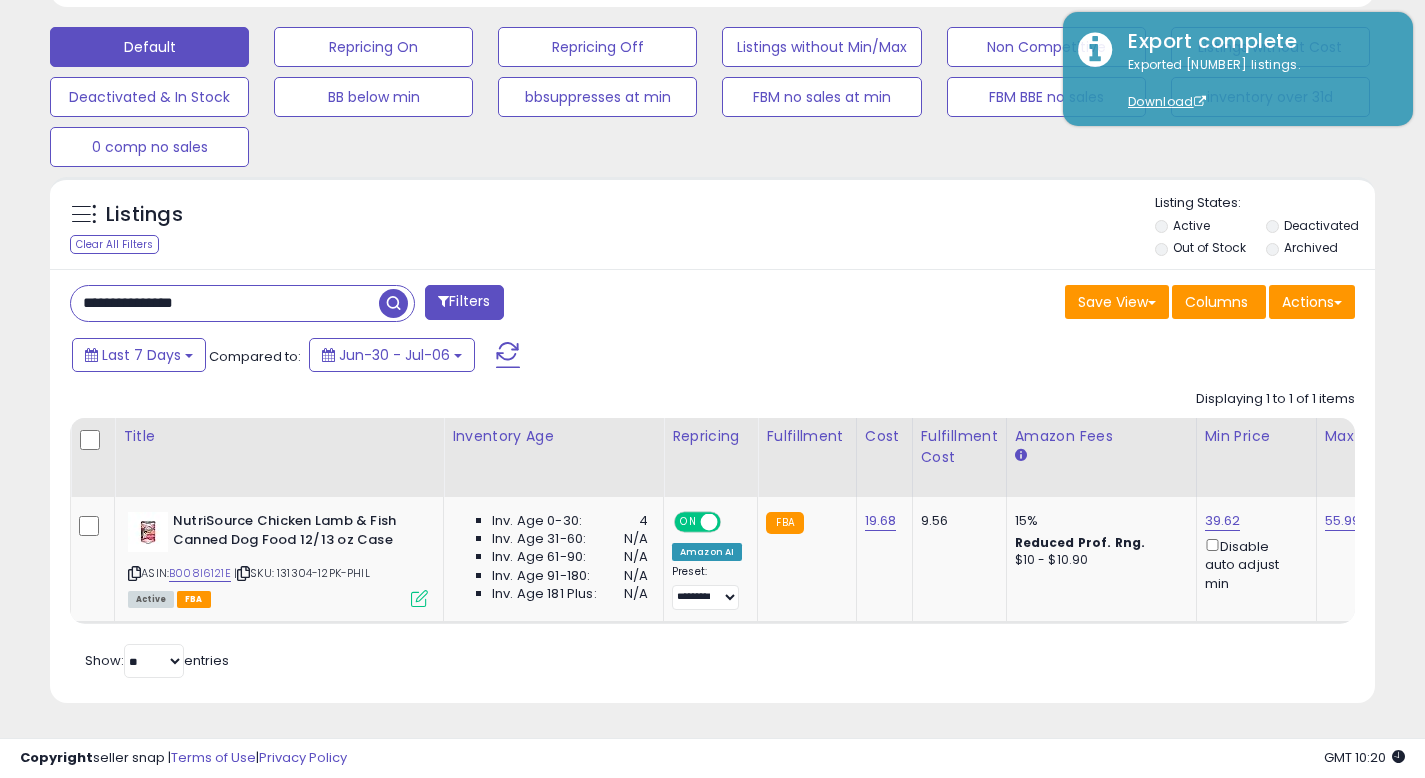 click at bounding box center [393, 303] 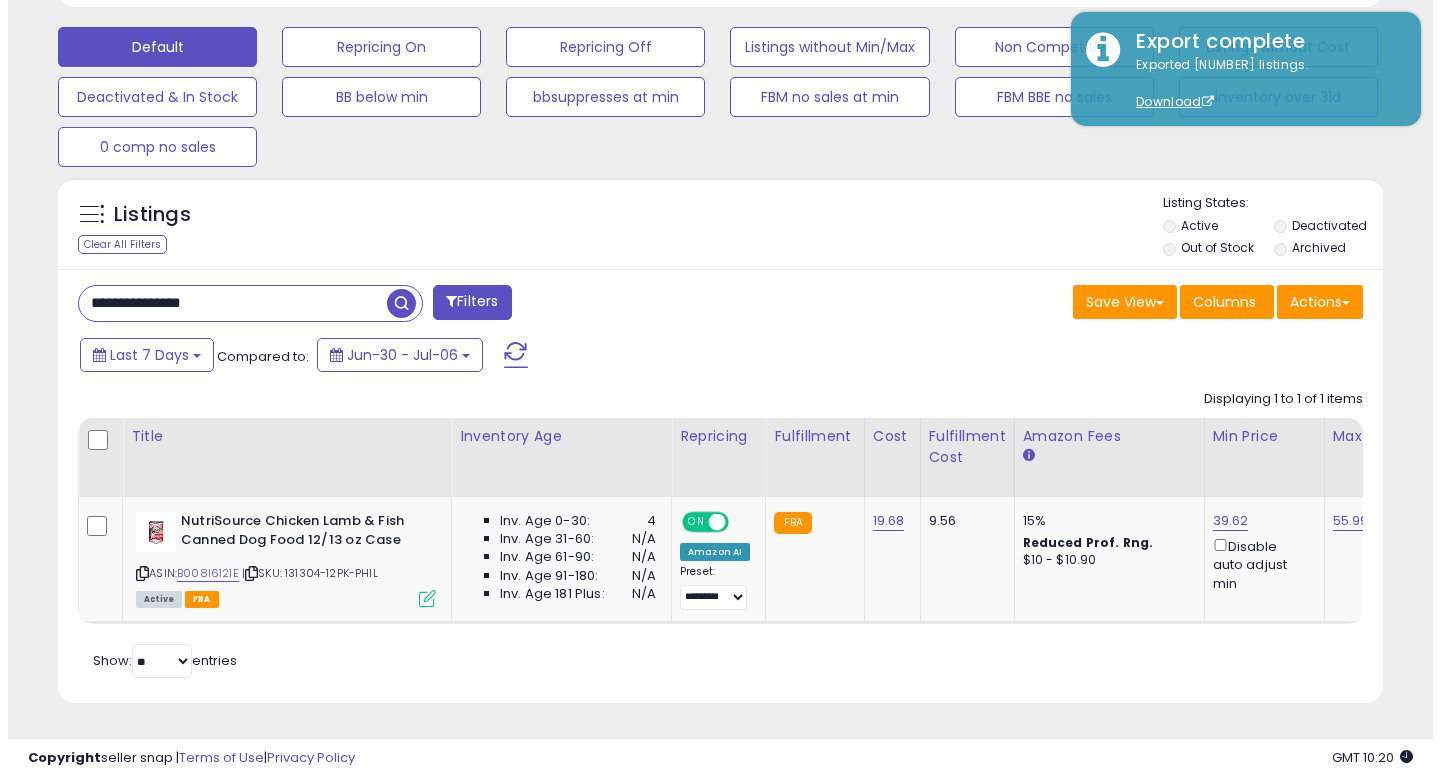 scroll, scrollTop: 492, scrollLeft: 0, axis: vertical 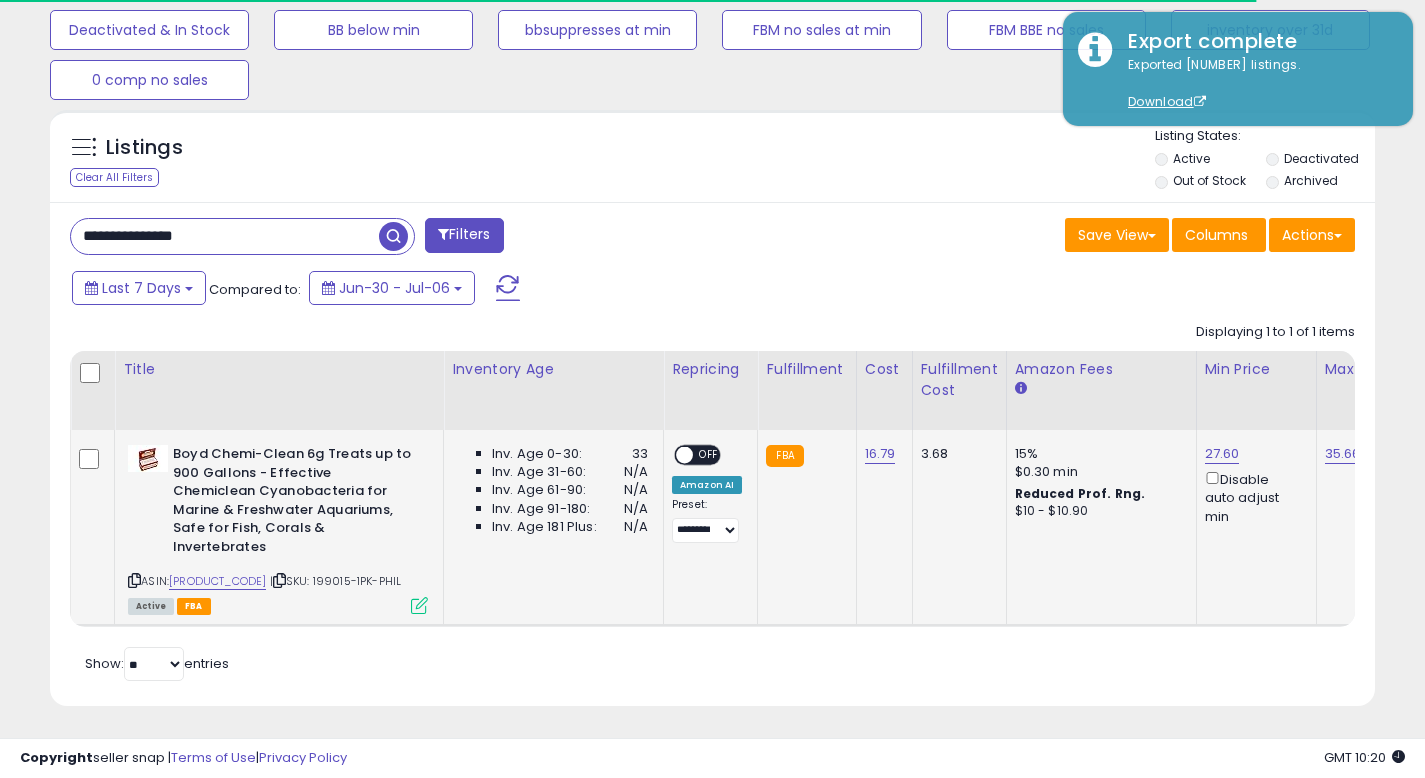 click on "OFF" at bounding box center [709, 455] 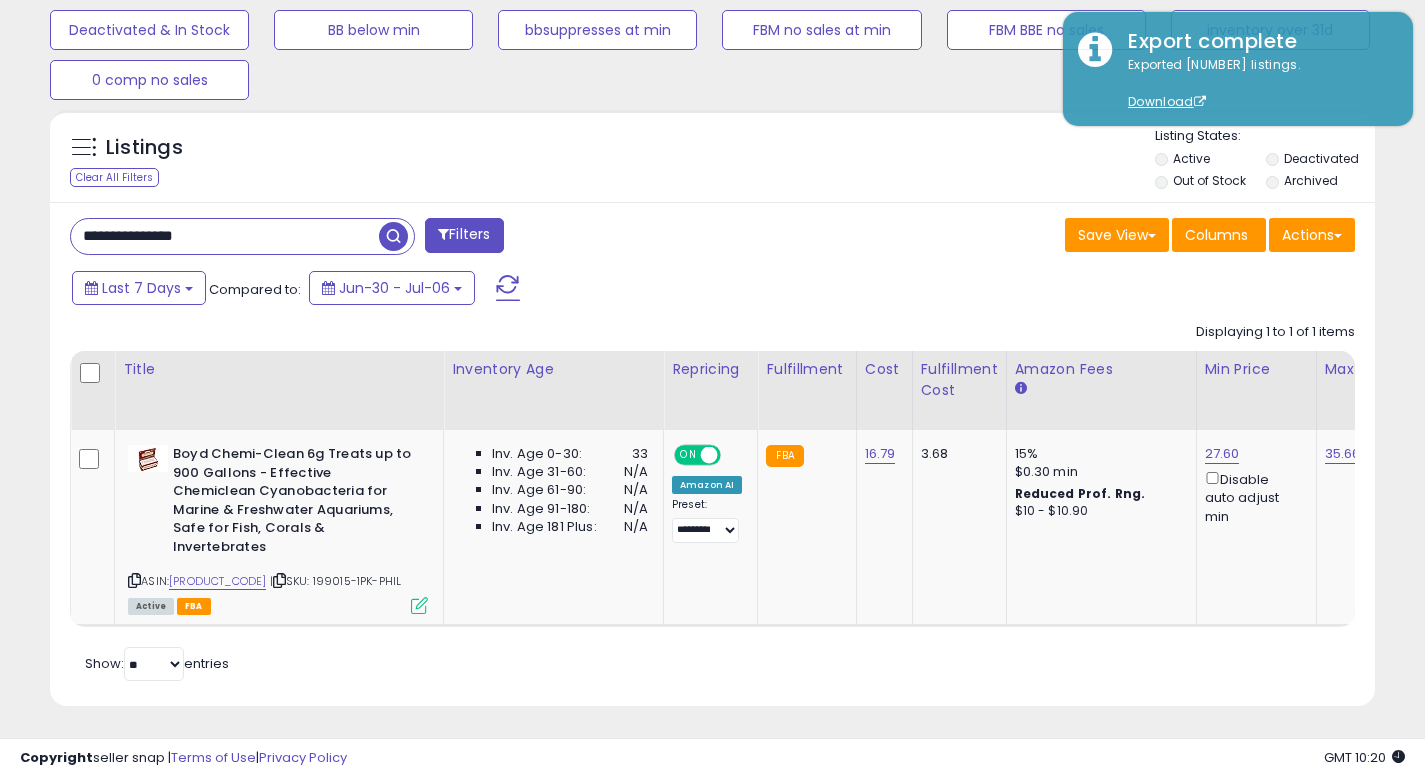 scroll, scrollTop: 999590, scrollLeft: 999233, axis: both 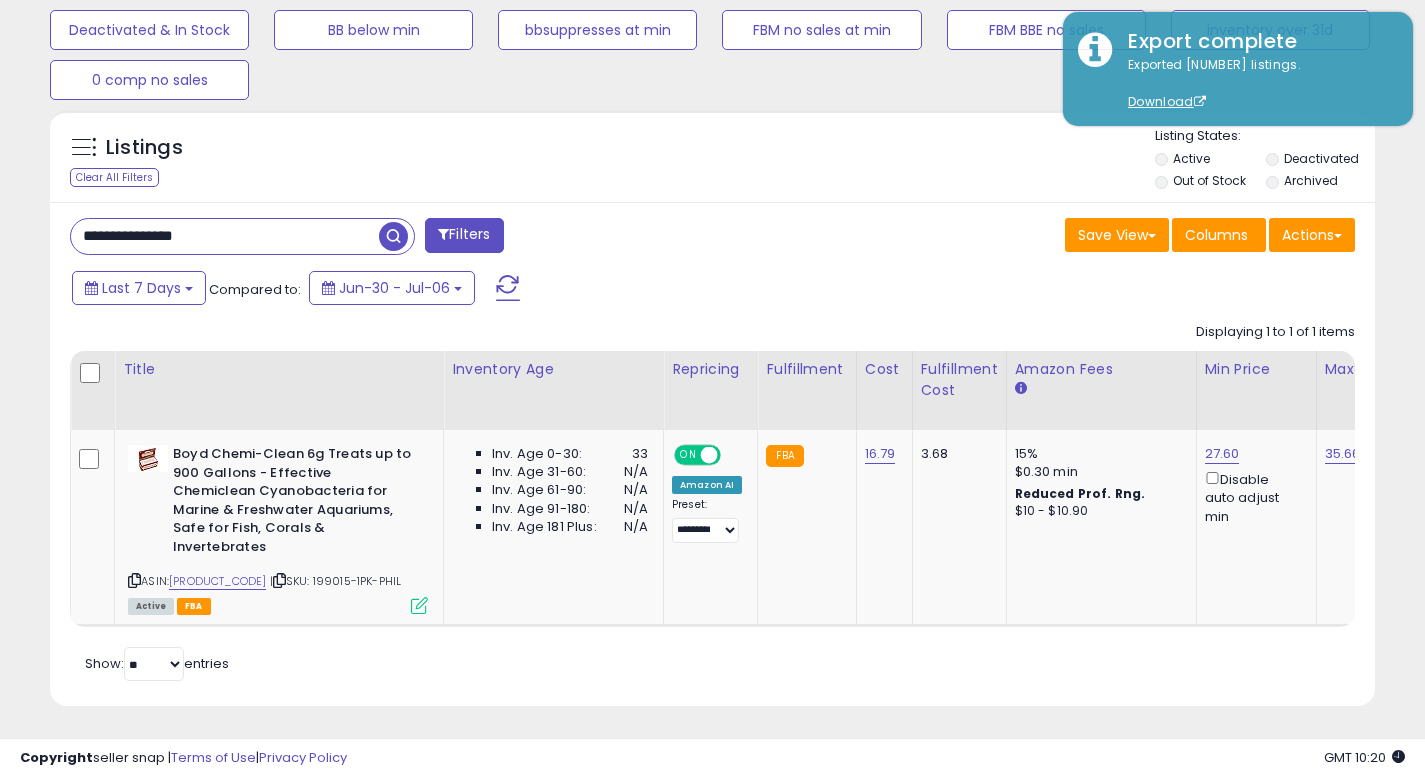 click on "**********" at bounding box center (225, 236) 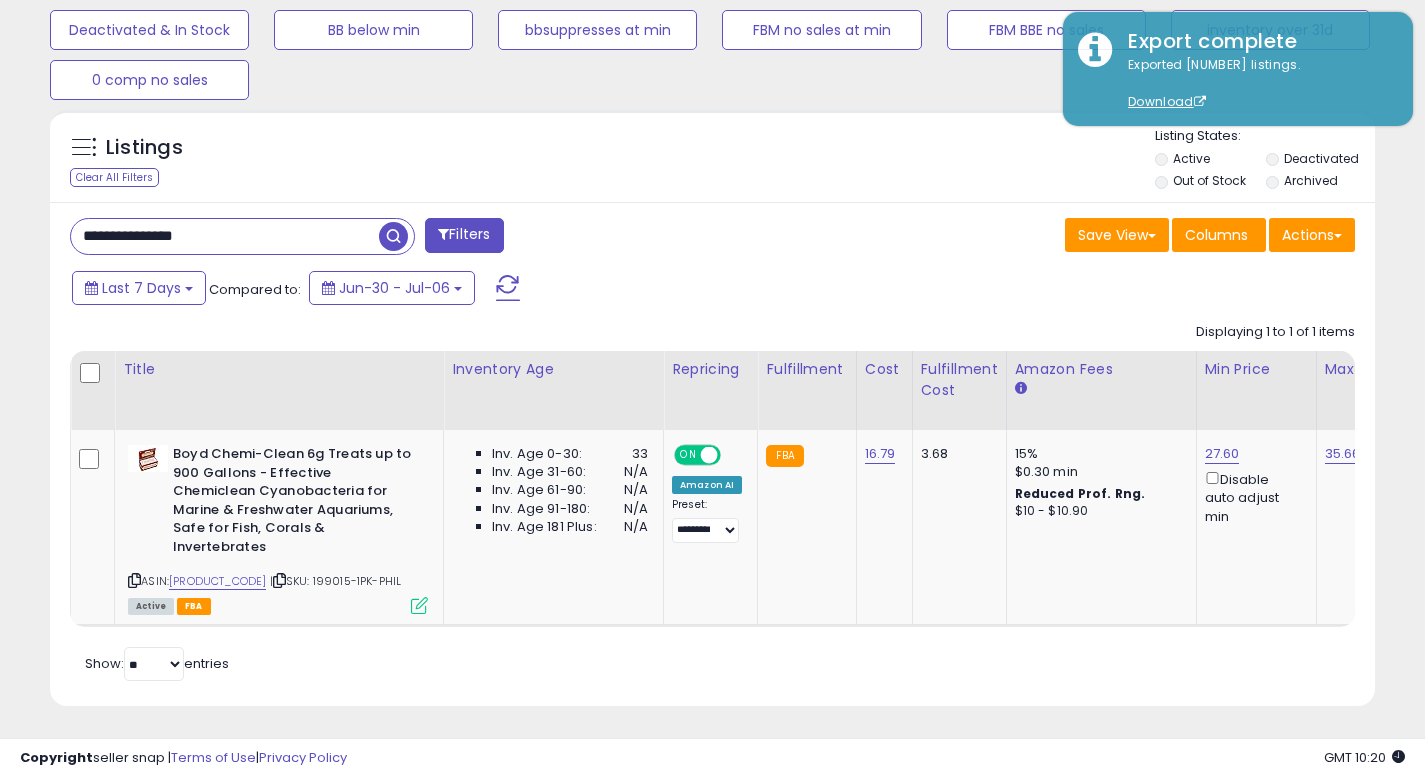 click on "**********" at bounding box center [225, 236] 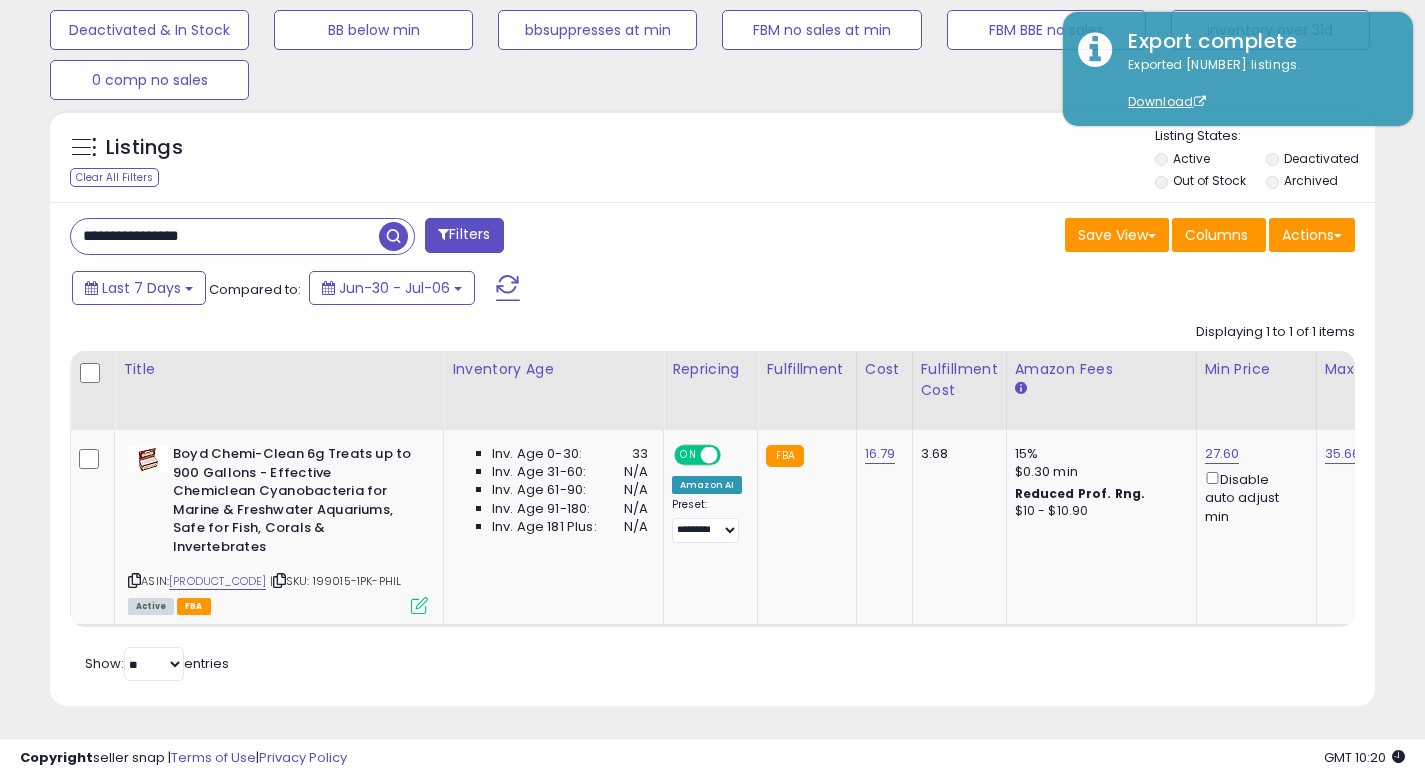 click at bounding box center (393, 236) 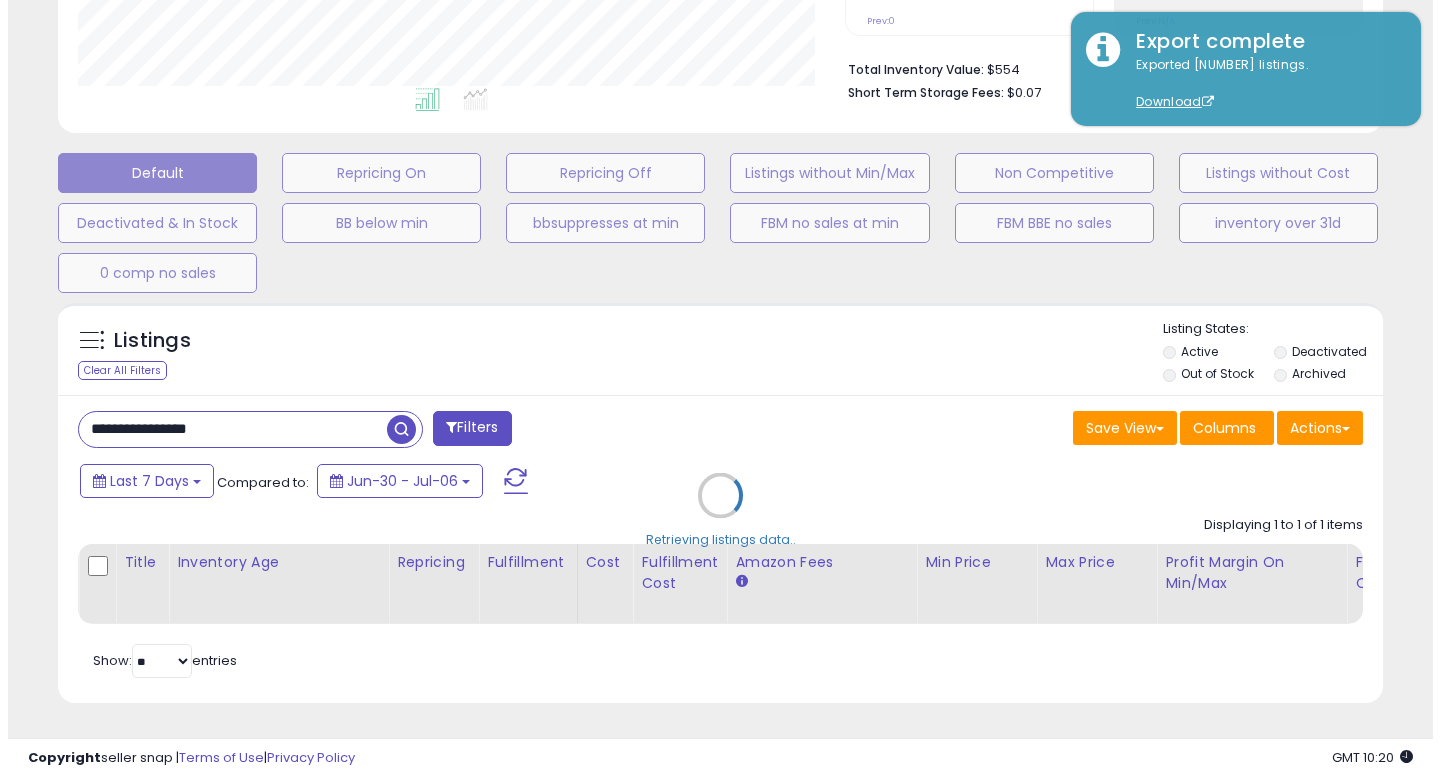 scroll, scrollTop: 492, scrollLeft: 0, axis: vertical 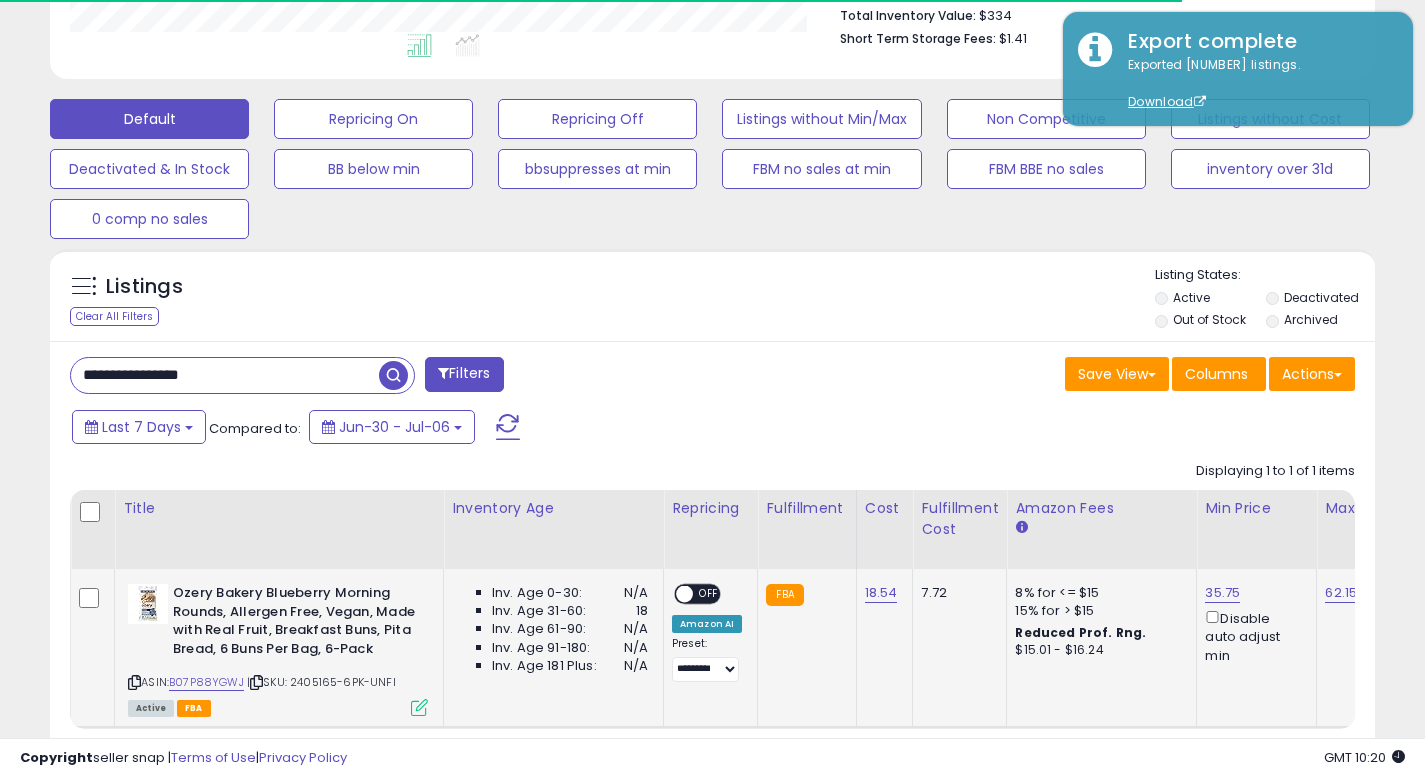 click at bounding box center [684, 594] 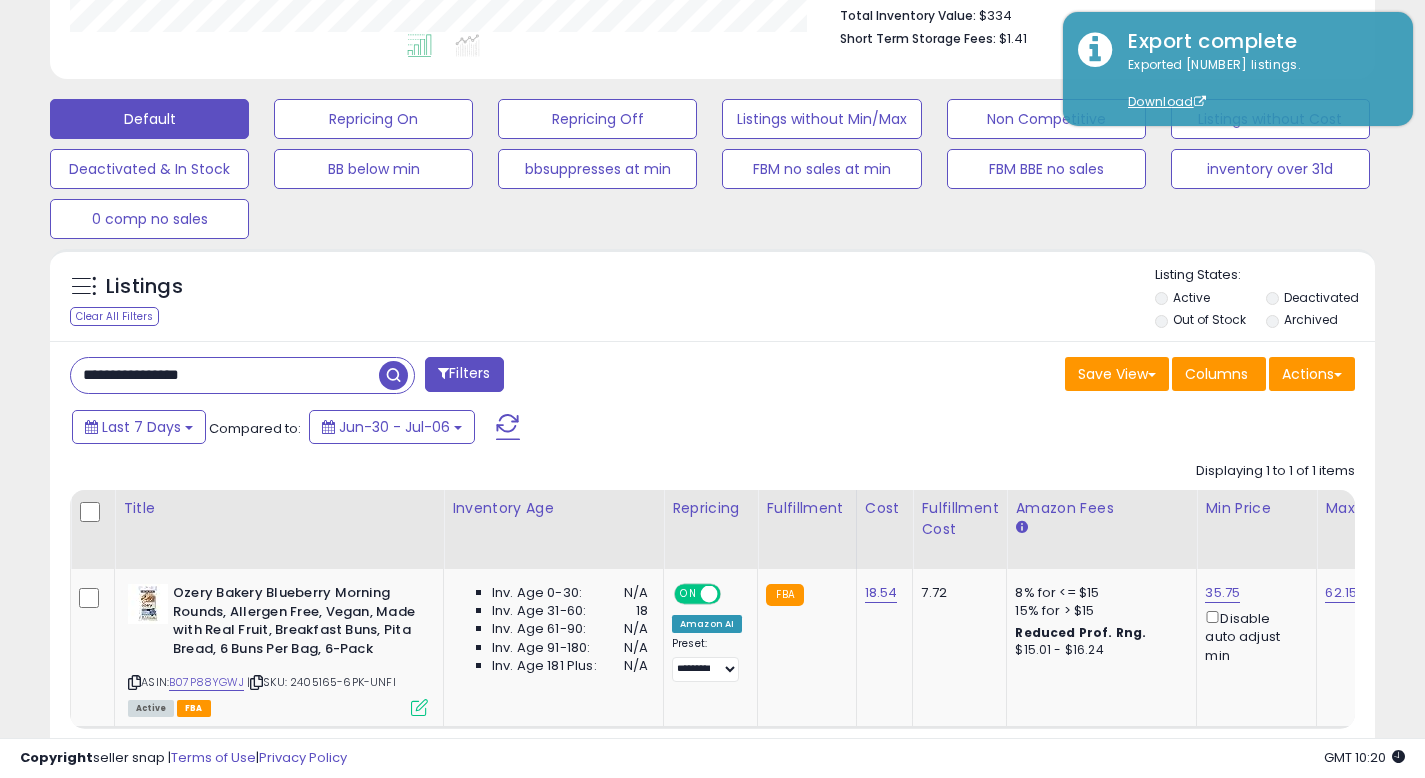 scroll, scrollTop: 999590, scrollLeft: 999233, axis: both 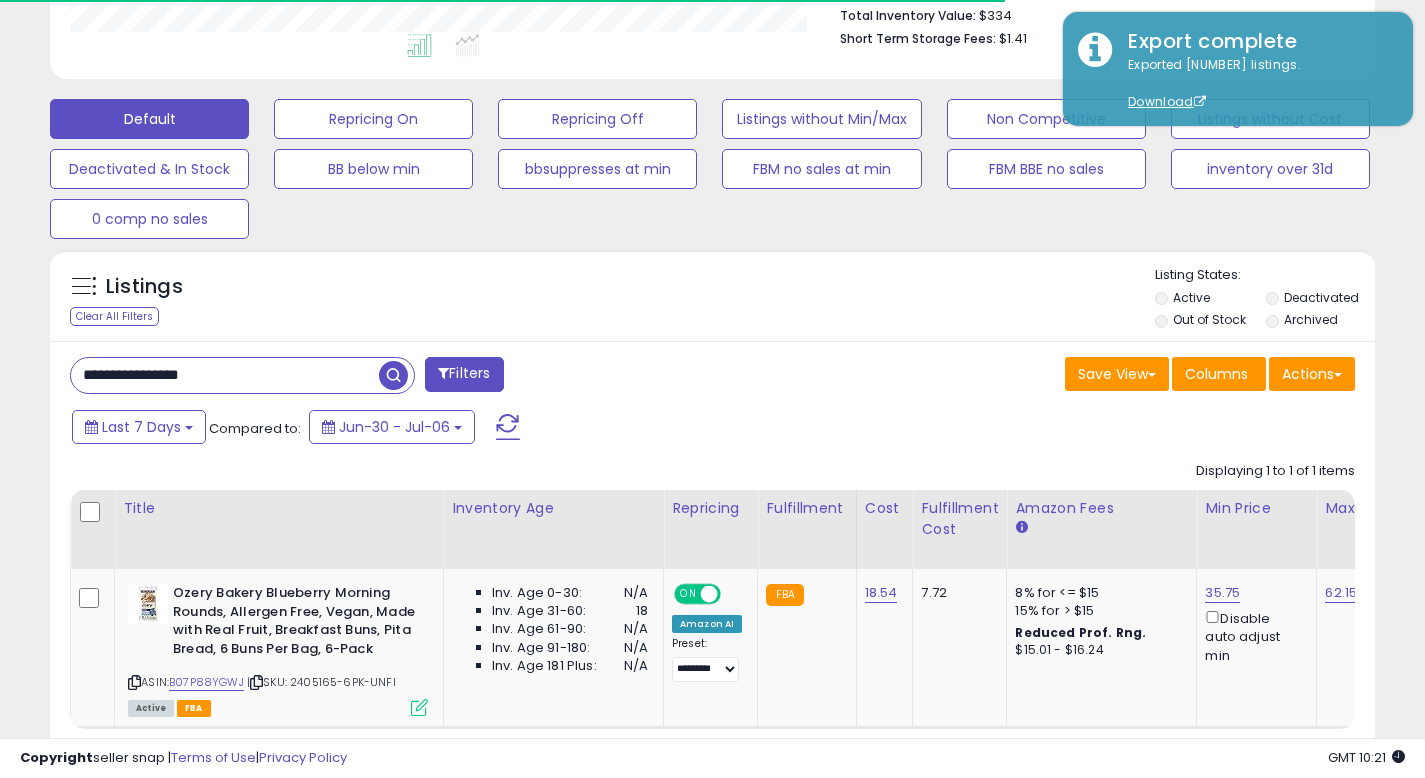 click on "**********" at bounding box center (225, 375) 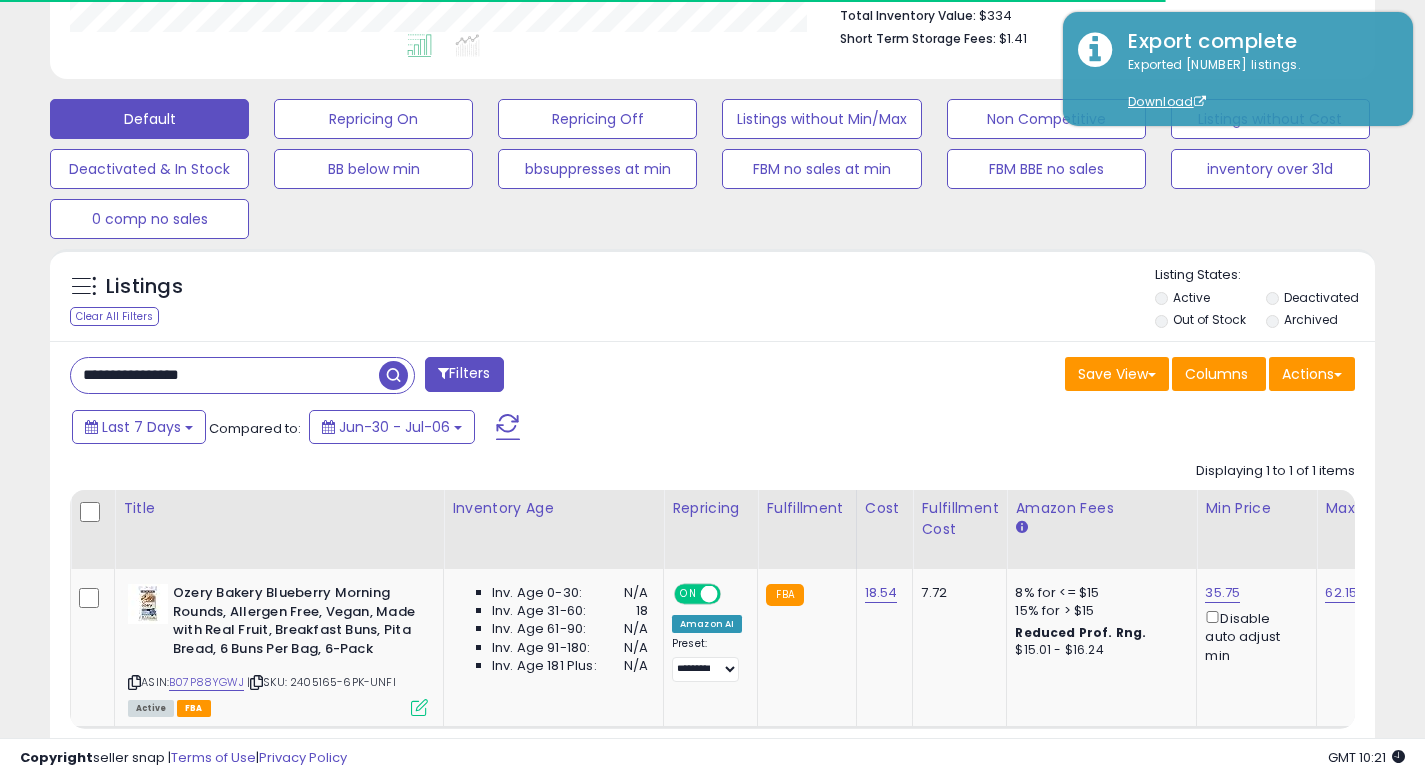 click on "**********" at bounding box center [225, 375] 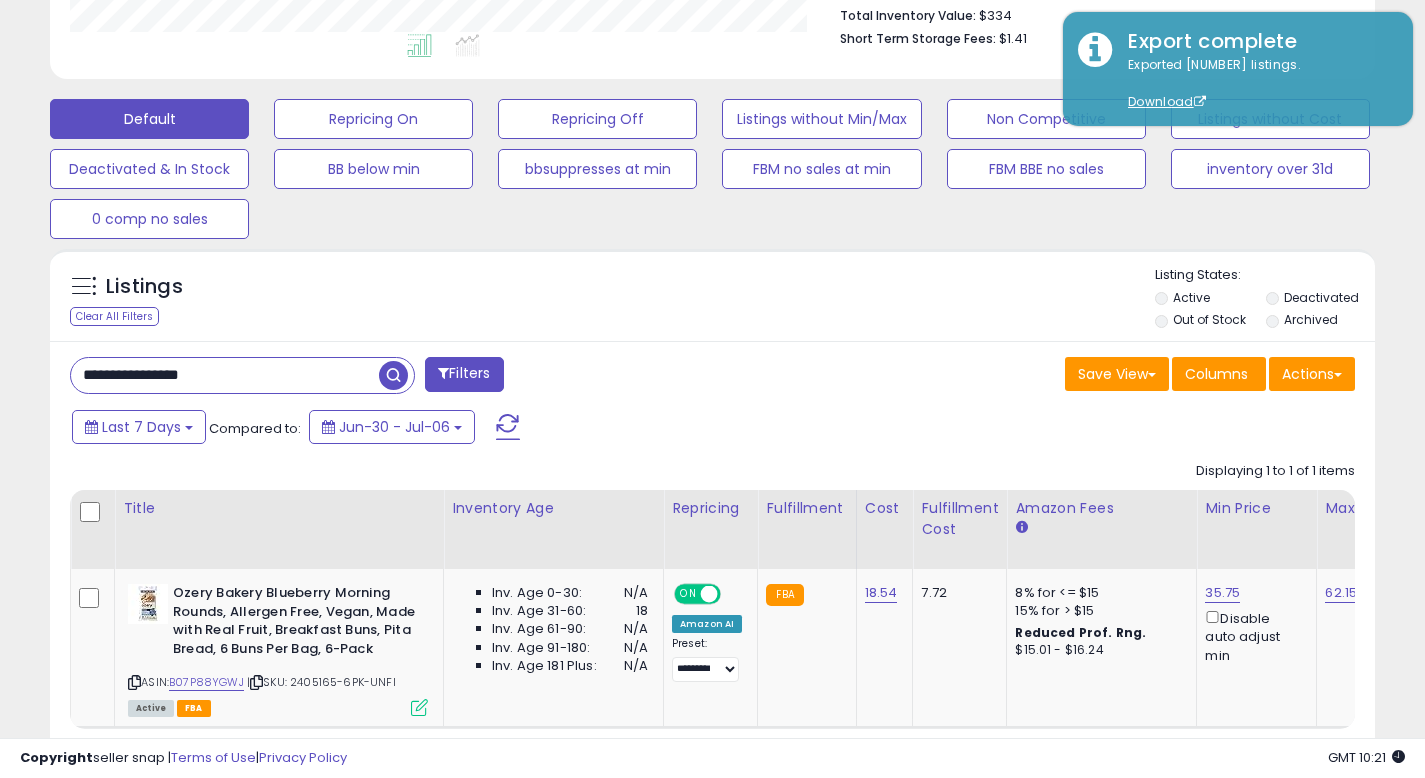 paste 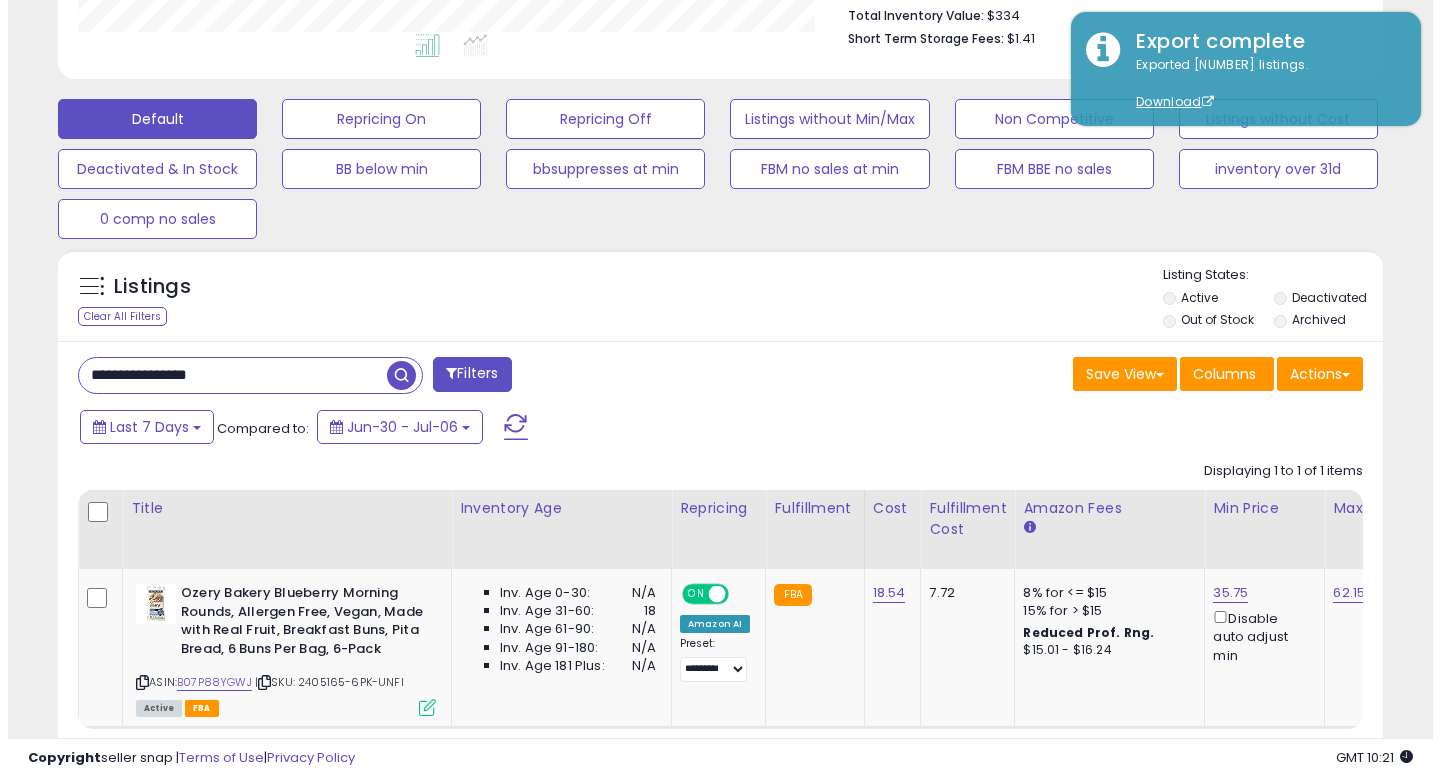 scroll, scrollTop: 492, scrollLeft: 0, axis: vertical 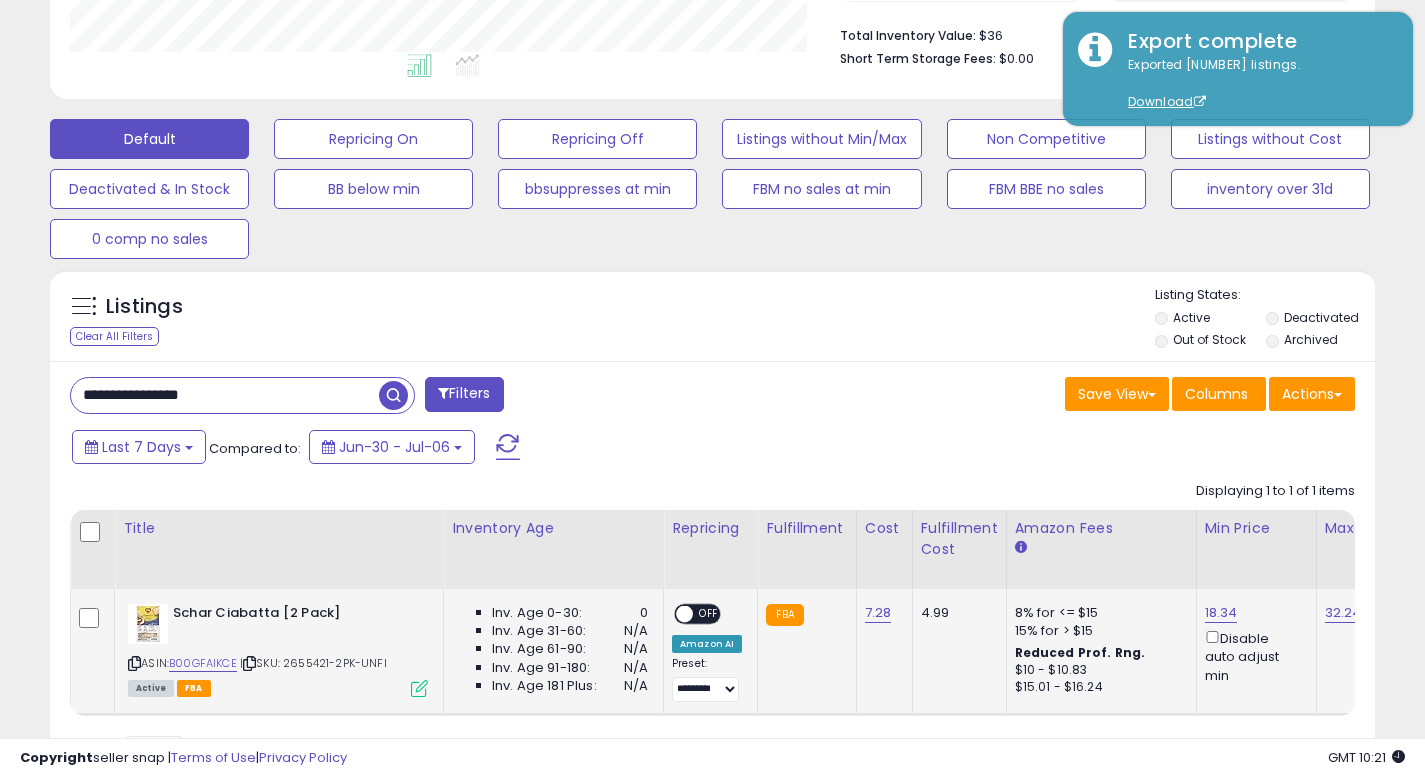click at bounding box center (419, 688) 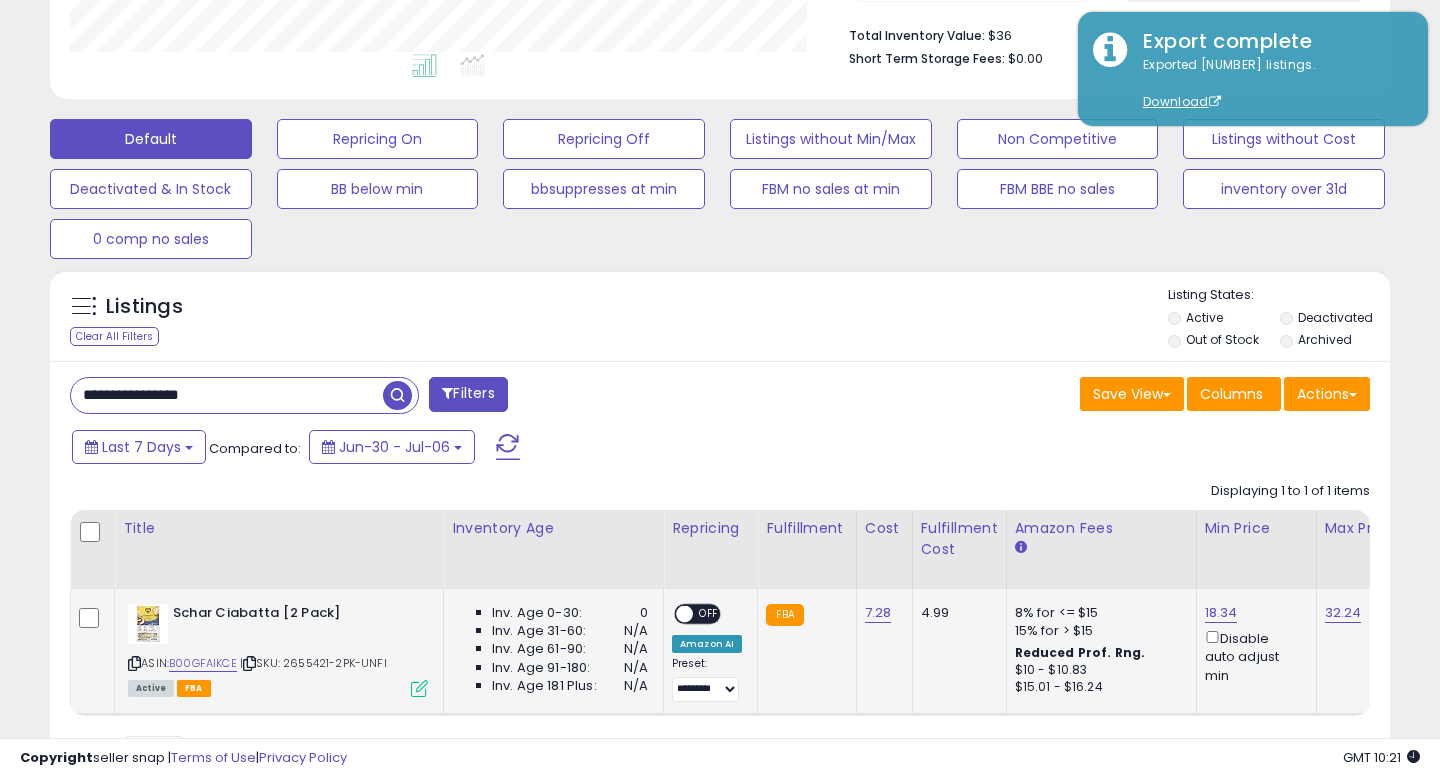 scroll, scrollTop: 999590, scrollLeft: 999224, axis: both 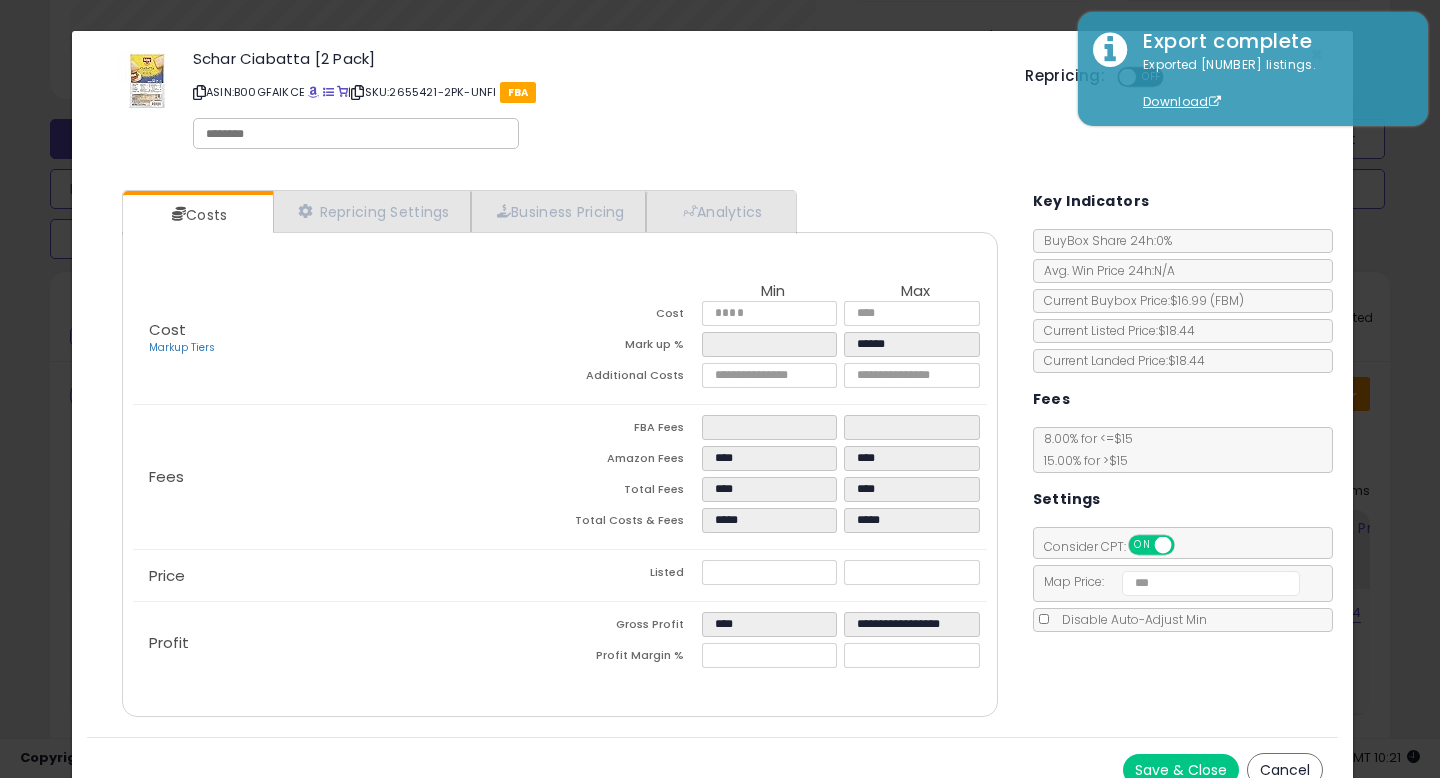 click on "Cancel" at bounding box center (1285, 770) 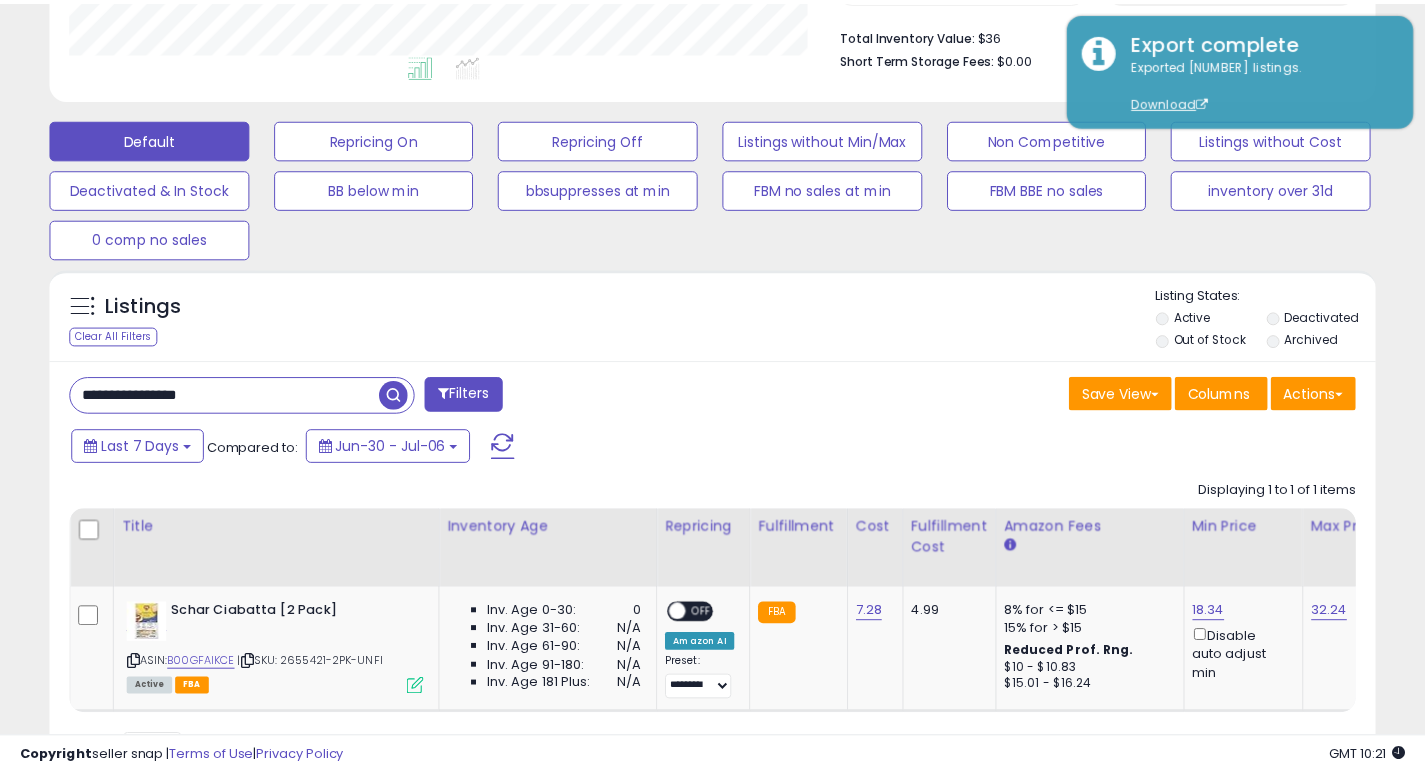 scroll, scrollTop: 410, scrollLeft: 767, axis: both 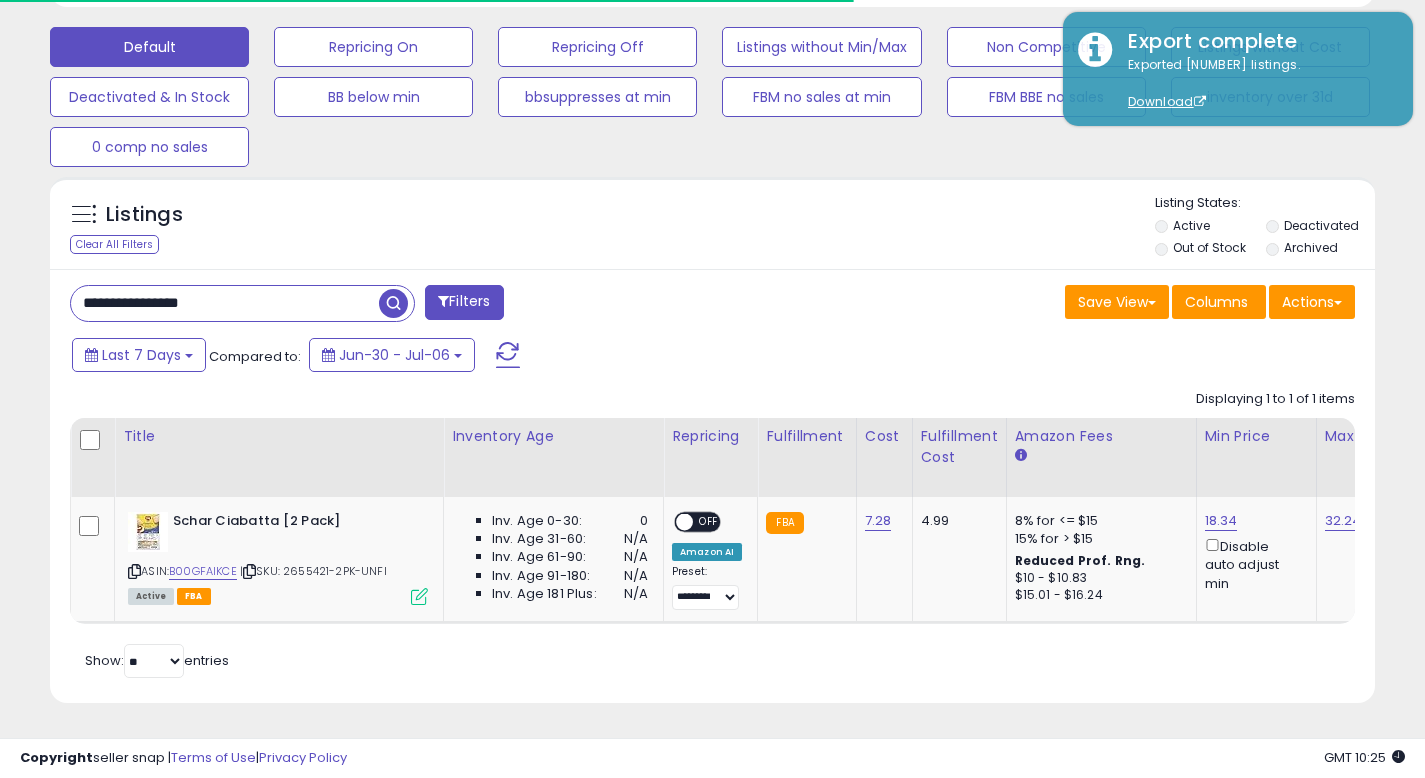 drag, startPoint x: 950, startPoint y: 338, endPoint x: 1075, endPoint y: 317, distance: 126.751724 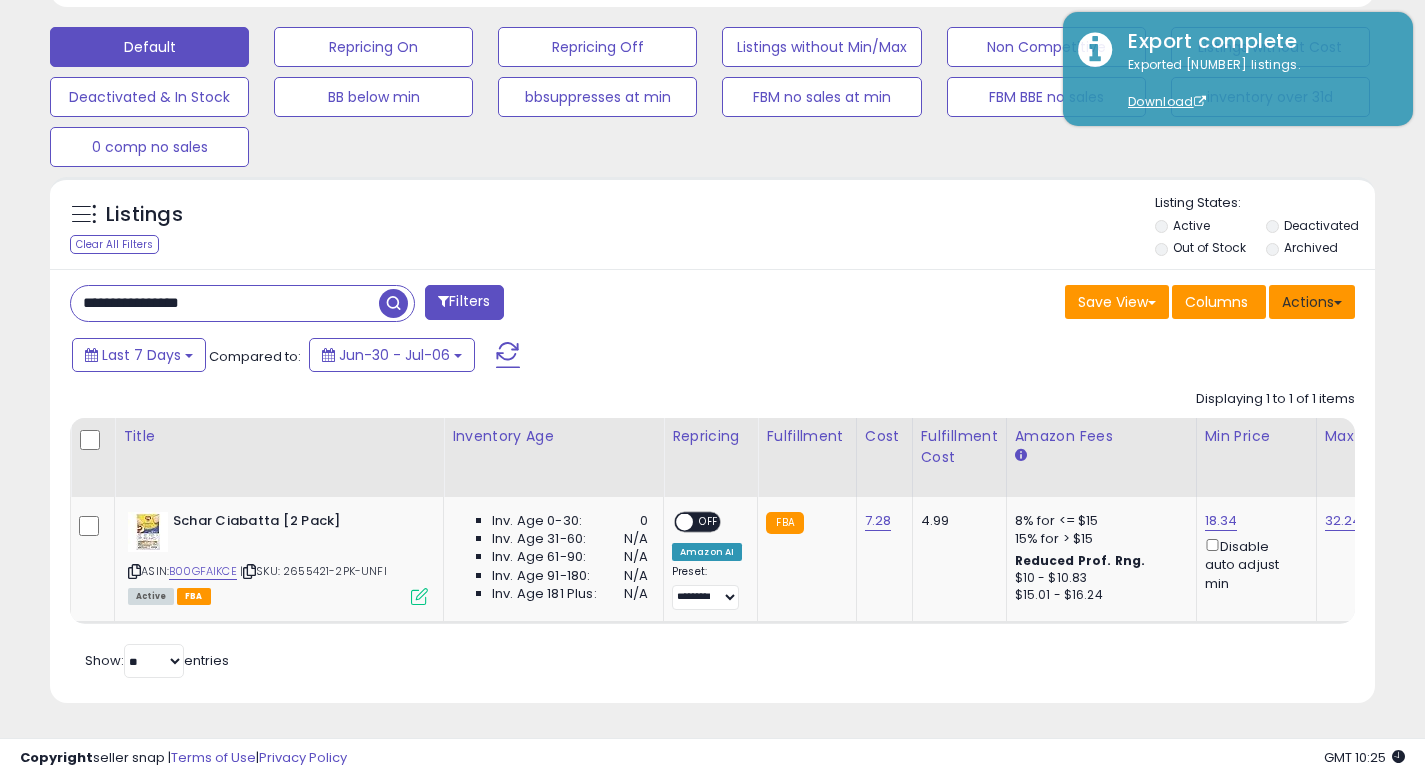click on "Actions" at bounding box center (1312, 302) 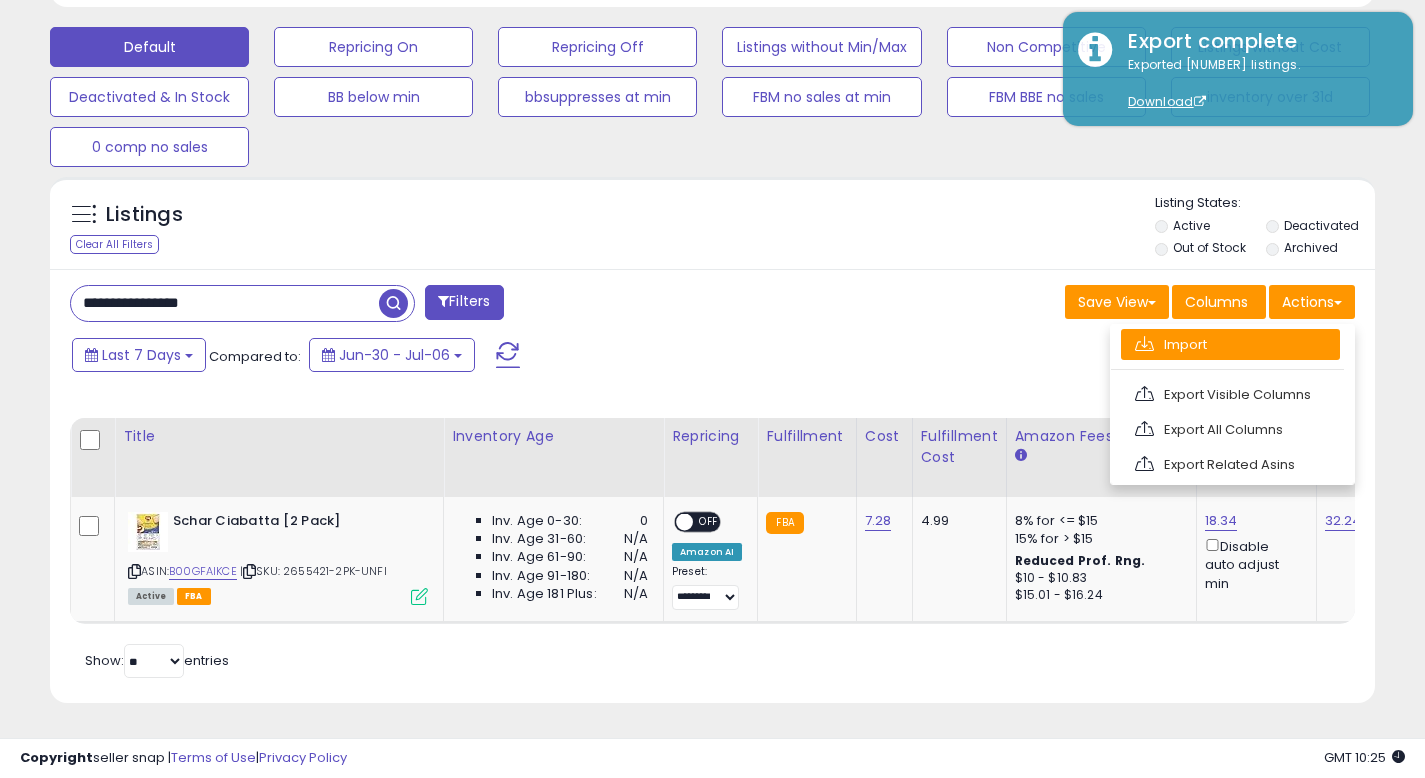 click on "Import" at bounding box center [1230, 344] 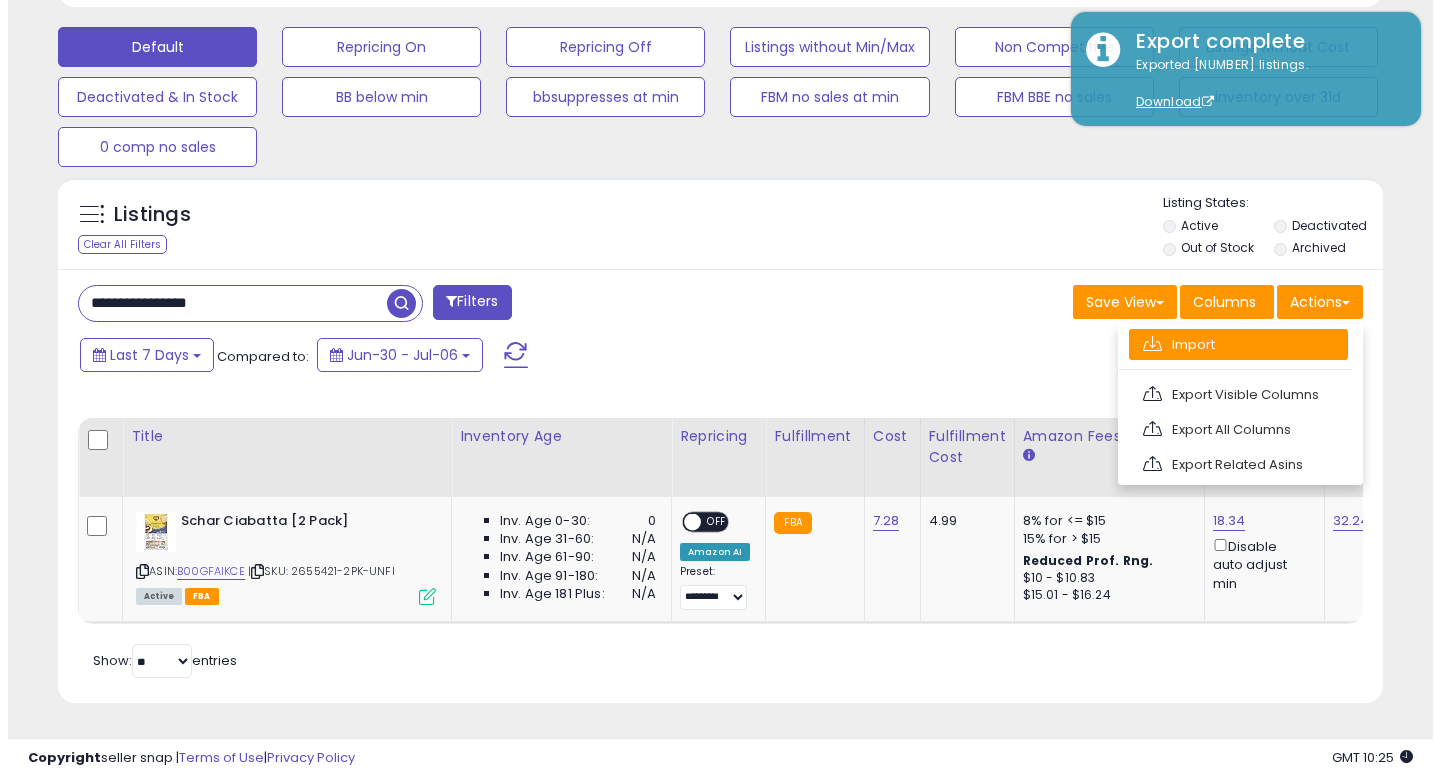 scroll, scrollTop: 999590, scrollLeft: 999224, axis: both 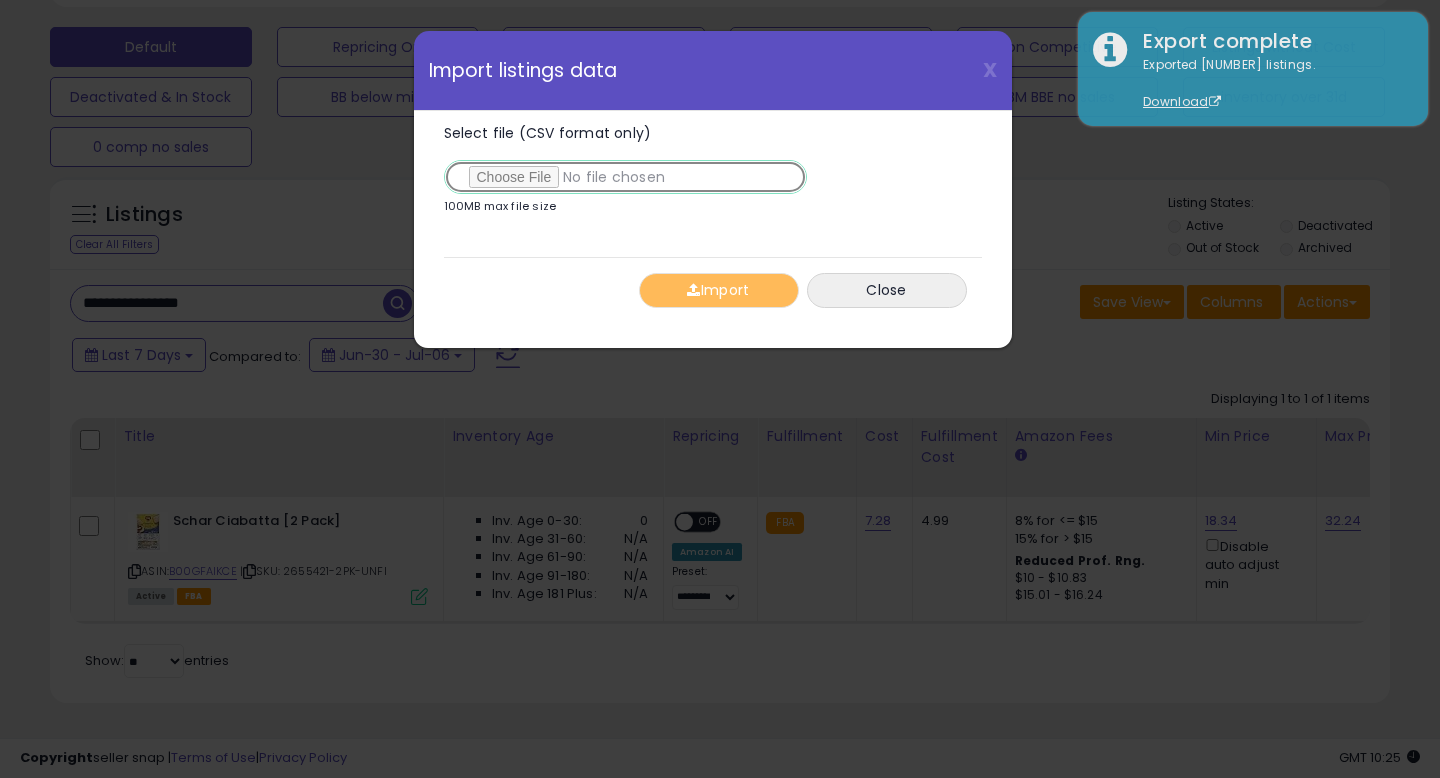 click on "Select file (CSV format only)" at bounding box center [625, 177] 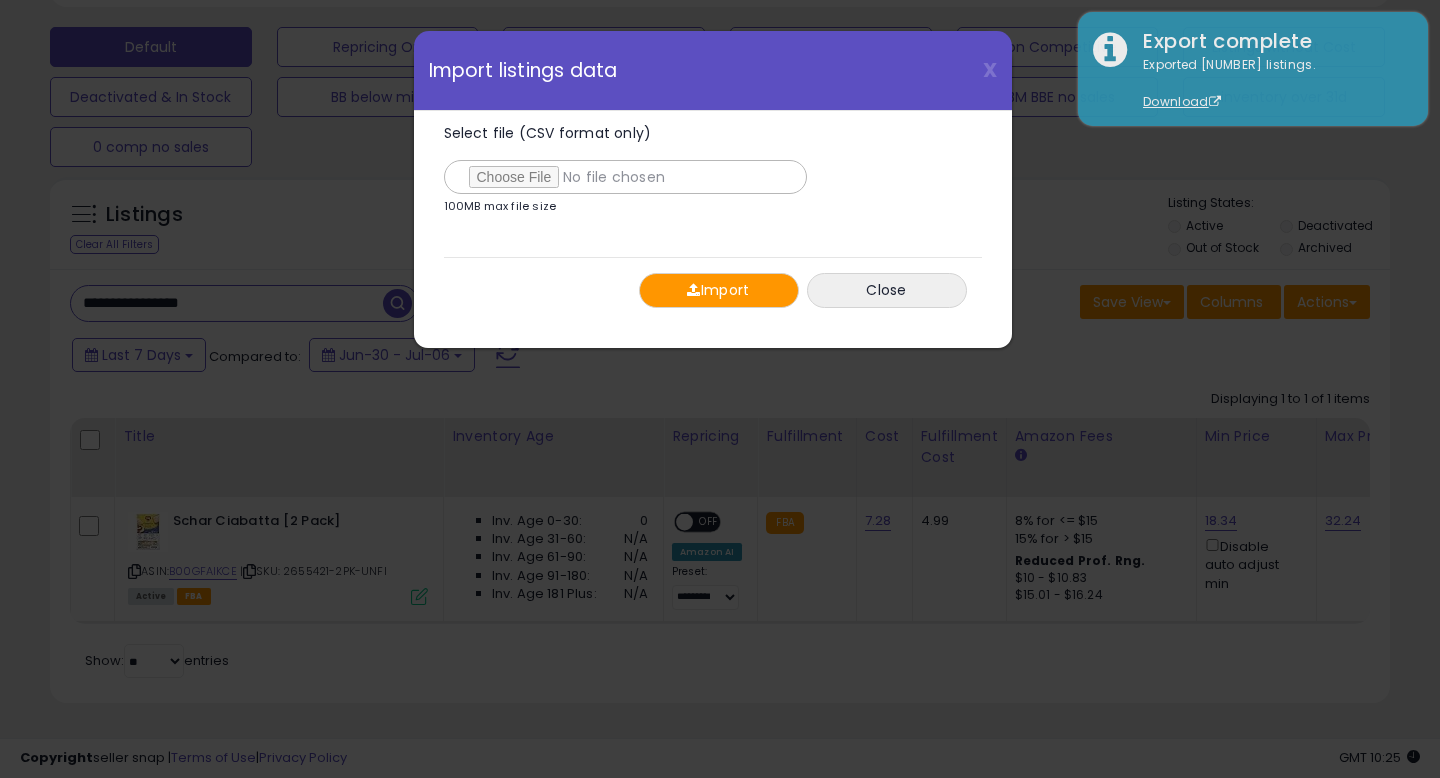 click on "Import" at bounding box center [719, 290] 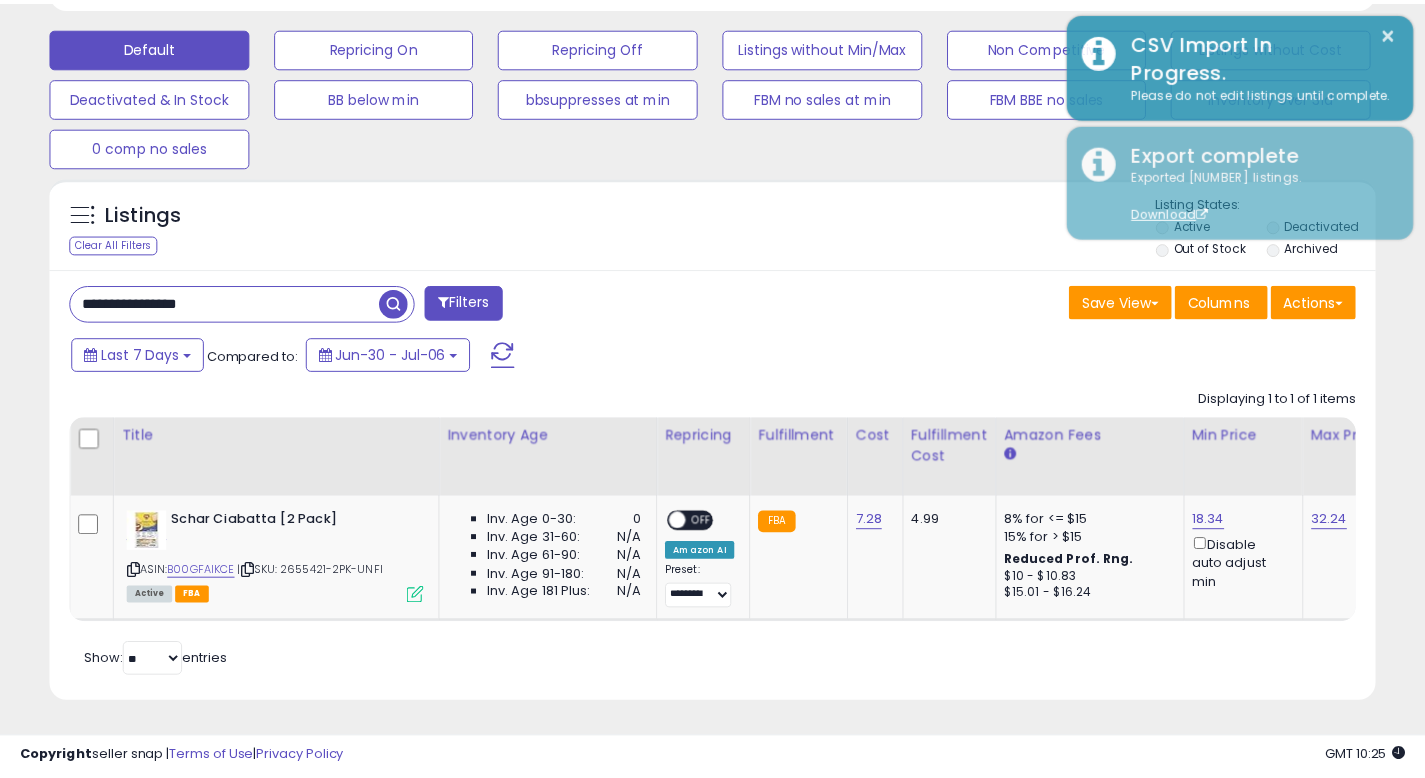 scroll, scrollTop: 410, scrollLeft: 767, axis: both 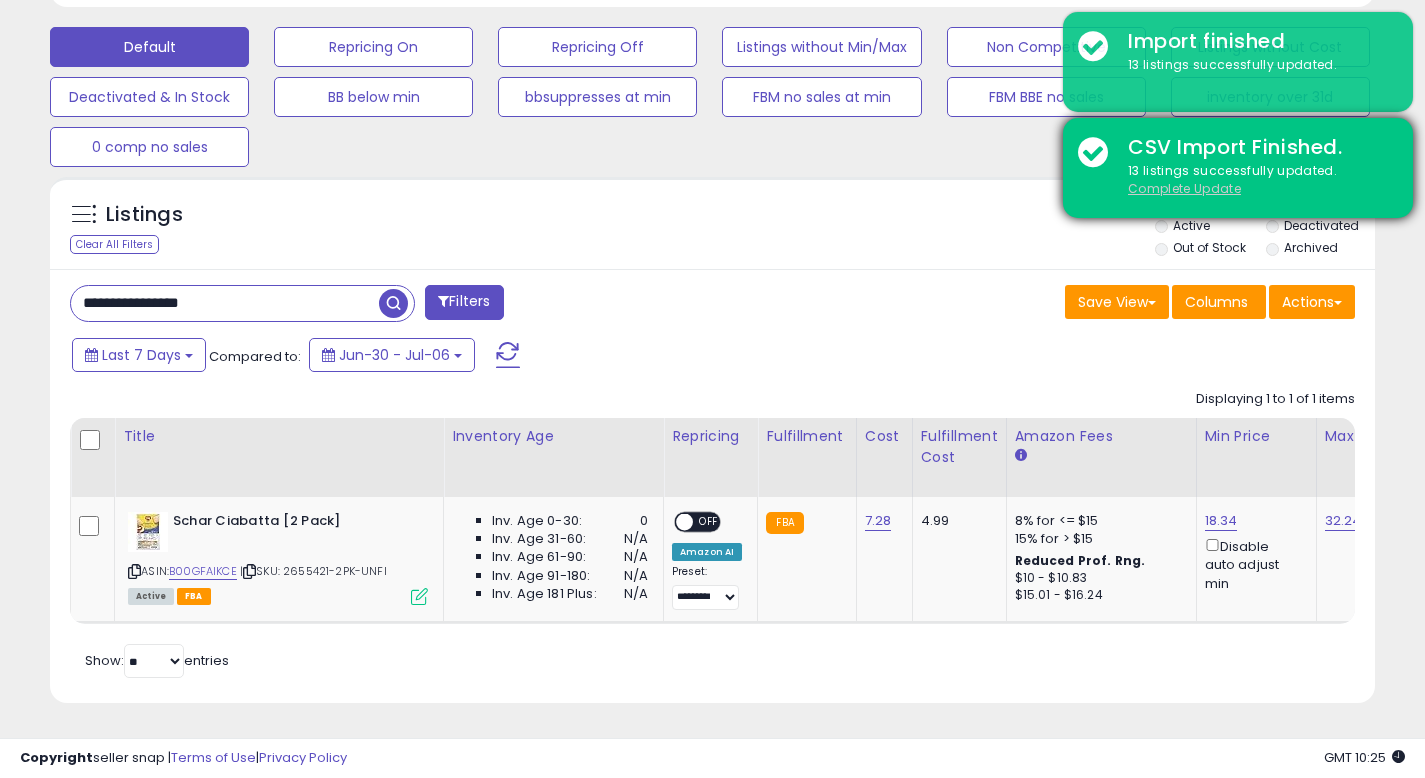 click on "Complete Update" at bounding box center [1184, 188] 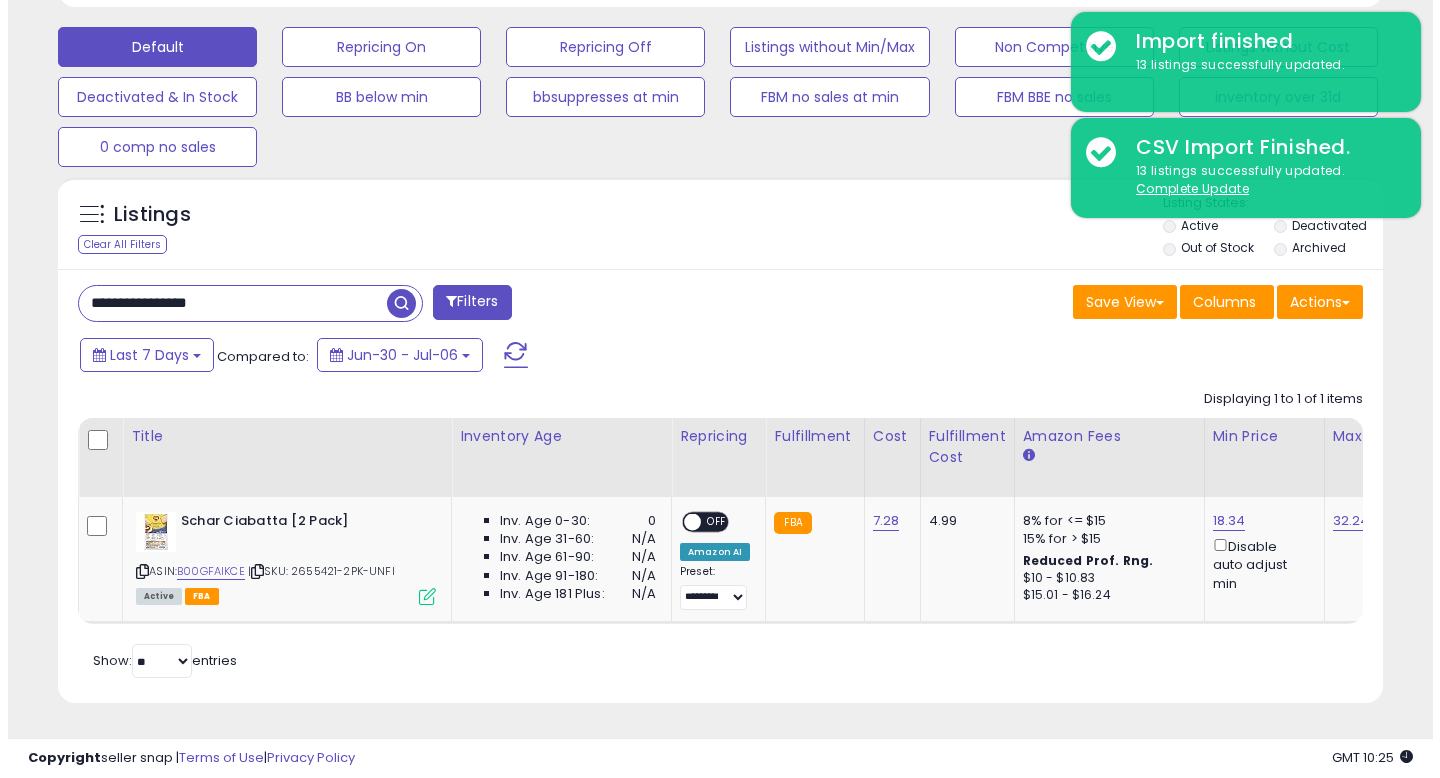 scroll, scrollTop: 492, scrollLeft: 0, axis: vertical 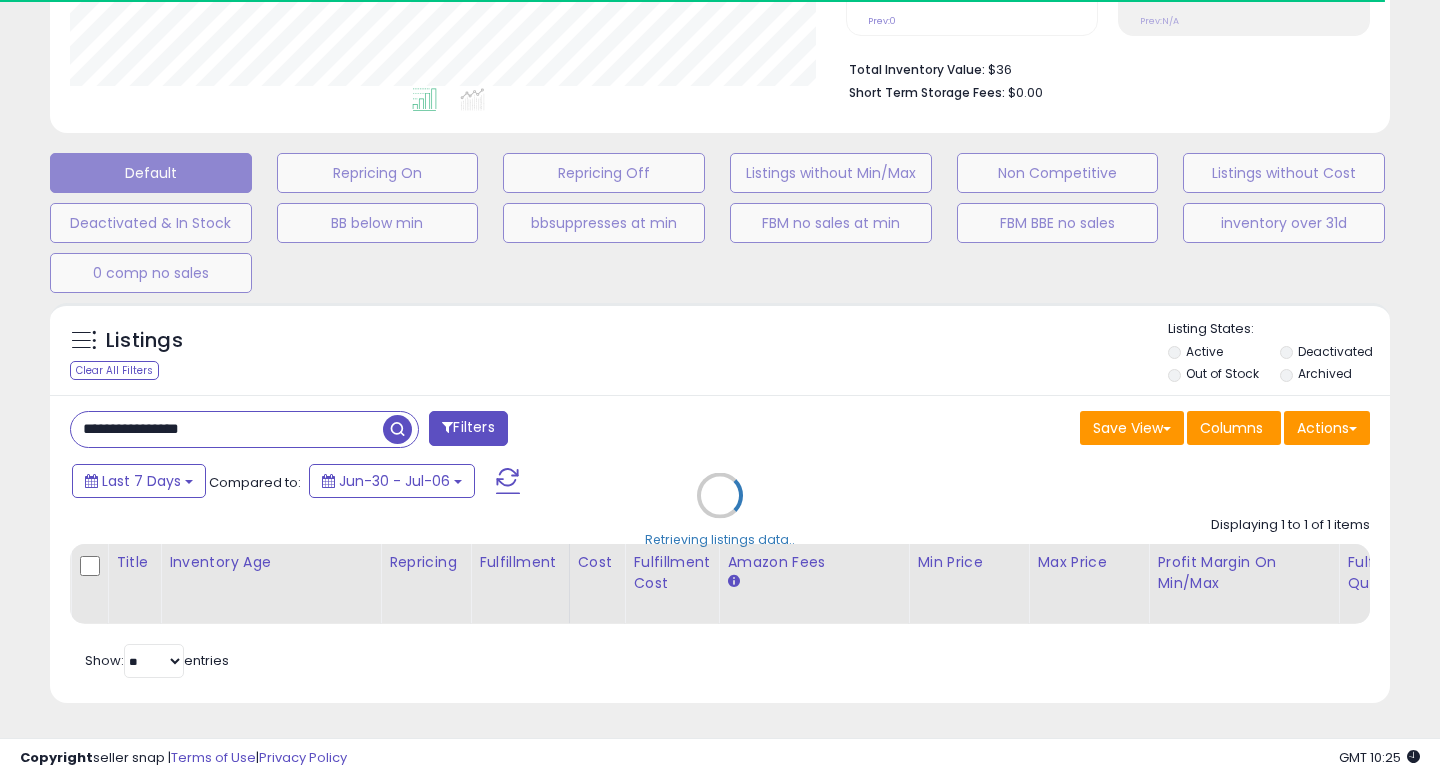 type 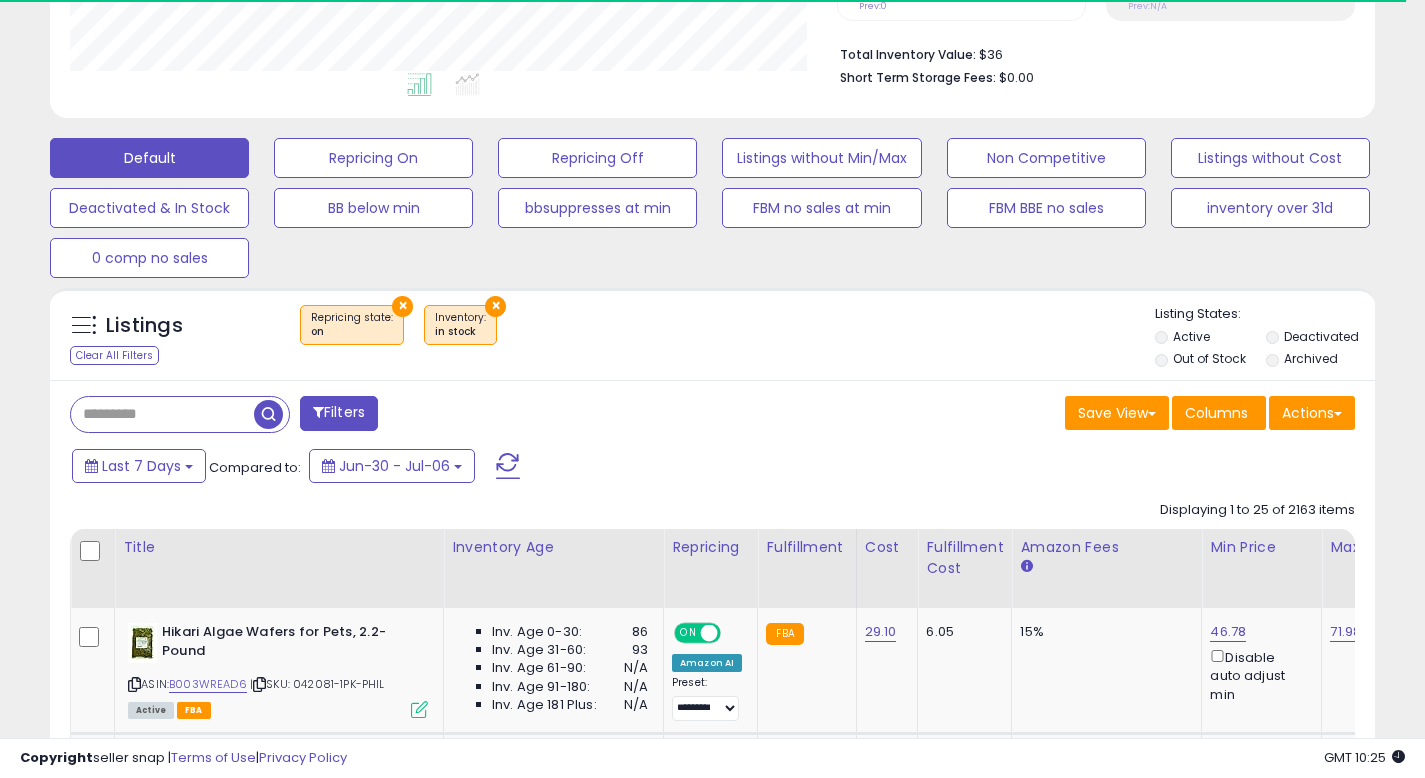 scroll, scrollTop: 410, scrollLeft: 767, axis: both 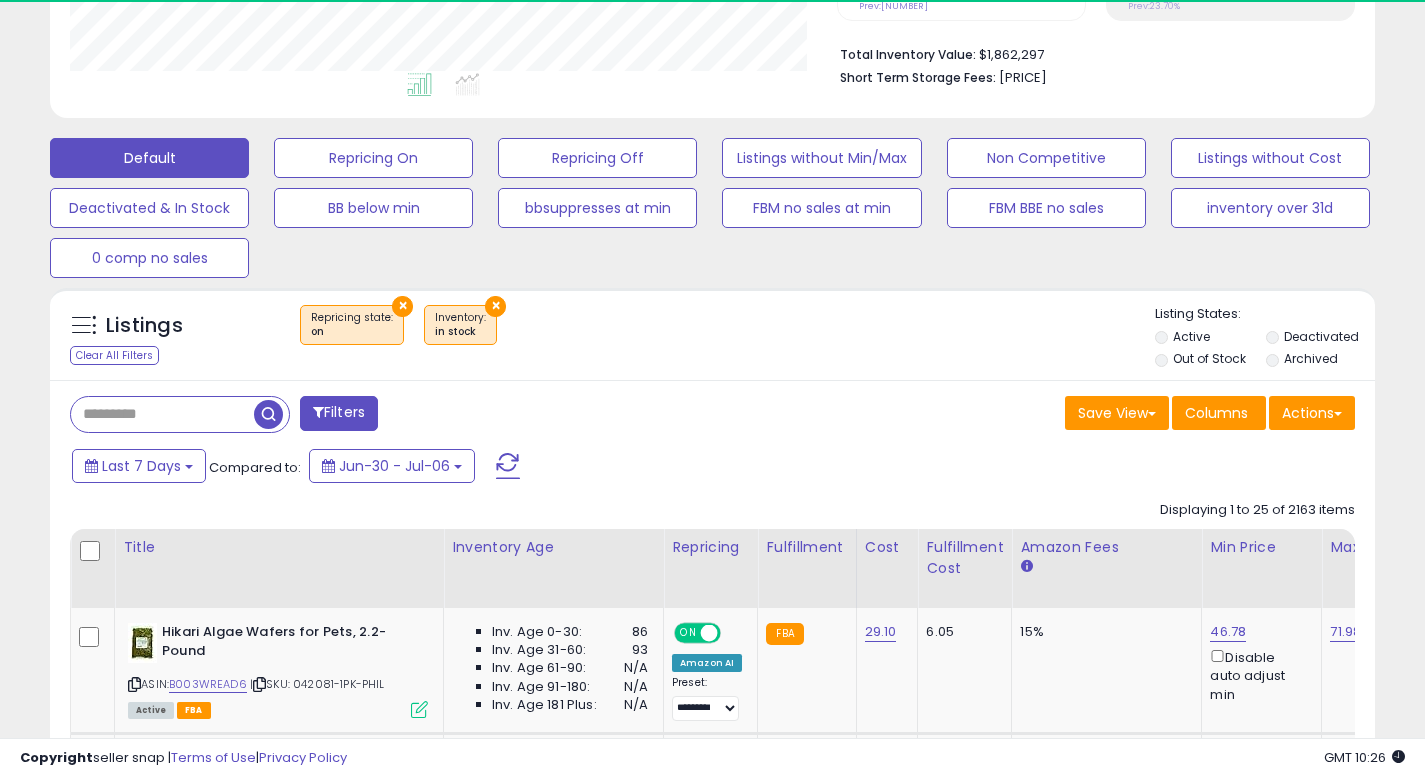 click on "Filters
Save View
Save As New View" at bounding box center [712, 2400] 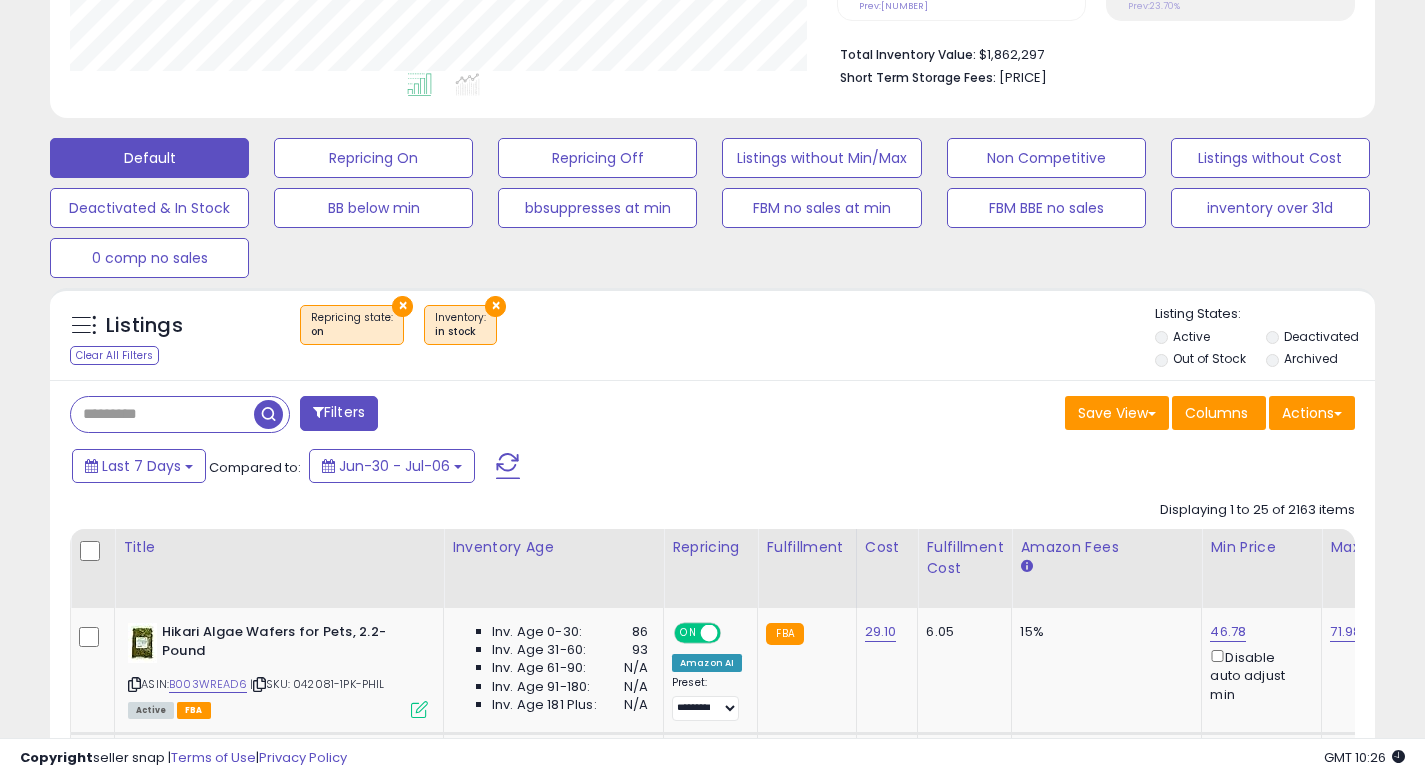 click on "Listings
Clear All Filters
×
Repricing state :
on" at bounding box center (712, 339) 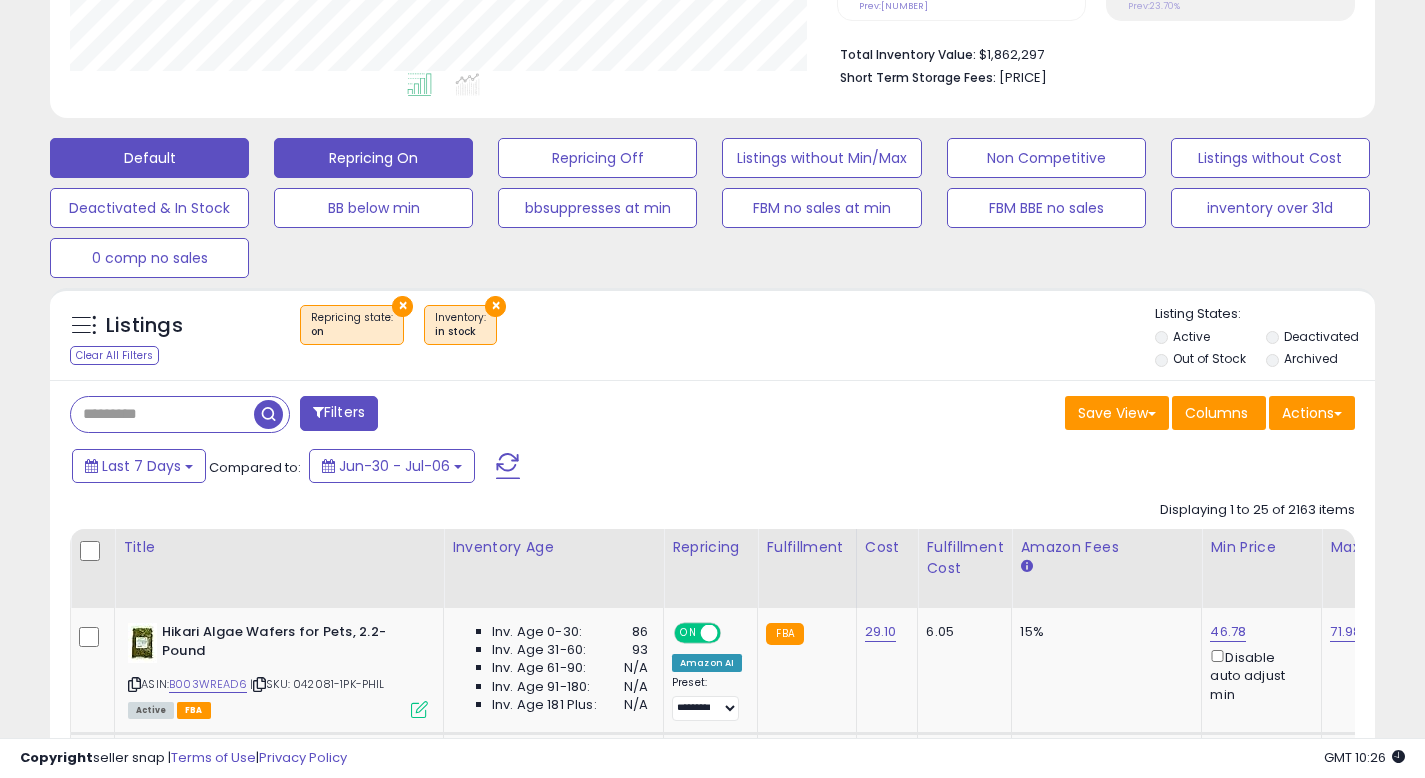 click on "Repricing On" at bounding box center [373, 158] 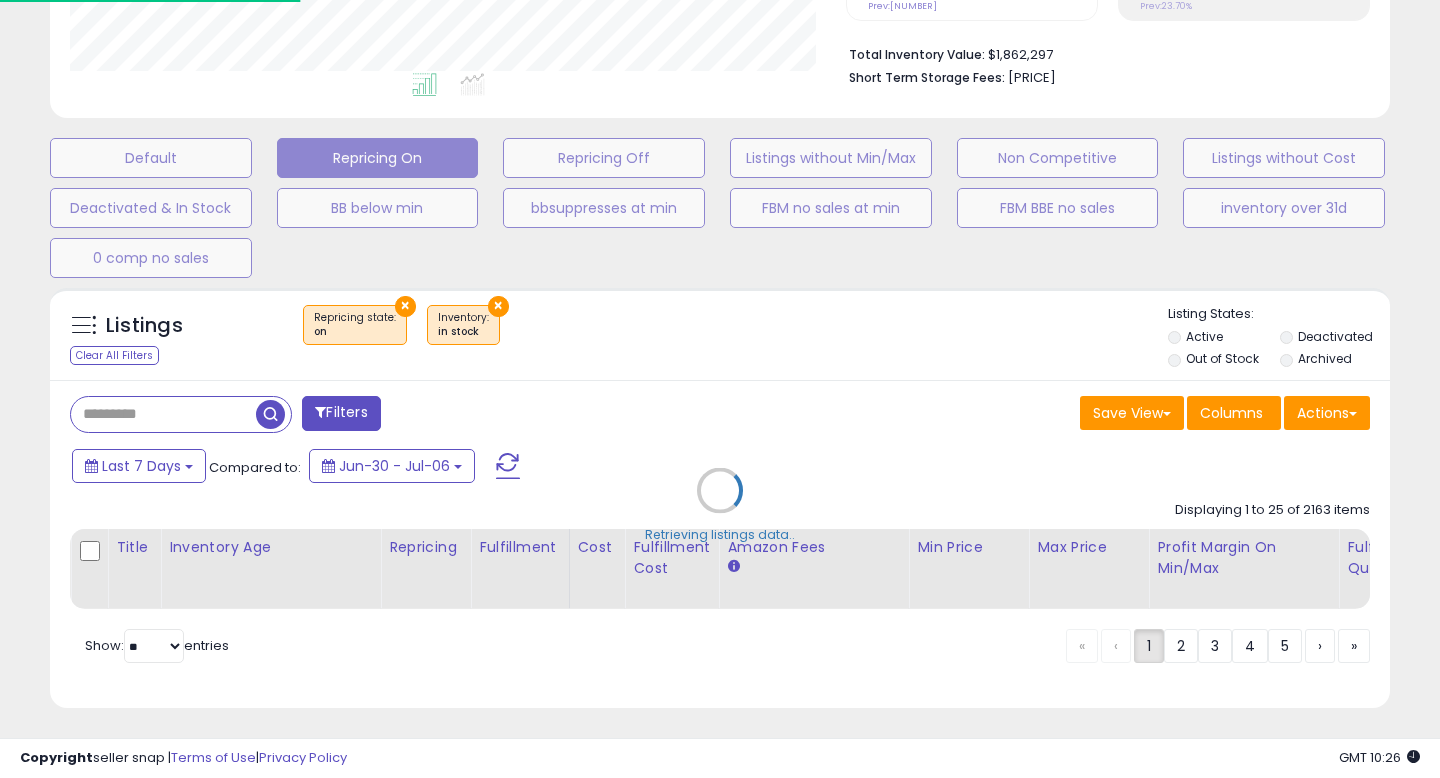 scroll, scrollTop: 999590, scrollLeft: 999224, axis: both 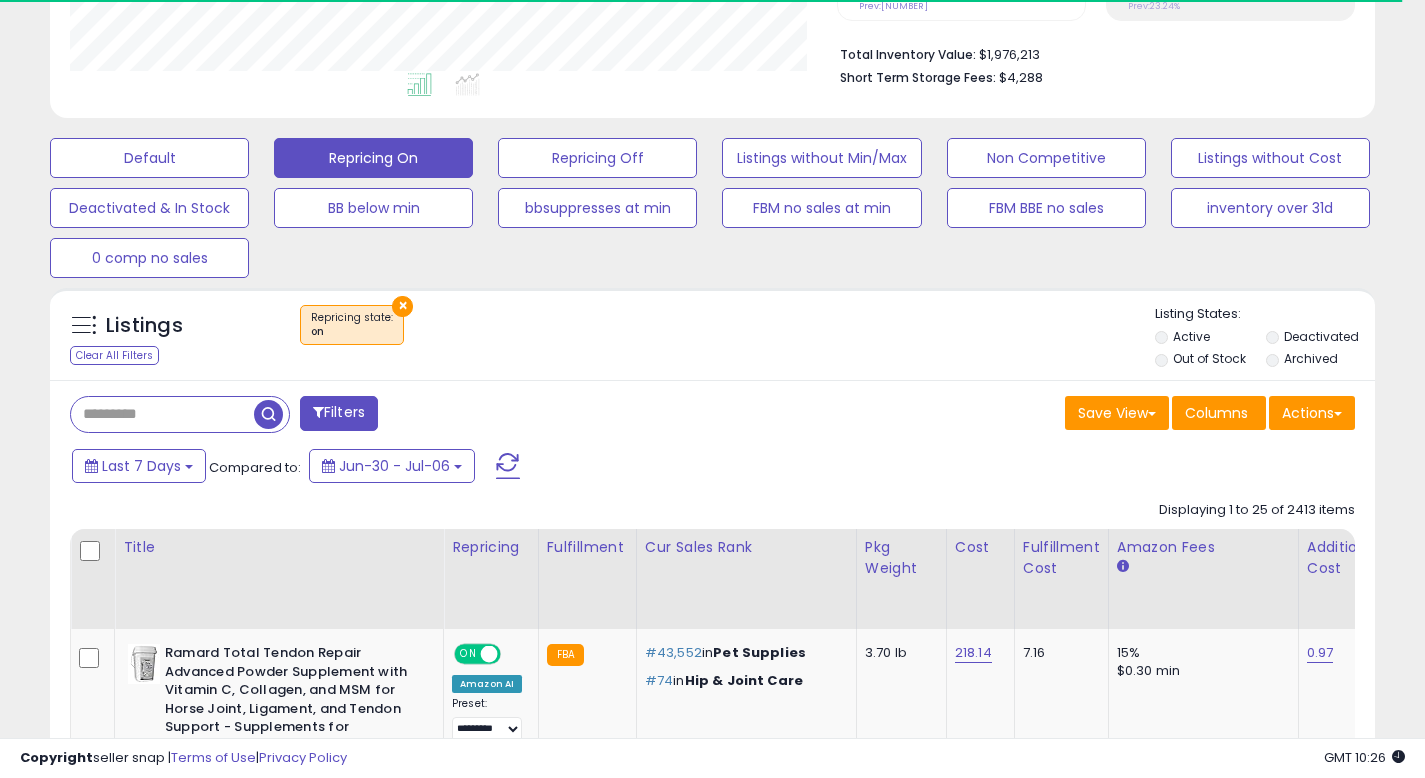 click on "Filters
Save View
Save As New View" at bounding box center (712, 2480) 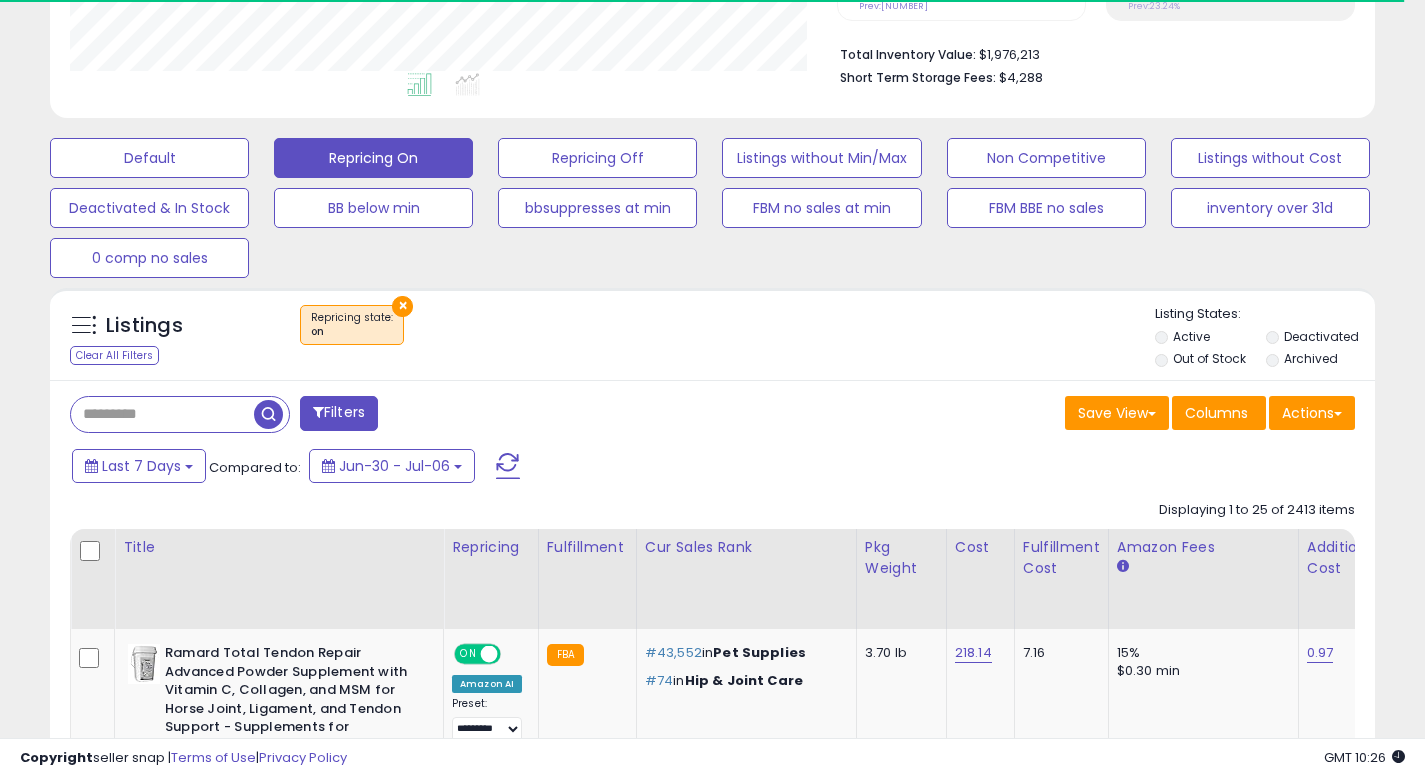 click on "×
Repricing state :
on" at bounding box center (715, 333) 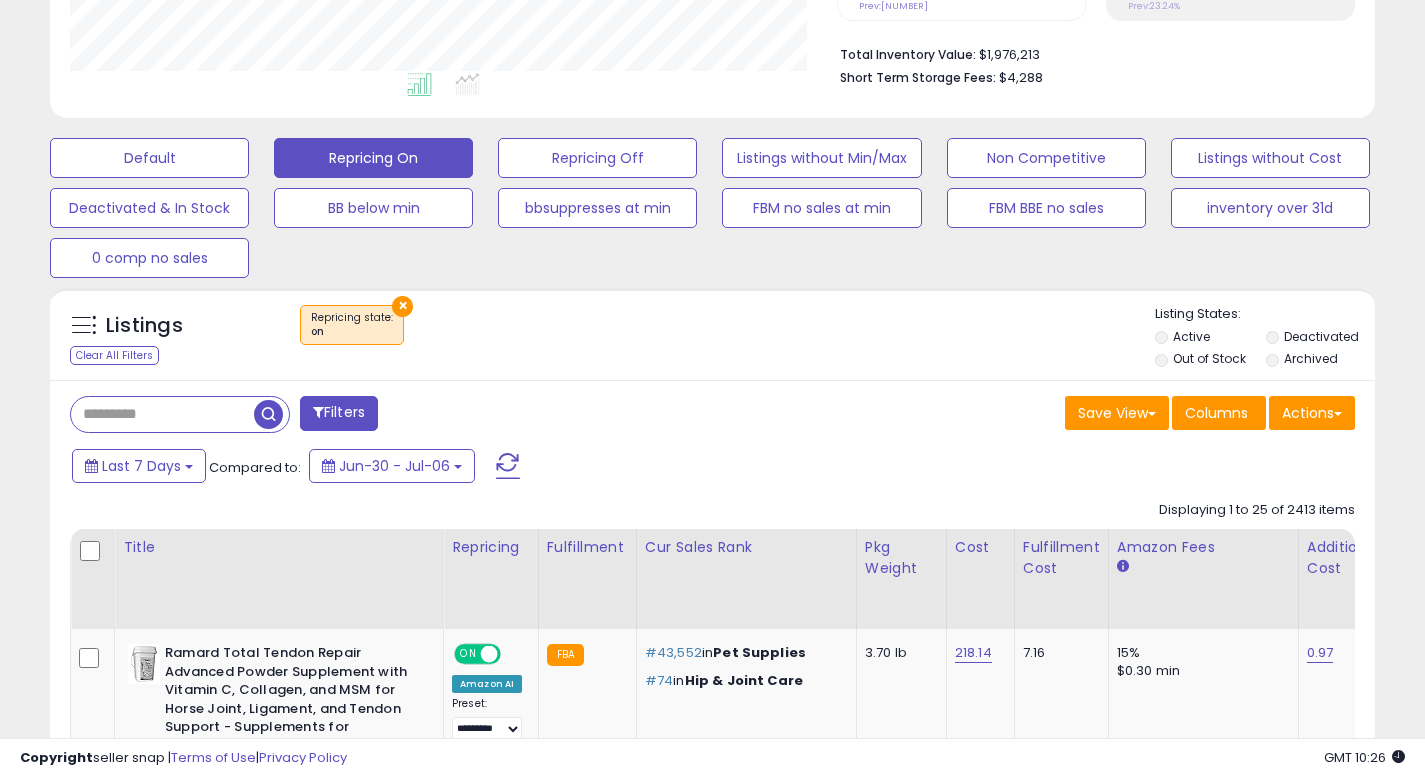scroll, scrollTop: 999590, scrollLeft: 999233, axis: both 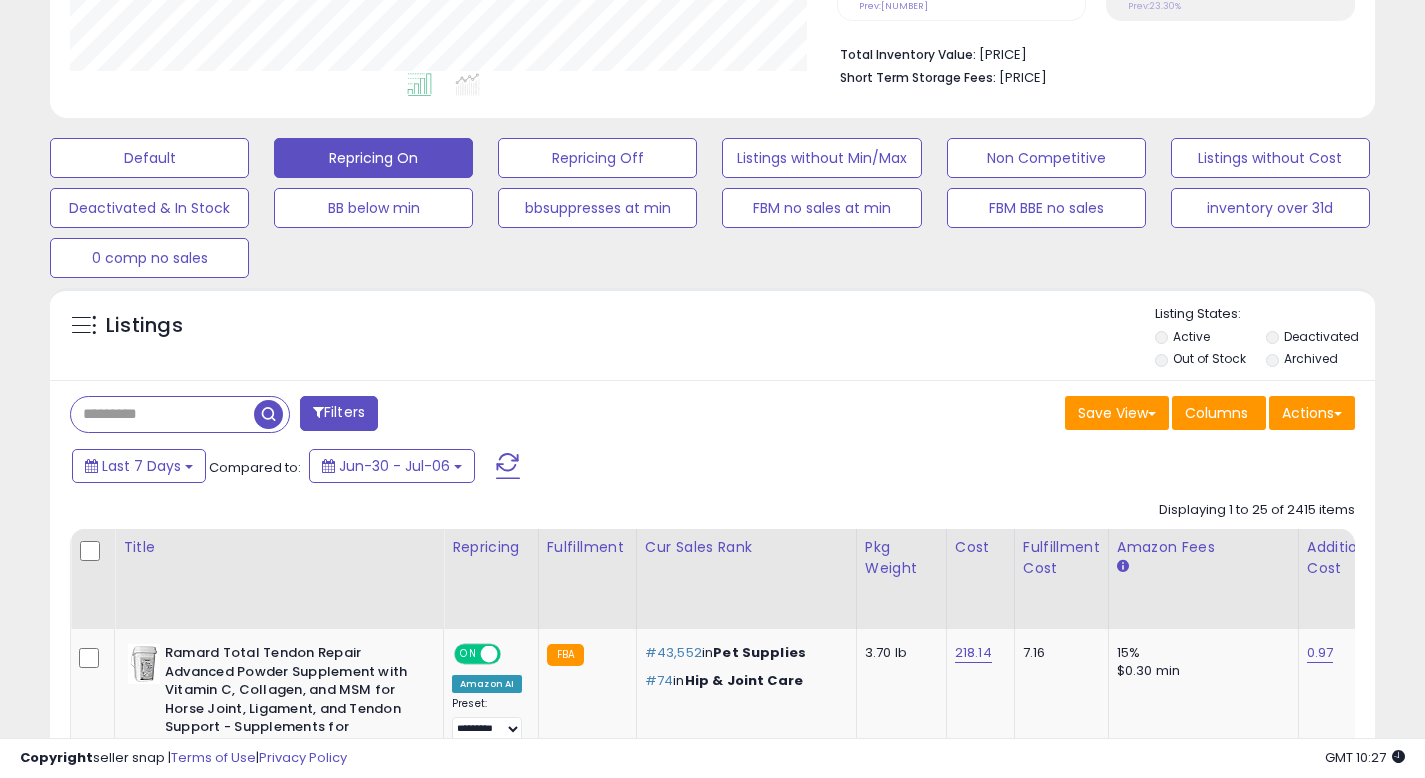 click on "Filters
Save View
Save As New View
Update Current View
Columns" at bounding box center [712, 2480] 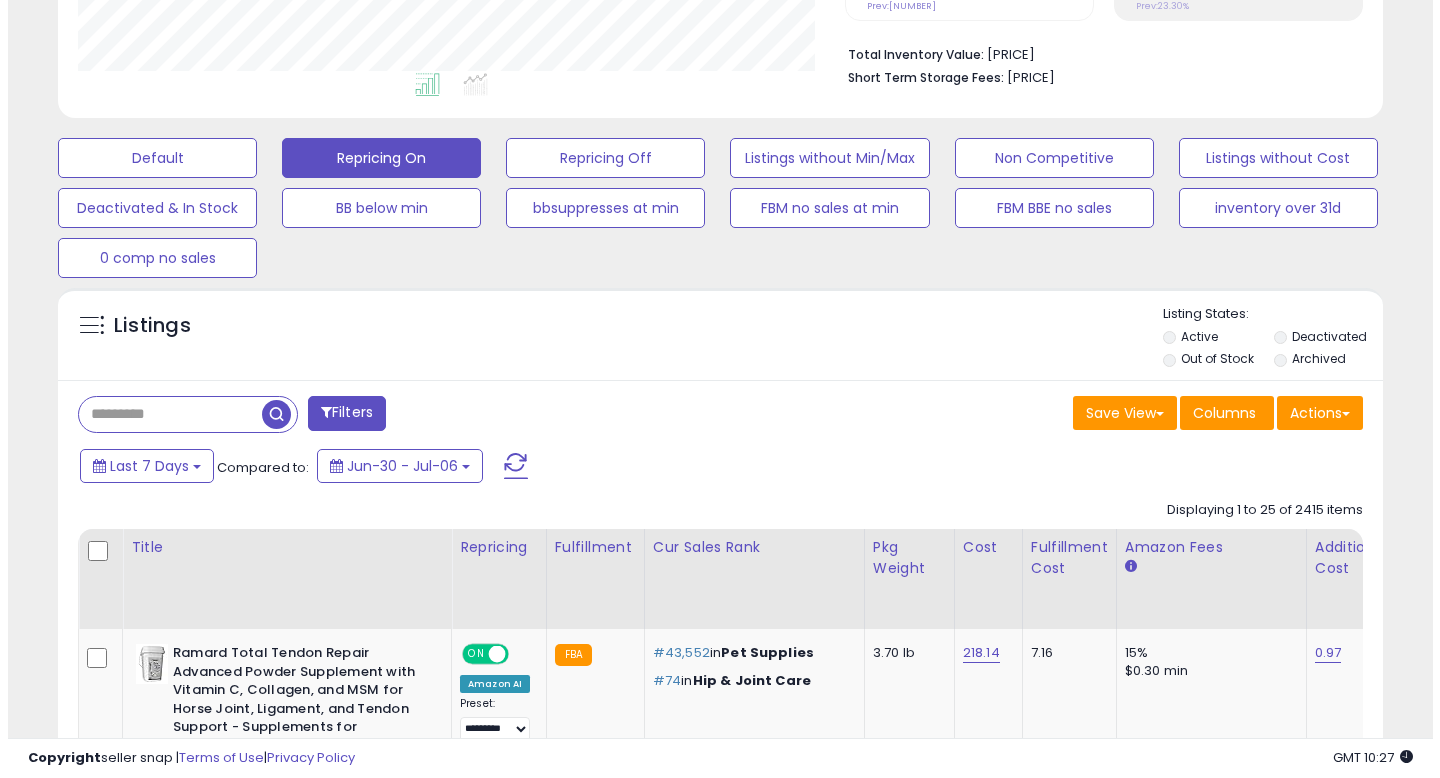 scroll, scrollTop: 61, scrollLeft: 0, axis: vertical 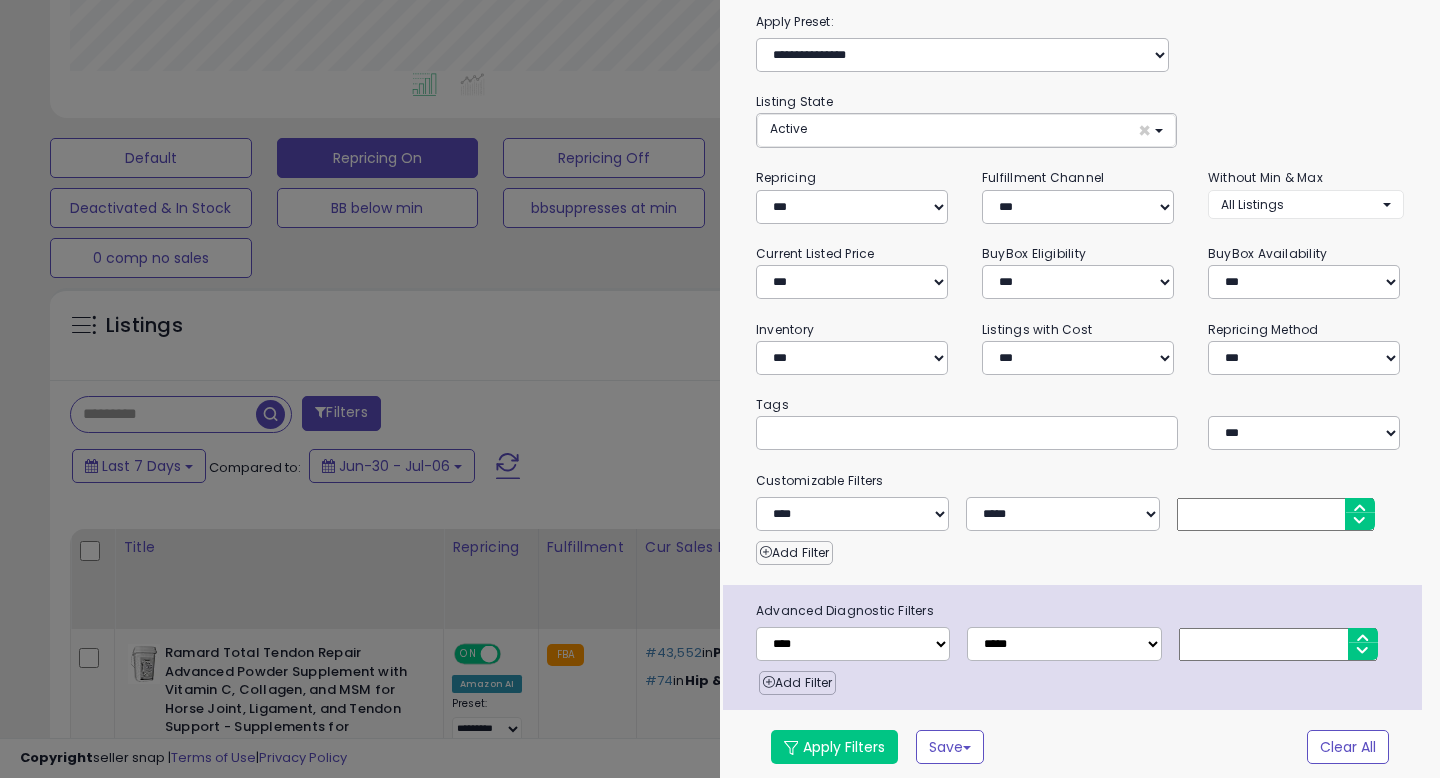 click at bounding box center [720, 389] 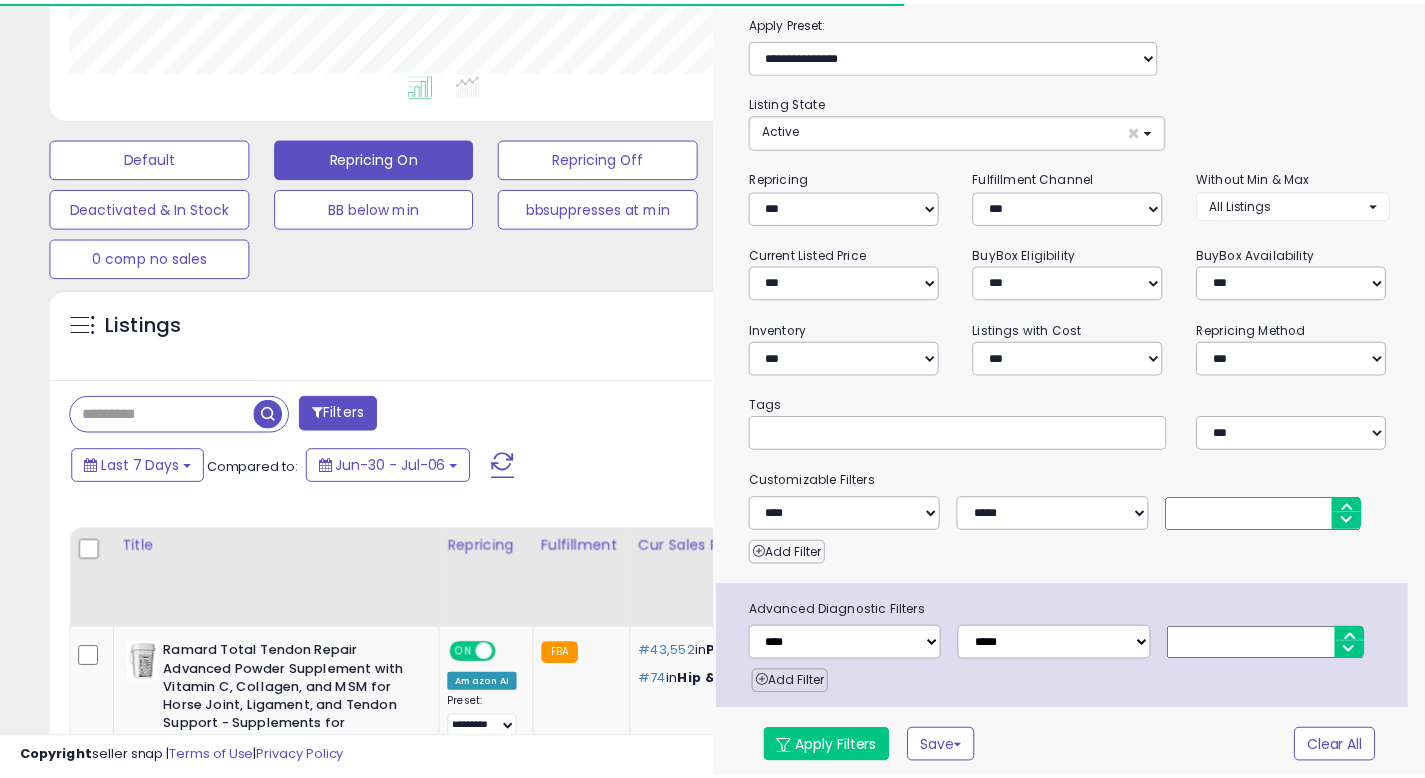 scroll, scrollTop: 410, scrollLeft: 767, axis: both 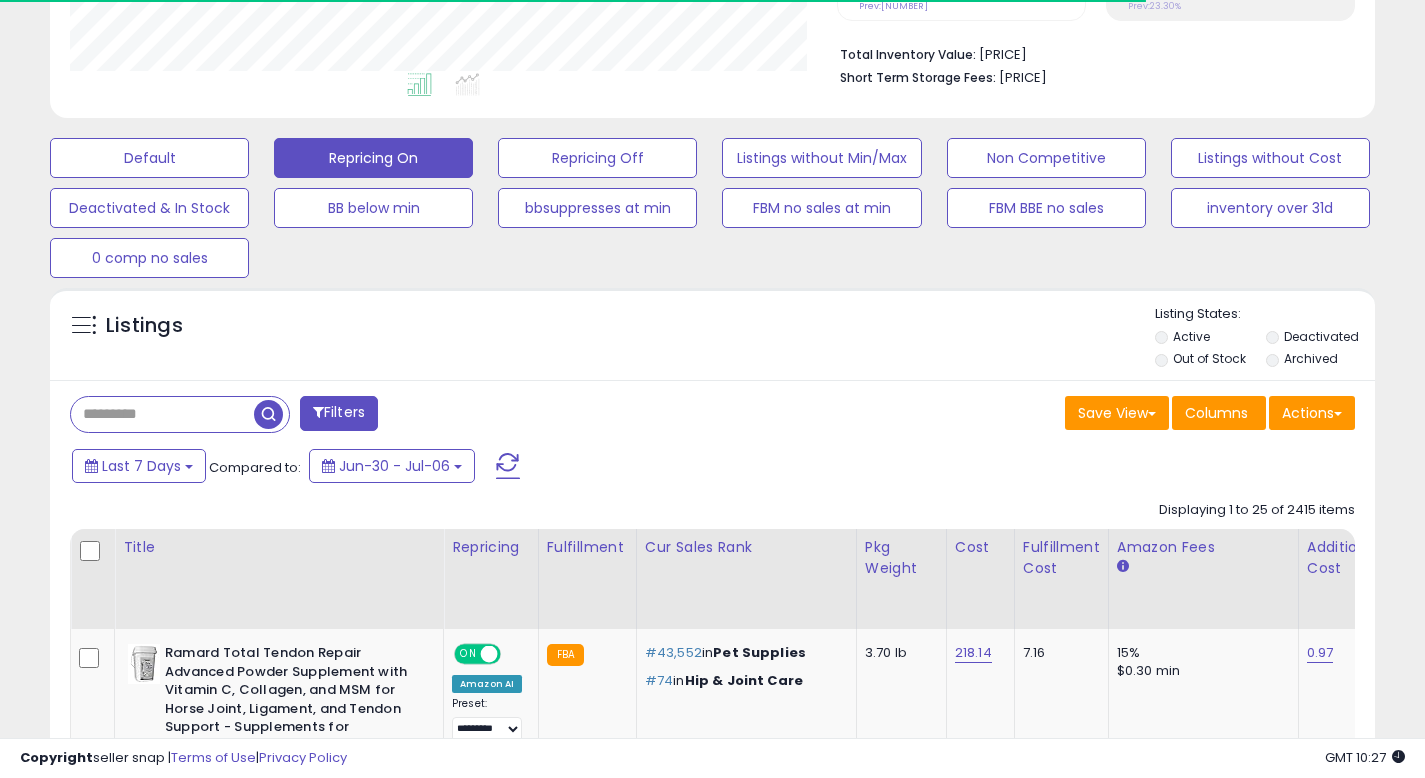 click on "Listings" at bounding box center [712, 339] 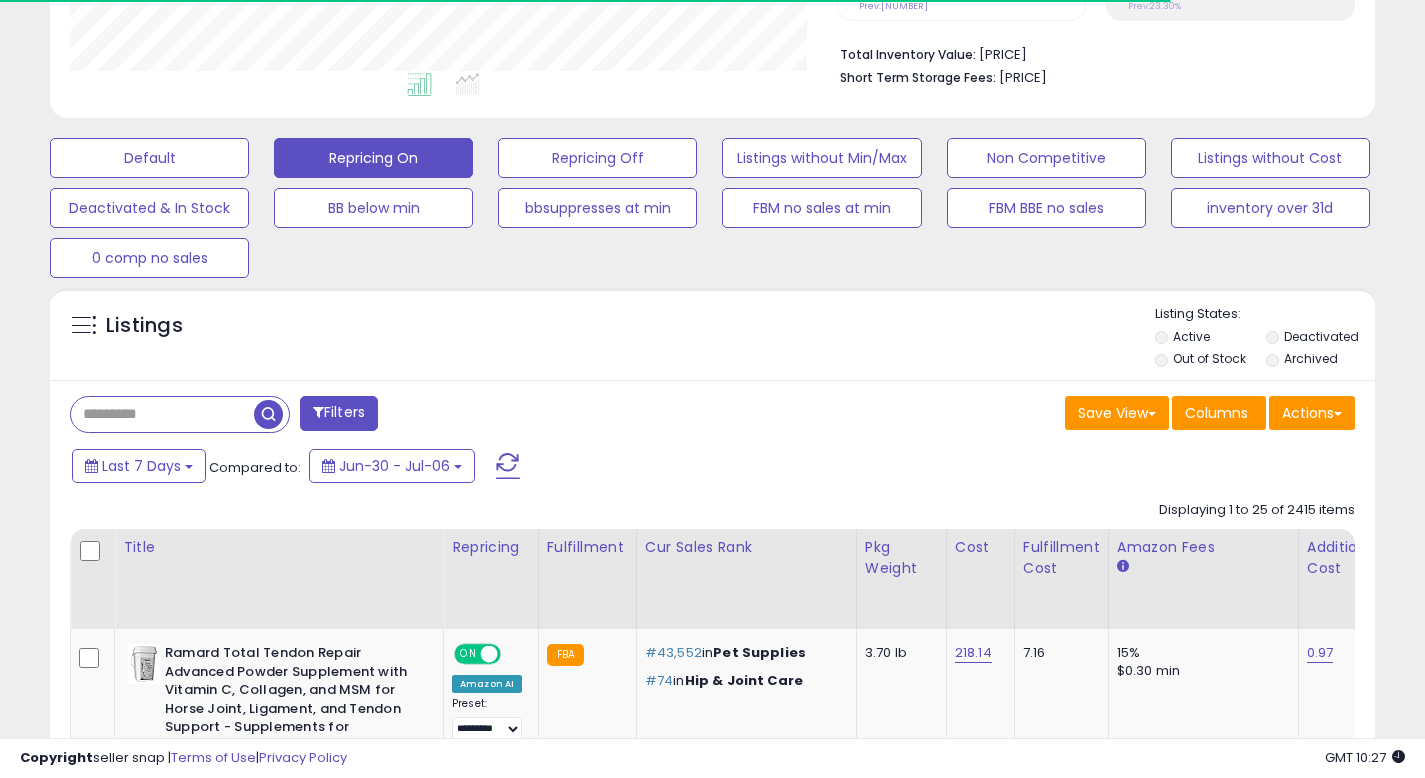 click on "Listings" at bounding box center [712, 339] 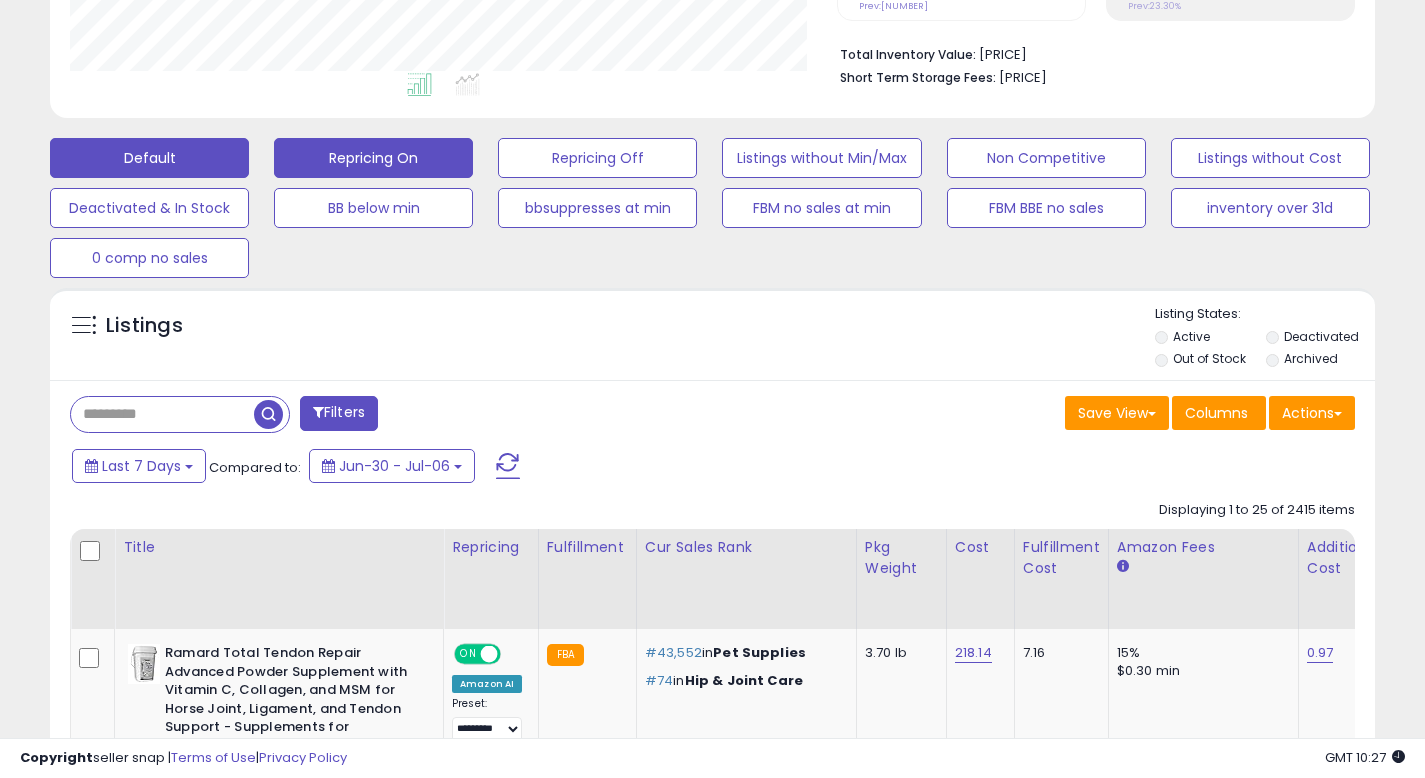 click on "Default" at bounding box center [149, 158] 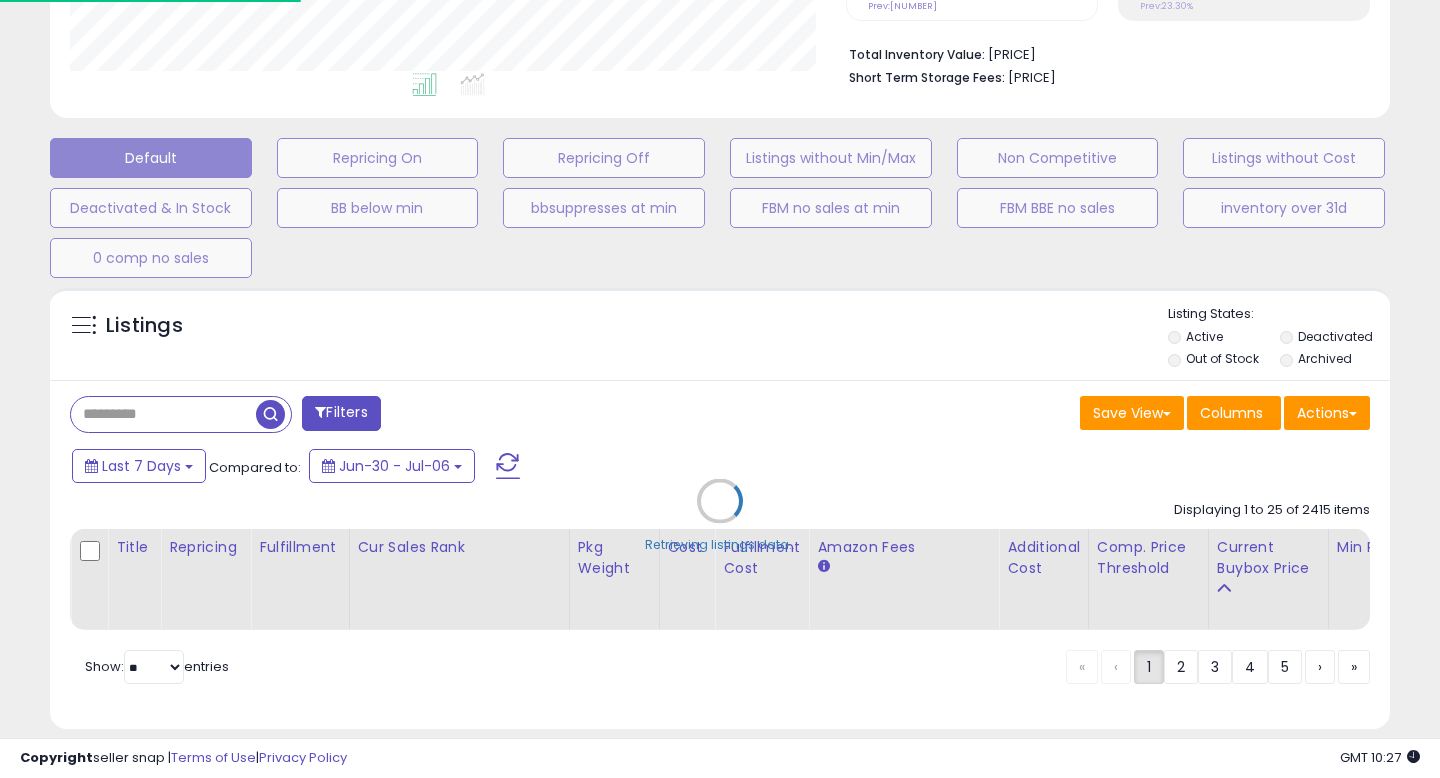 scroll, scrollTop: 999590, scrollLeft: 999224, axis: both 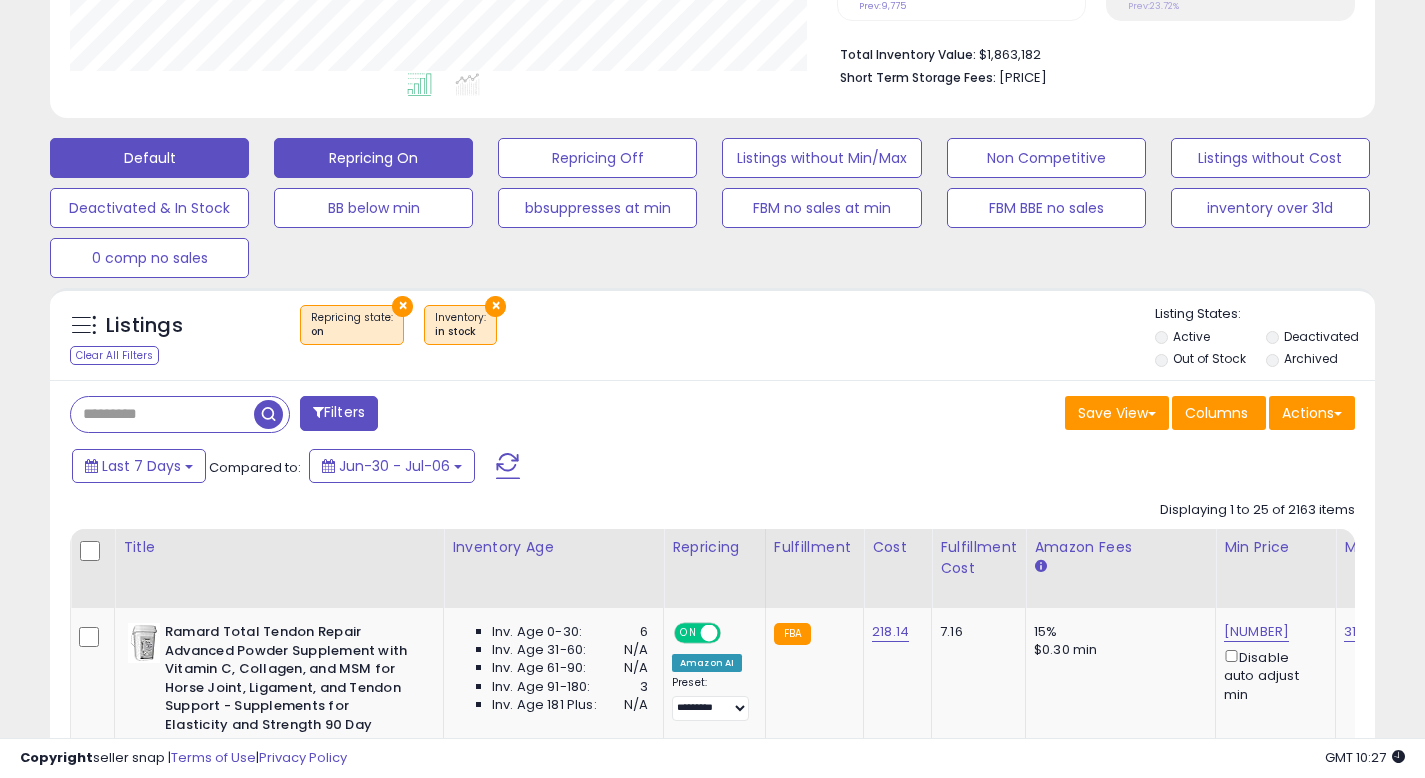 click on "Repricing On" at bounding box center [373, 158] 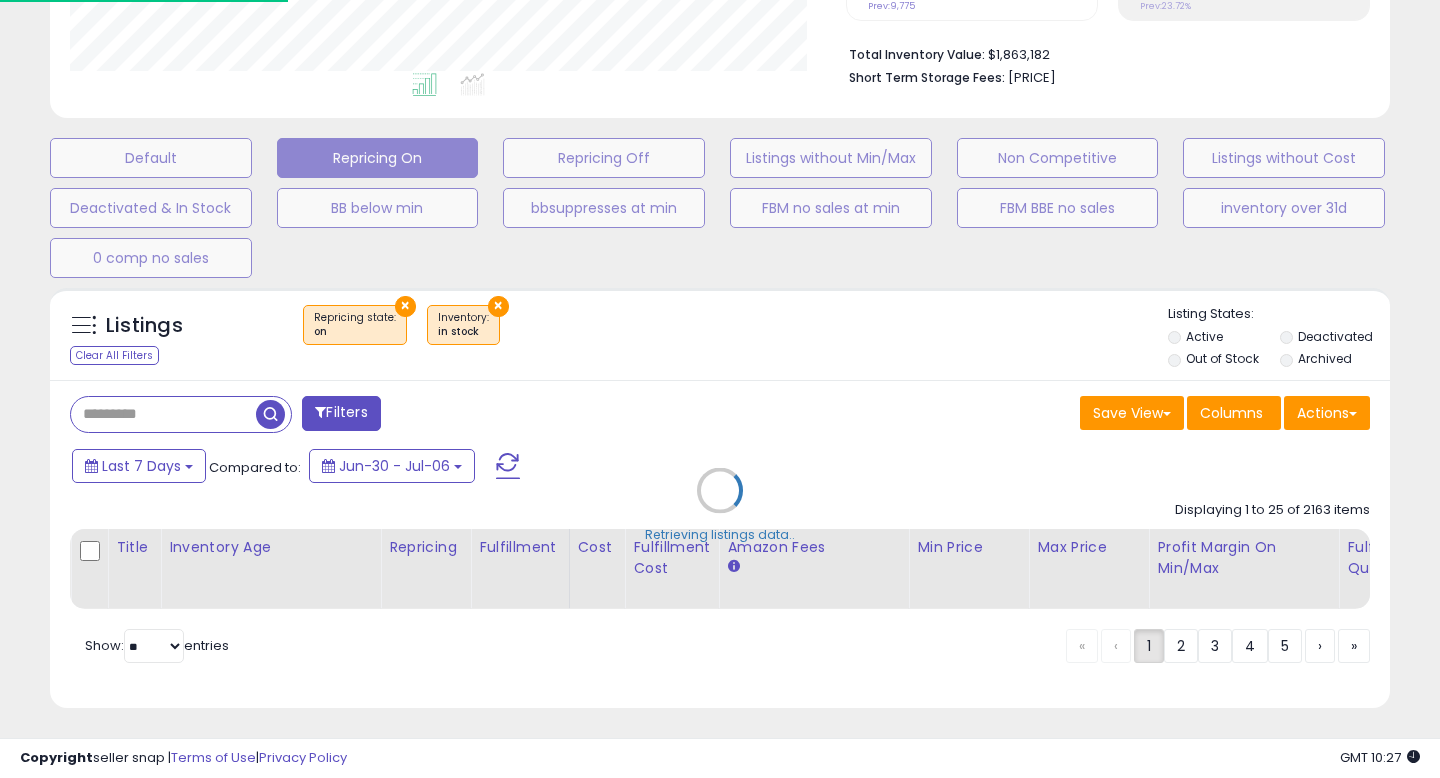 scroll, scrollTop: 999590, scrollLeft: 999224, axis: both 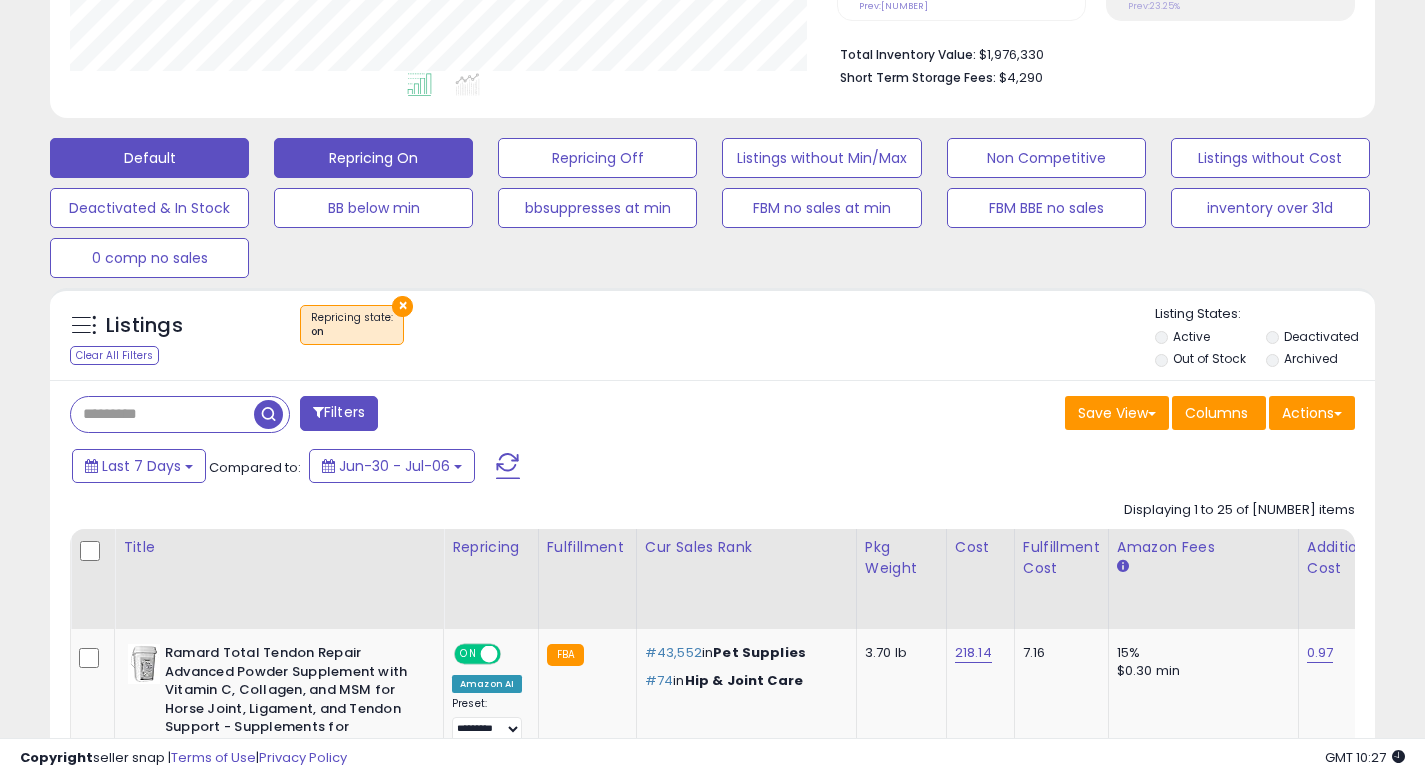 click on "Default" at bounding box center [149, 158] 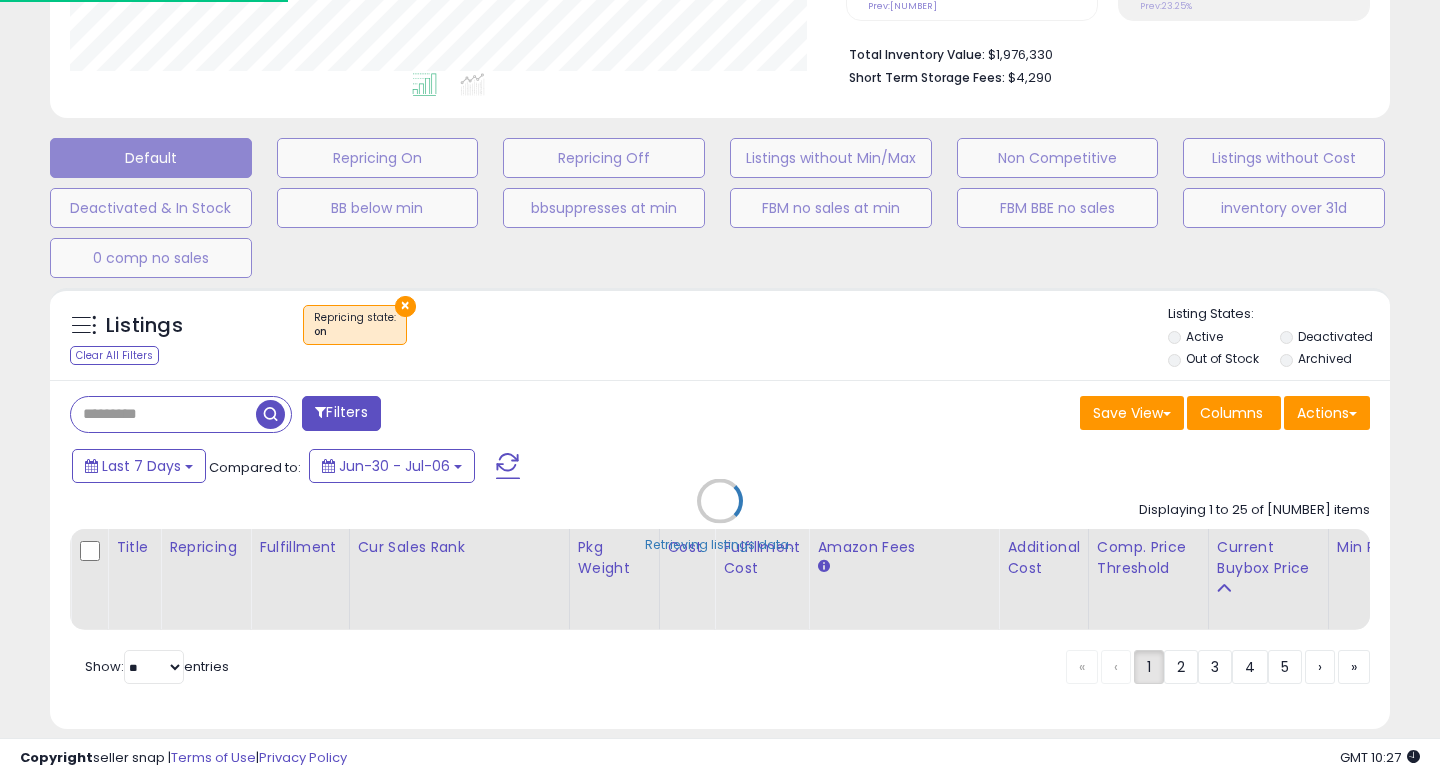 scroll, scrollTop: 999590, scrollLeft: 999224, axis: both 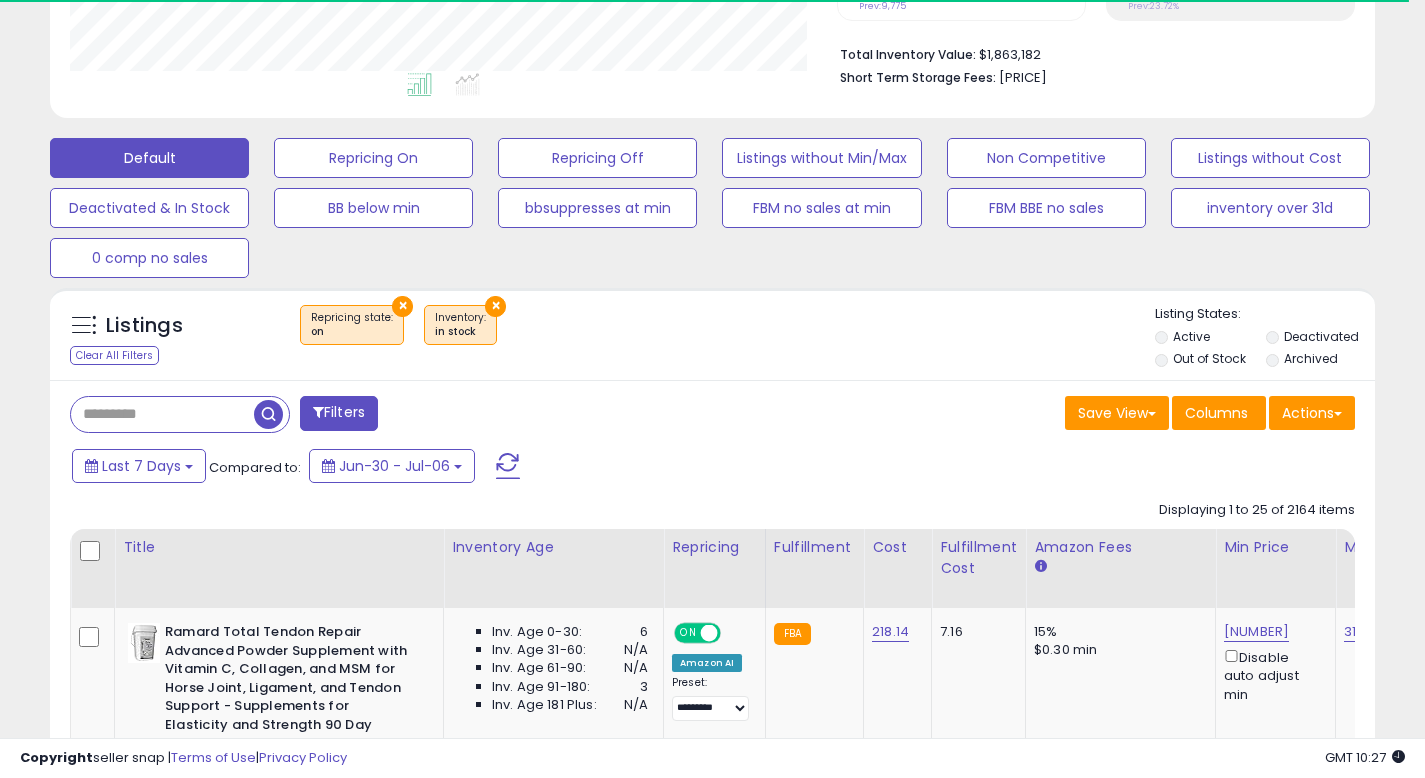 click on "×" at bounding box center [495, 306] 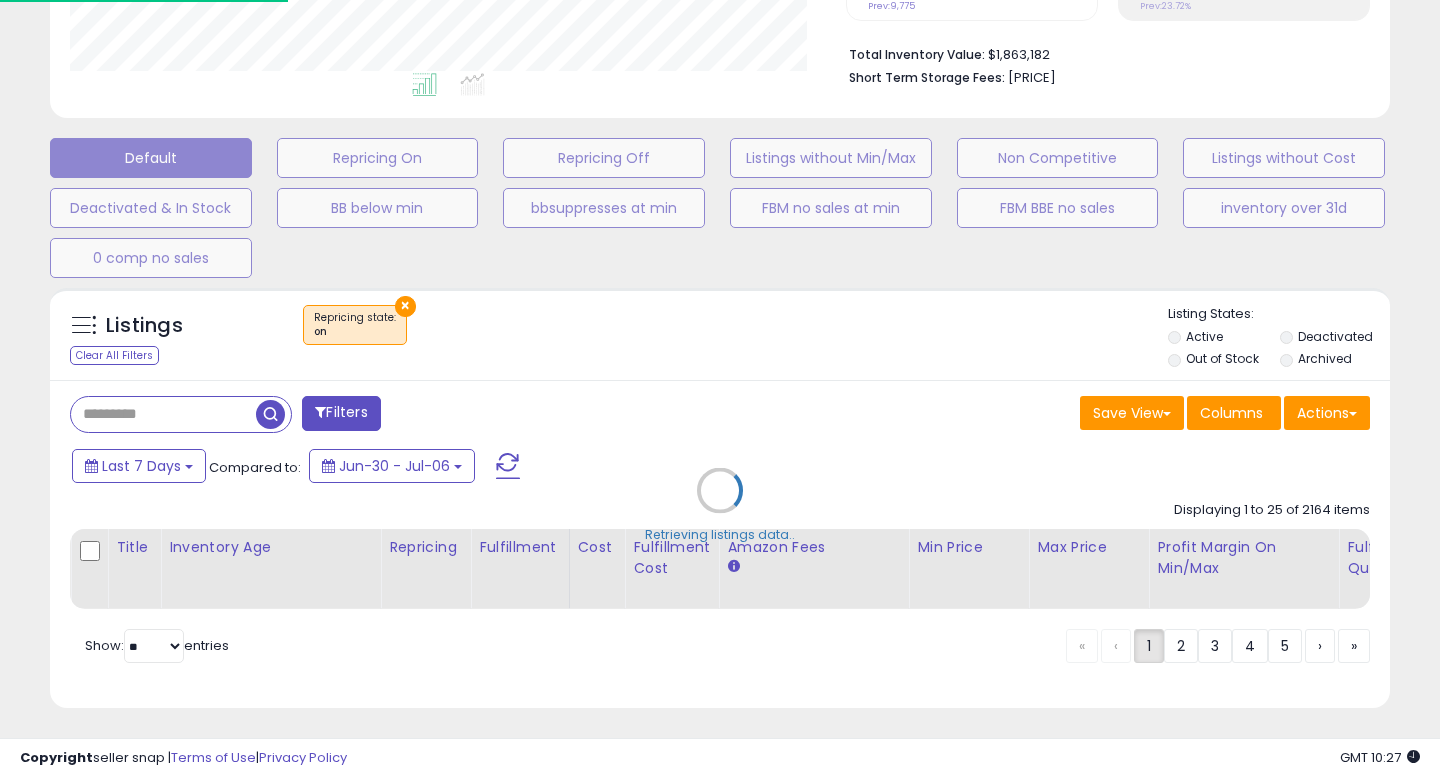 scroll, scrollTop: 999590, scrollLeft: 999224, axis: both 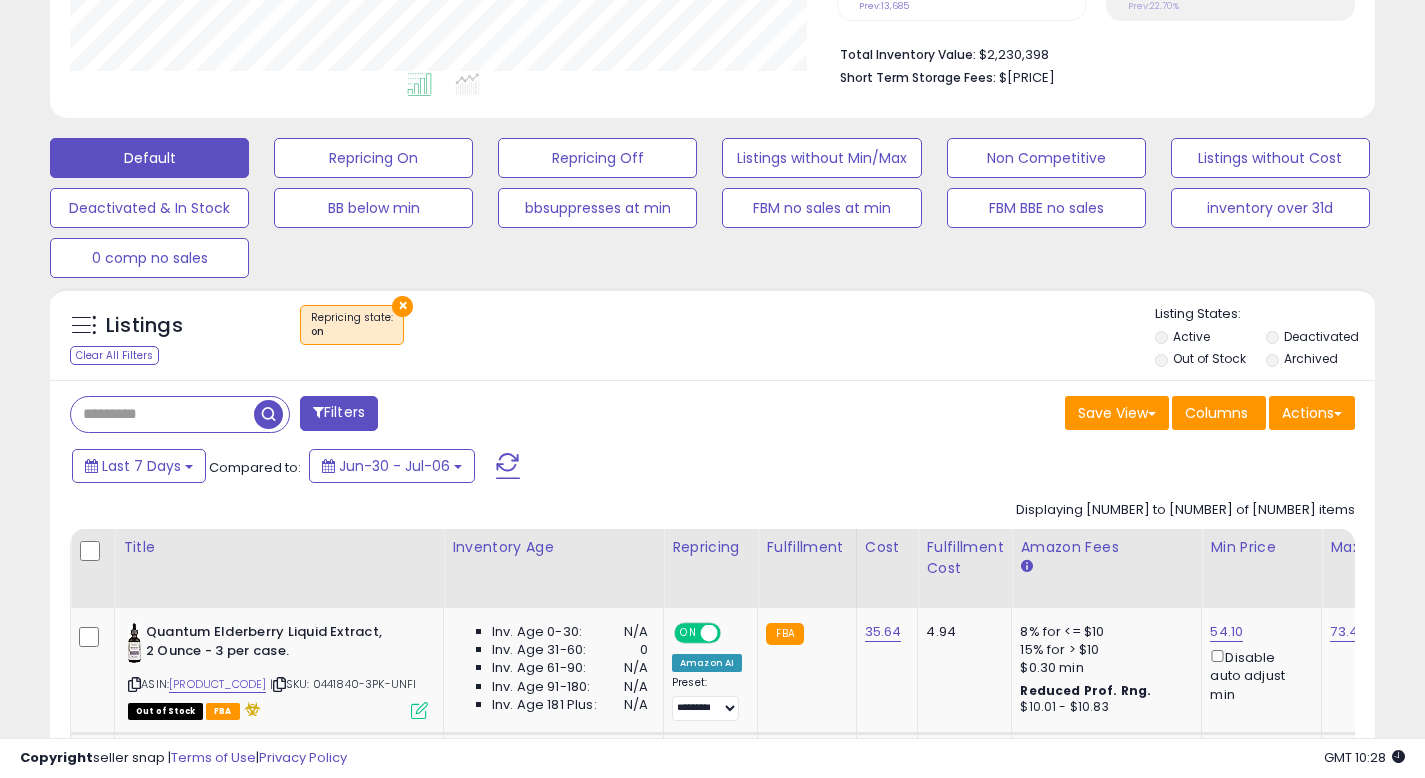 drag, startPoint x: 676, startPoint y: 387, endPoint x: 664, endPoint y: 374, distance: 17.691807 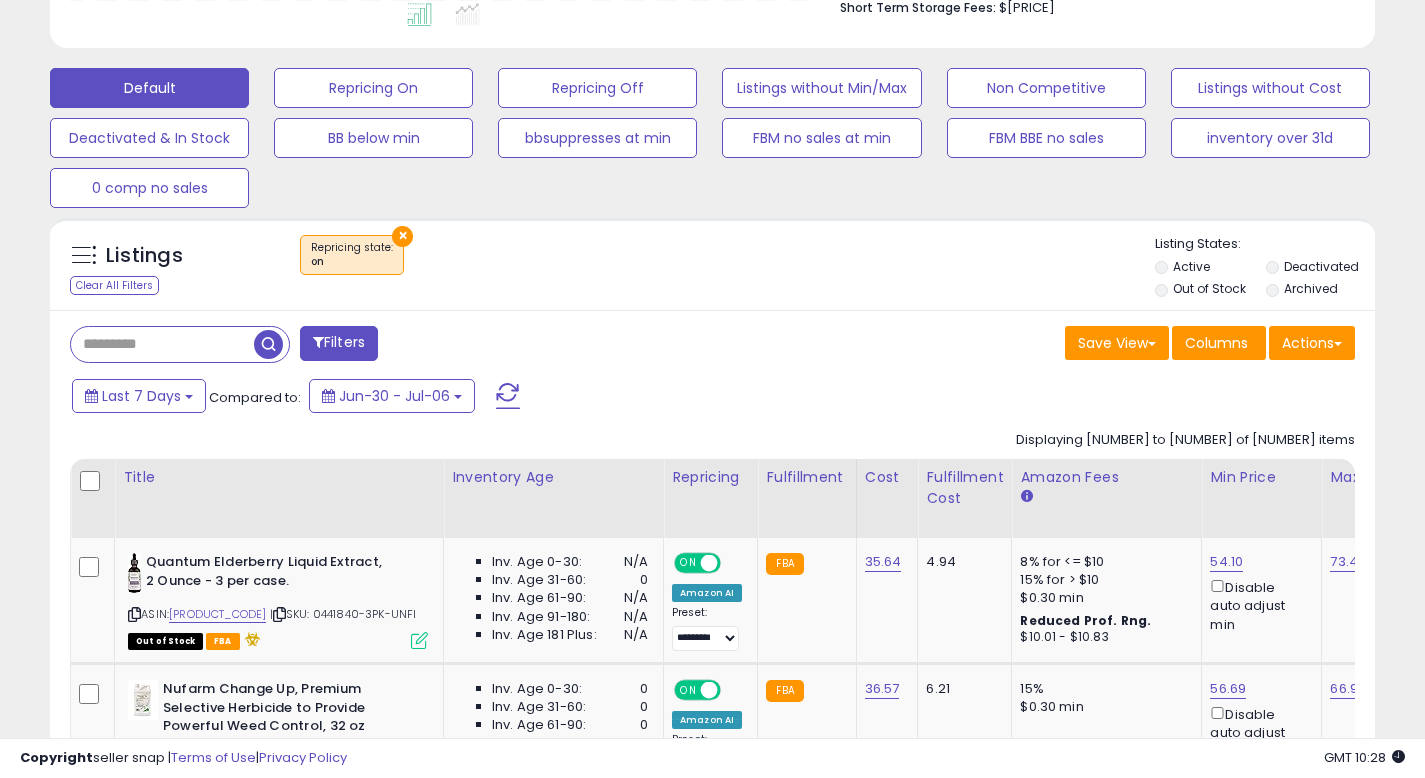 scroll, scrollTop: 345, scrollLeft: 0, axis: vertical 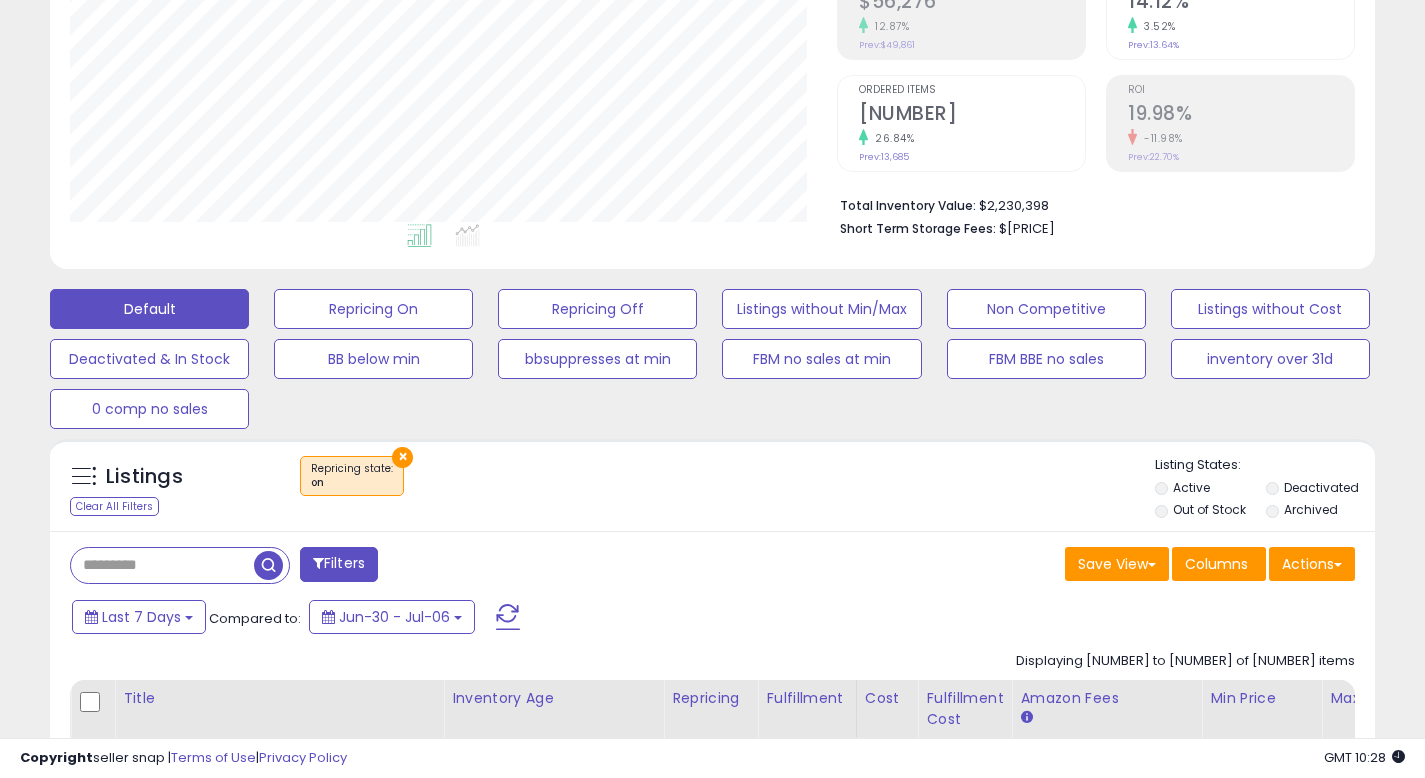 click on "Filters
Save View
Save As New View
Update Current View
Columns" at bounding box center (712, 2556) 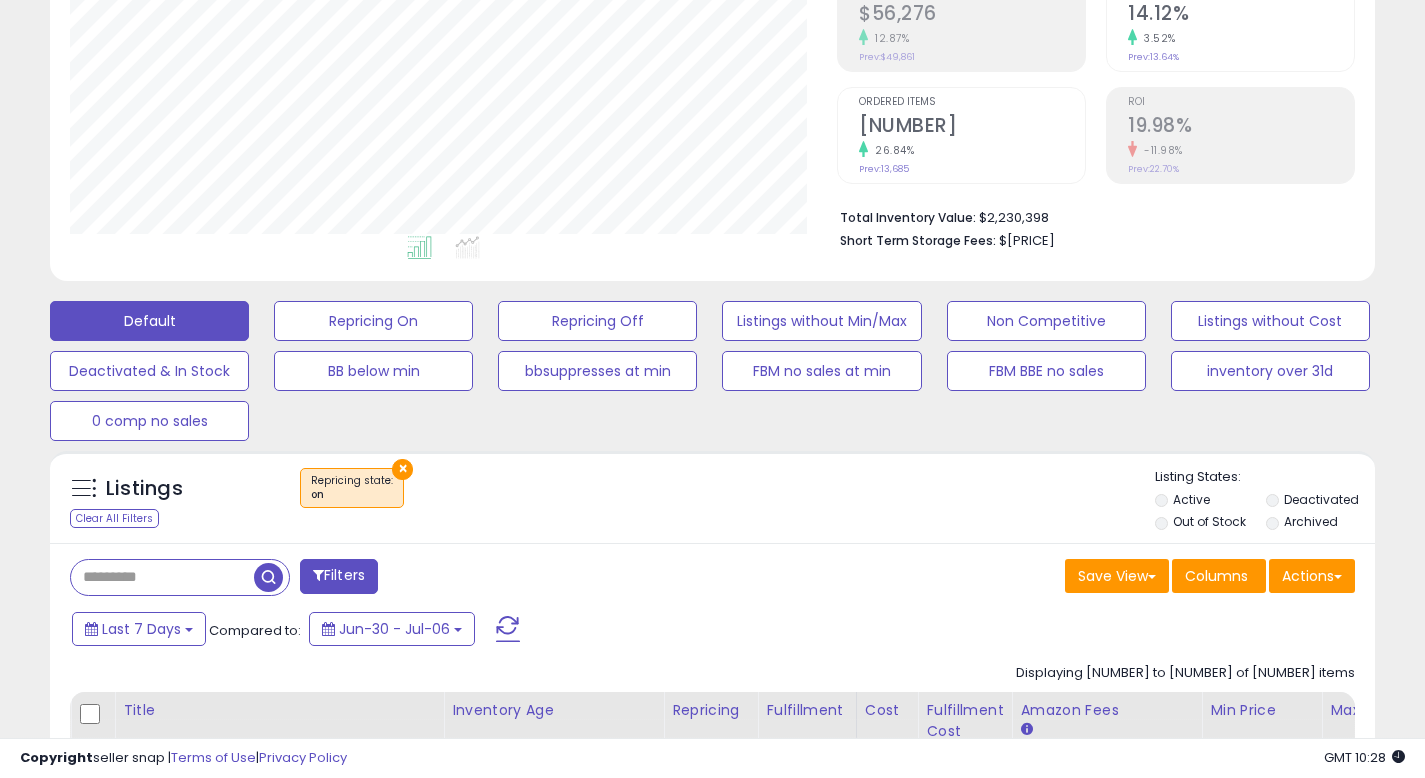 scroll, scrollTop: 308, scrollLeft: 0, axis: vertical 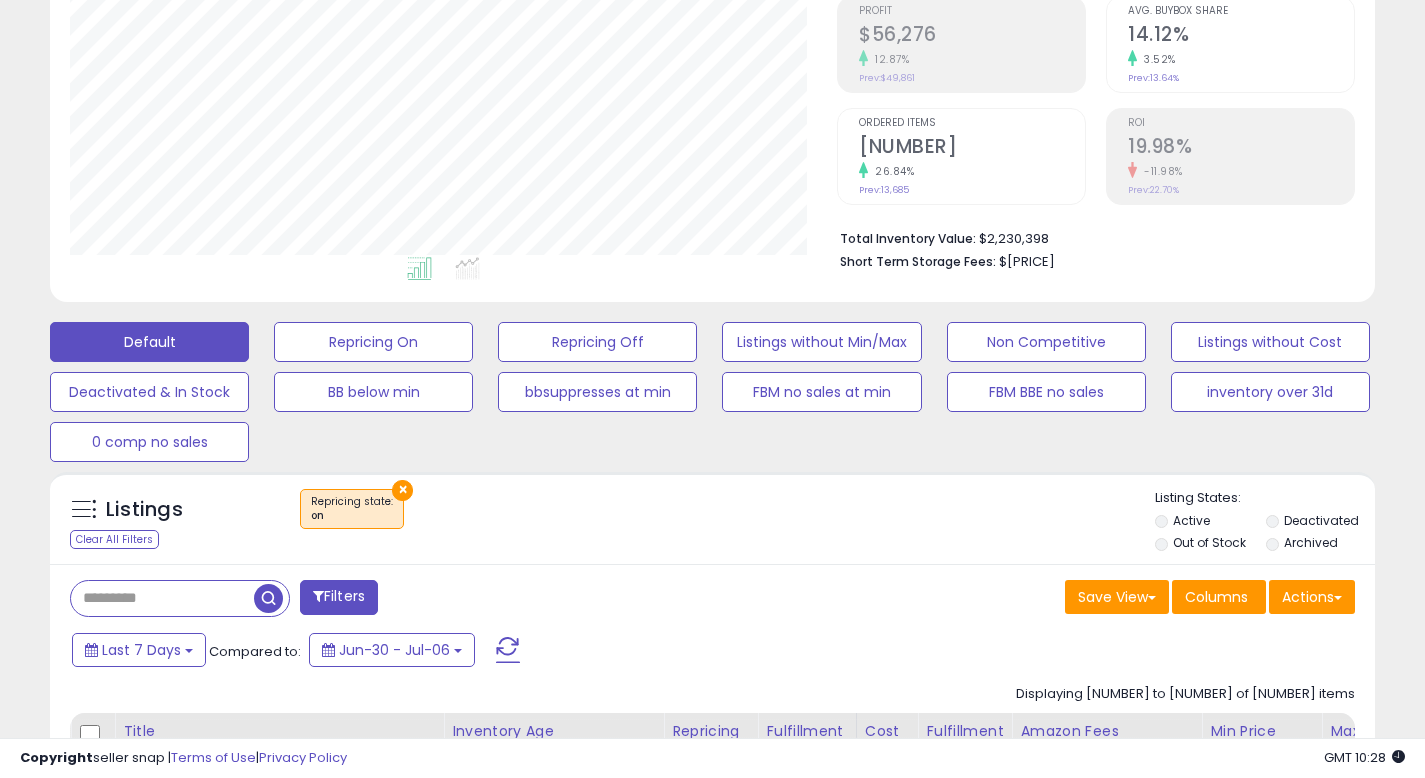 click on "Save View
Save As New View
Update Current View
Columns
Actions
Import  Export Visible Columns" at bounding box center [1042, 599] 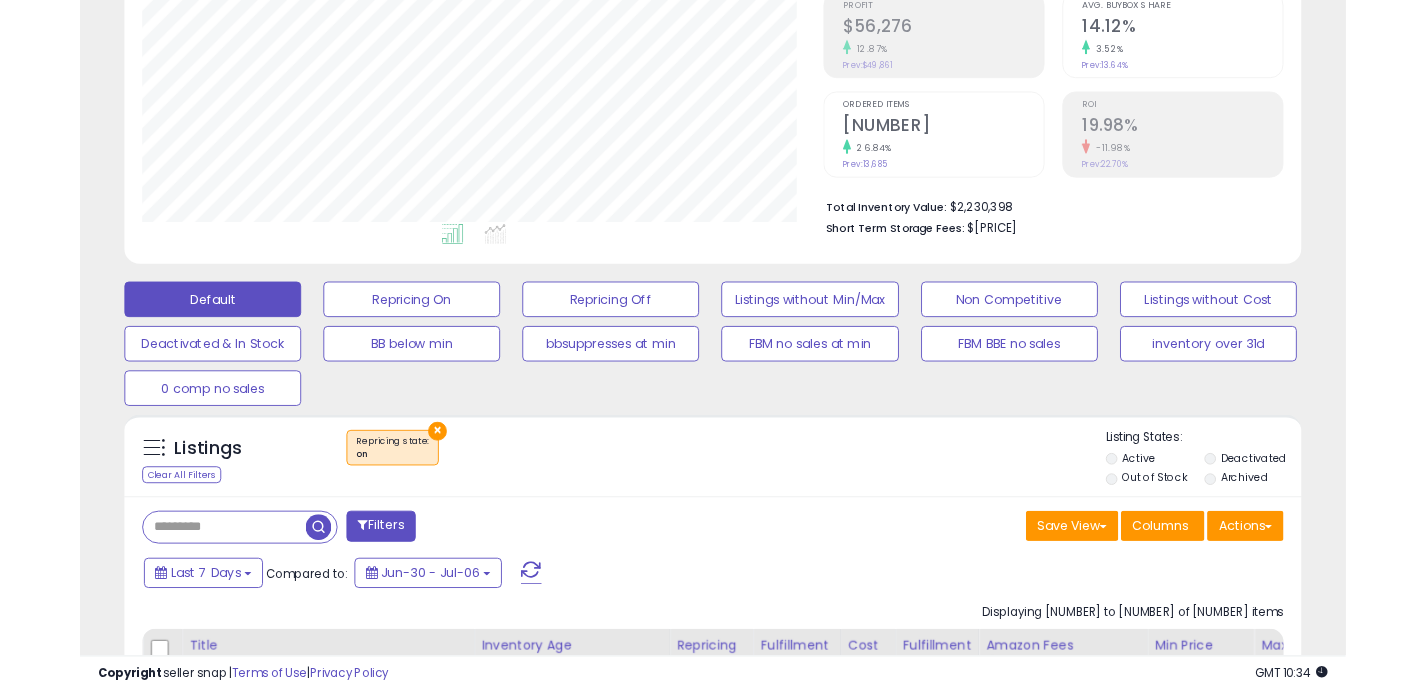 scroll, scrollTop: 0, scrollLeft: 0, axis: both 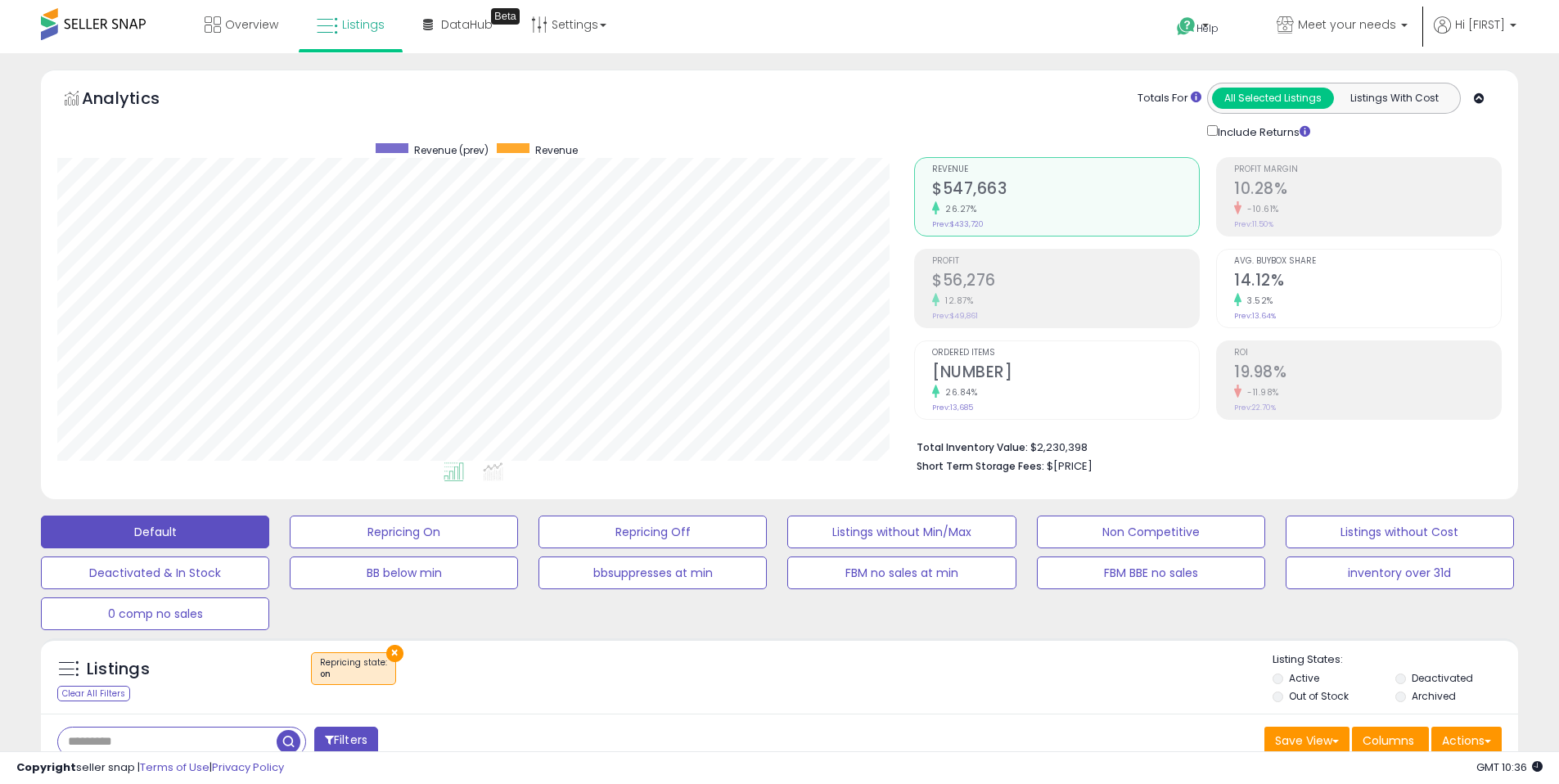 click on "Analytics
Totals For
All Selected Listings
Listings With Cost
Include Returns" at bounding box center [779, 111] 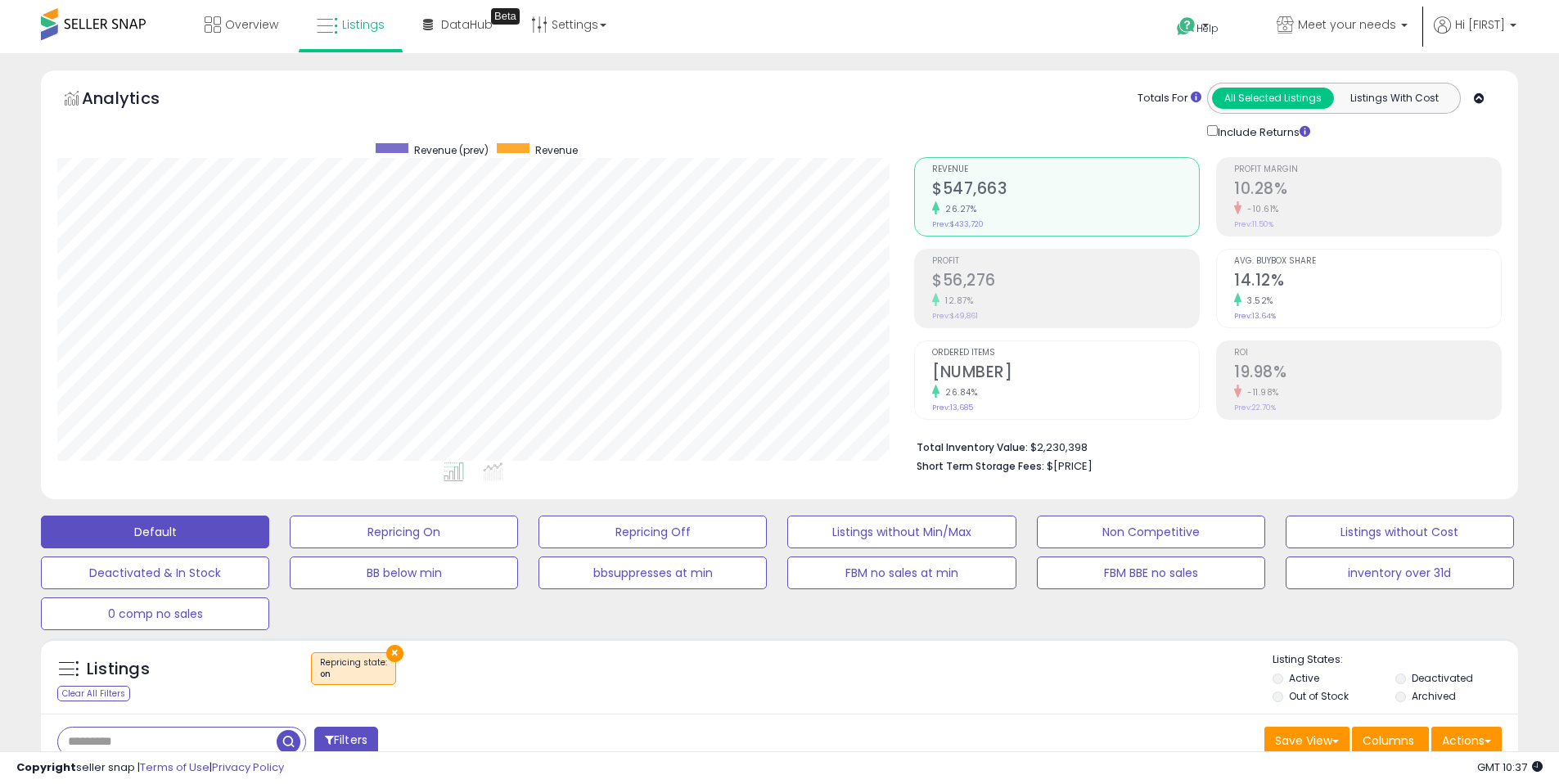 click on "Analytics
Totals For
All Selected Listings
Listings With Cost
Include Returns" 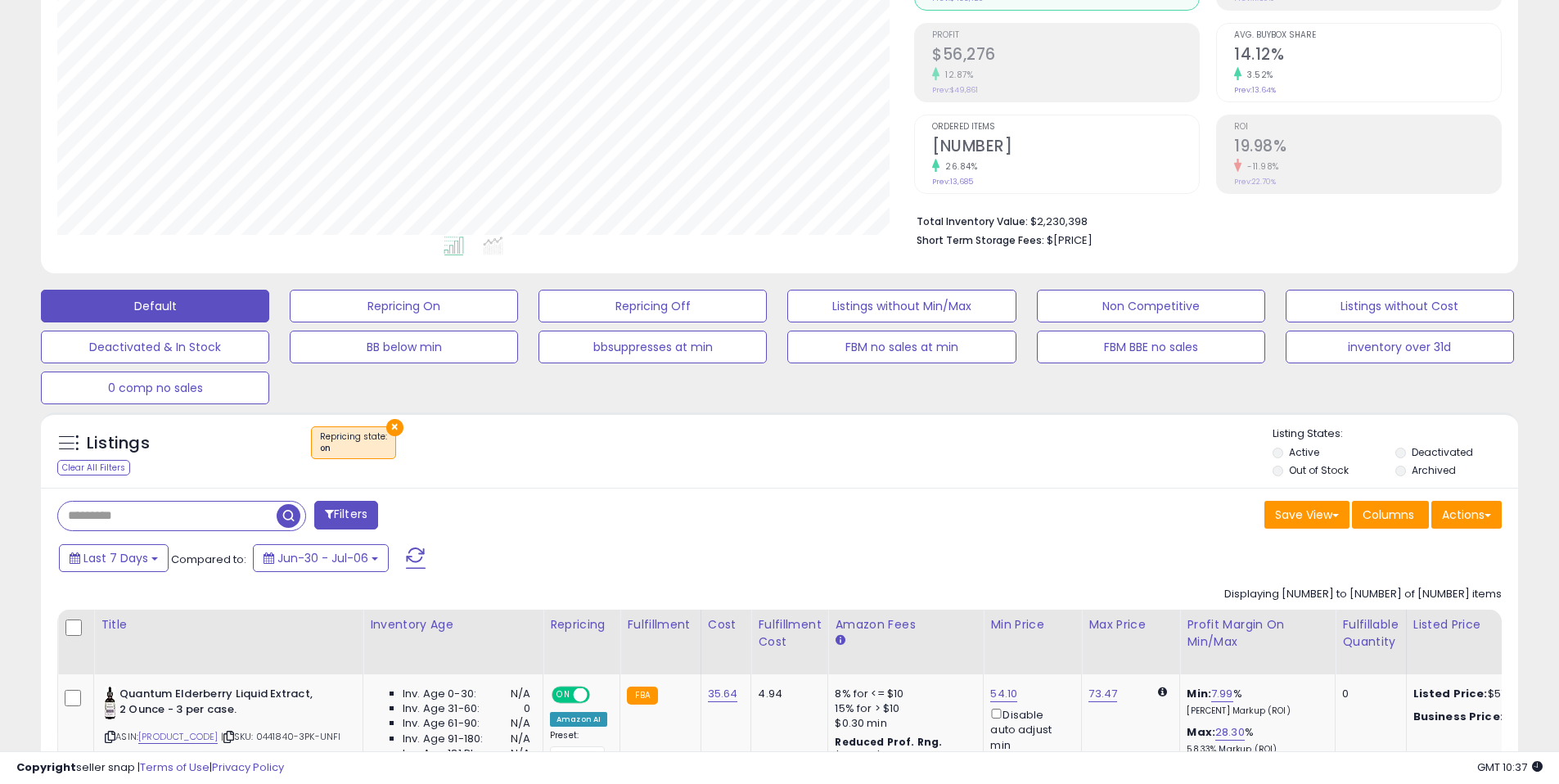 scroll, scrollTop: 288, scrollLeft: 0, axis: vertical 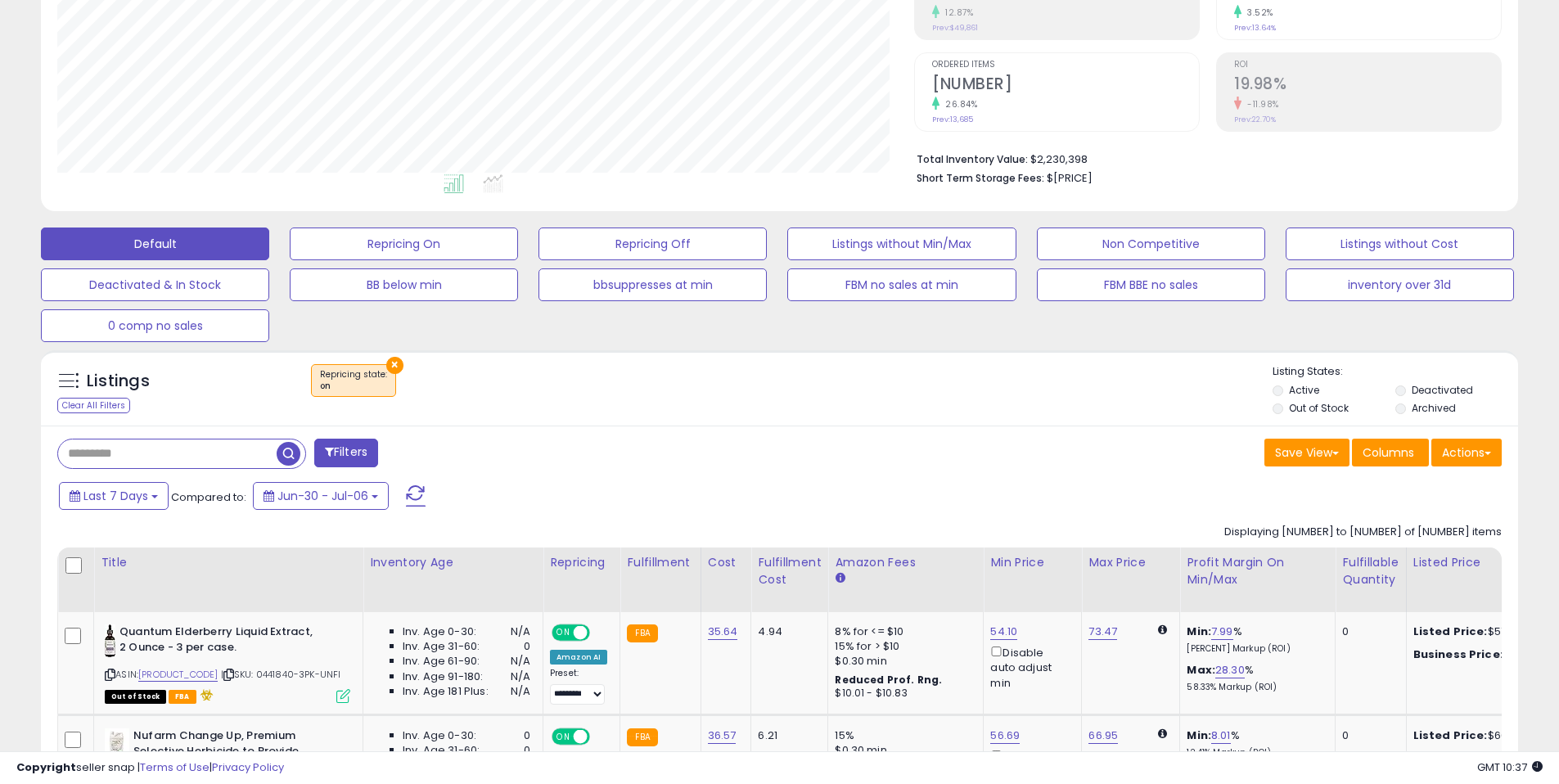 click on "Listings
Clear All Filters
×
Repricing state :
on
Active" at bounding box center [779, 2052] 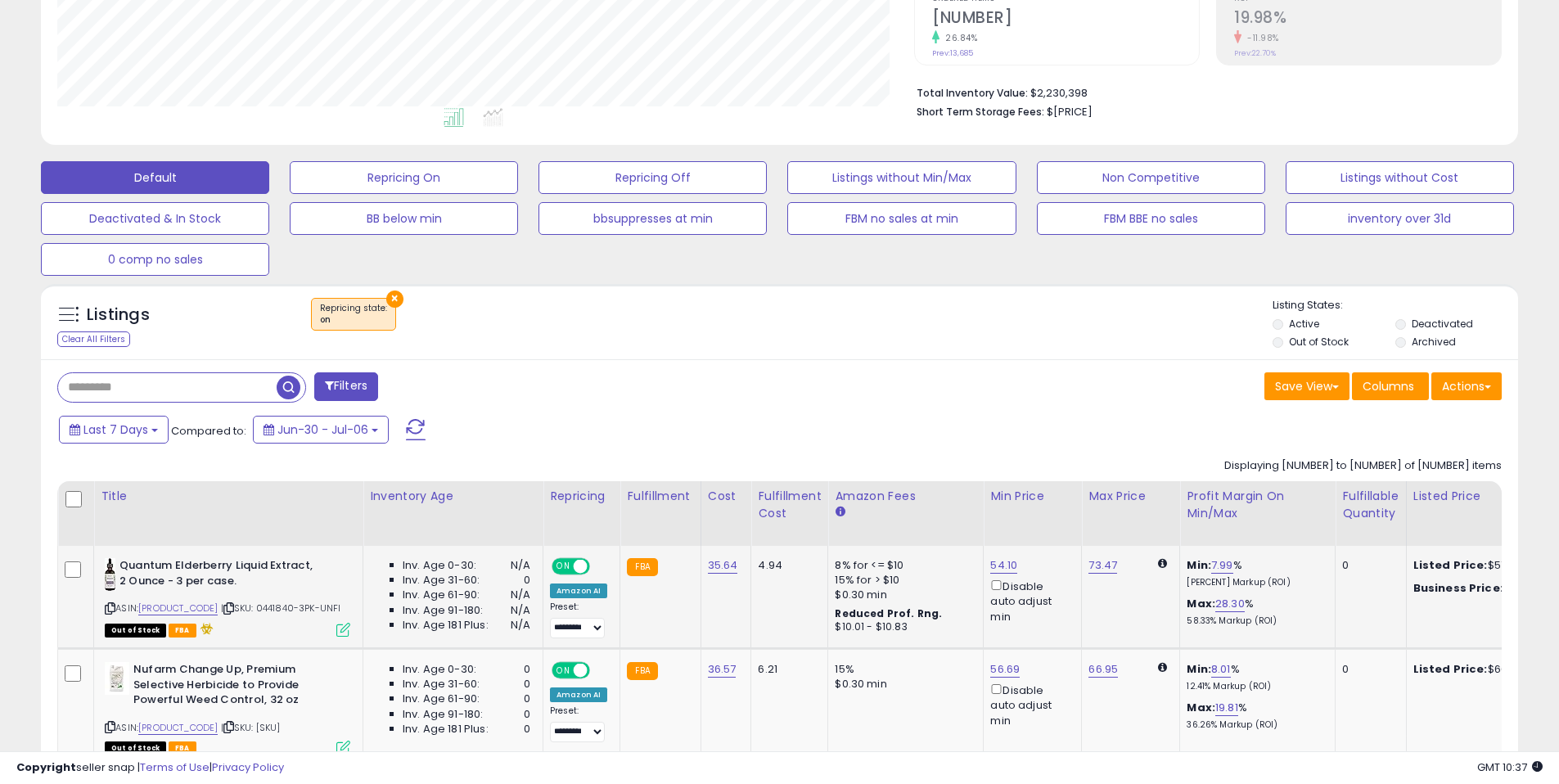scroll, scrollTop: 423, scrollLeft: 0, axis: vertical 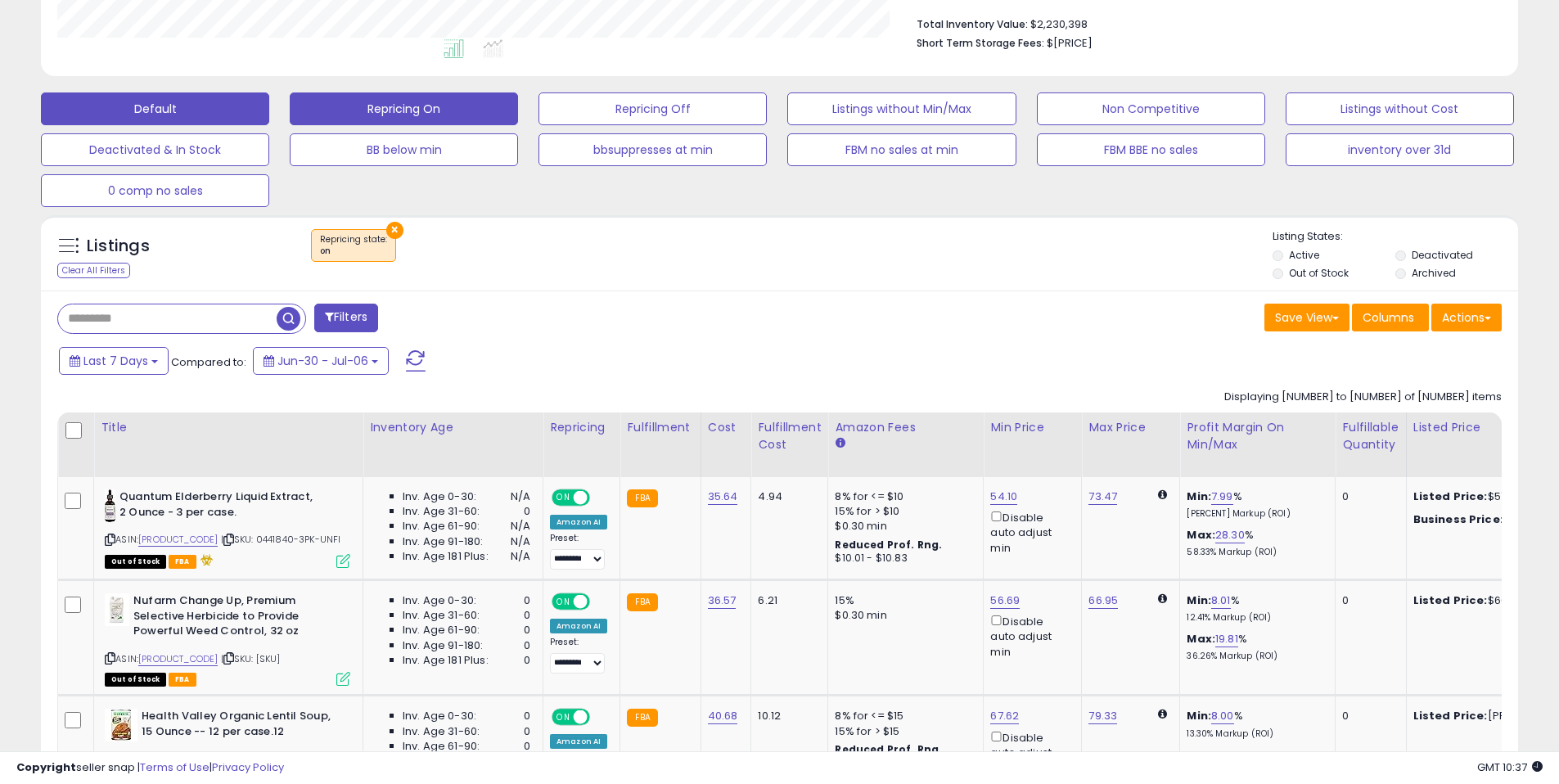 click on "Repricing On" at bounding box center (403, 109) 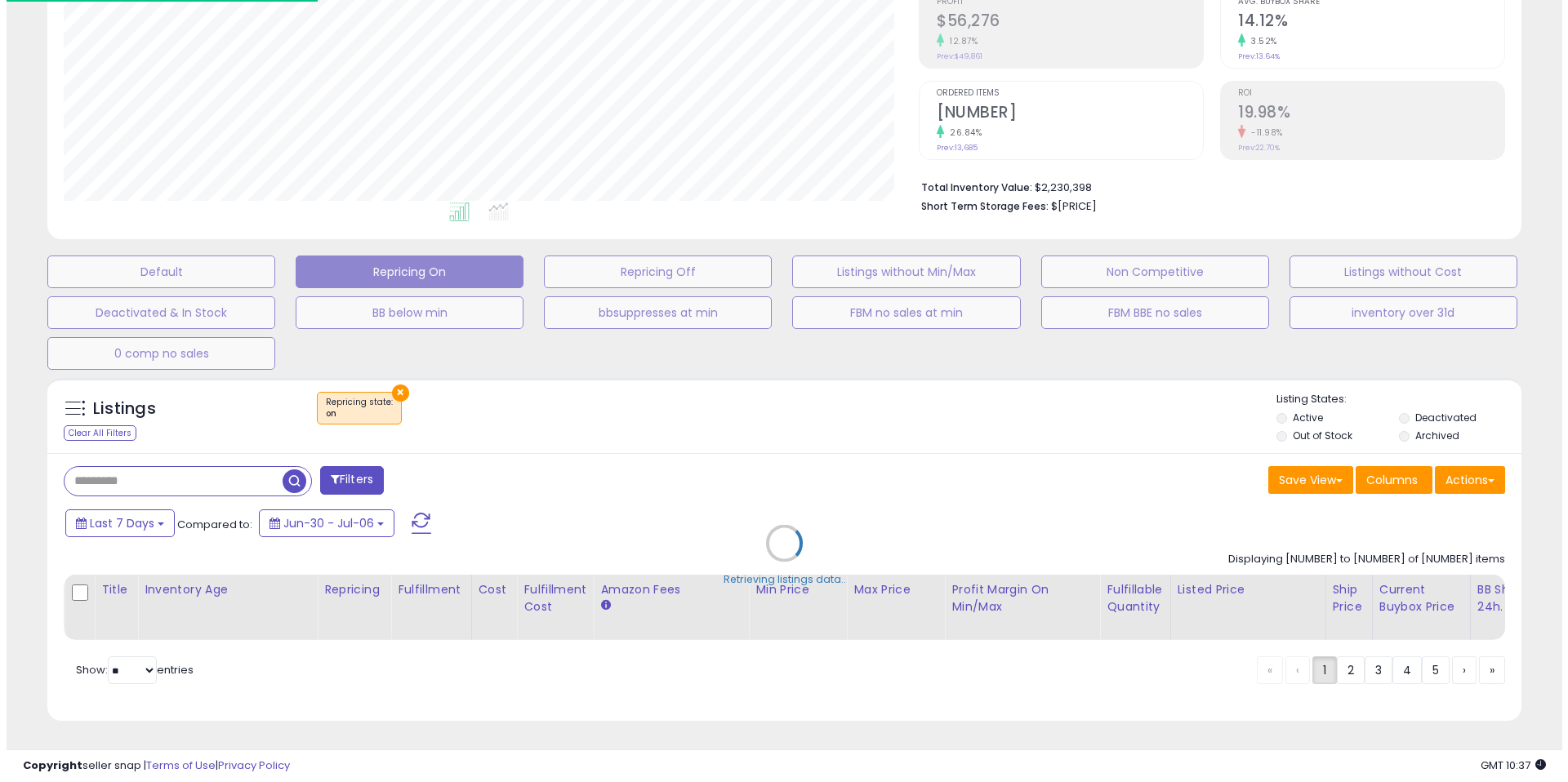 scroll, scrollTop: 271, scrollLeft: 0, axis: vertical 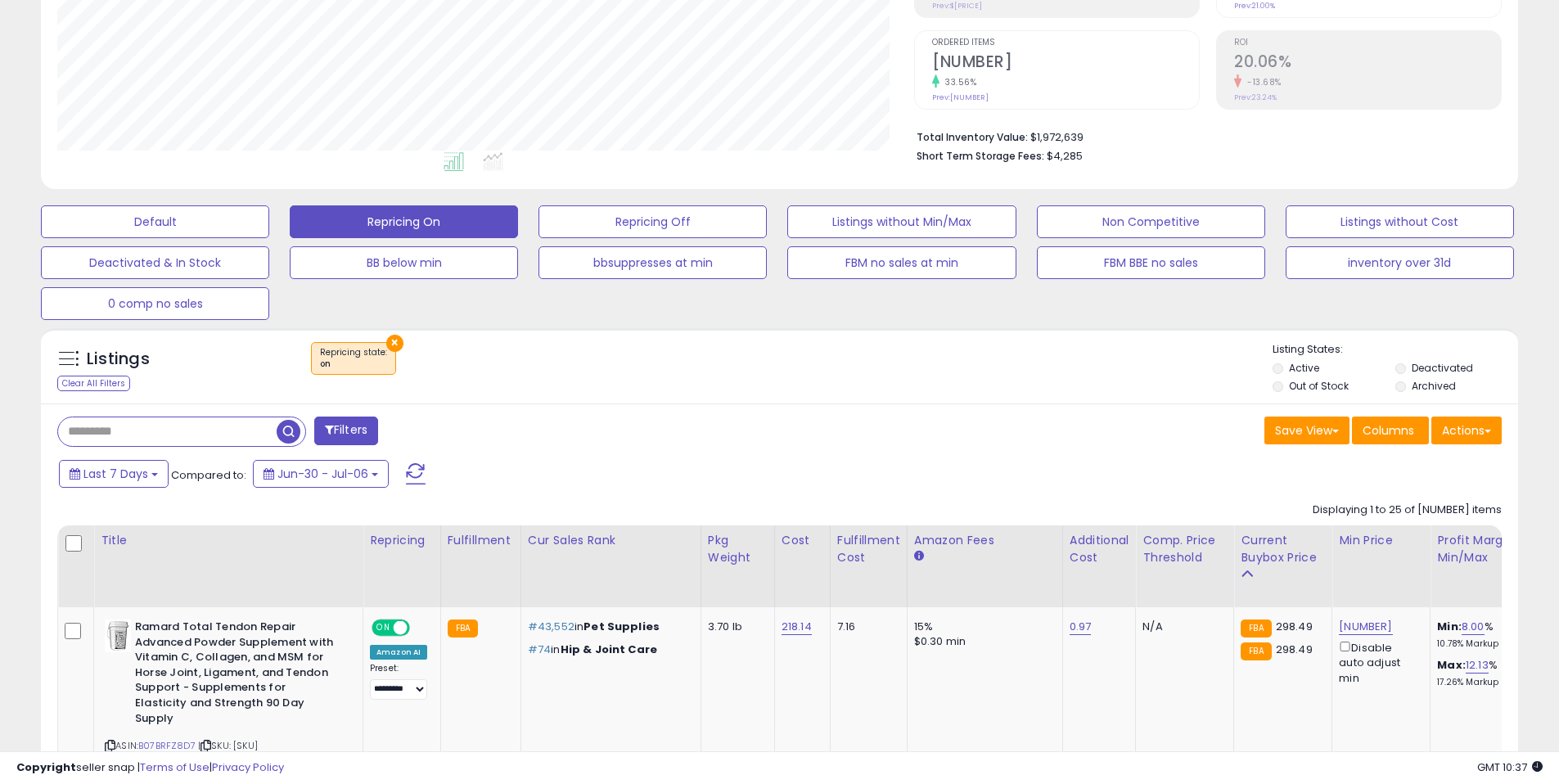 click on "Filters" at bounding box center [346, 430] 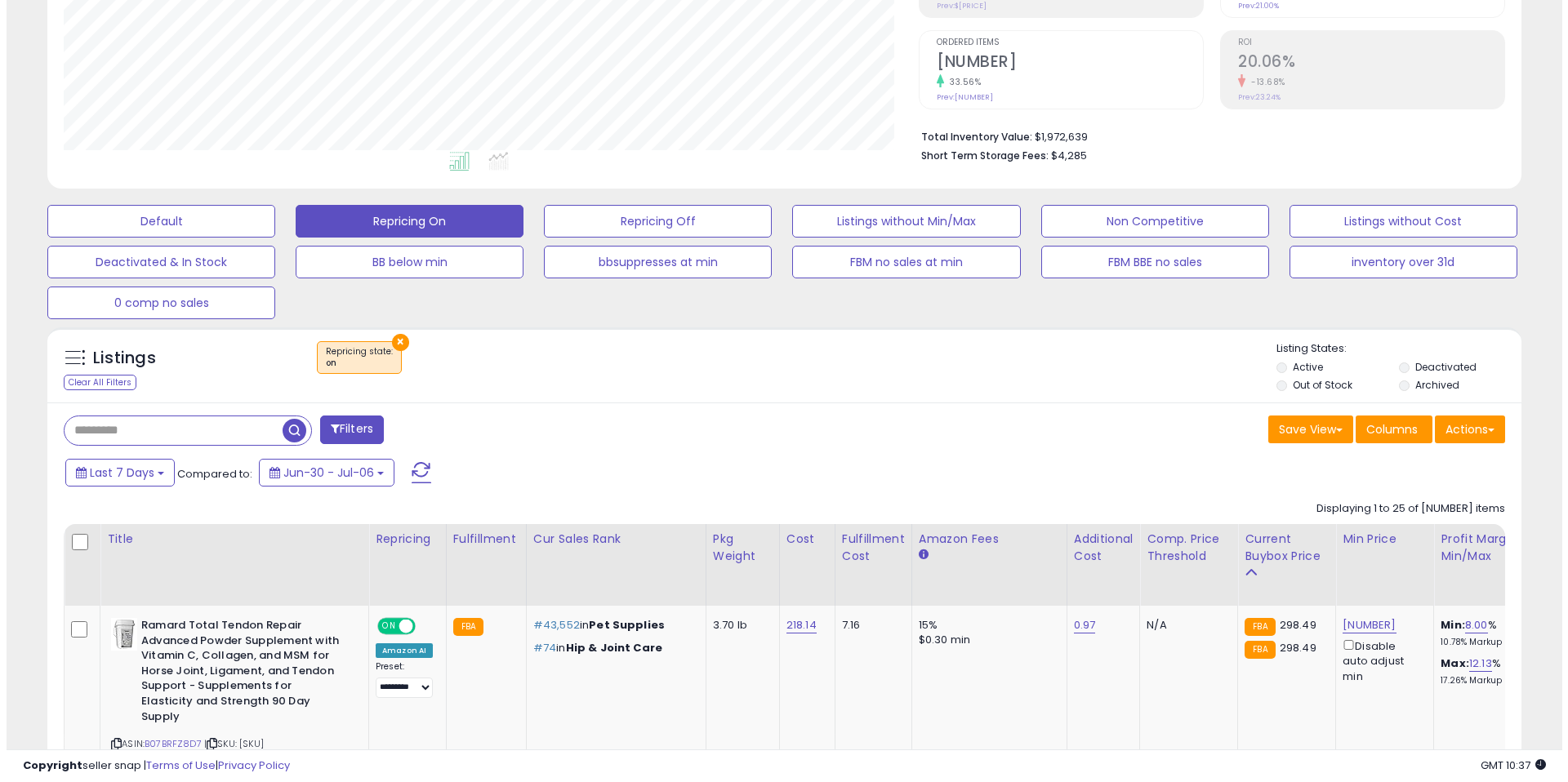 scroll, scrollTop: 0, scrollLeft: 0, axis: both 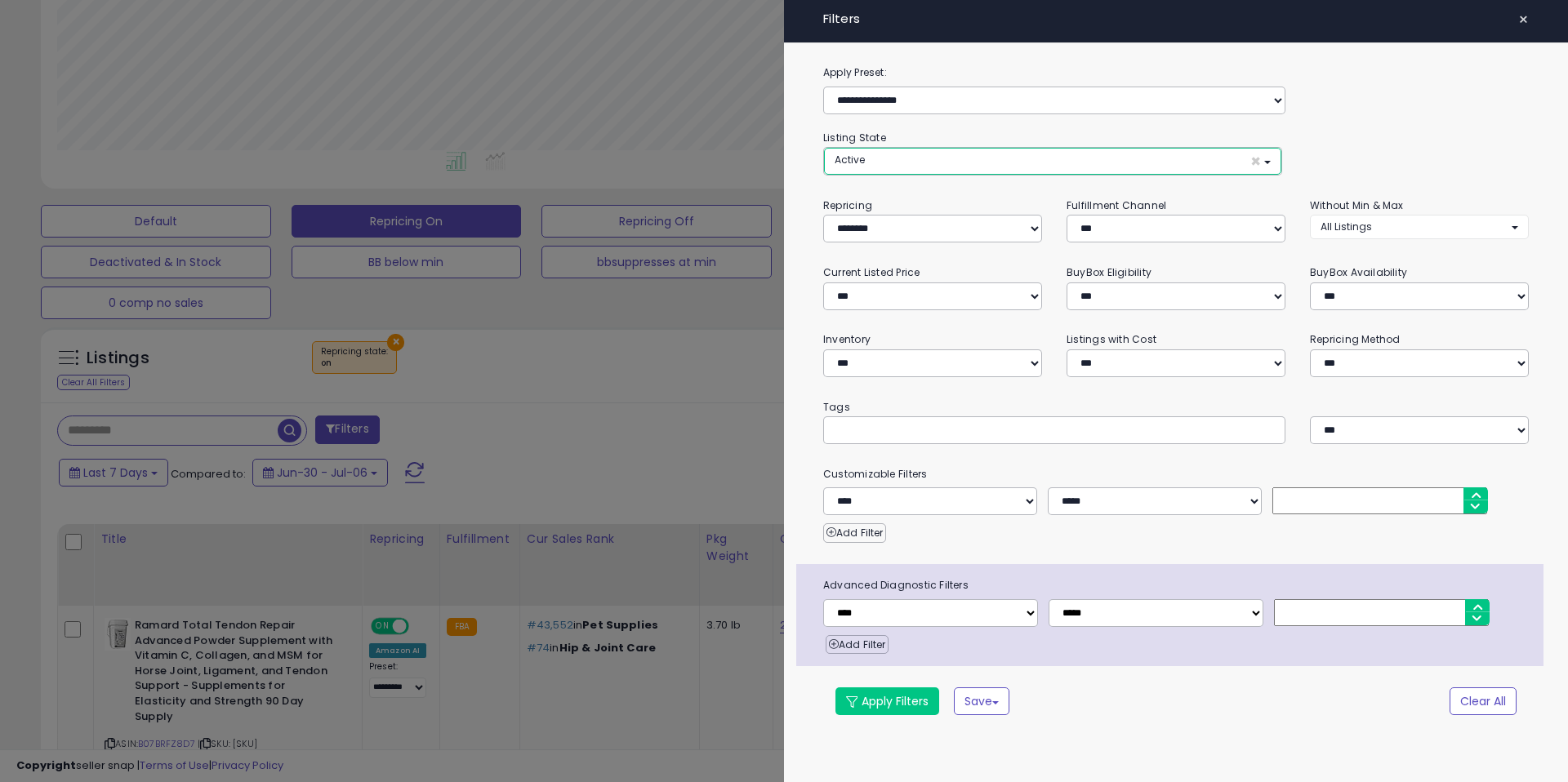 click on "Active
×" at bounding box center [1053, 161] 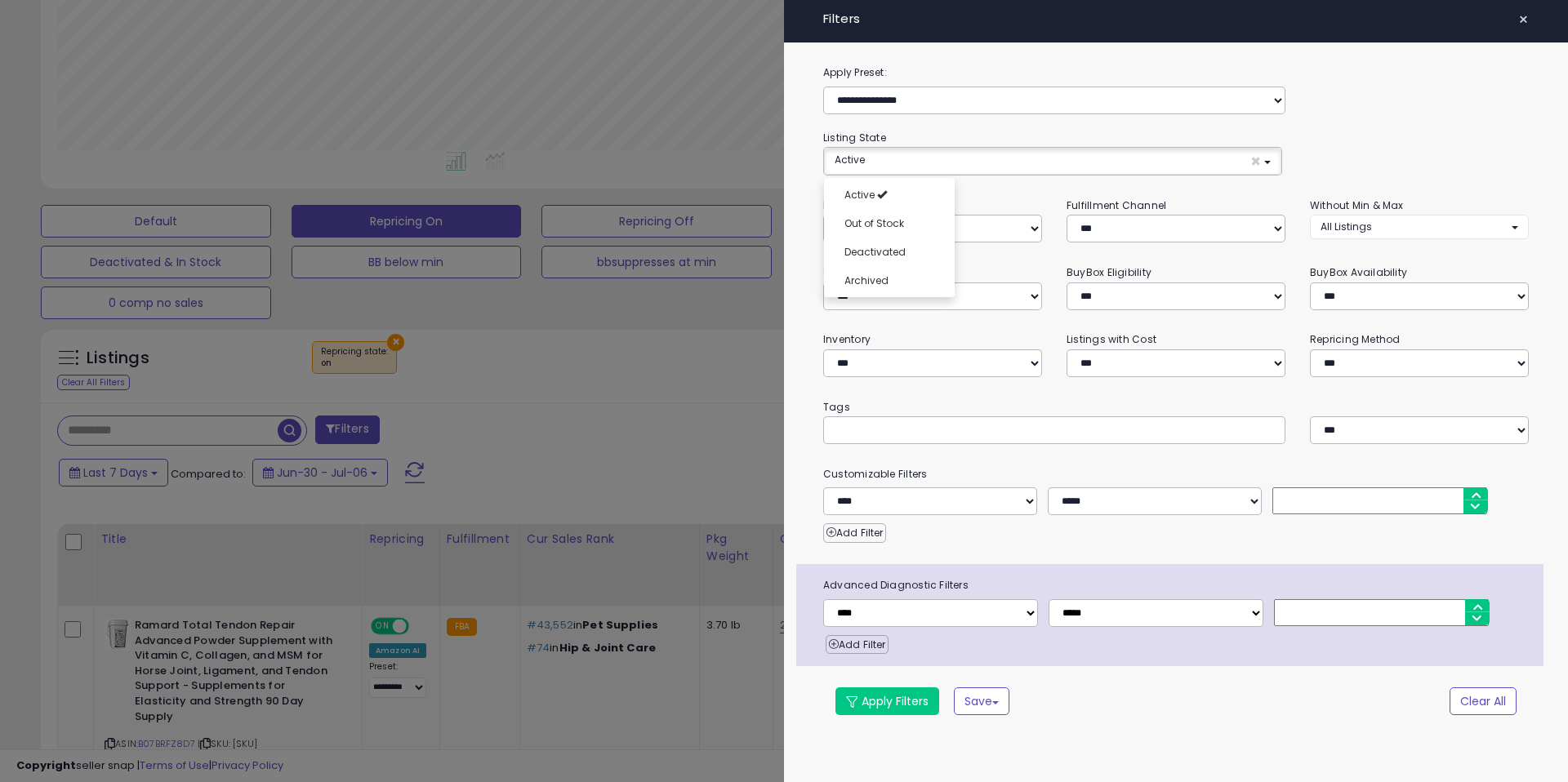 click on "**********" at bounding box center (933, 220) 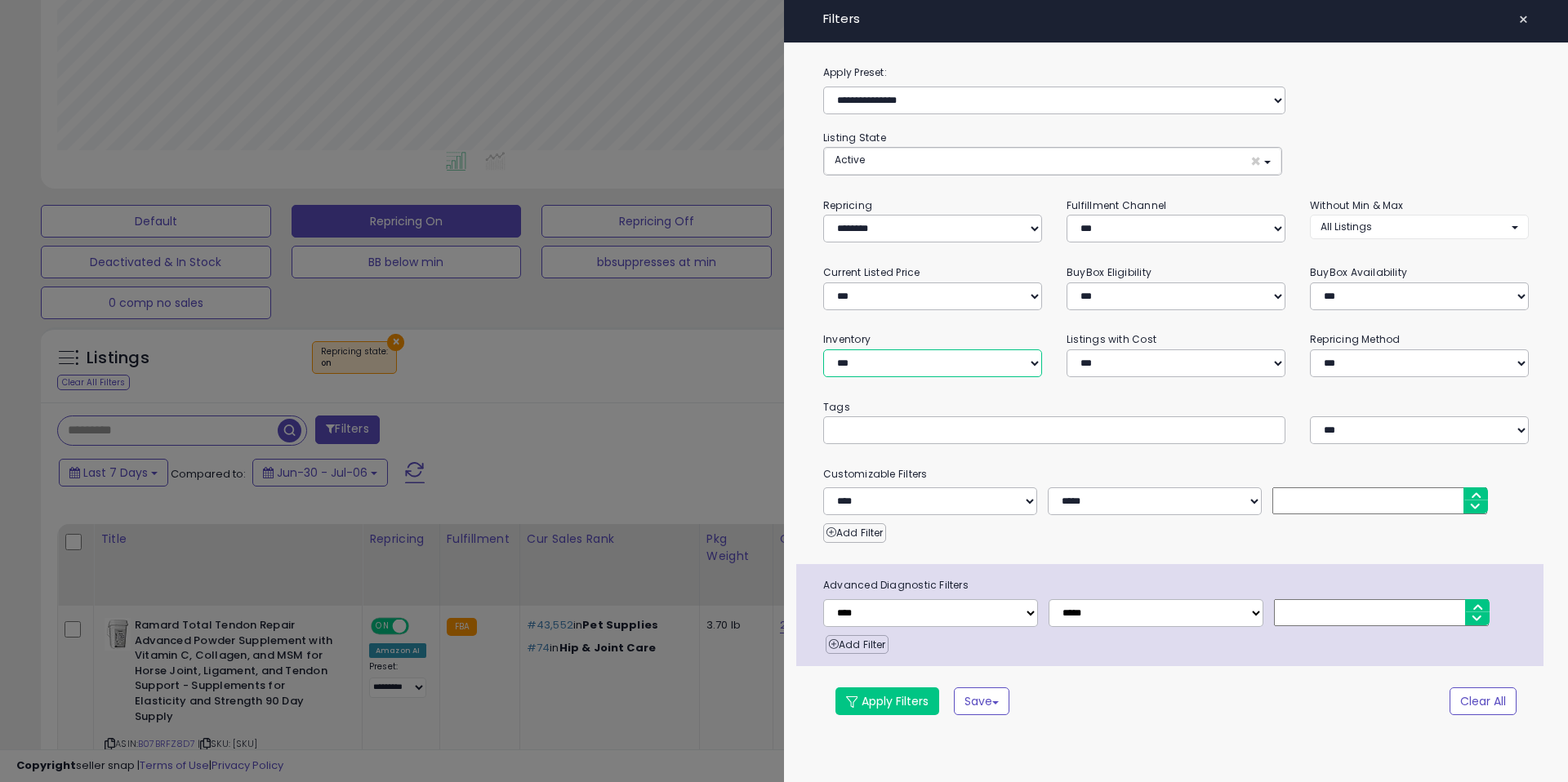 click on "**********" at bounding box center [933, 363] 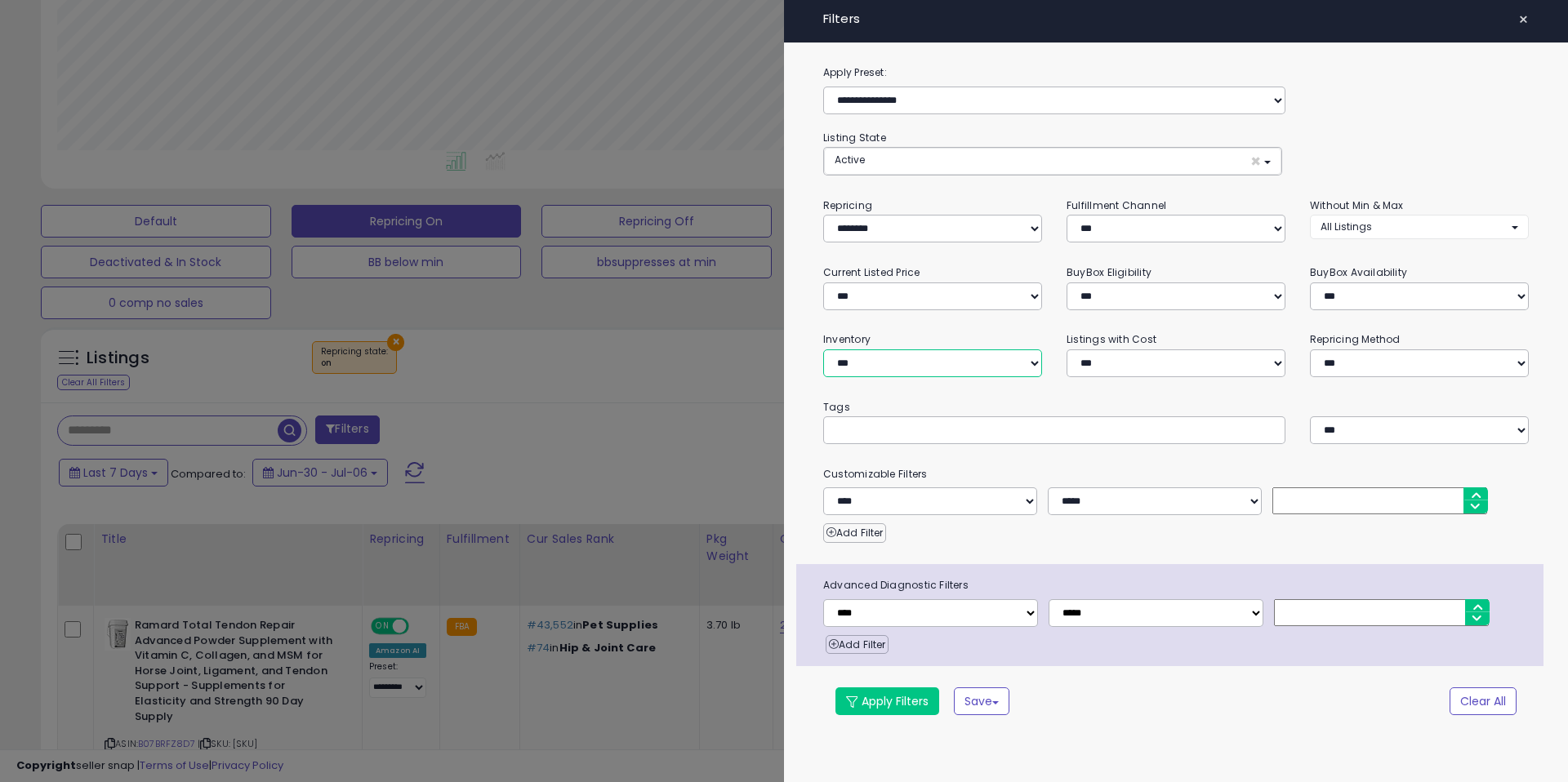 select on "********" 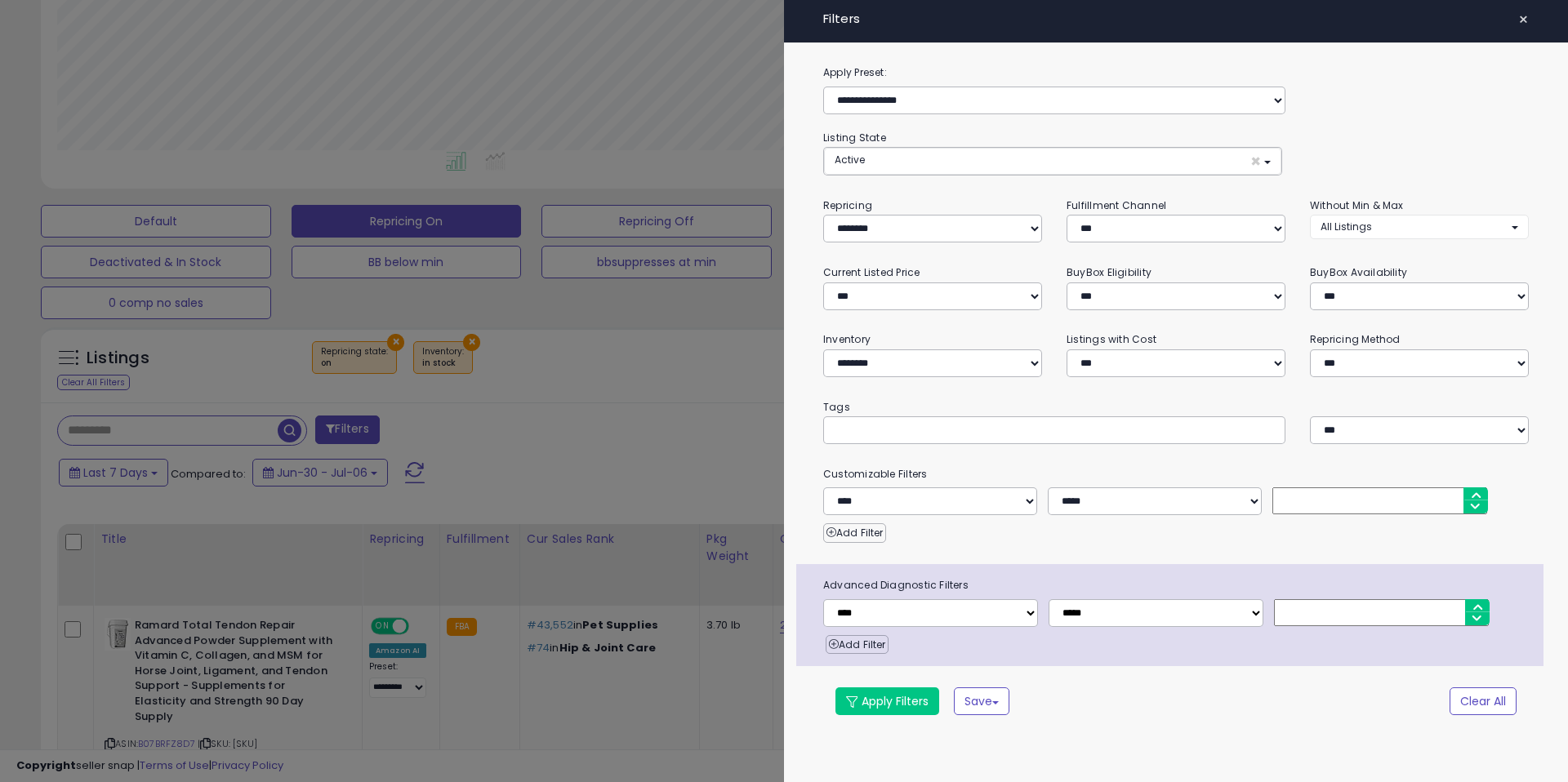 click on "×" at bounding box center [1523, 20] 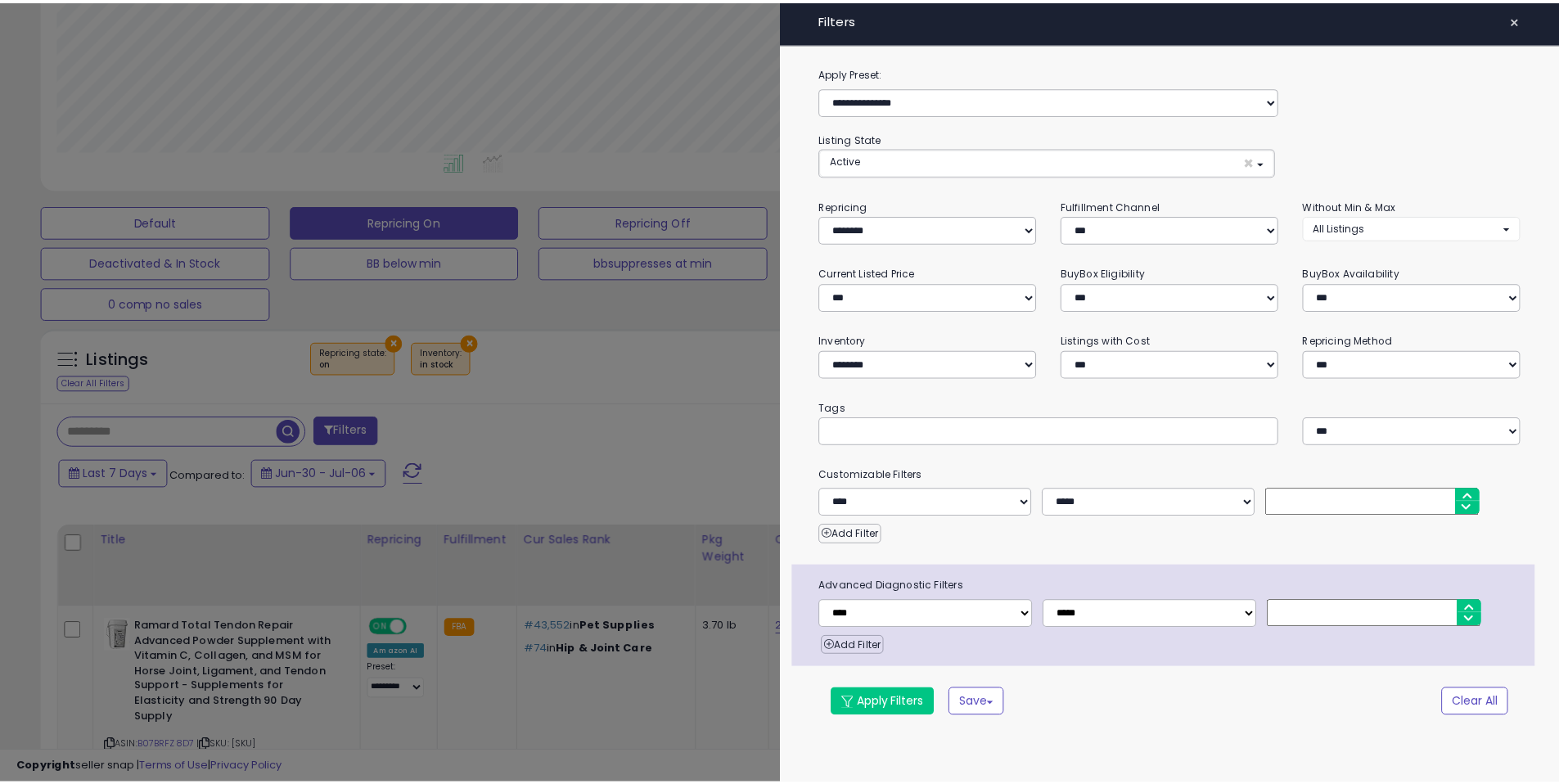 scroll, scrollTop: 289, scrollLeft: 0, axis: vertical 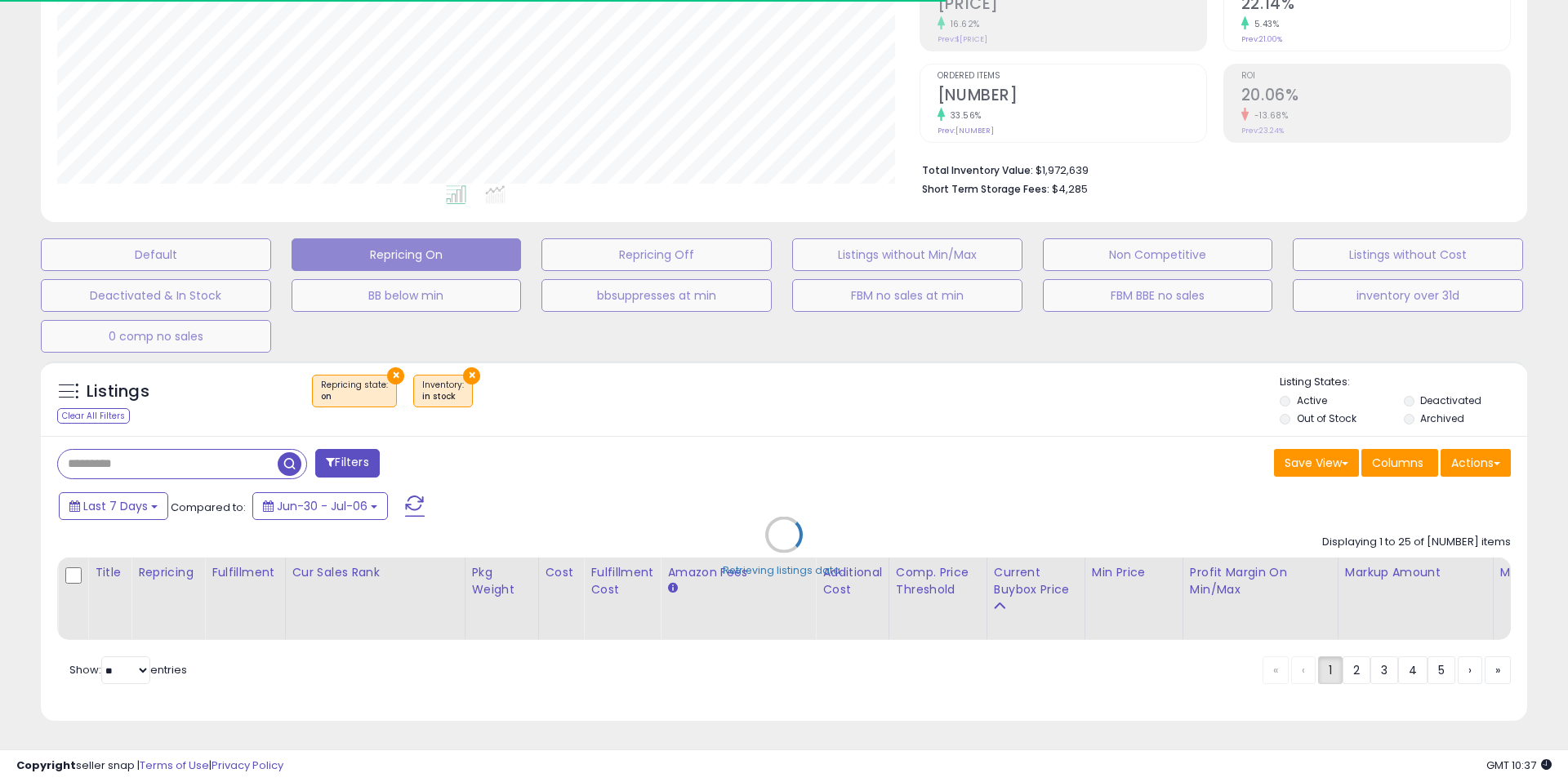 drag, startPoint x: 670, startPoint y: 438, endPoint x: 702, endPoint y: 400, distance: 49.678969 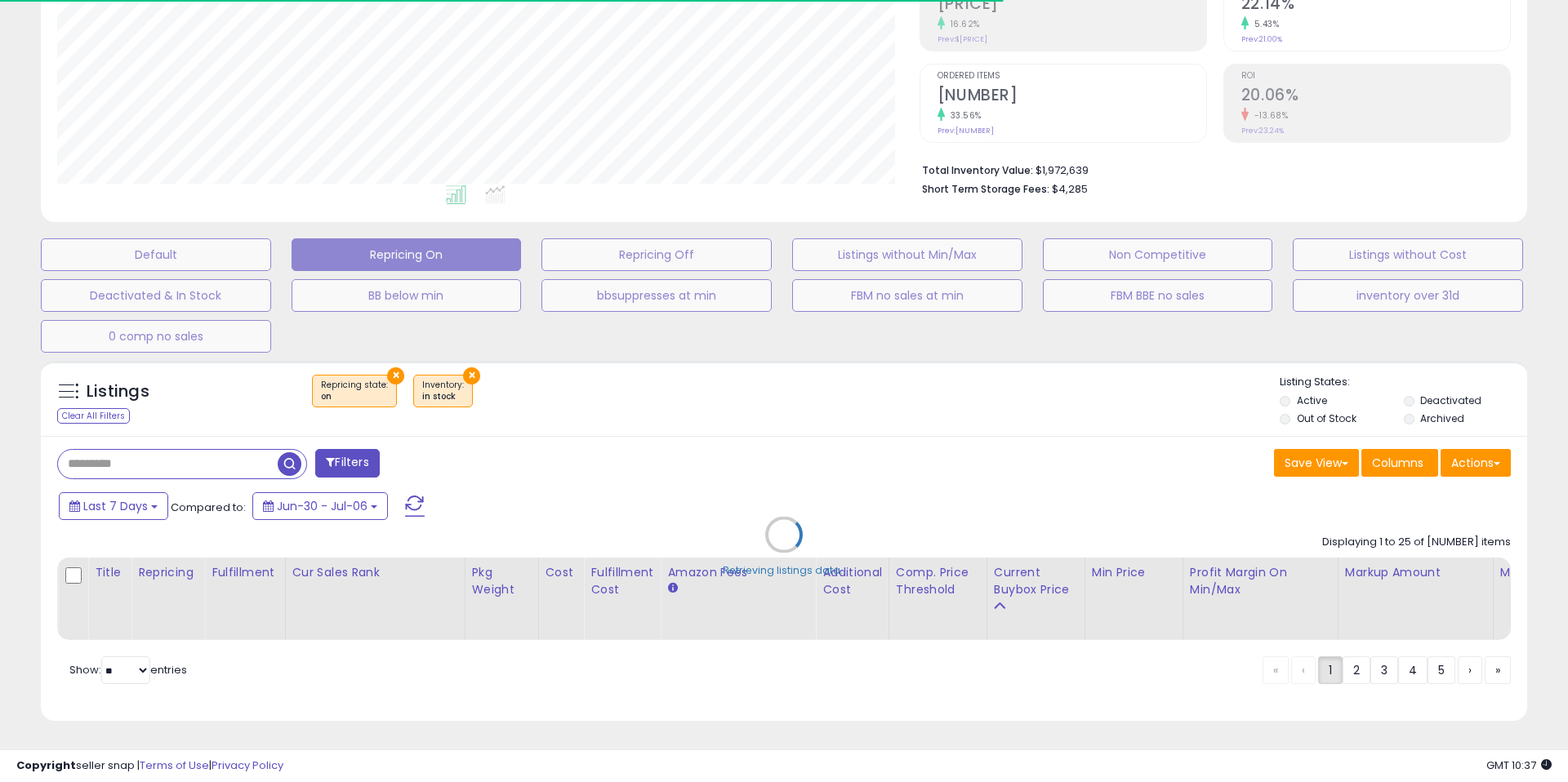 click on "Retrieving listings data.." at bounding box center [784, 547] 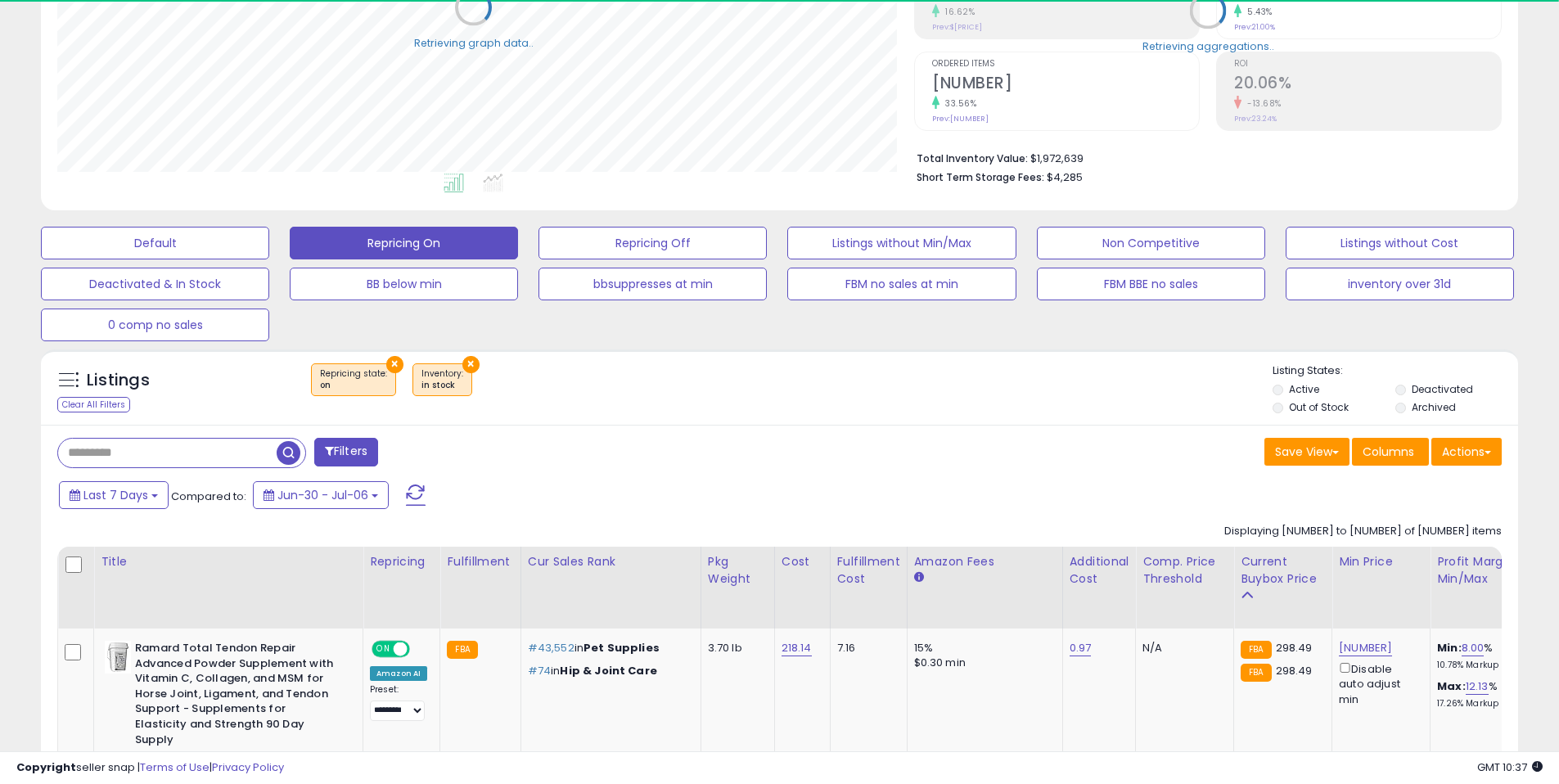 scroll, scrollTop: 336, scrollLeft: 857, axis: both 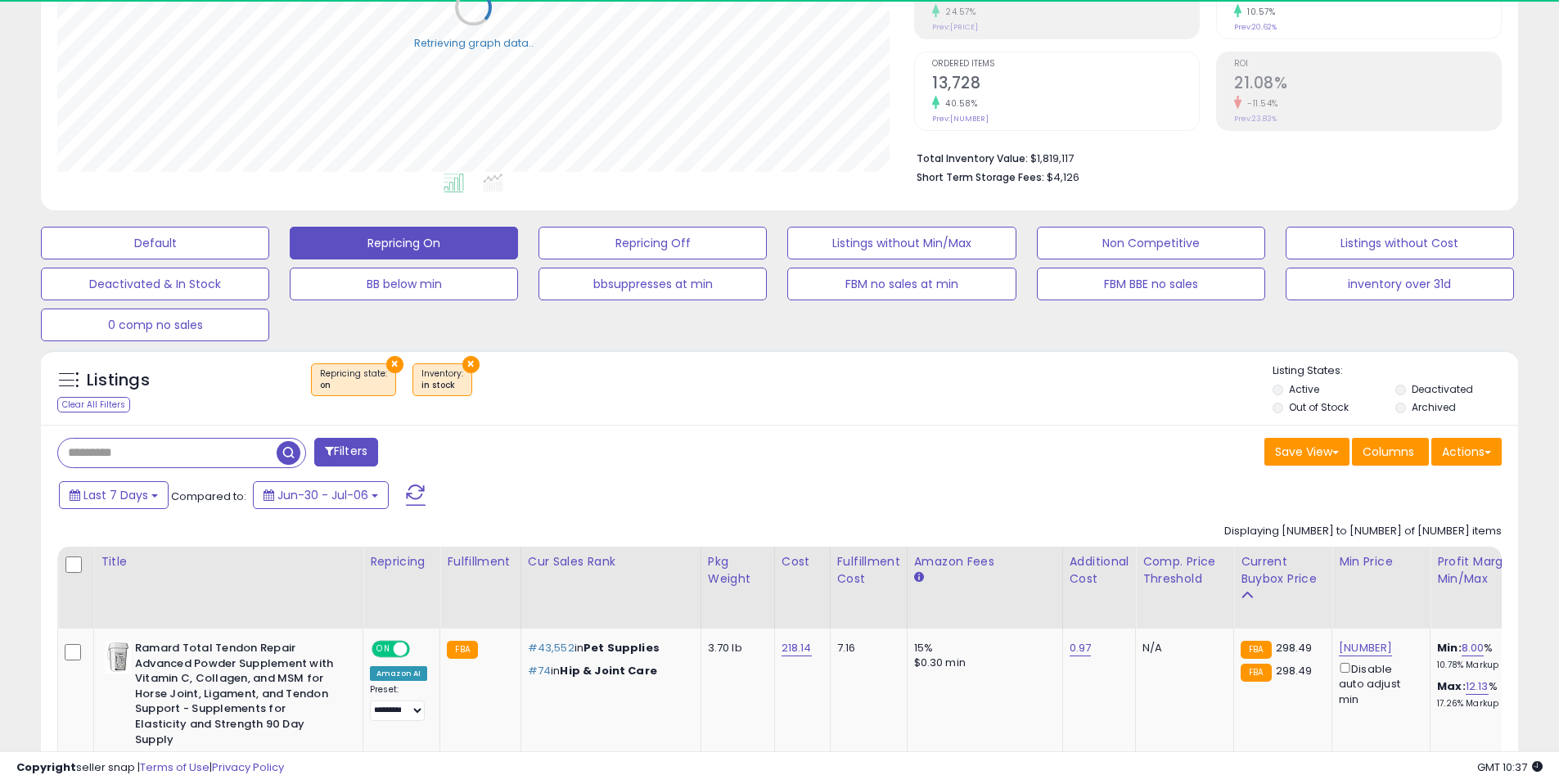 click on "Default
Repricing On
Repricing Off
Listings without Min/Max
Non Competitive
Listings without Cost
Deactivated & In Stock
BB below min
bbsuppresses at min
FBM no sales at min
FBM BBE no sales
inventory over 31d
0 comp no sales" at bounding box center [779, 280] 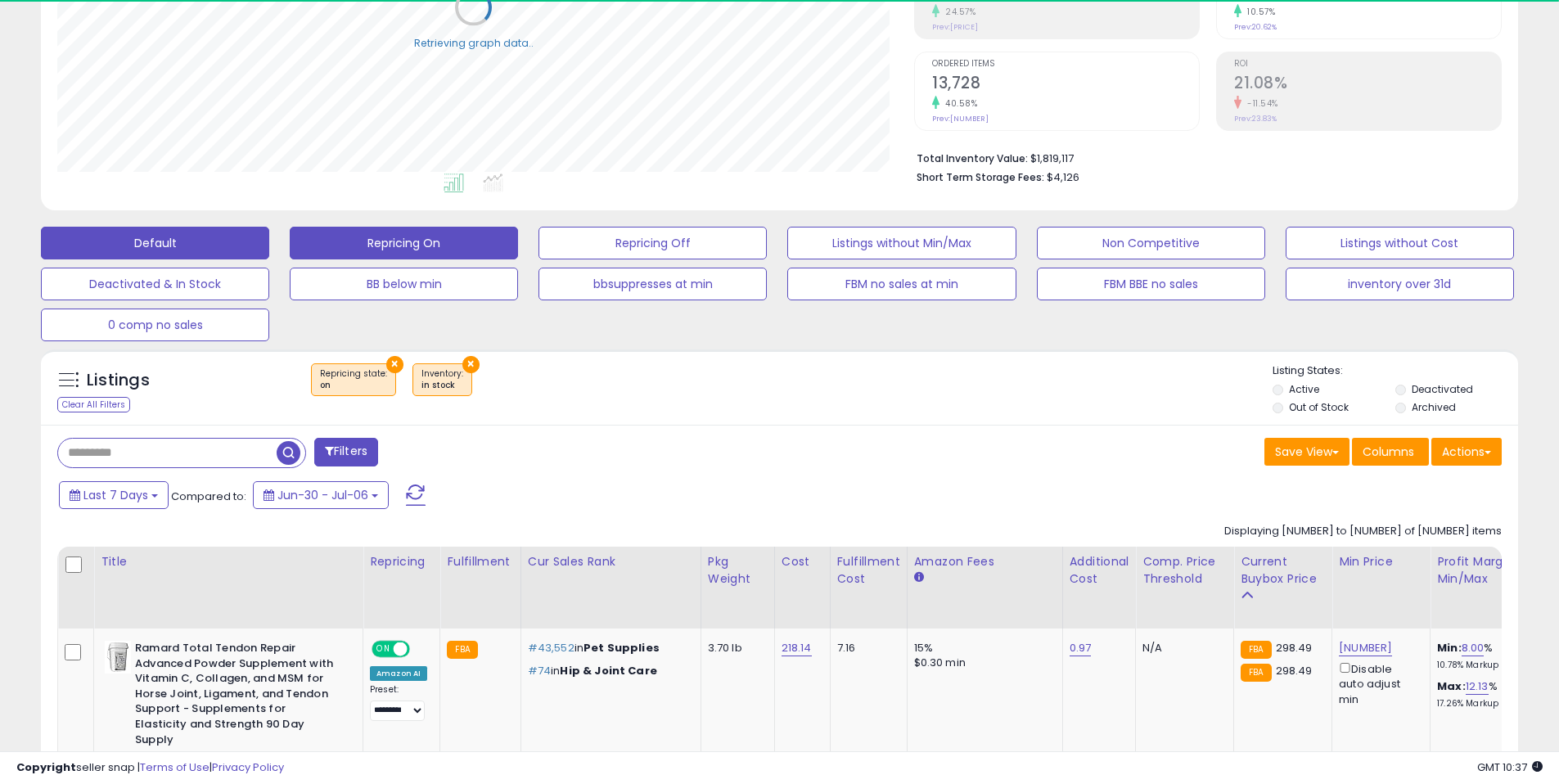 click on "Default" at bounding box center (155, 243) 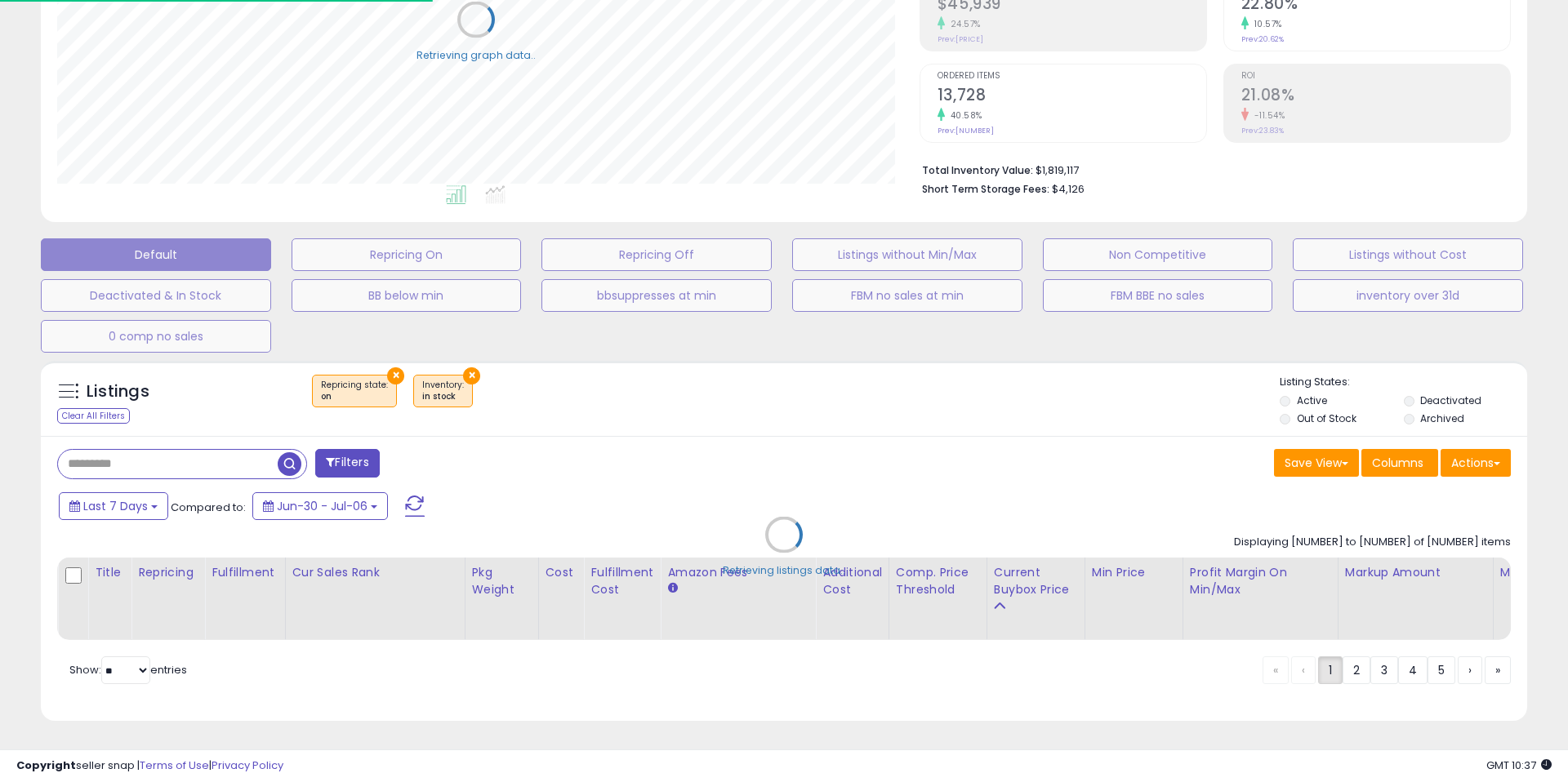 scroll, scrollTop: 815949, scrollLeft: 815804, axis: both 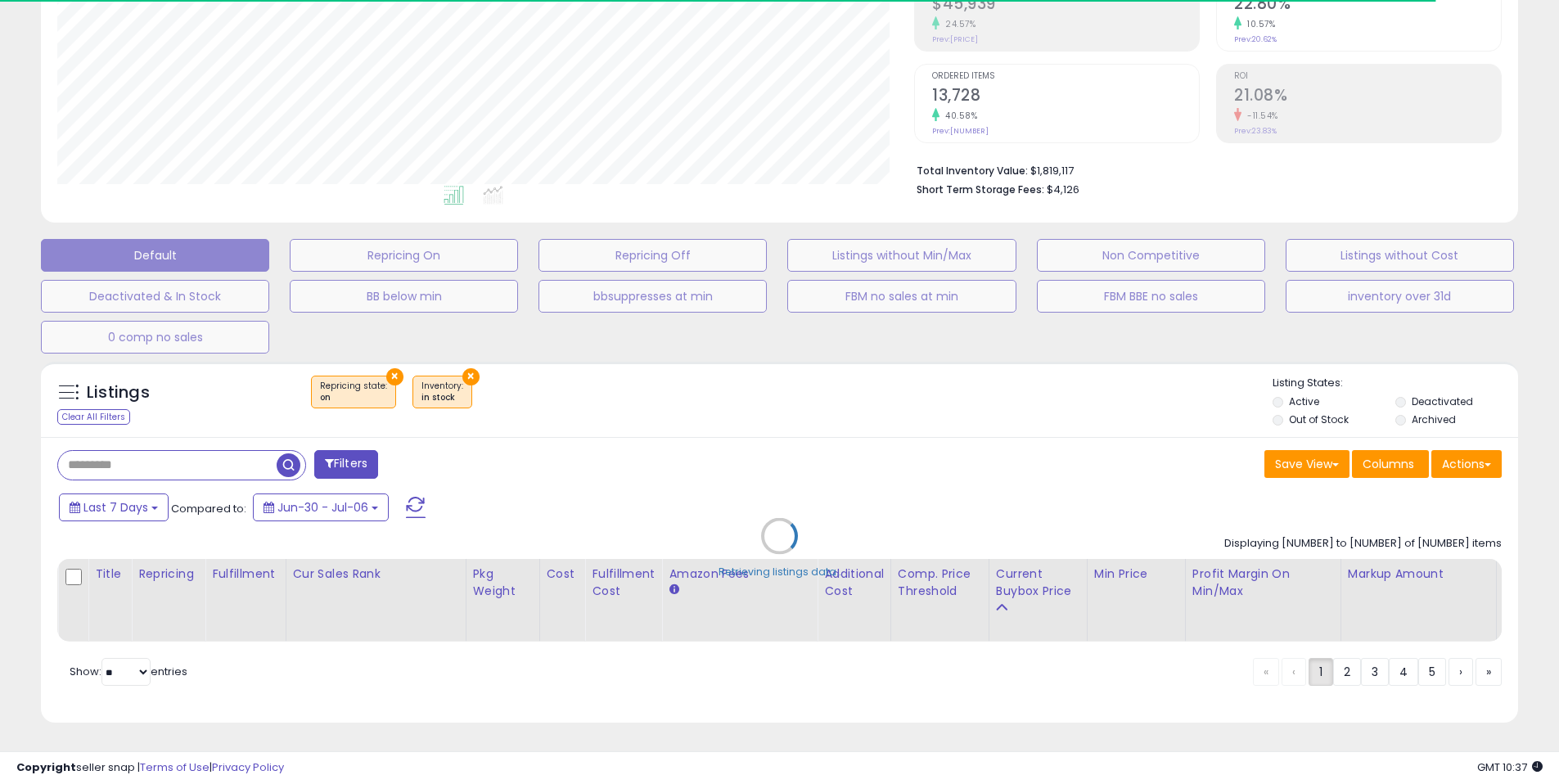 drag, startPoint x: 534, startPoint y: 402, endPoint x: 549, endPoint y: 367, distance: 38.078866 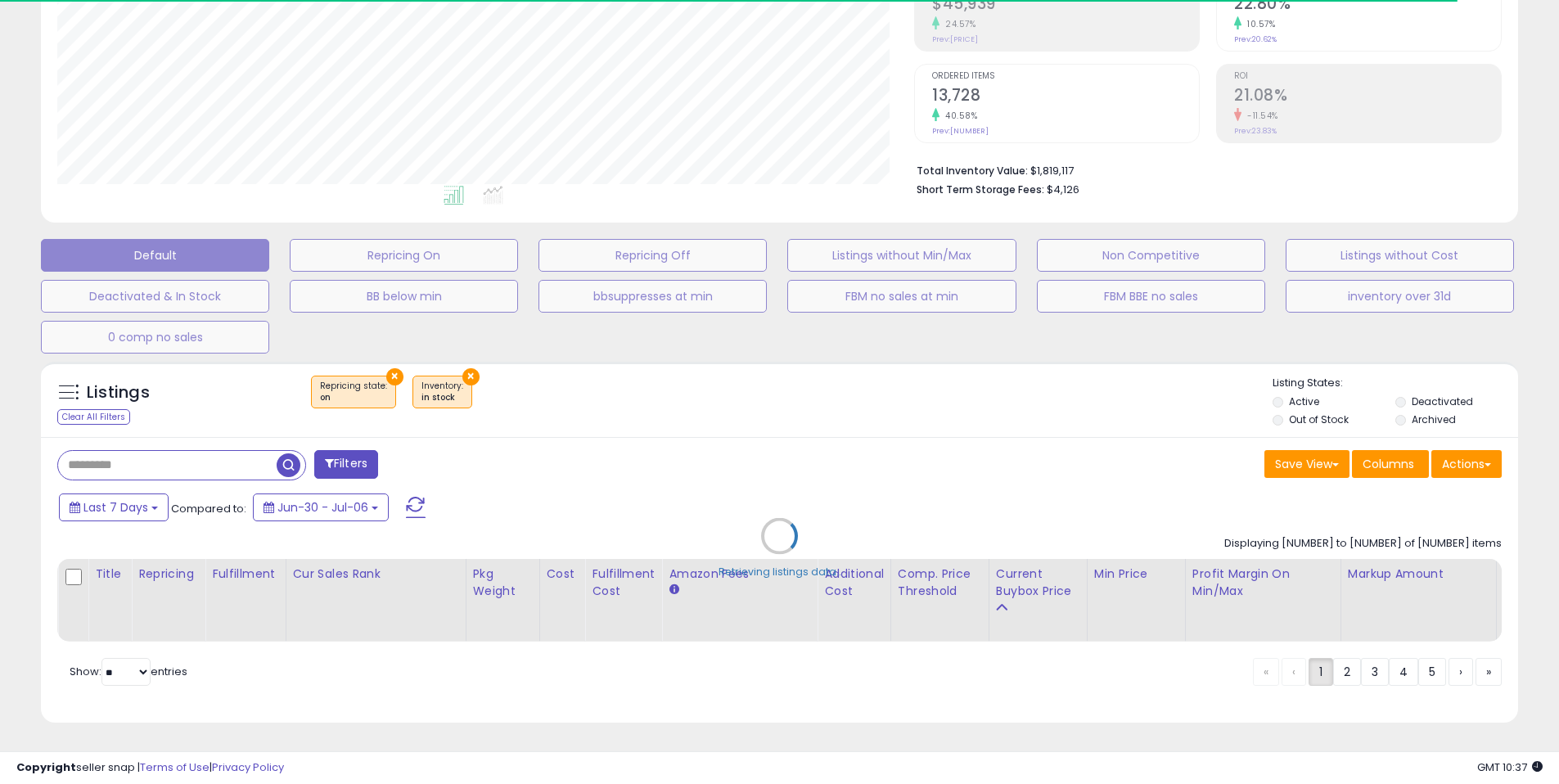 click on "Retrieving listings data.." at bounding box center [779, 548] 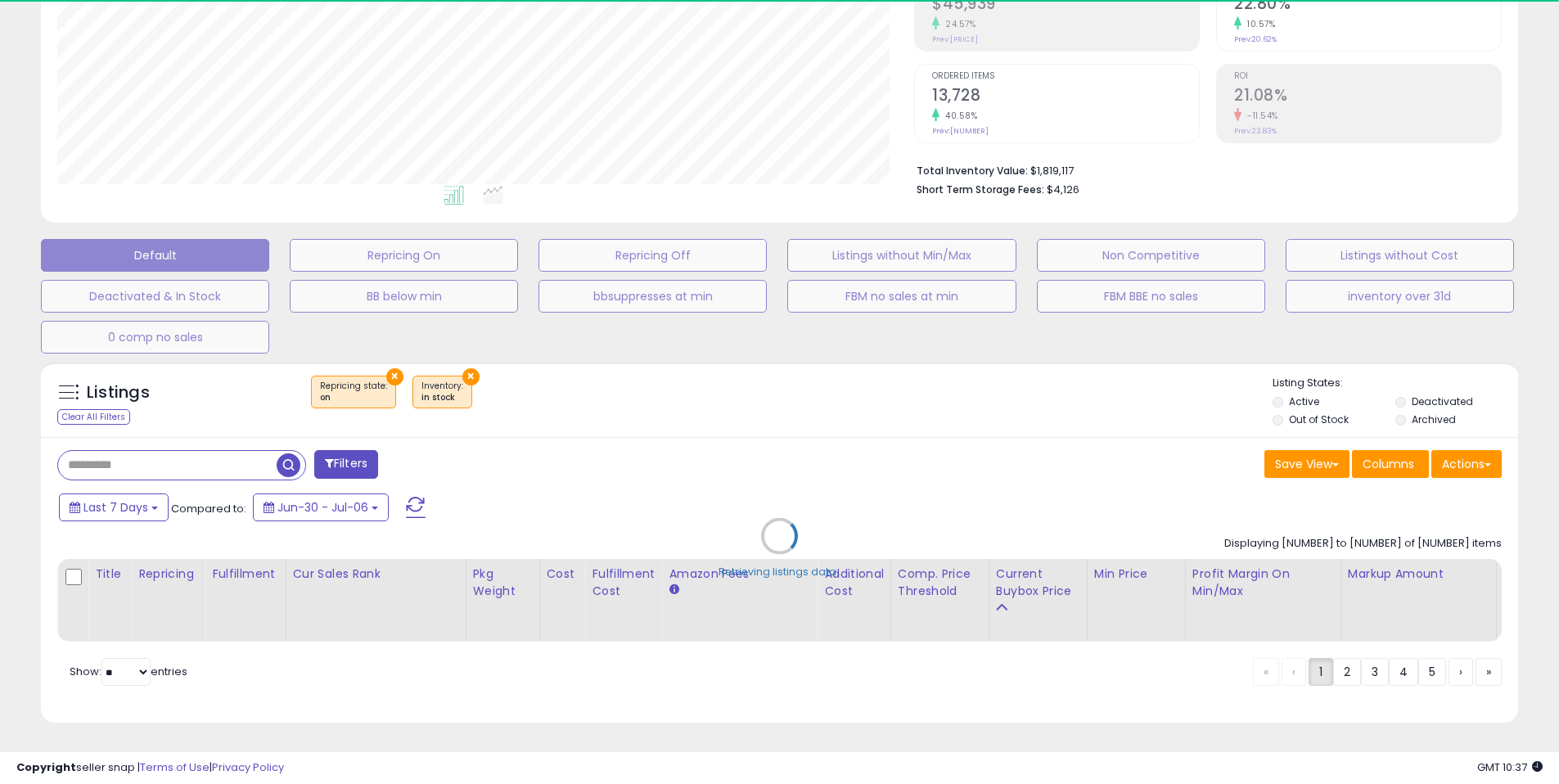drag, startPoint x: 588, startPoint y: 411, endPoint x: 606, endPoint y: 408, distance: 18.248288 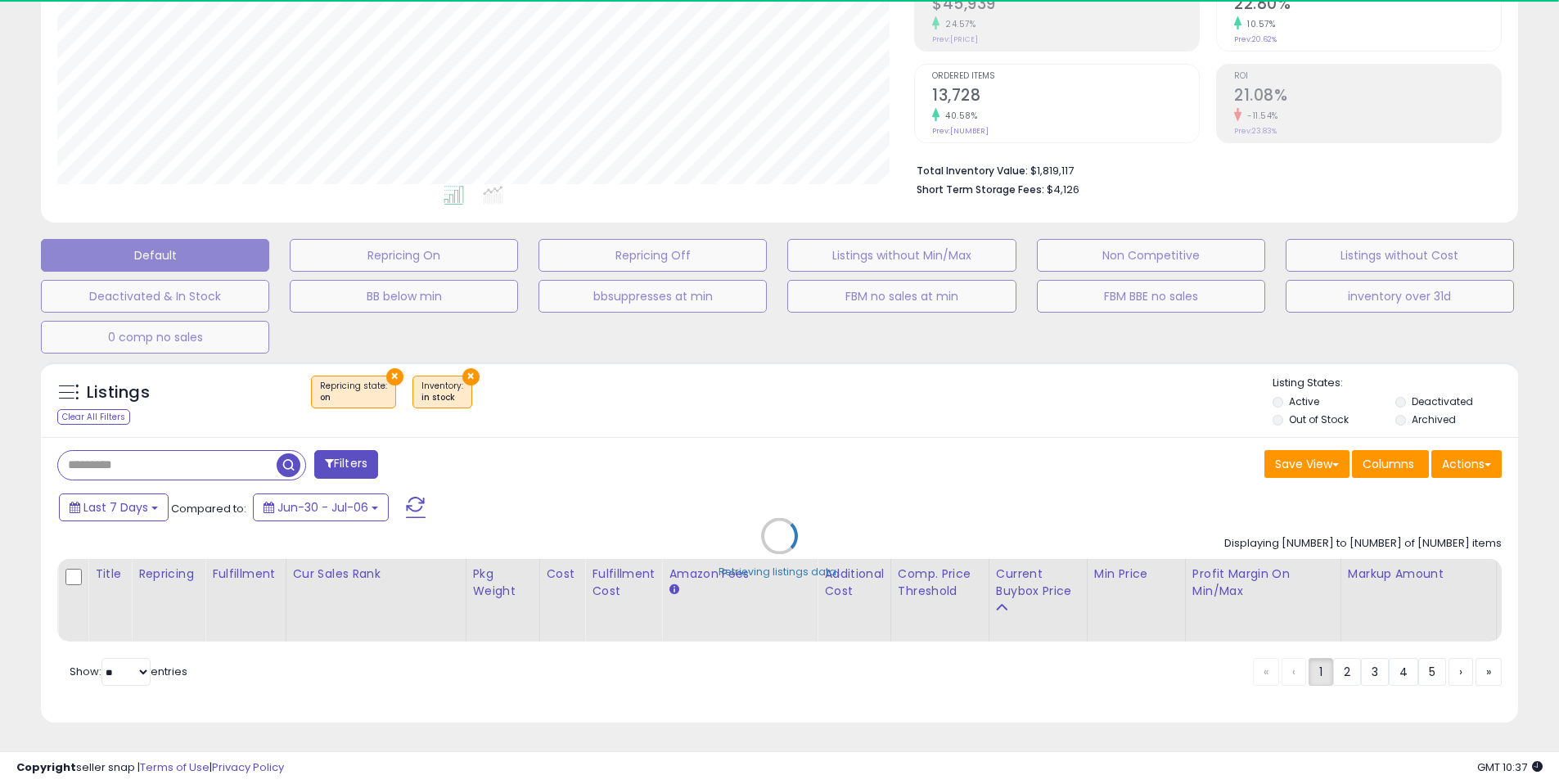 click on "Retrieving listings data.." at bounding box center (779, 548) 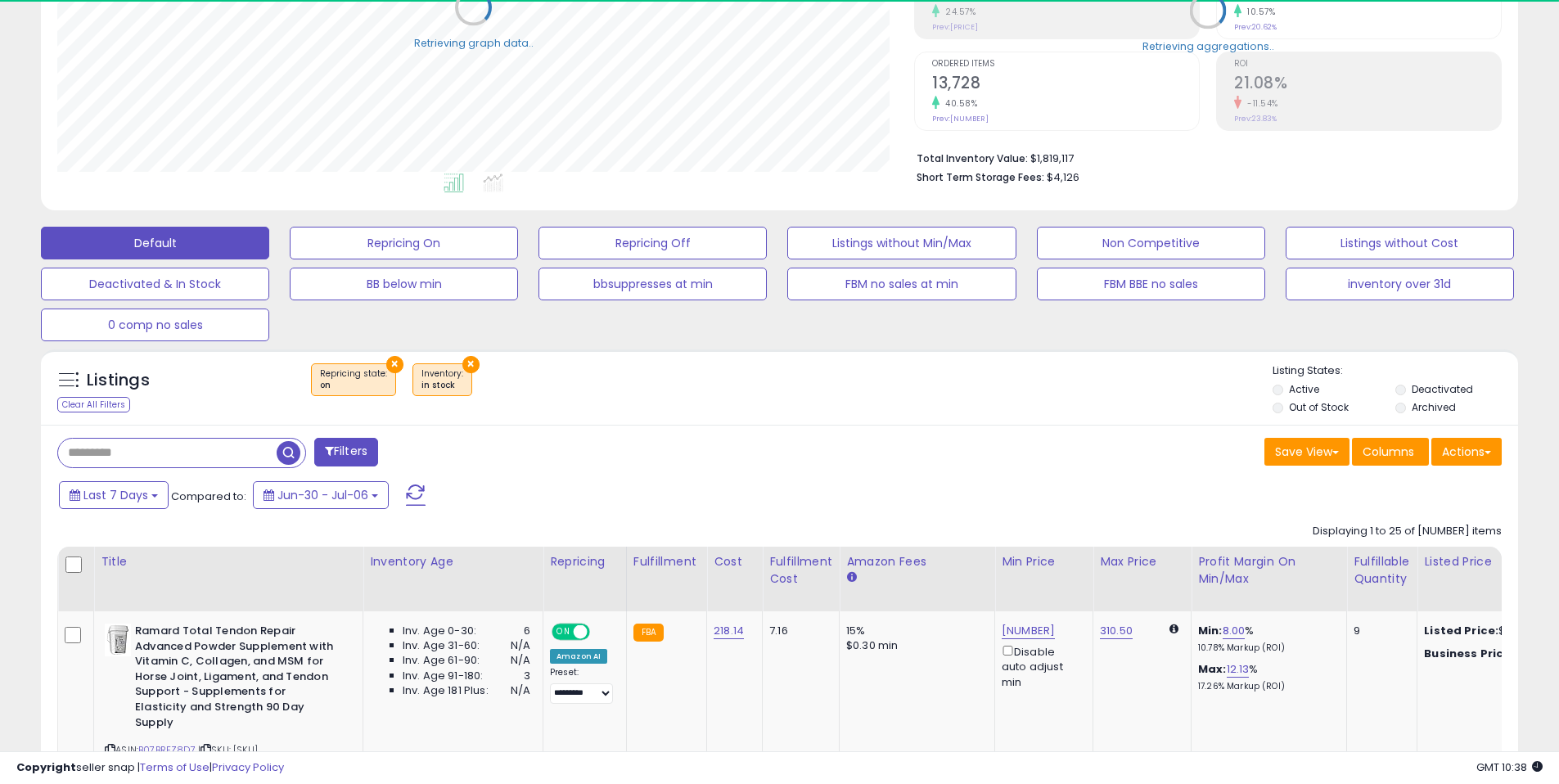 scroll, scrollTop: 818036, scrollLeft: 817516, axis: both 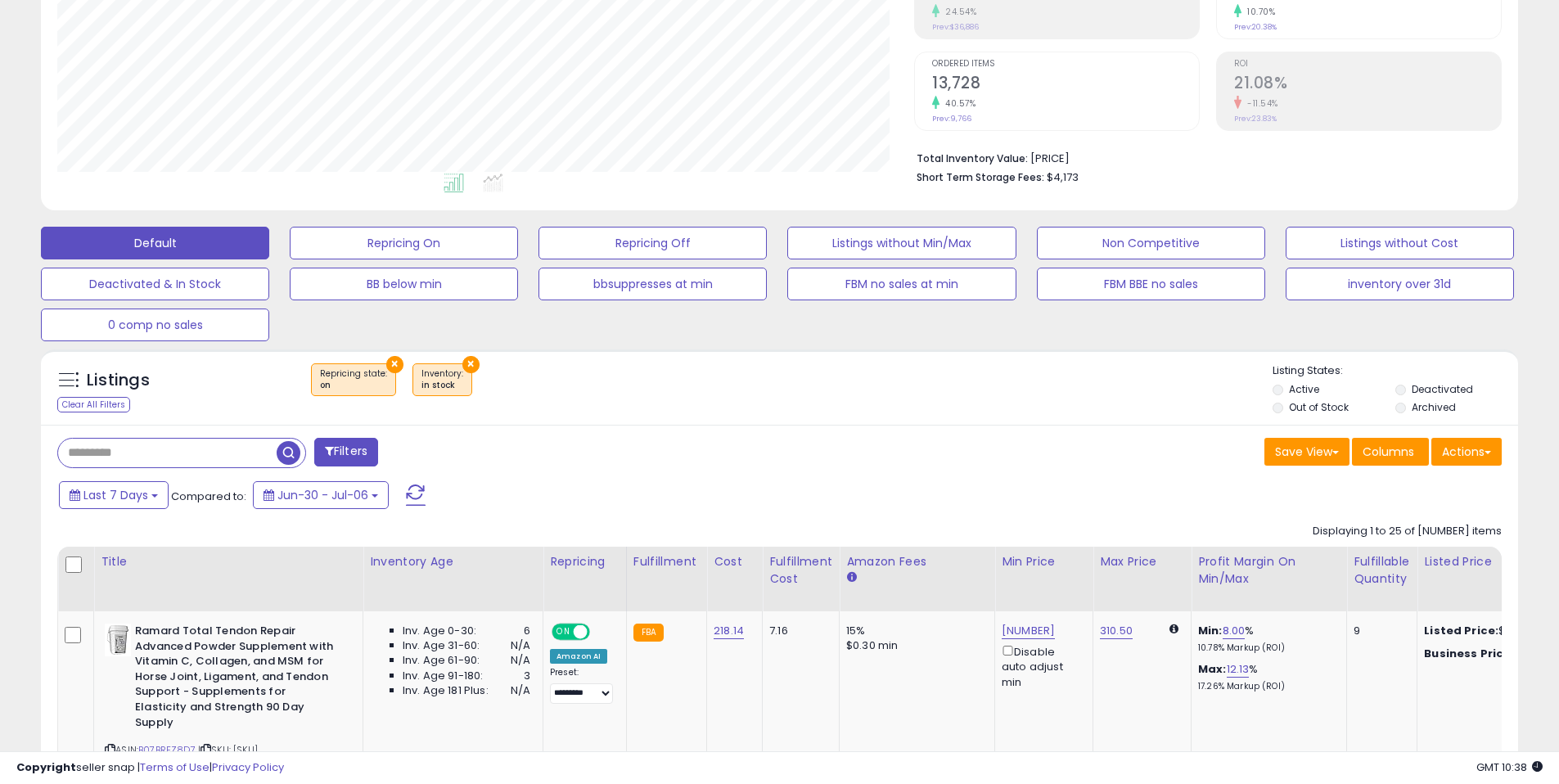 click on "×
Repricing state :
on
× Inventory in stock" at bounding box center (782, 386) 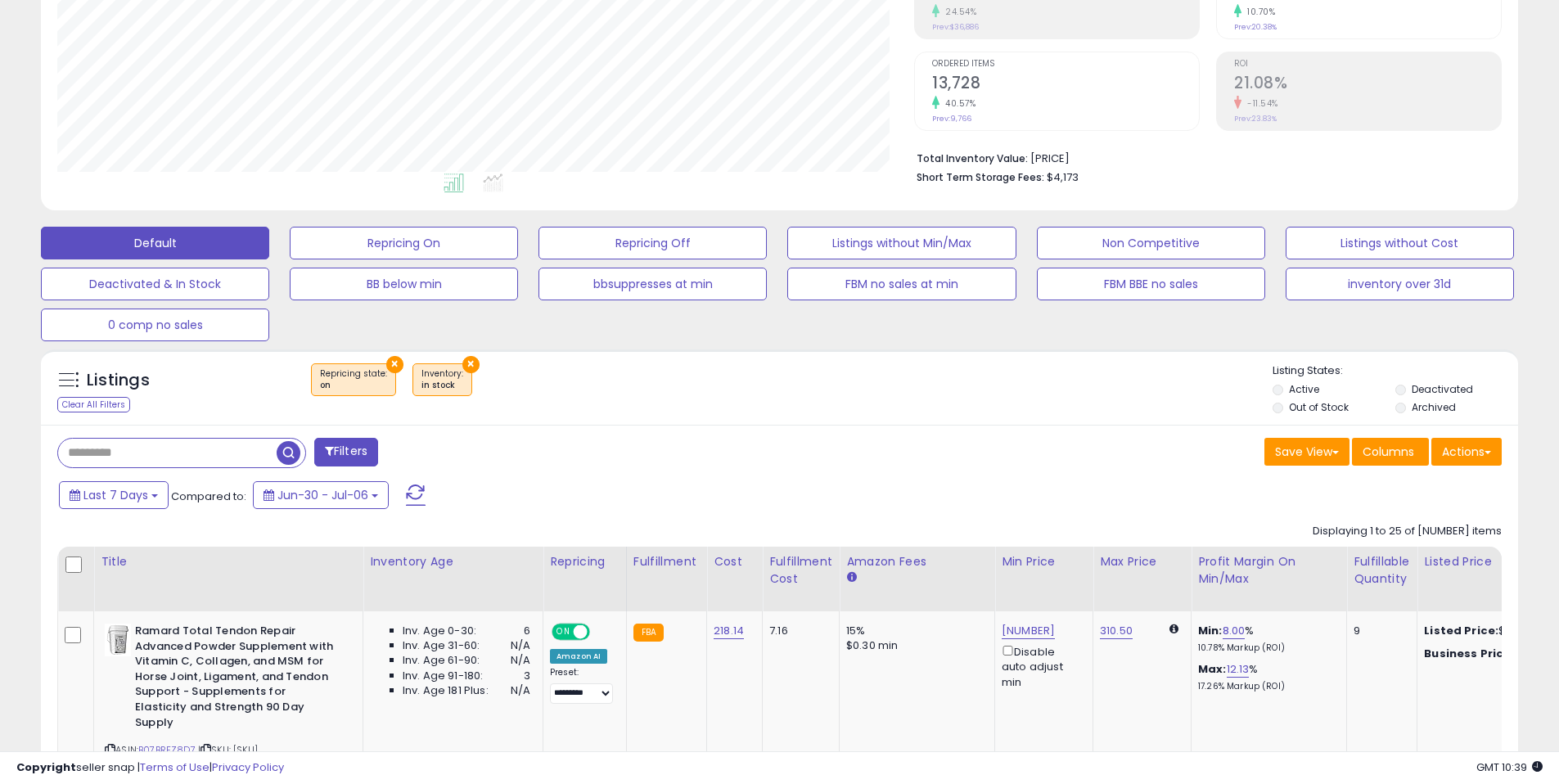 click on "×
Repricing state :
on
× Inventory in stock" at bounding box center [782, 386] 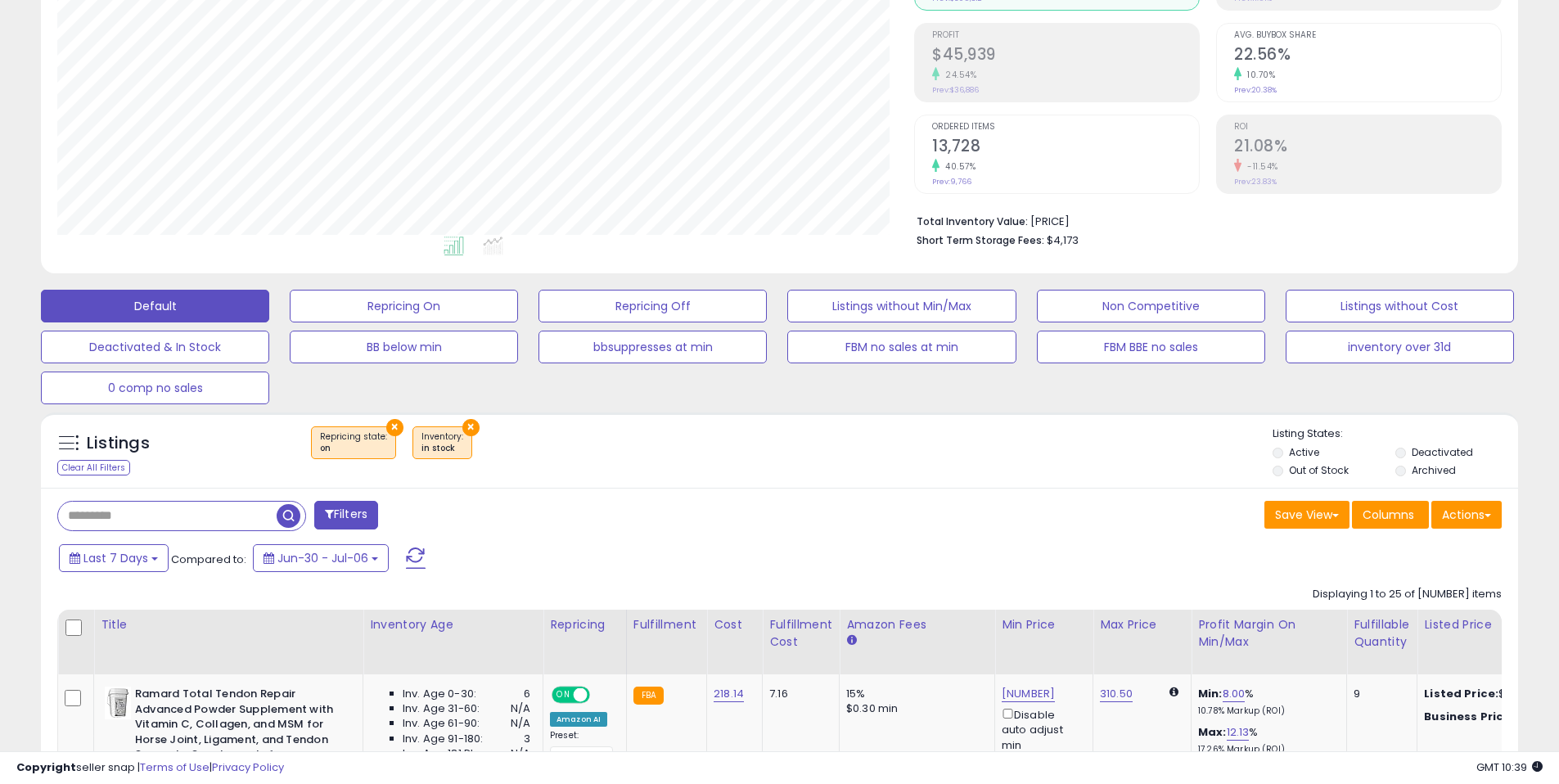 scroll, scrollTop: 221, scrollLeft: 0, axis: vertical 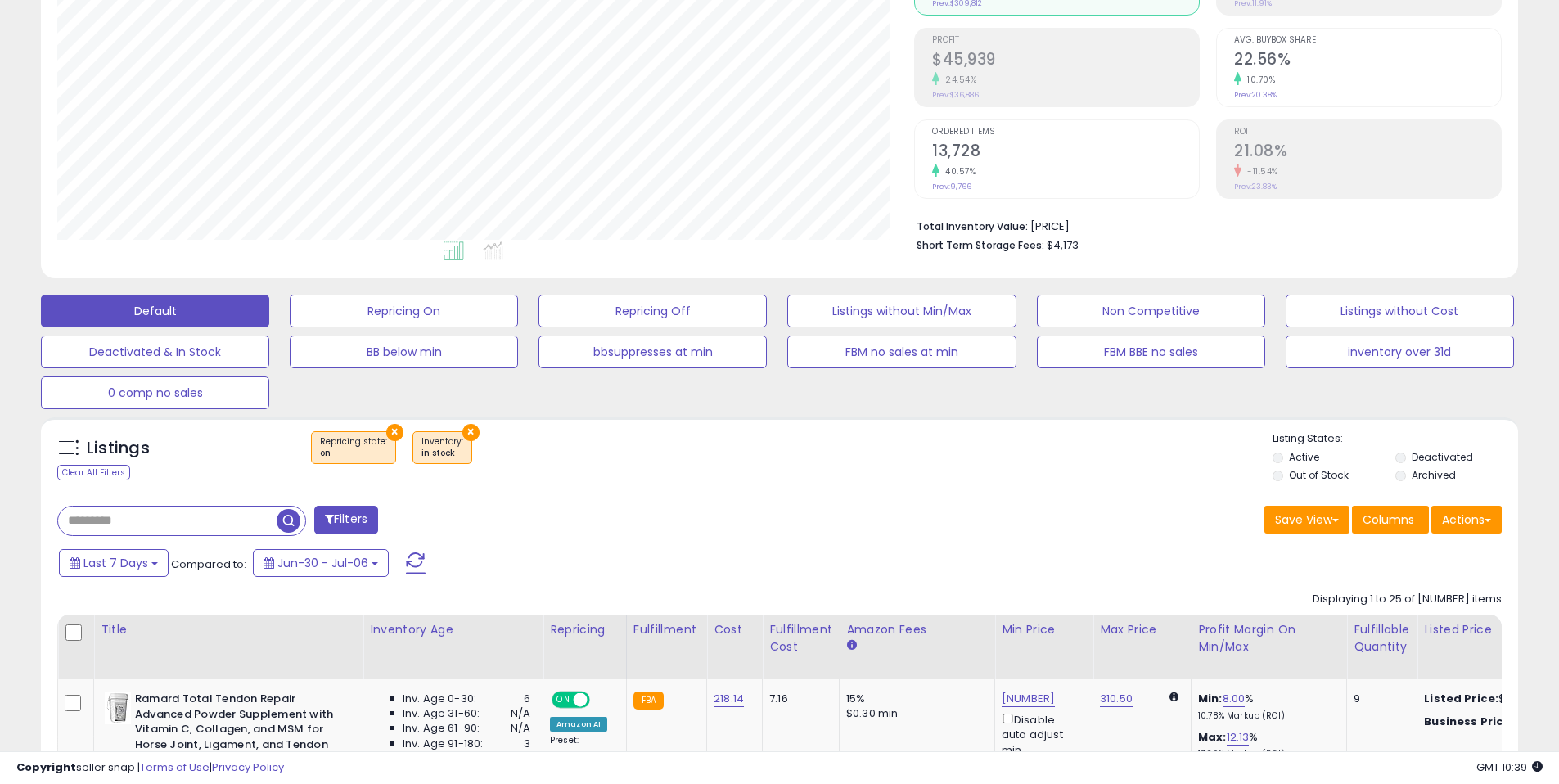click on "Save View
Save As New View
Columns
Actions
Import" at bounding box center [1147, 521] 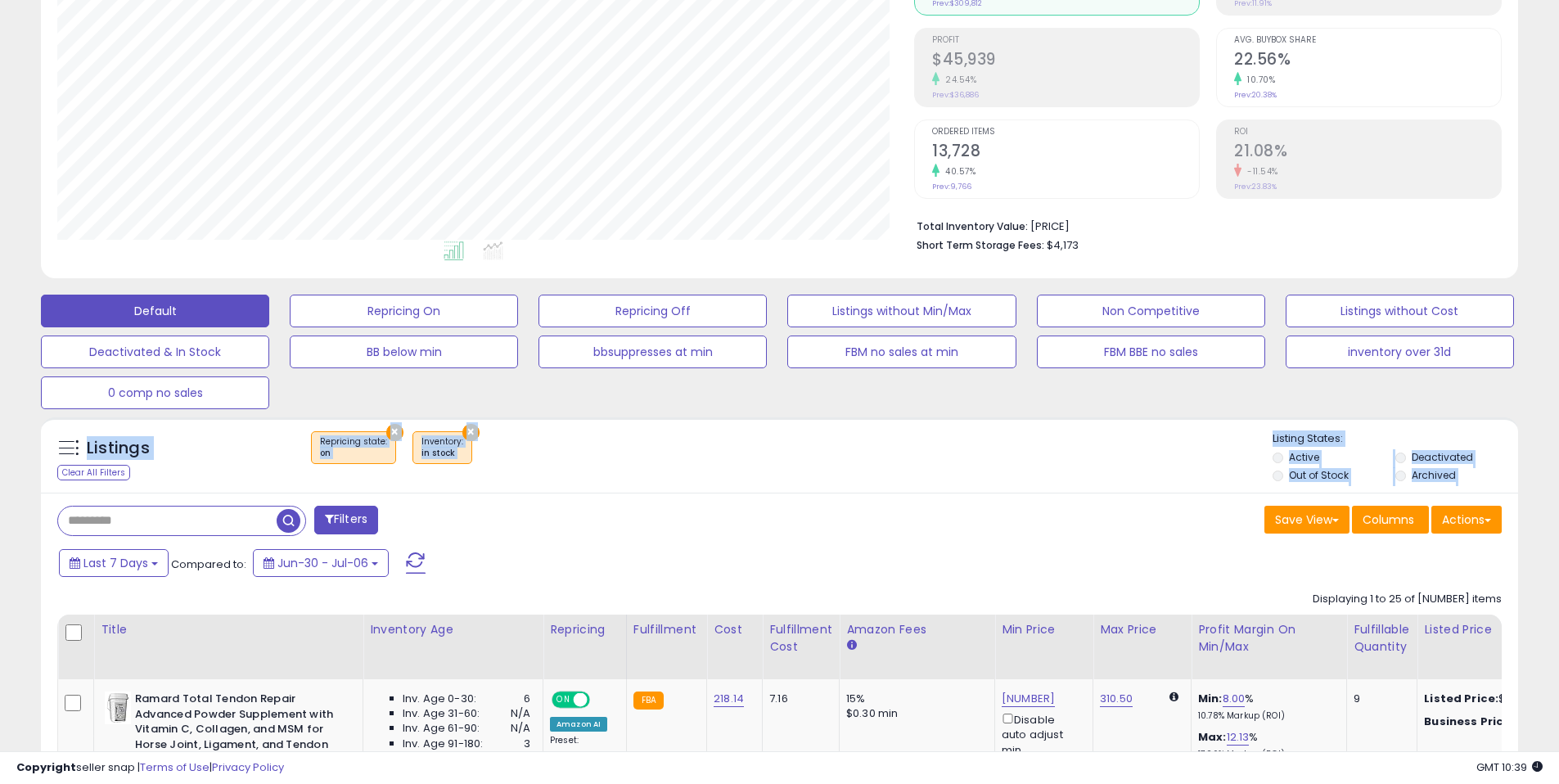 drag, startPoint x: 630, startPoint y: 399, endPoint x: 759, endPoint y: 525, distance: 180.32471 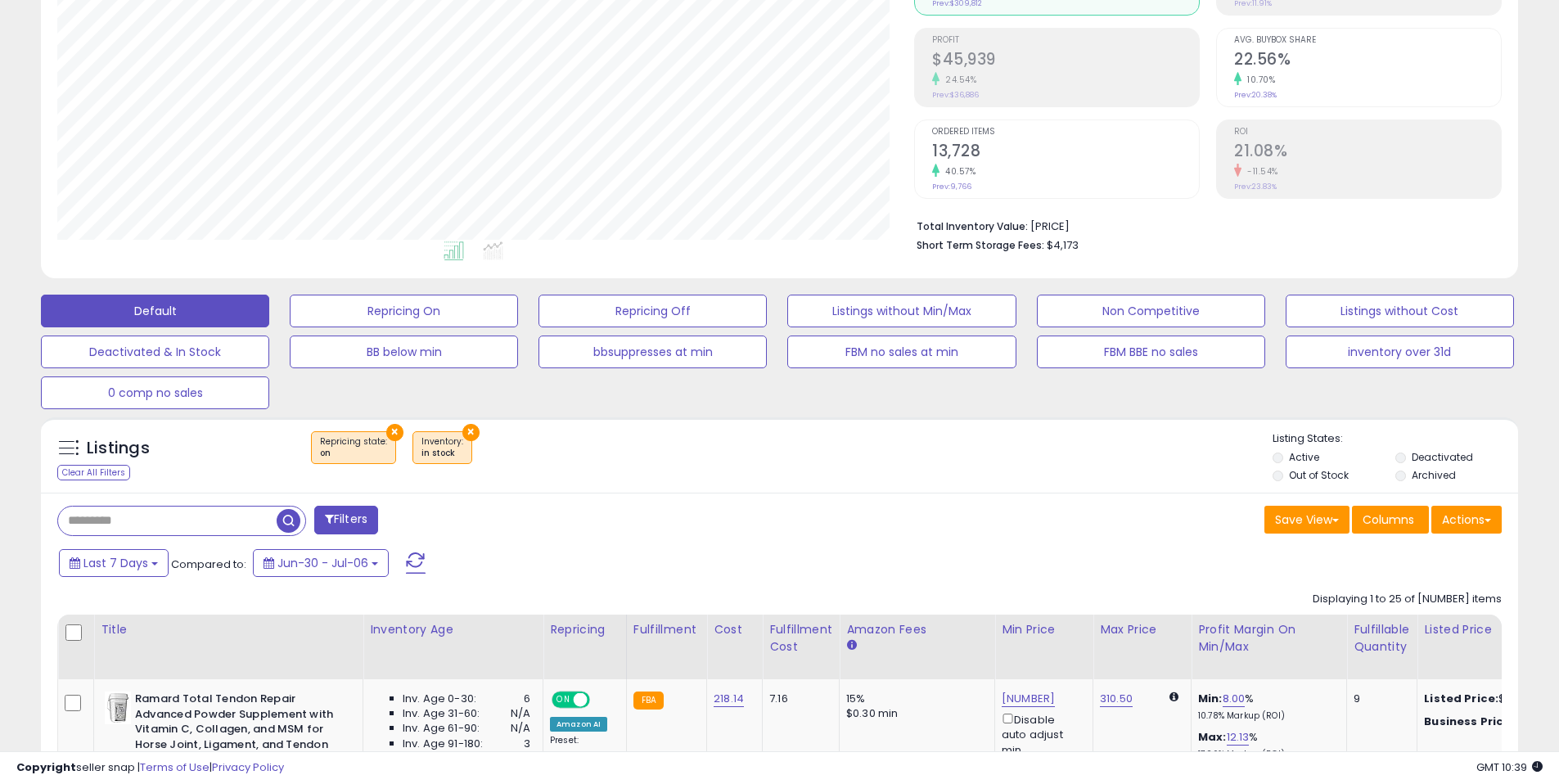 drag, startPoint x: 694, startPoint y: 542, endPoint x: 705, endPoint y: 481, distance: 61.98387 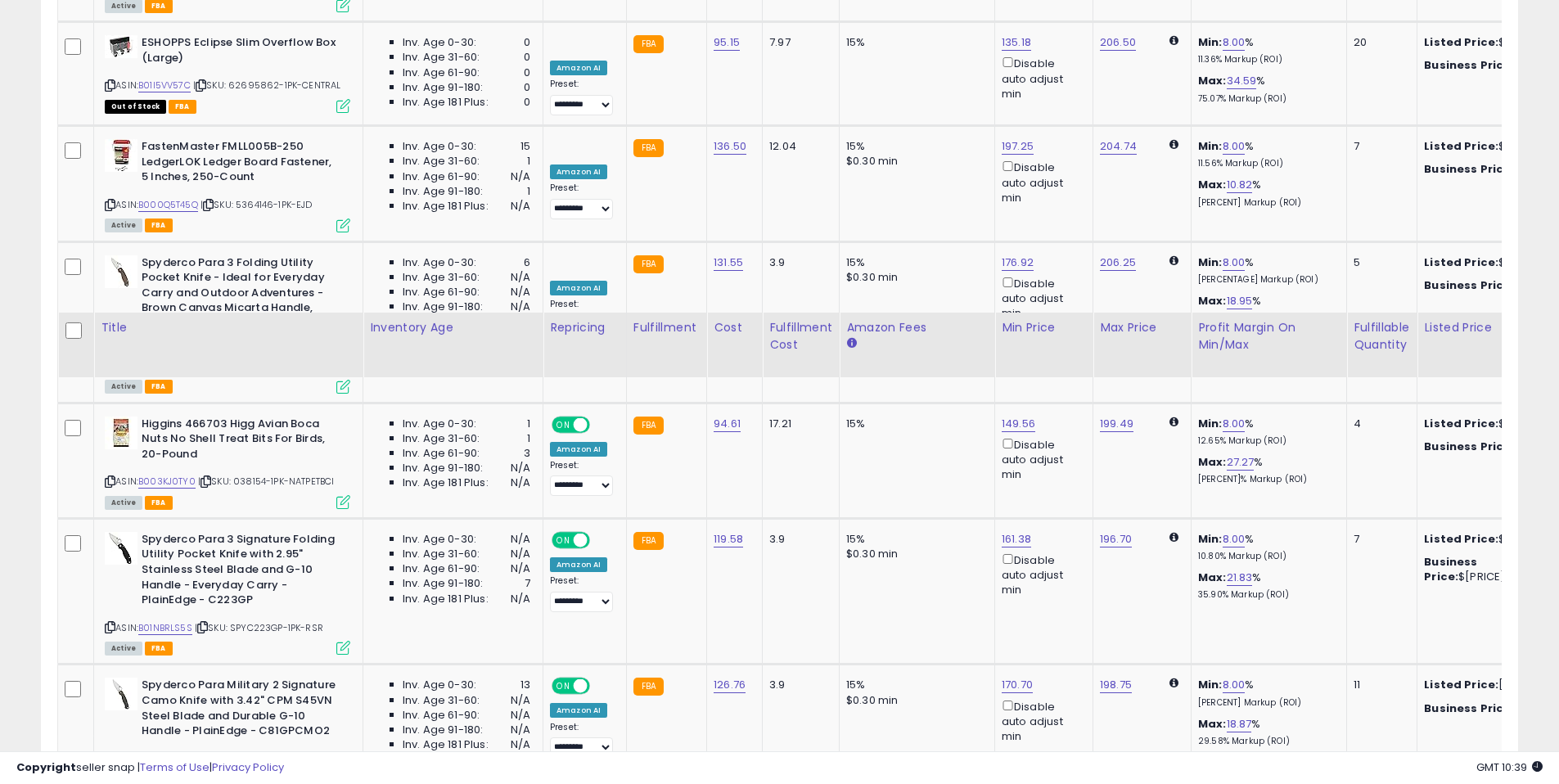scroll, scrollTop: 3411, scrollLeft: 0, axis: vertical 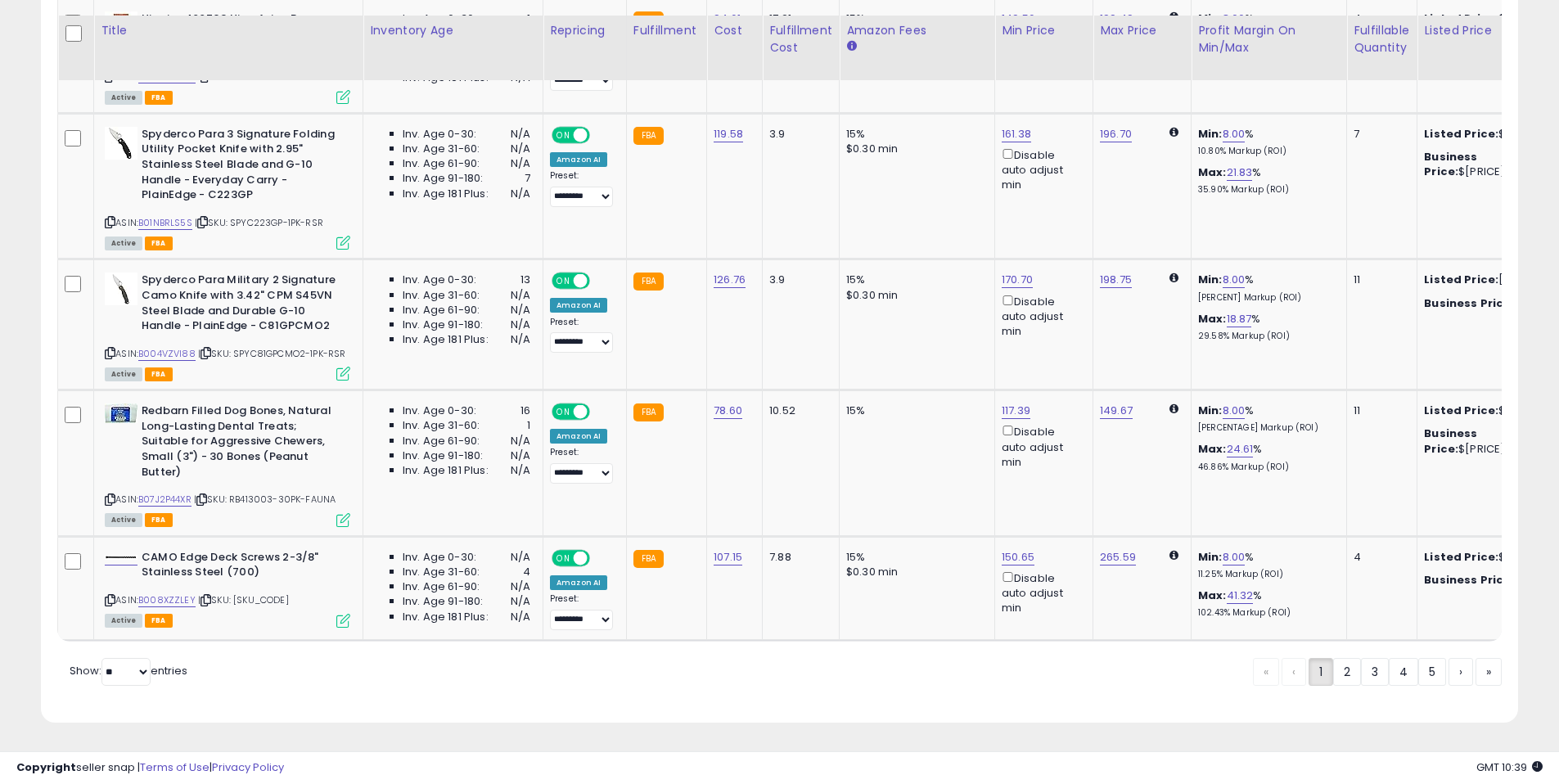 click on "**********" at bounding box center [779, -1291] 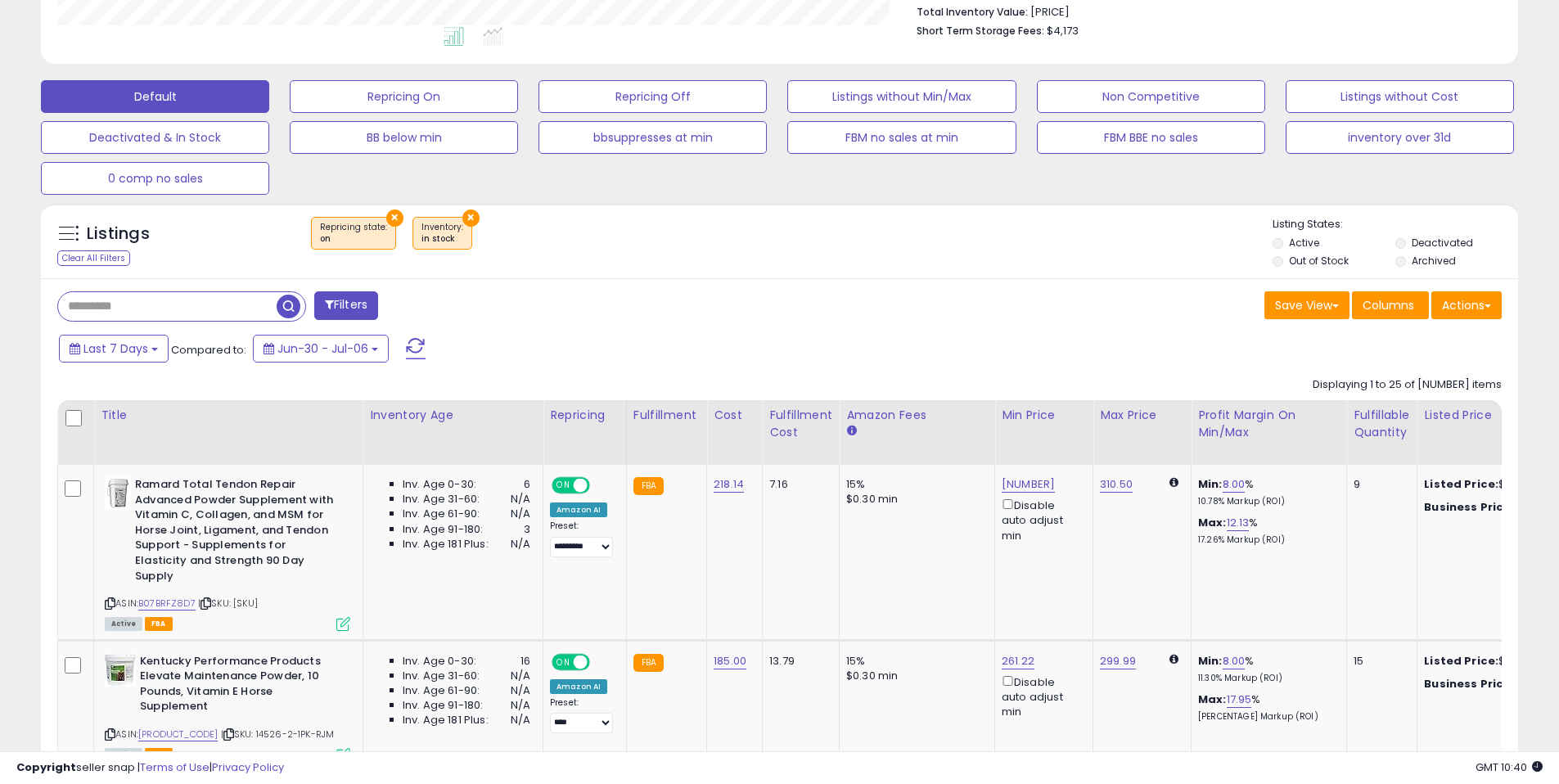 scroll, scrollTop: 300, scrollLeft: 0, axis: vertical 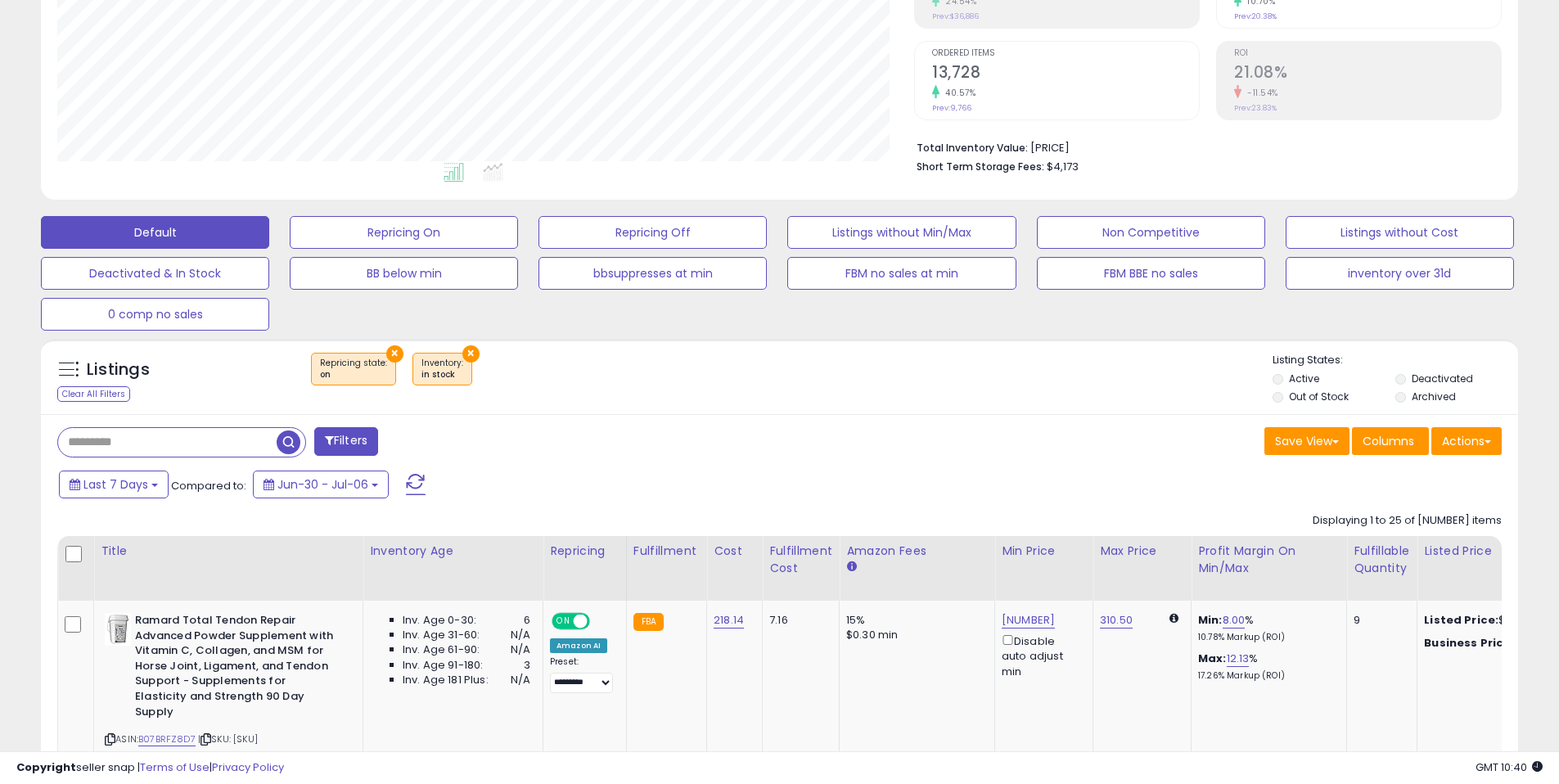 drag, startPoint x: 783, startPoint y: 392, endPoint x: 846, endPoint y: 408, distance: 65 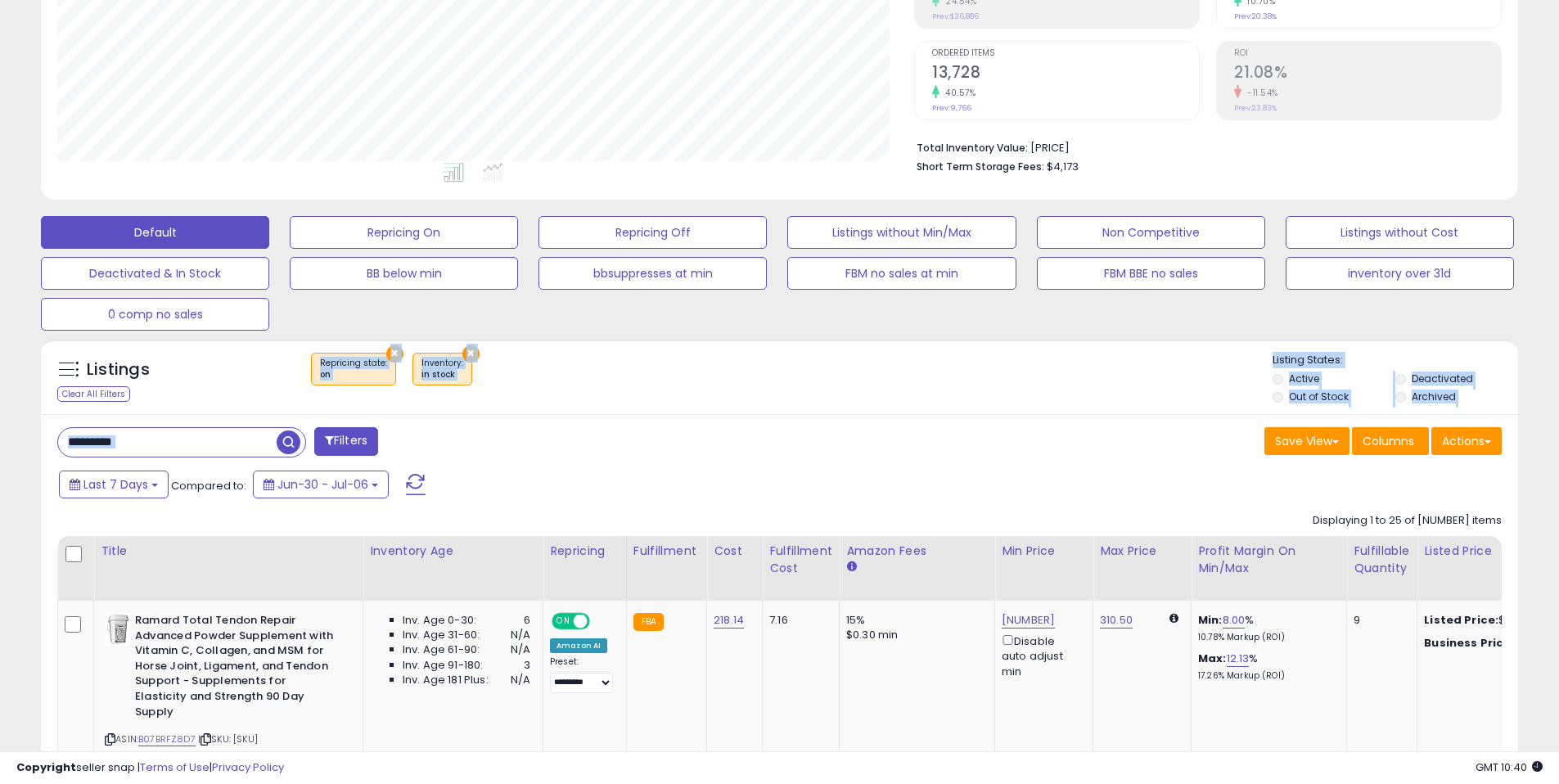 click on "Listings
Clear All Filters
×
Repricing state :
on
× Inventory in stock" at bounding box center (779, 2079) 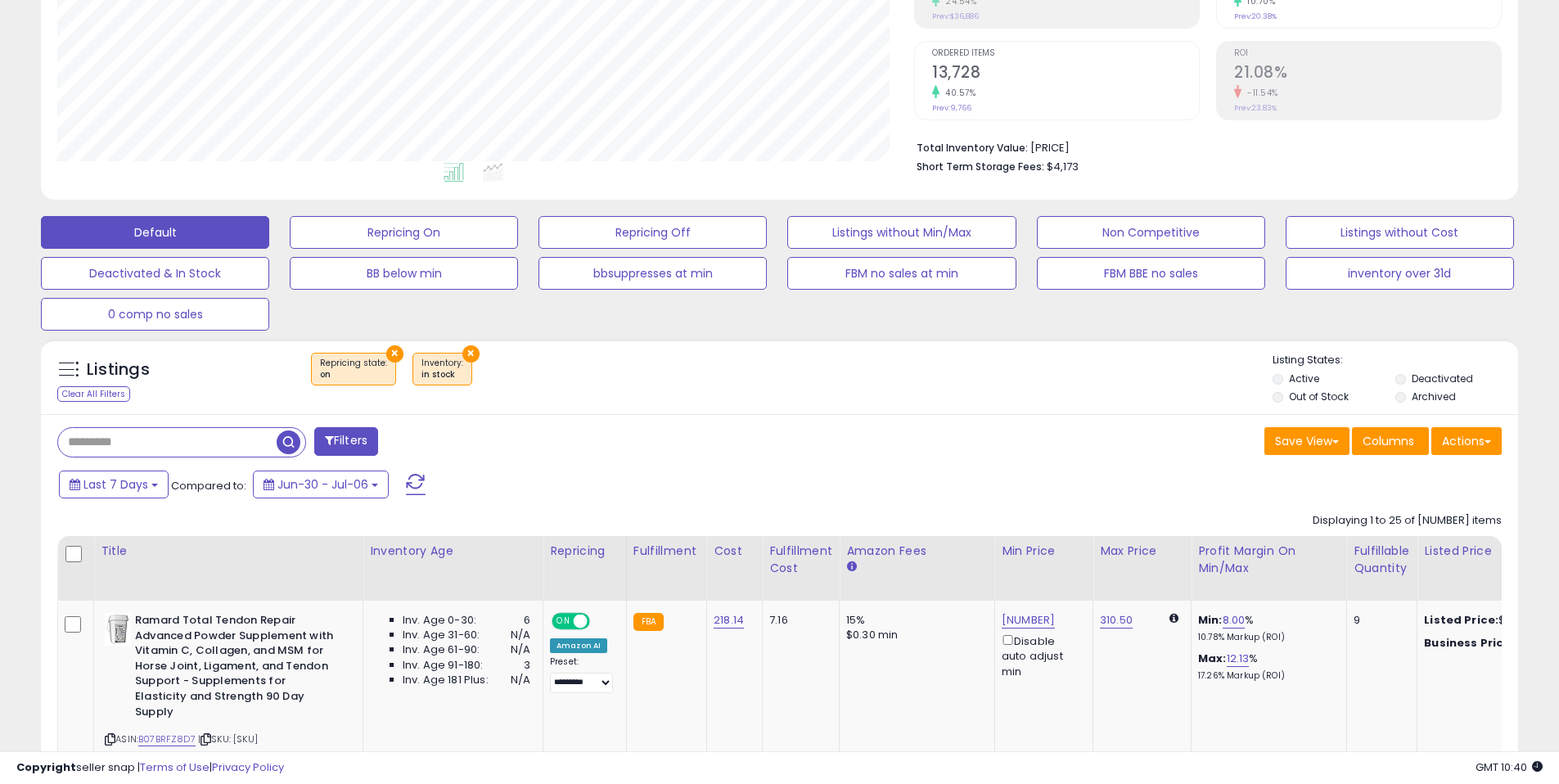 click on "×
Repricing state :
on
× Inventory in stock" at bounding box center [782, 376] 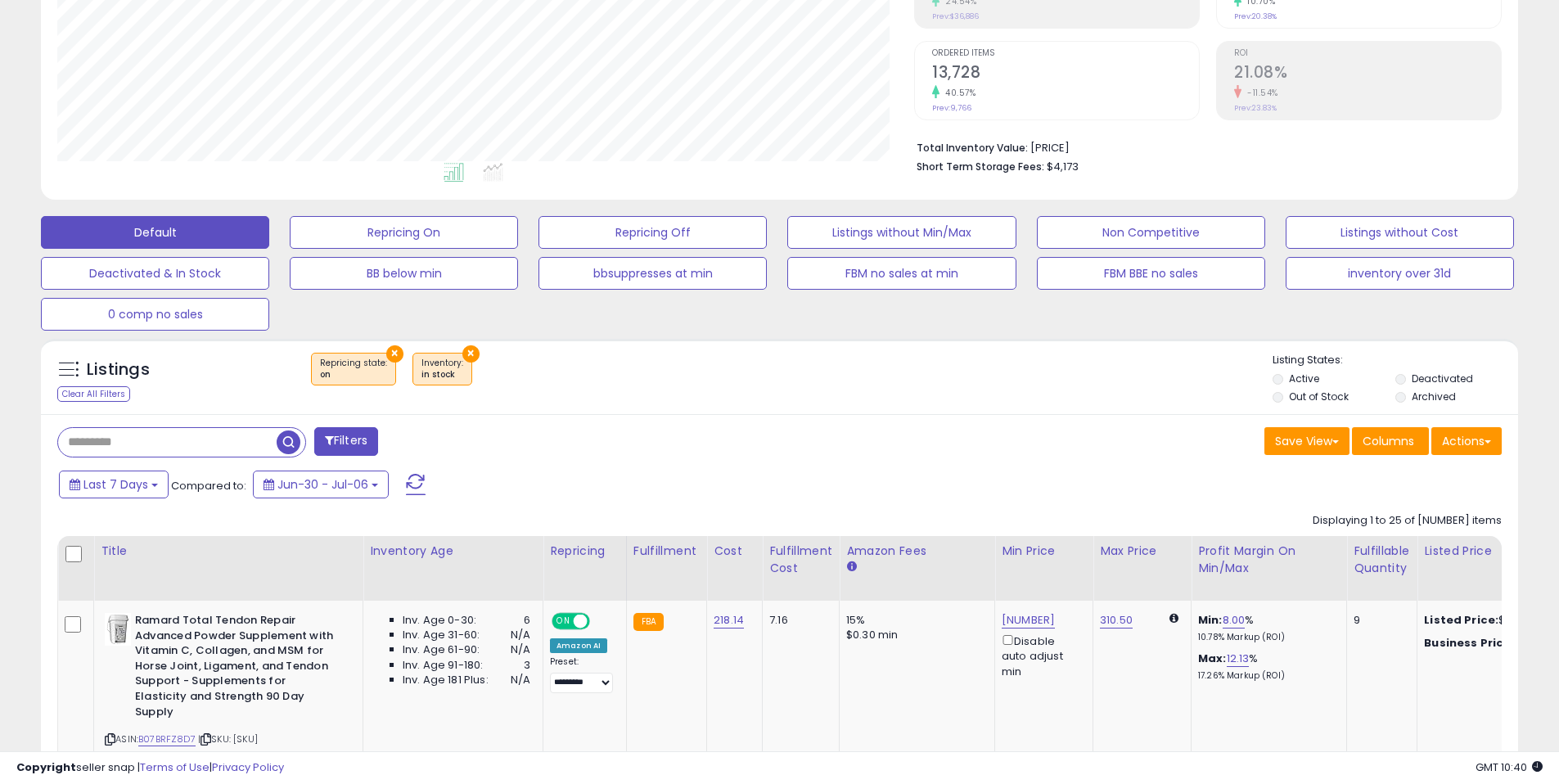 click on "Last 7 Days
Compared to:
Jun-30 - Jul-06" at bounding box center [597, 486] 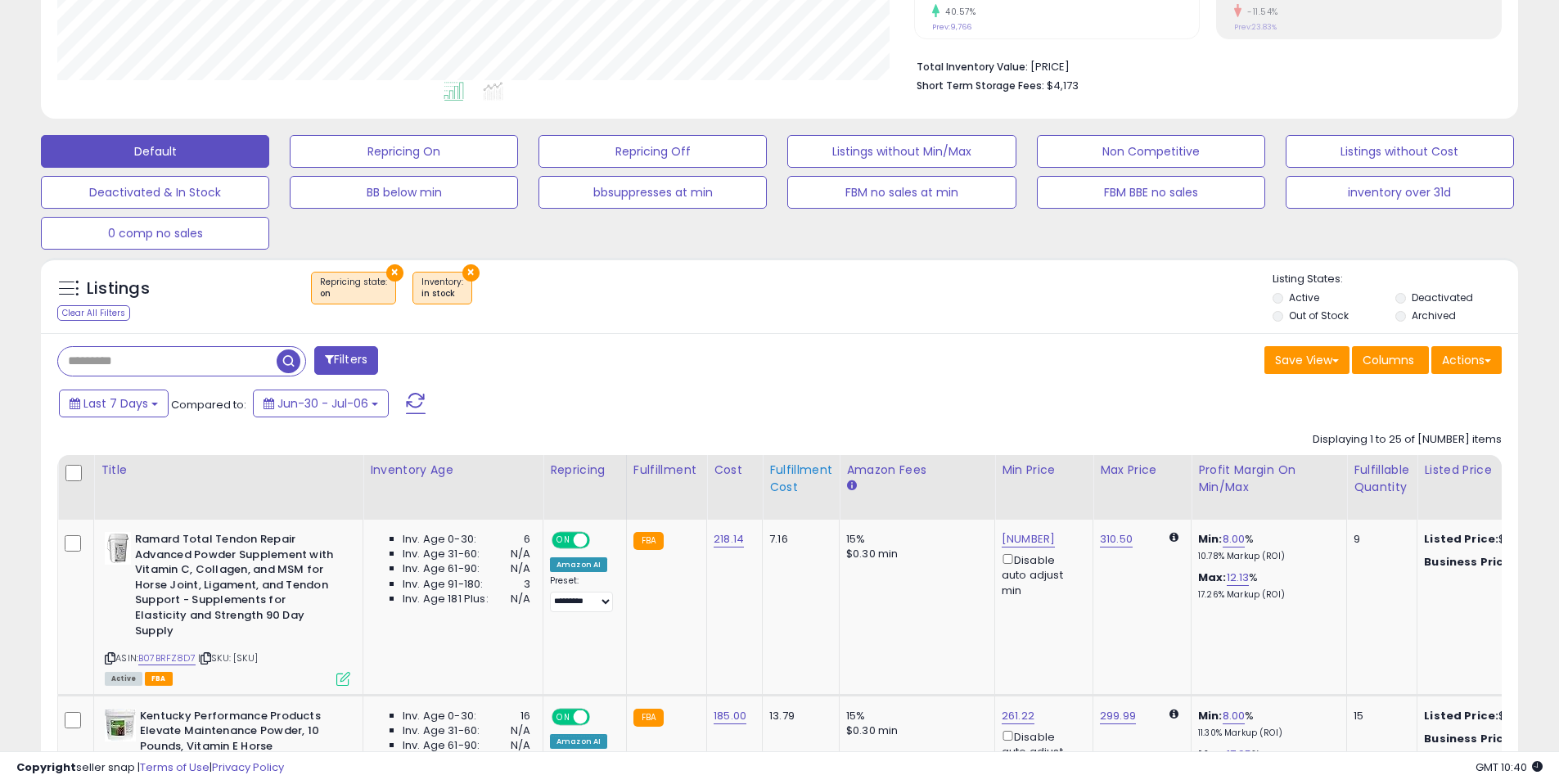 scroll, scrollTop: 358, scrollLeft: 0, axis: vertical 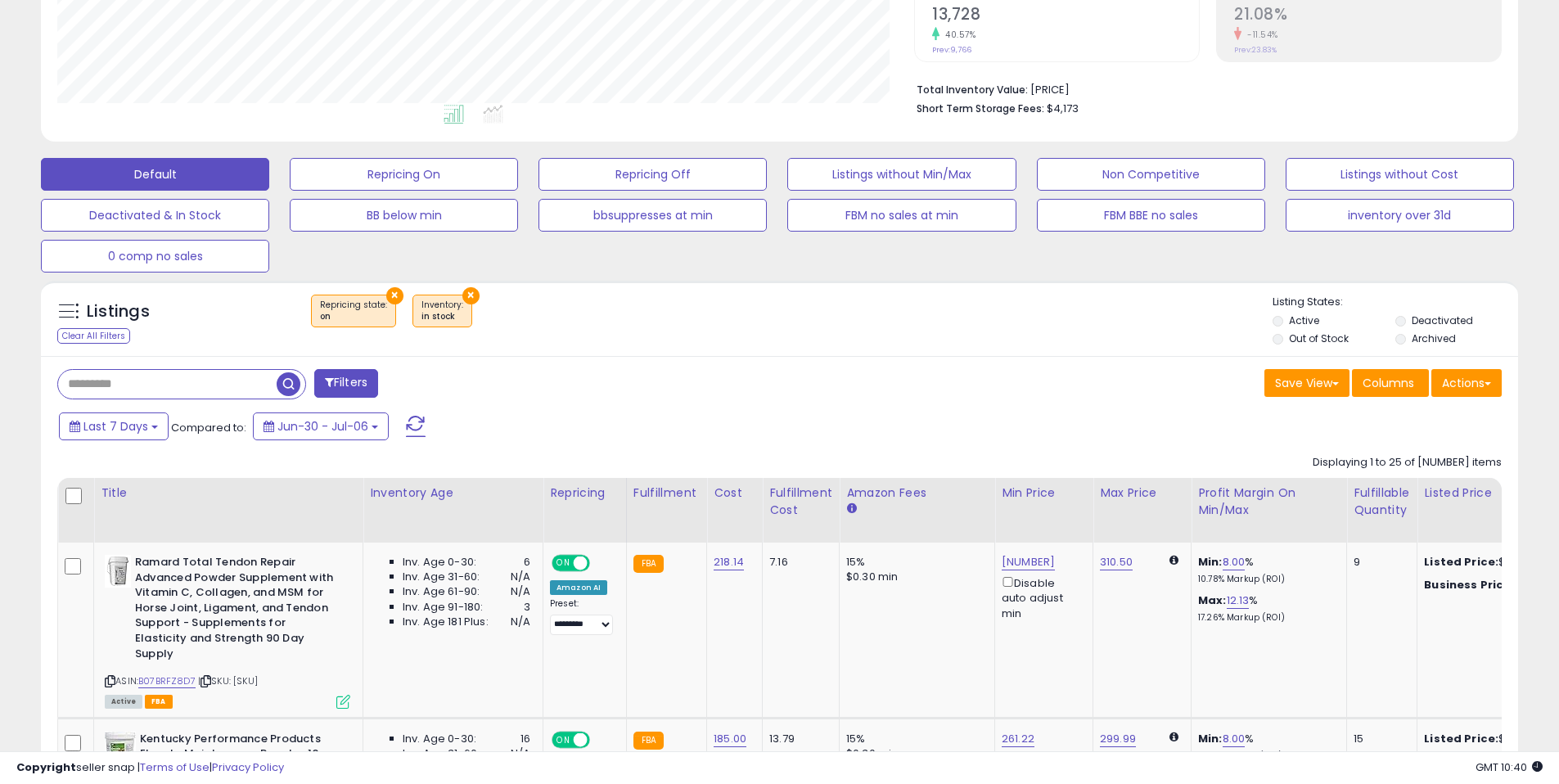 click on "Filters" at bounding box center (412, 385) 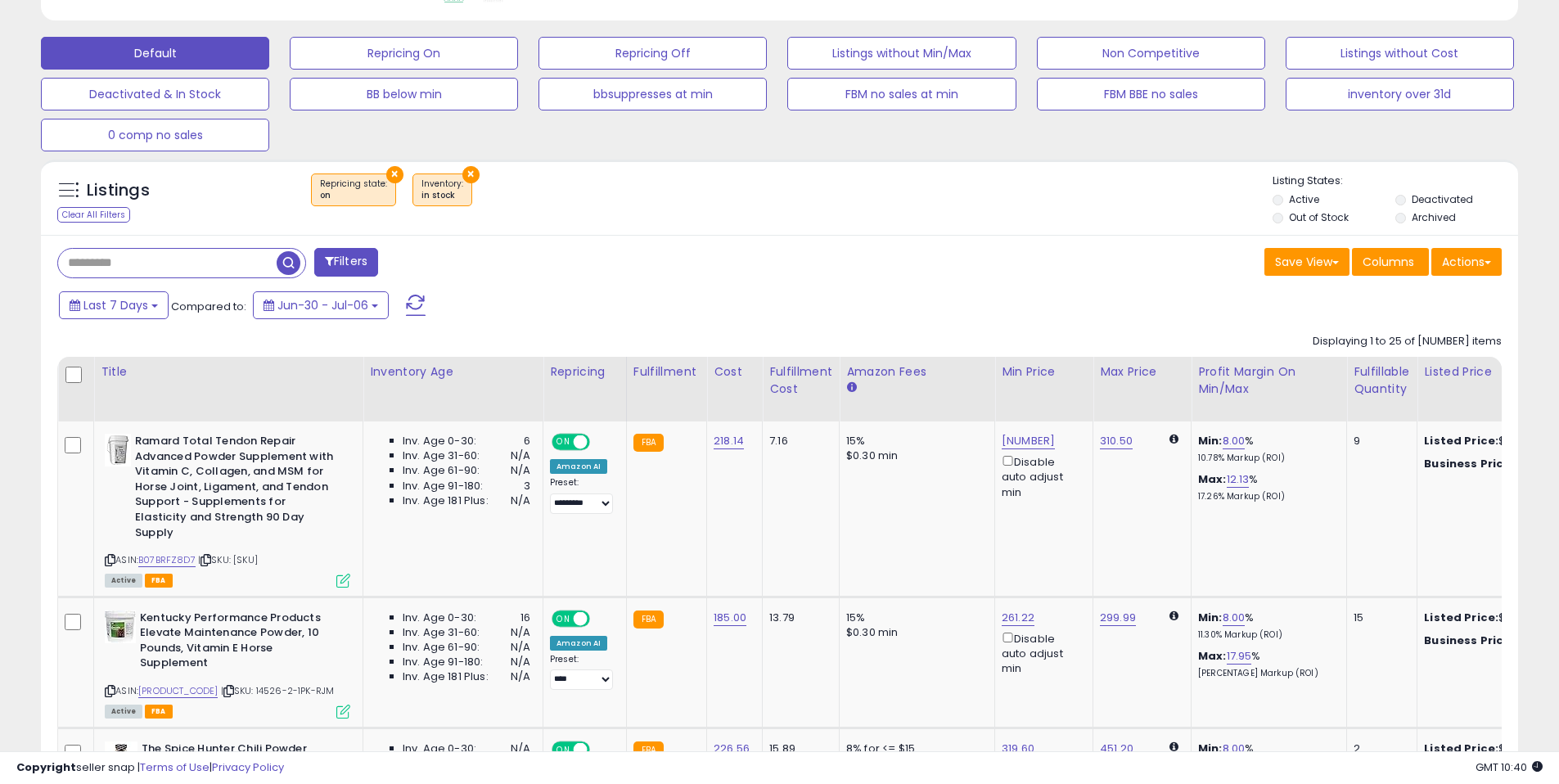 scroll, scrollTop: 490, scrollLeft: 0, axis: vertical 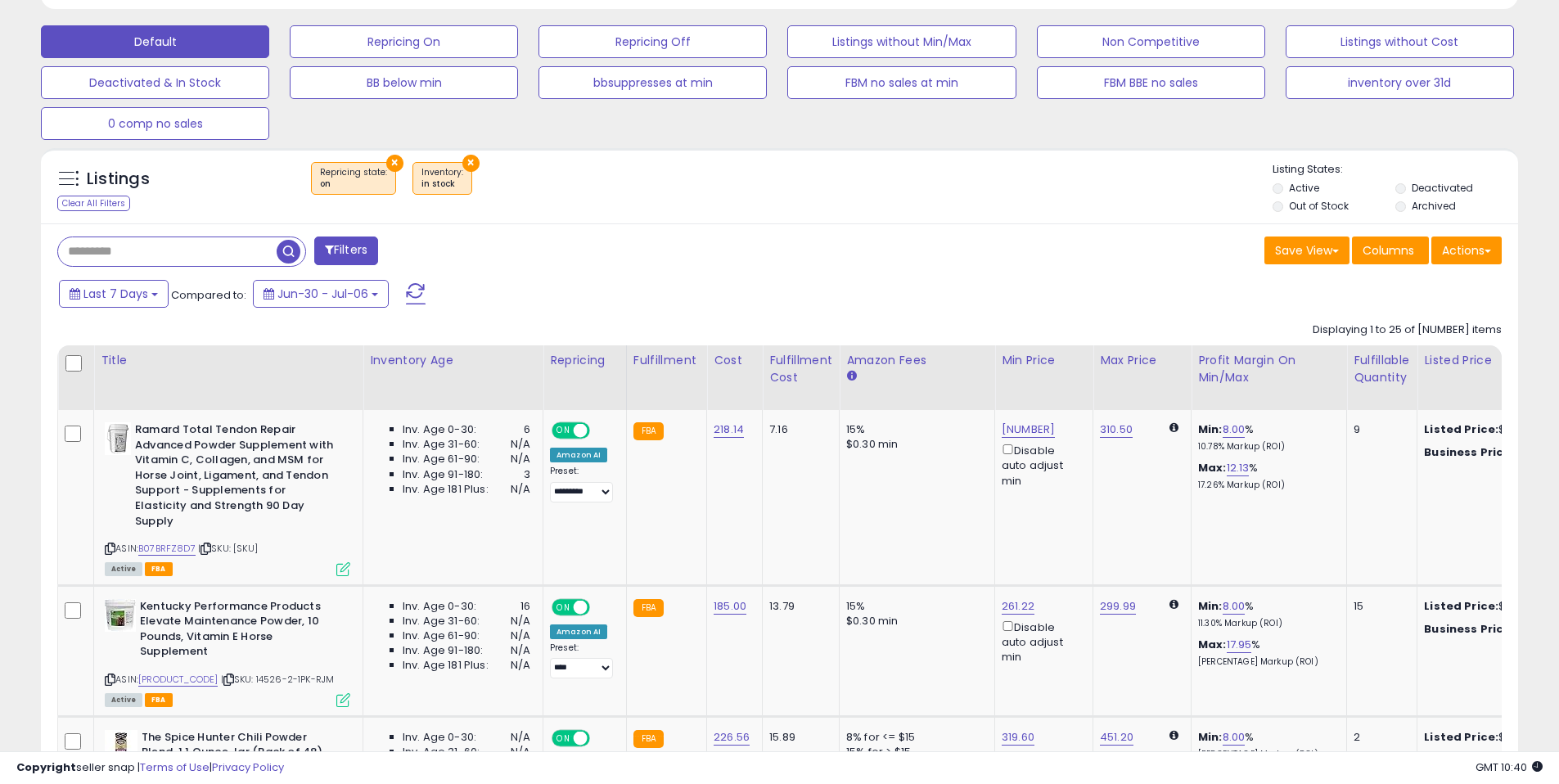drag, startPoint x: 831, startPoint y: 286, endPoint x: 857, endPoint y: 225, distance: 66.3099 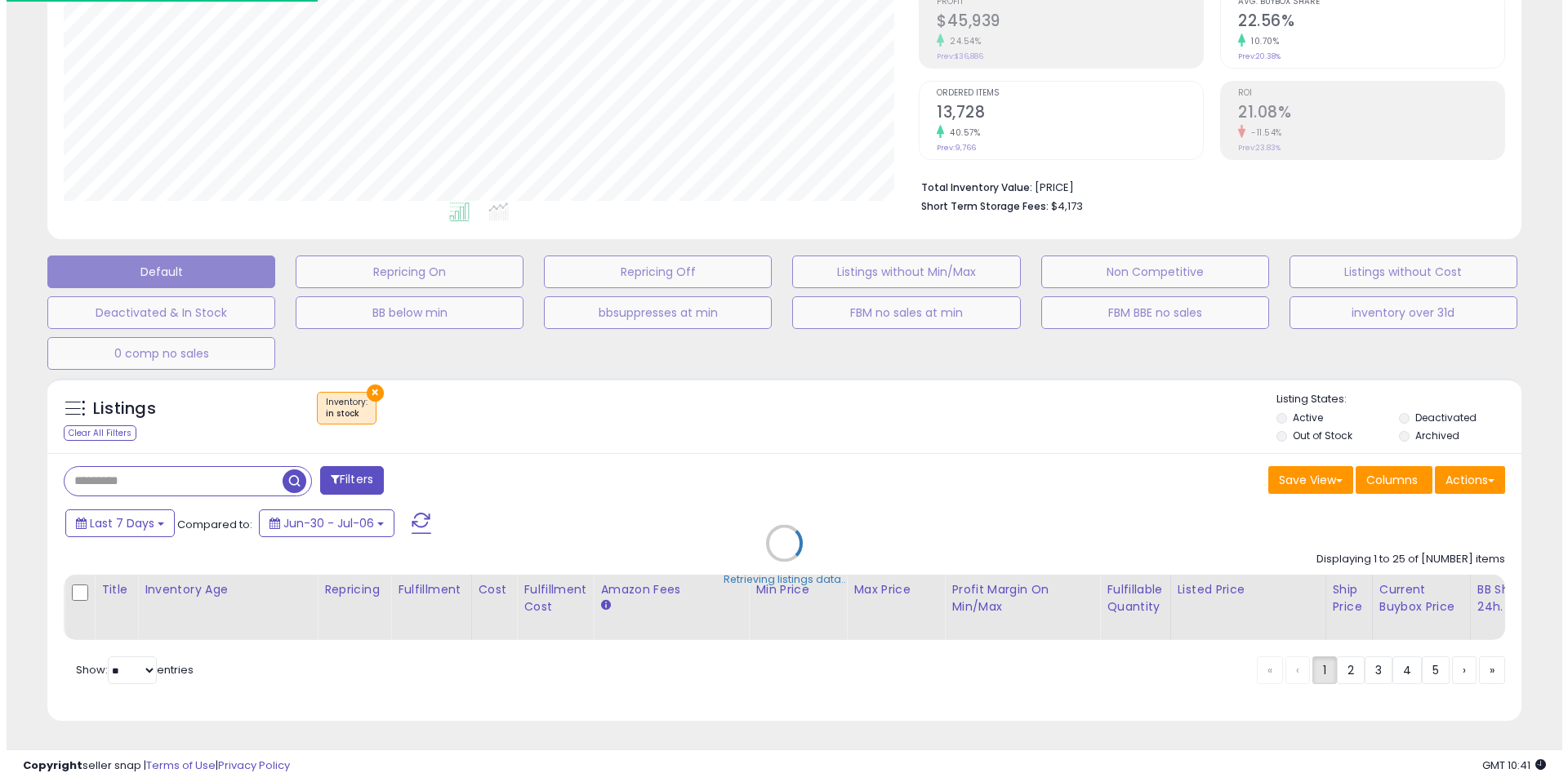 scroll, scrollTop: 271, scrollLeft: 0, axis: vertical 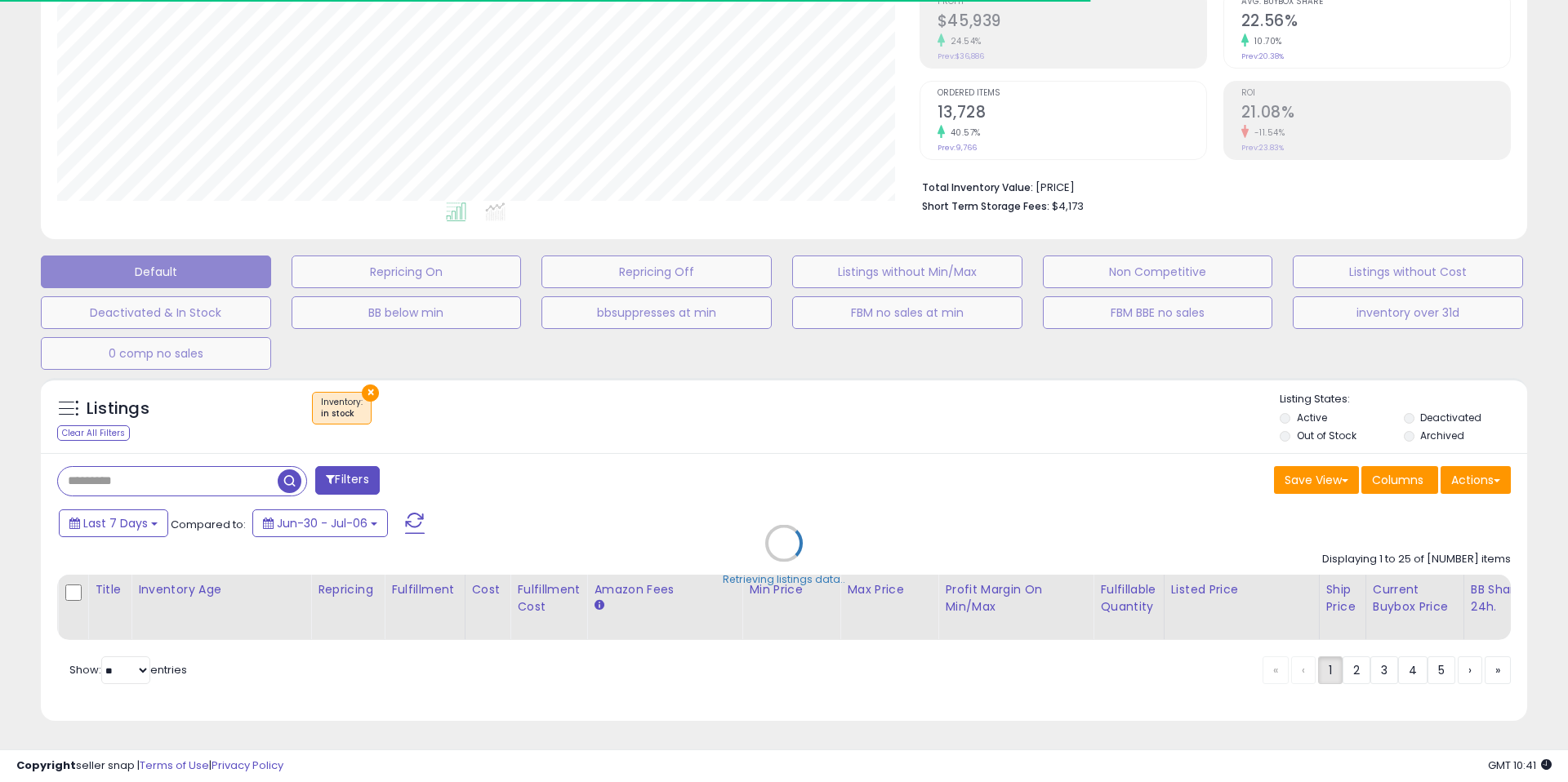 click on "Retrieving listings data.." at bounding box center (784, 555) 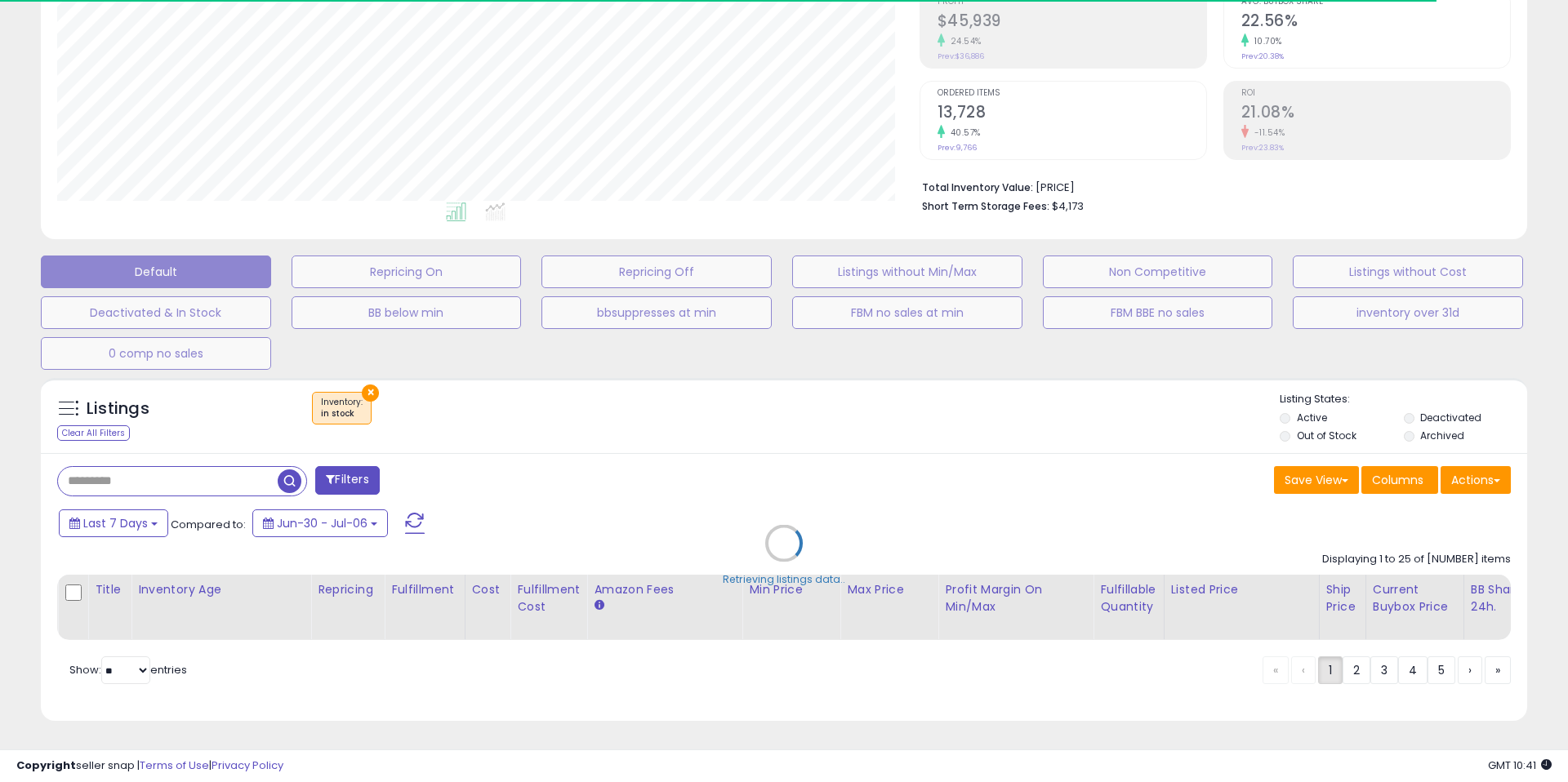 select on "*" 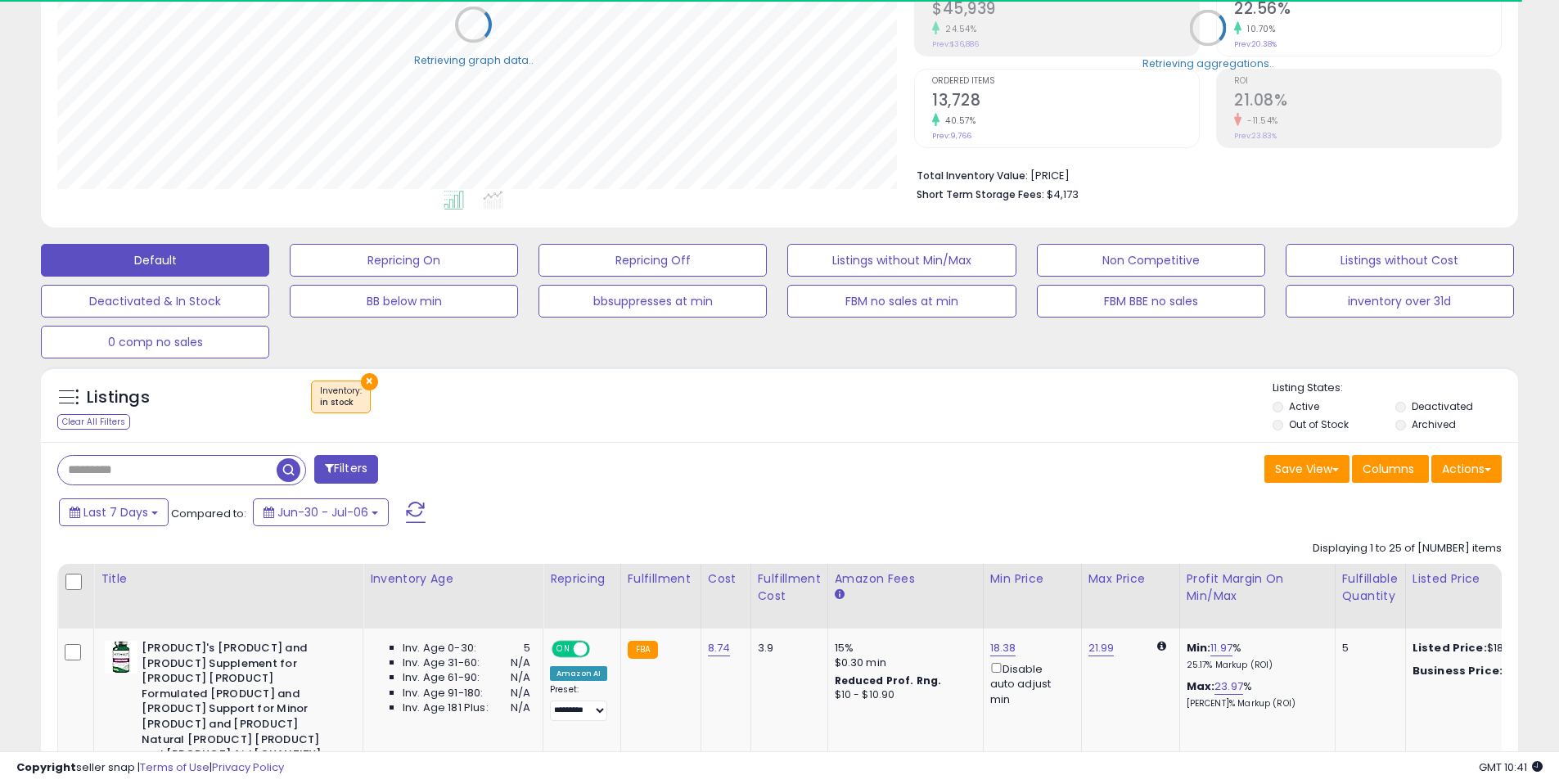 scroll, scrollTop: 336, scrollLeft: 857, axis: both 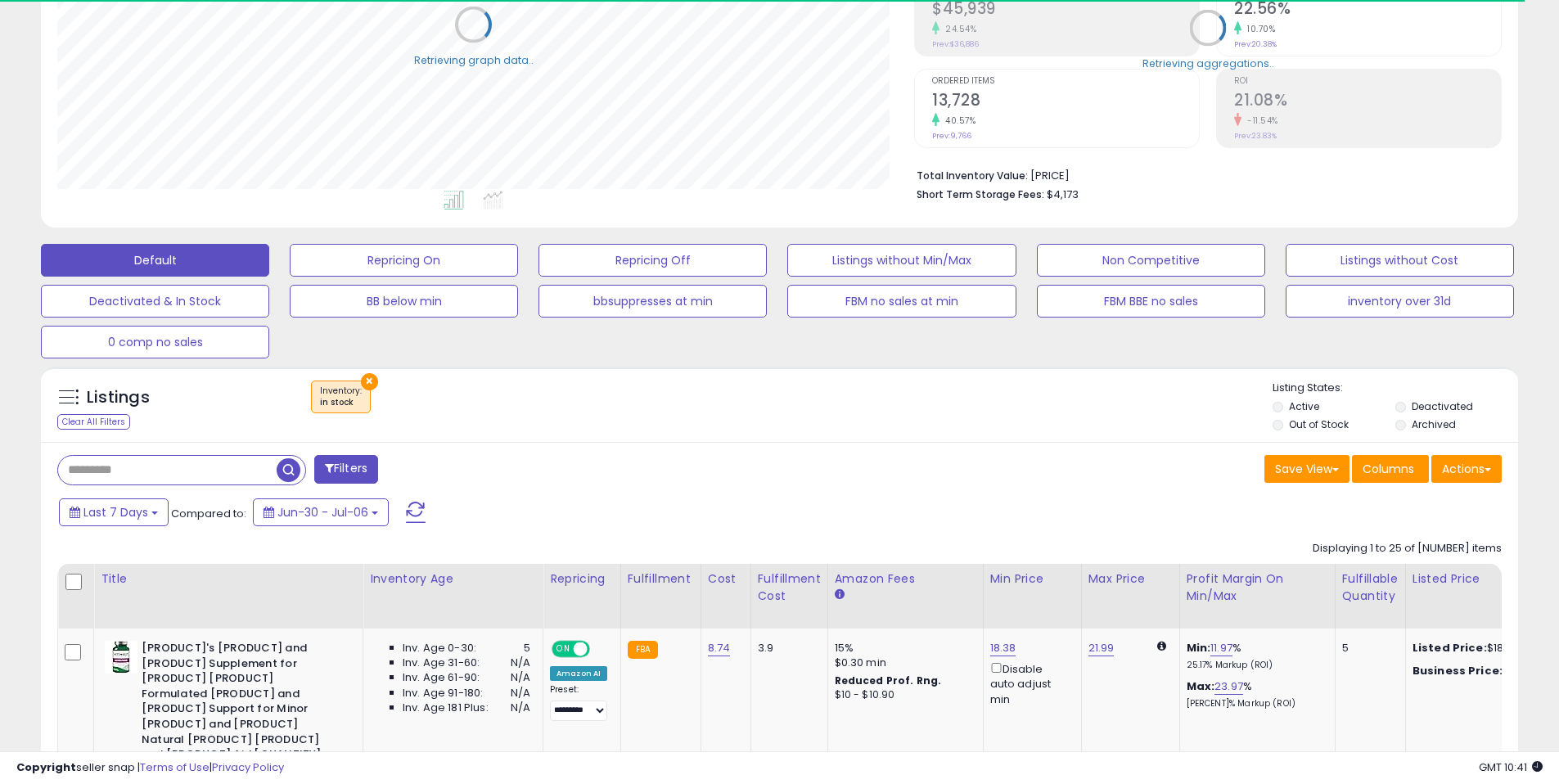 click on "Listings
Clear All Filters
× Inventory in stock" at bounding box center (779, 404) 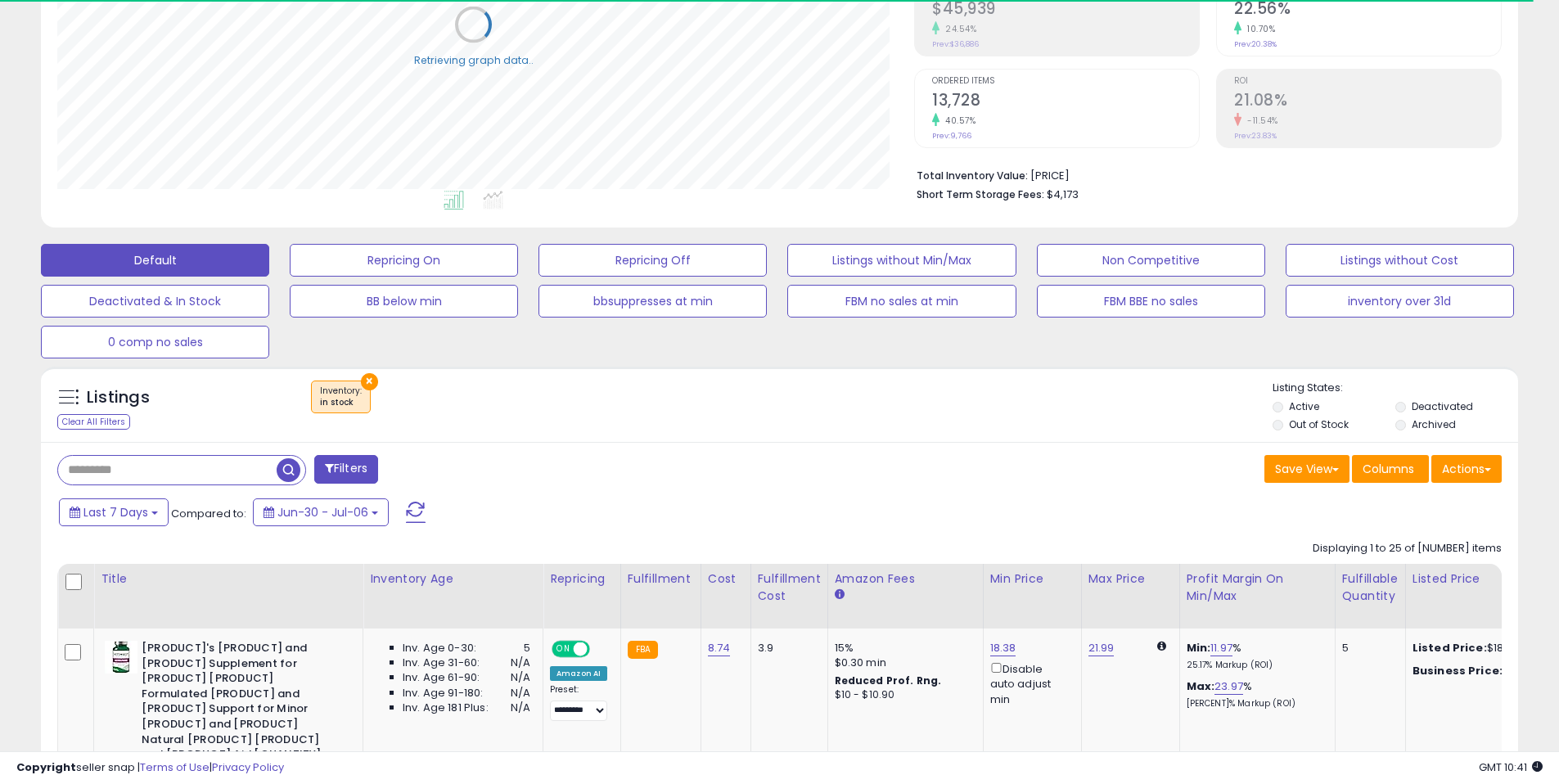 click on "Filters" at bounding box center [346, 469] 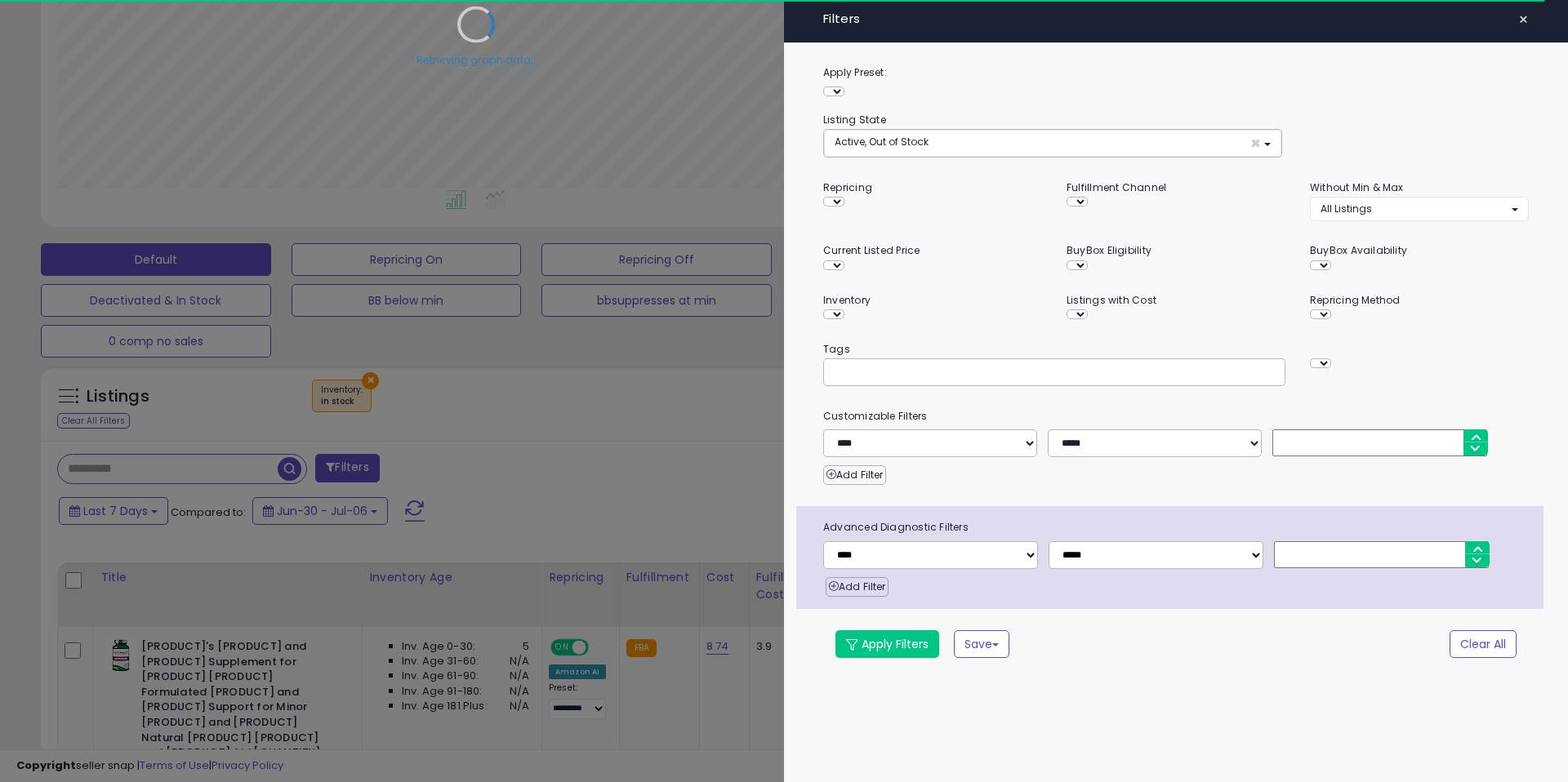 scroll, scrollTop: 815949, scrollLeft: 815804, axis: both 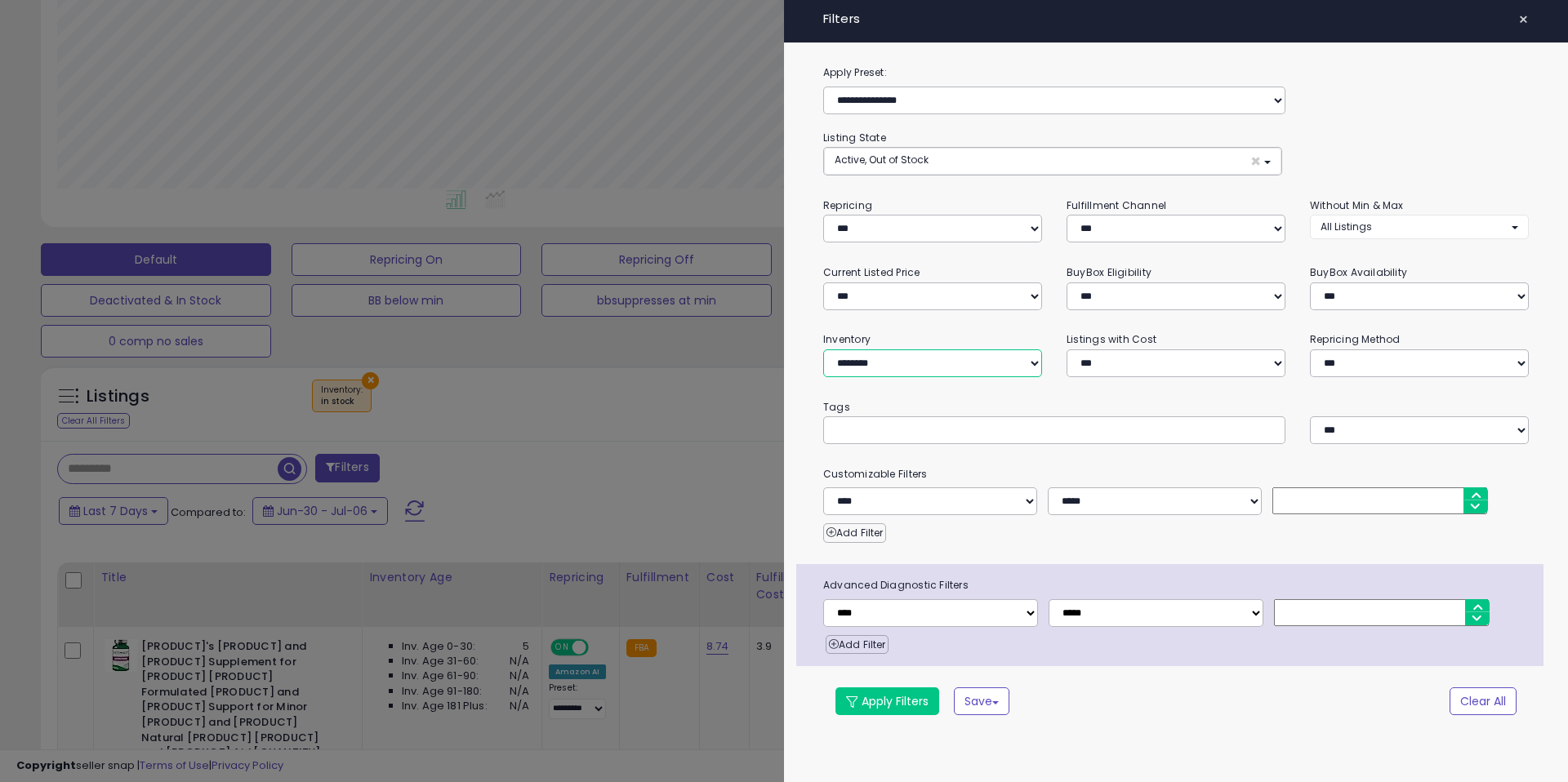 click on "**********" at bounding box center (933, 363) 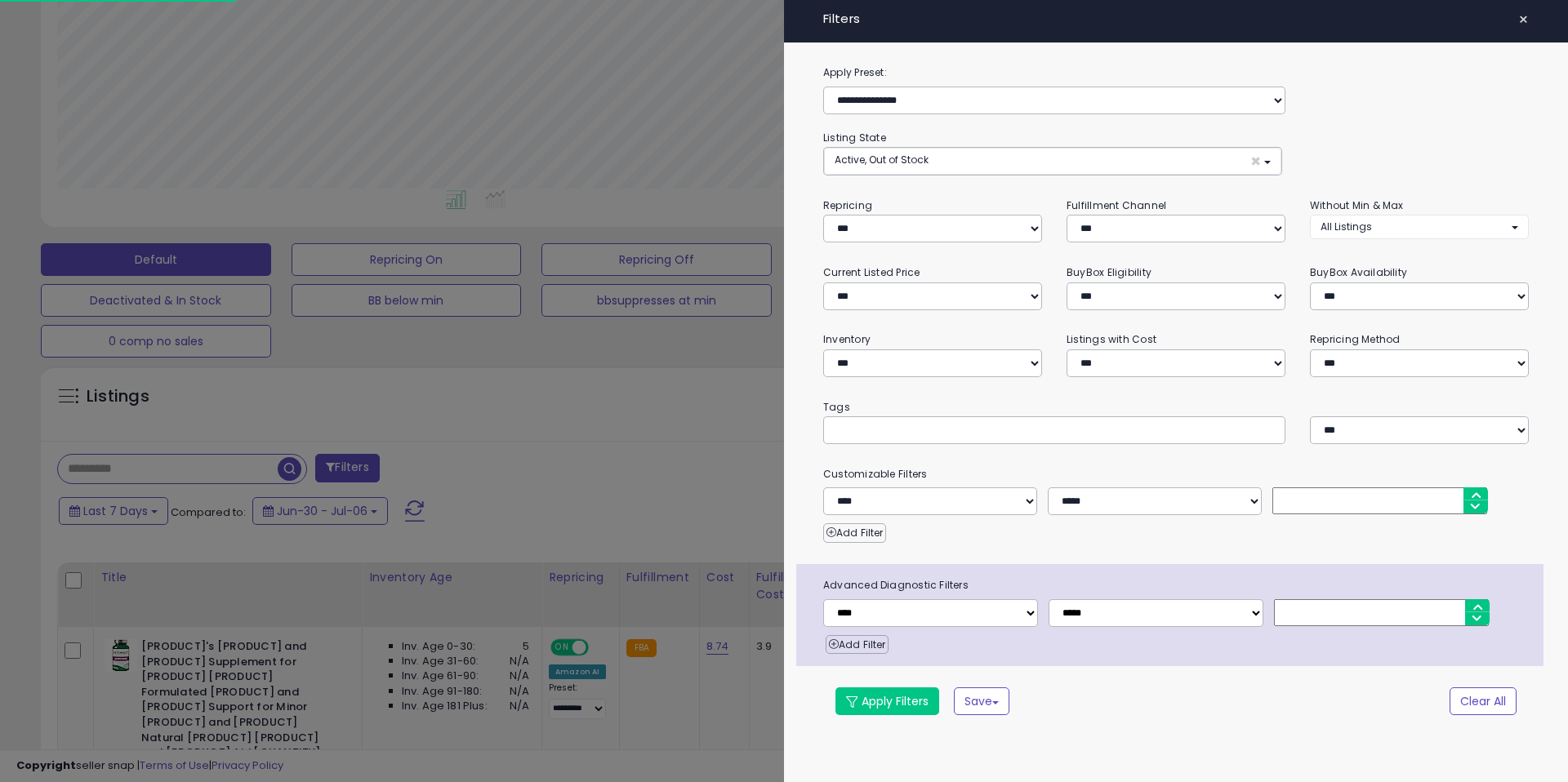 click on "Tags" at bounding box center (1176, 407) 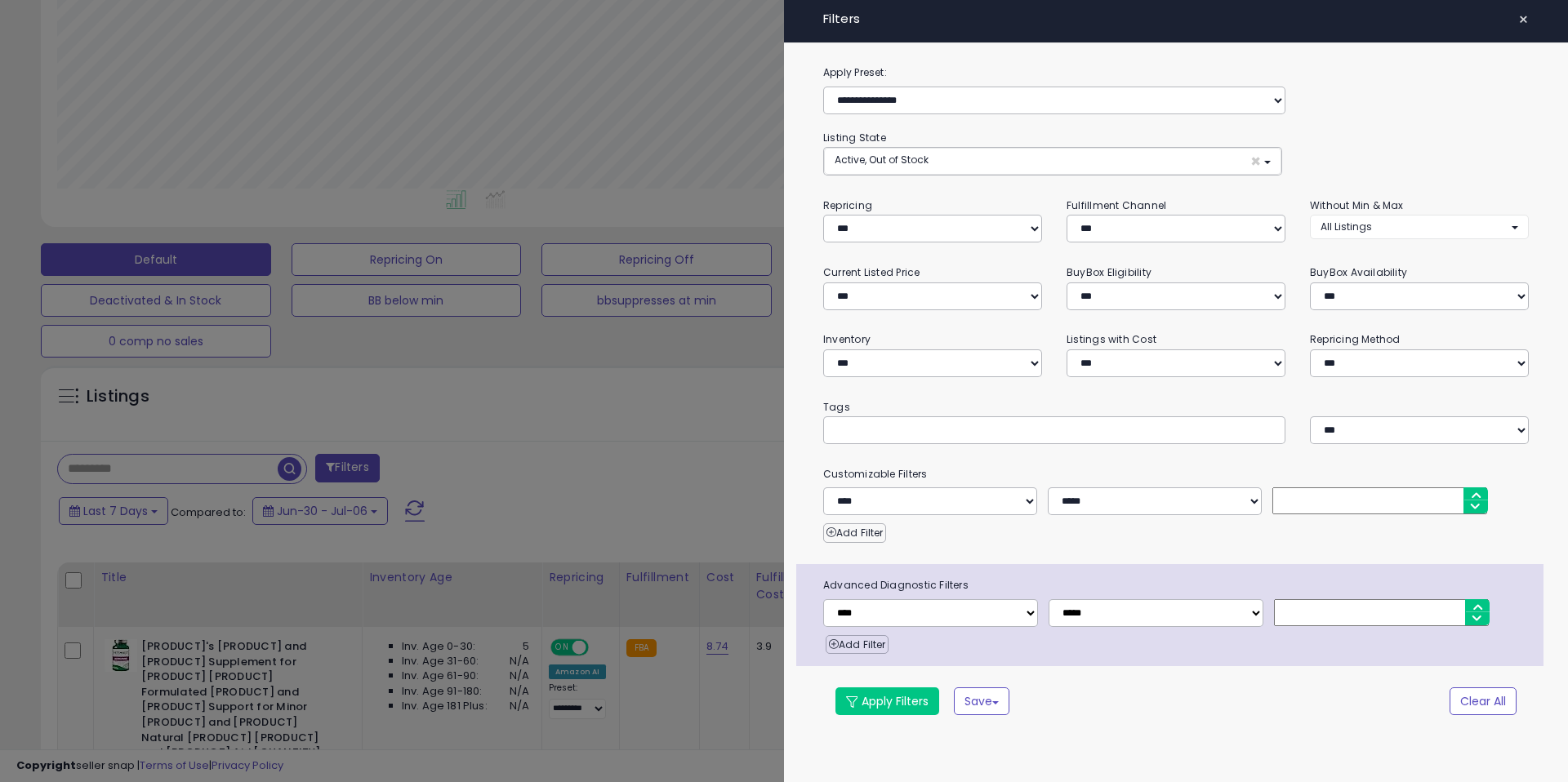 drag, startPoint x: 1414, startPoint y: 184, endPoint x: 1403, endPoint y: 117, distance: 67.897 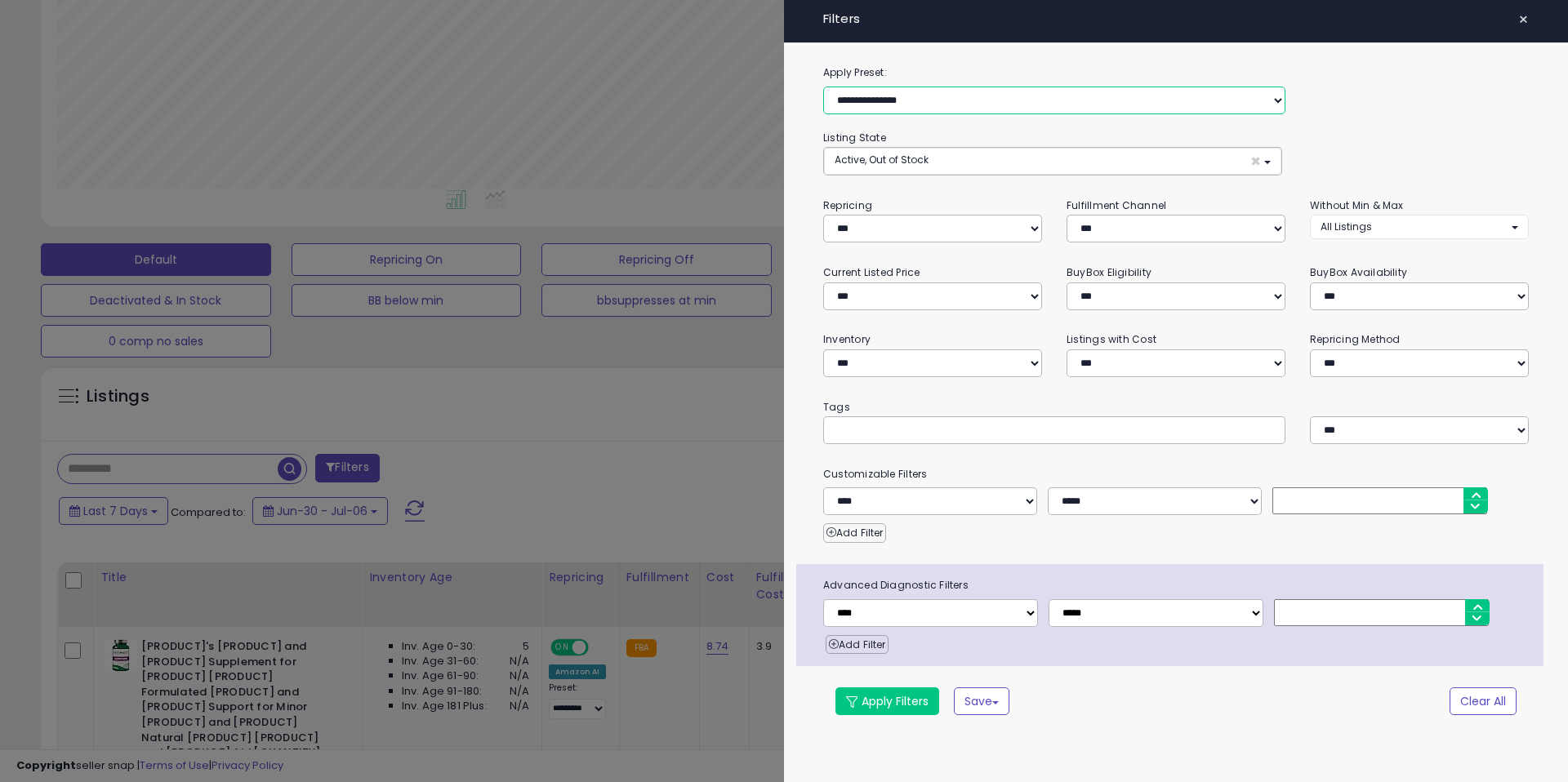 click on "**********" at bounding box center (1054, 100) 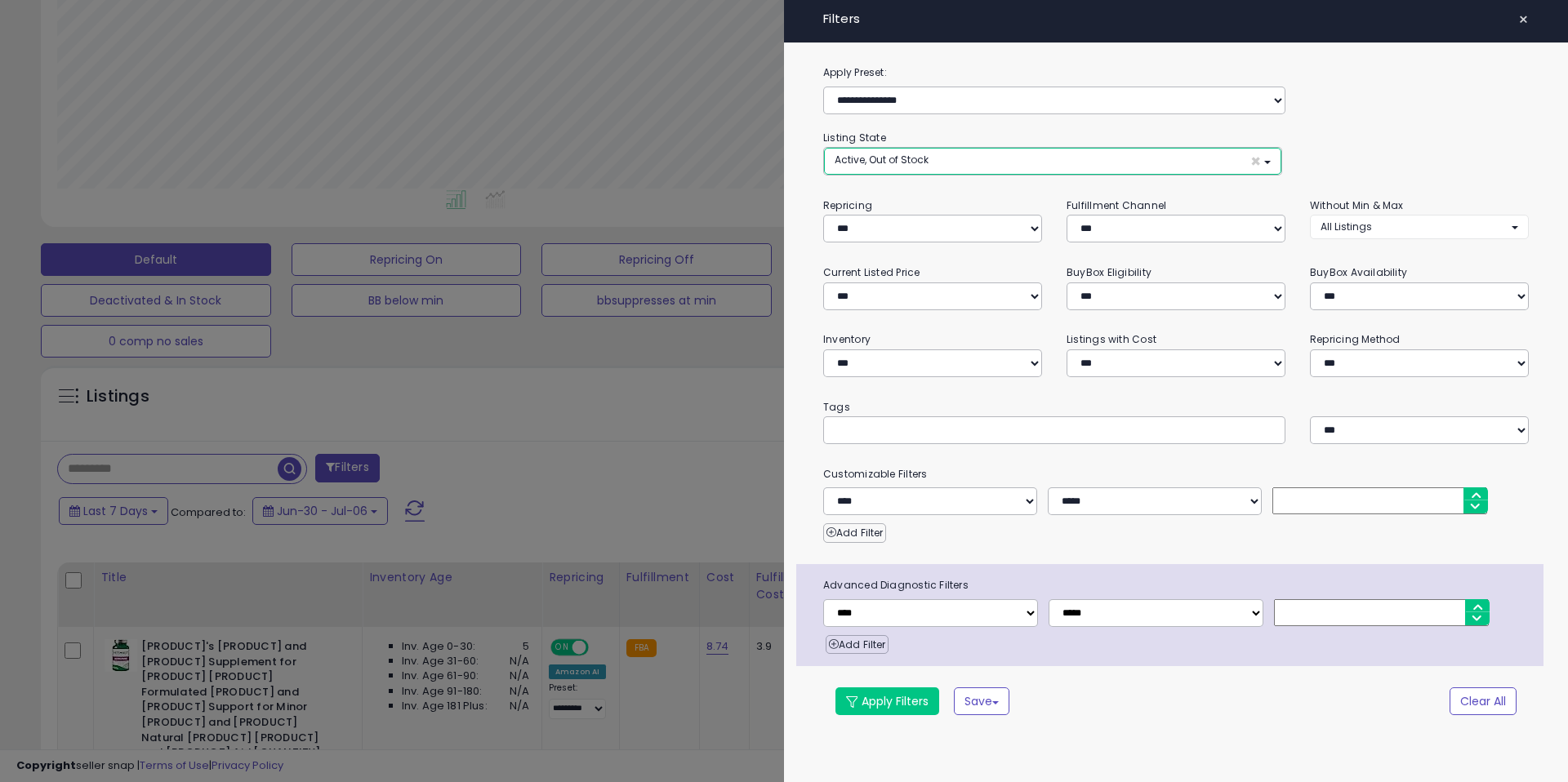 click on "Active, Out of Stock
×" at bounding box center [1053, 161] 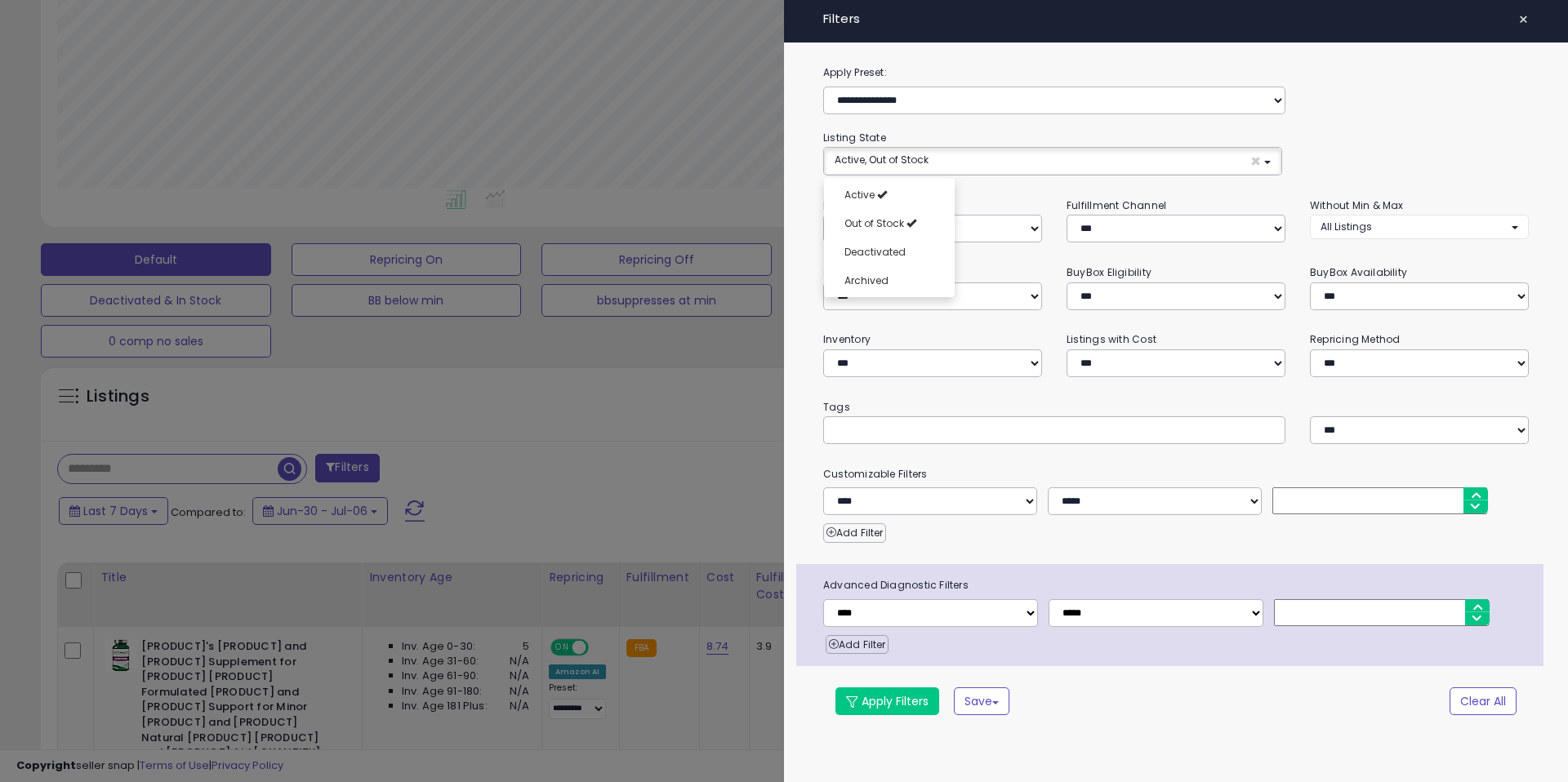 click on "**********" 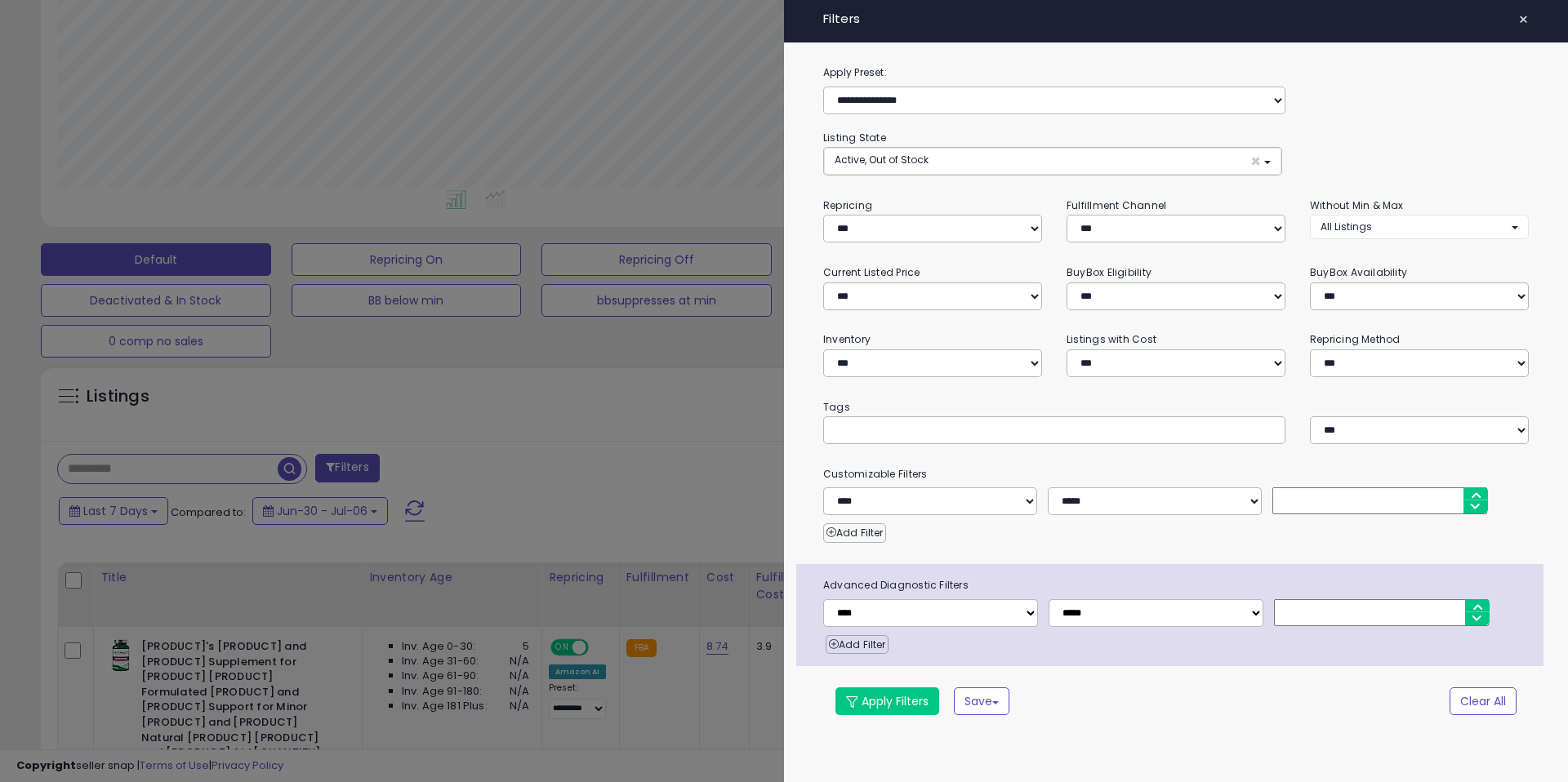 drag, startPoint x: 965, startPoint y: 257, endPoint x: 980, endPoint y: 233, distance: 28.30194 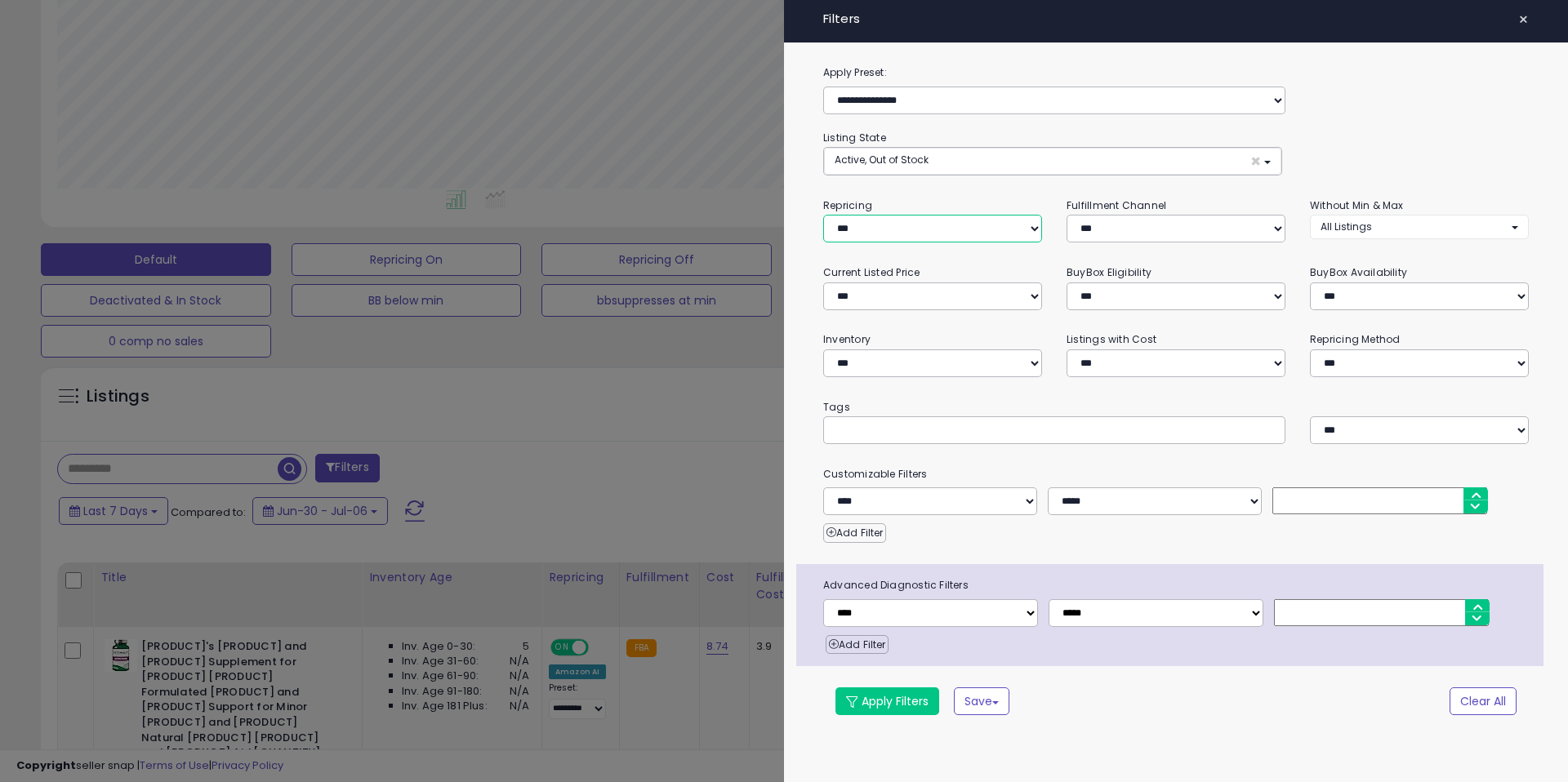 click on "**********" at bounding box center (933, 229) 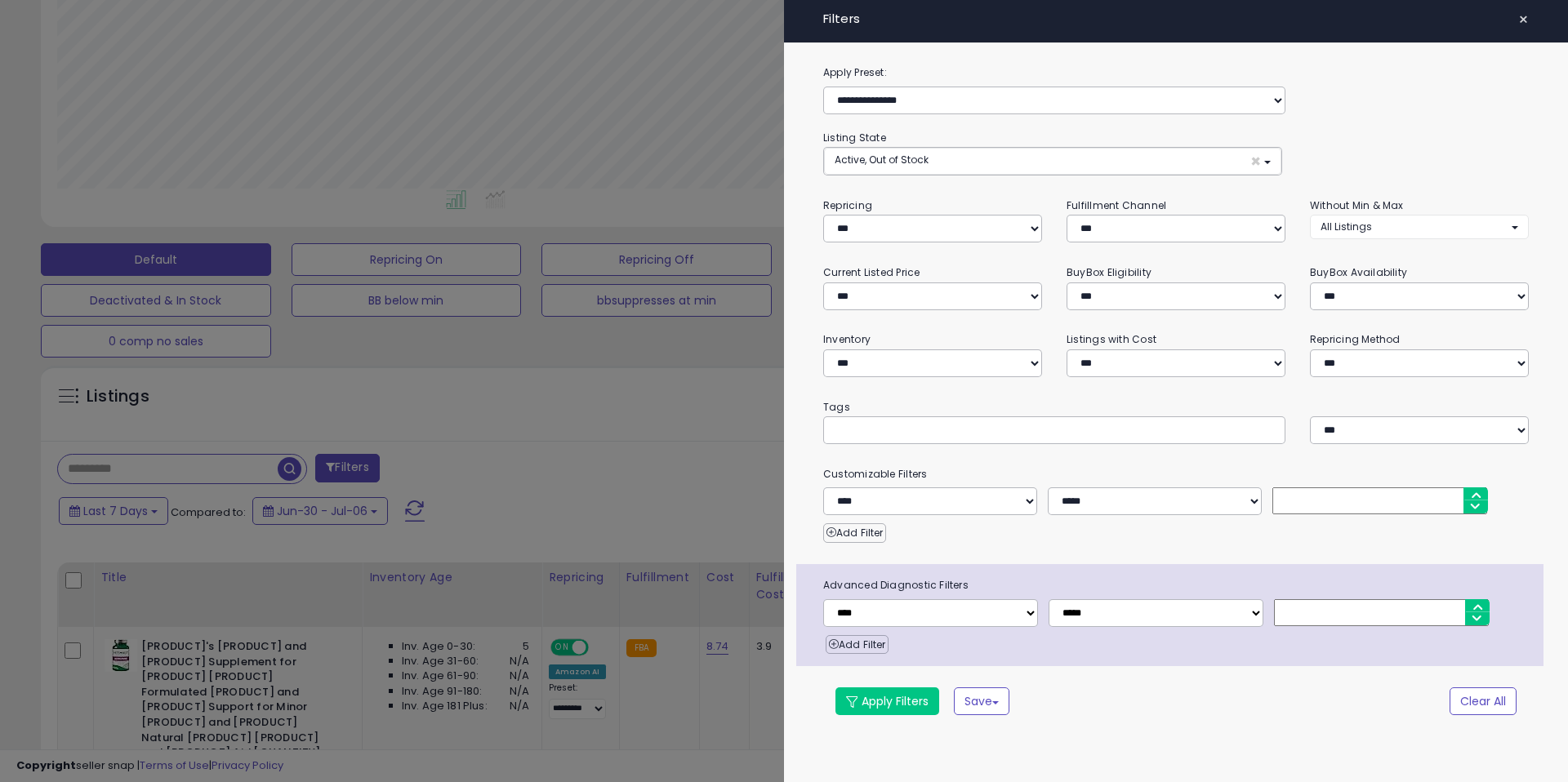 click on "**********" at bounding box center (1176, 400) 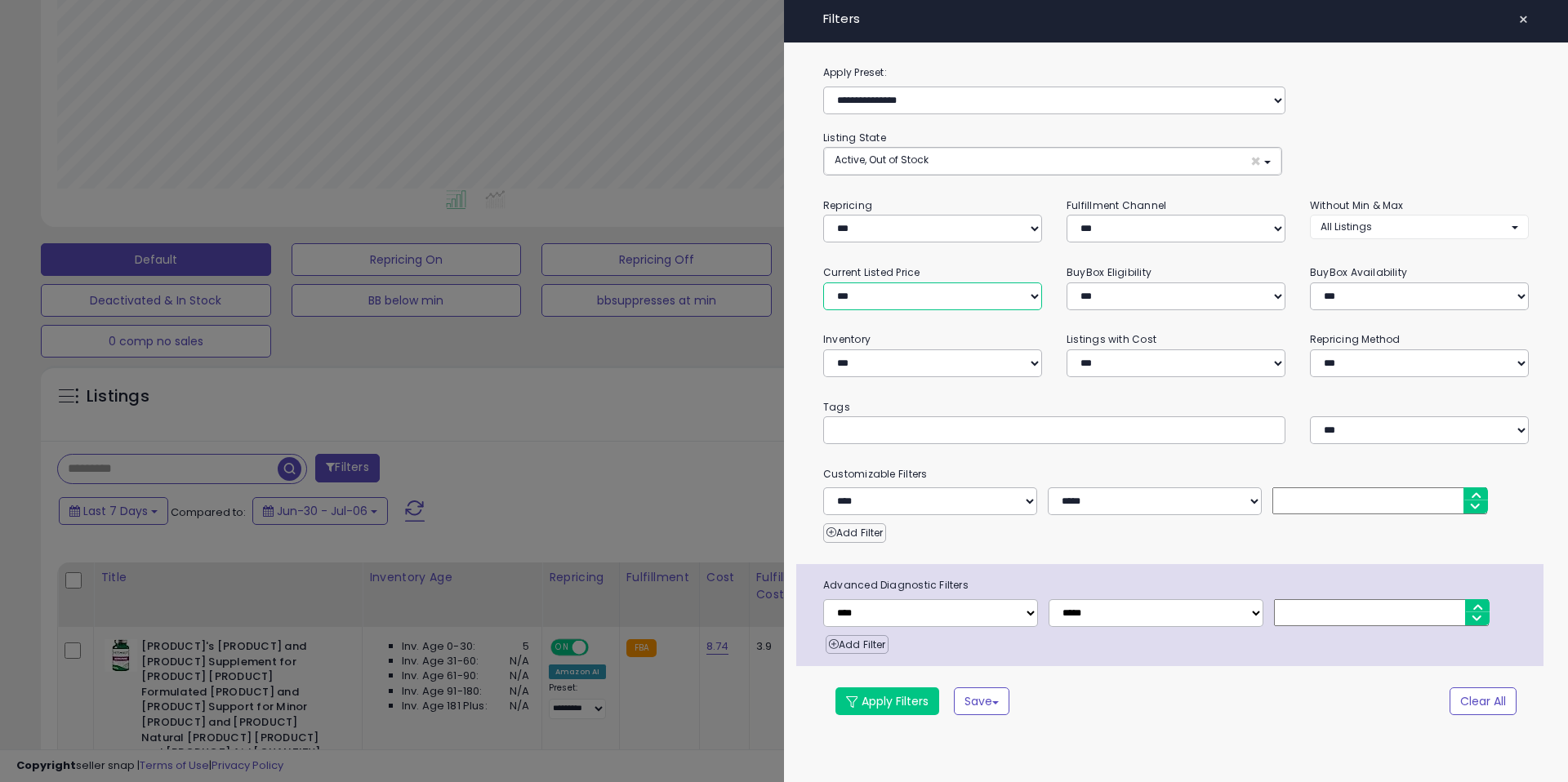 click on "**********" at bounding box center (933, 296) 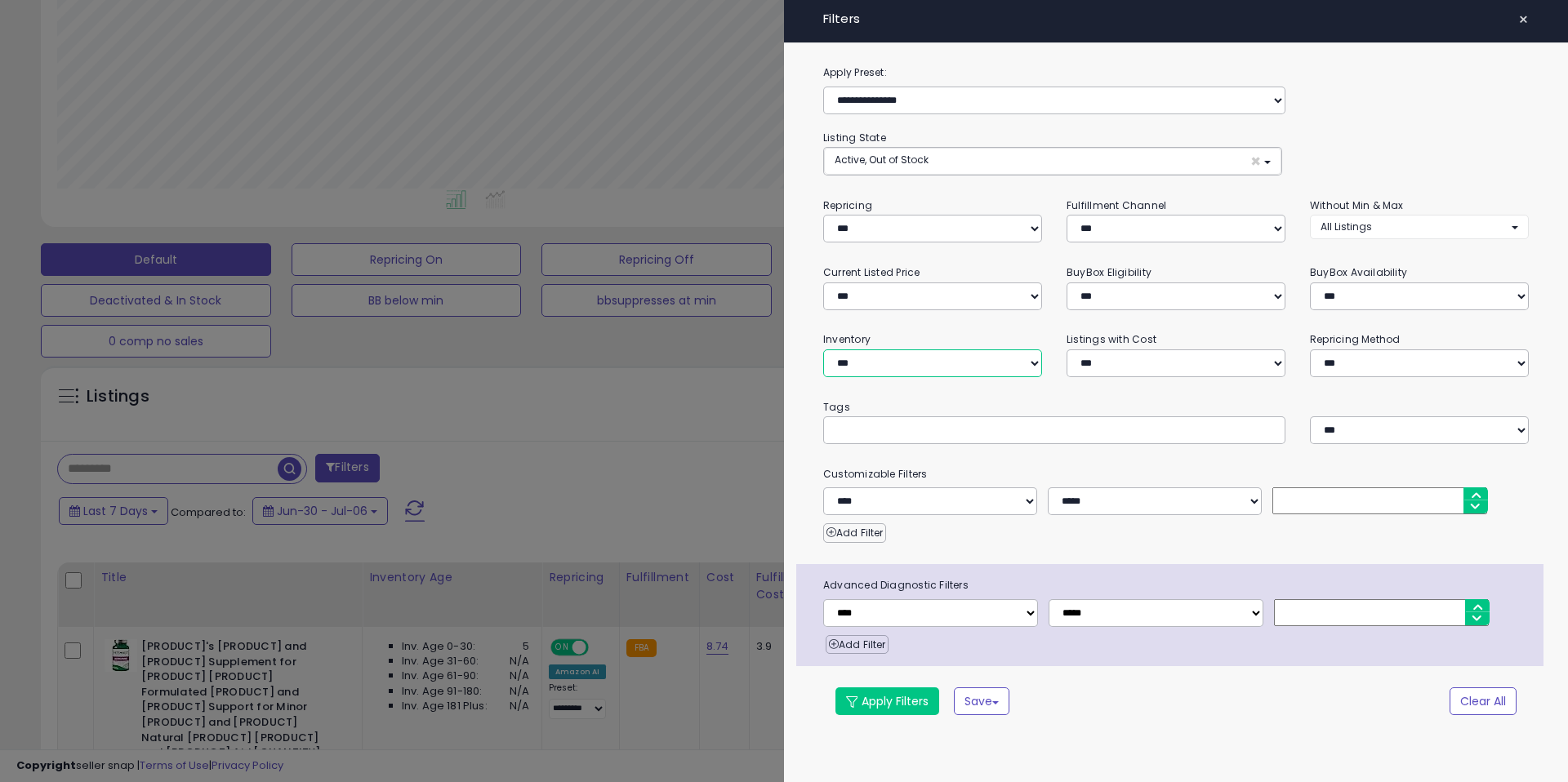 click on "**********" at bounding box center [933, 363] 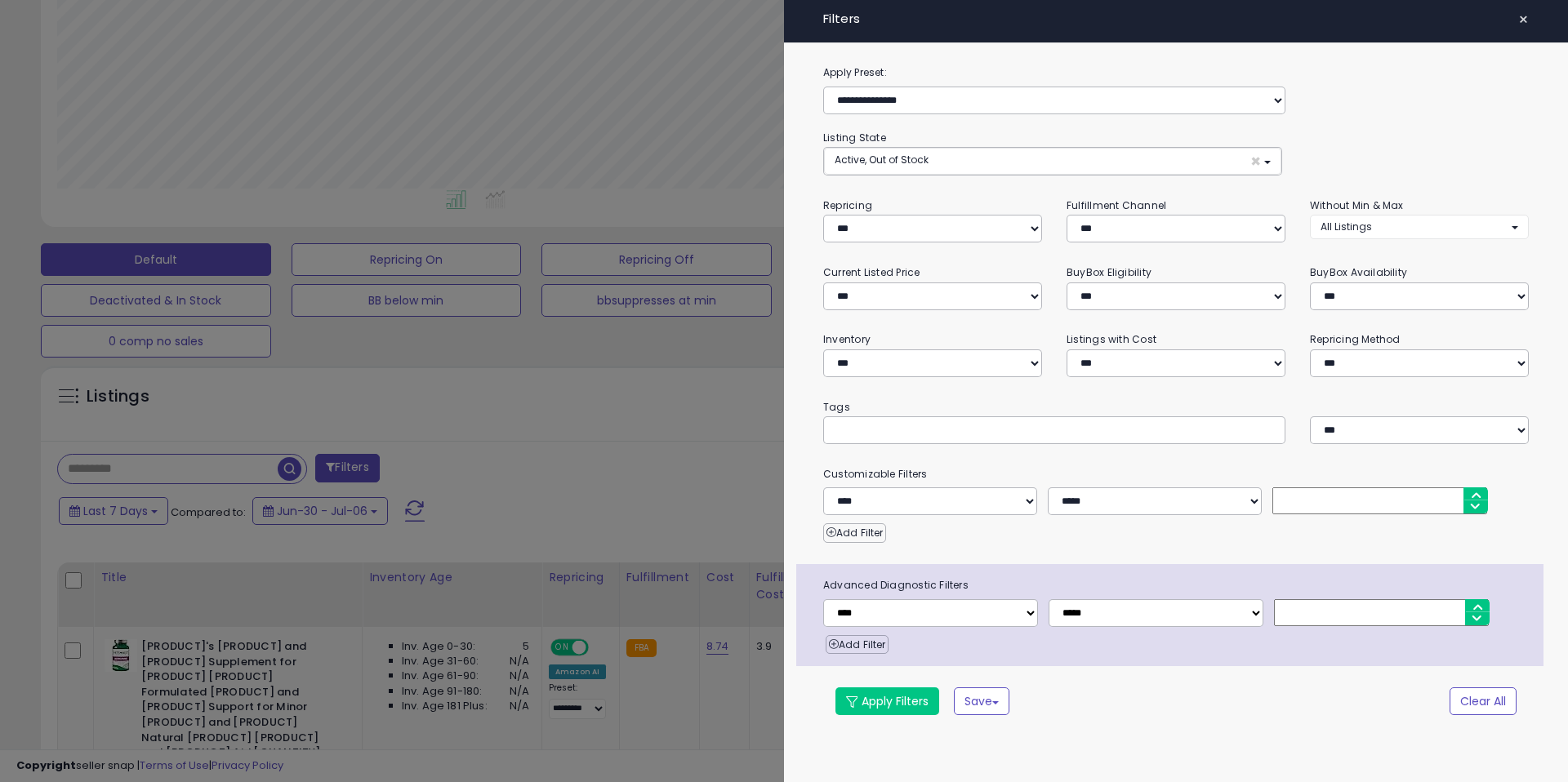 click on "Tags" at bounding box center (1176, 407) 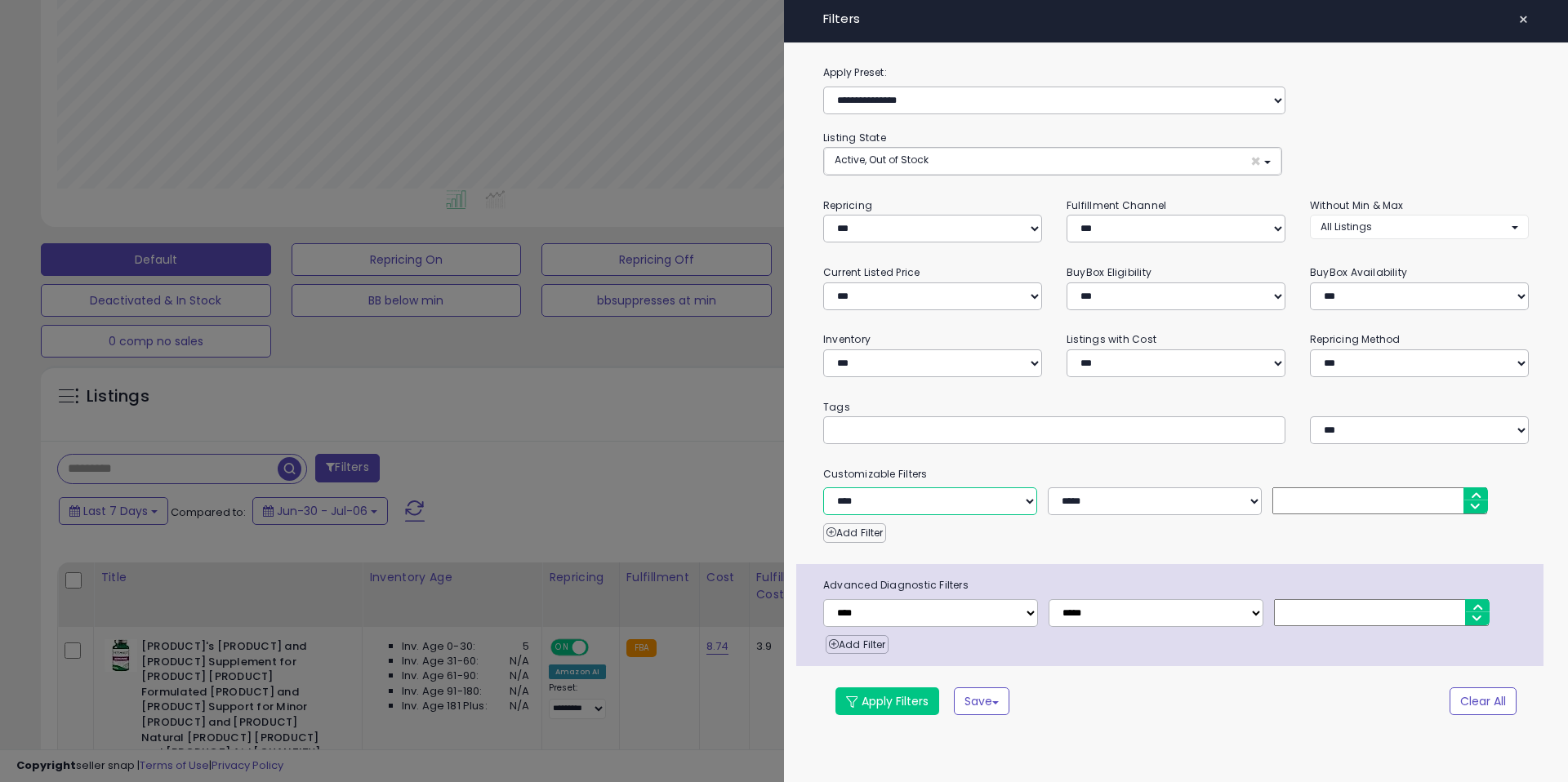 click on "**********" at bounding box center (930, 501) 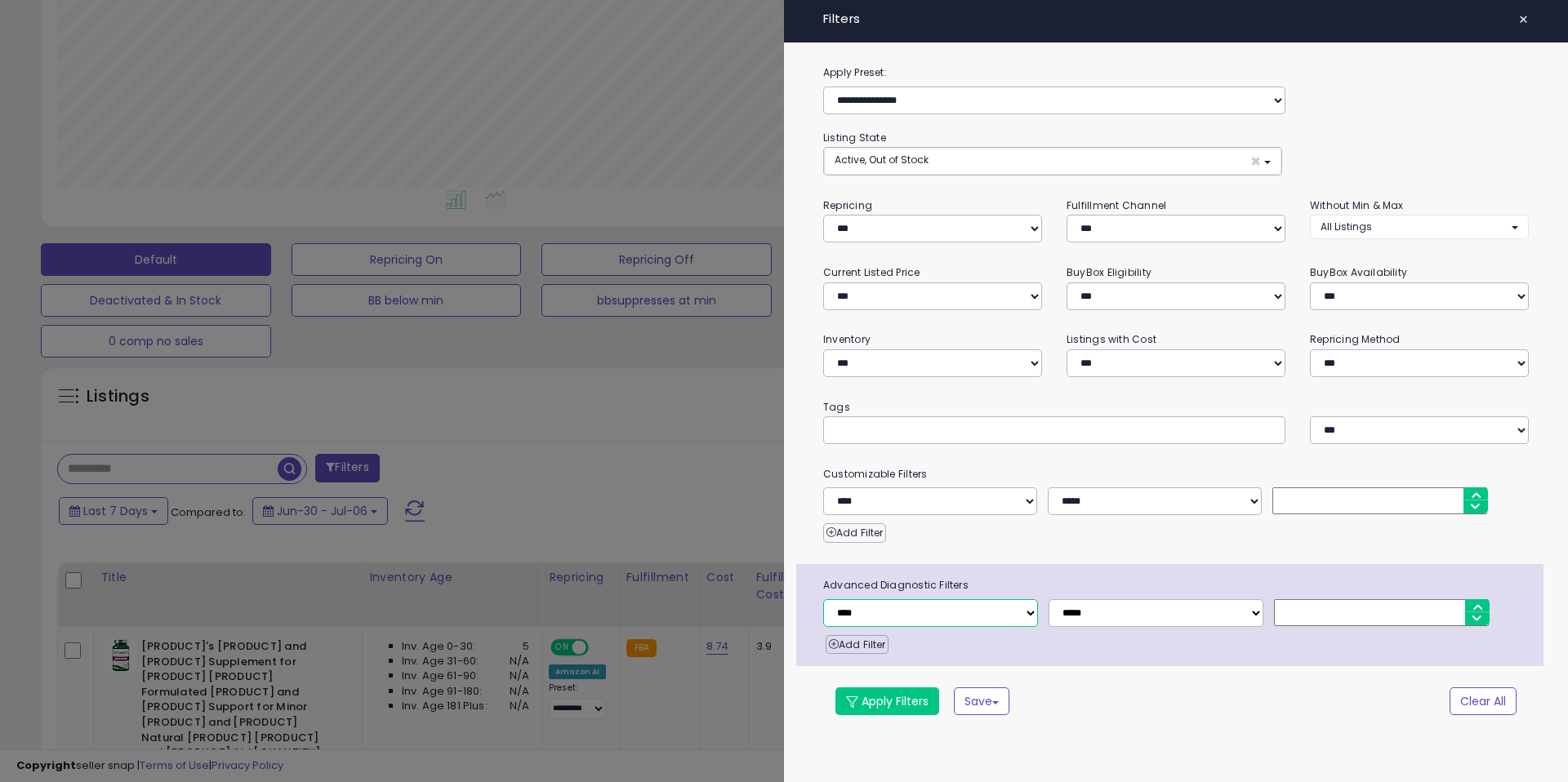 click on "**********" at bounding box center [930, 613] 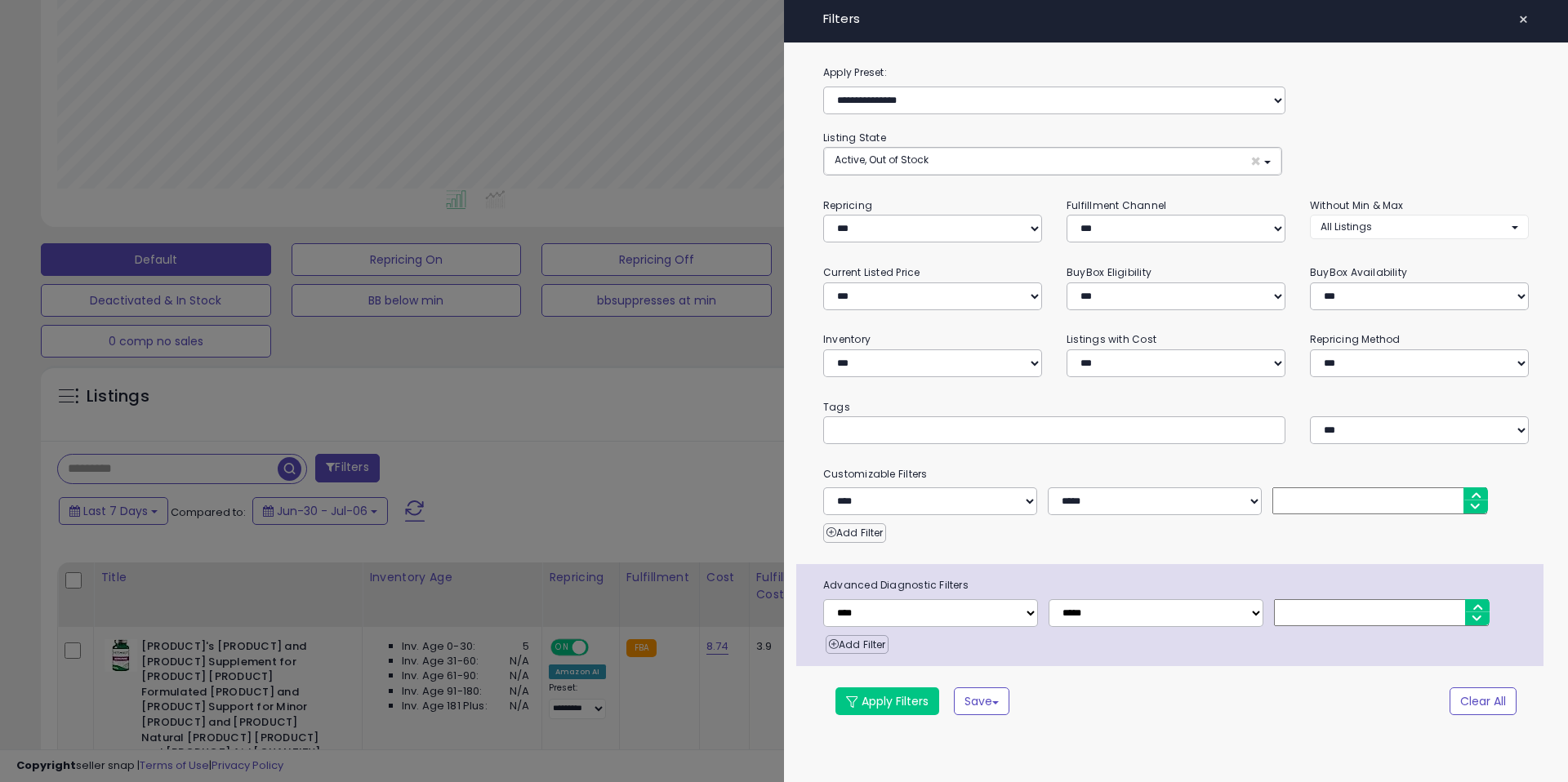 click on "**********" at bounding box center [1176, 400] 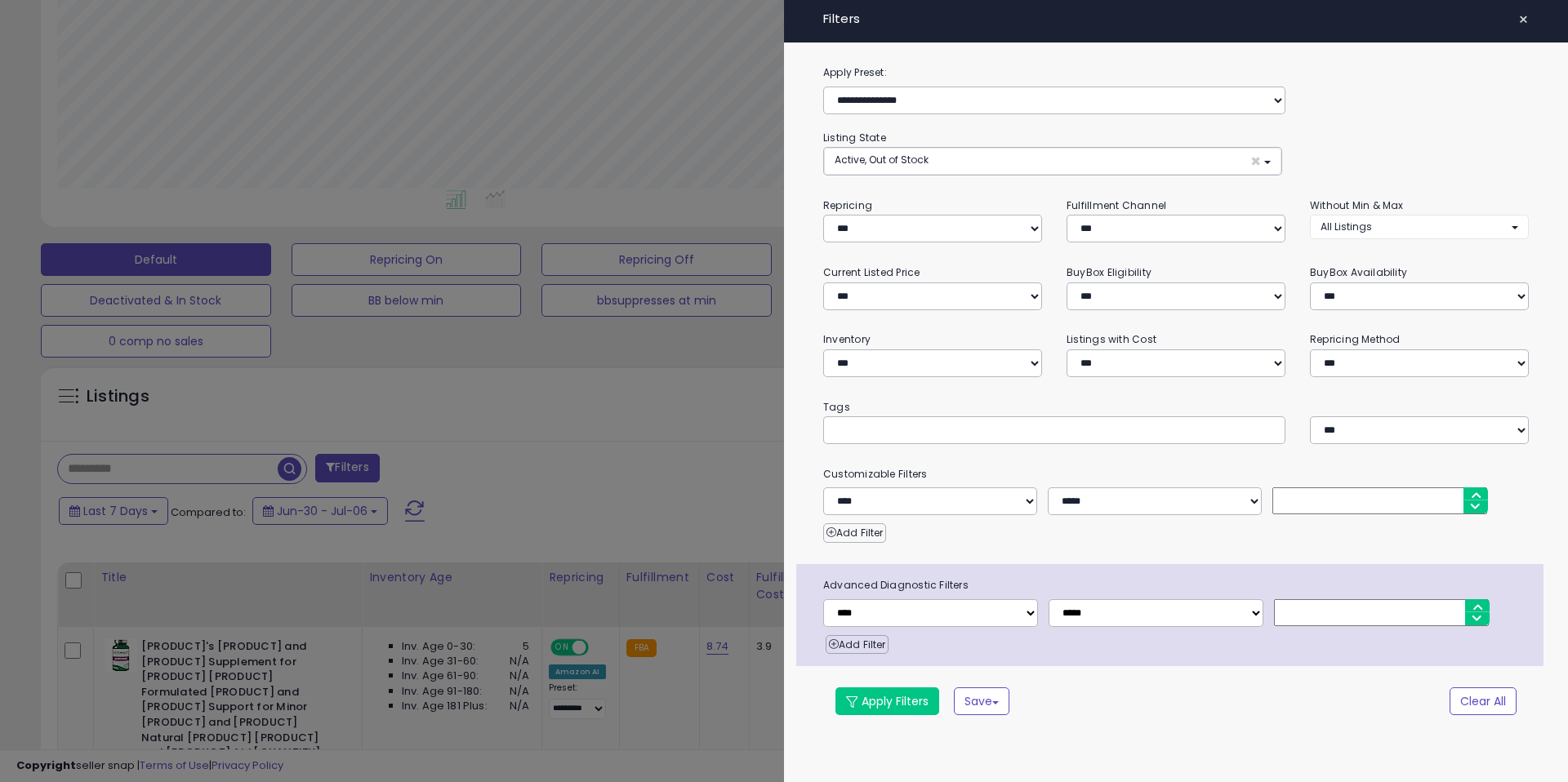 drag, startPoint x: 929, startPoint y: 384, endPoint x: 936, endPoint y: 347, distance: 37.656341 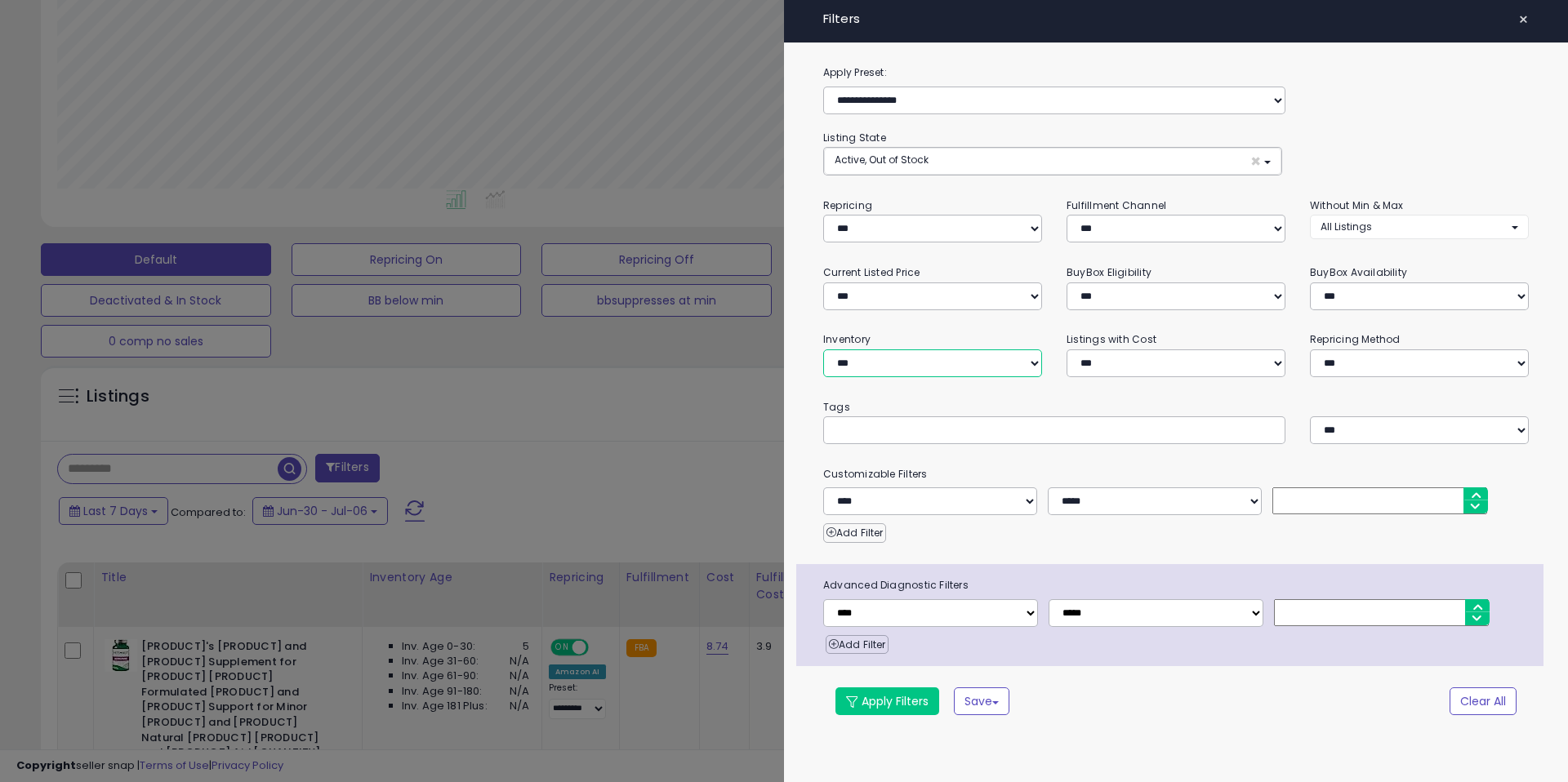 click on "**********" at bounding box center (933, 363) 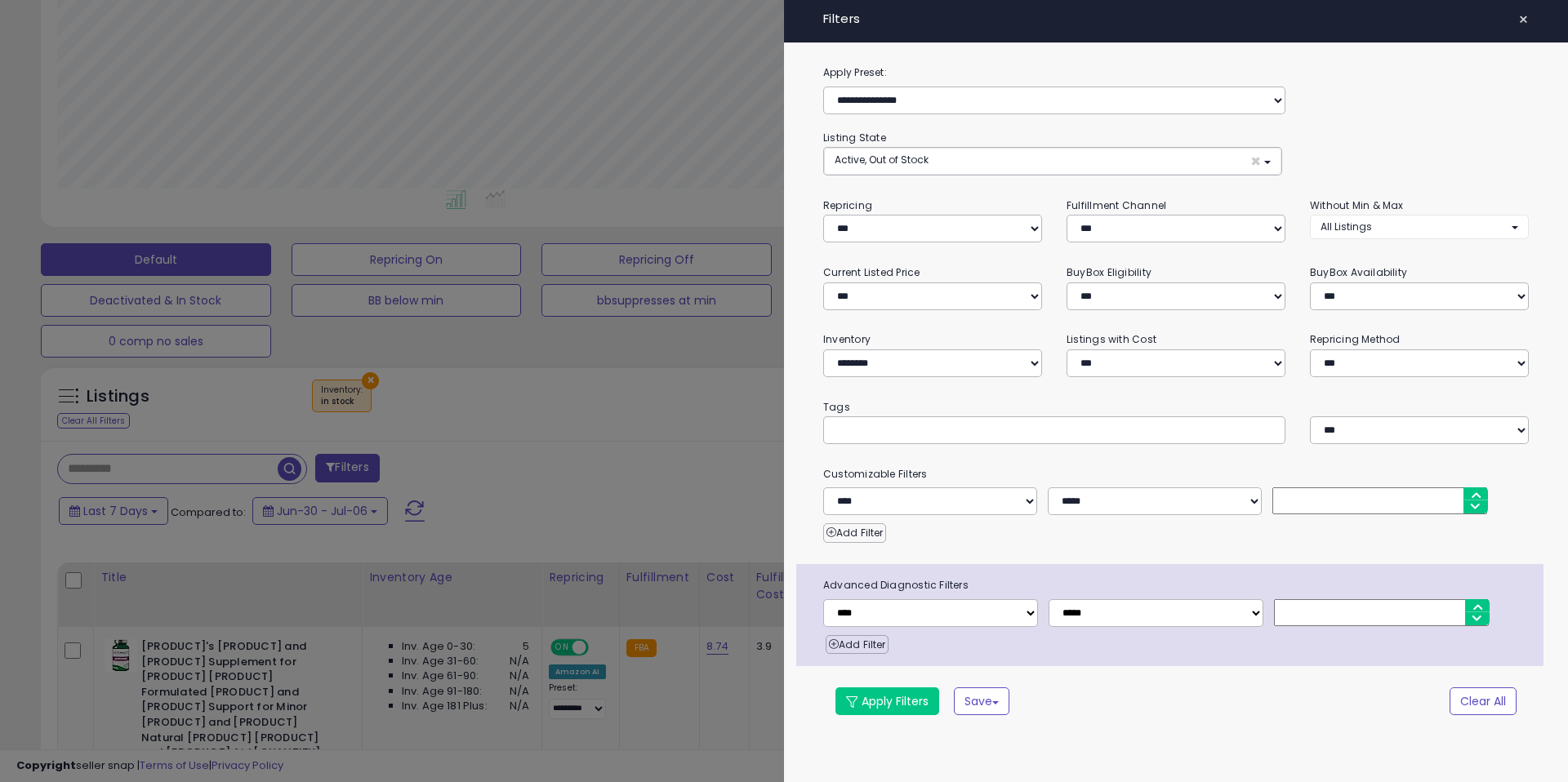 click on "**********" at bounding box center (933, 353) 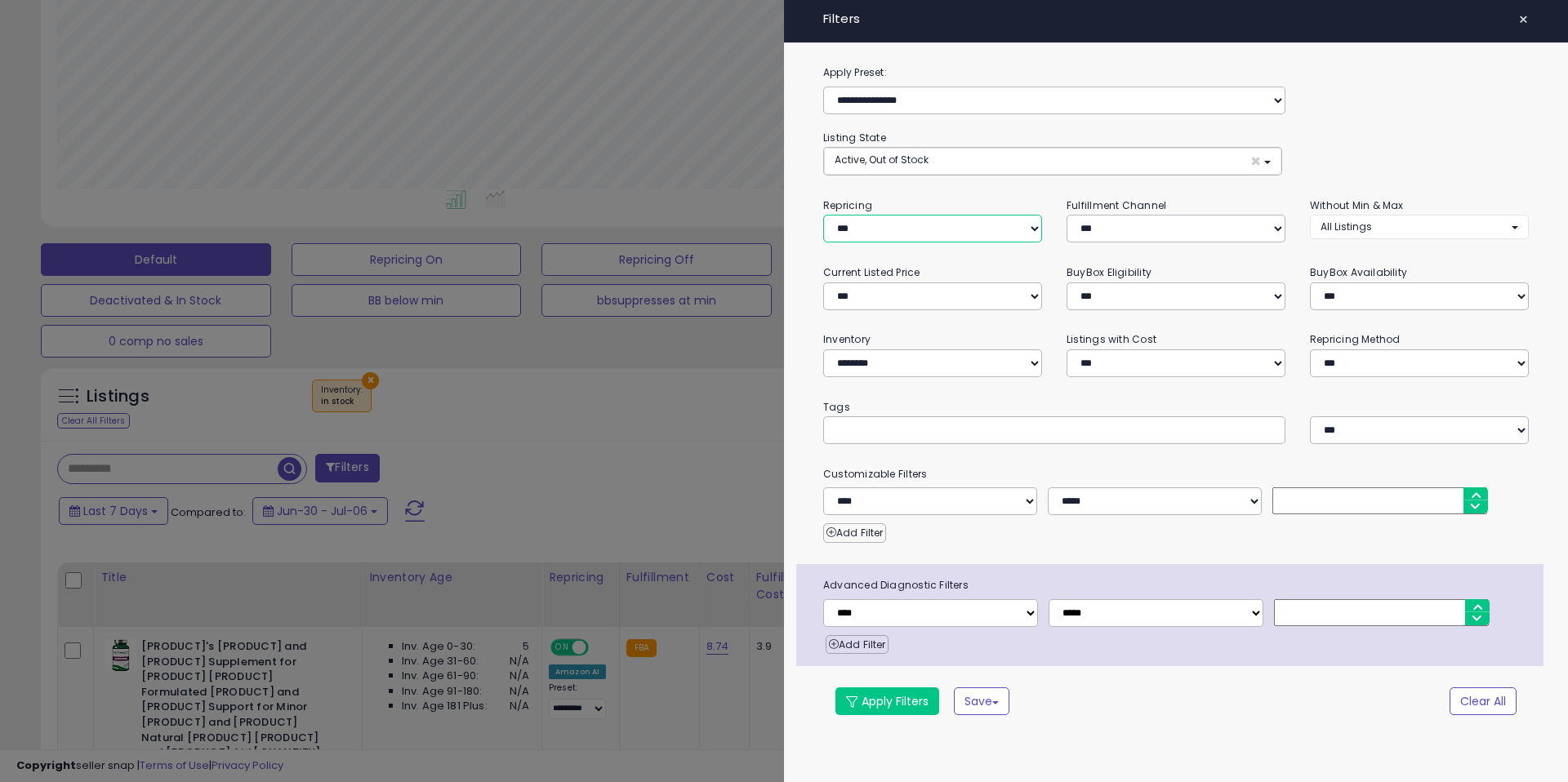 click on "**********" at bounding box center [933, 229] 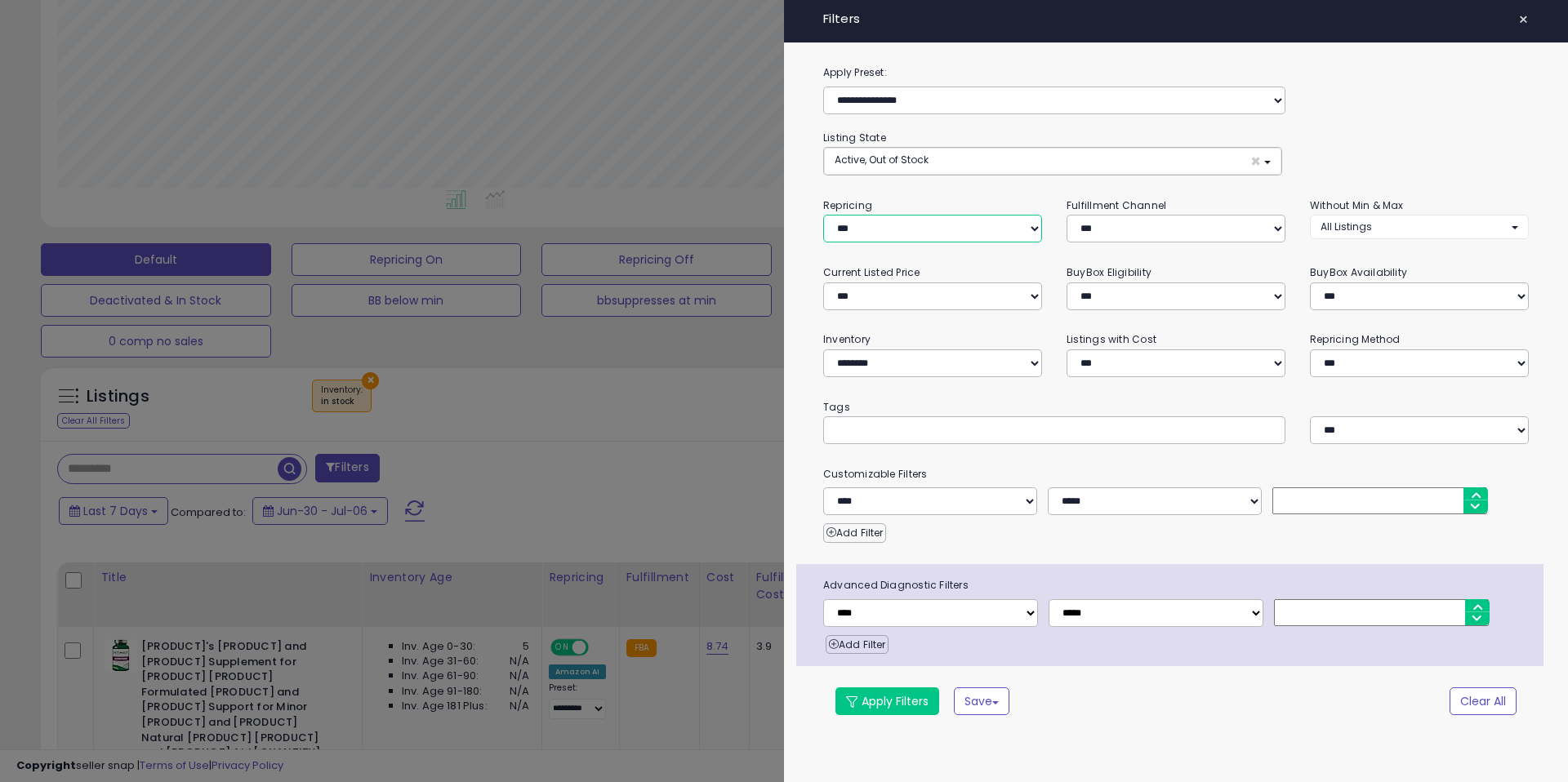select on "***" 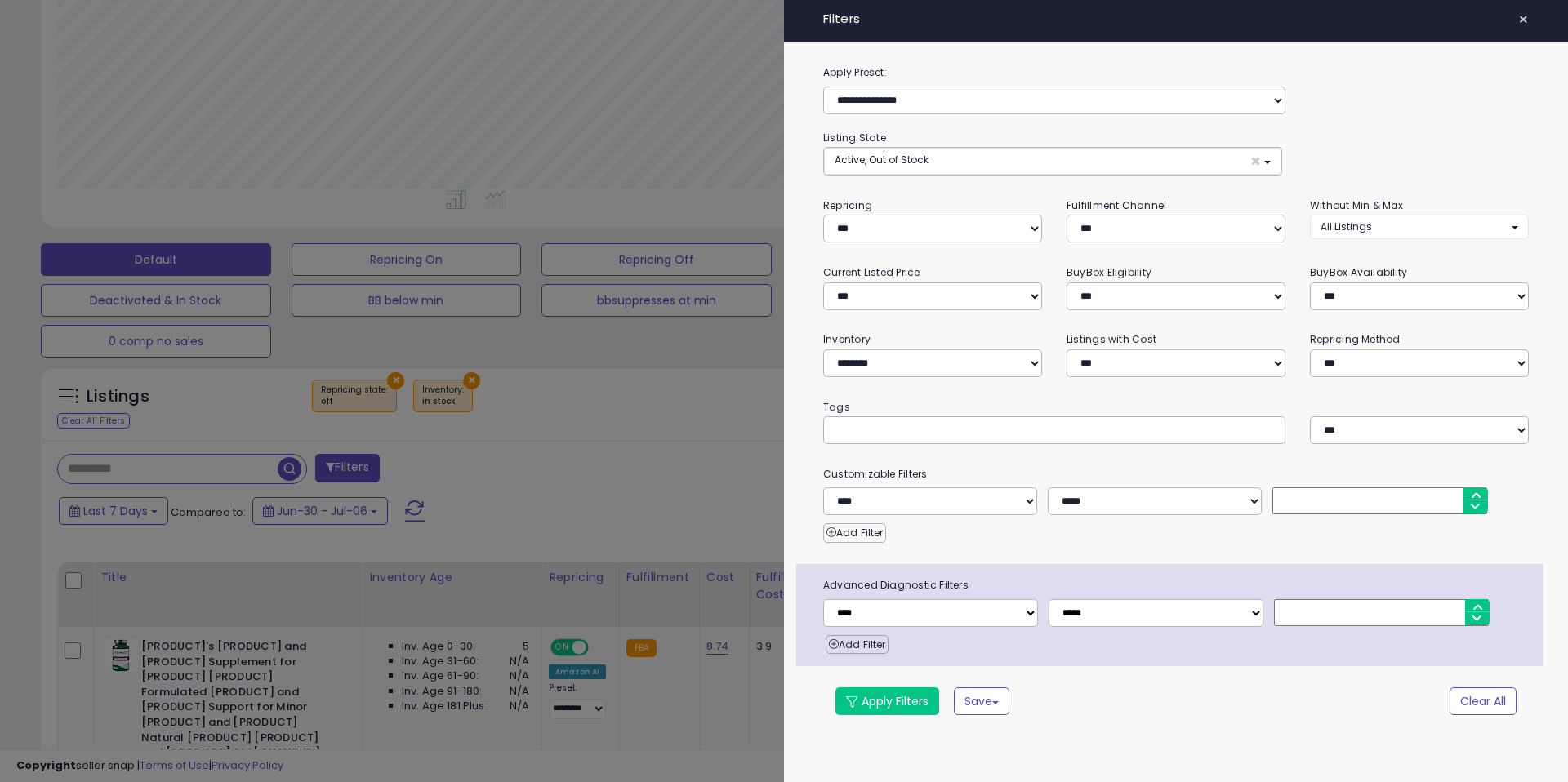 click on "**********" at bounding box center [1176, 400] 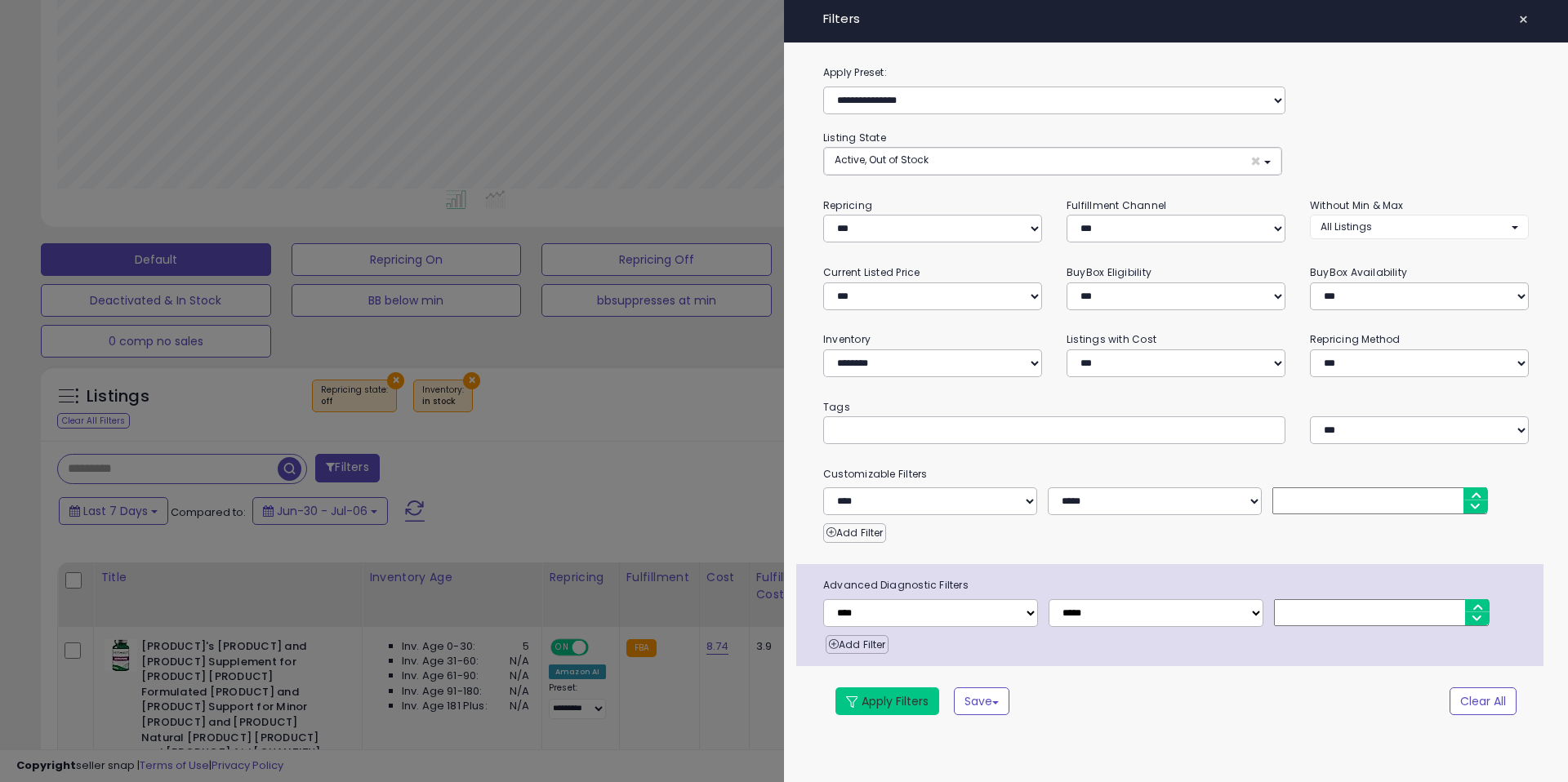 click on "Apply Filters" at bounding box center (887, 701) 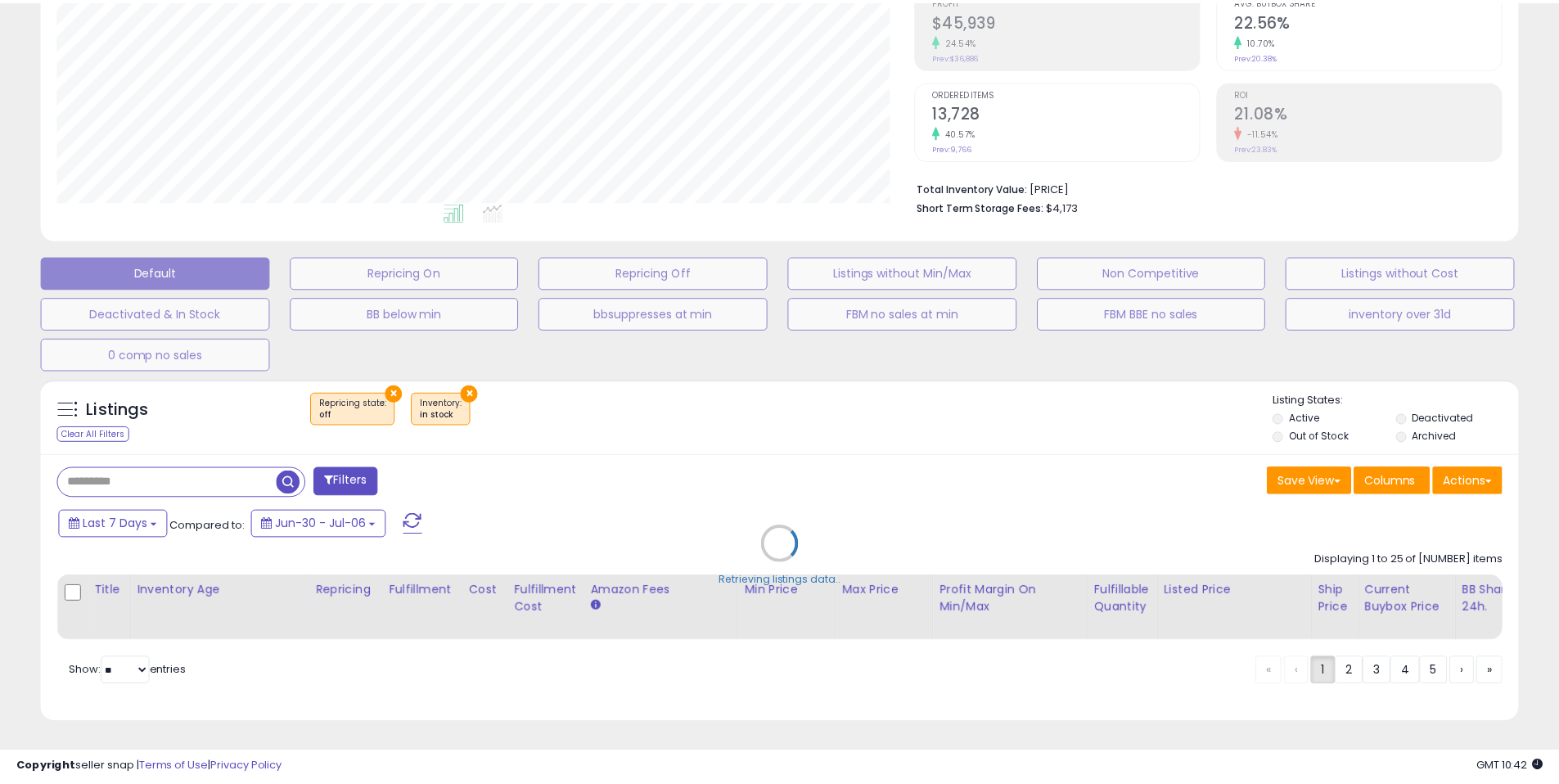 scroll, scrollTop: 255, scrollLeft: 0, axis: vertical 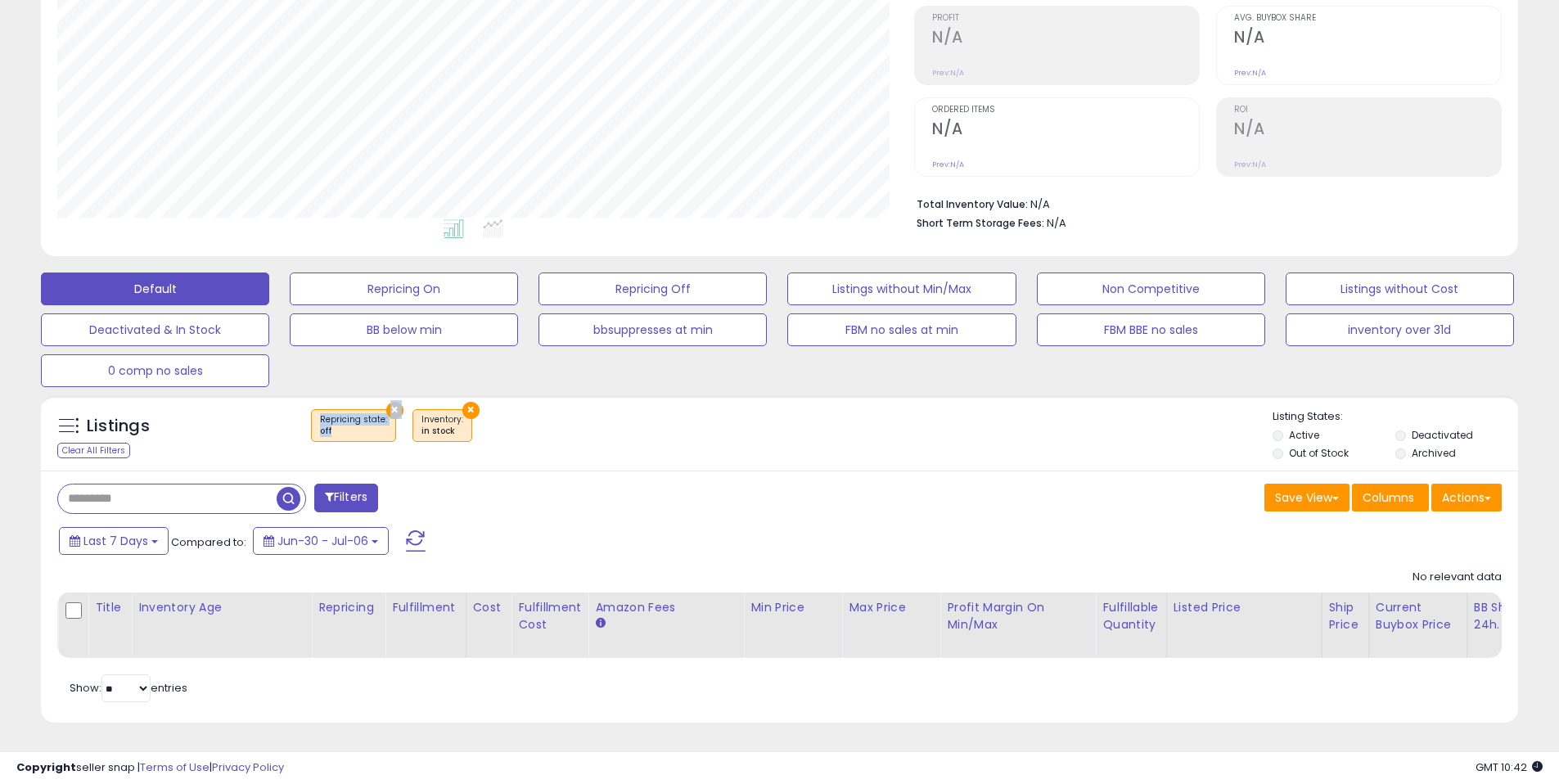 drag, startPoint x: 331, startPoint y: 421, endPoint x: 305, endPoint y: 421, distance: 26 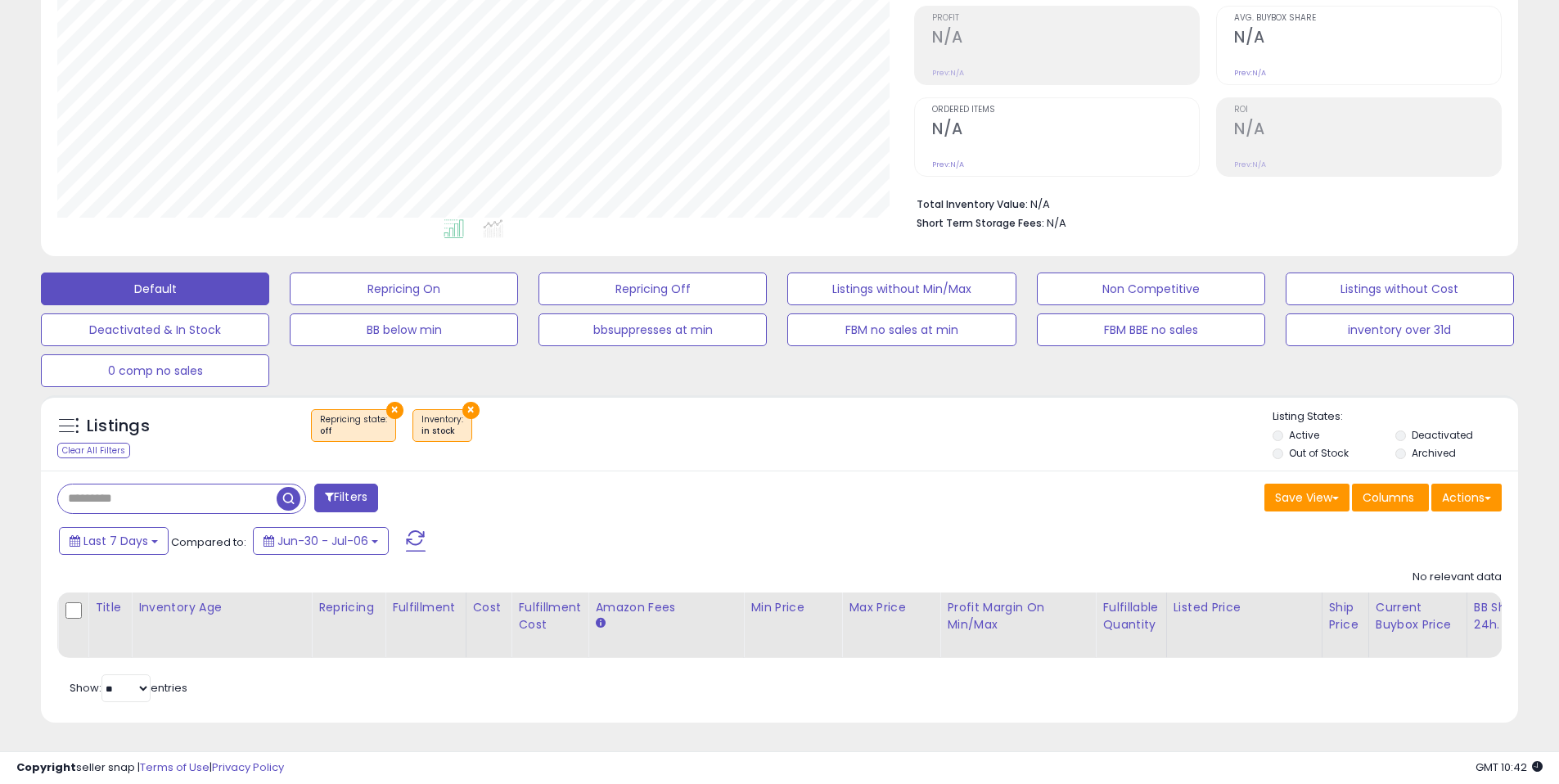 click on "in stock" at bounding box center (442, 431) 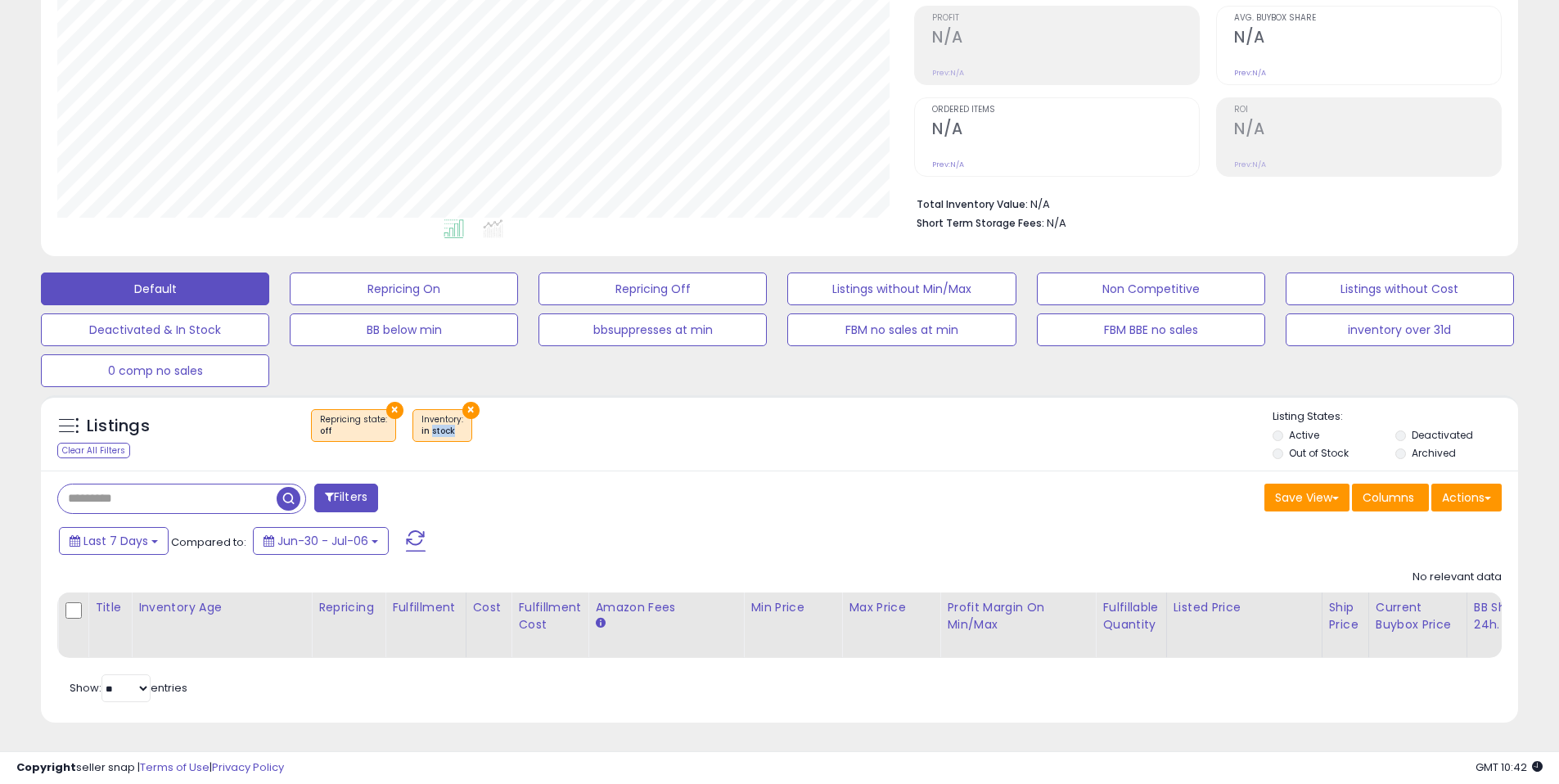 click on "in stock" at bounding box center [442, 431] 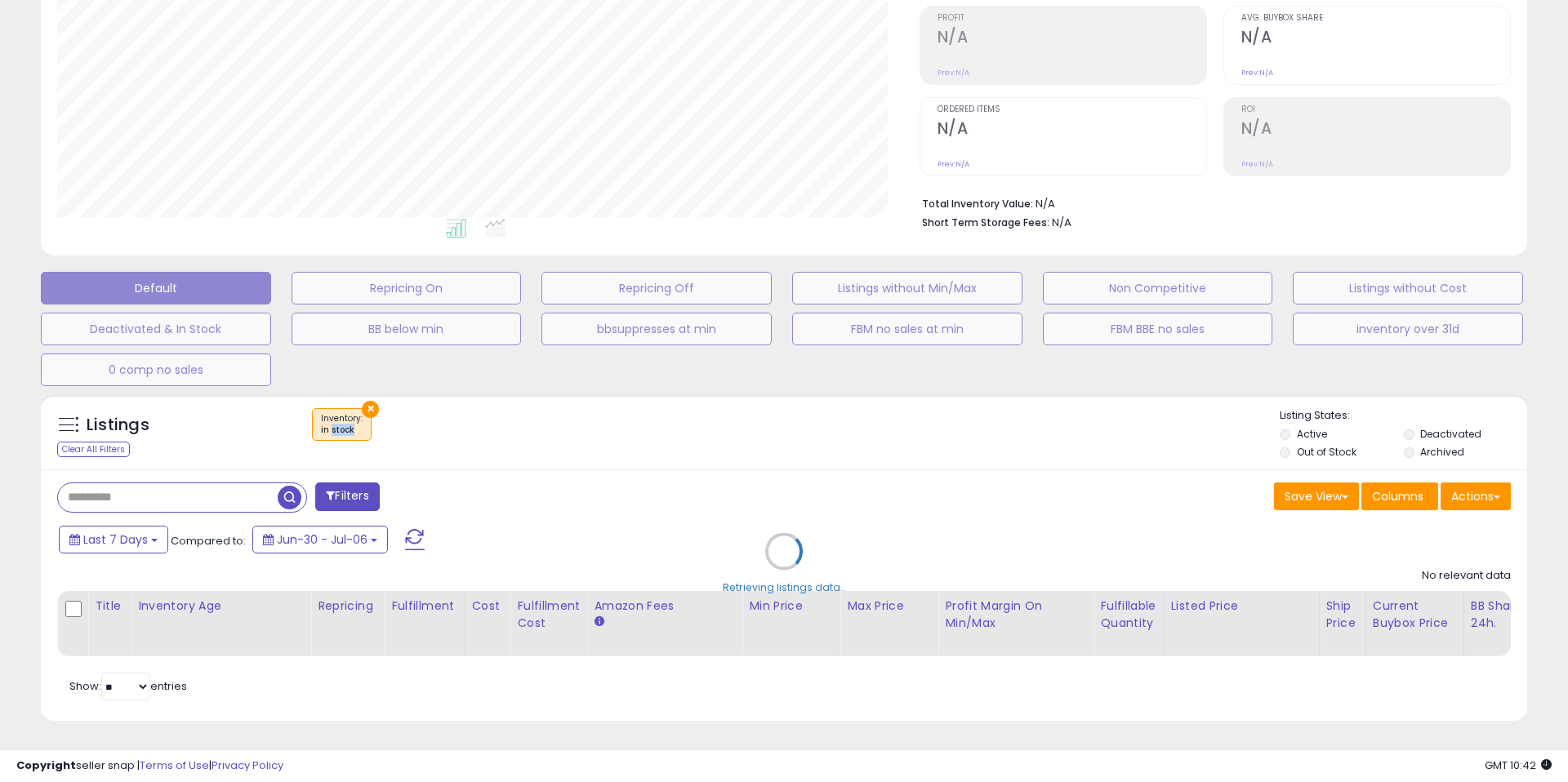 scroll, scrollTop: 815949, scrollLeft: 815804, axis: both 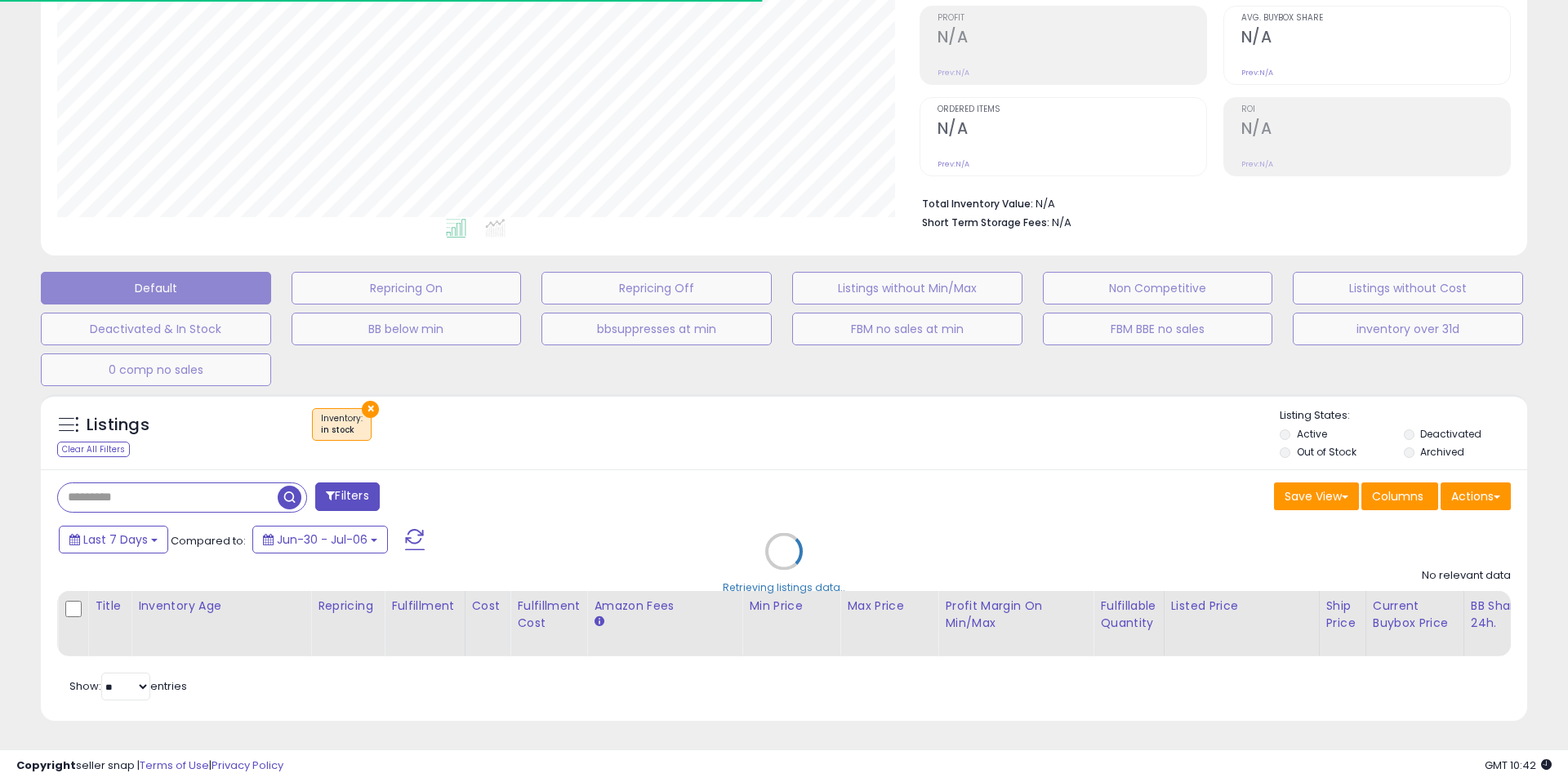 click on "Retrieving listings data.." at bounding box center (784, 563) 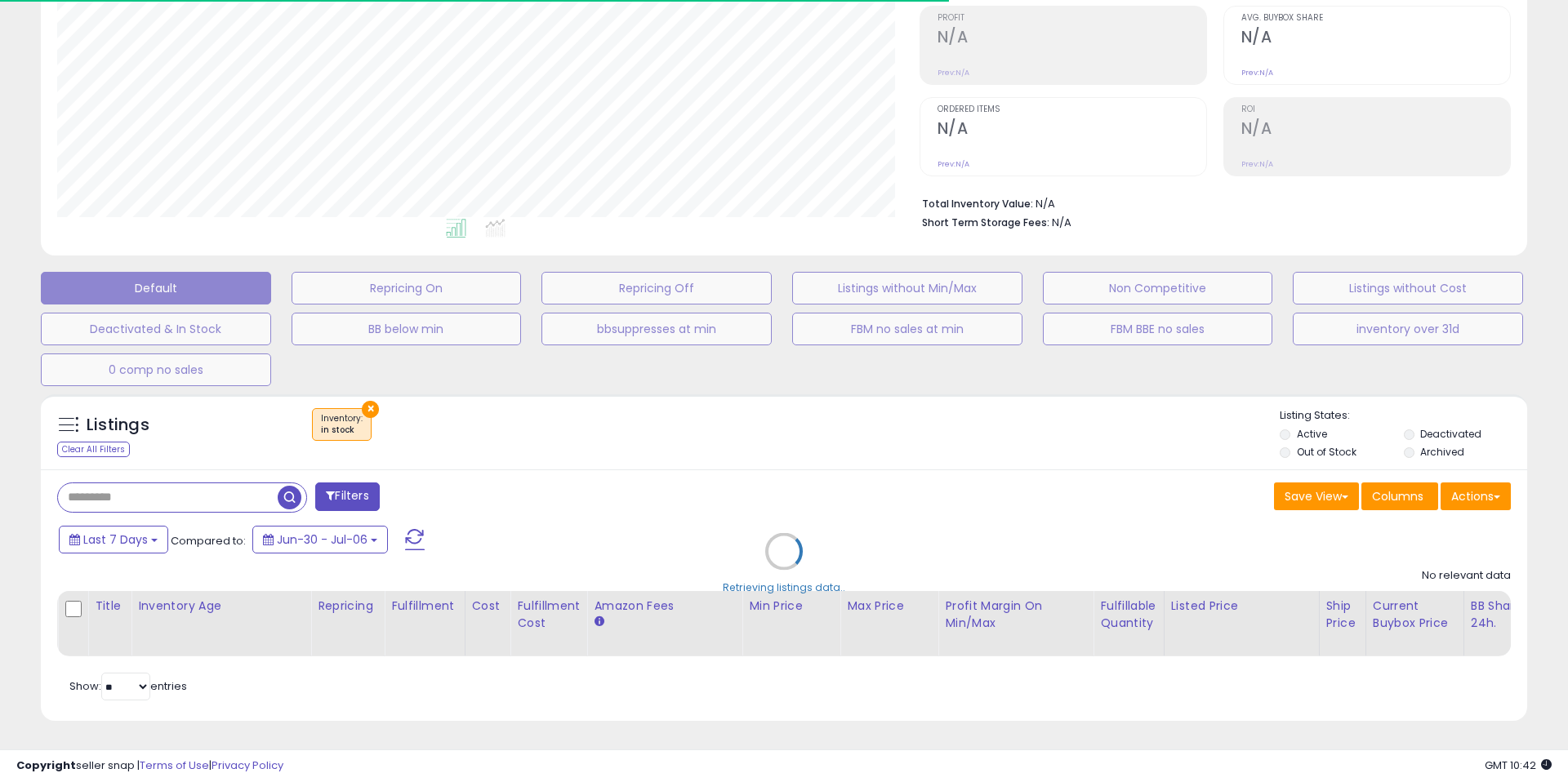 drag, startPoint x: 368, startPoint y: 399, endPoint x: 532, endPoint y: 490, distance: 187.55533 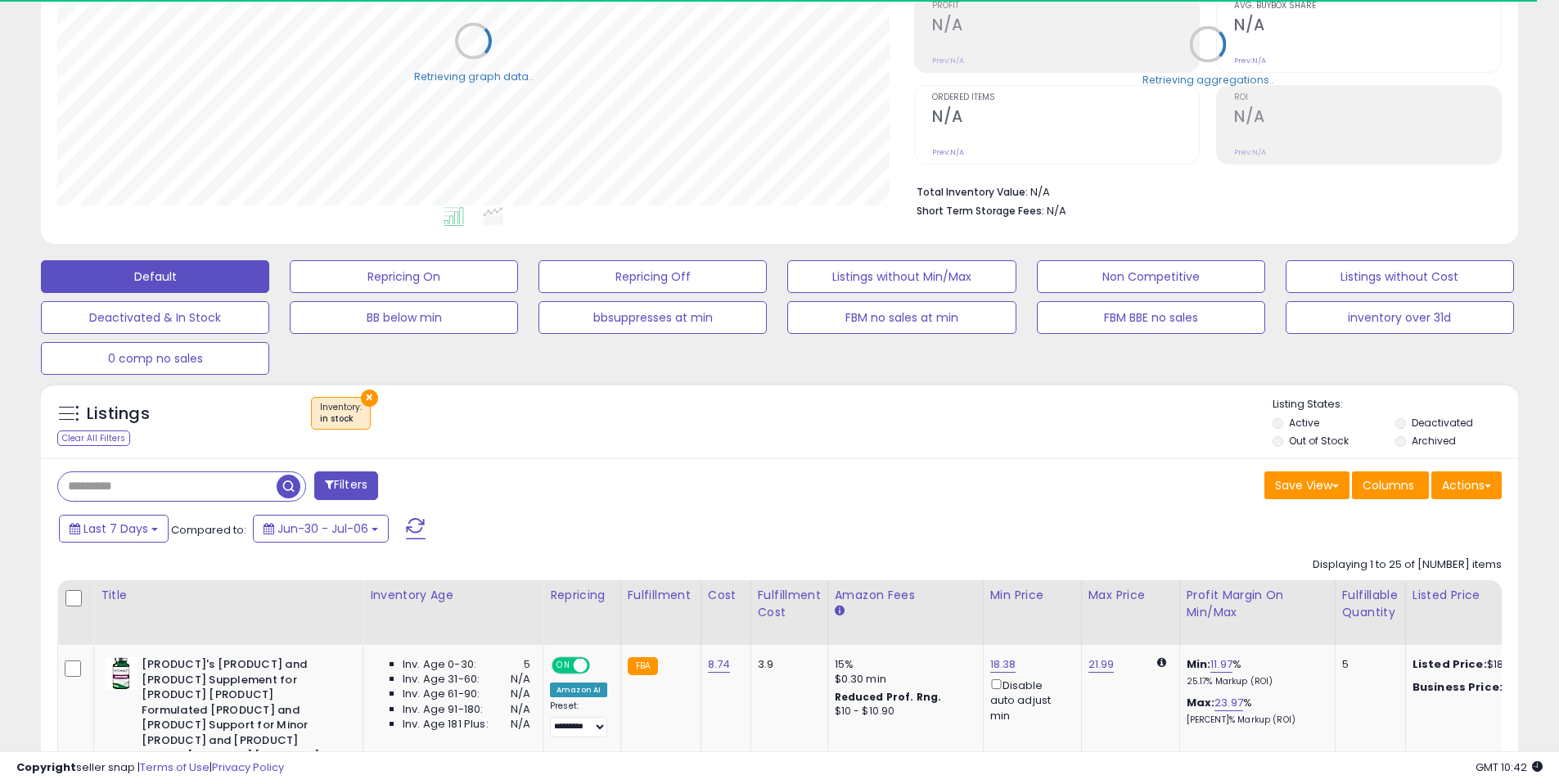 scroll, scrollTop: 336, scrollLeft: 857, axis: both 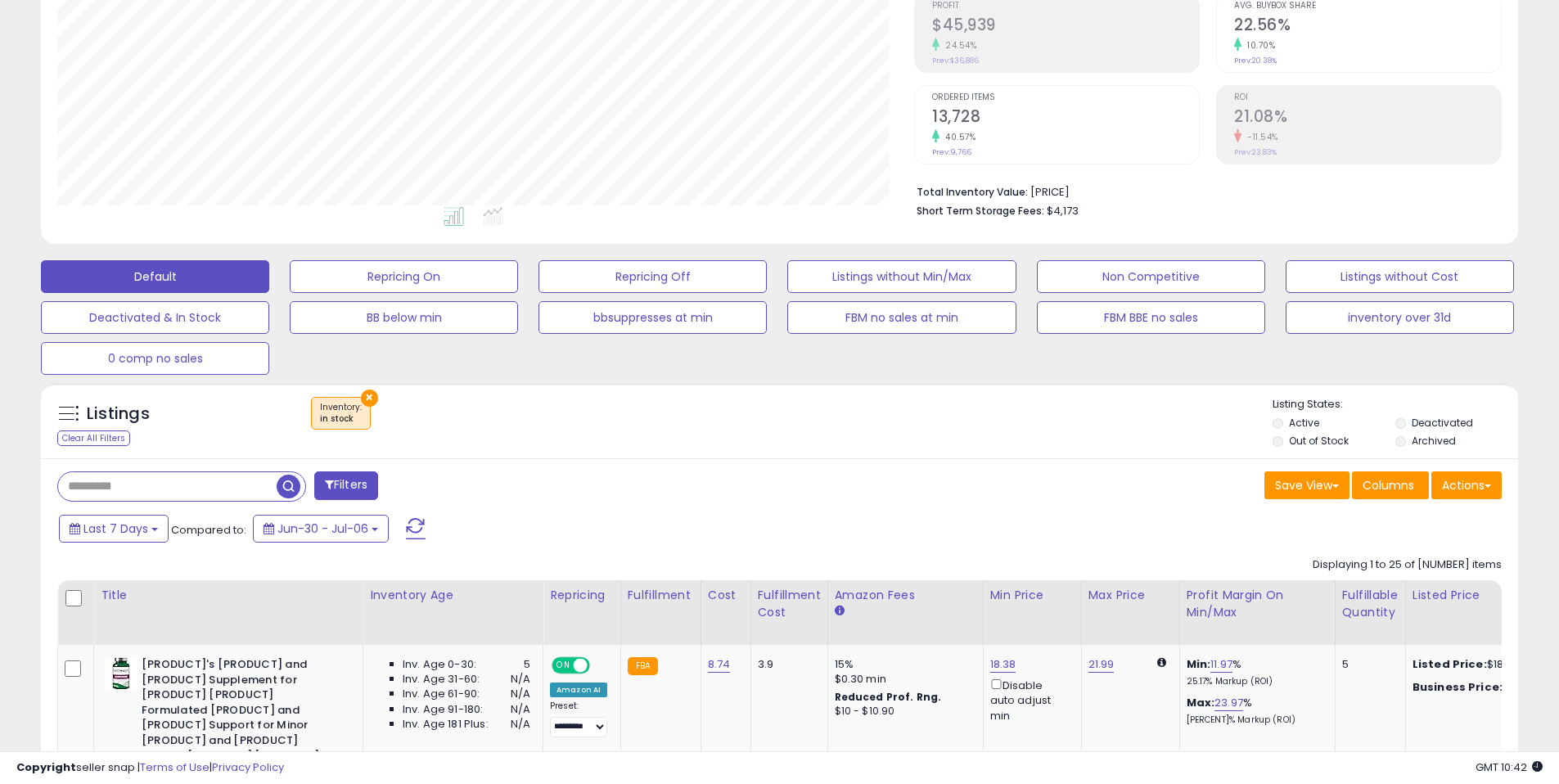 click on "×
Inventory :
in stock" at bounding box center (782, 420) 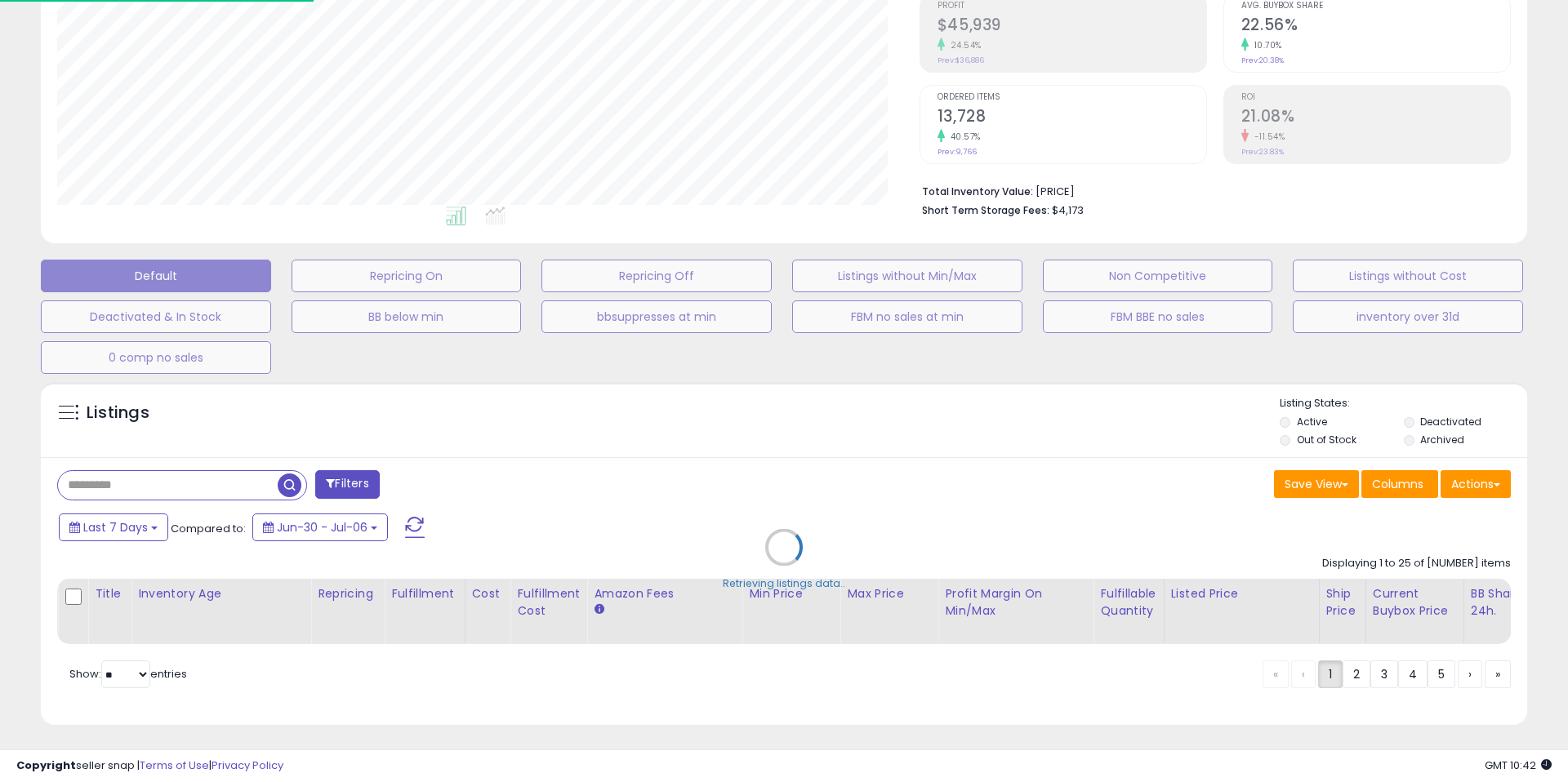scroll, scrollTop: 815949, scrollLeft: 815804, axis: both 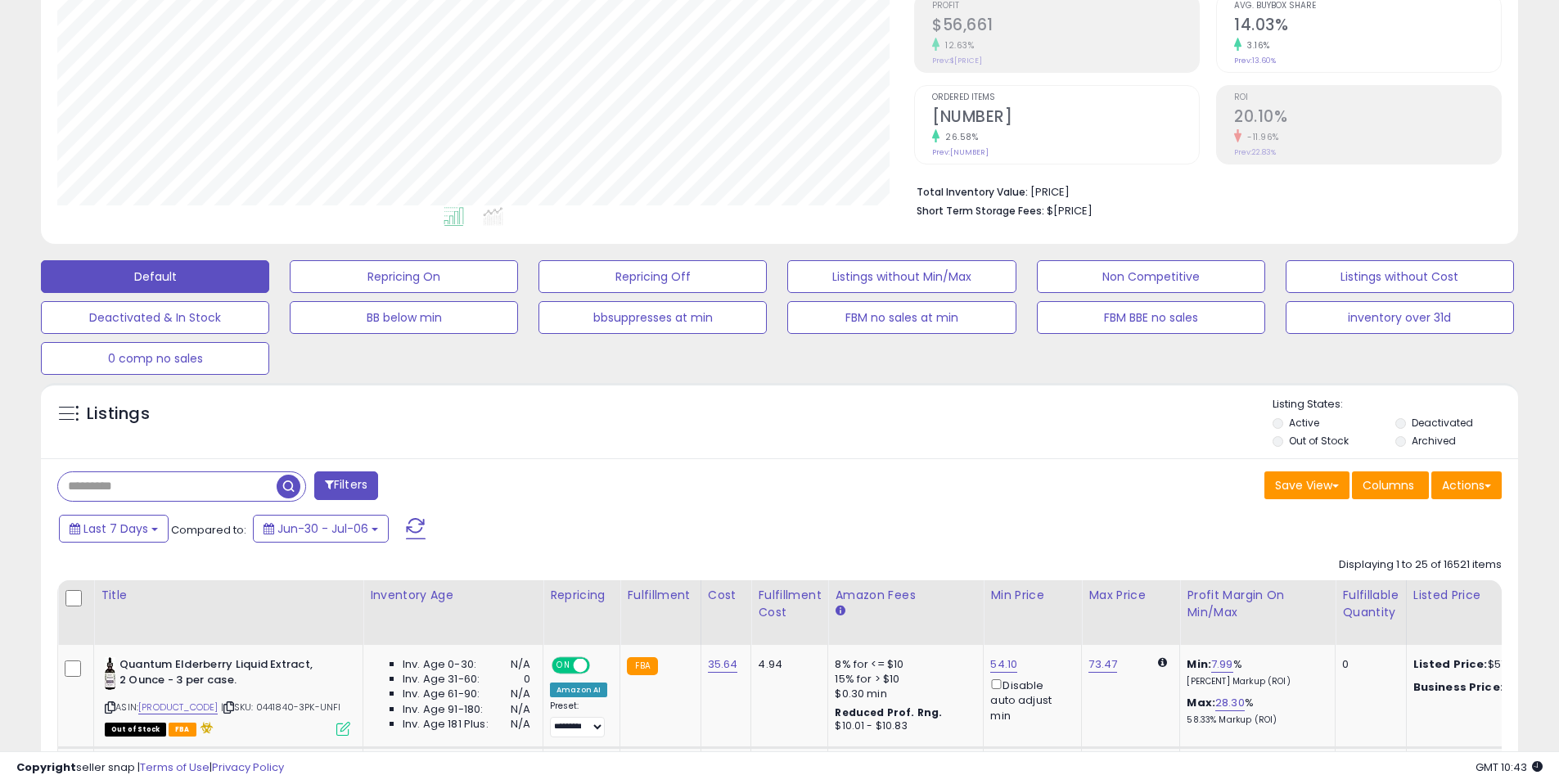 click on "Filters" at bounding box center (412, 488) 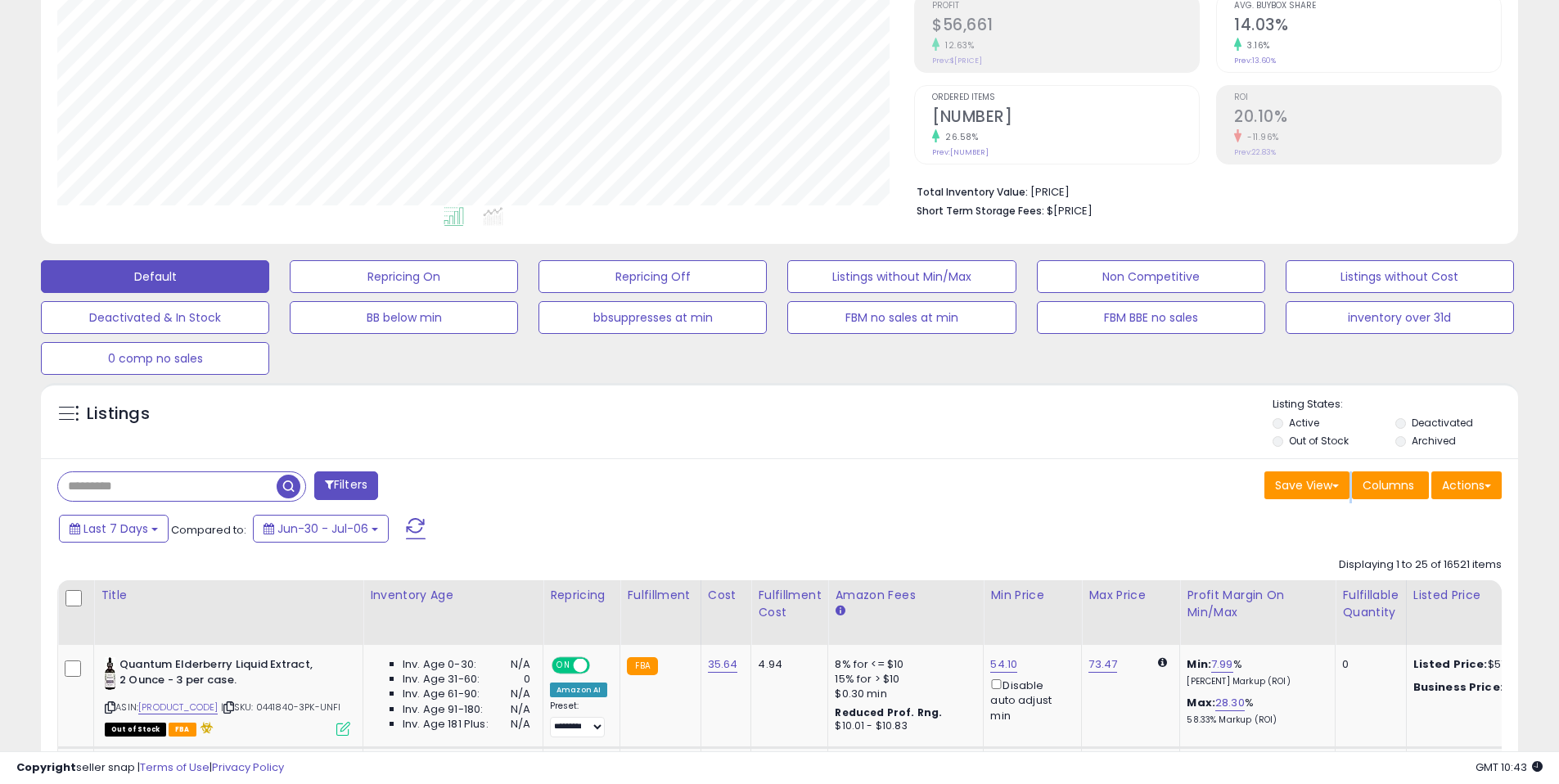drag, startPoint x: 750, startPoint y: 479, endPoint x: 732, endPoint y: 483, distance: 18.439089 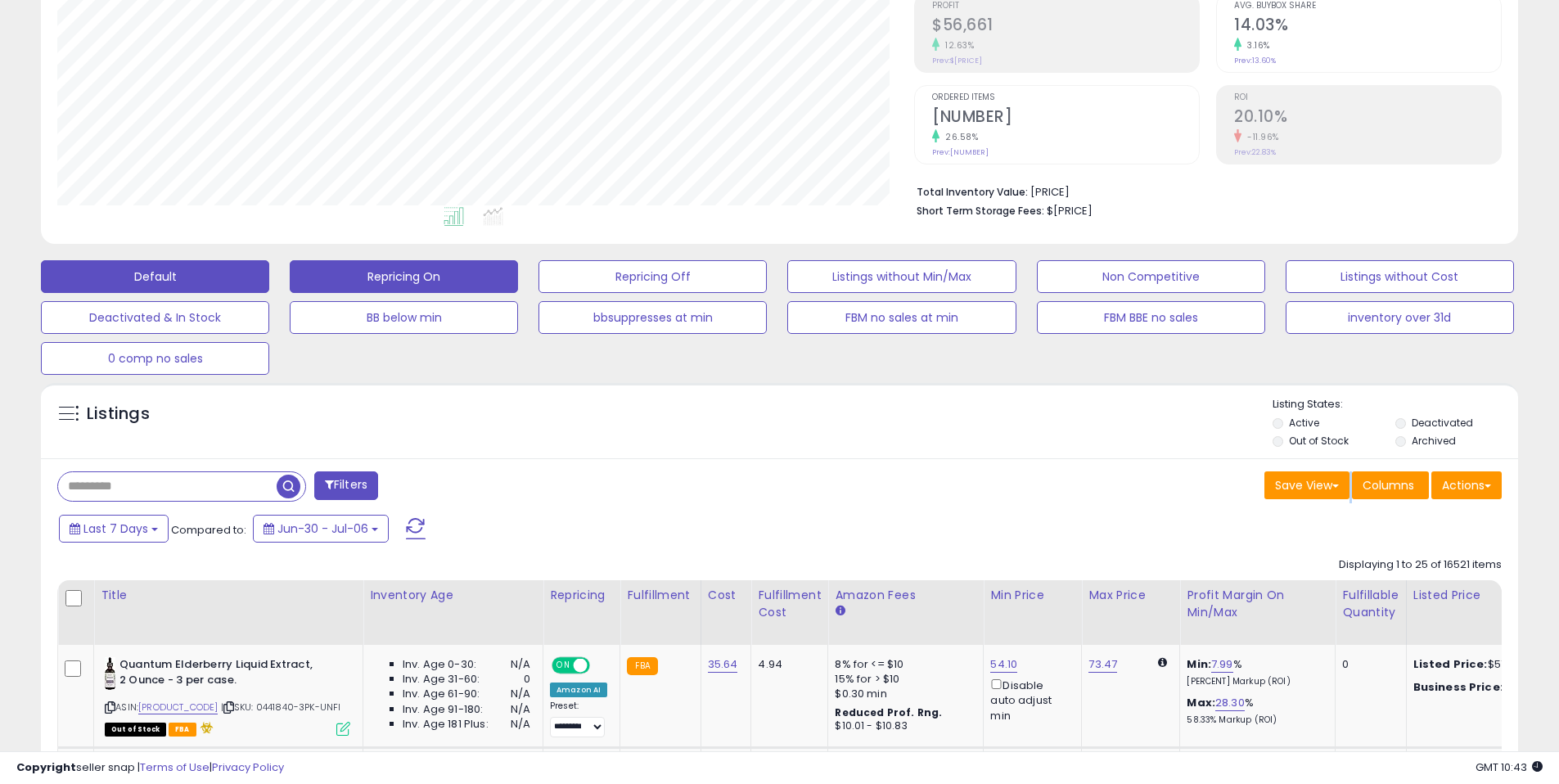 click on "Repricing On" at bounding box center [403, 277] 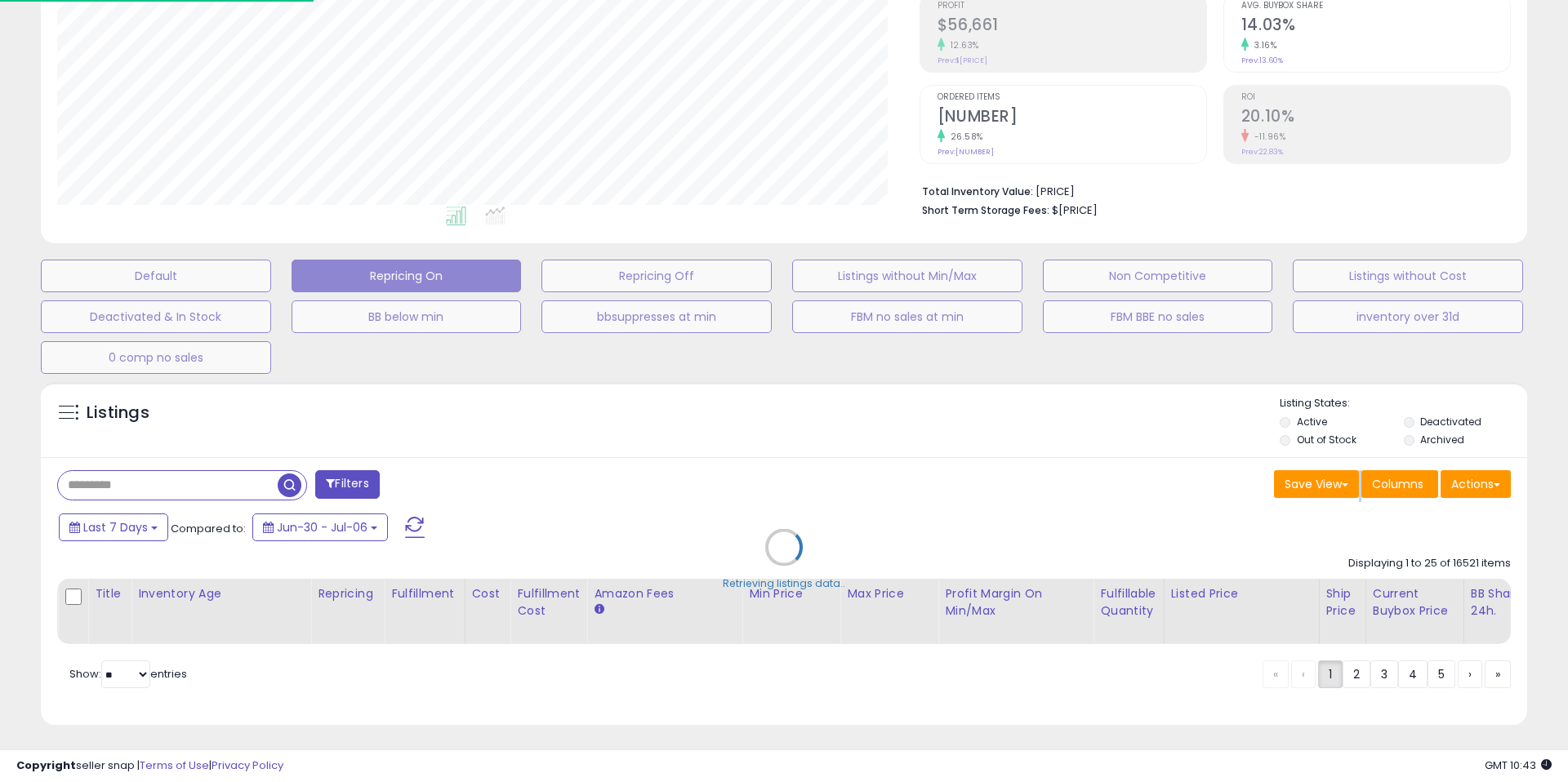 scroll, scrollTop: 815949, scrollLeft: 815804, axis: both 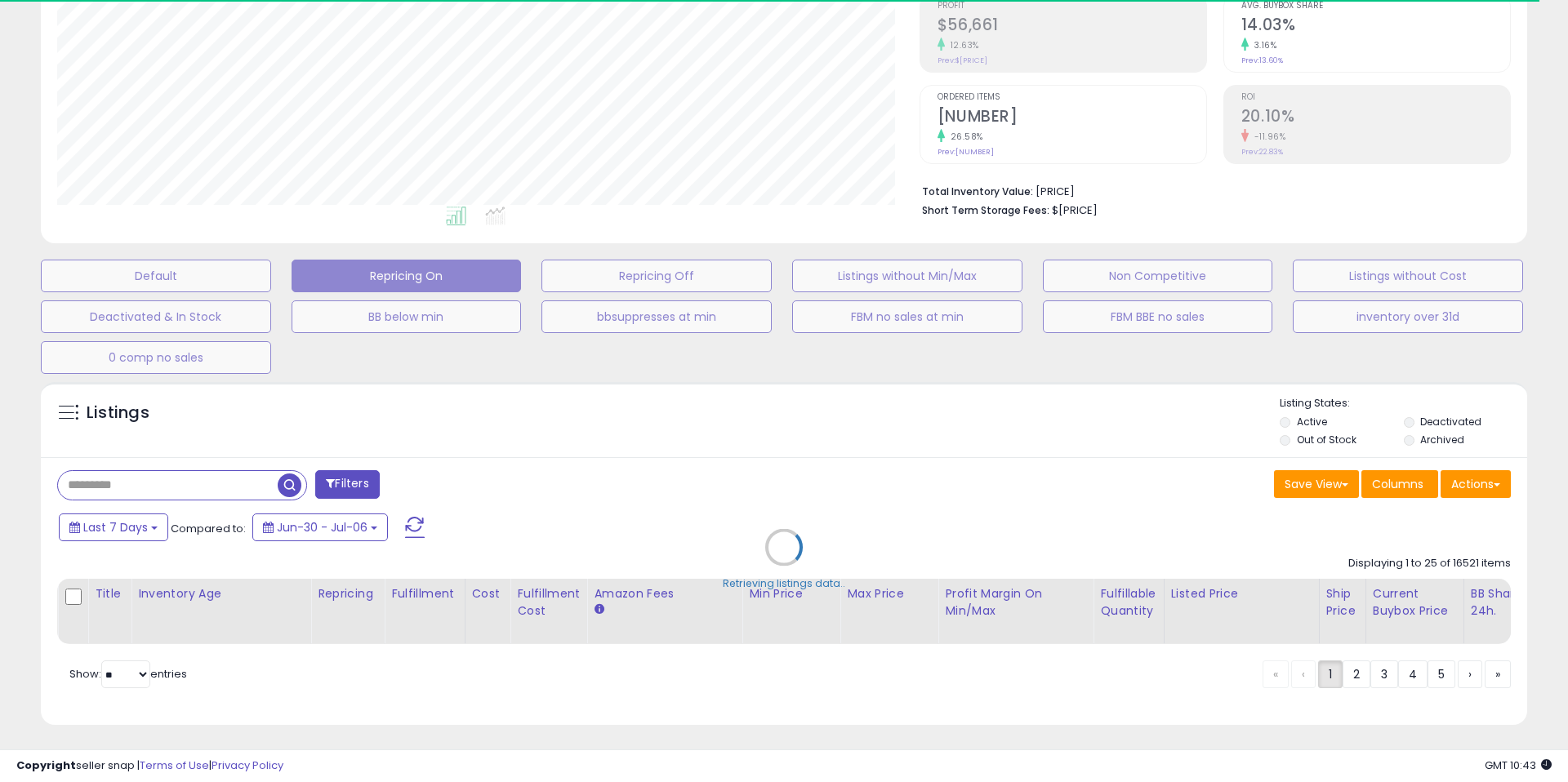 click on "Retrieving listings data.." at bounding box center (784, 559) 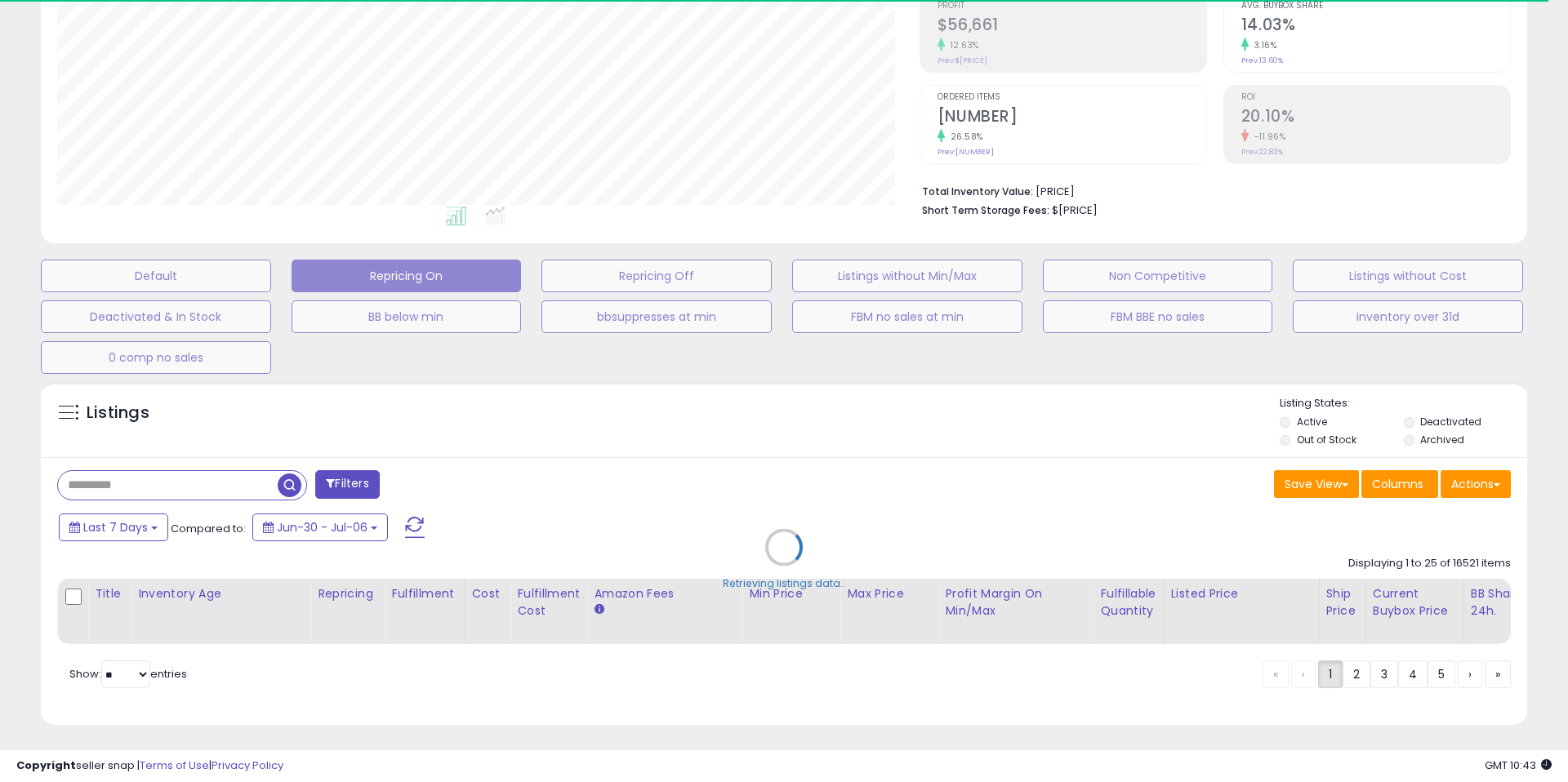 click on "Retrieving listings data.." at bounding box center (784, 559) 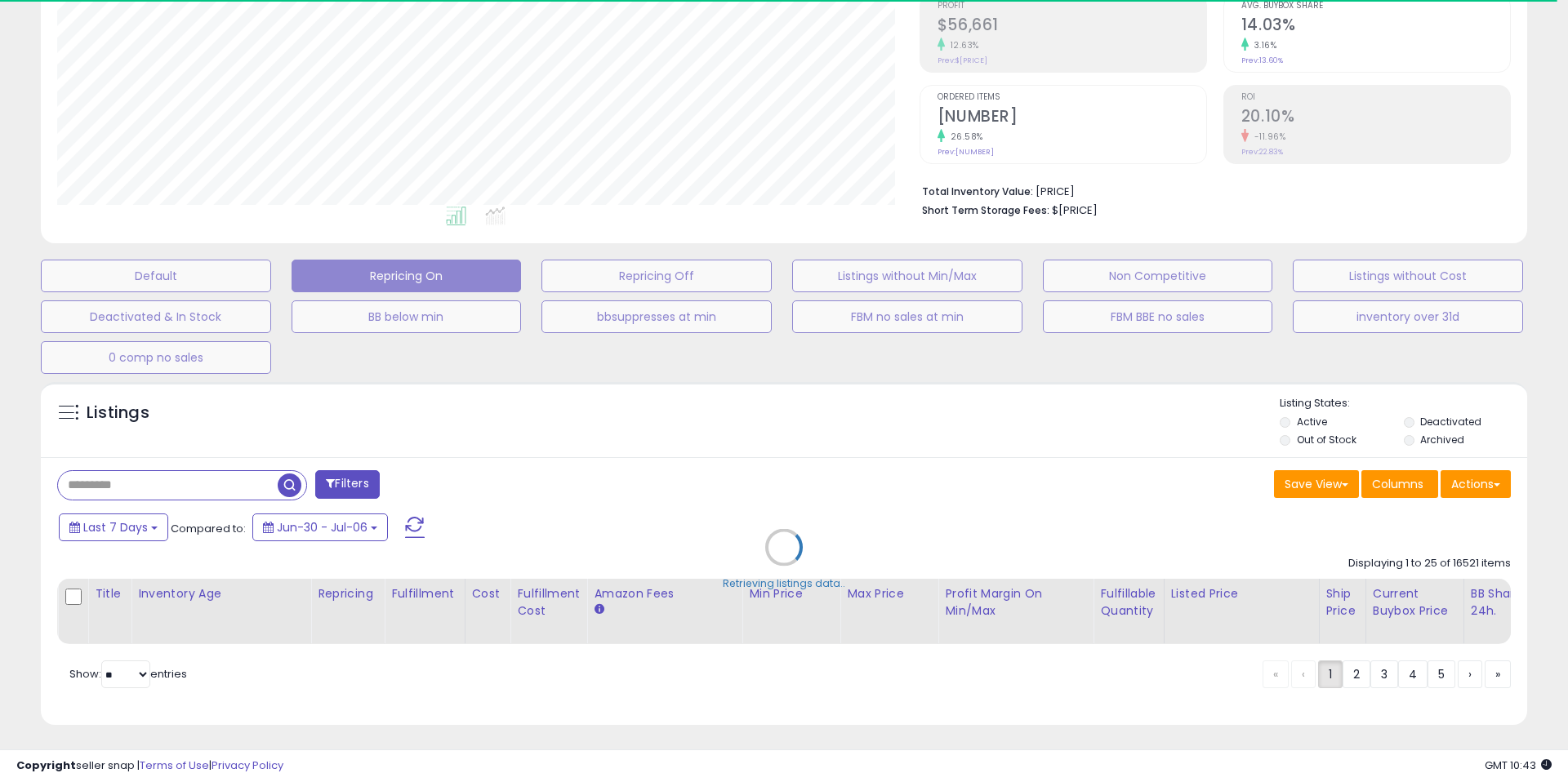 click on "Retrieving listings data.." at bounding box center (784, 559) 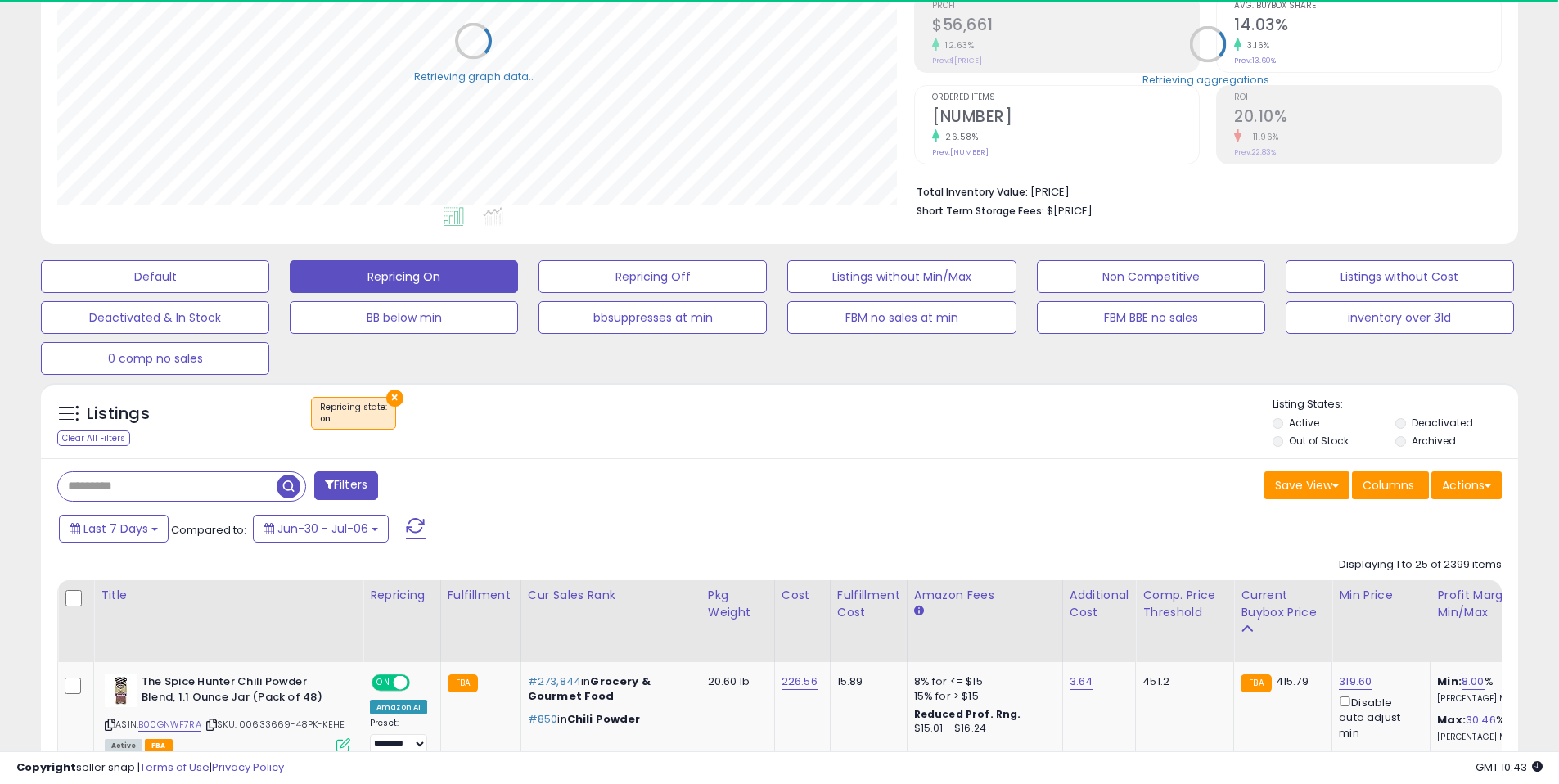 scroll, scrollTop: 336, scrollLeft: 857, axis: both 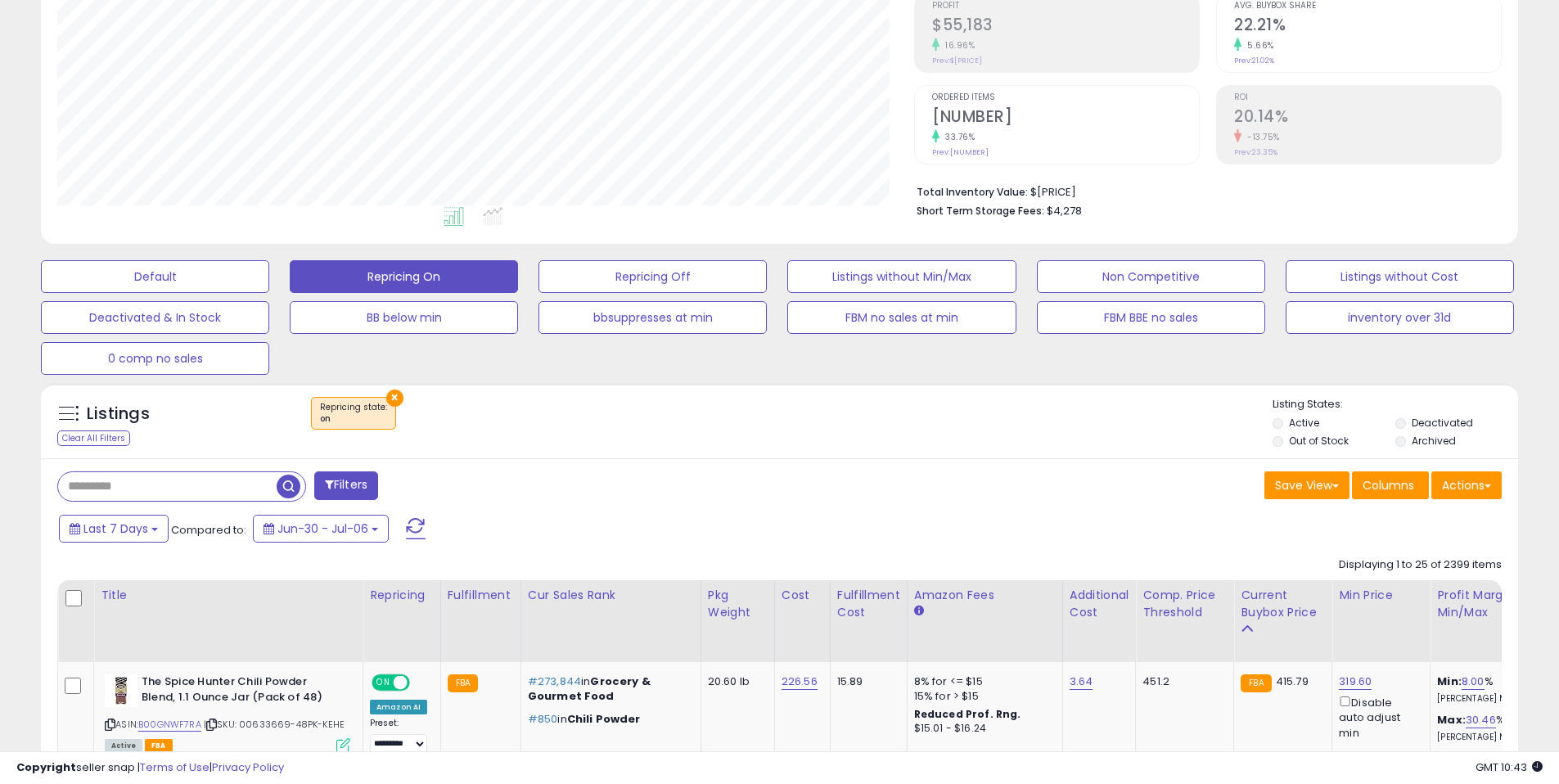click on "×
Repricing state :
on" at bounding box center [782, 420] 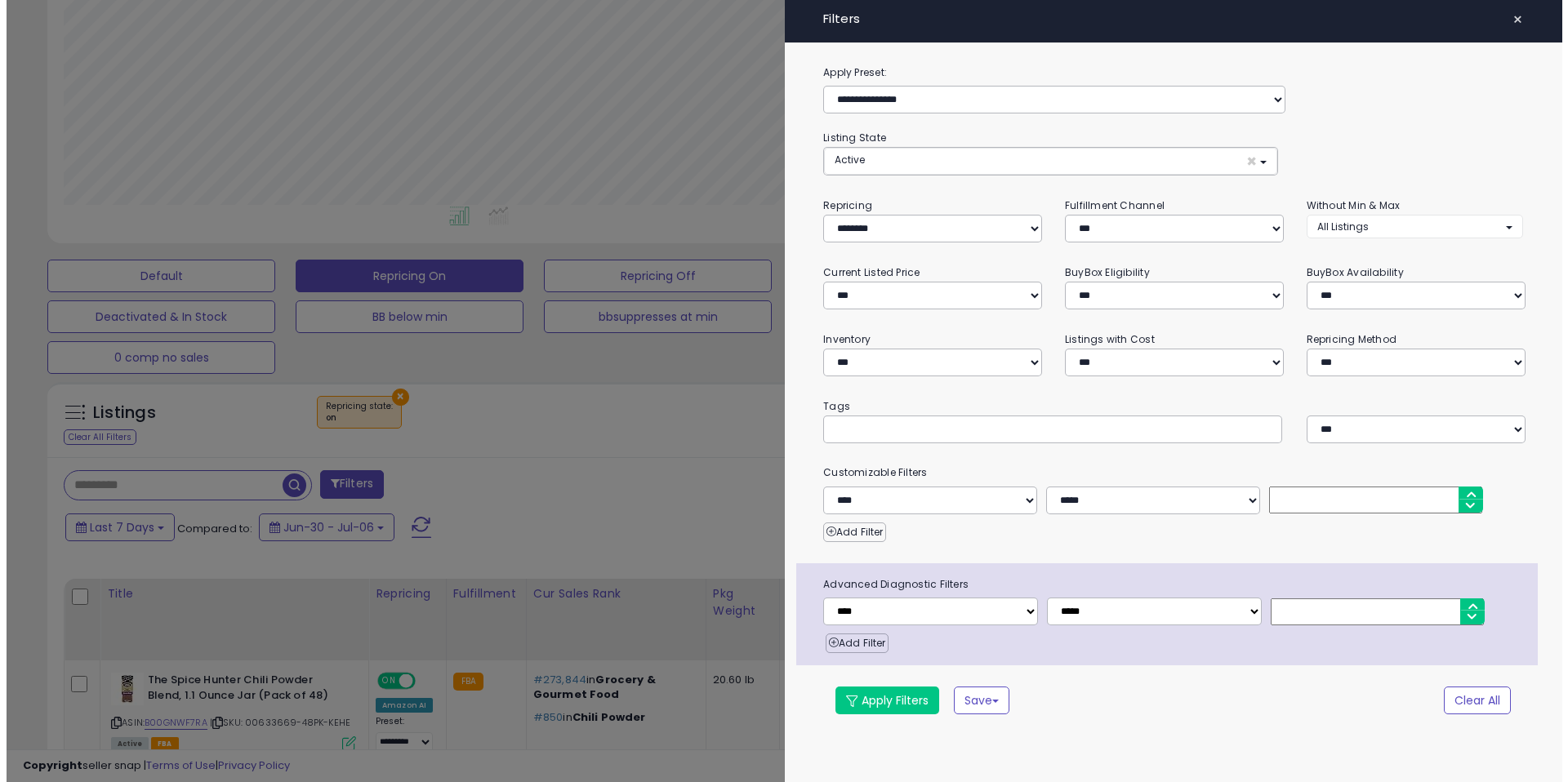 scroll, scrollTop: 815949, scrollLeft: 815804, axis: both 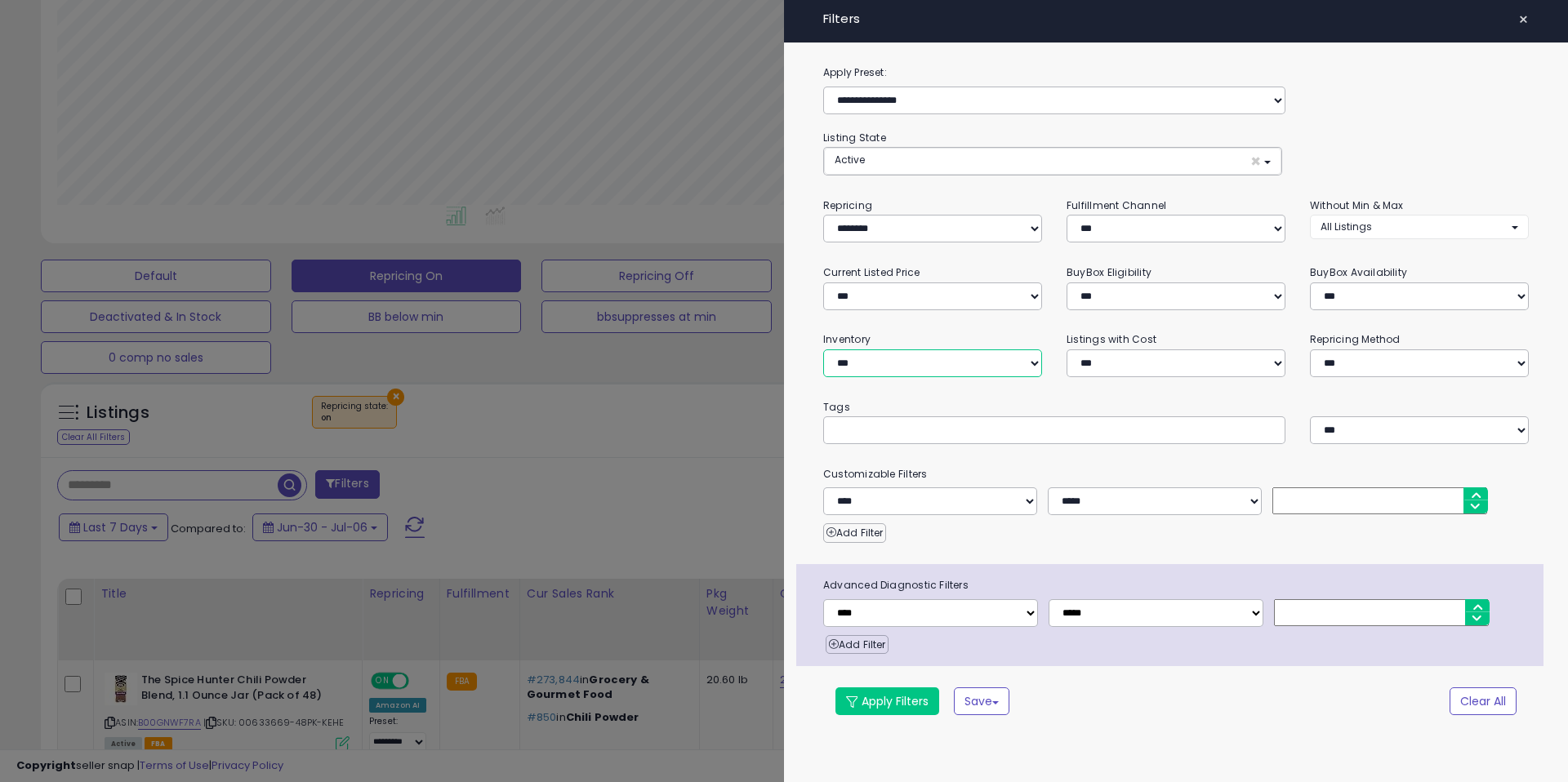 click on "**********" at bounding box center (933, 363) 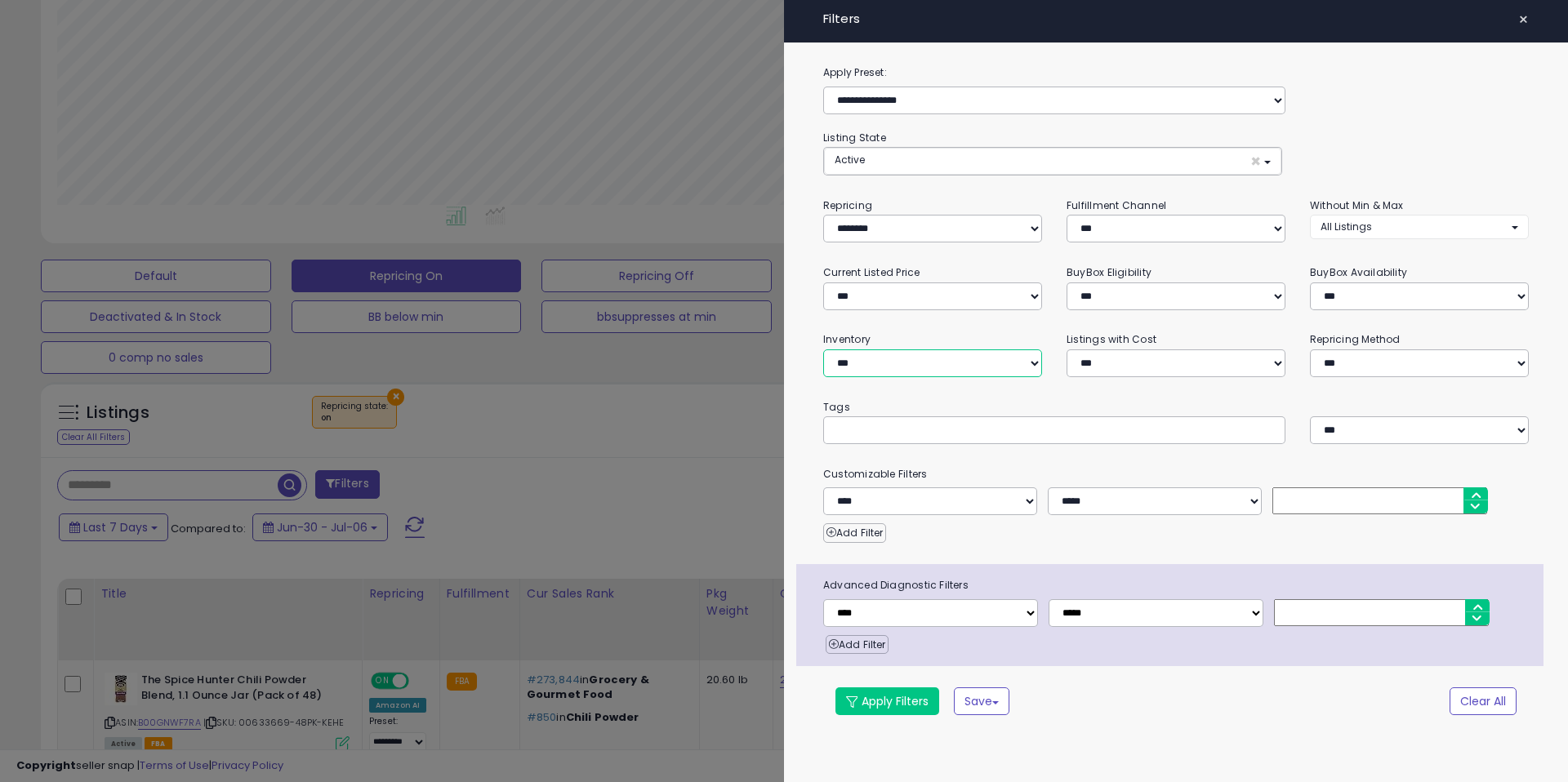 select on "********" 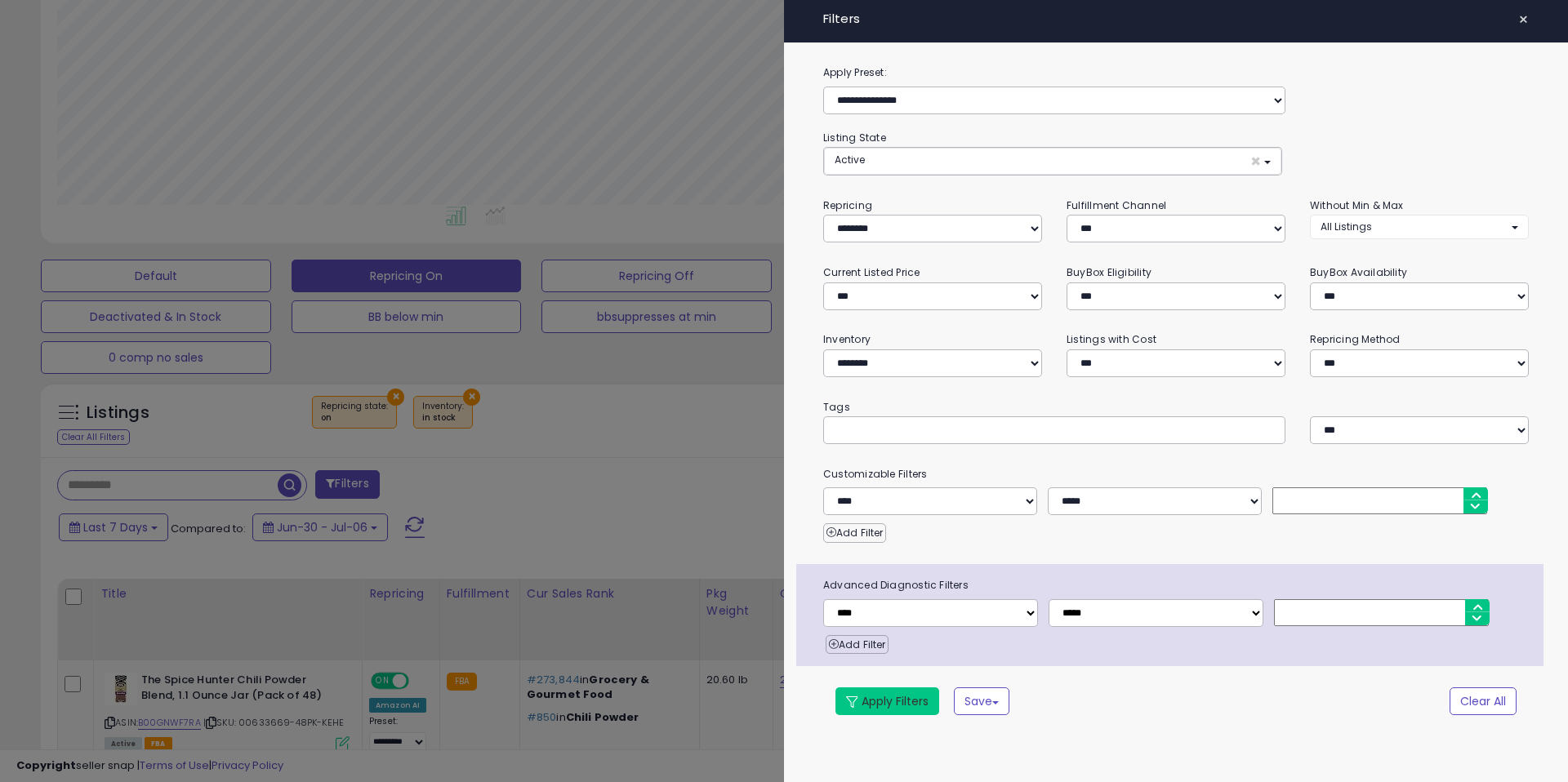 click on "Apply Filters" at bounding box center [887, 701] 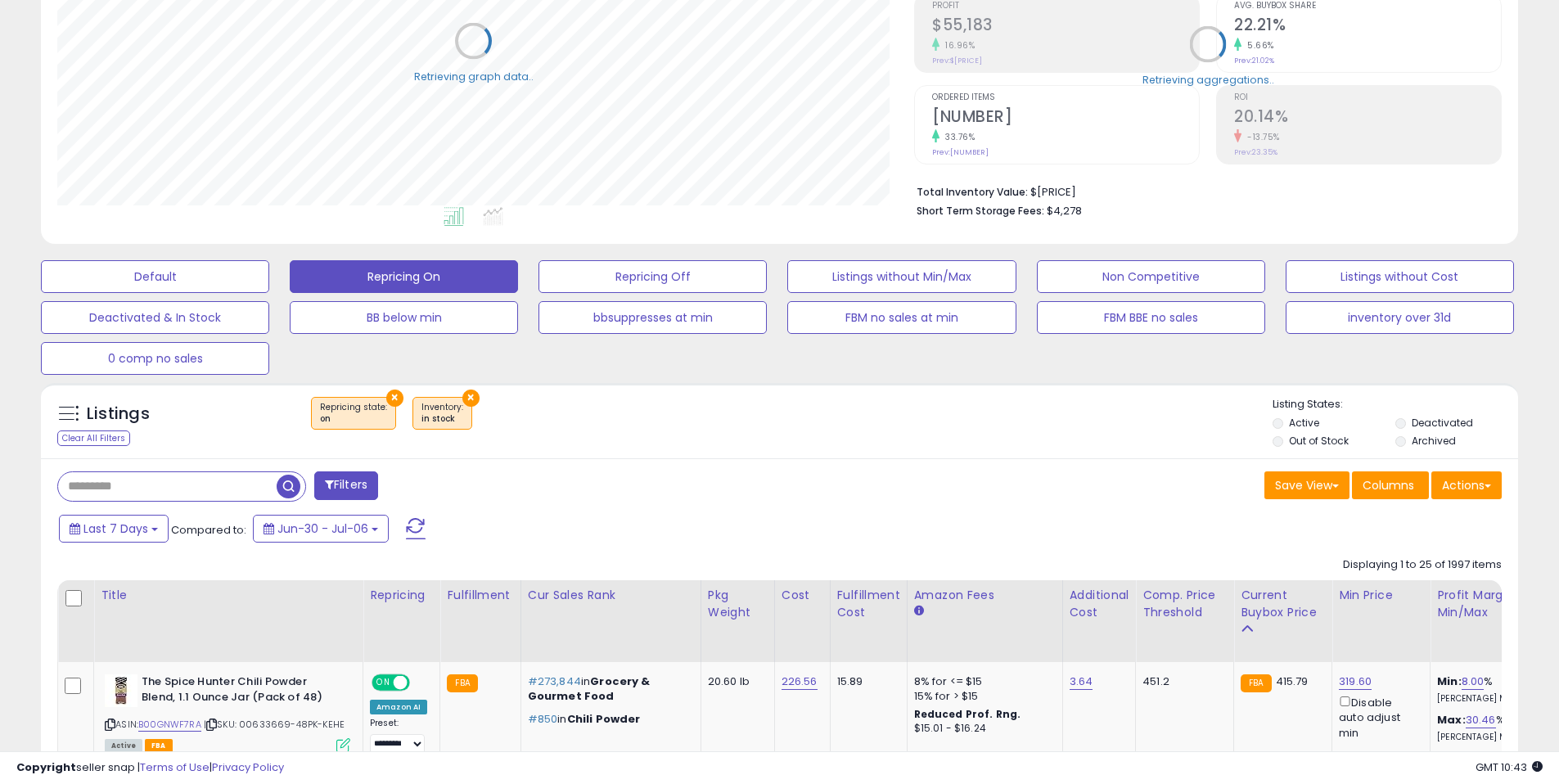 scroll, scrollTop: 336, scrollLeft: 857, axis: both 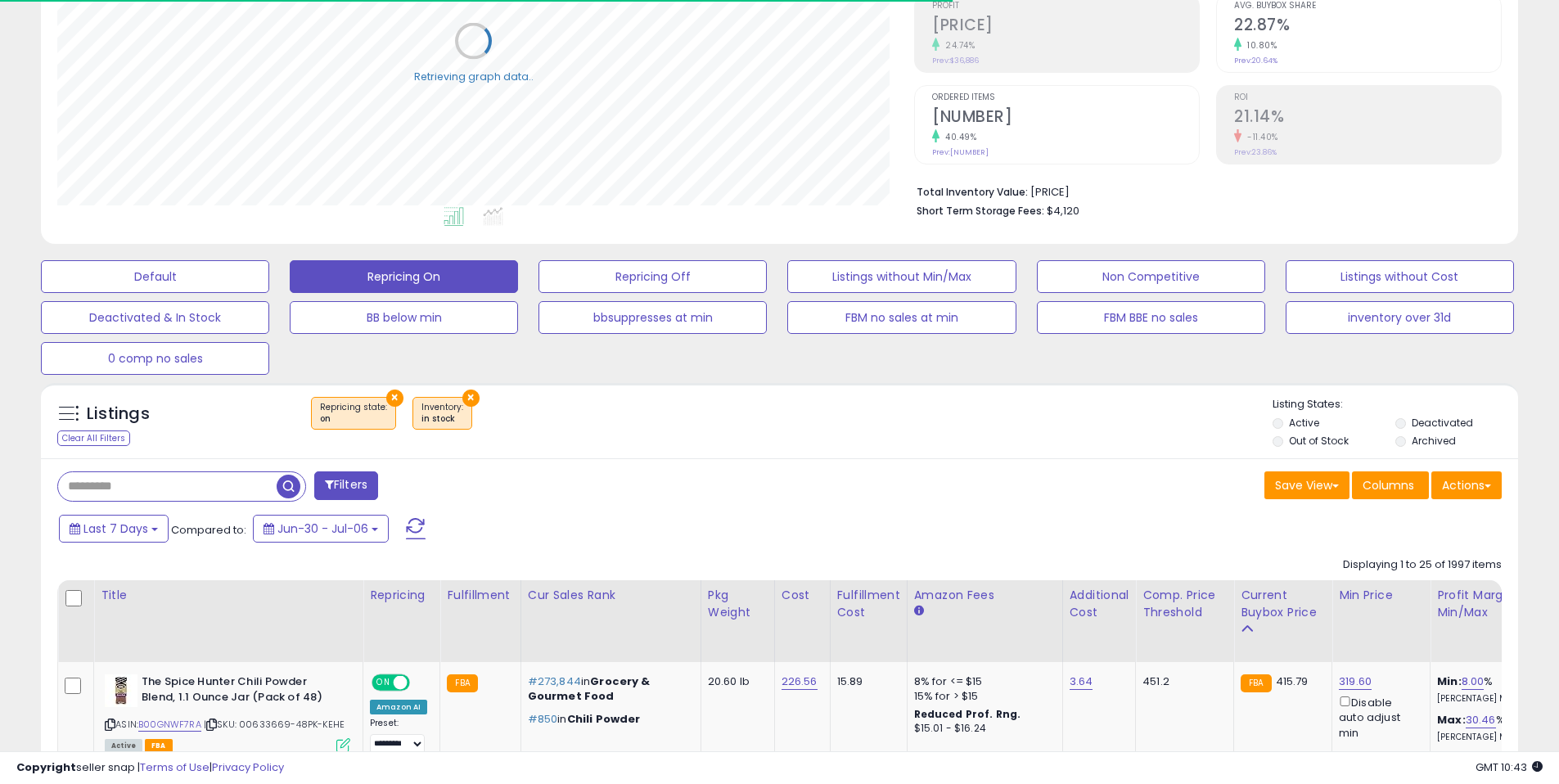 drag, startPoint x: 994, startPoint y: 522, endPoint x: 1034, endPoint y: 489, distance: 51.85557 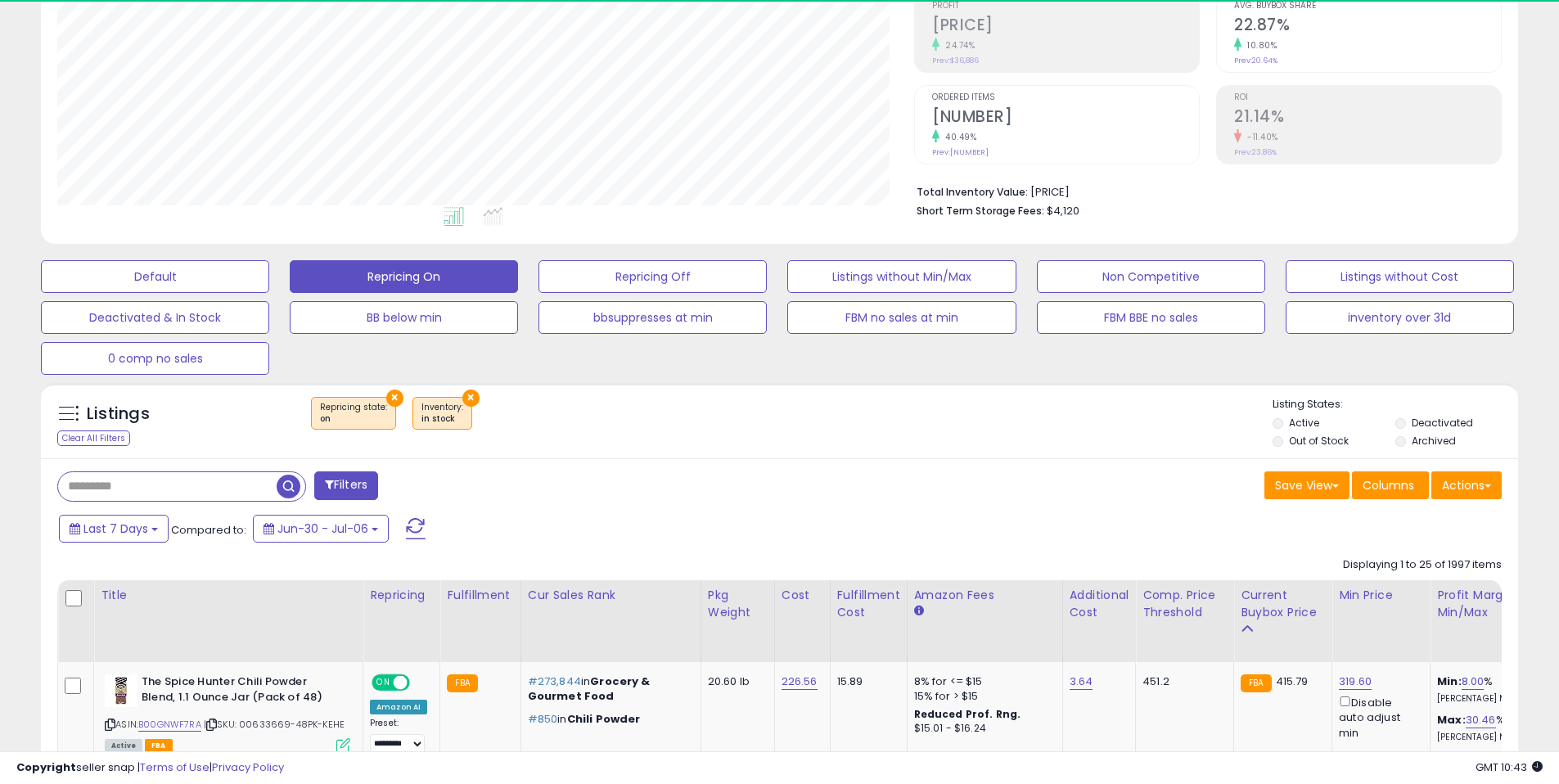 scroll, scrollTop: 818036, scrollLeft: 817516, axis: both 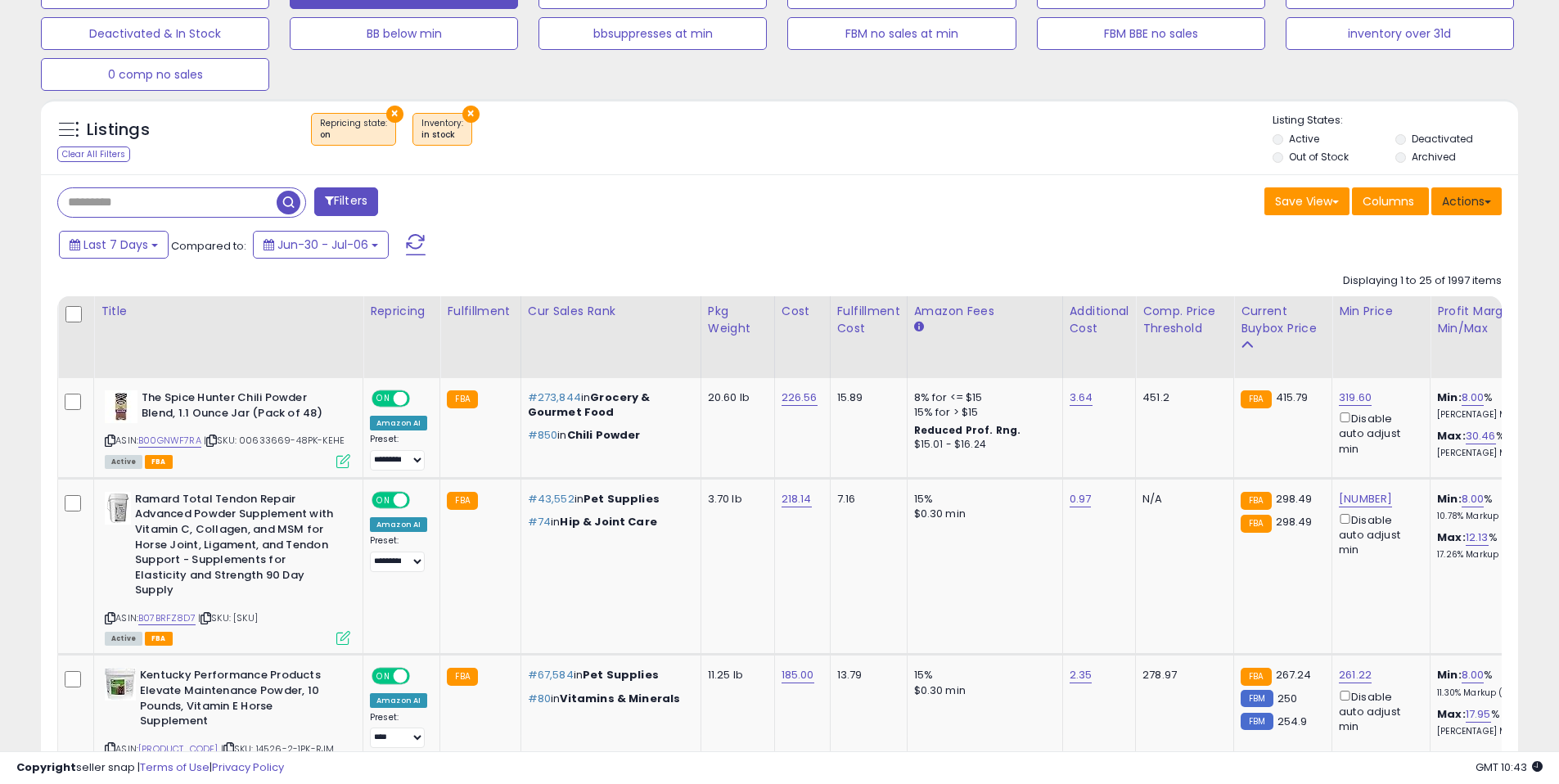 click on "Actions" at bounding box center [1467, 201] 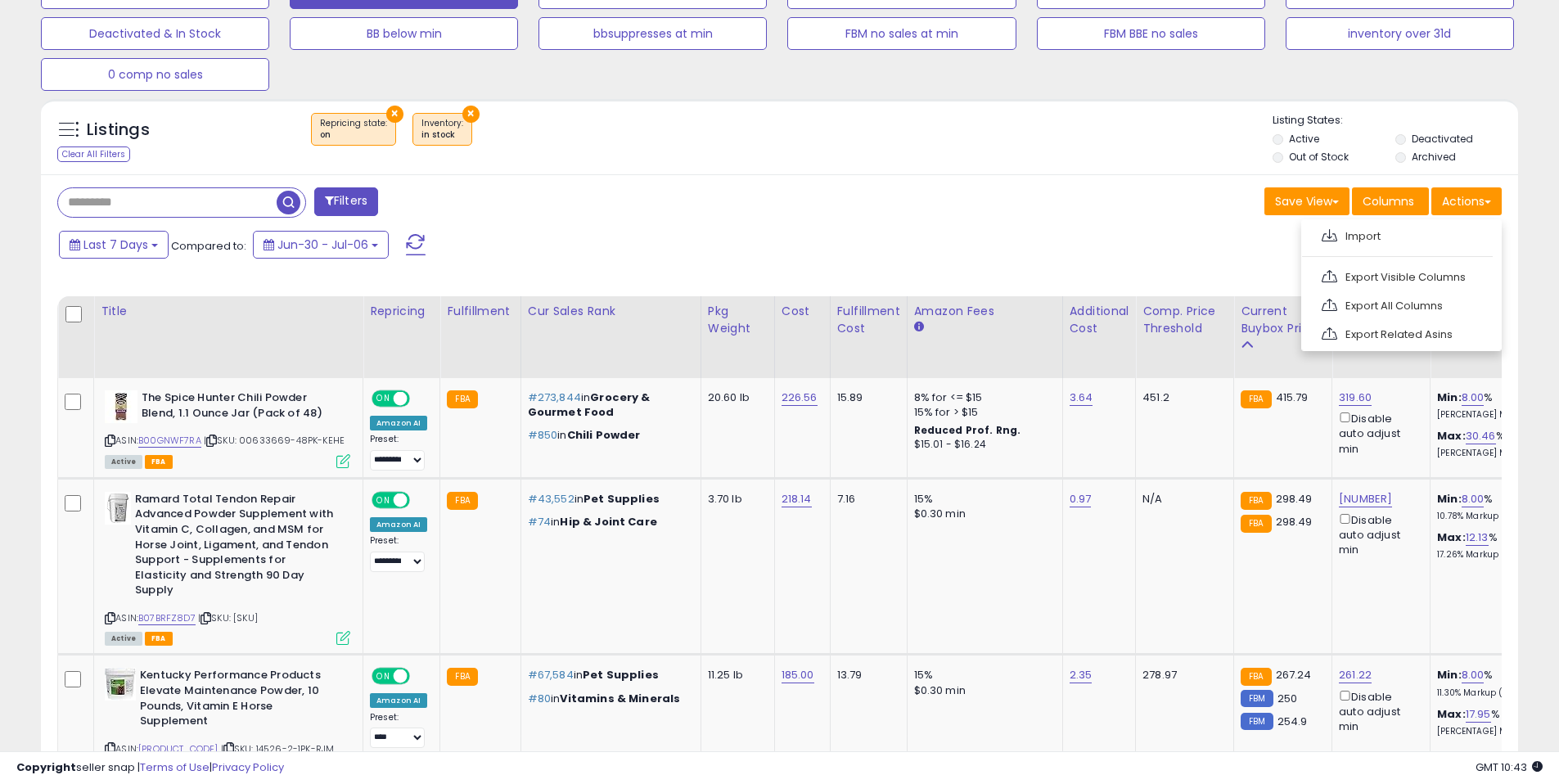 click on "Last 7 Days
Compared to:
Jun-30 - Jul-06" at bounding box center (597, 246) 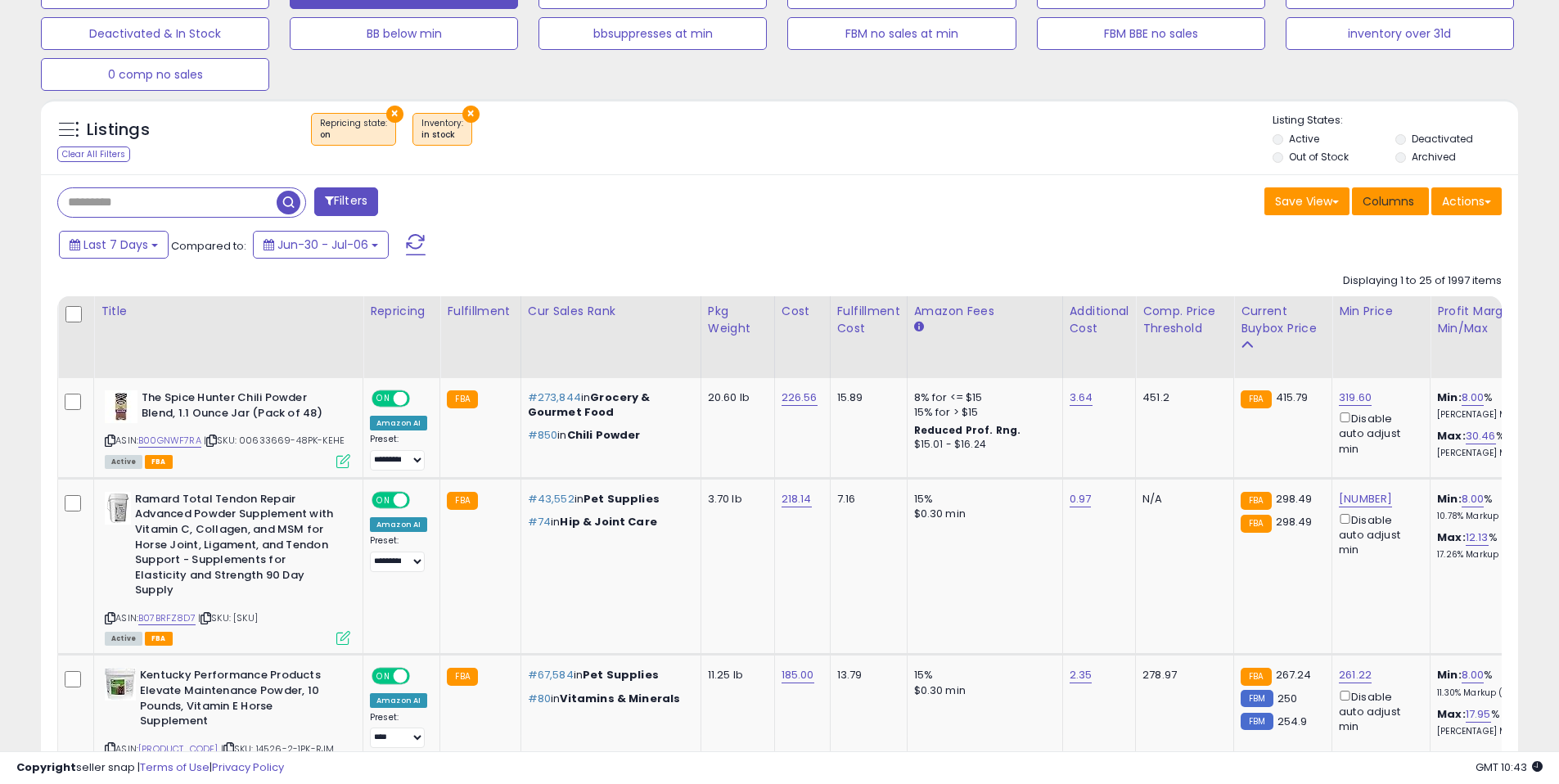 click on "Columns" at bounding box center [1388, 201] 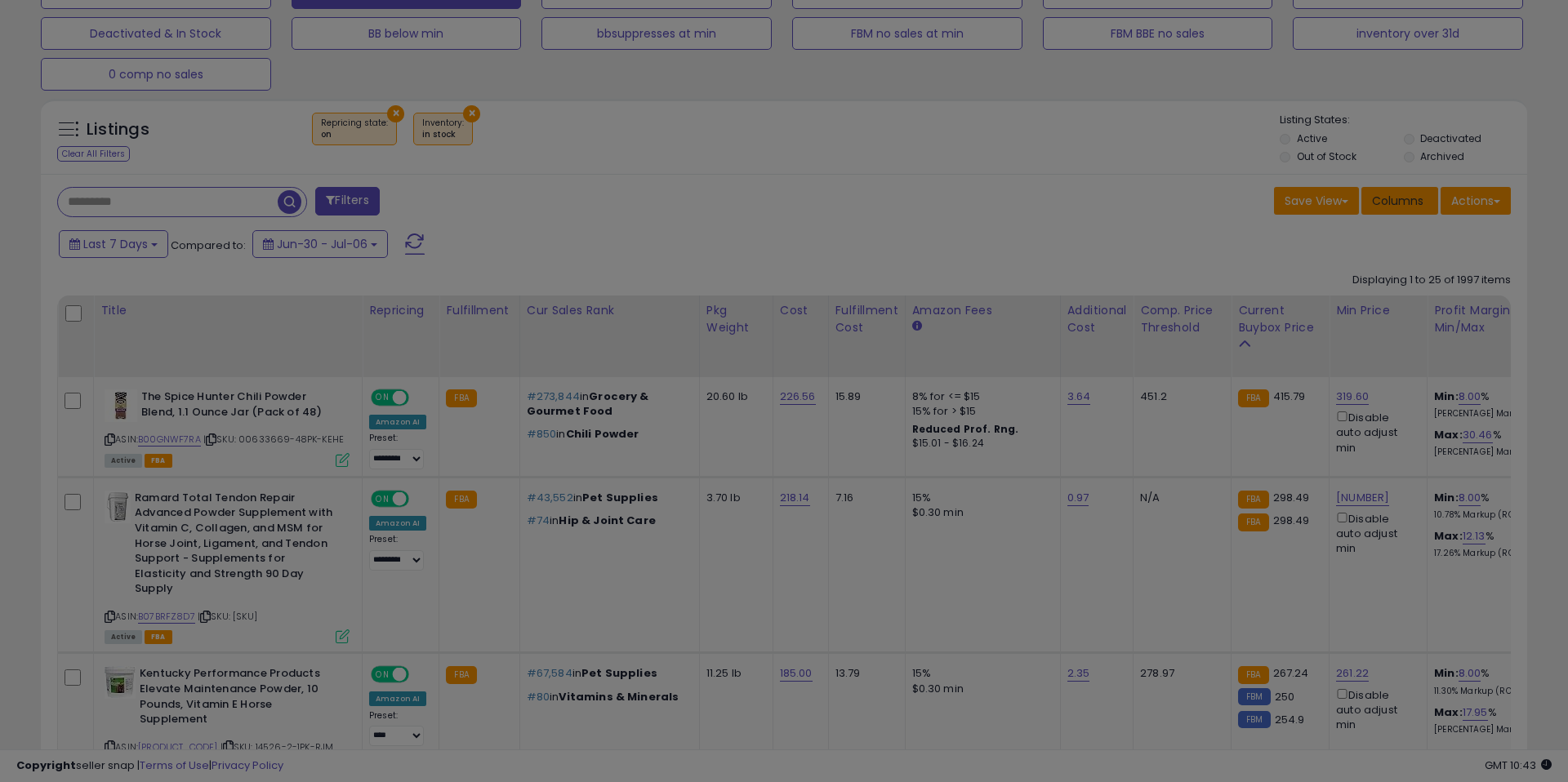 scroll, scrollTop: 815949, scrollLeft: 815804, axis: both 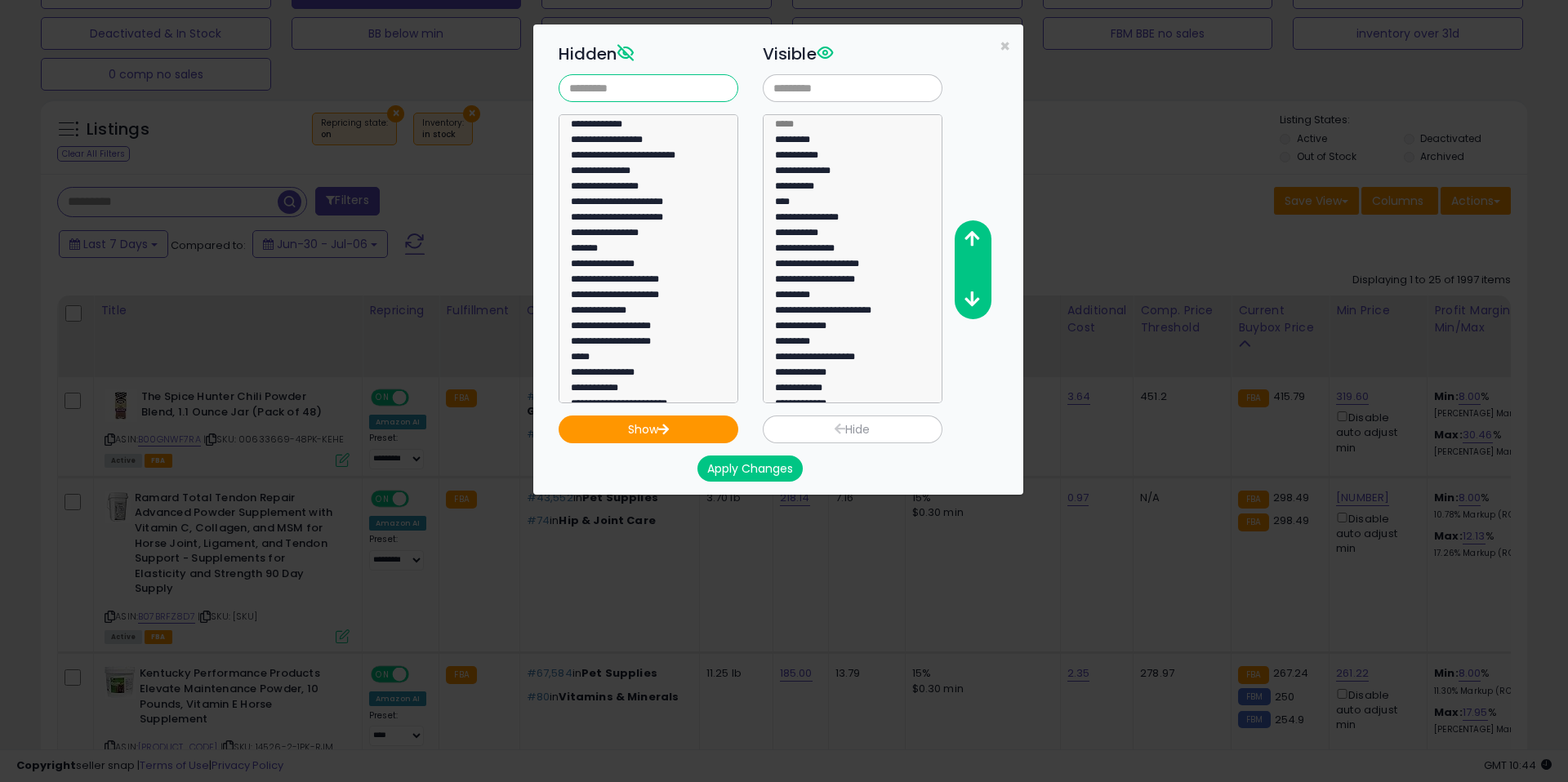 click at bounding box center (648, 88) 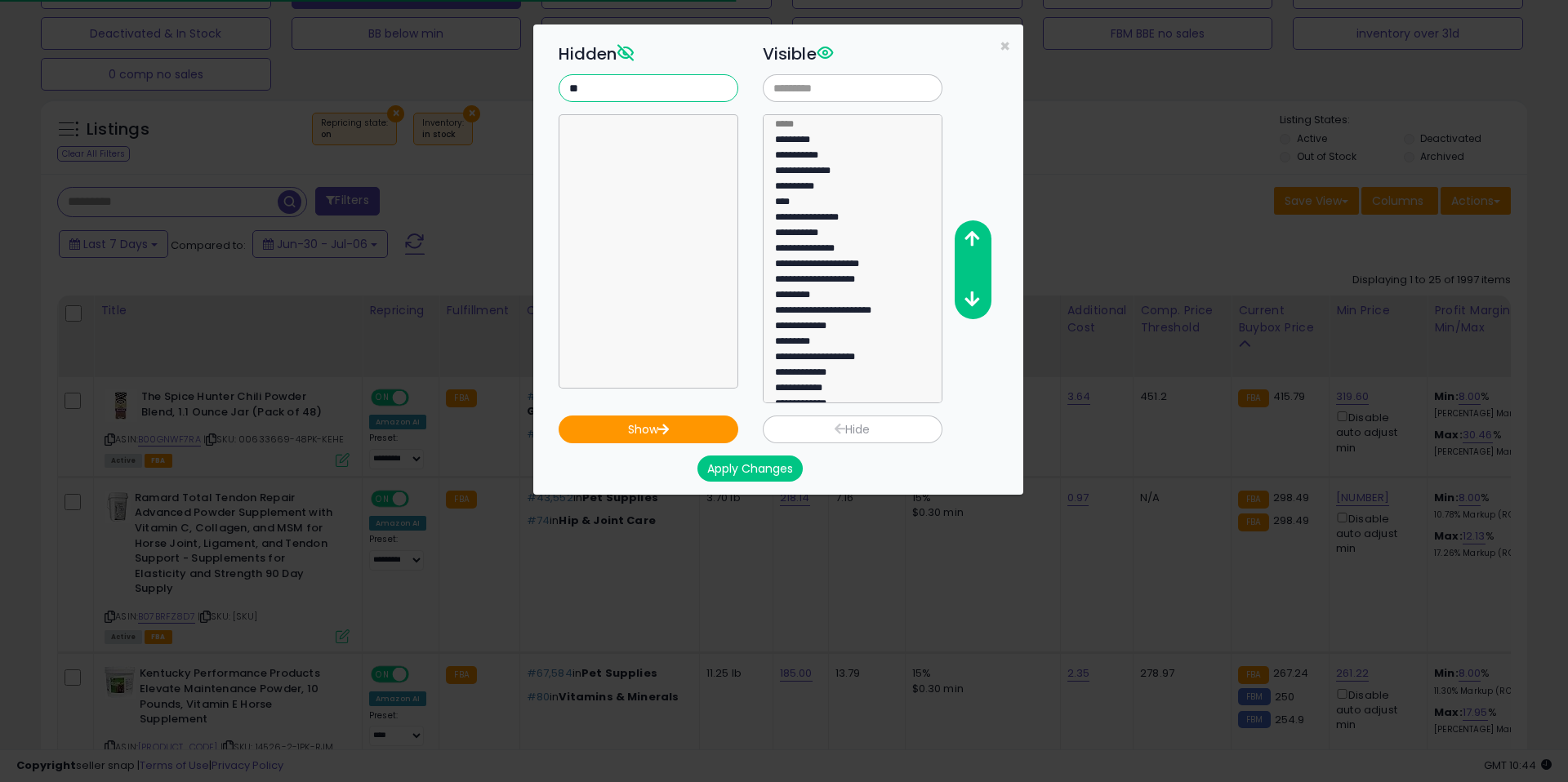 type on "*" 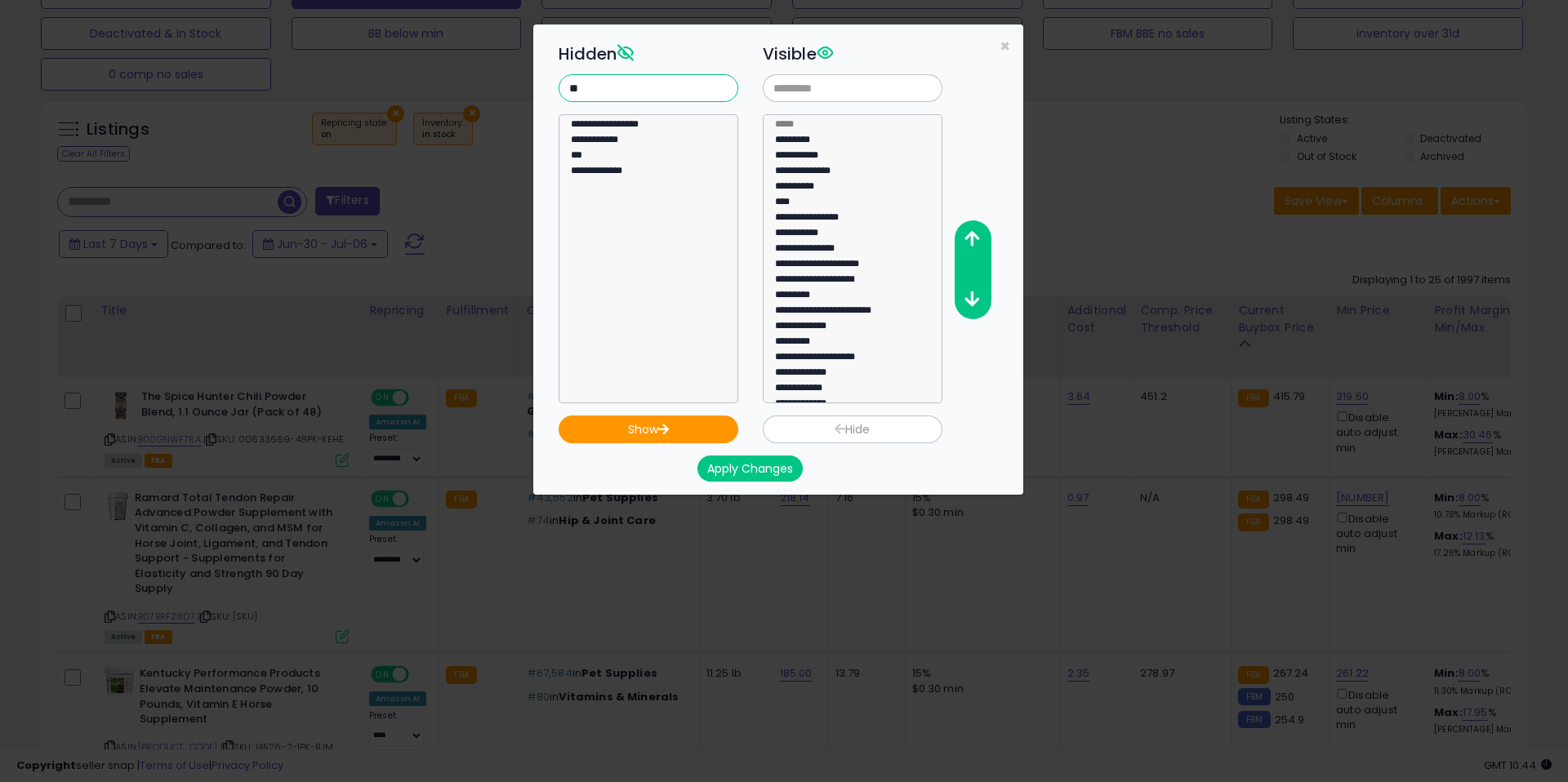 type on "**" 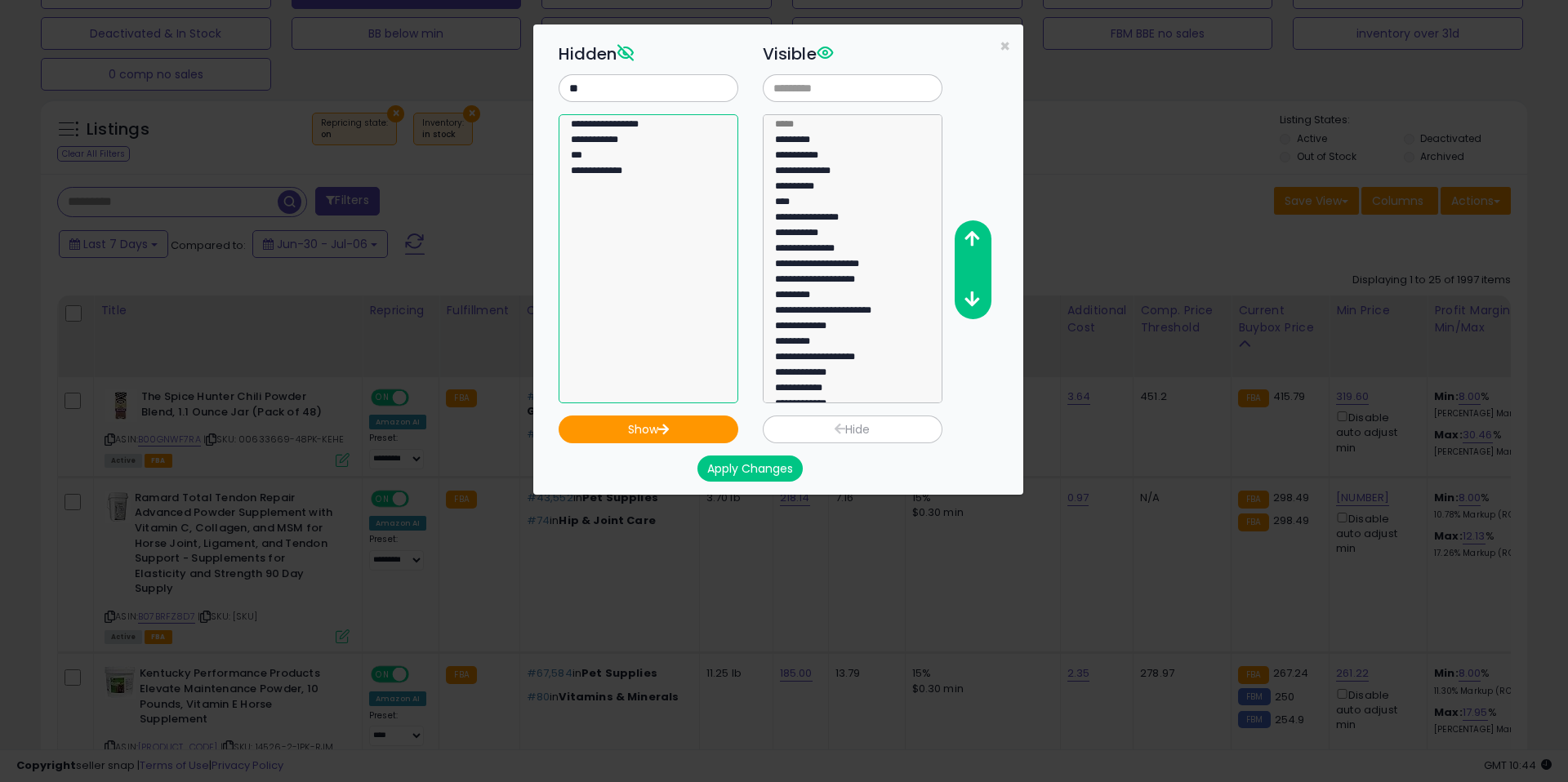 select on "***" 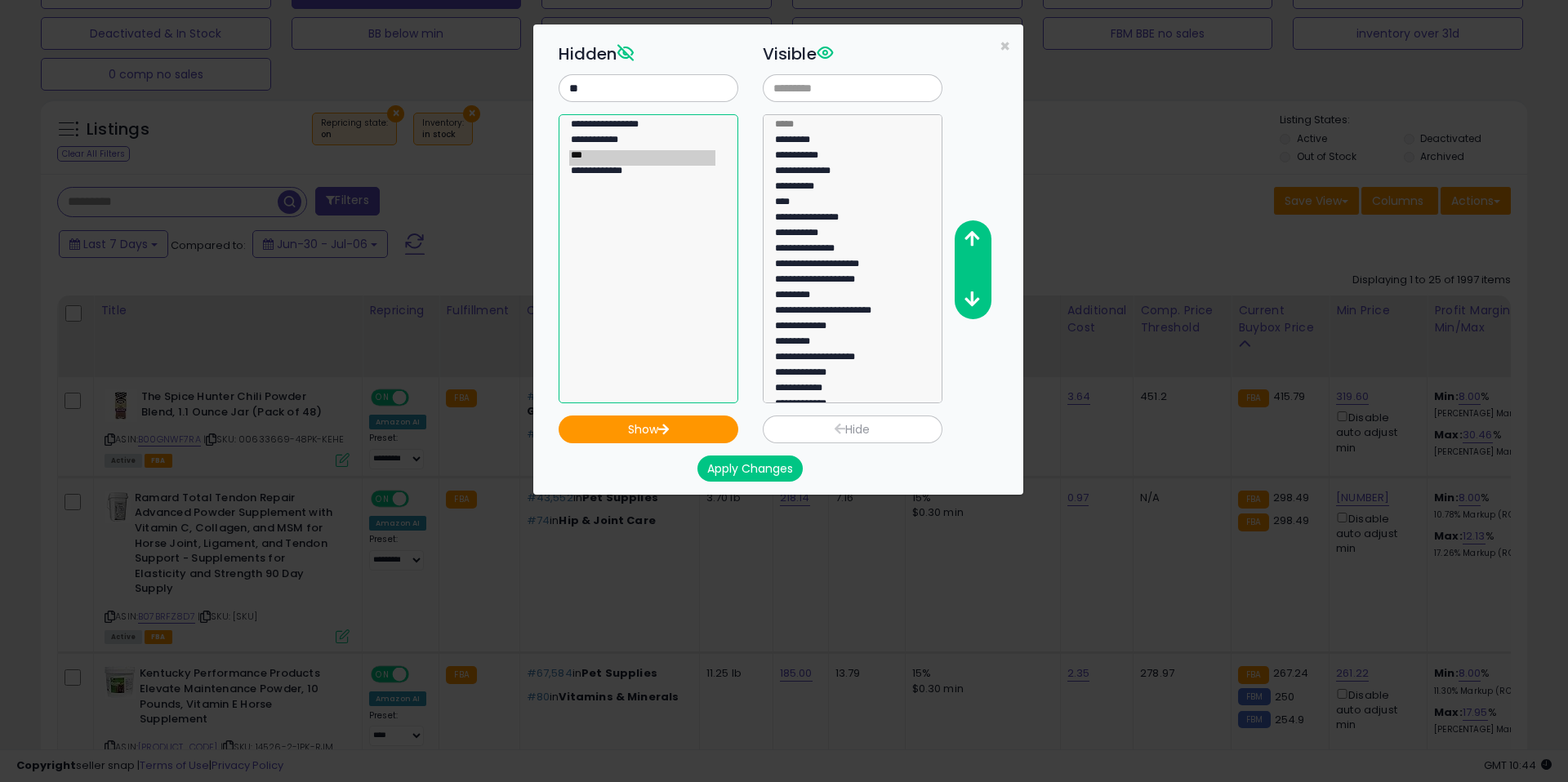 click on "***" 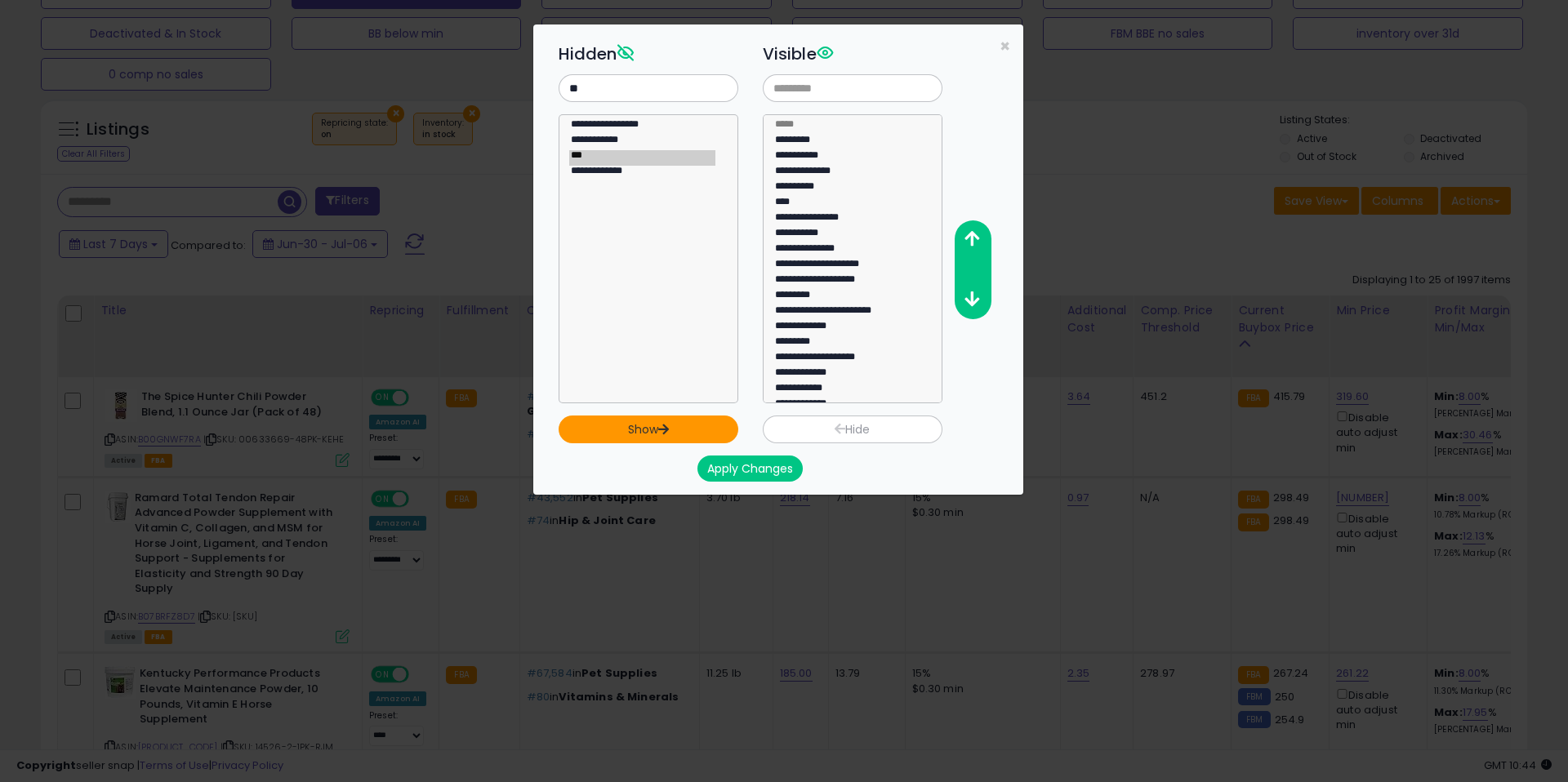 click on "Show" at bounding box center (648, 429) 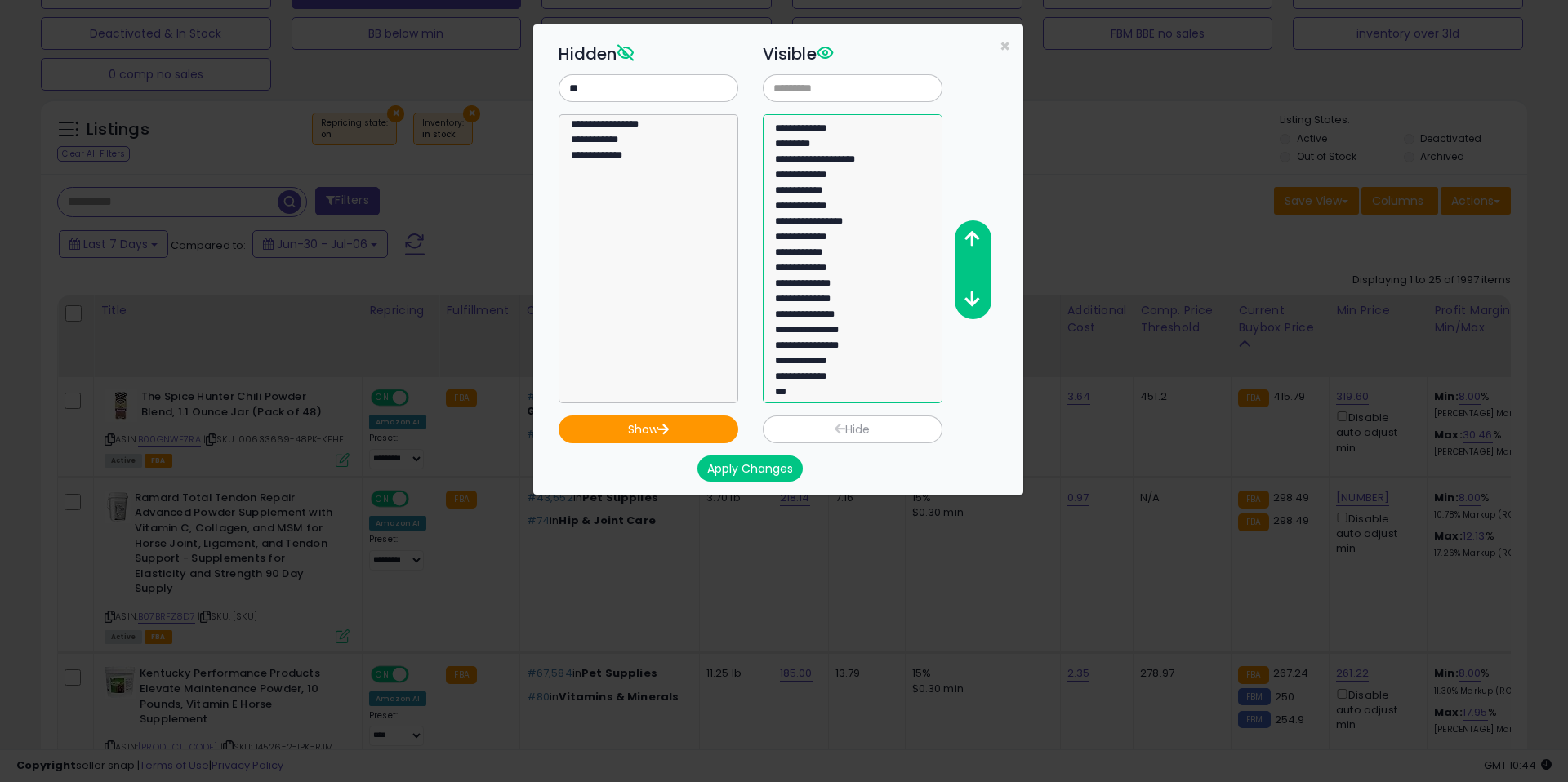 select on "***" 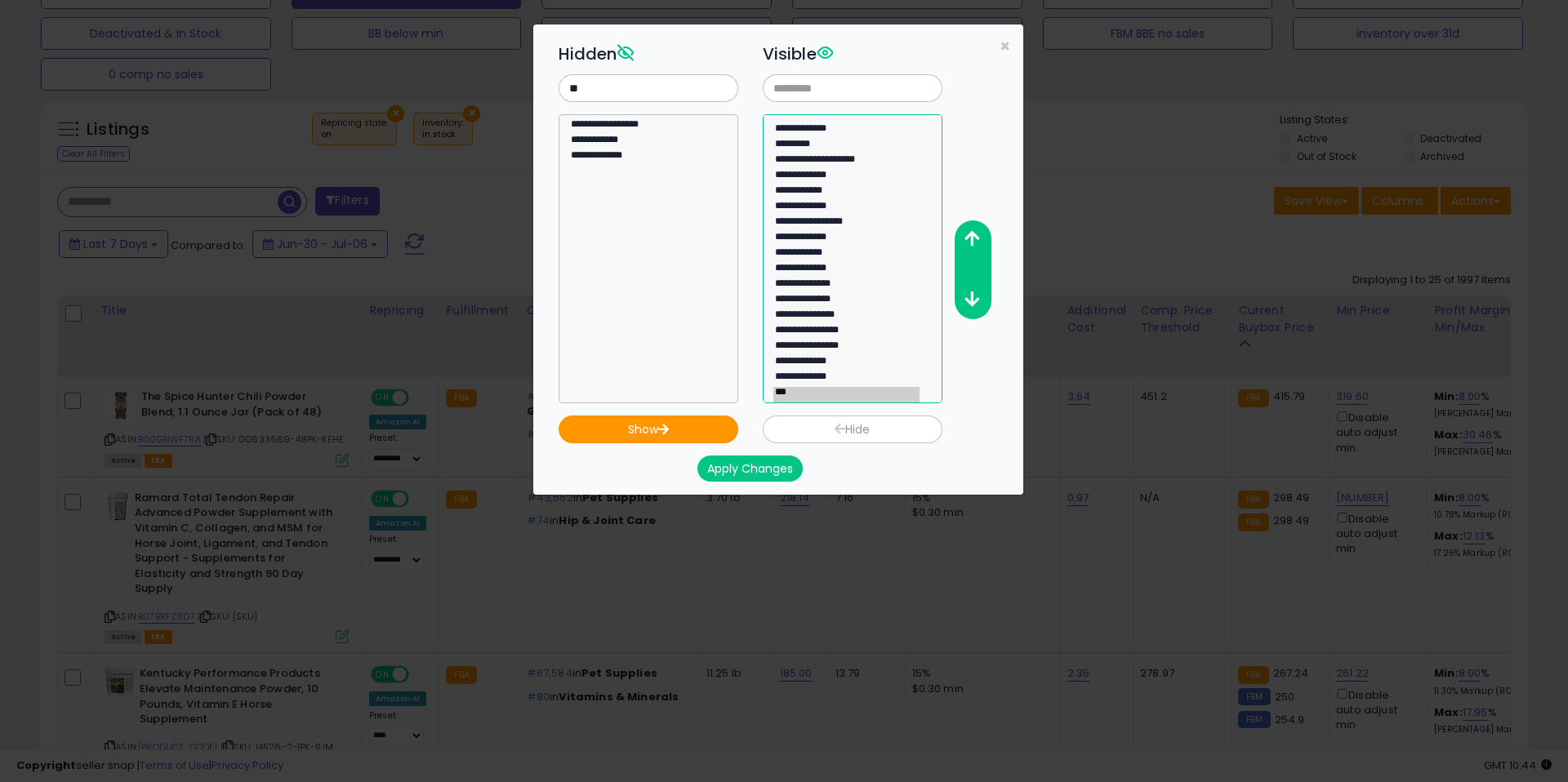 scroll, scrollTop: 202, scrollLeft: 0, axis: vertical 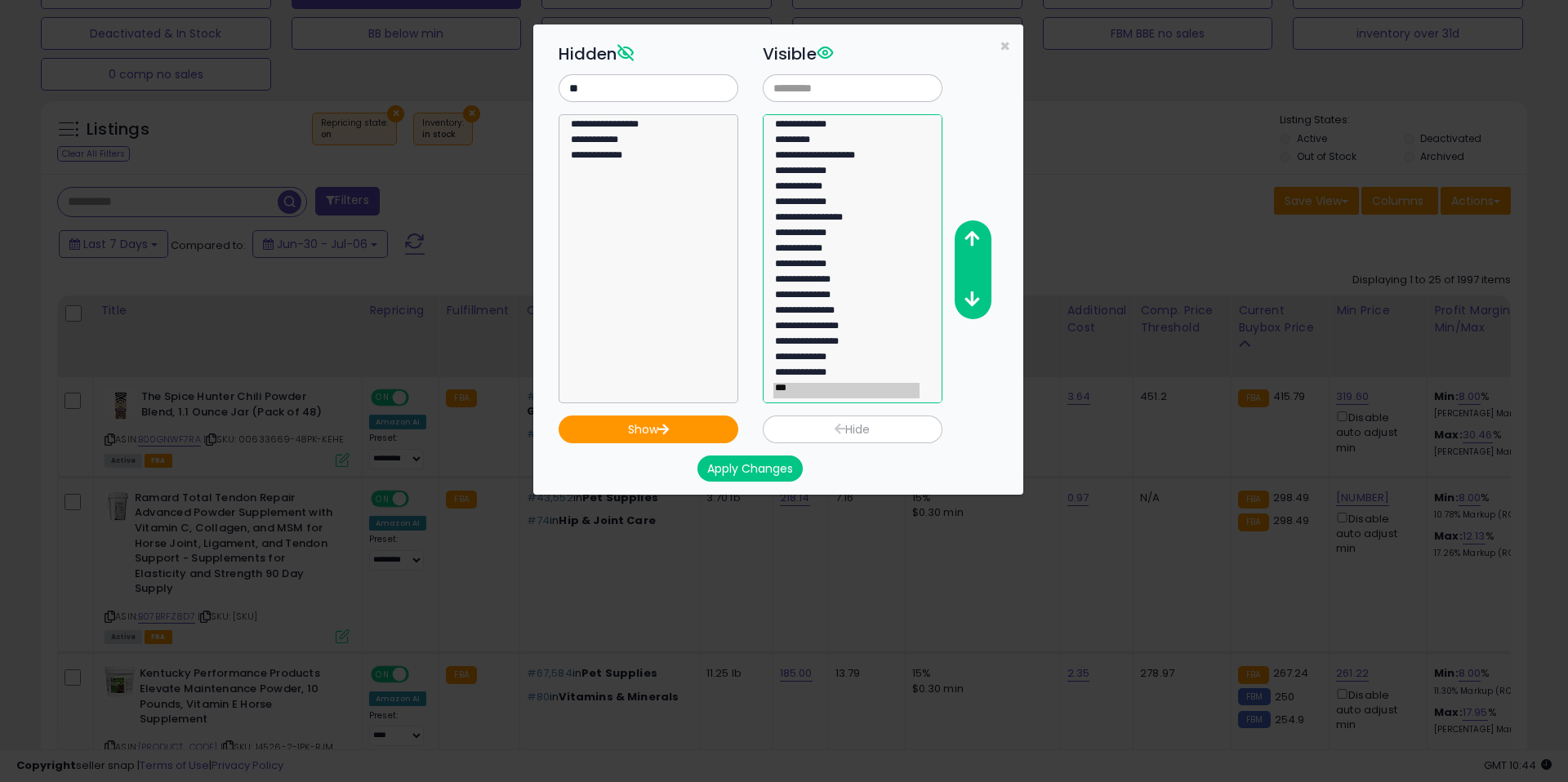 click on "***" 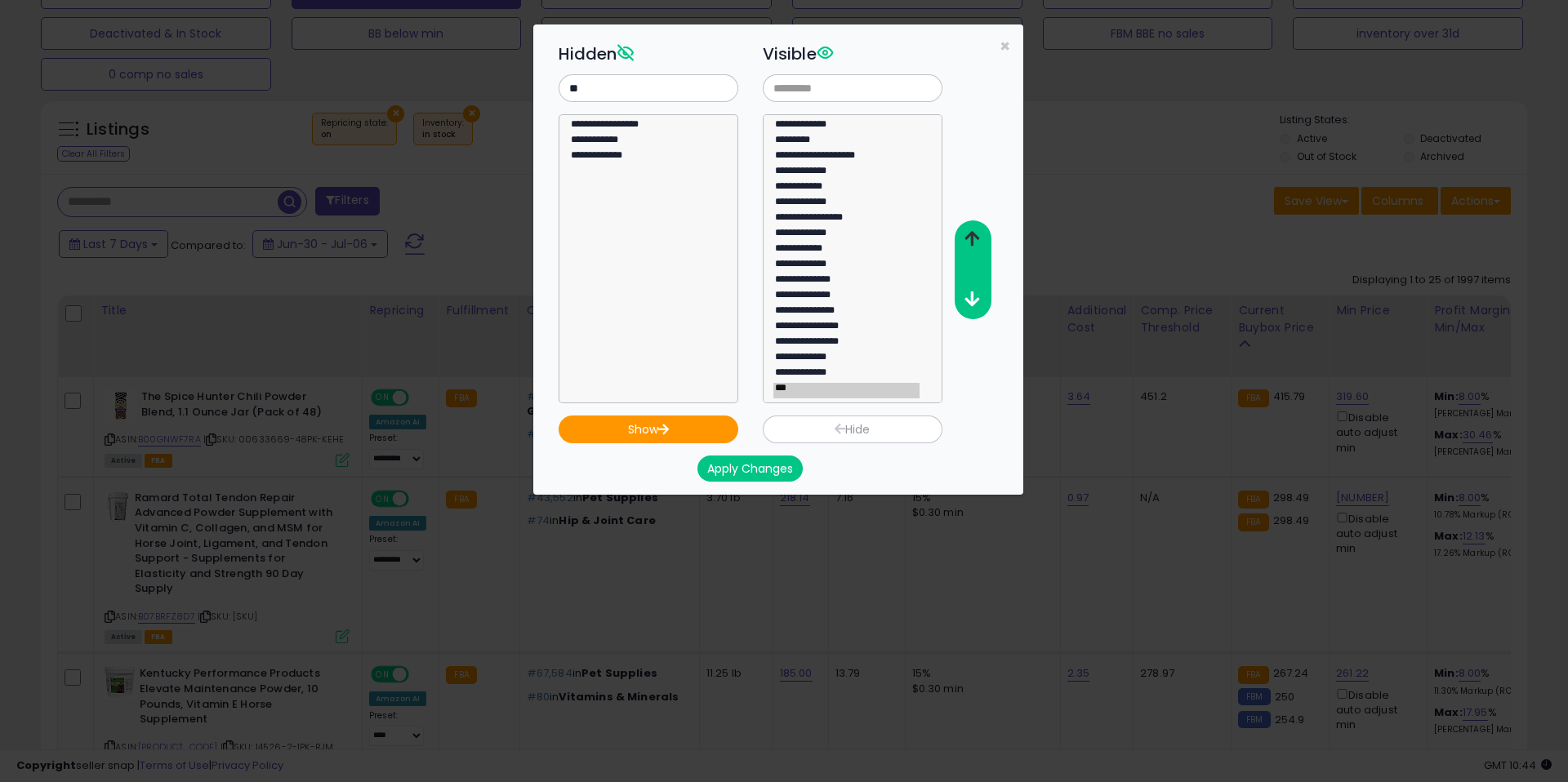 click at bounding box center (972, 238) 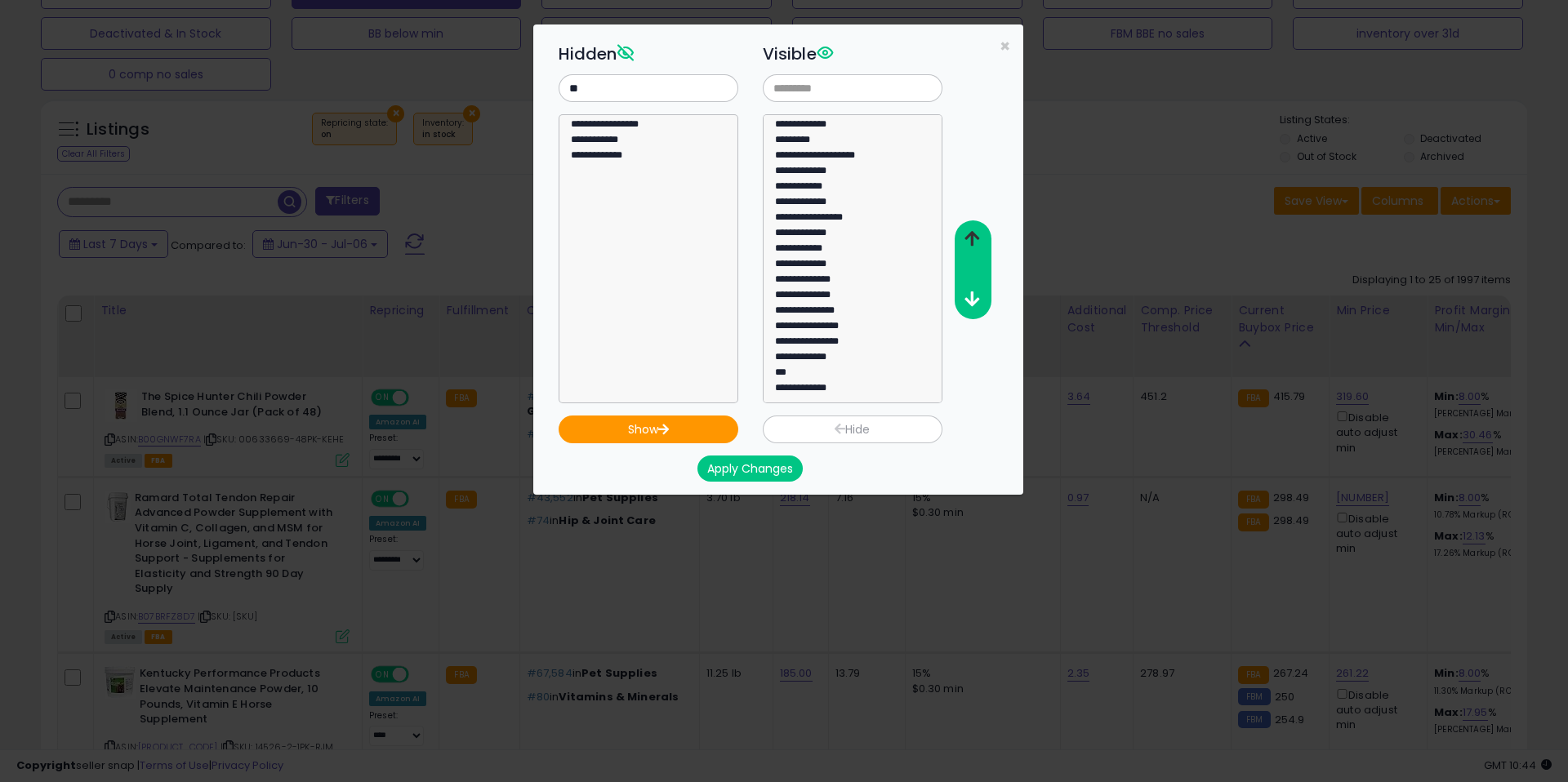 click at bounding box center [972, 238] 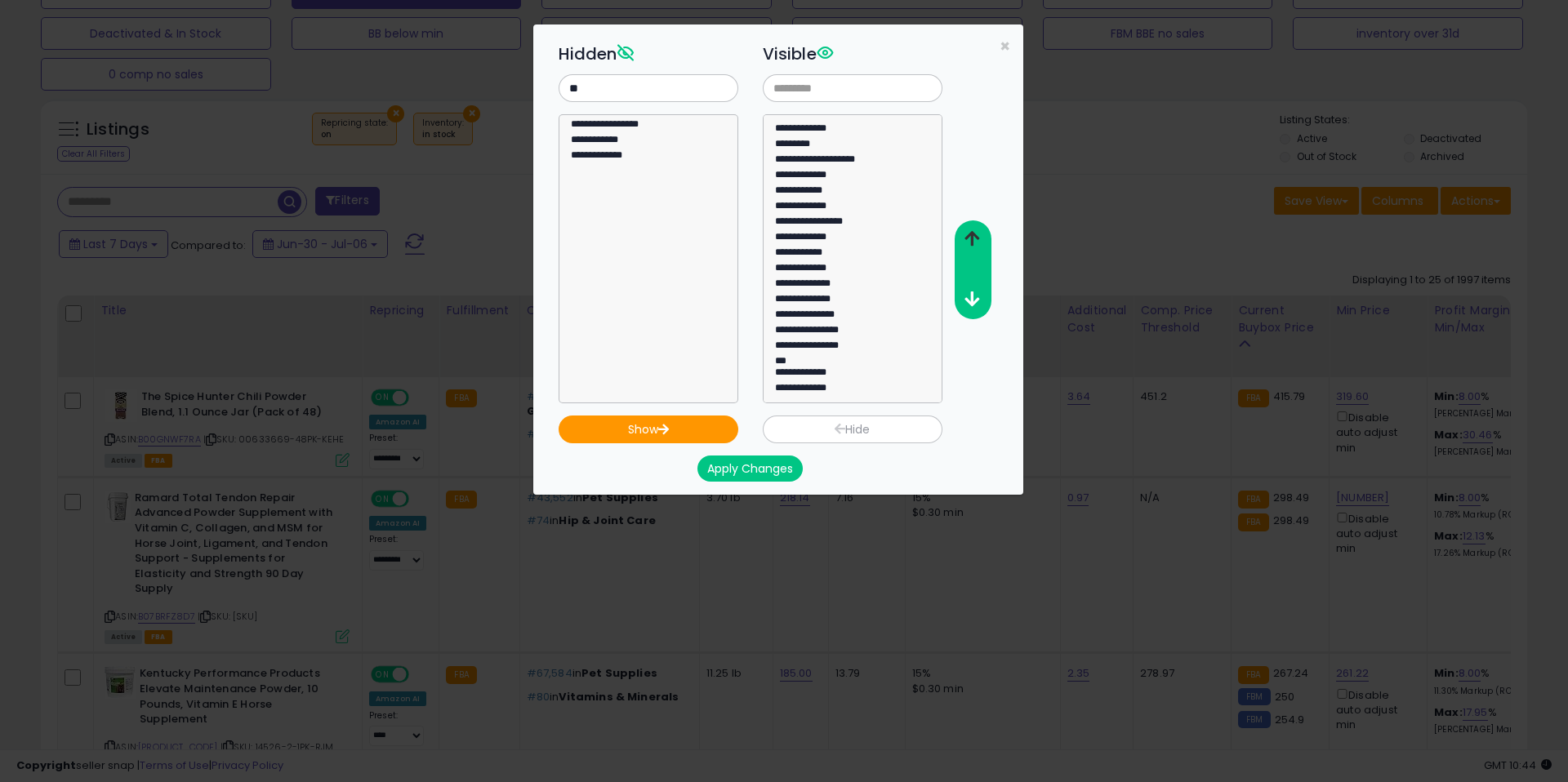 click at bounding box center [972, 238] 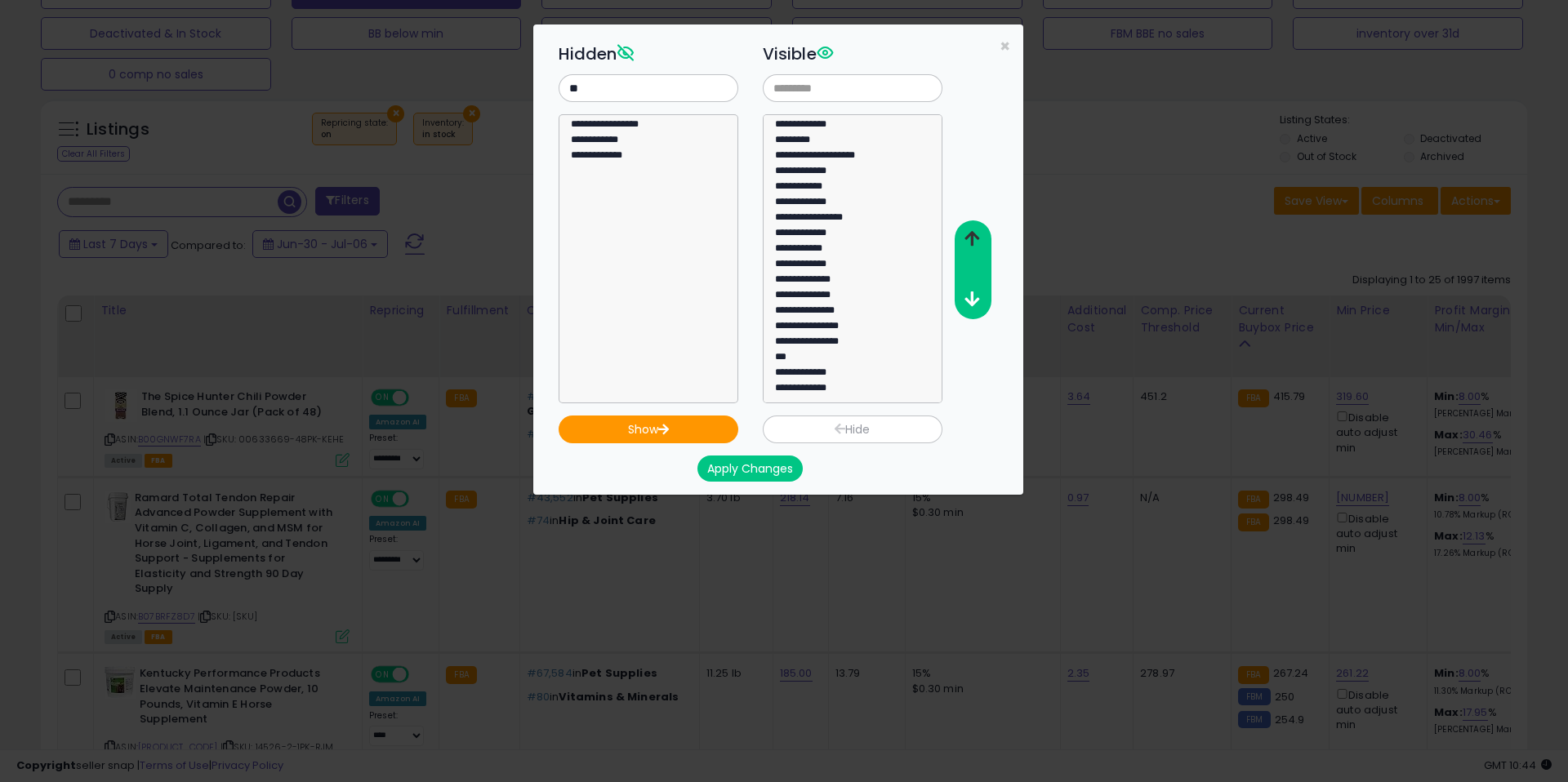 click at bounding box center [972, 238] 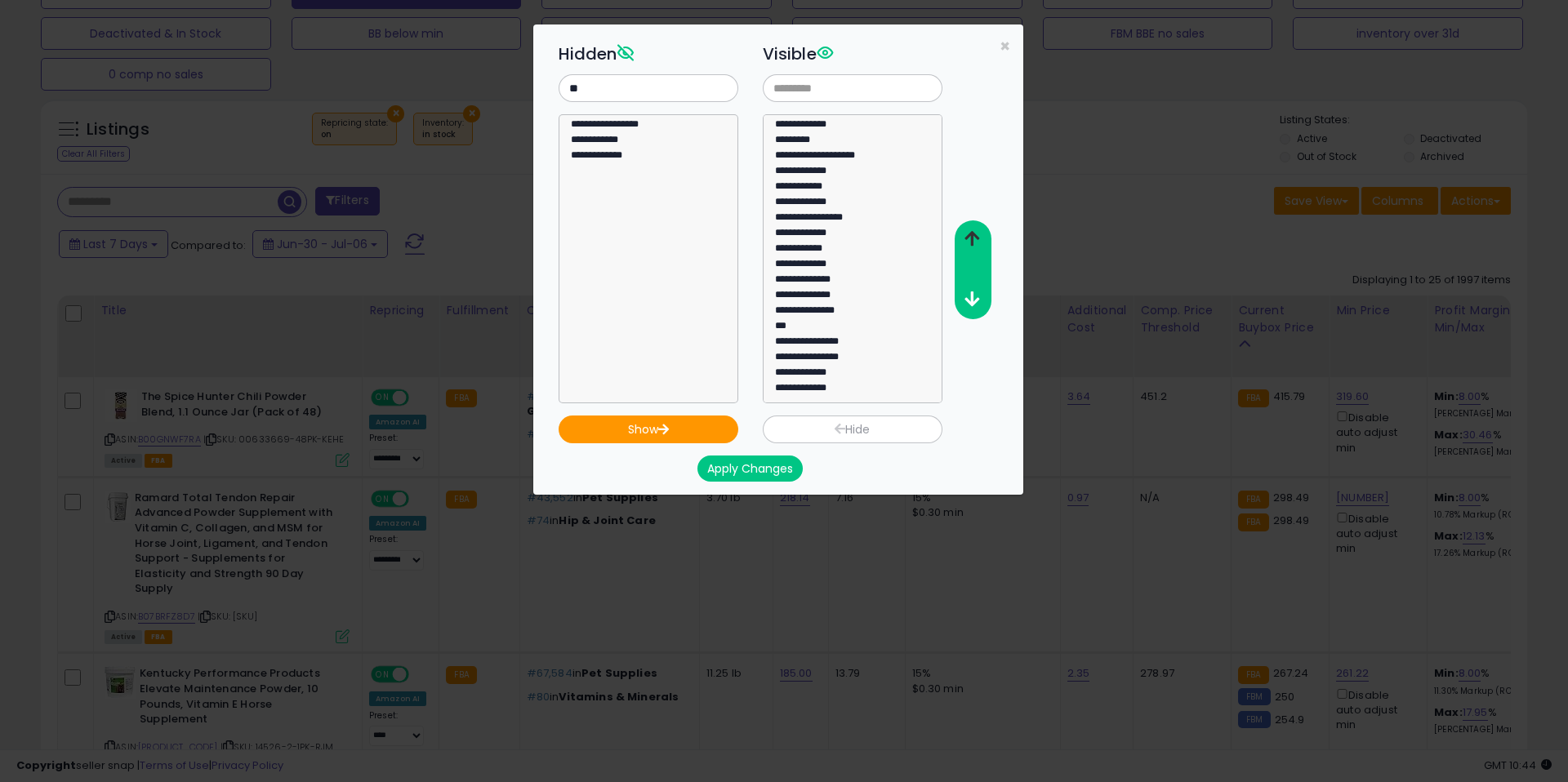 click at bounding box center [972, 238] 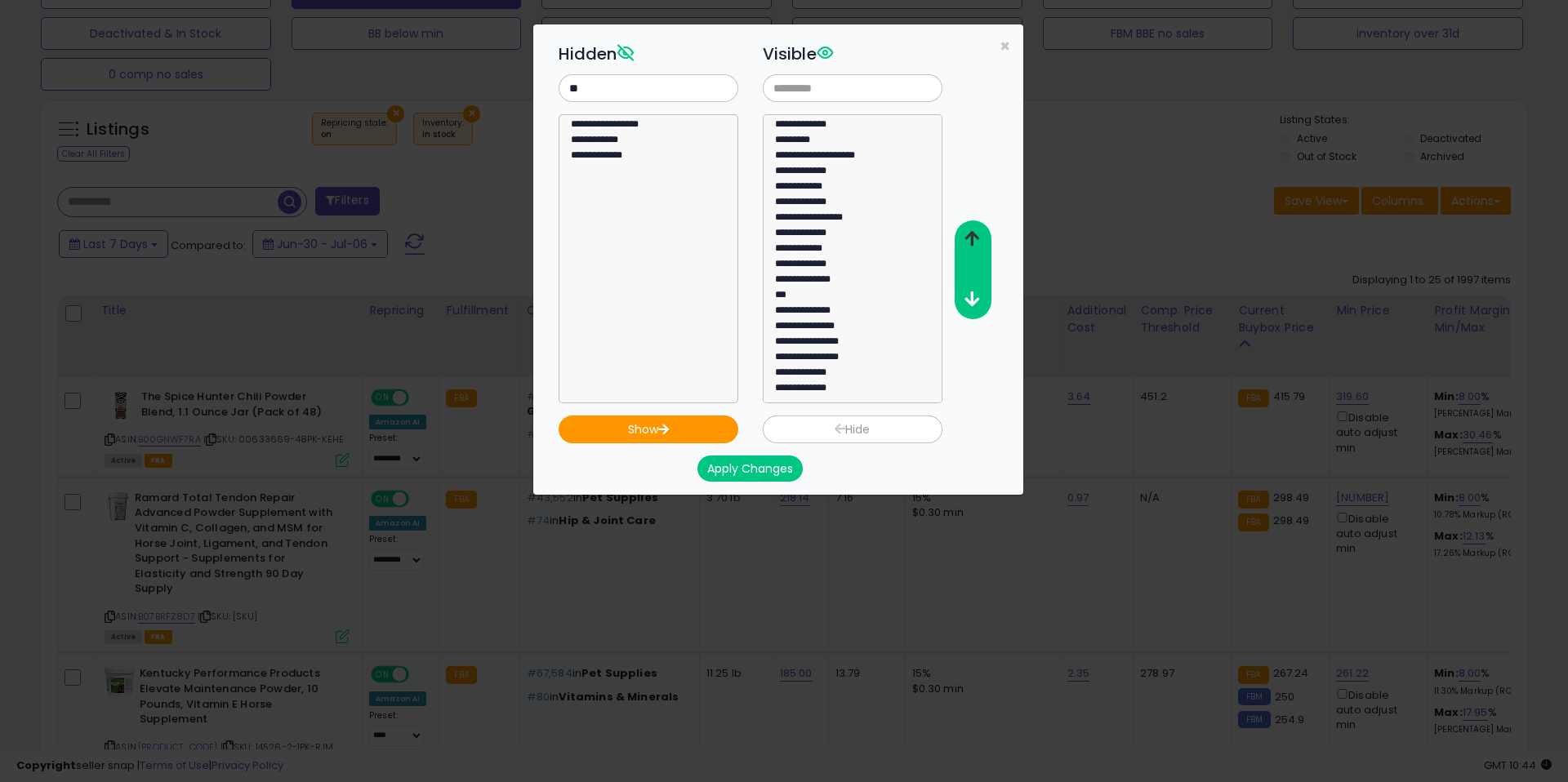 click at bounding box center (972, 238) 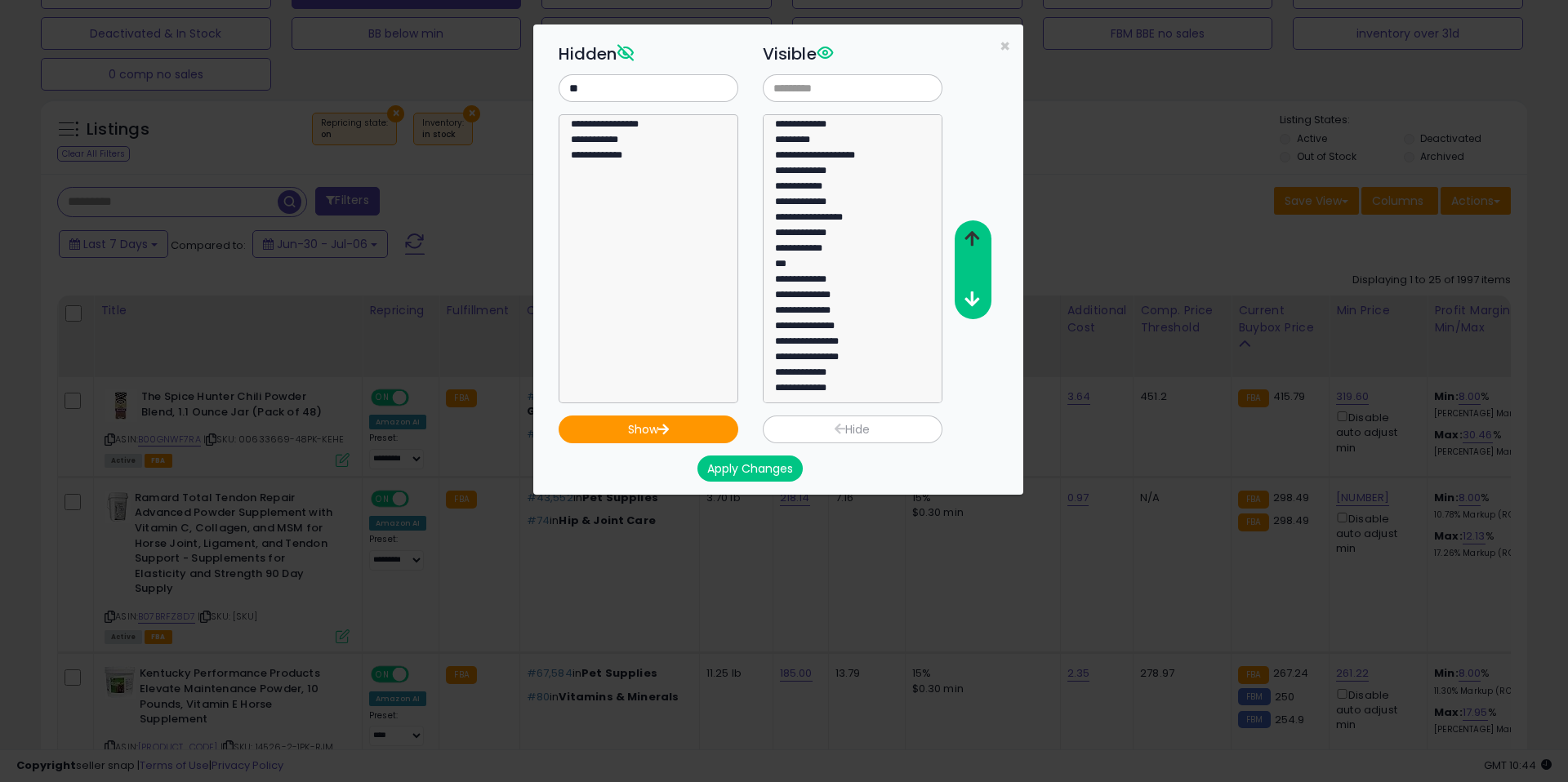 click at bounding box center (972, 238) 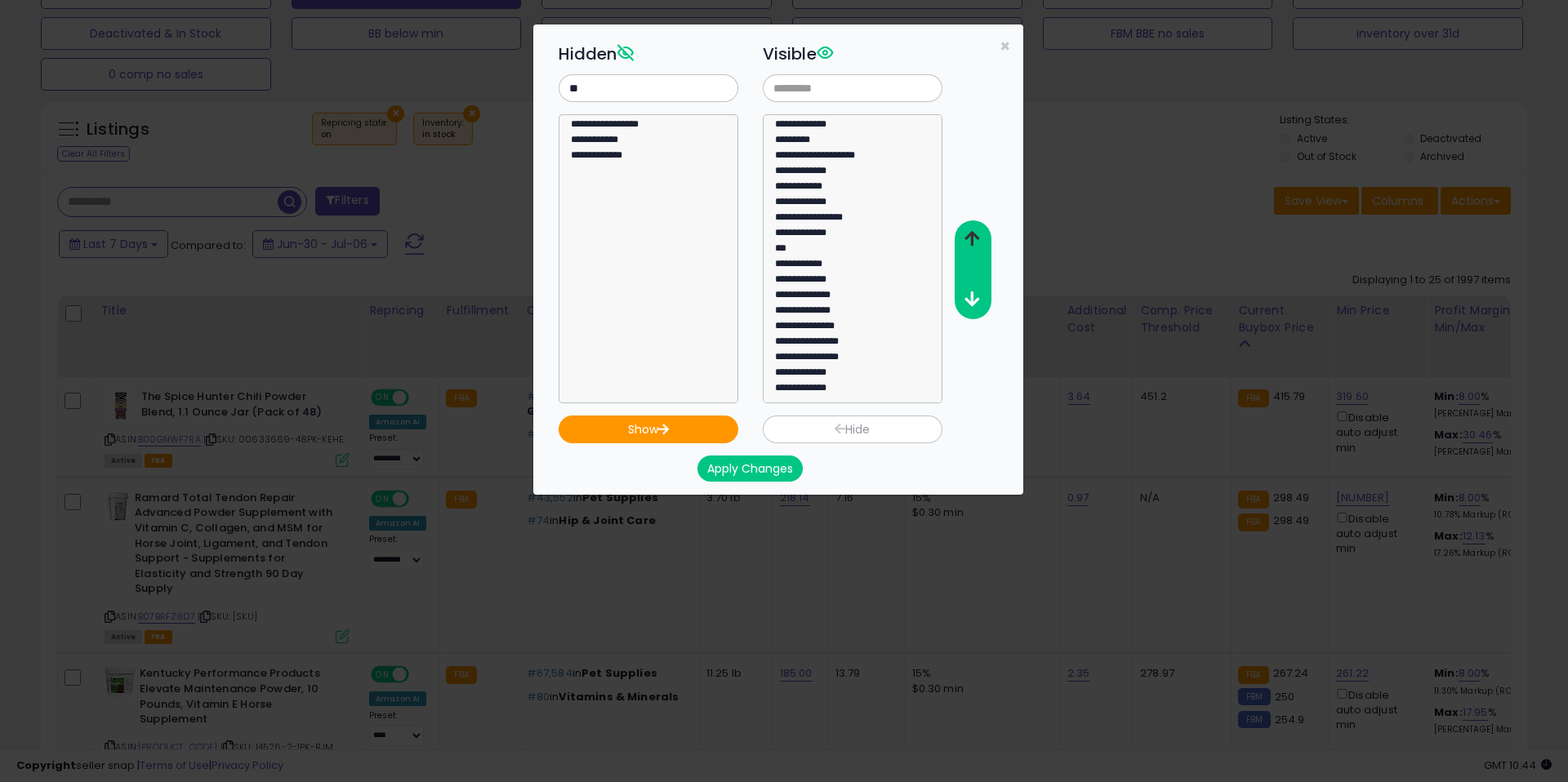 click at bounding box center [972, 238] 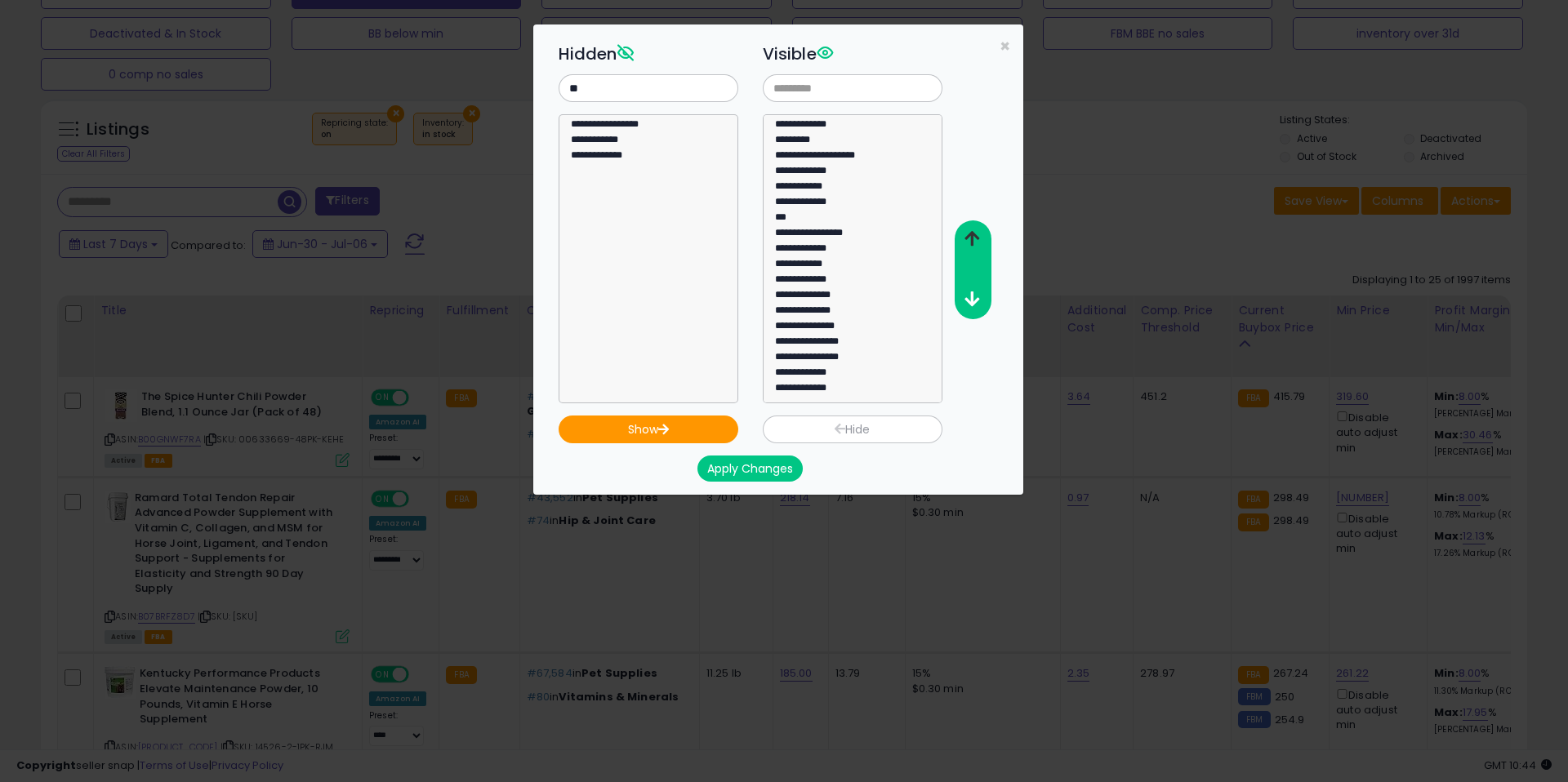 click at bounding box center [972, 238] 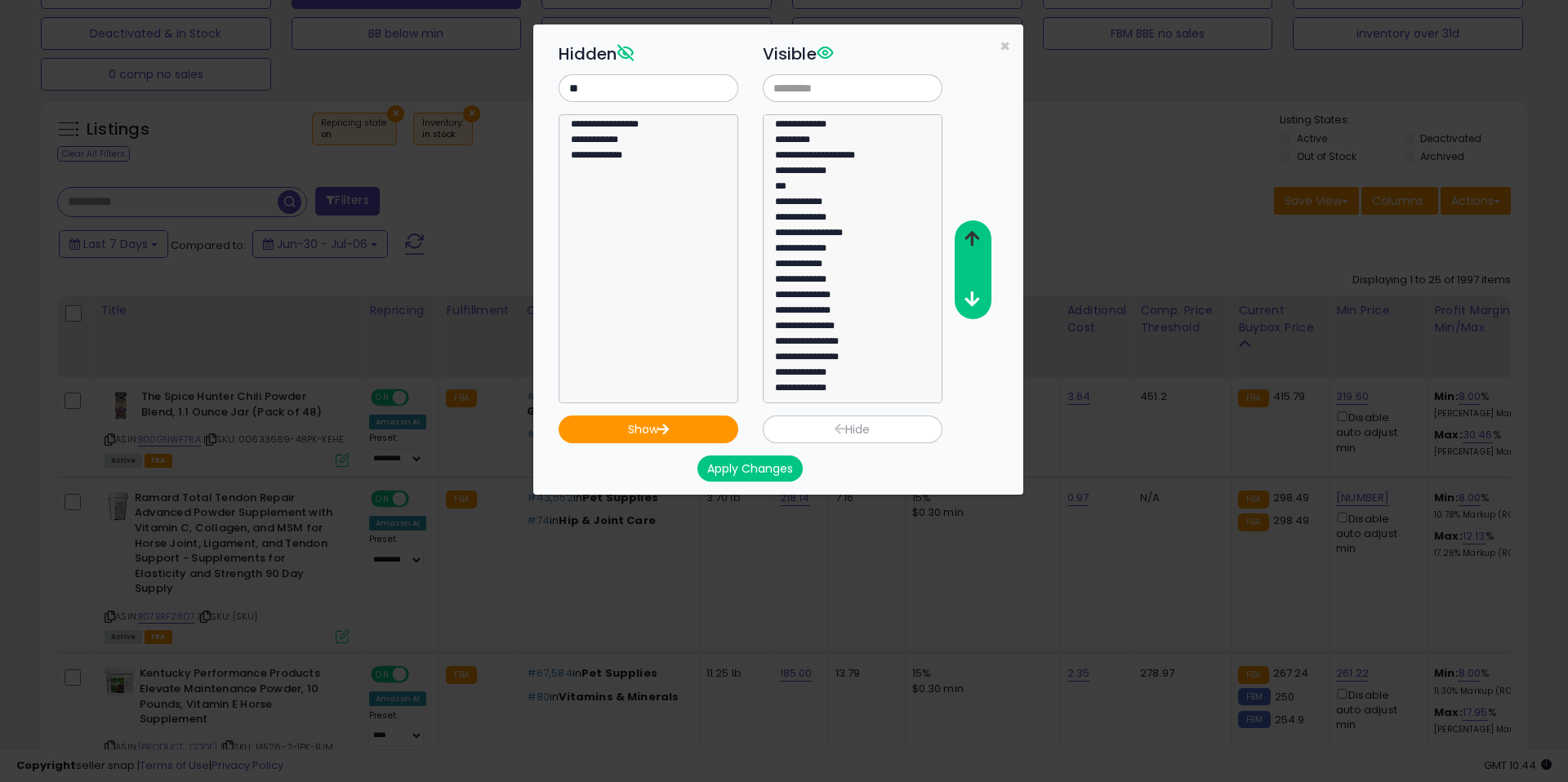 click at bounding box center [972, 238] 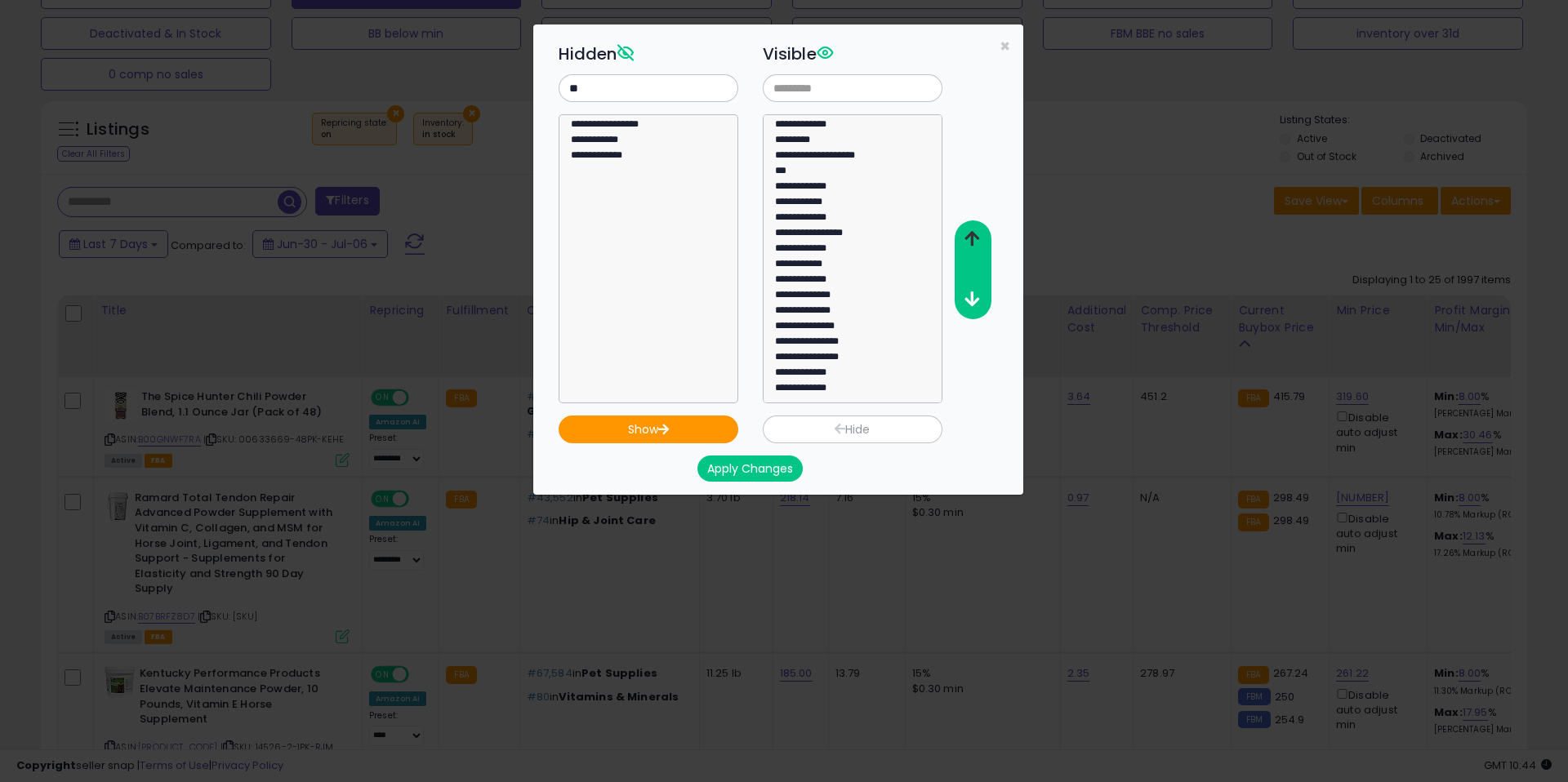 click at bounding box center [972, 238] 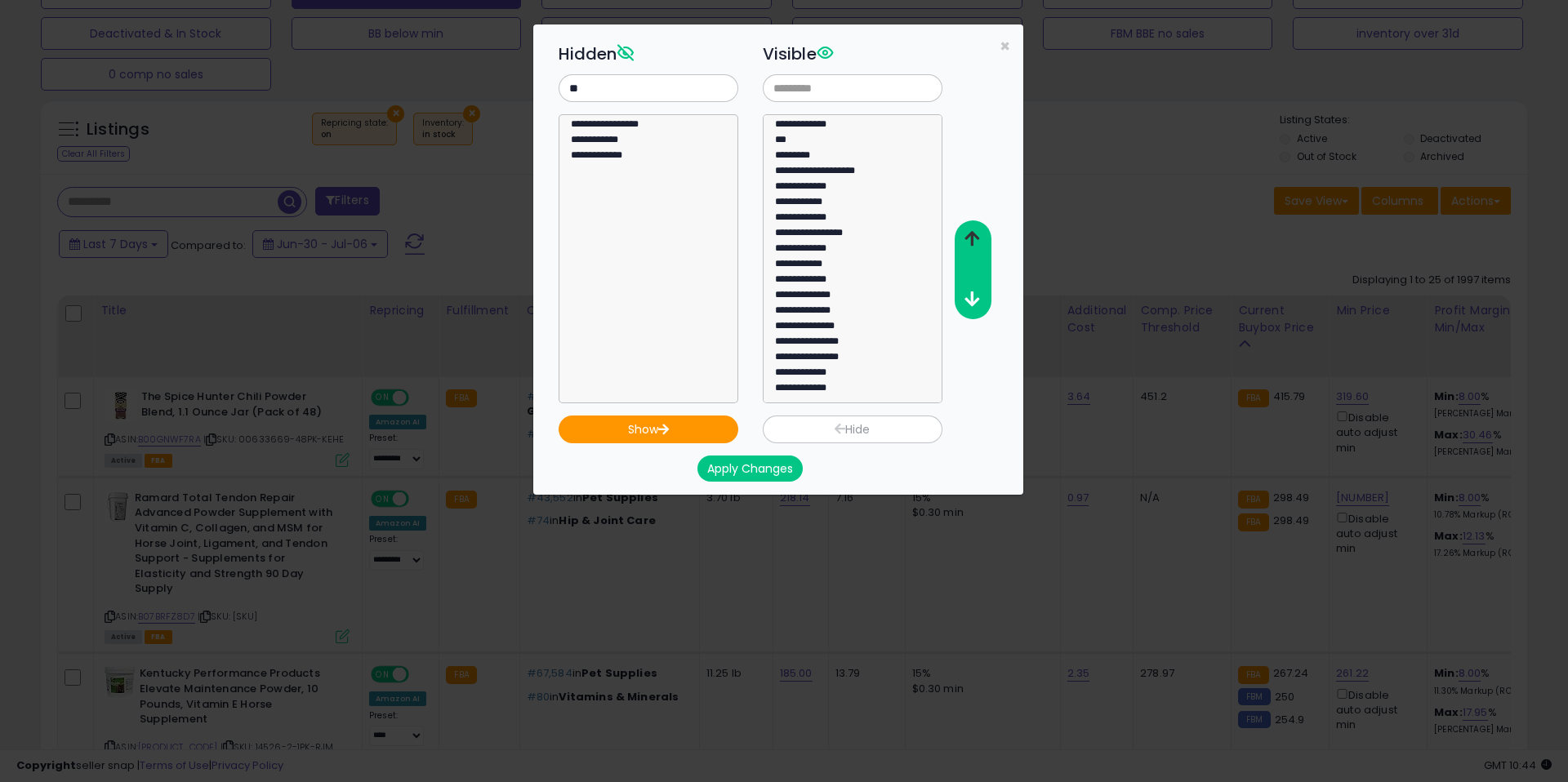 click at bounding box center (972, 238) 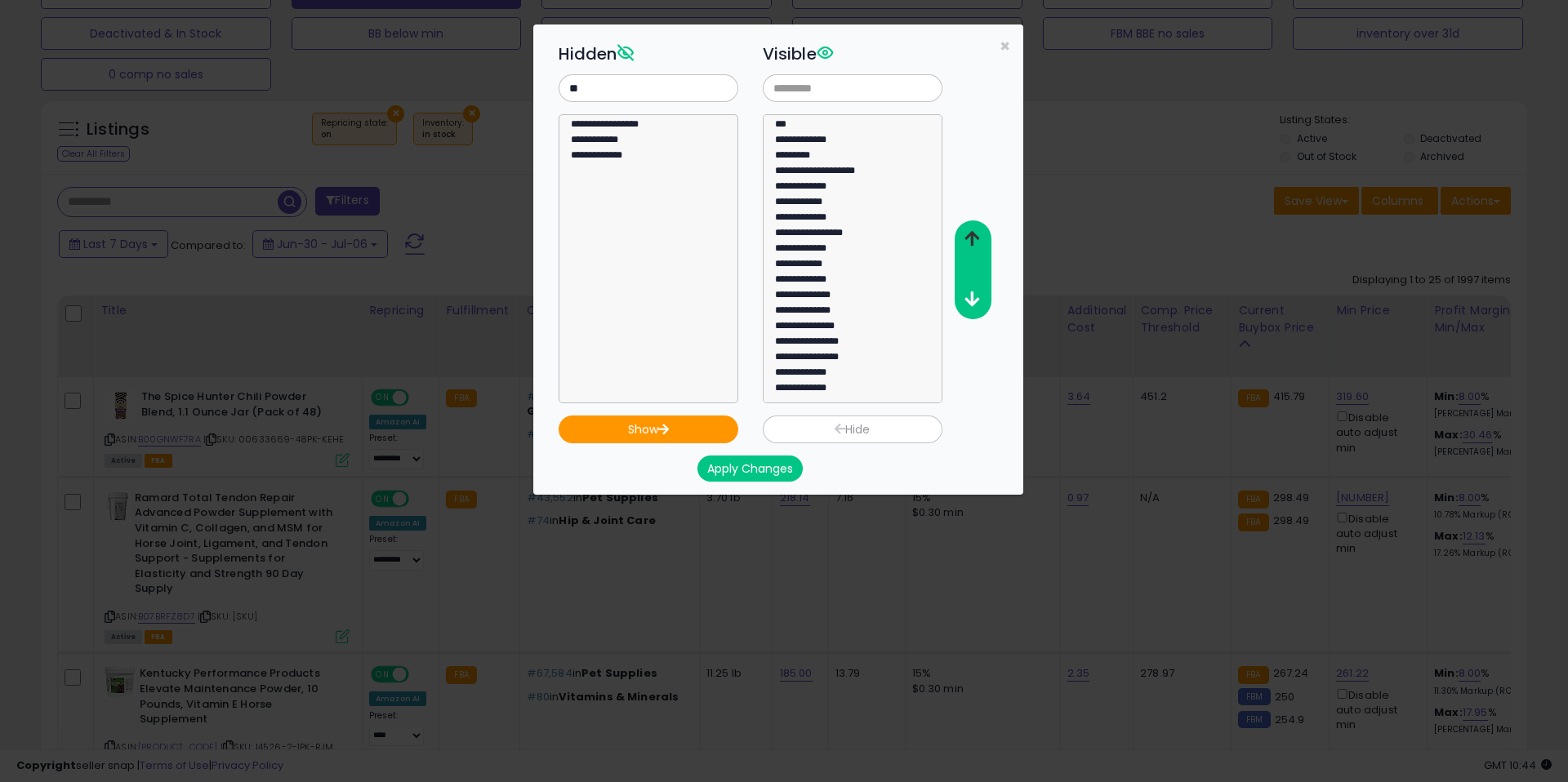 click at bounding box center [972, 238] 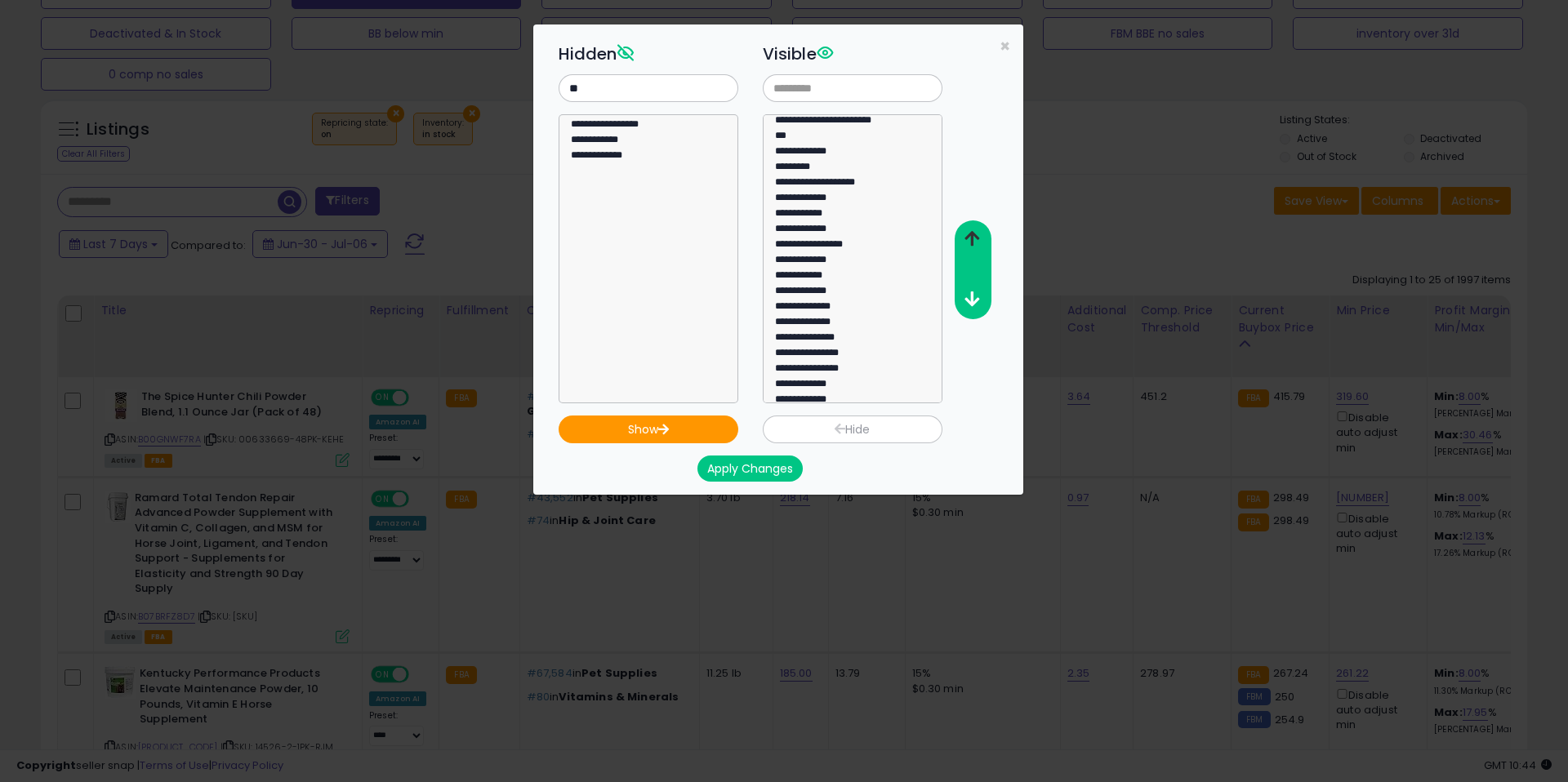 click at bounding box center [972, 238] 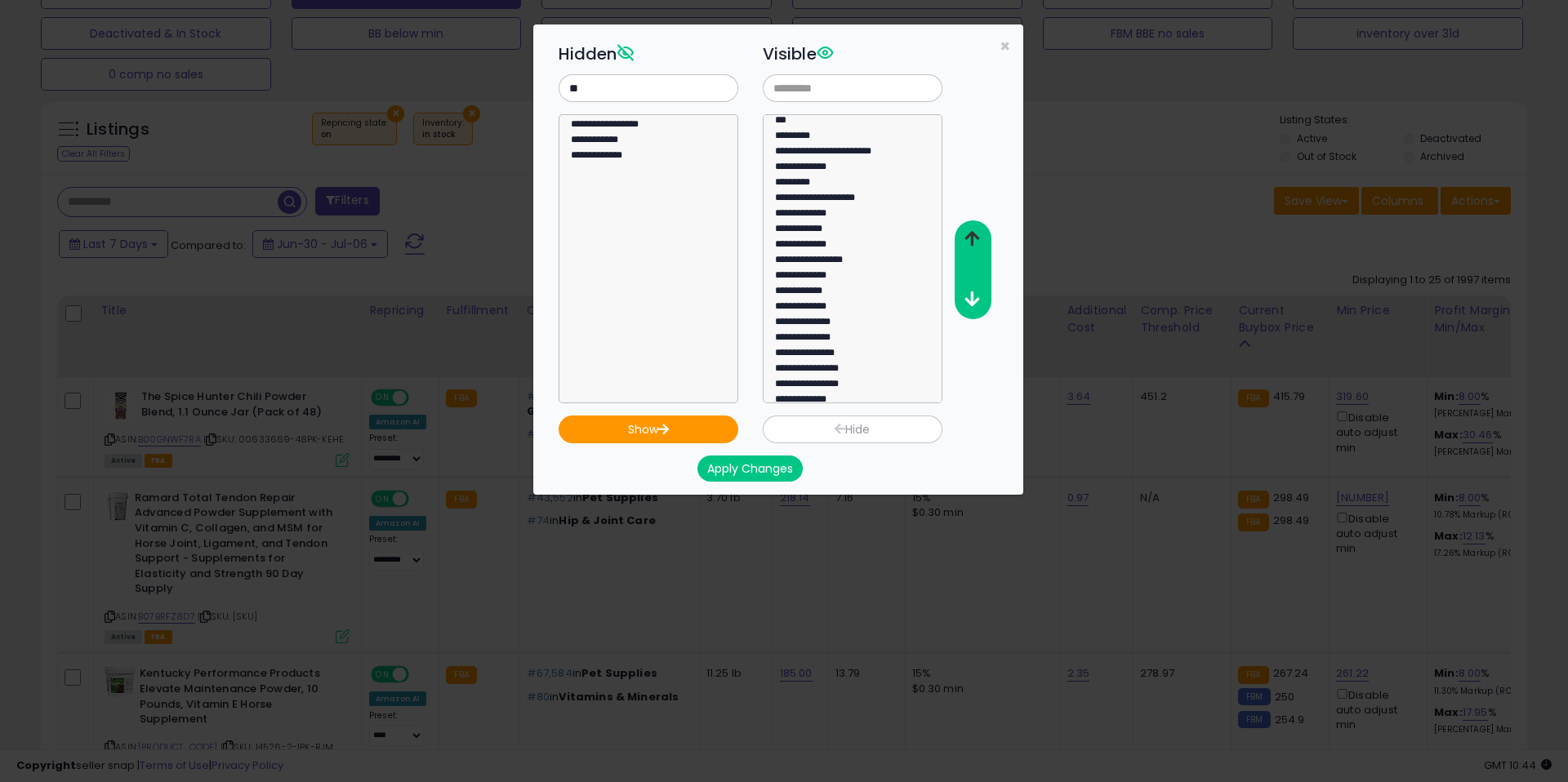 click at bounding box center (972, 238) 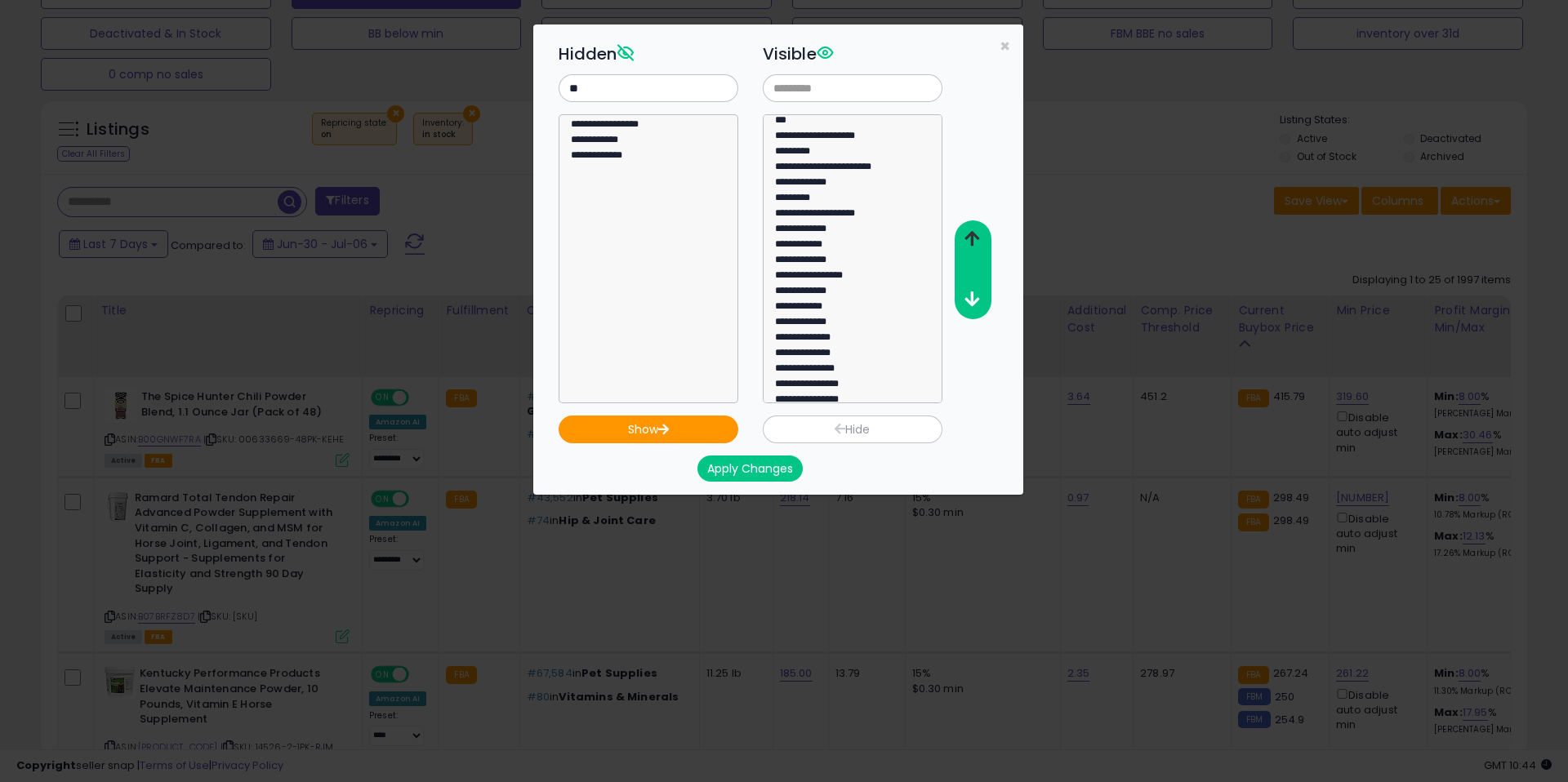click at bounding box center (972, 238) 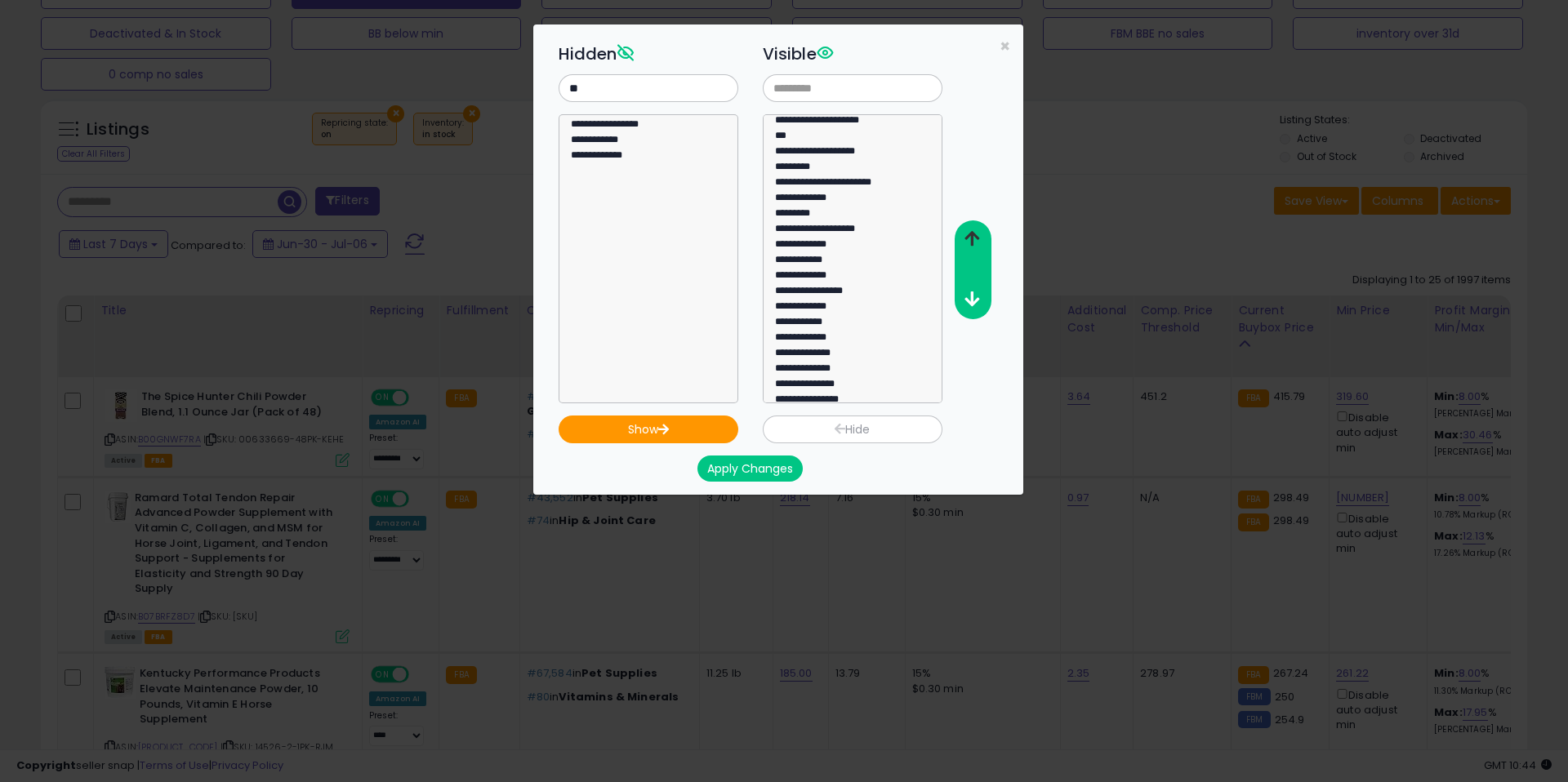 click at bounding box center [972, 238] 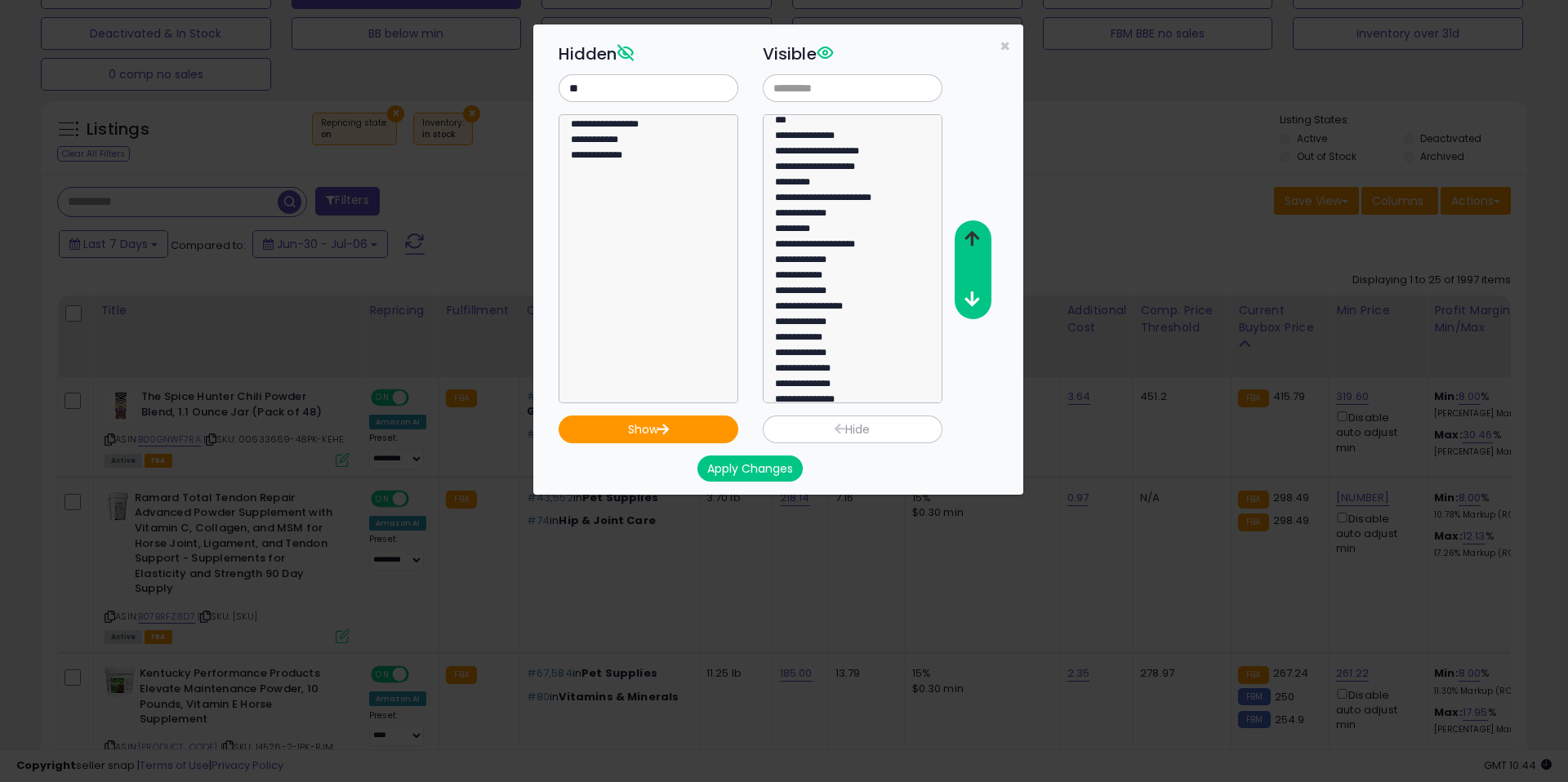 click at bounding box center (972, 238) 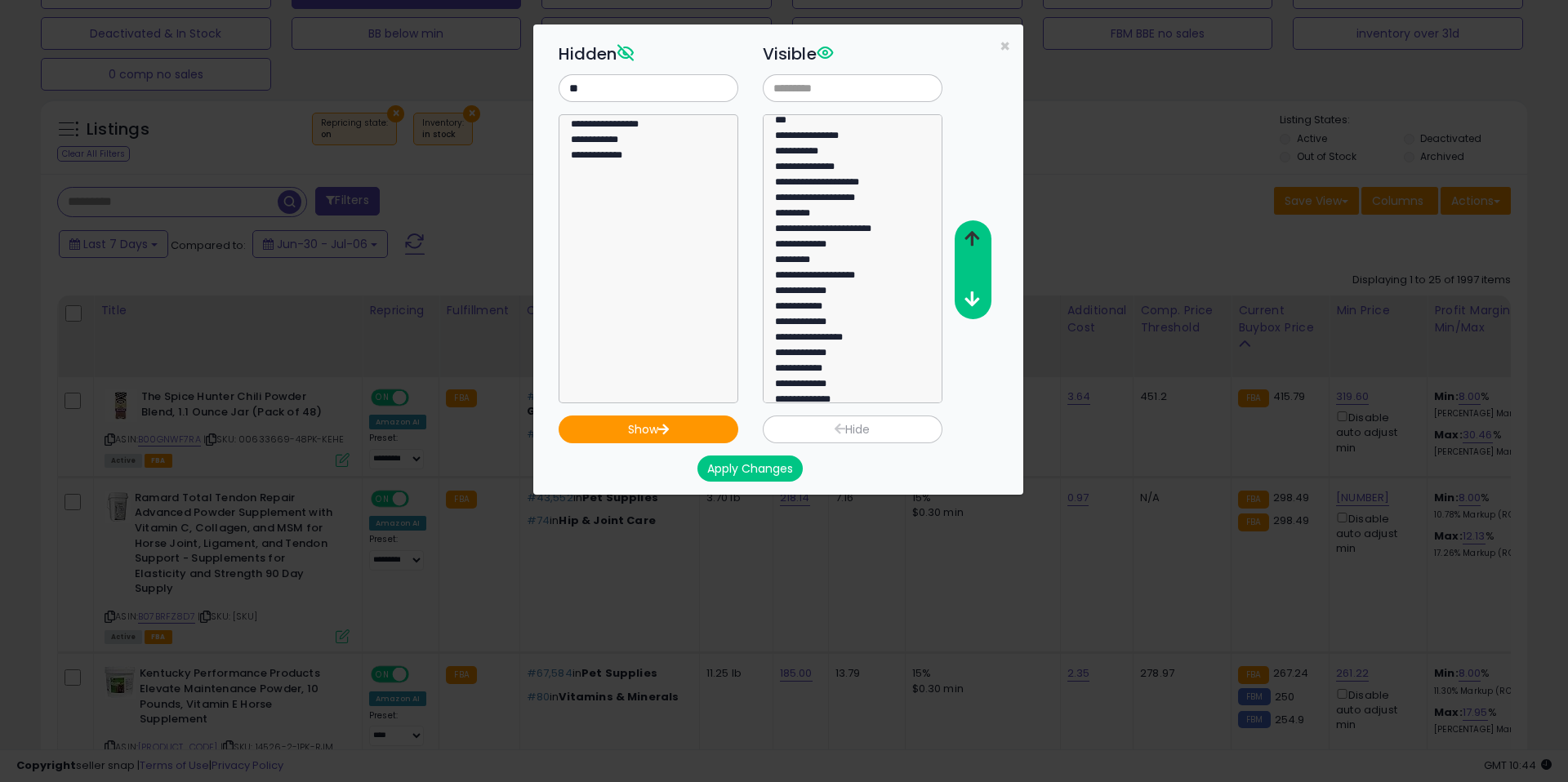click at bounding box center [972, 238] 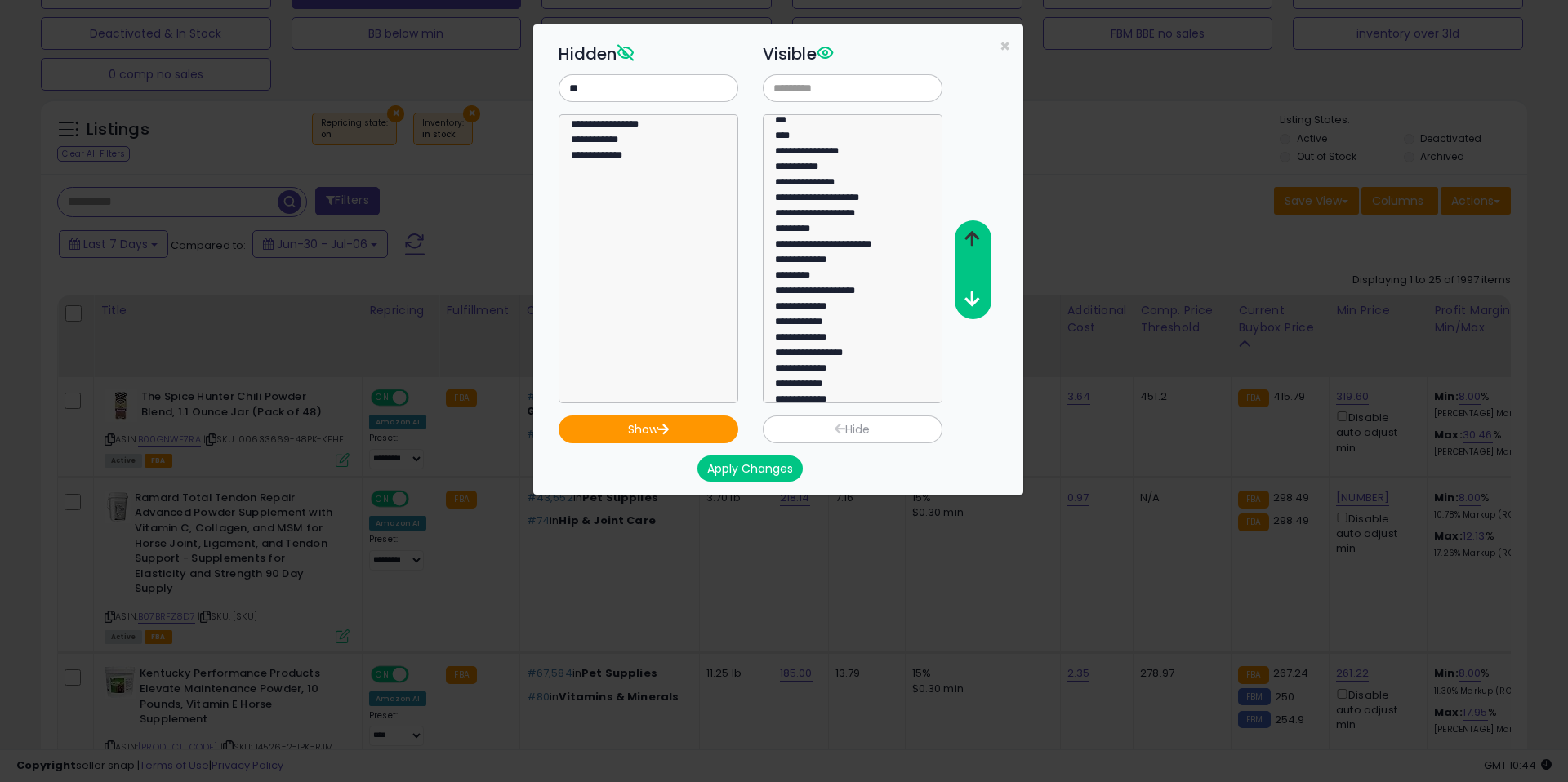 click at bounding box center (972, 238) 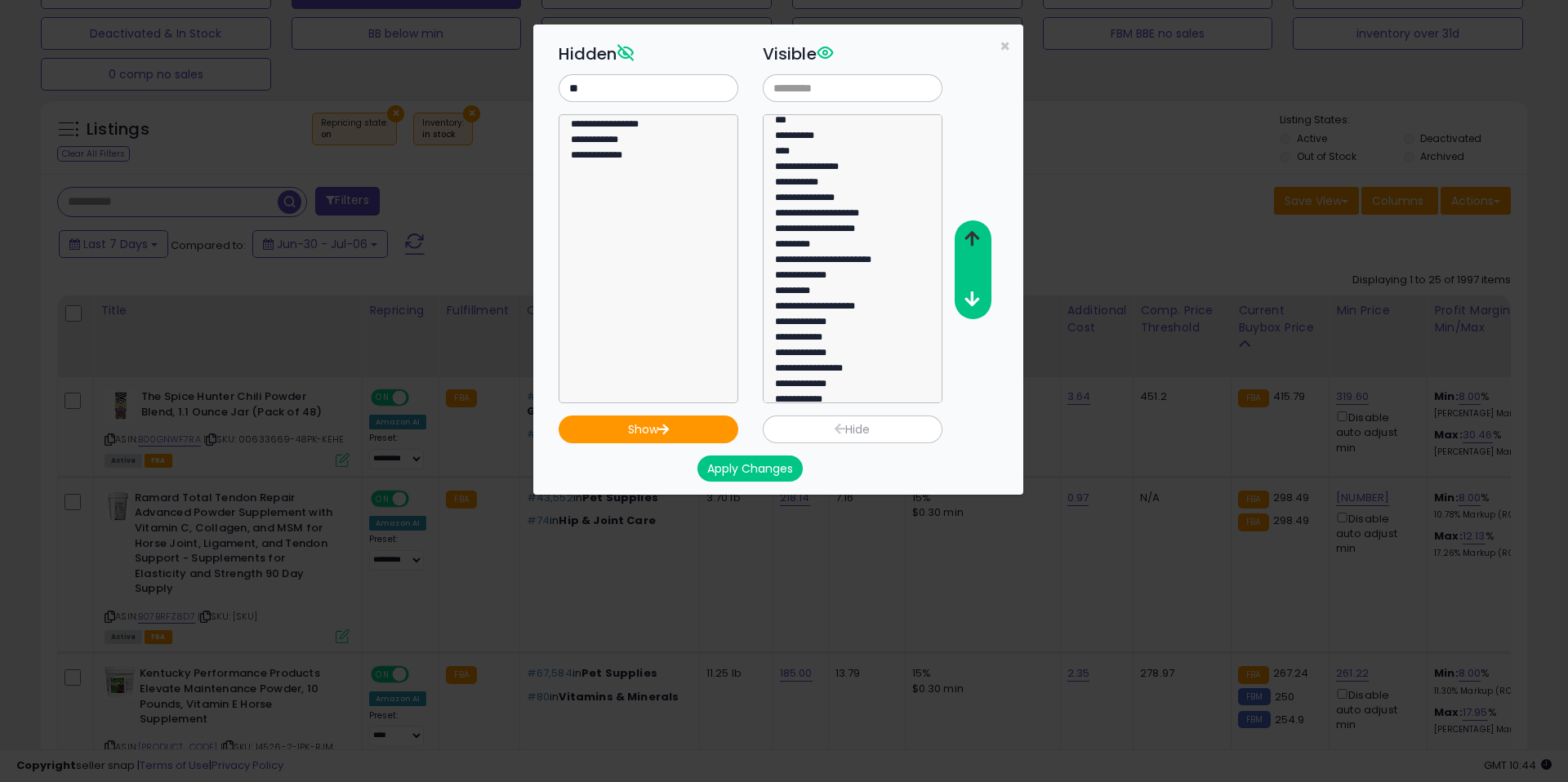 click at bounding box center (972, 238) 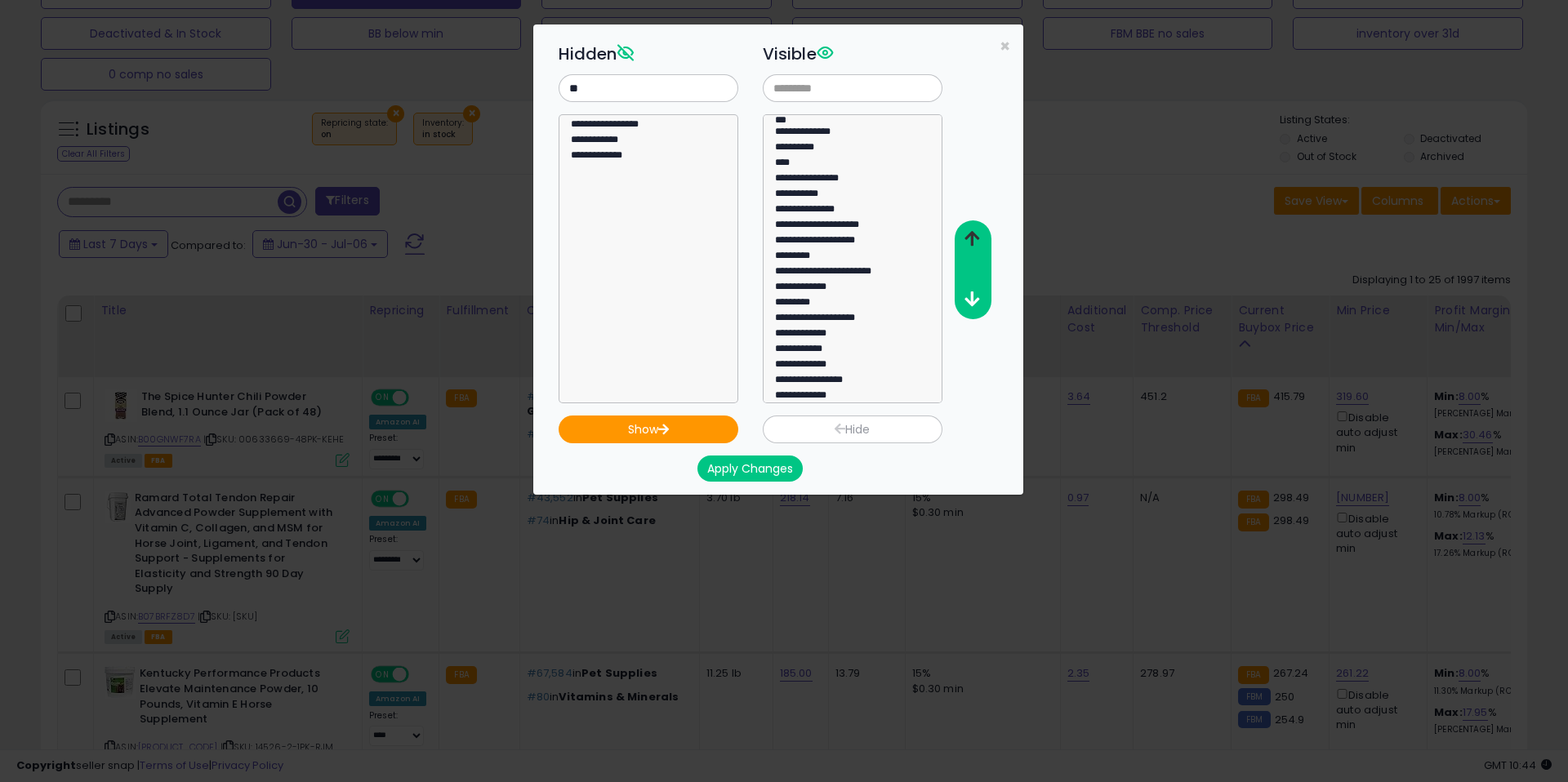 click at bounding box center (972, 238) 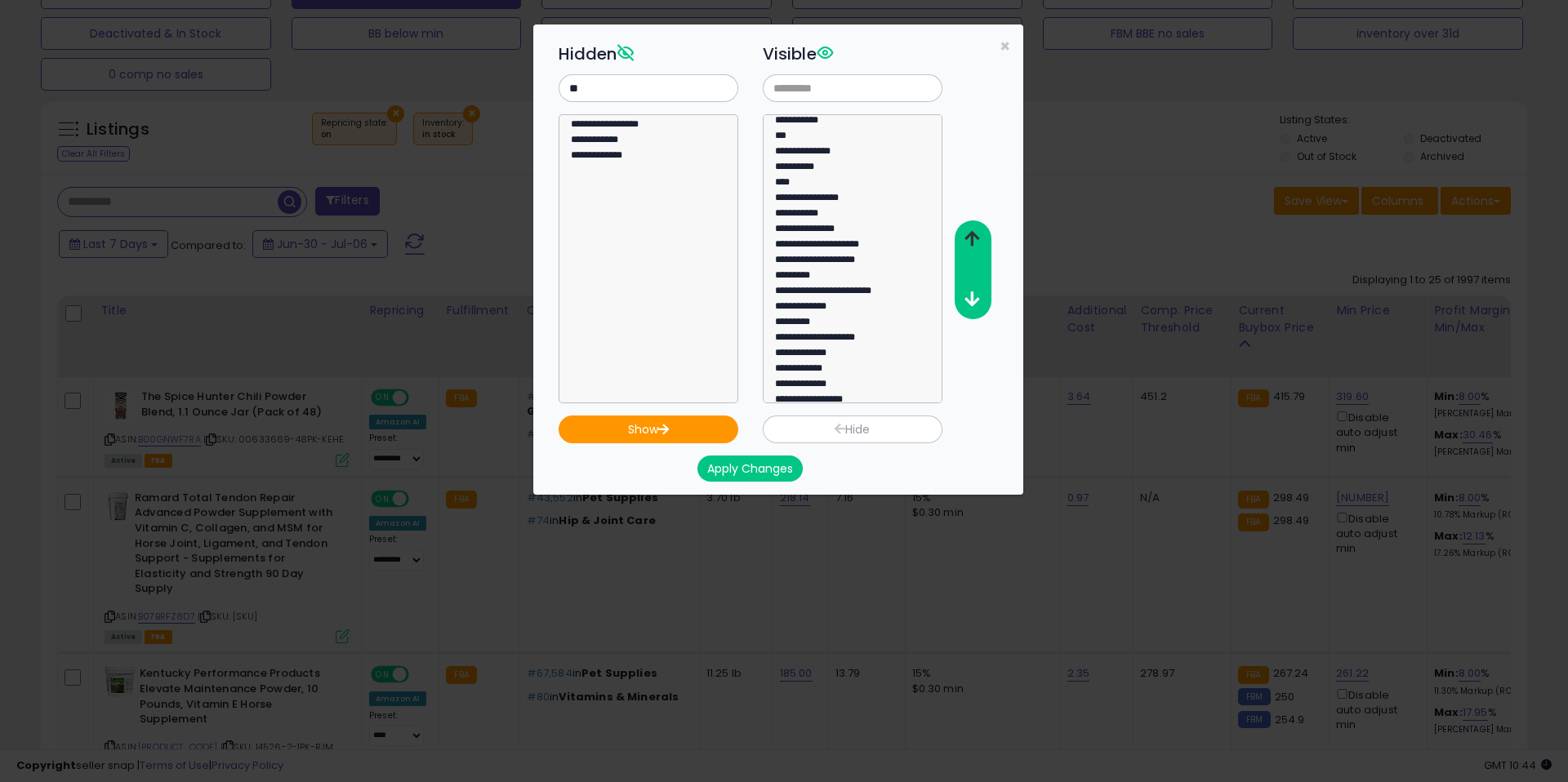 click at bounding box center [972, 238] 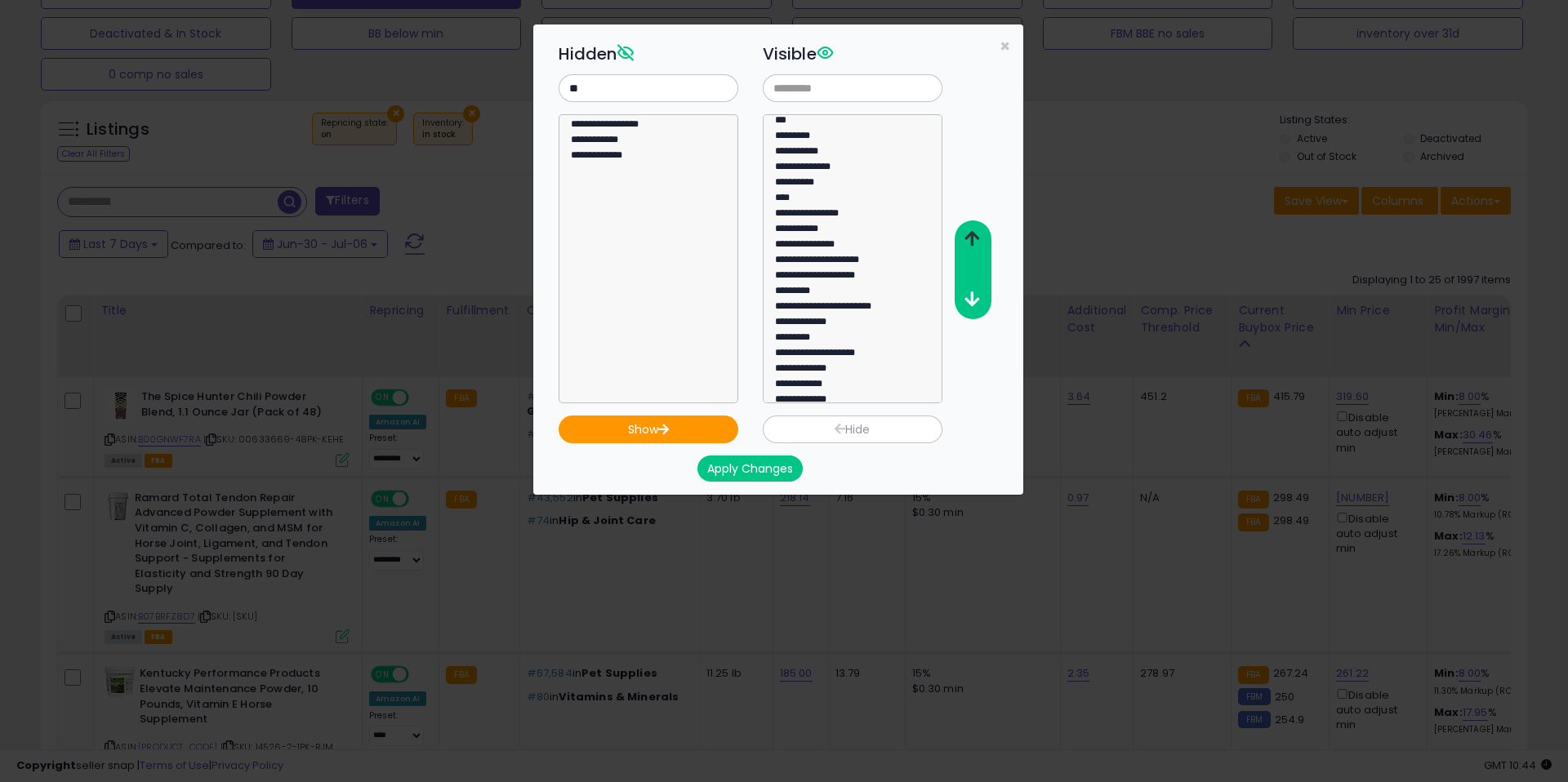click at bounding box center [972, 238] 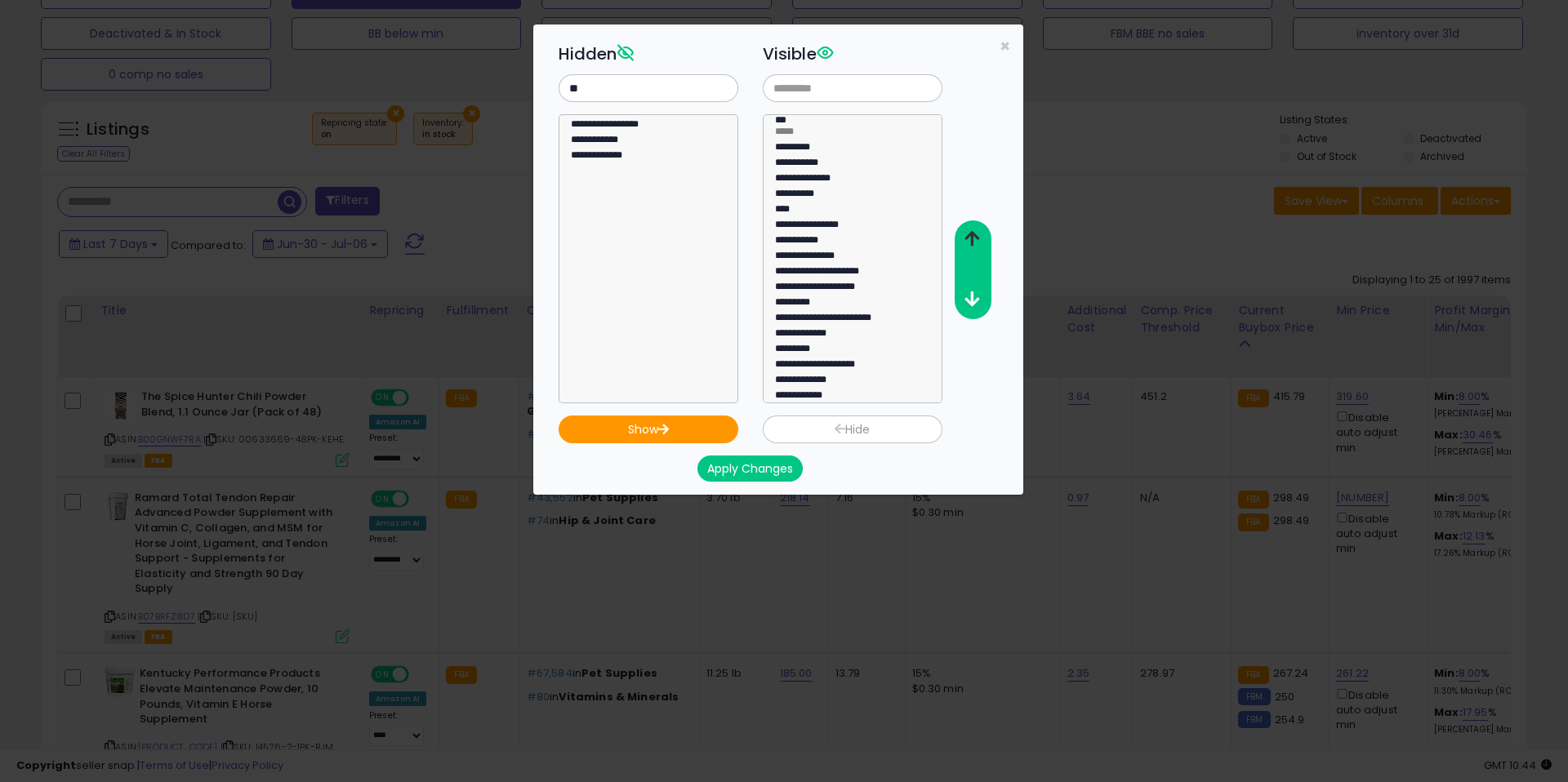 click at bounding box center [972, 238] 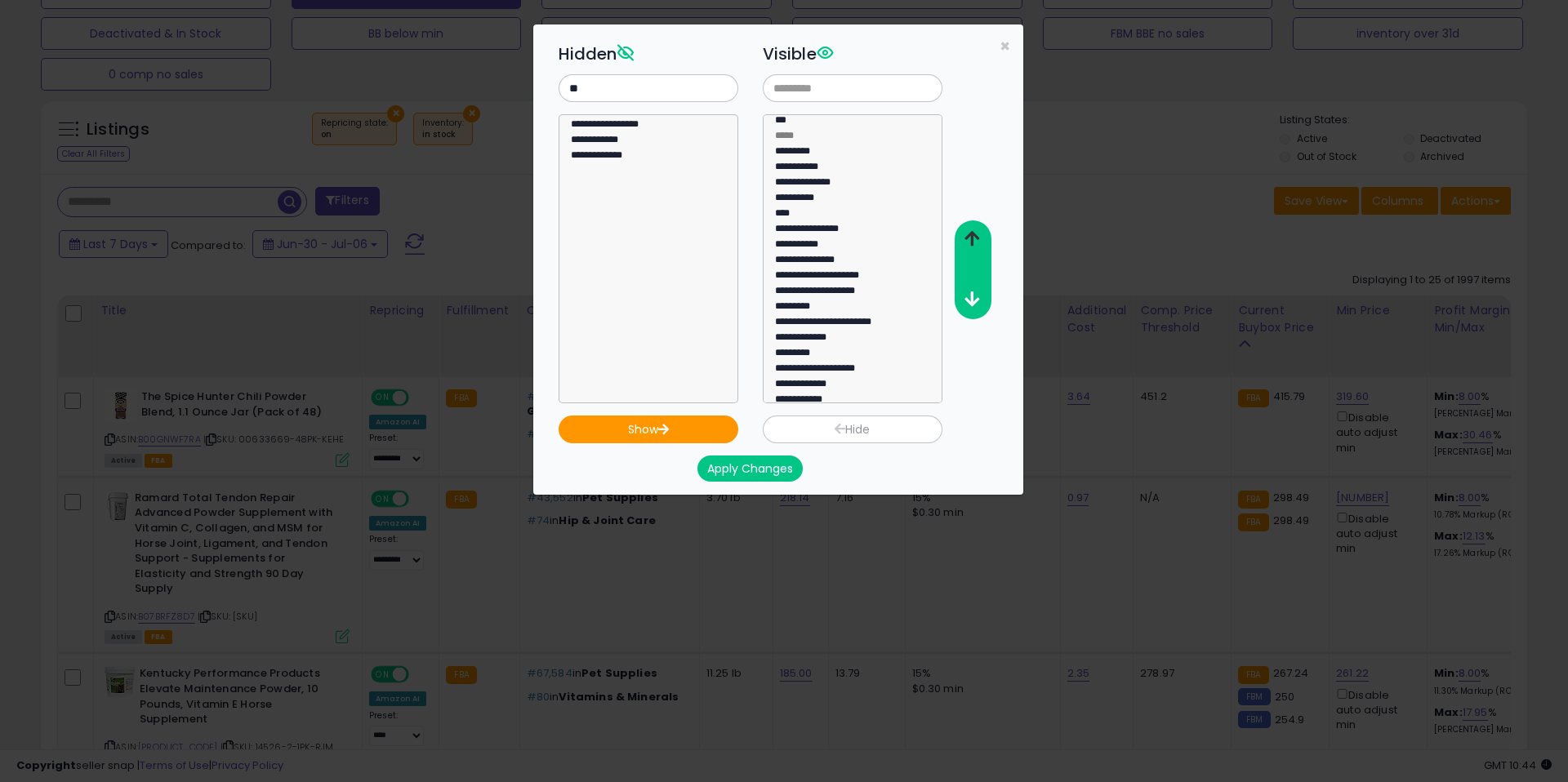 click at bounding box center (972, 238) 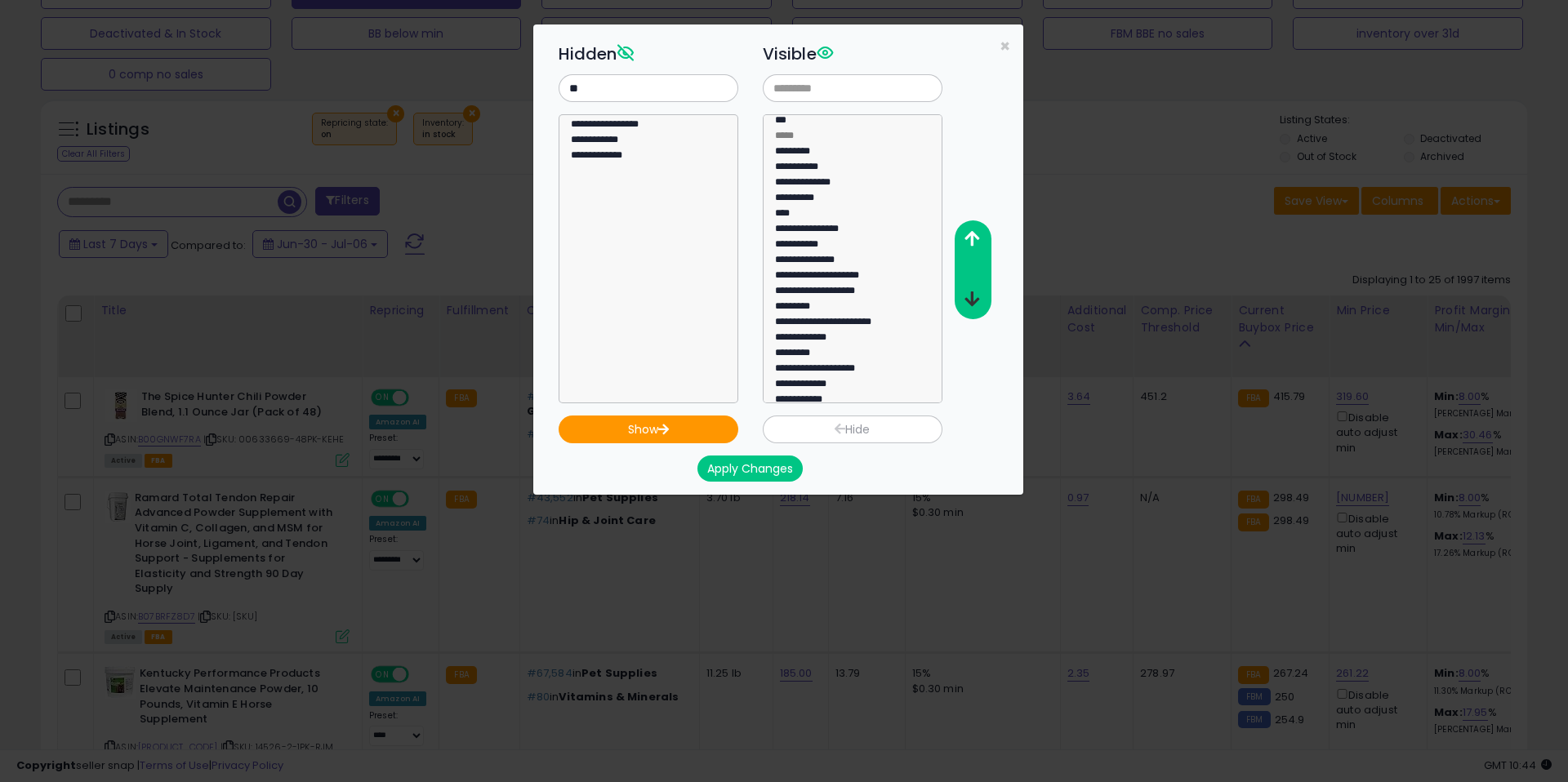click at bounding box center [972, 299] 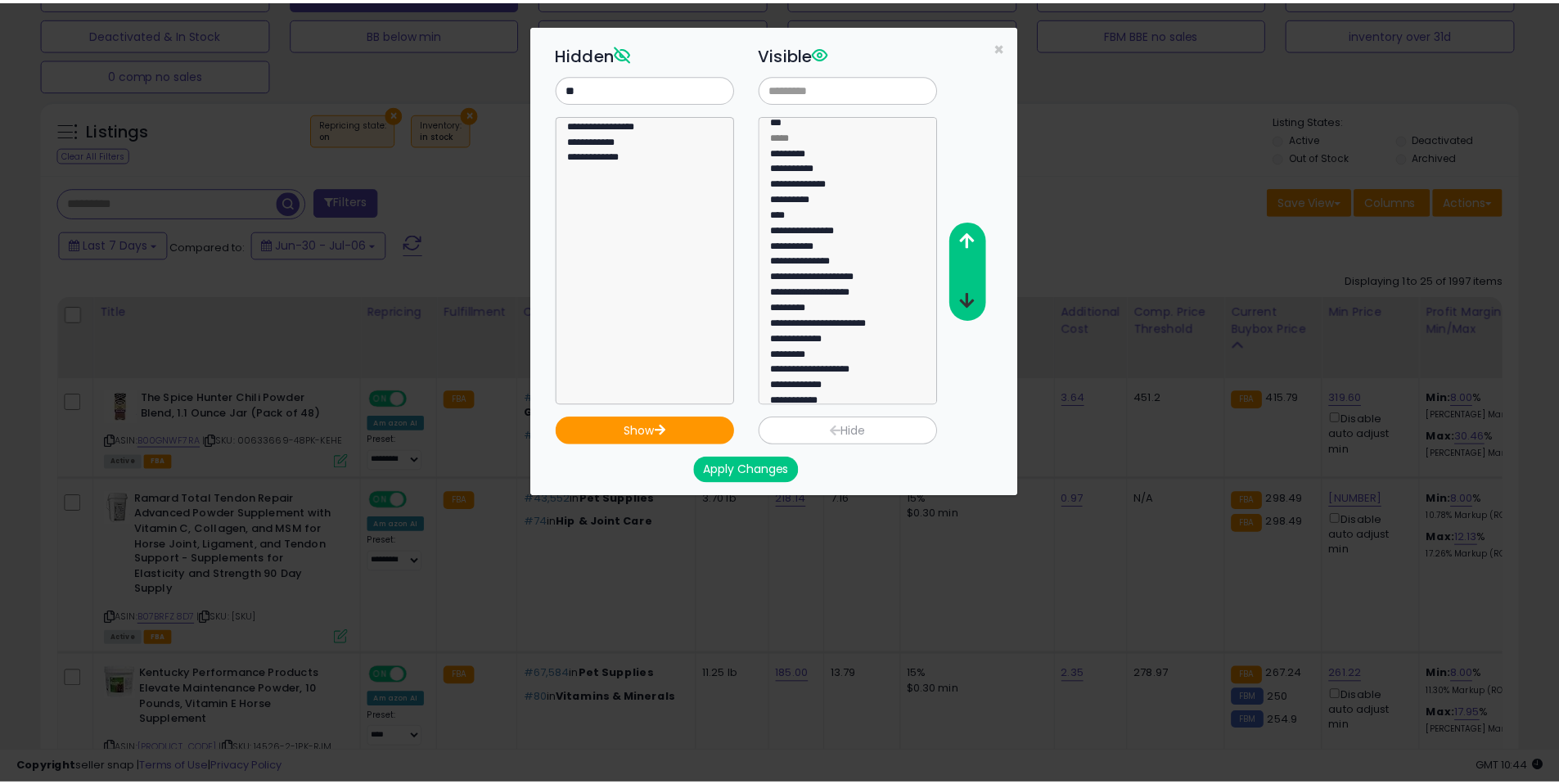 scroll, scrollTop: 0, scrollLeft: 0, axis: both 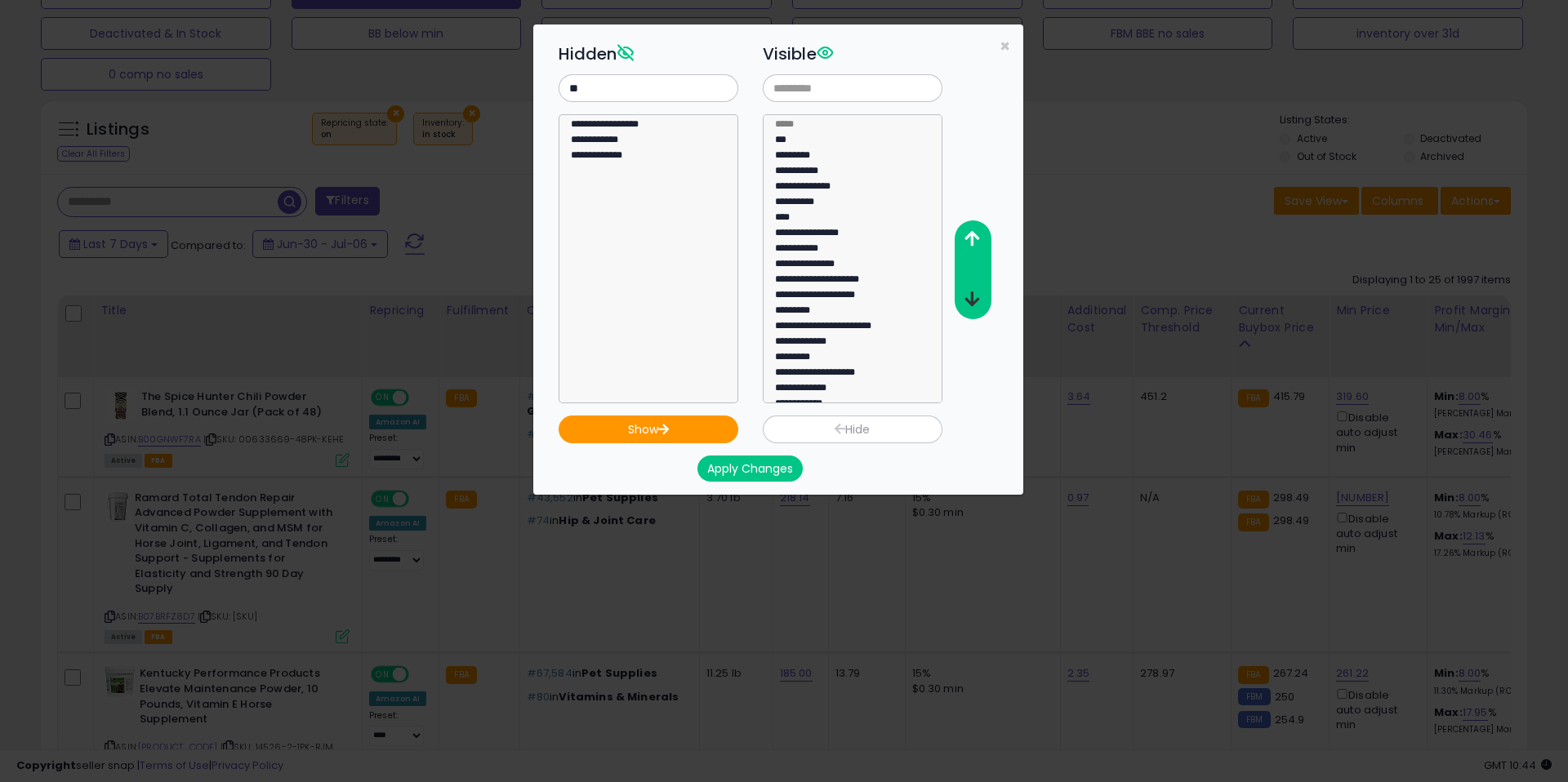 click at bounding box center [972, 299] 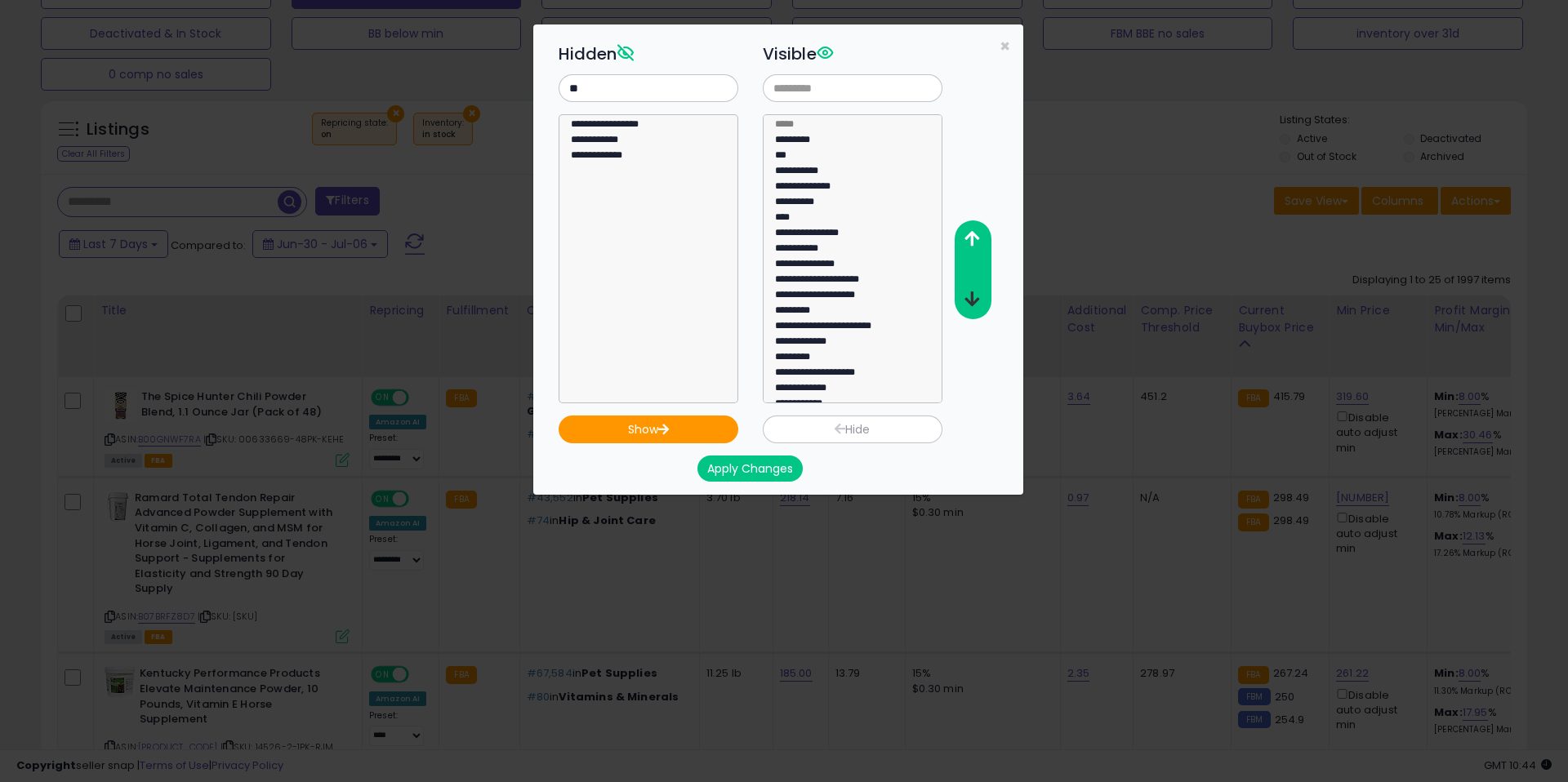click at bounding box center [972, 299] 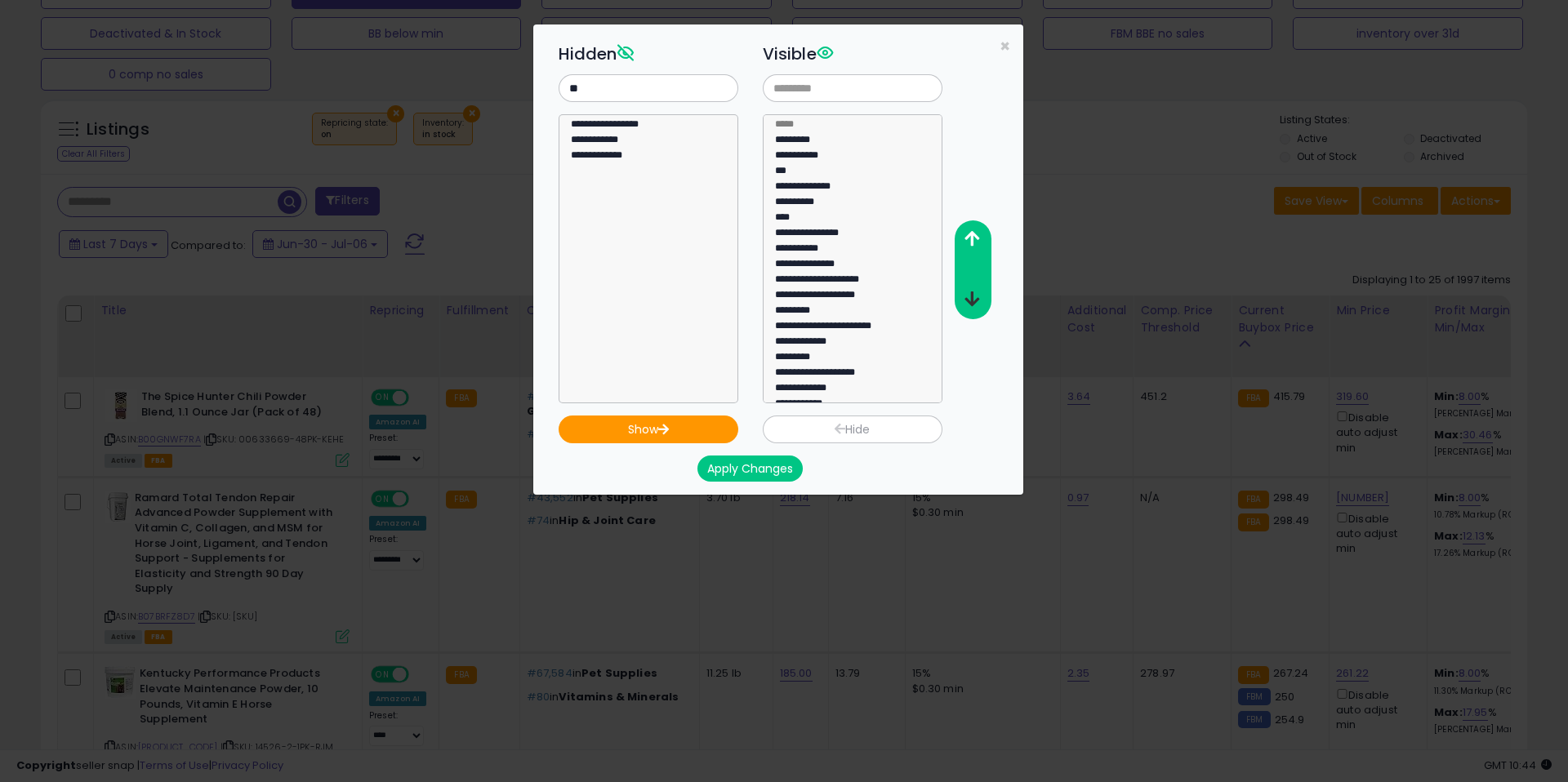 click at bounding box center (972, 299) 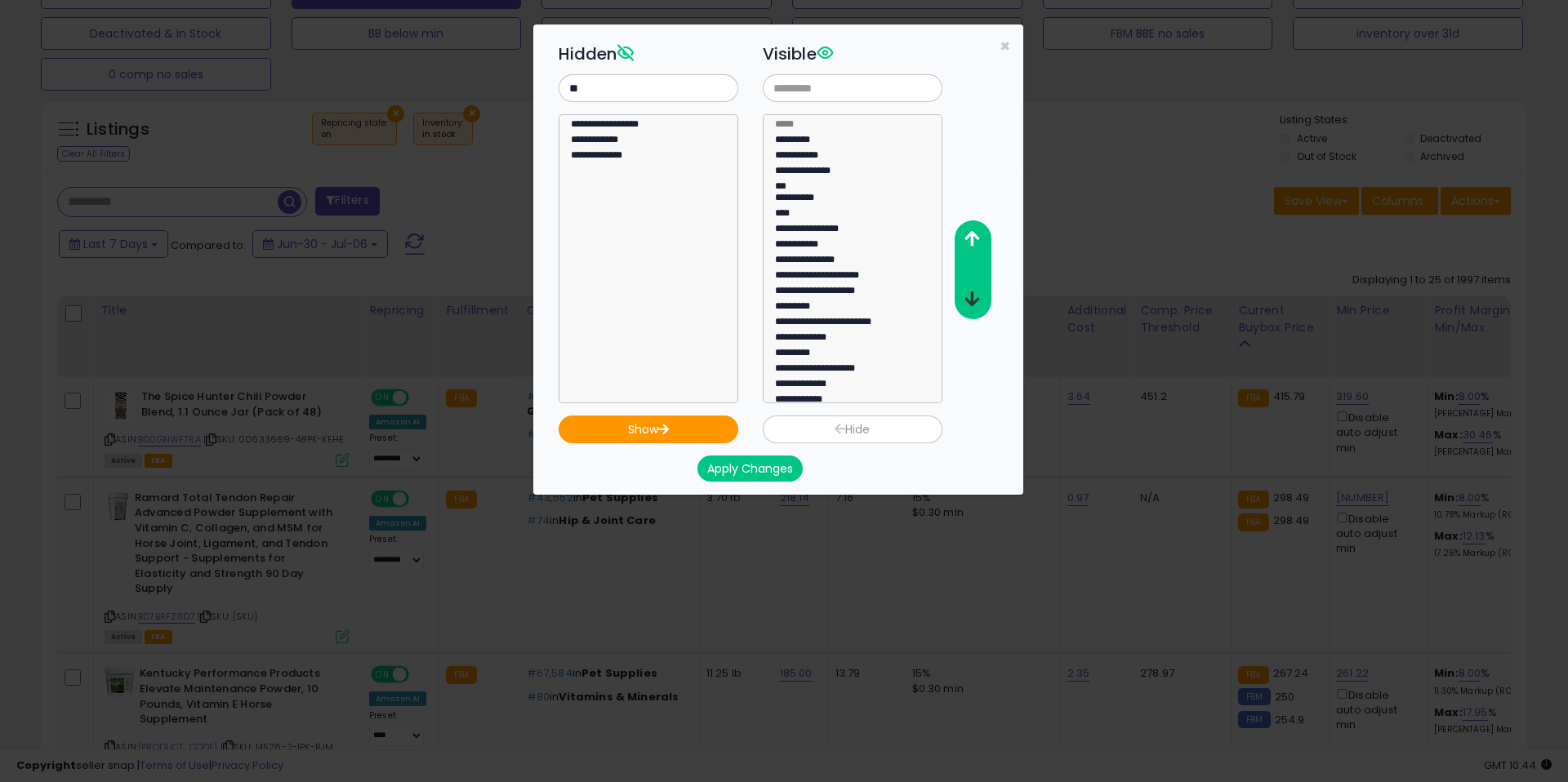 click at bounding box center [972, 299] 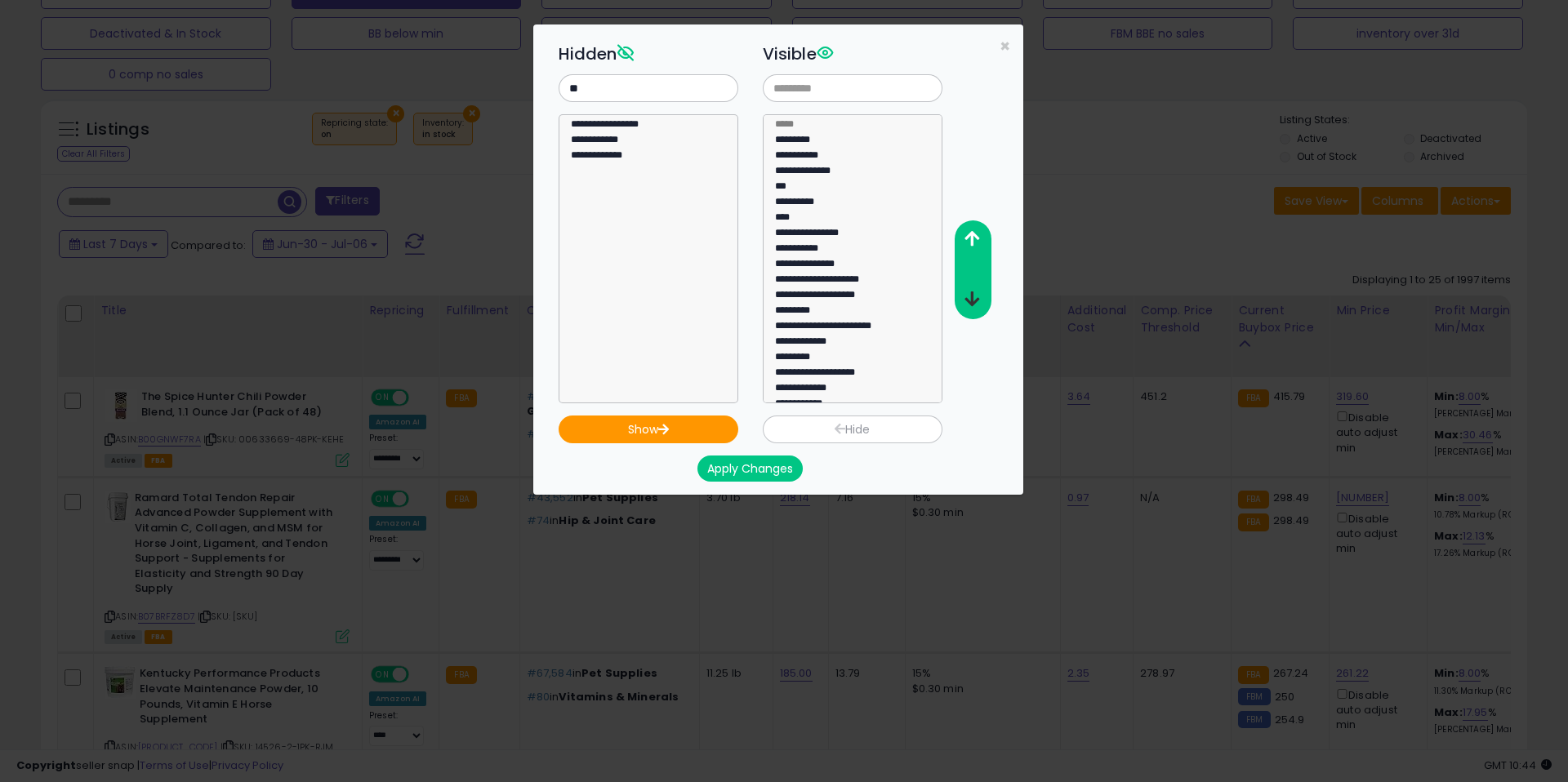 click at bounding box center (972, 299) 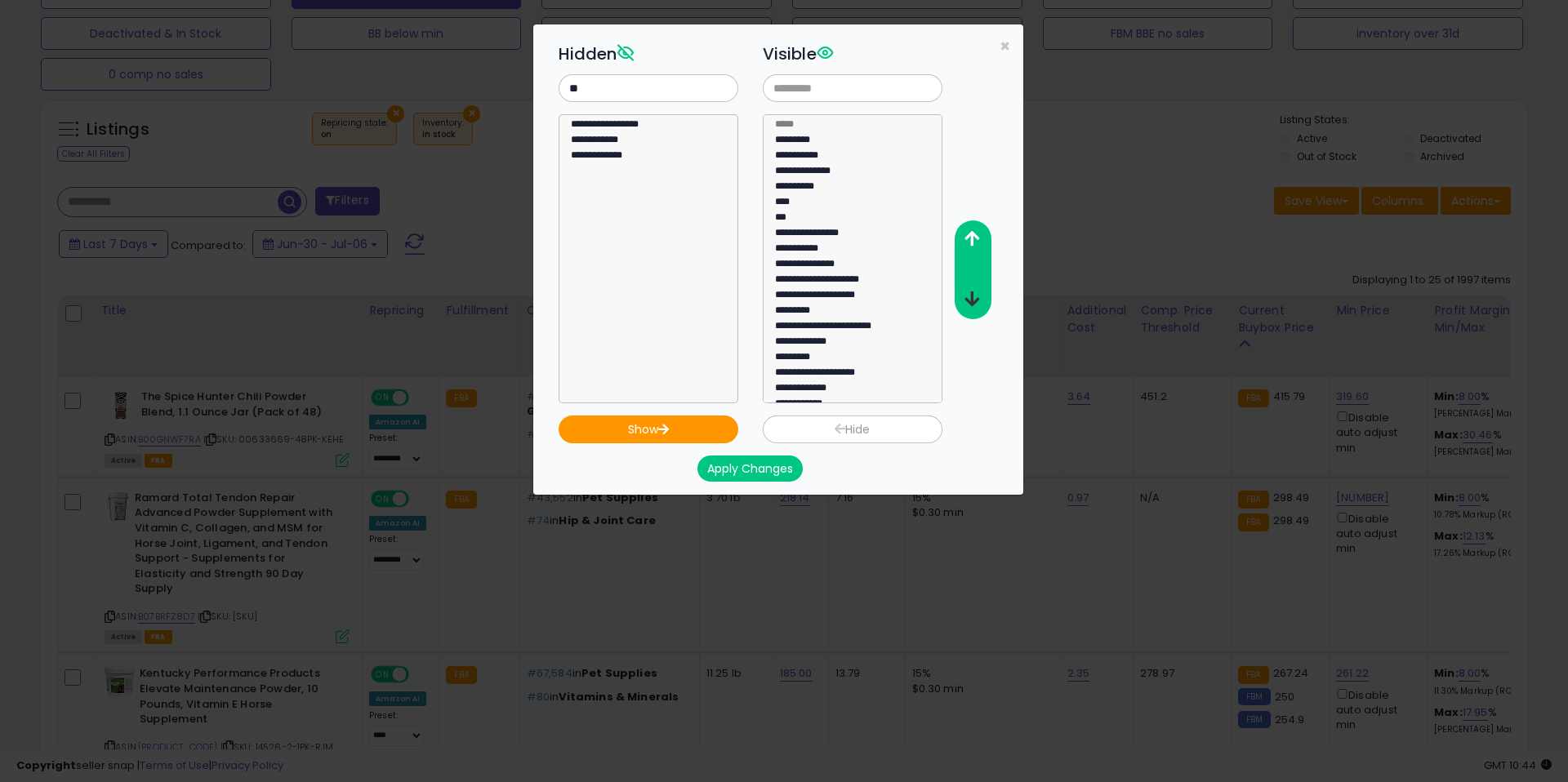 click at bounding box center (972, 299) 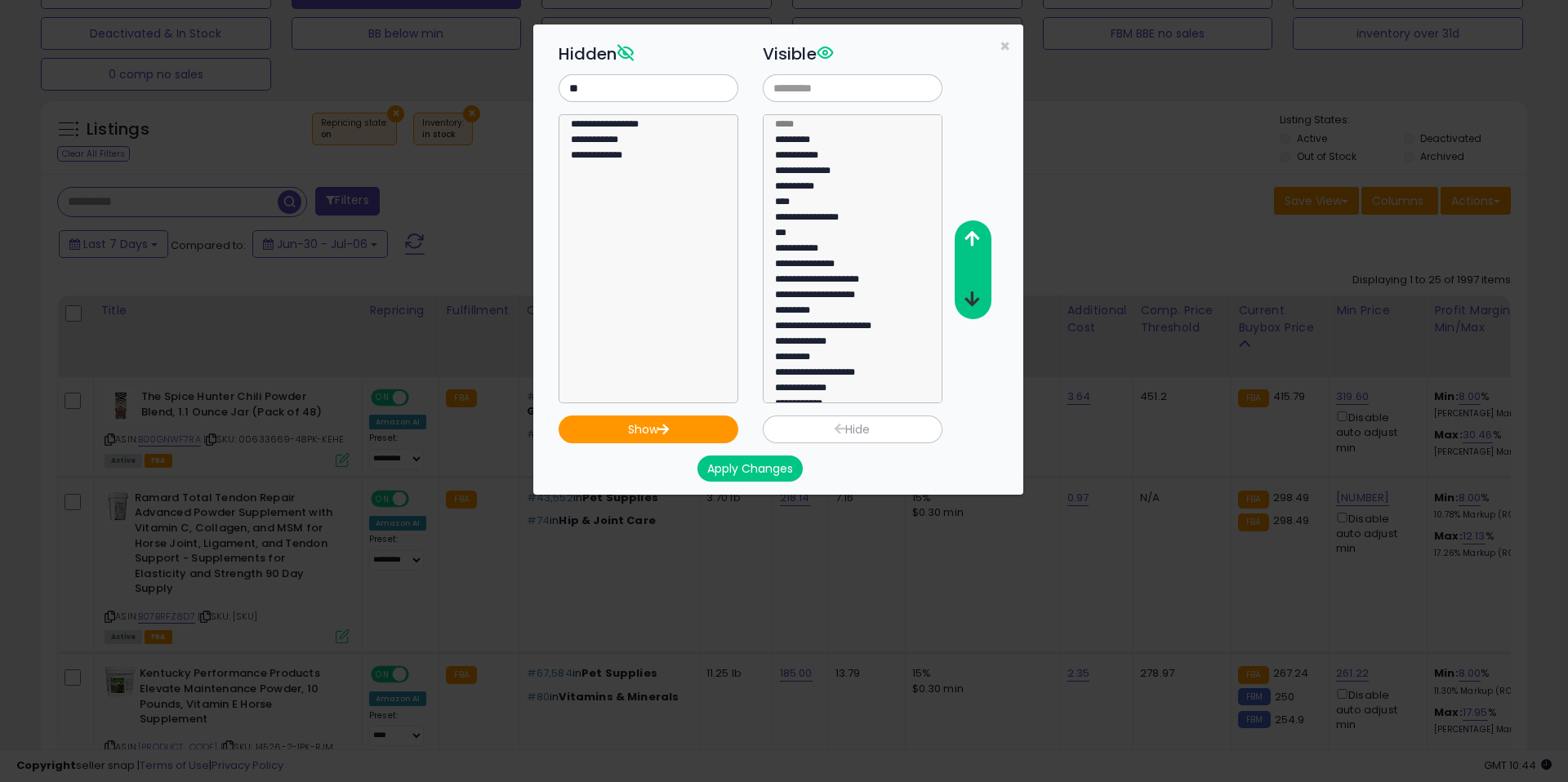 click at bounding box center (972, 299) 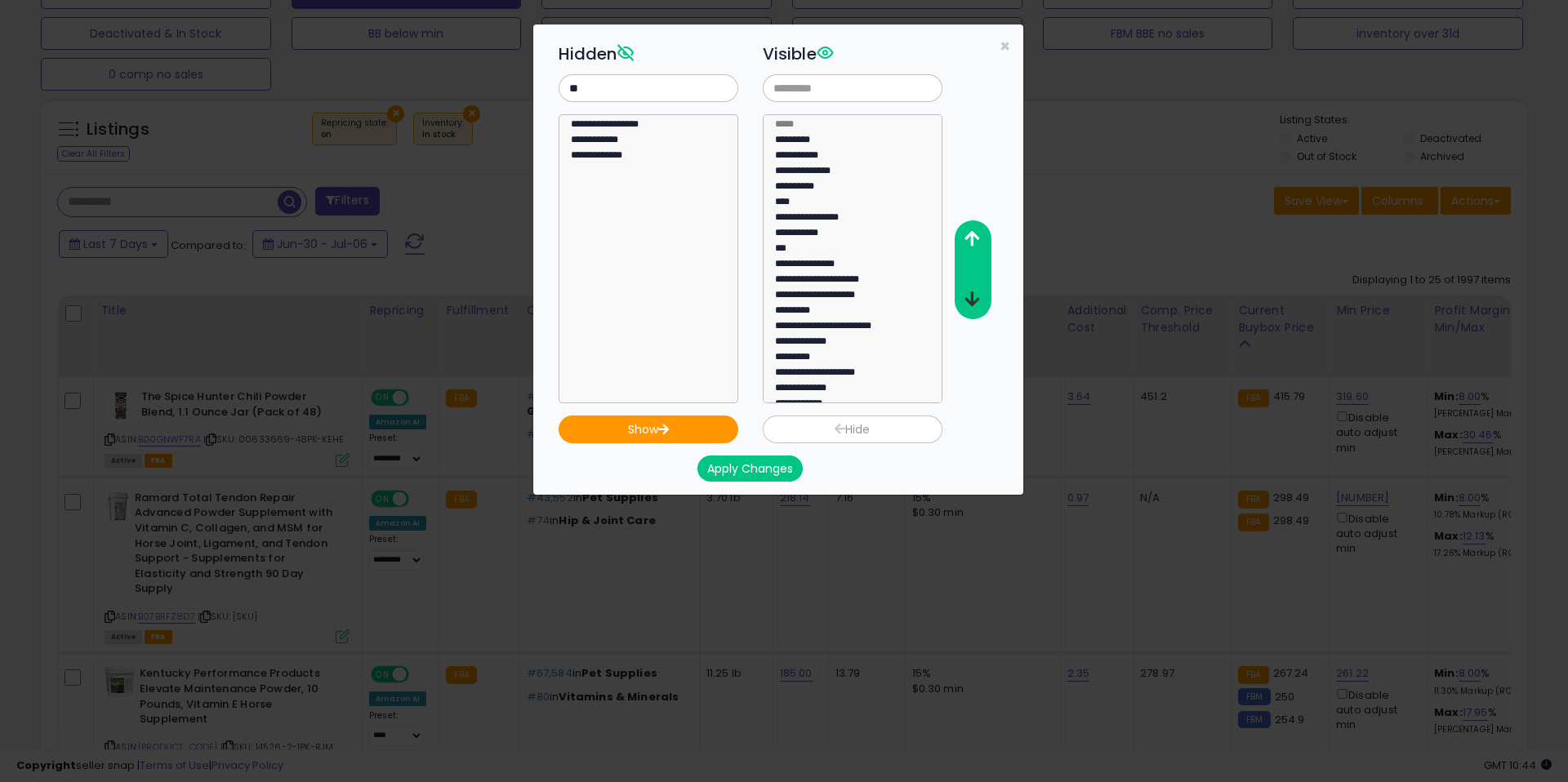 click at bounding box center (972, 299) 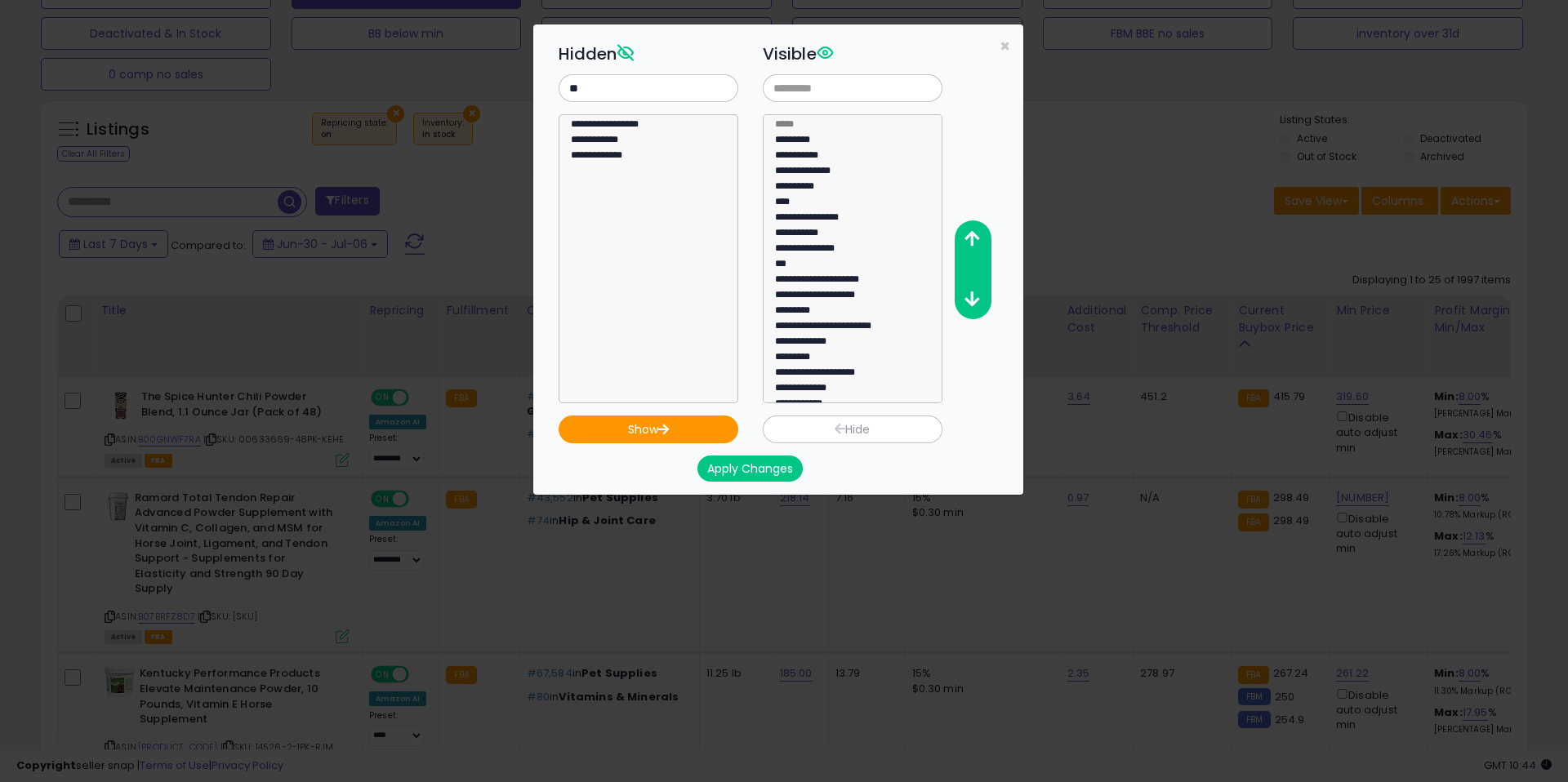 click on "Apply Changes" at bounding box center [750, 469] 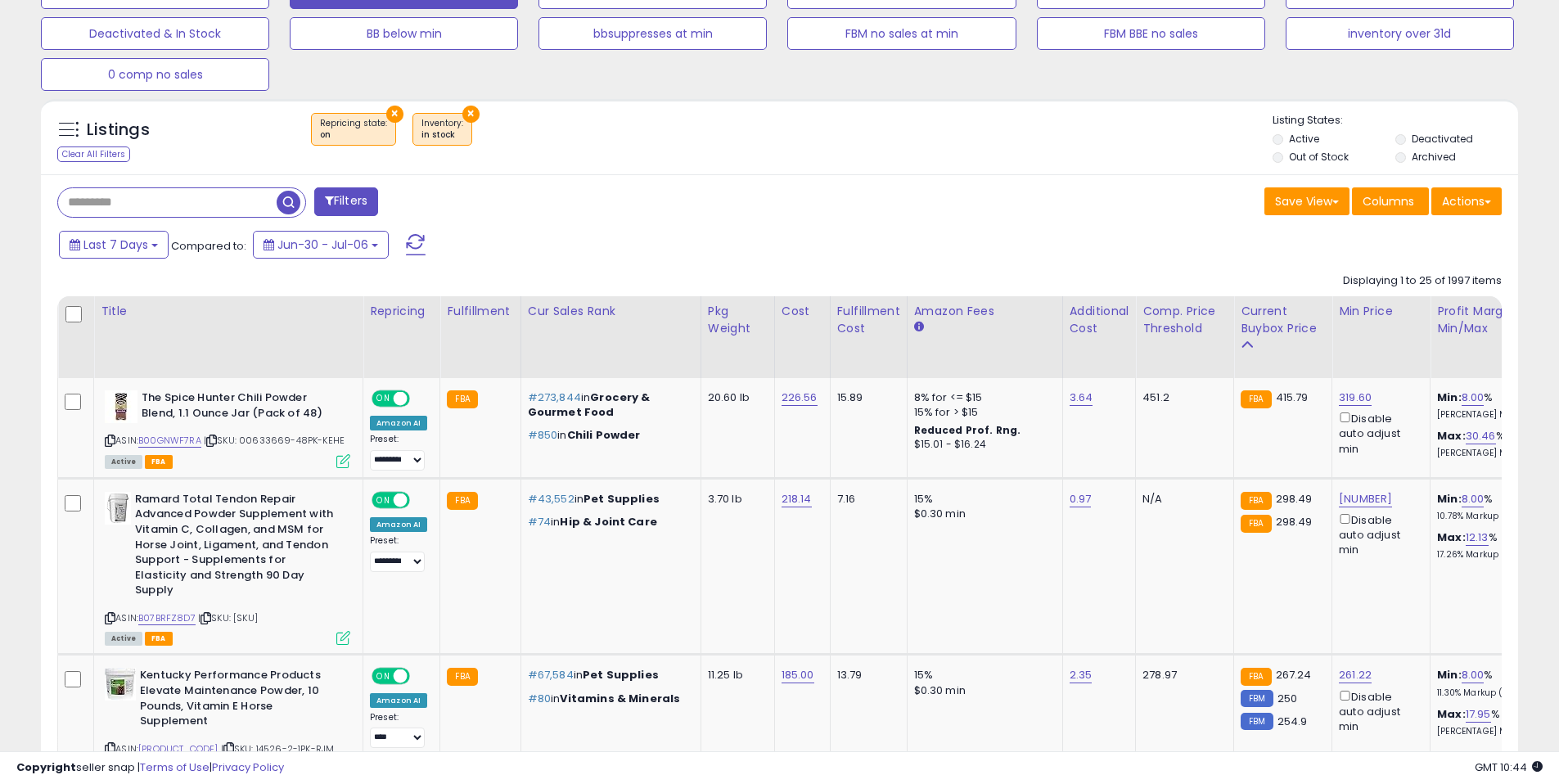 scroll, scrollTop: 336, scrollLeft: 857, axis: both 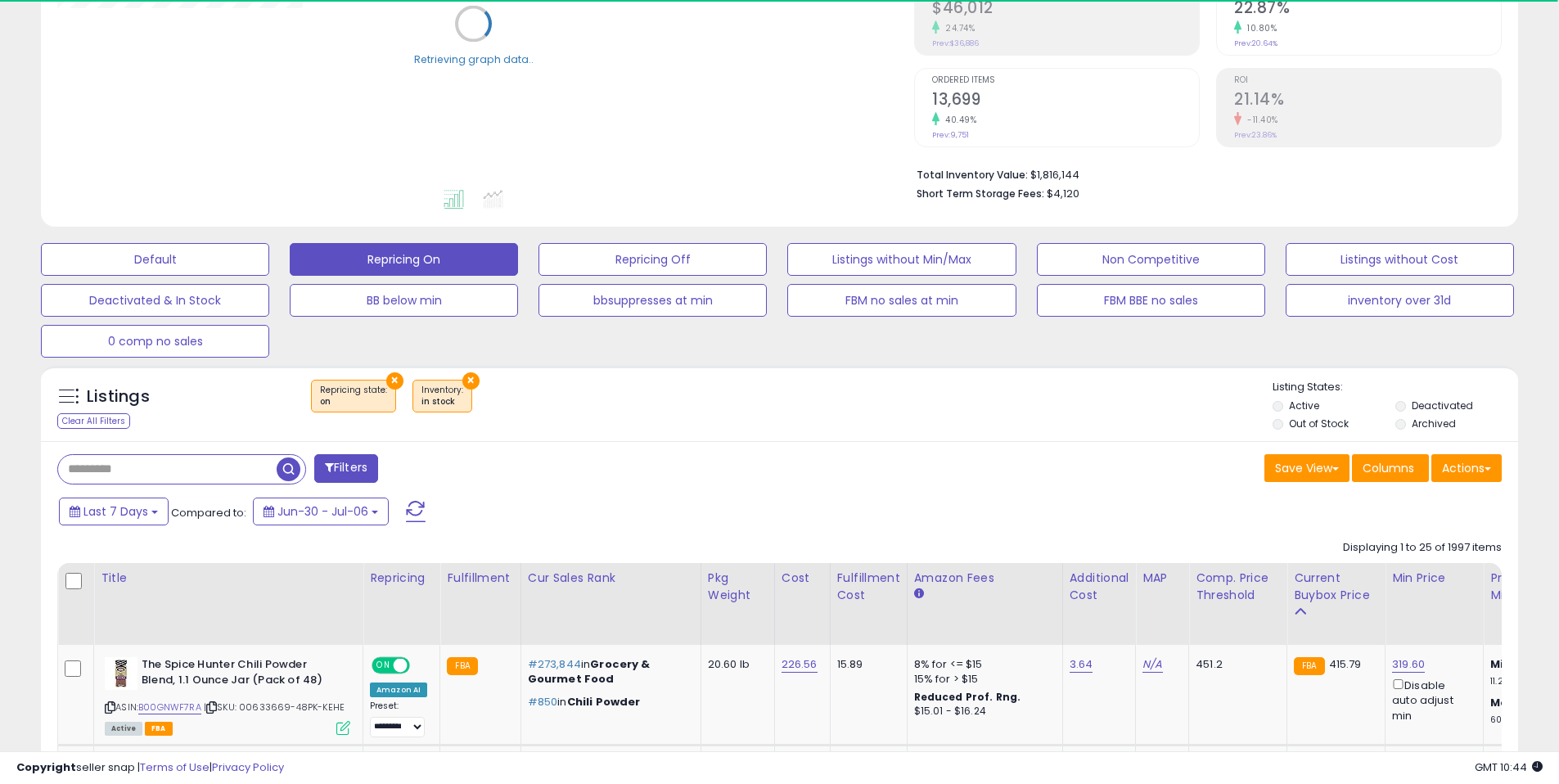 click on "Listings
Clear All Filters
×
Repricing state :
on" at bounding box center [779, 408] 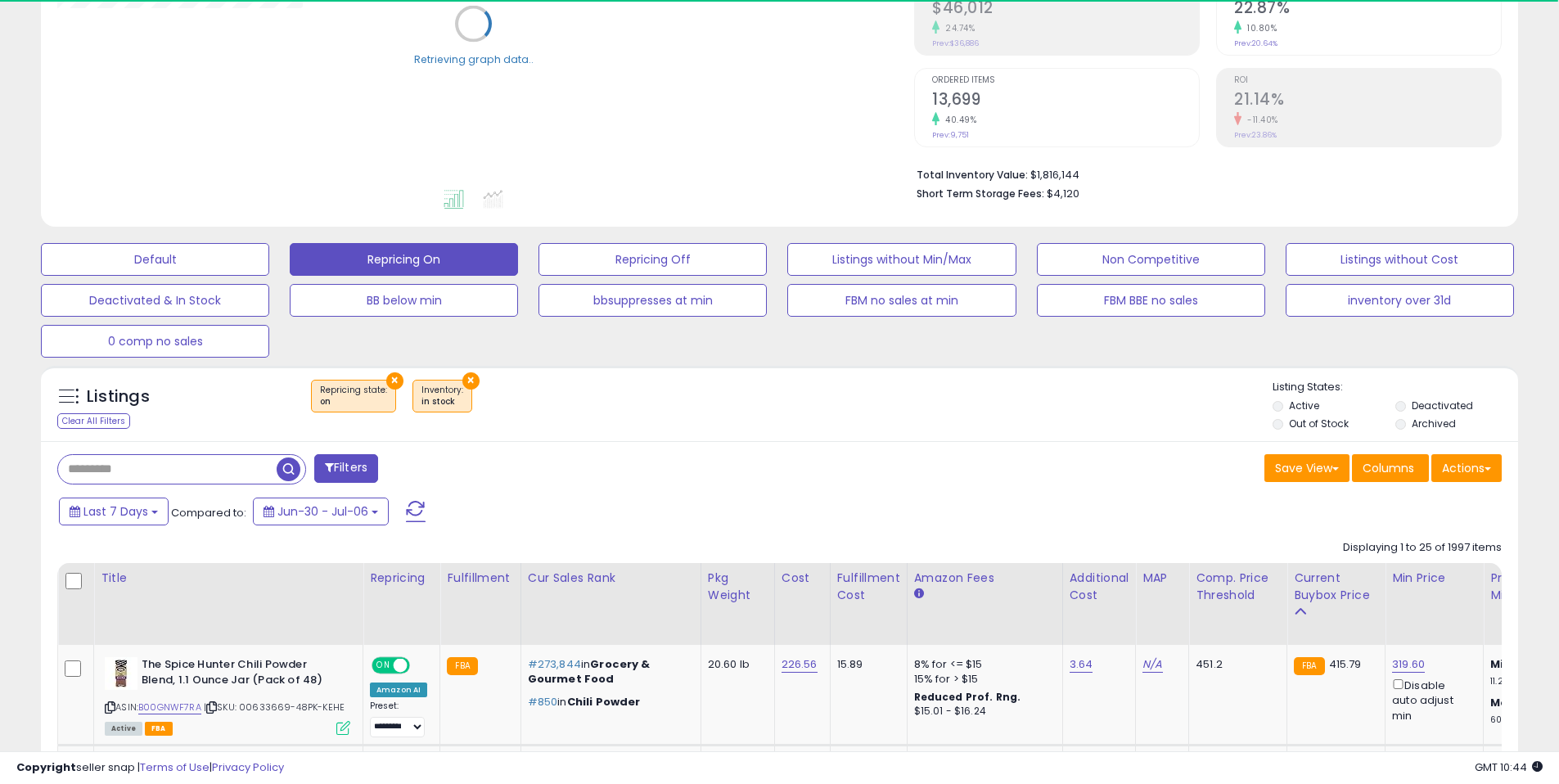 click on "Listings
Clear All Filters
×
Repricing state :
on" at bounding box center (779, 408) 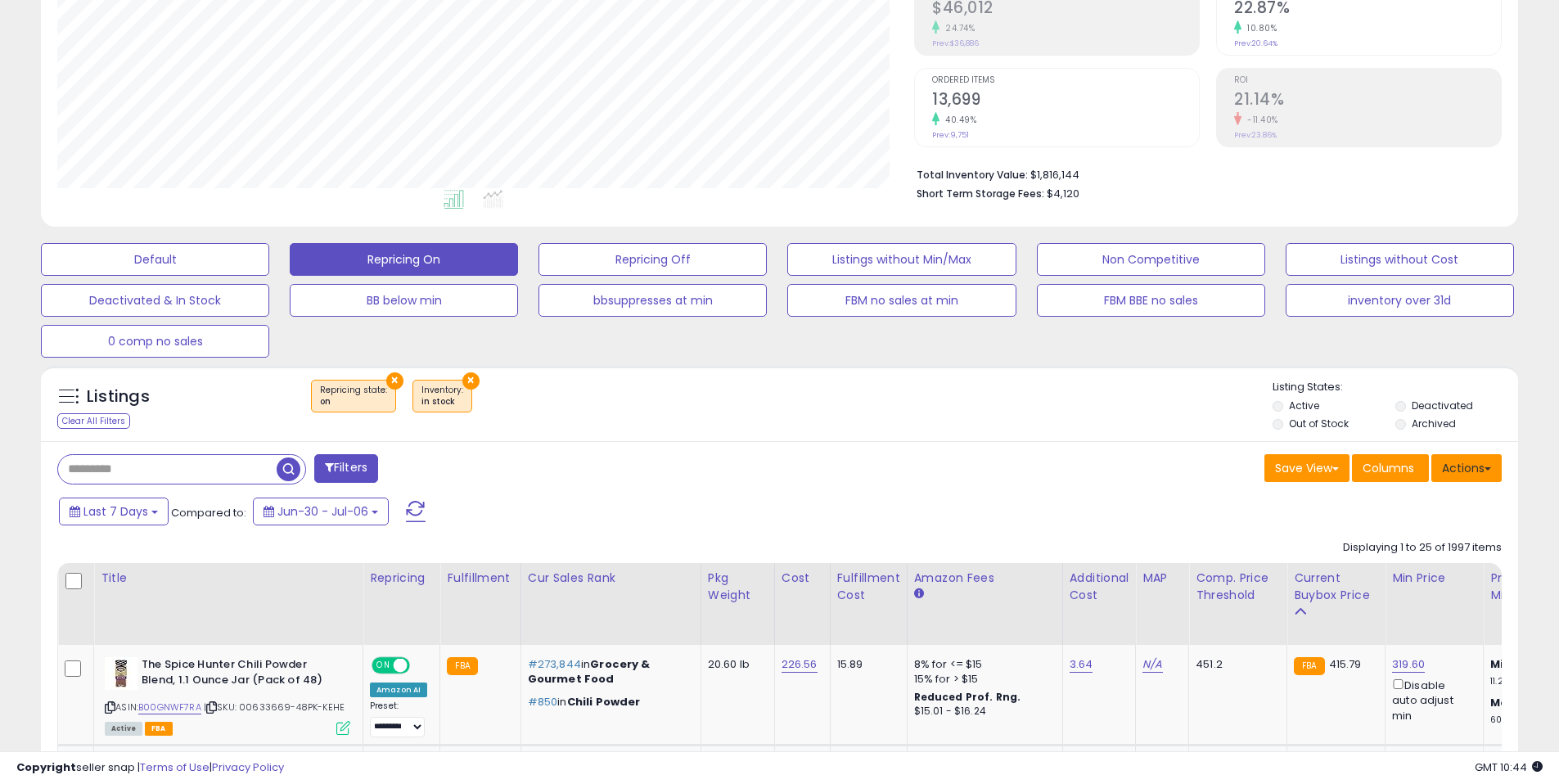 click on "Actions" at bounding box center [1467, 468] 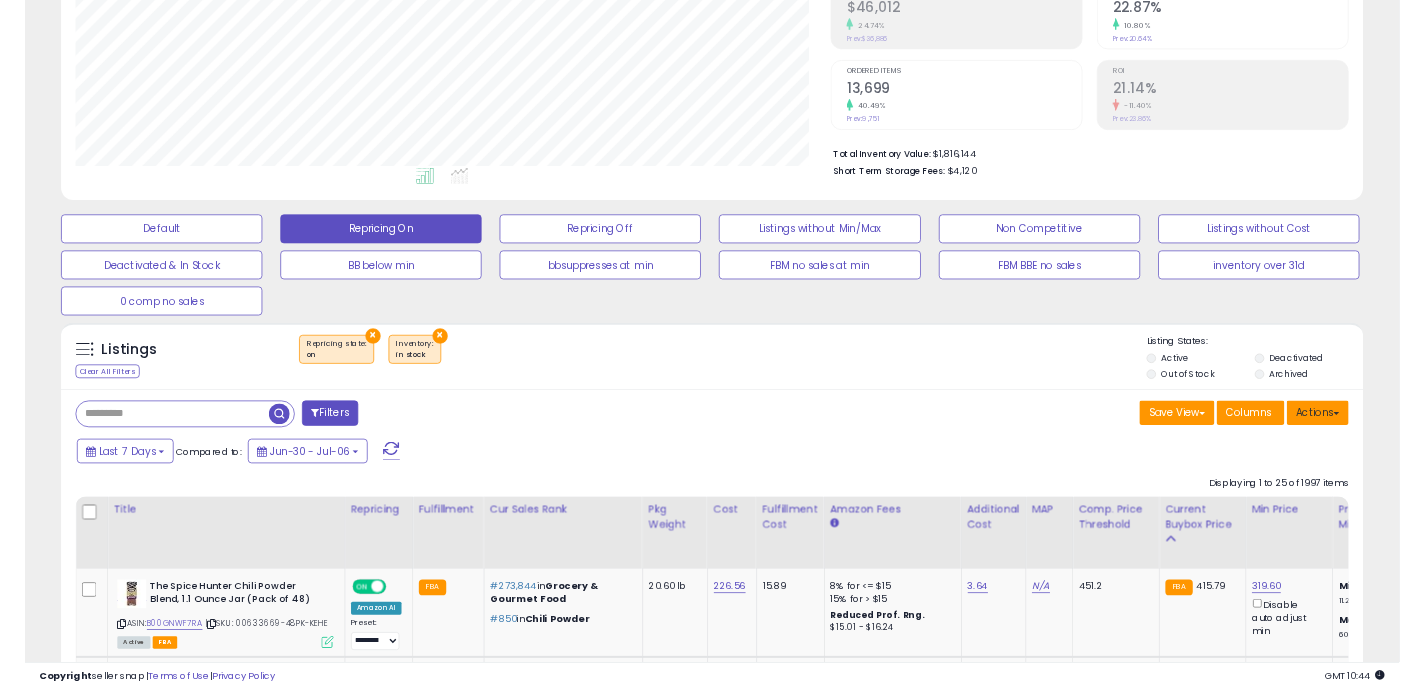 scroll, scrollTop: 410, scrollLeft: 1047, axis: both 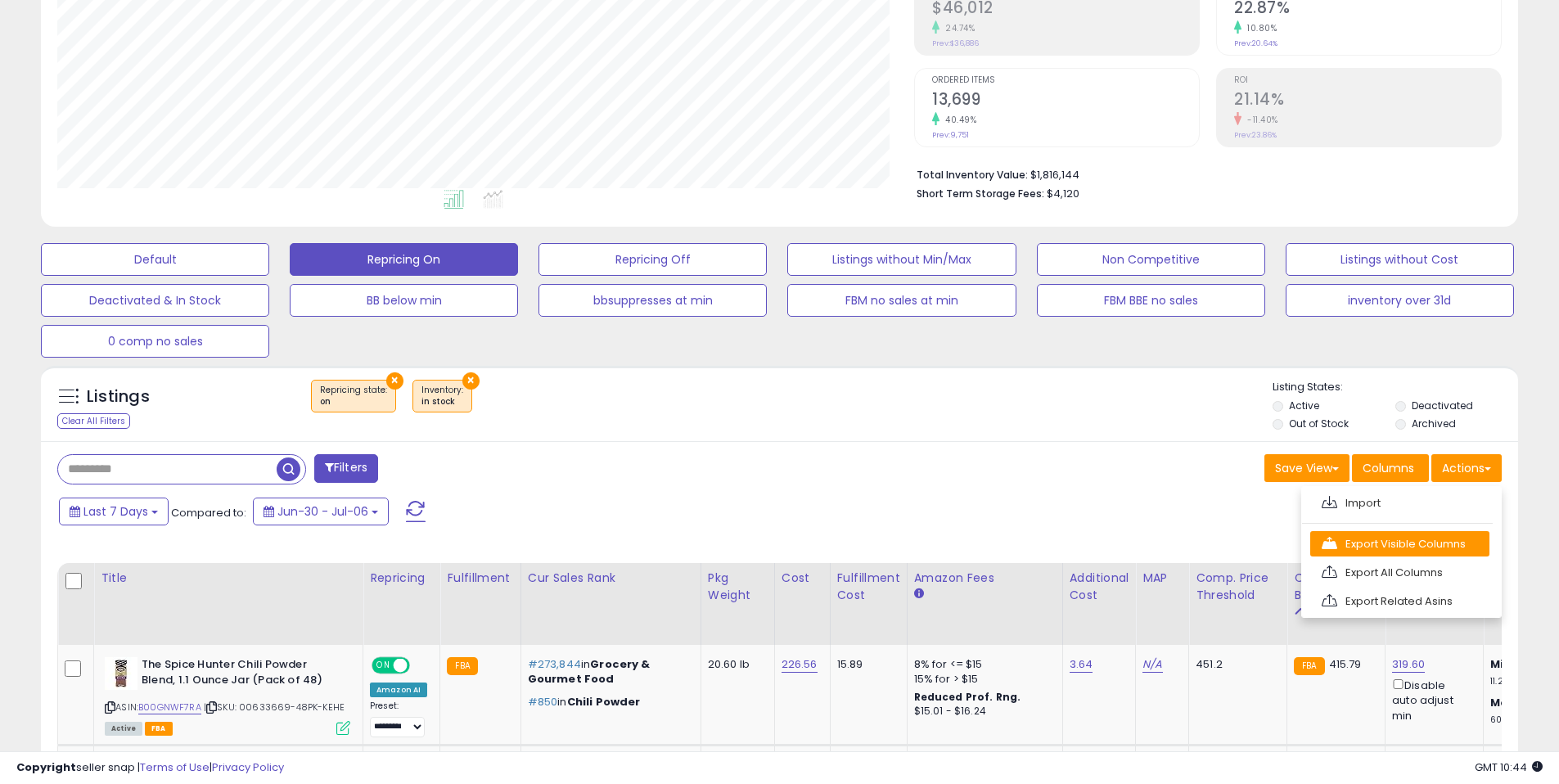 click on "Export Visible Columns" at bounding box center [1399, 543] 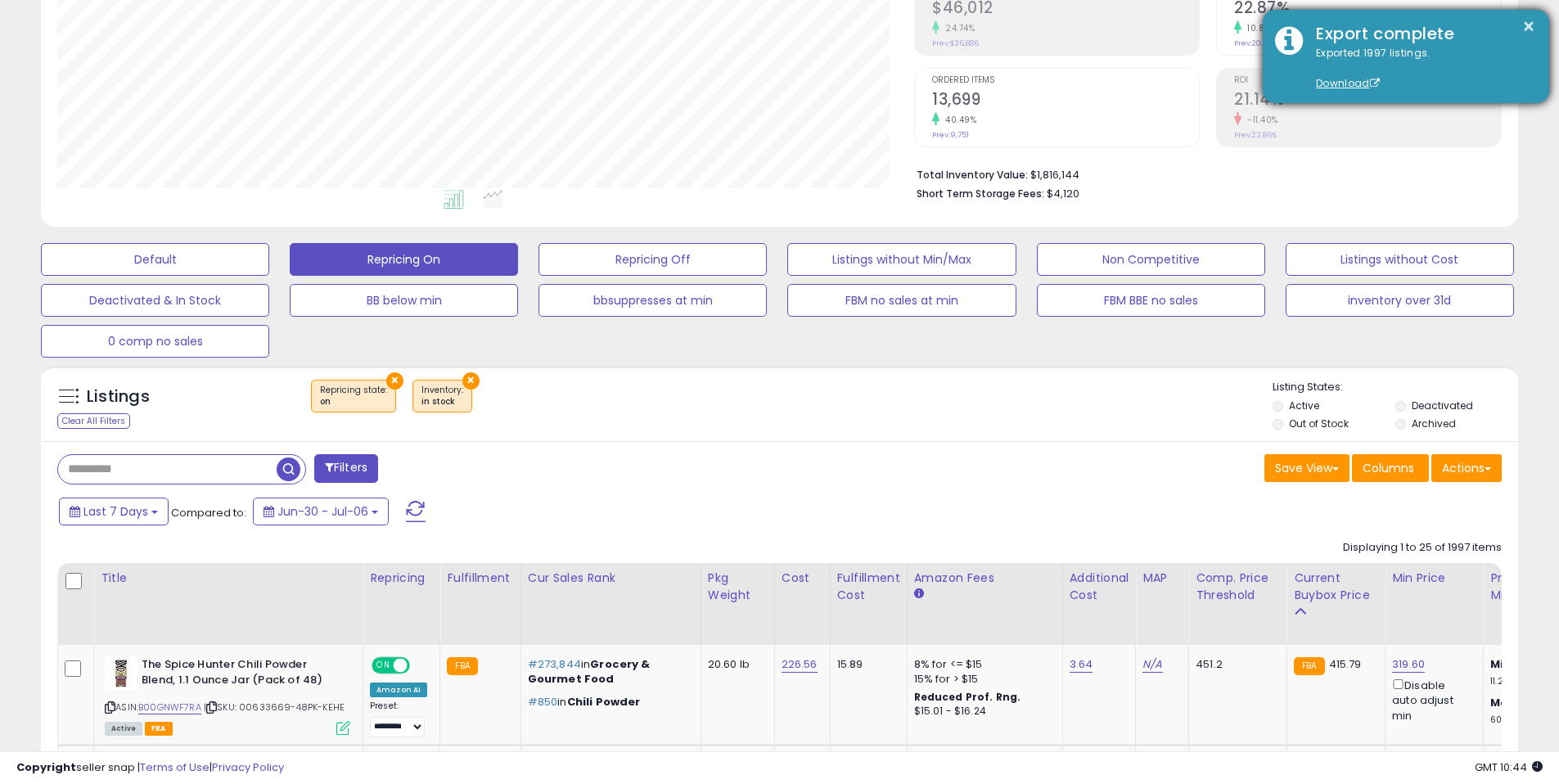 click on "Exported 1997 listings. Download" at bounding box center (1420, 69) 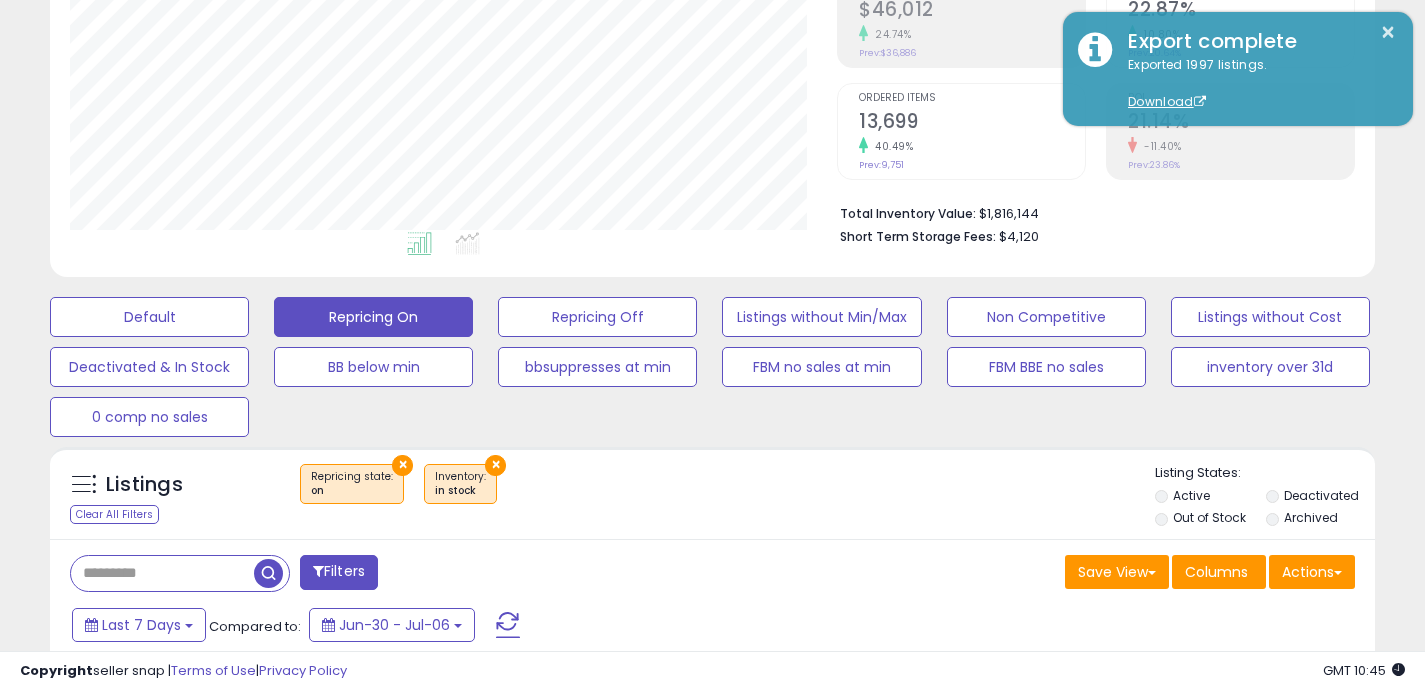 scroll, scrollTop: 410, scrollLeft: 767, axis: both 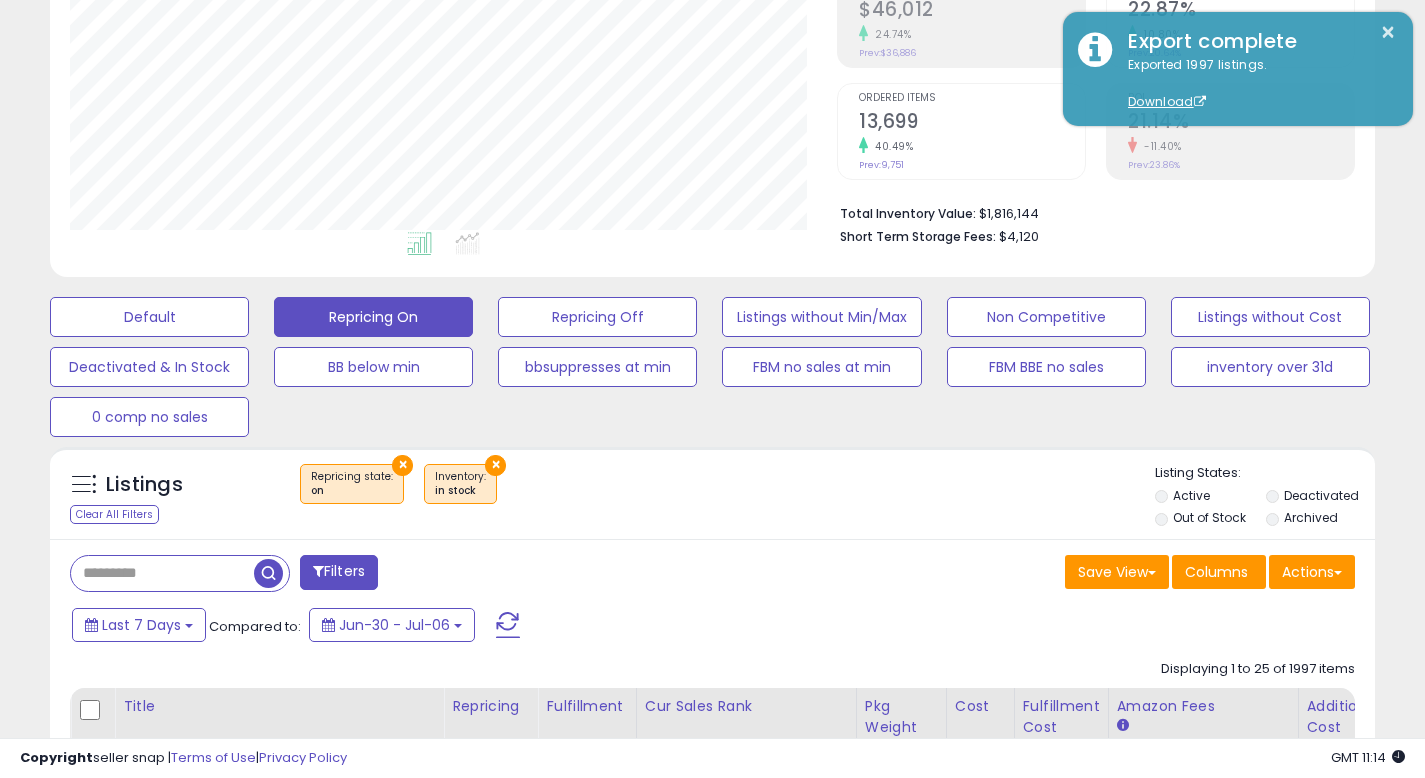 click at bounding box center (162, 573) 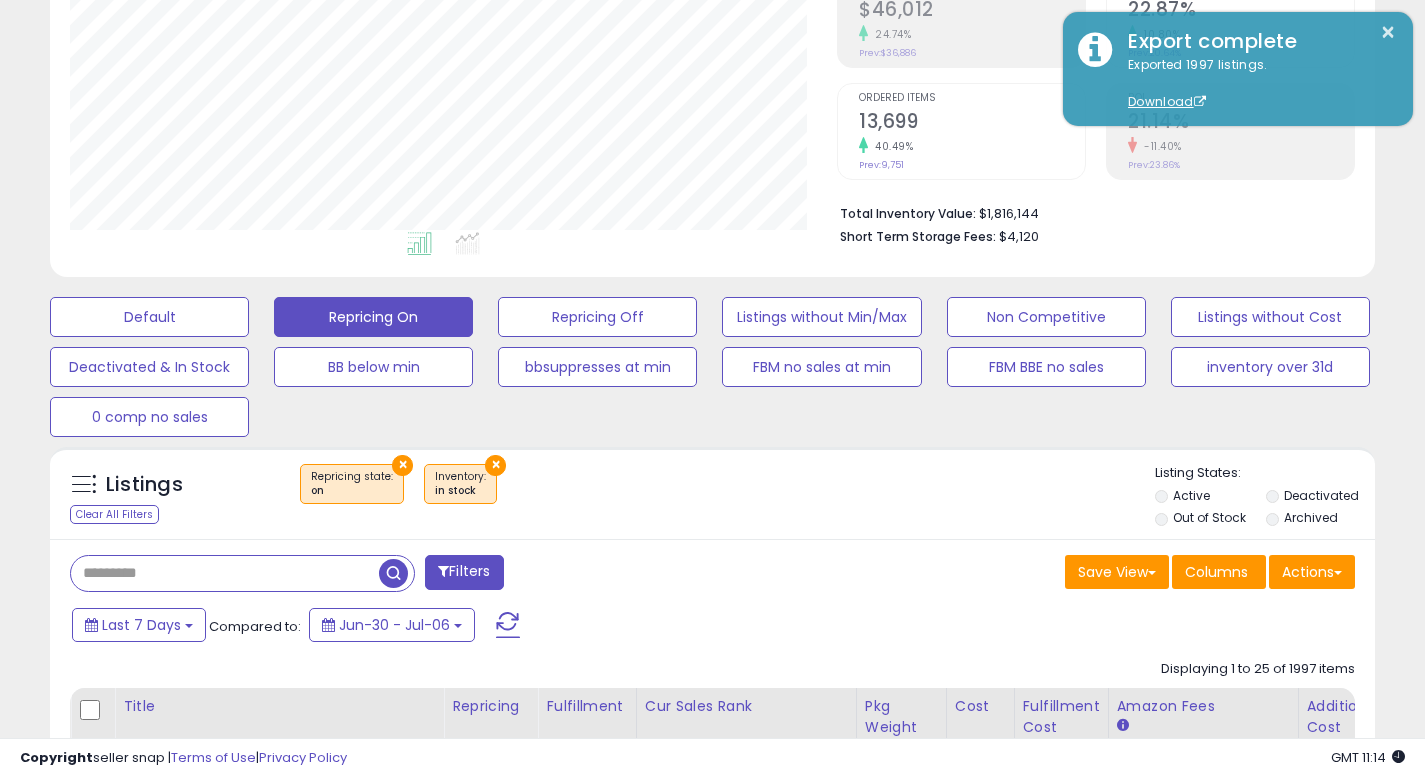 click at bounding box center [225, 573] 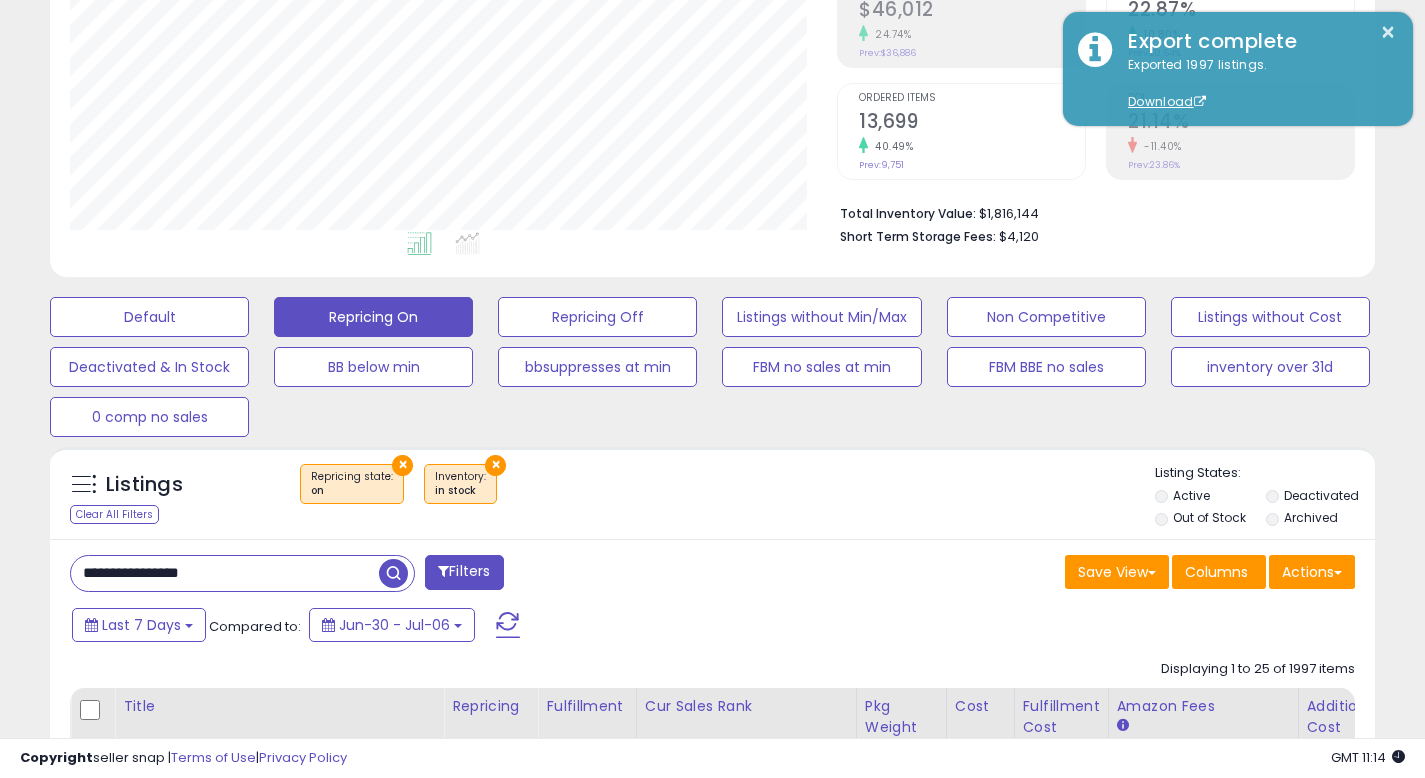 click at bounding box center [393, 573] 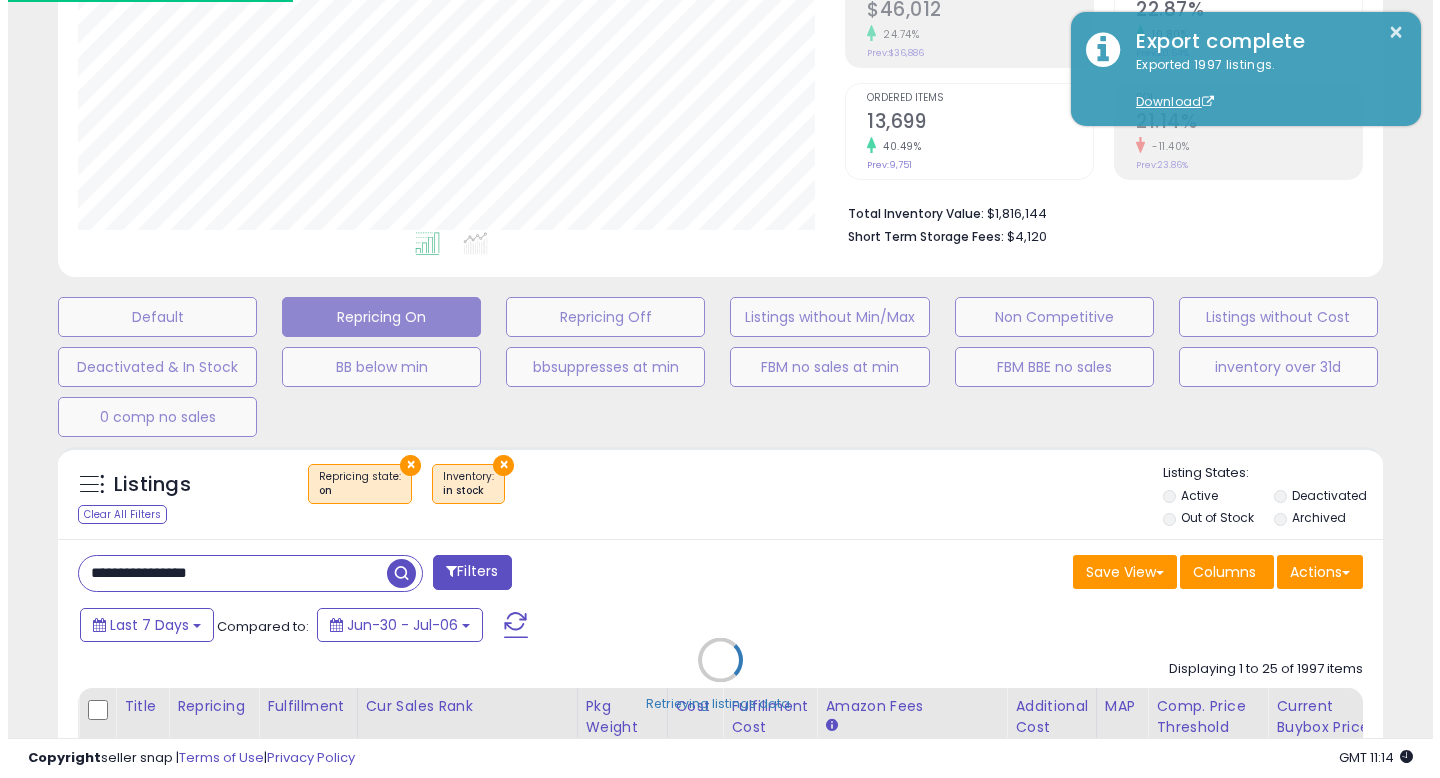 scroll, scrollTop: 999590, scrollLeft: 999224, axis: both 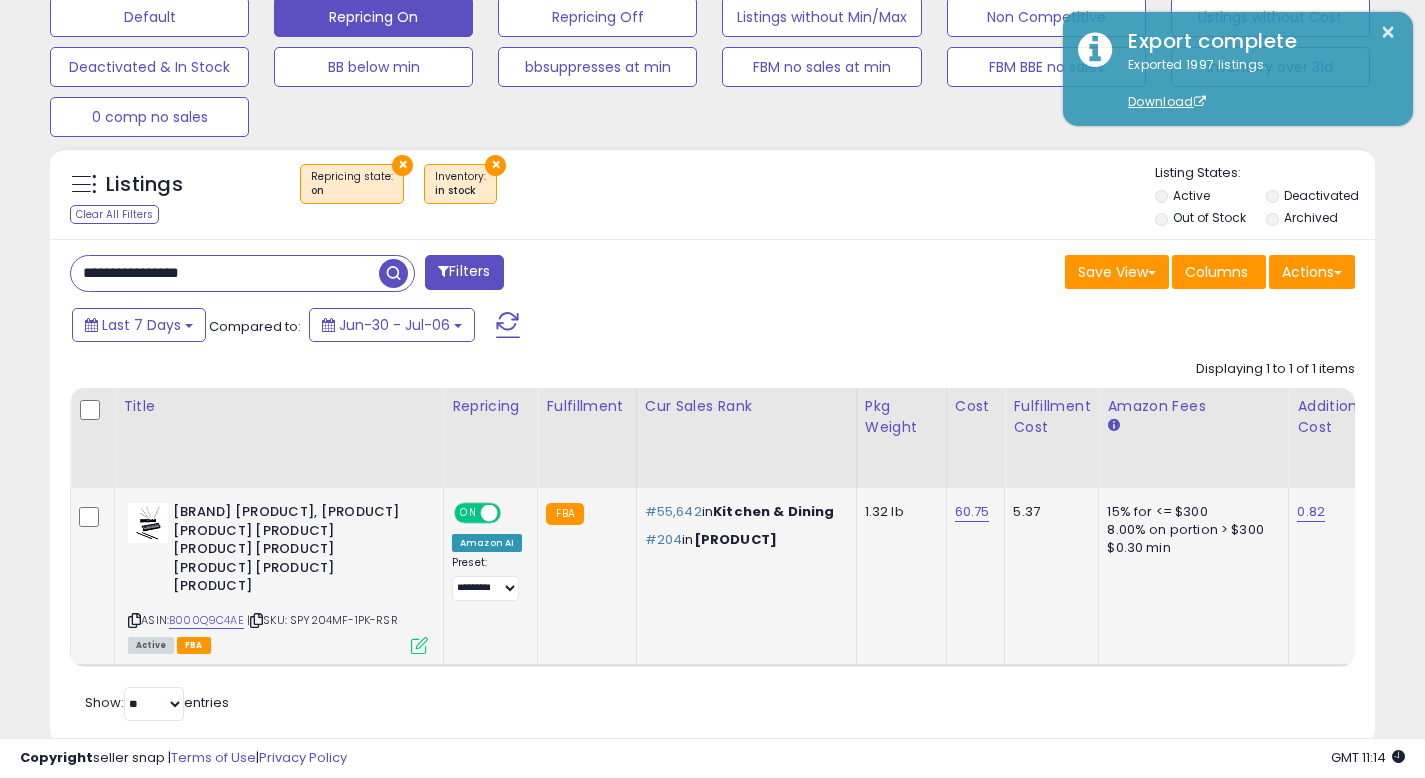 click at bounding box center [419, 645] 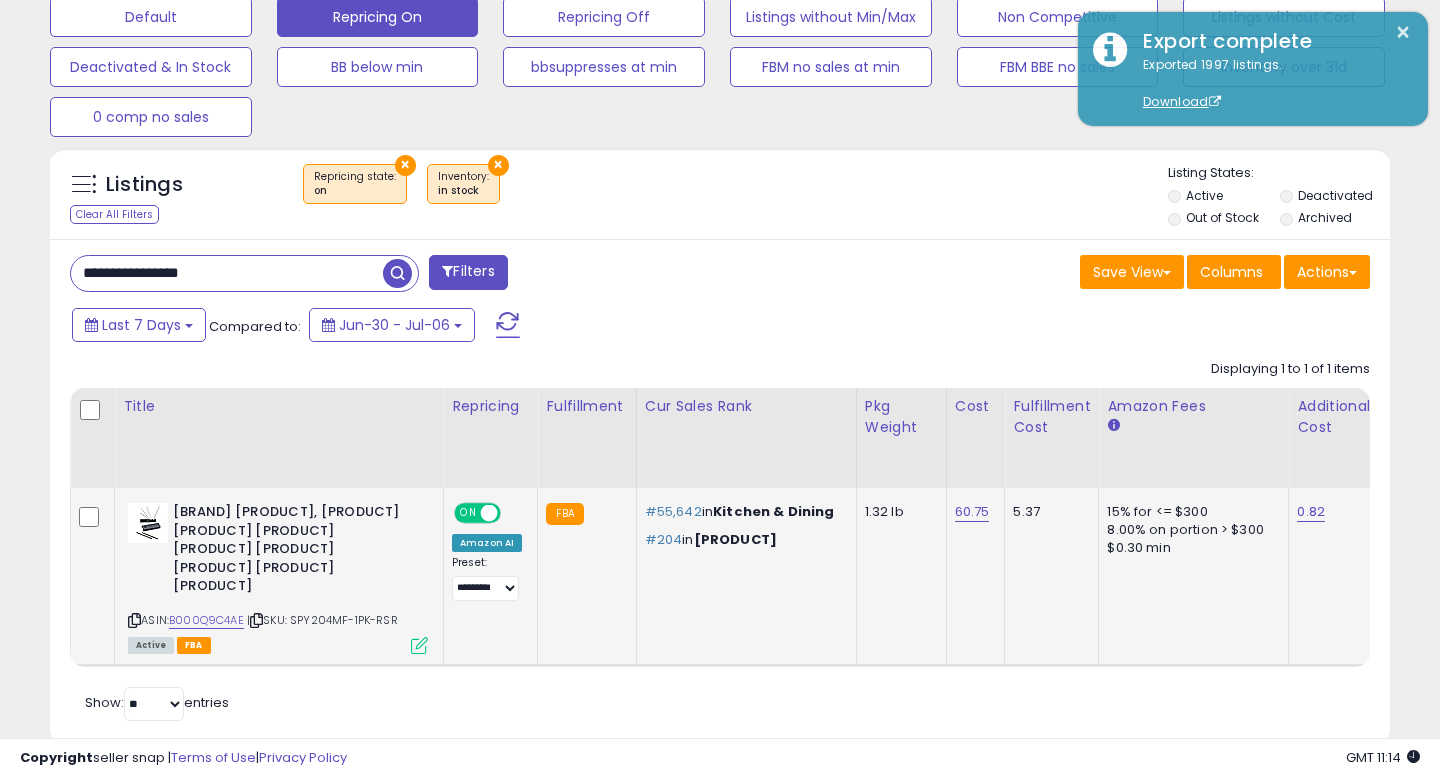 scroll, scrollTop: 999590, scrollLeft: 999224, axis: both 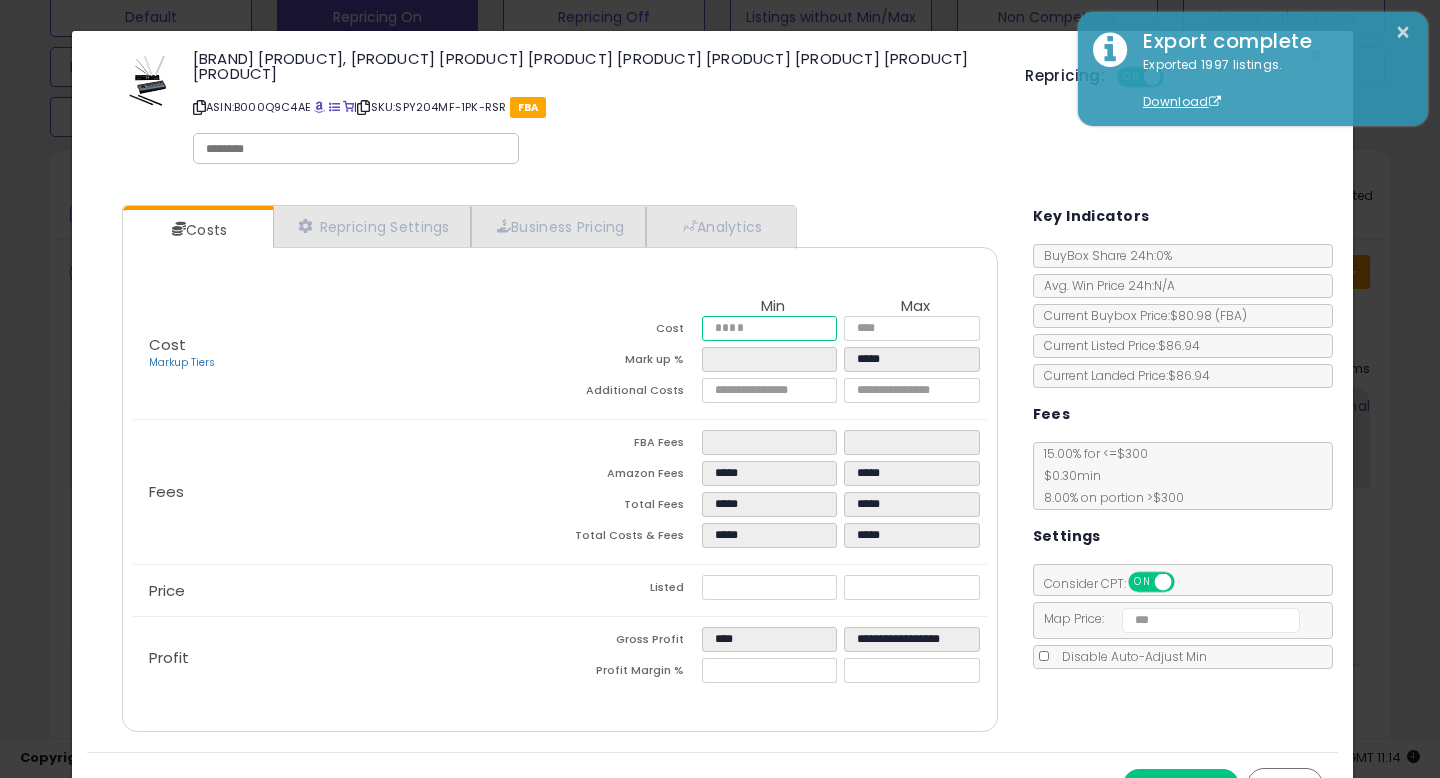click on "*****" at bounding box center [769, 328] 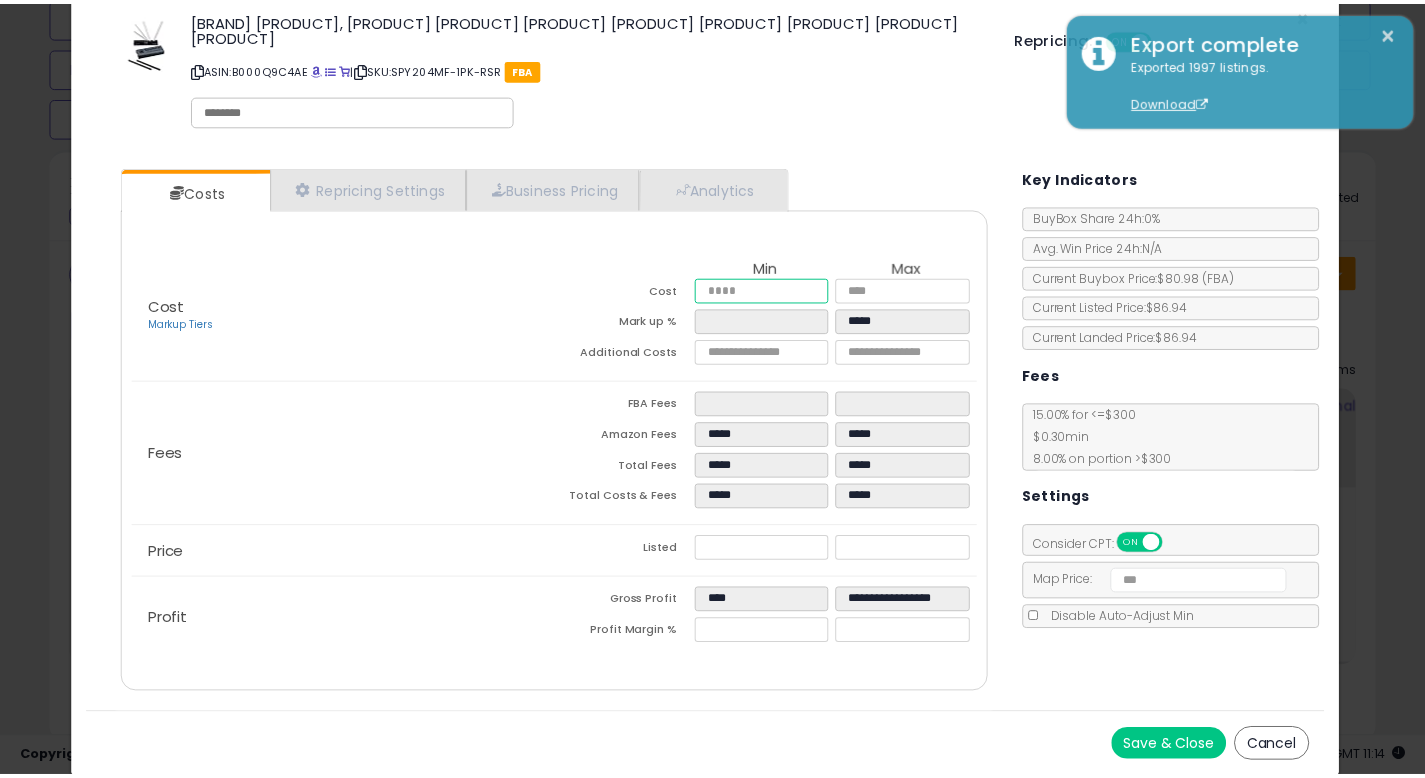 scroll, scrollTop: 38, scrollLeft: 0, axis: vertical 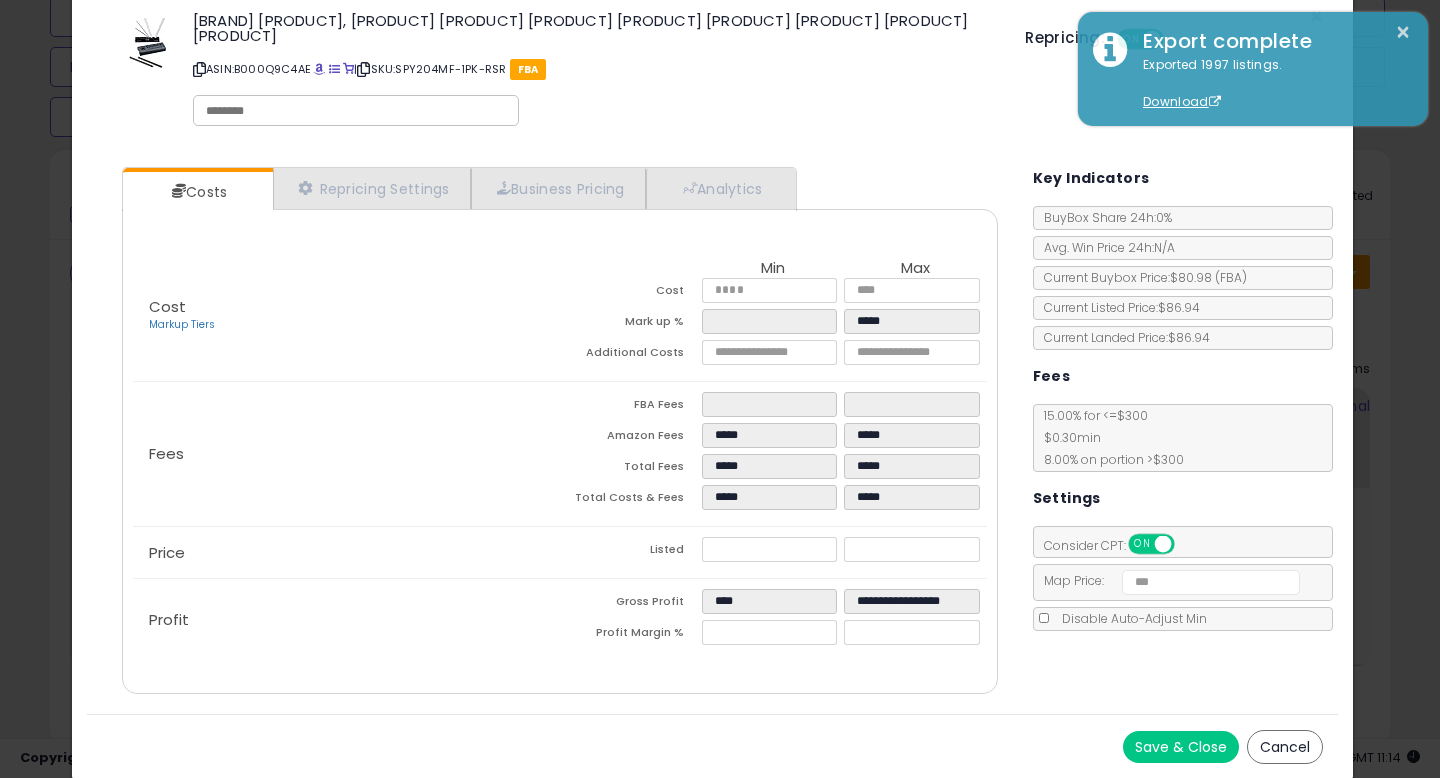 click on "Cancel" at bounding box center [1285, 747] 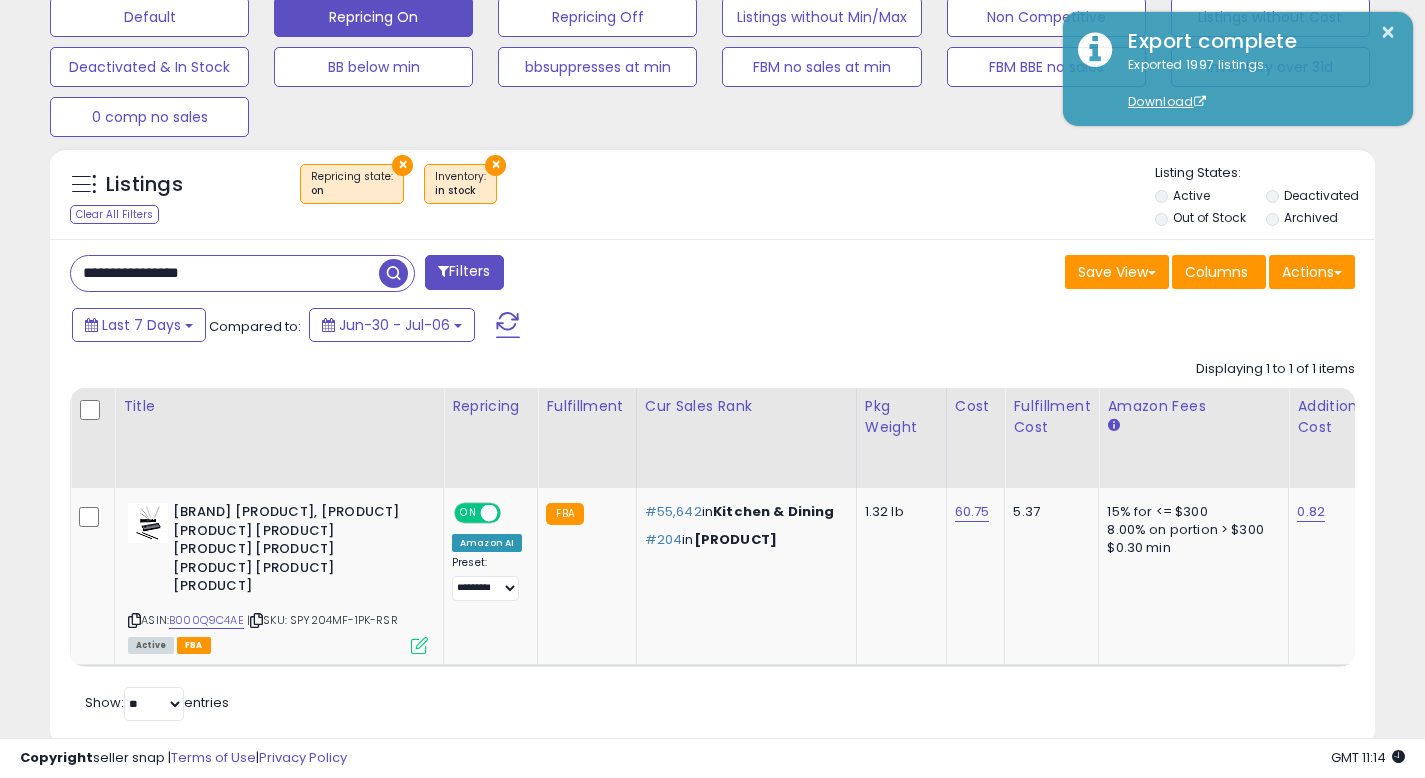 scroll, scrollTop: 410, scrollLeft: 767, axis: both 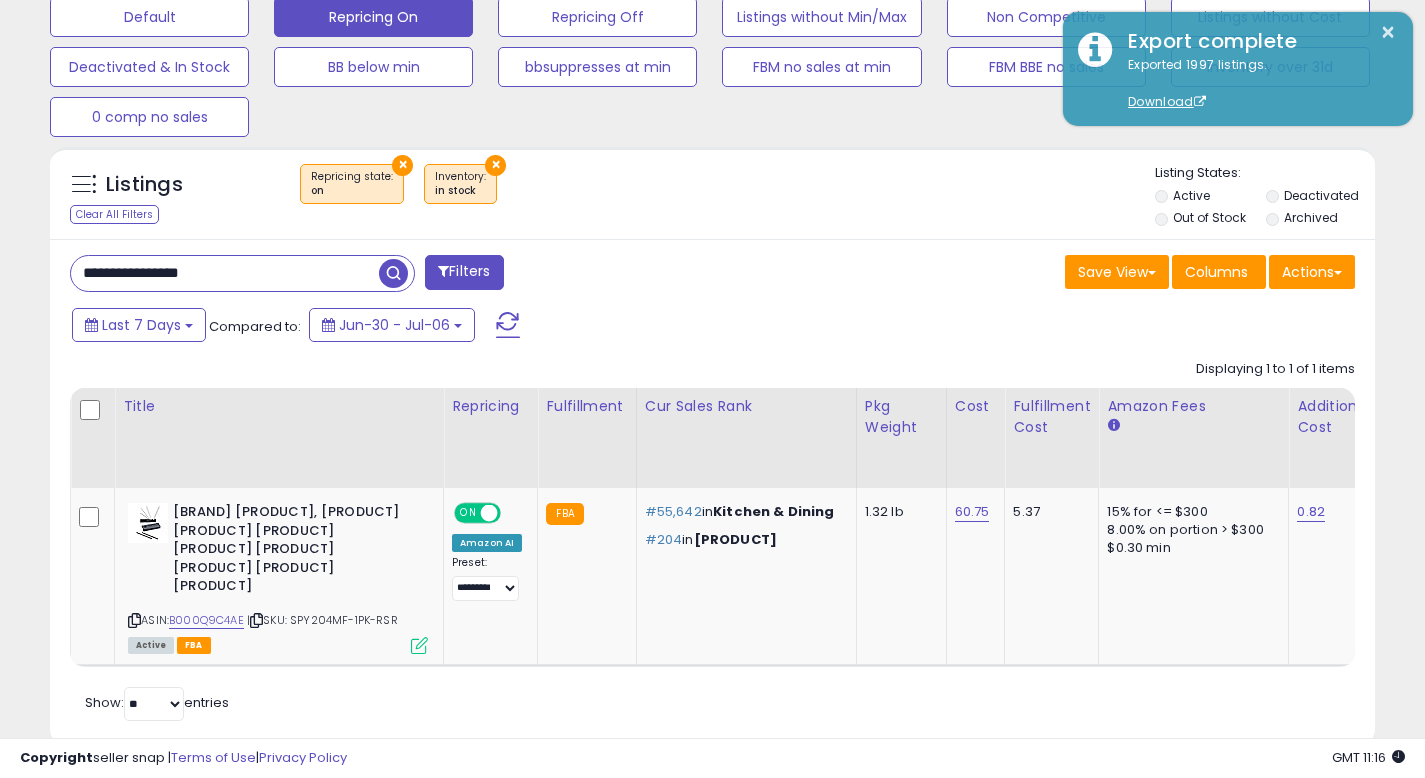 drag, startPoint x: 376, startPoint y: 268, endPoint x: 312, endPoint y: 264, distance: 64.12488 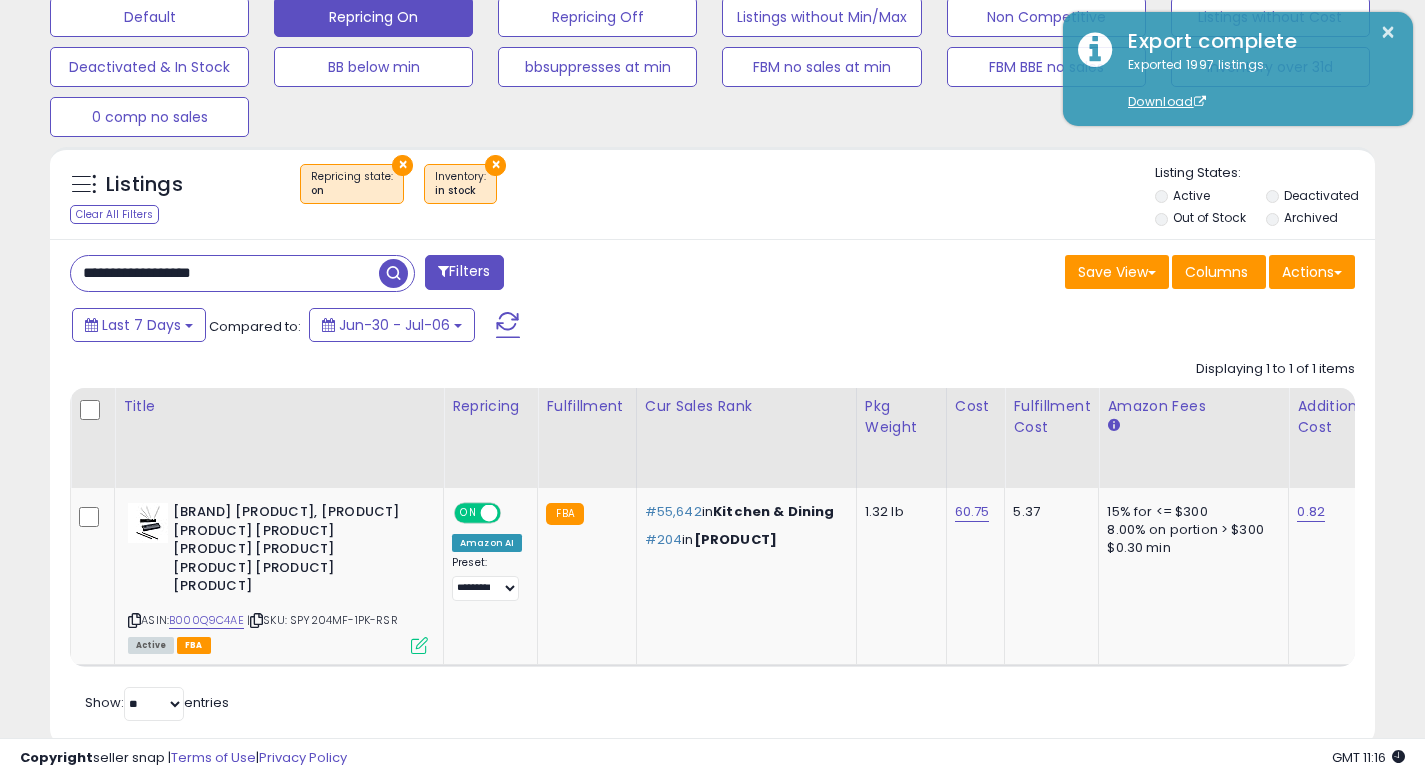click at bounding box center (393, 273) 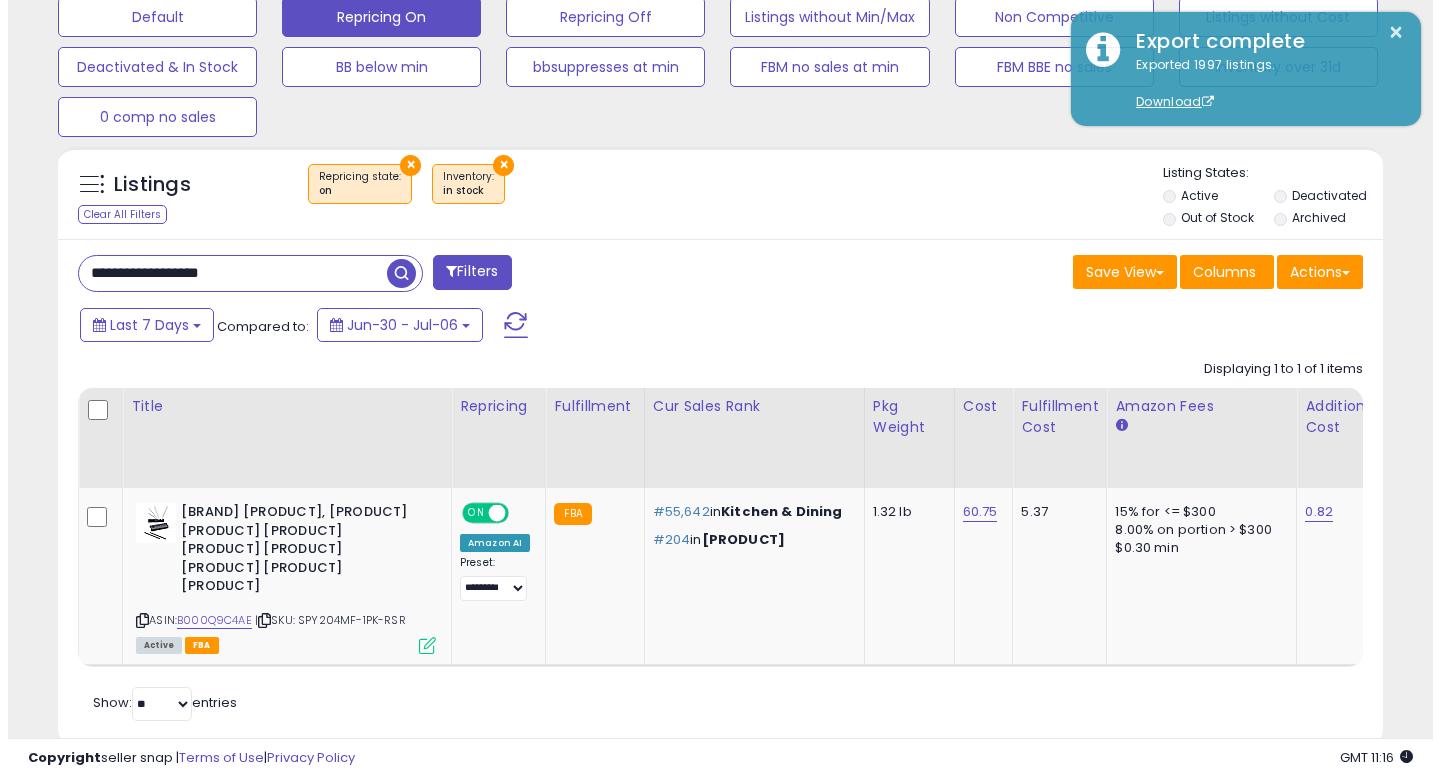 scroll, scrollTop: 513, scrollLeft: 0, axis: vertical 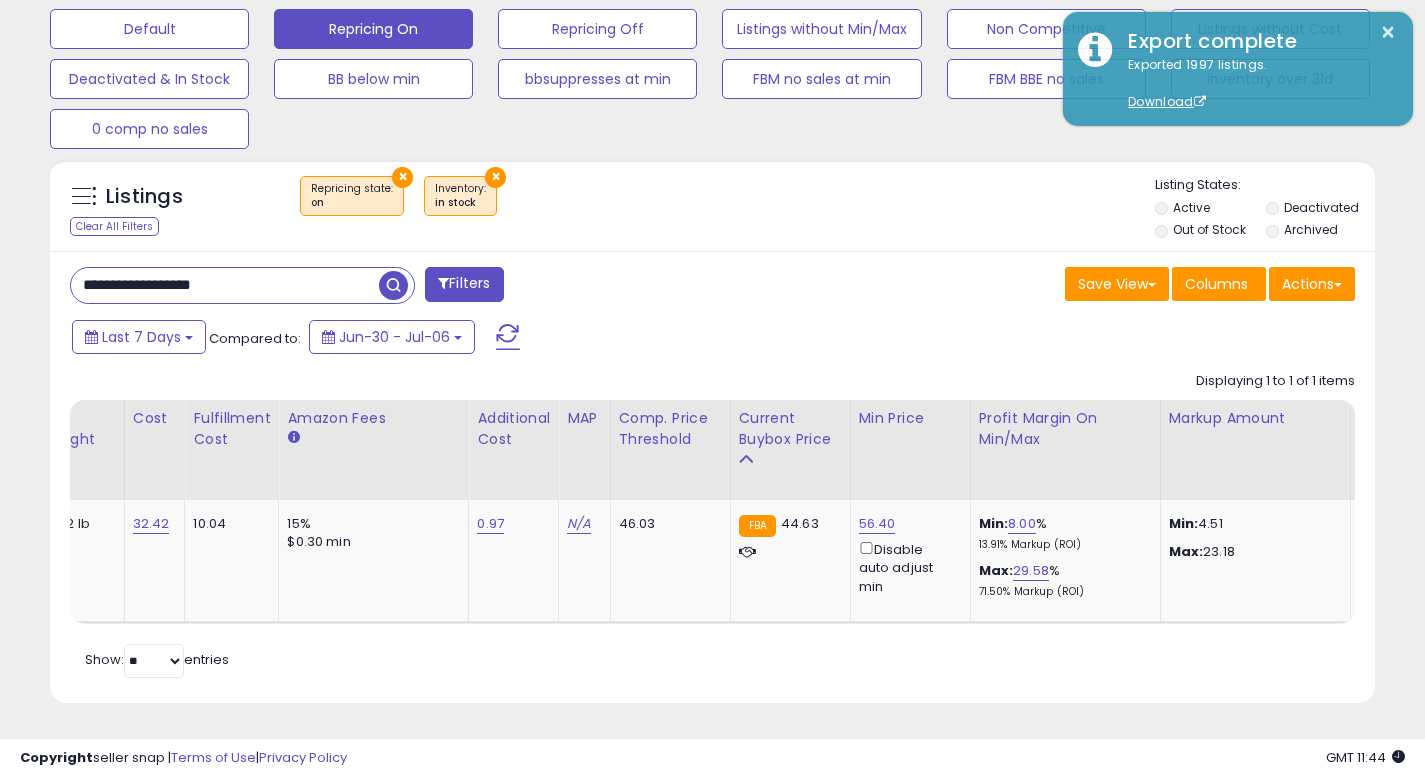 click on "**********" at bounding box center (225, 285) 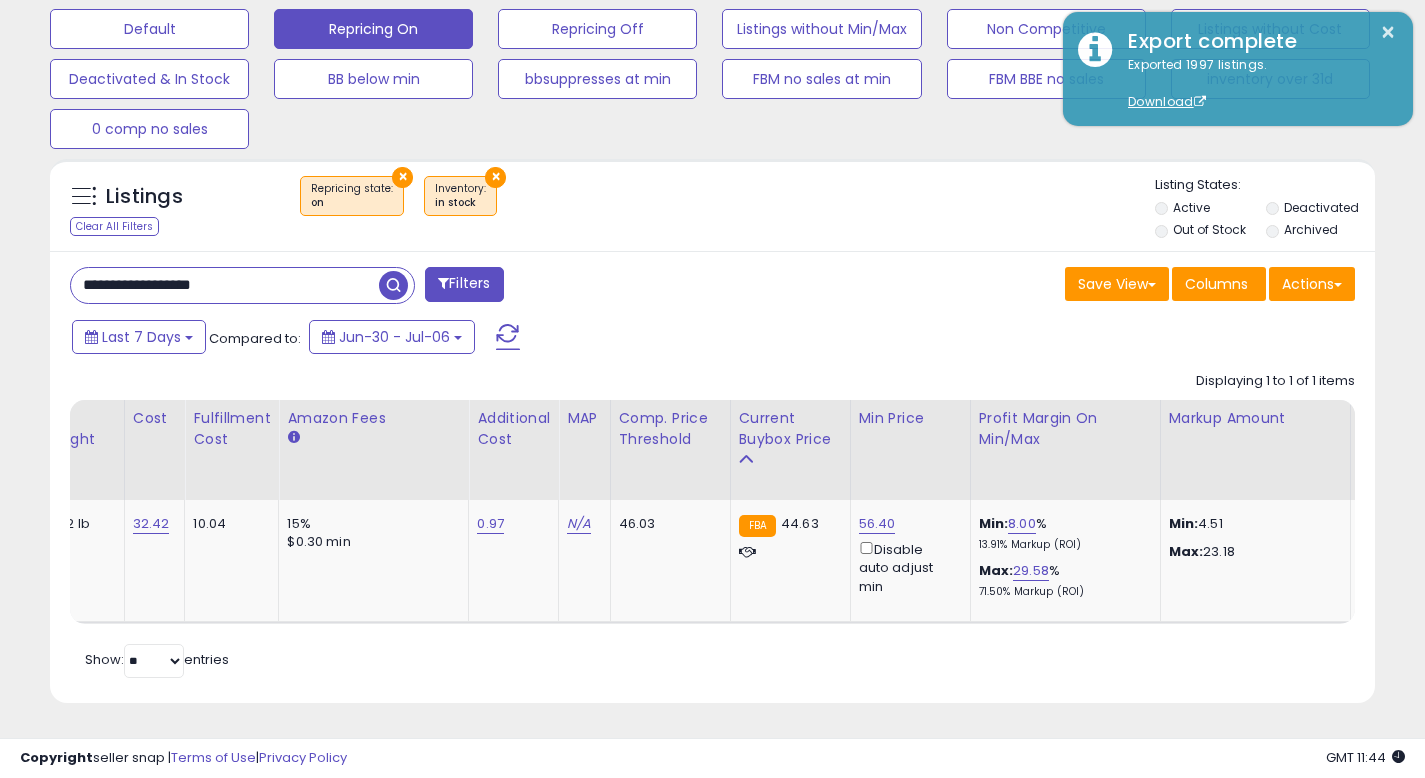 click on "**********" at bounding box center (225, 285) 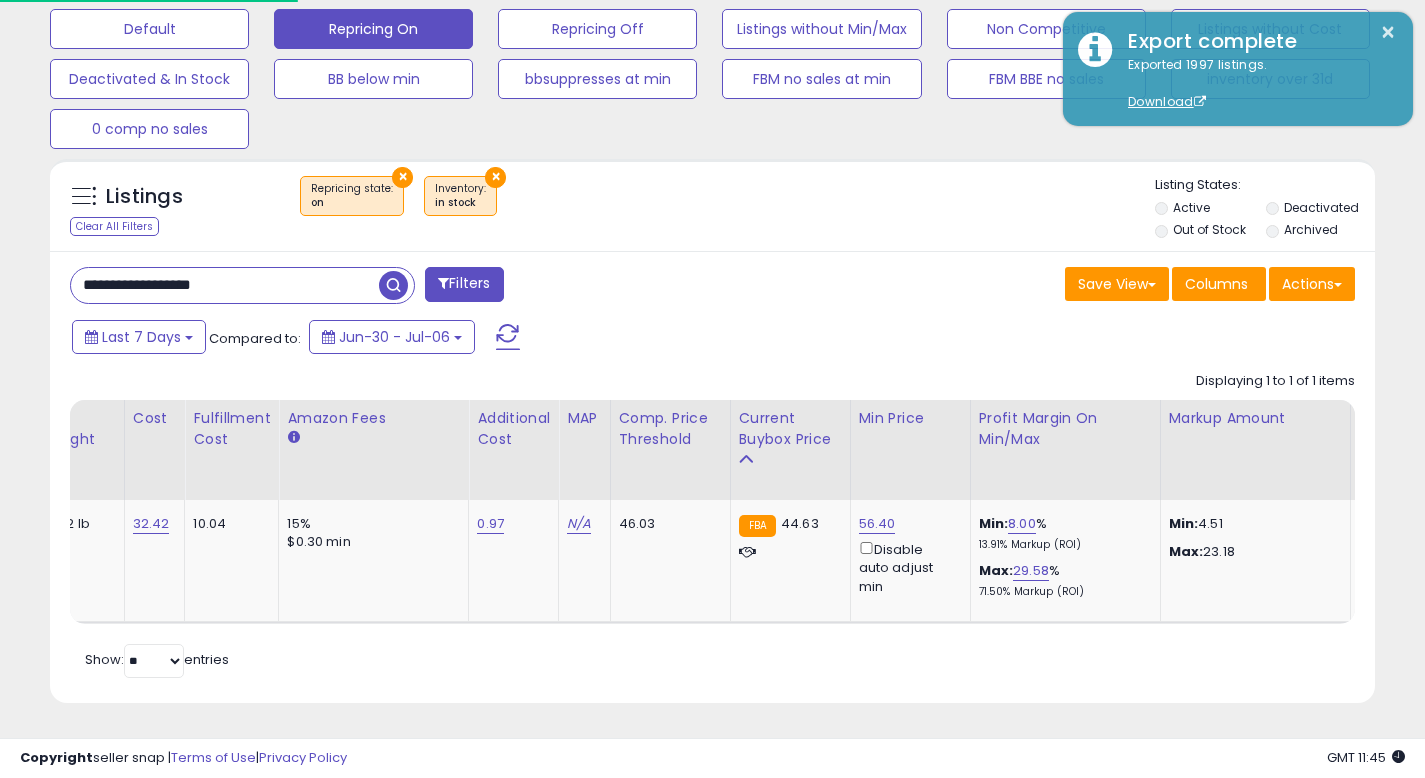 click on "**********" at bounding box center [225, 285] 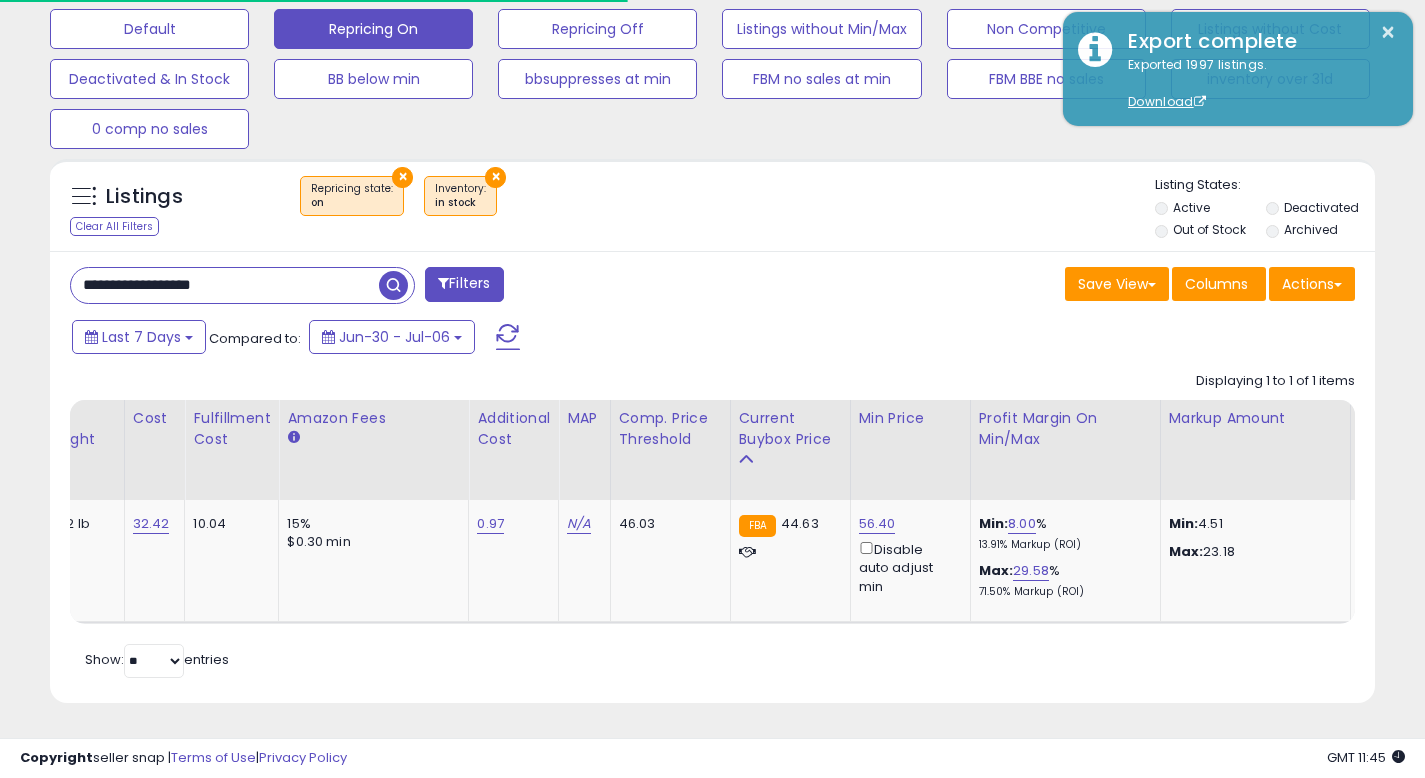 click on "**********" at bounding box center [225, 285] 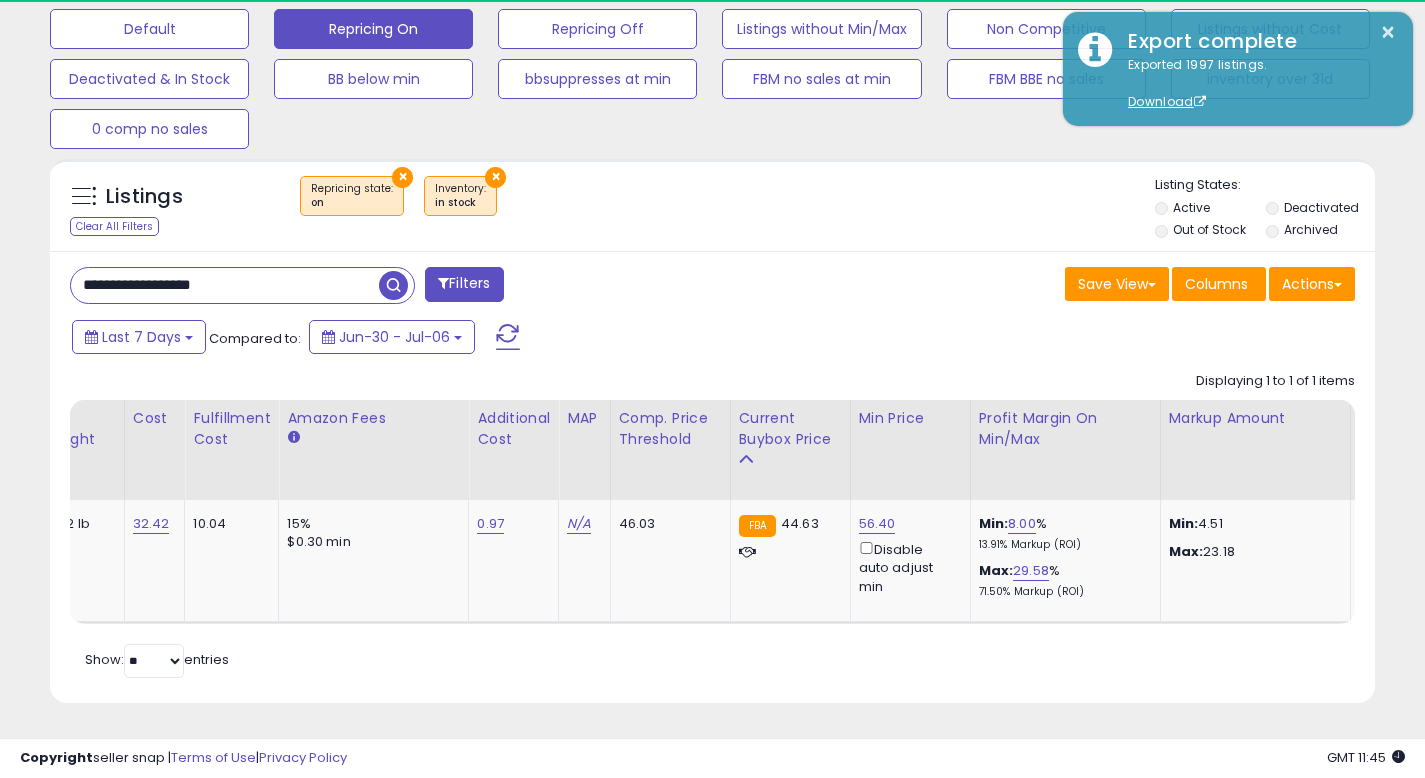 paste 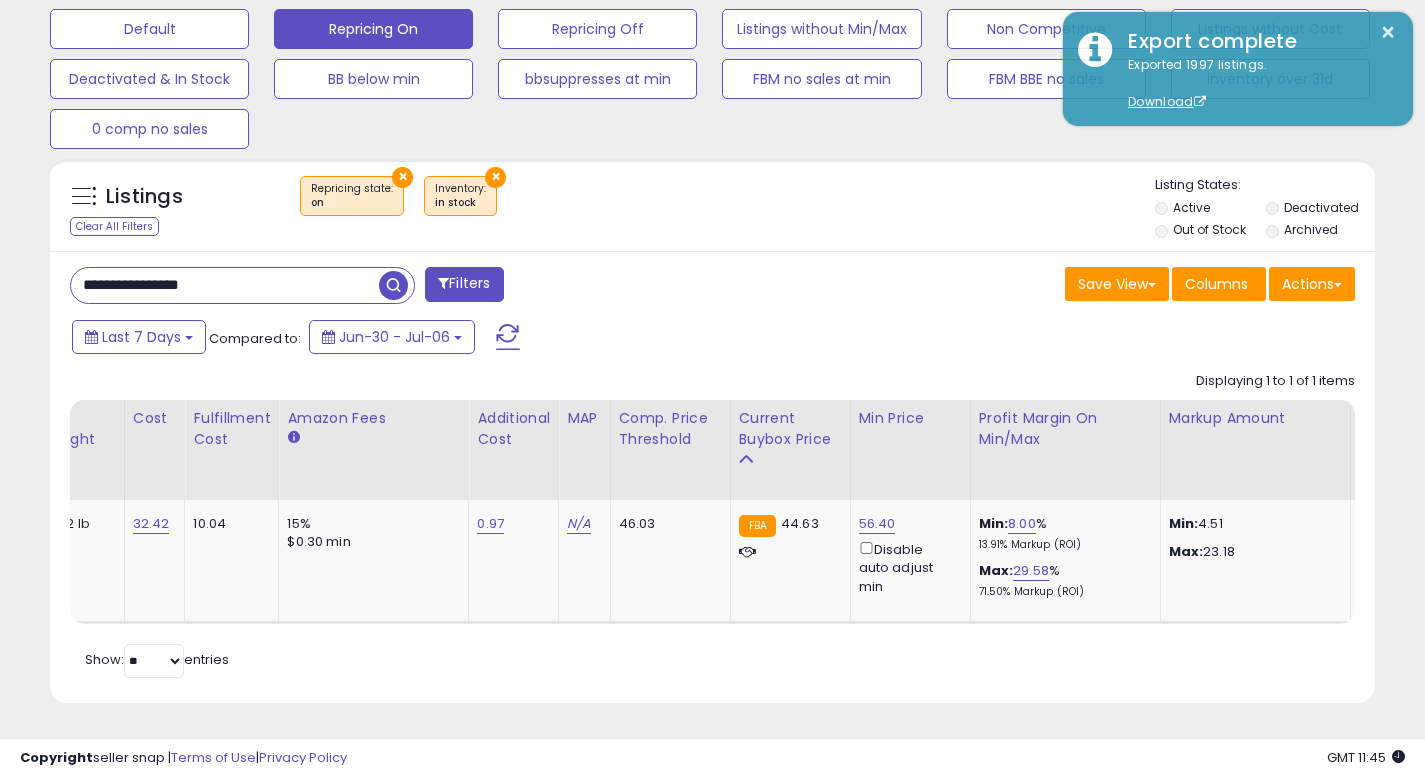 click at bounding box center [393, 285] 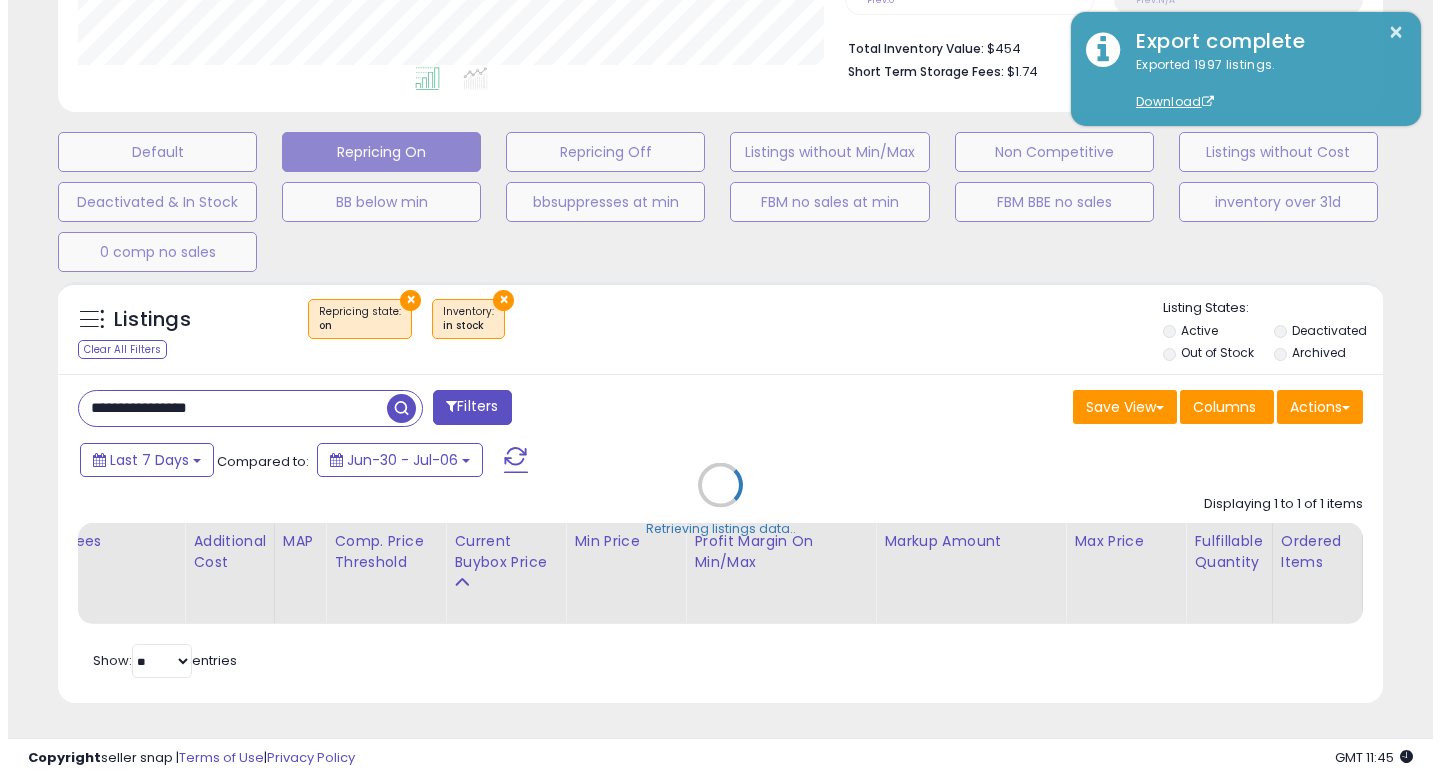 scroll, scrollTop: 513, scrollLeft: 0, axis: vertical 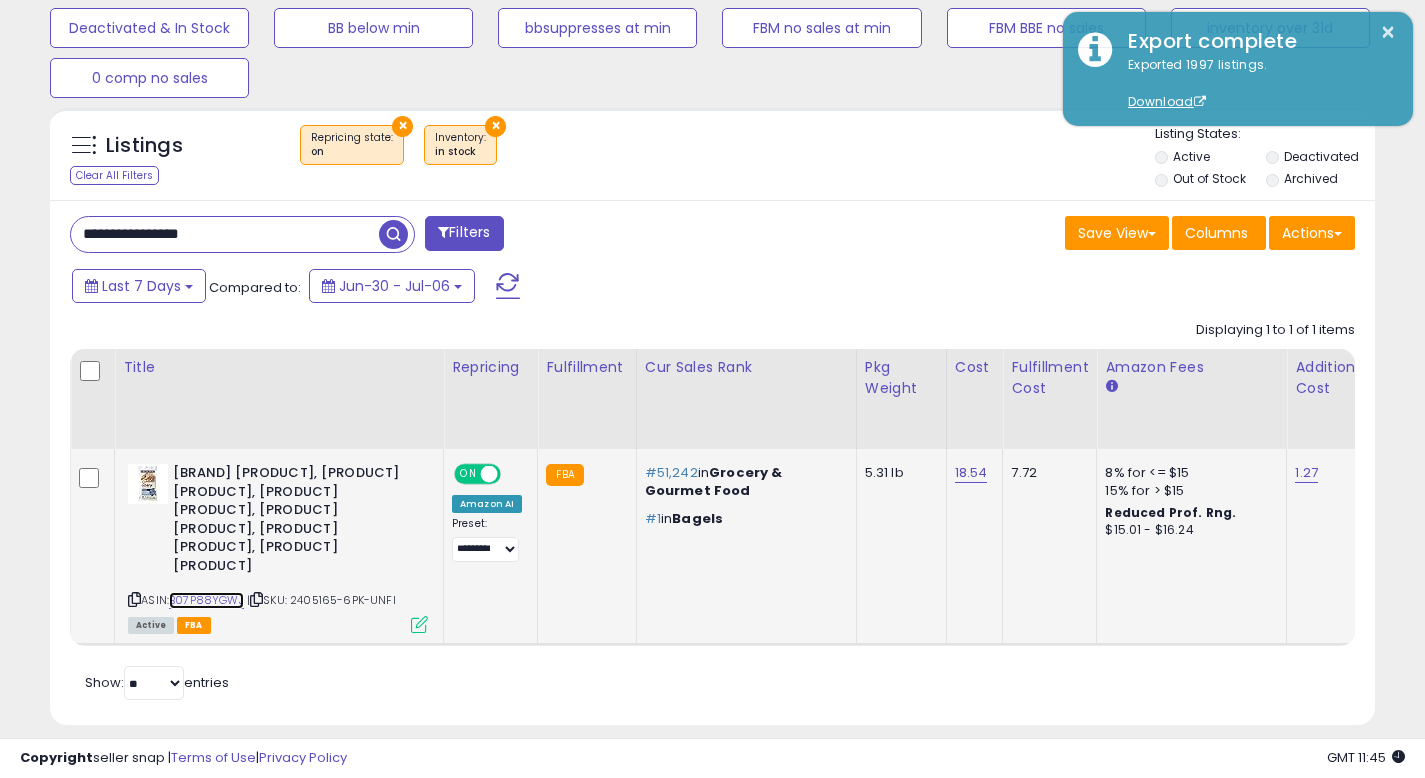 click on "B07P88YGWJ" at bounding box center (206, 600) 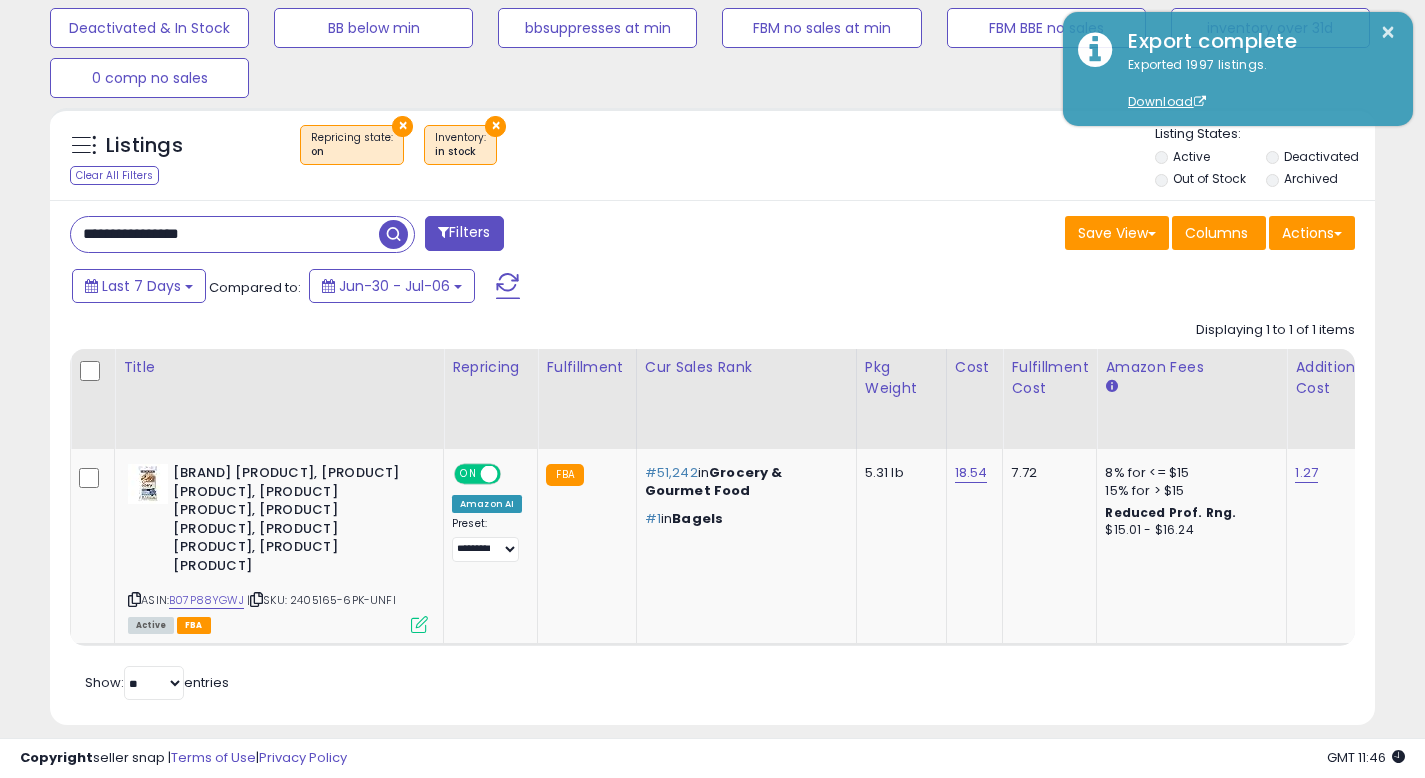 click on "**********" at bounding box center (225, 234) 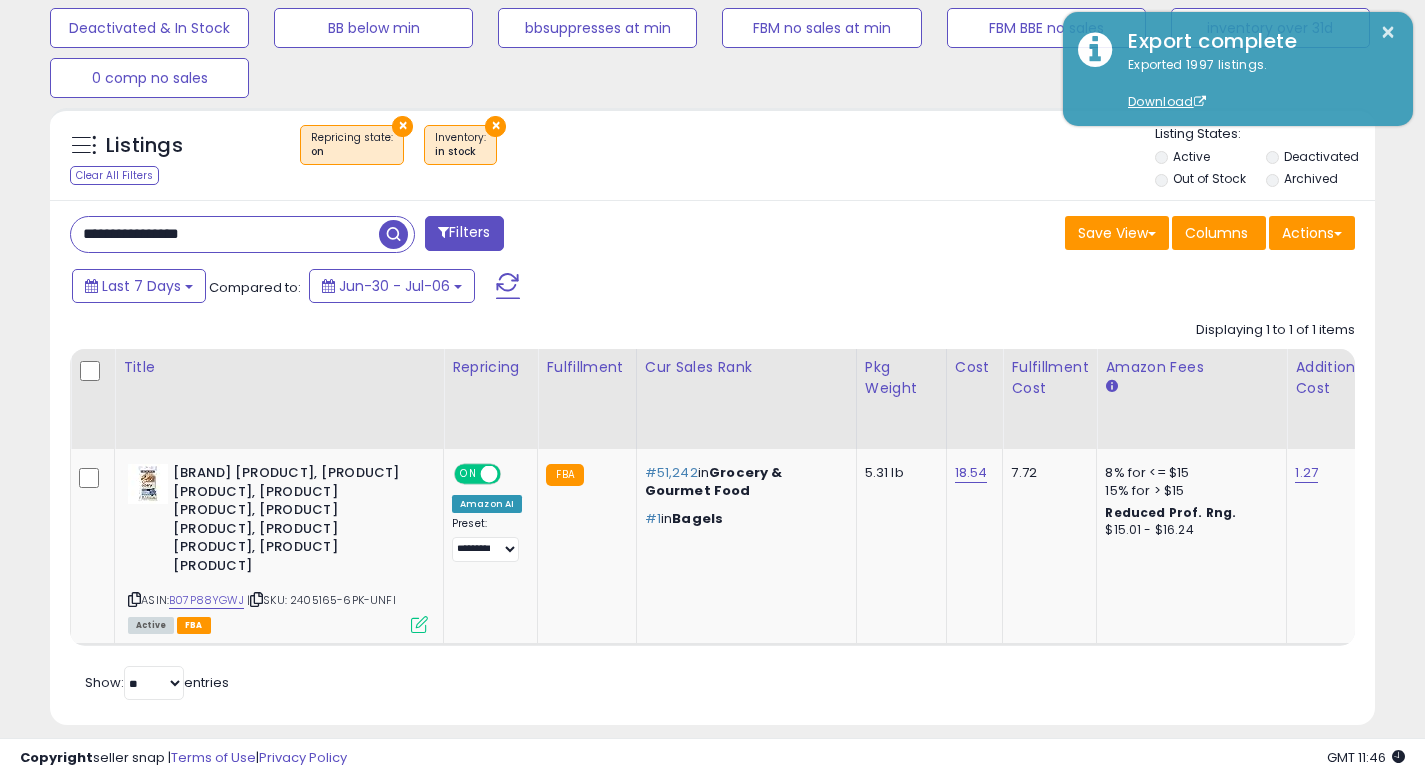 click on "**********" at bounding box center [225, 234] 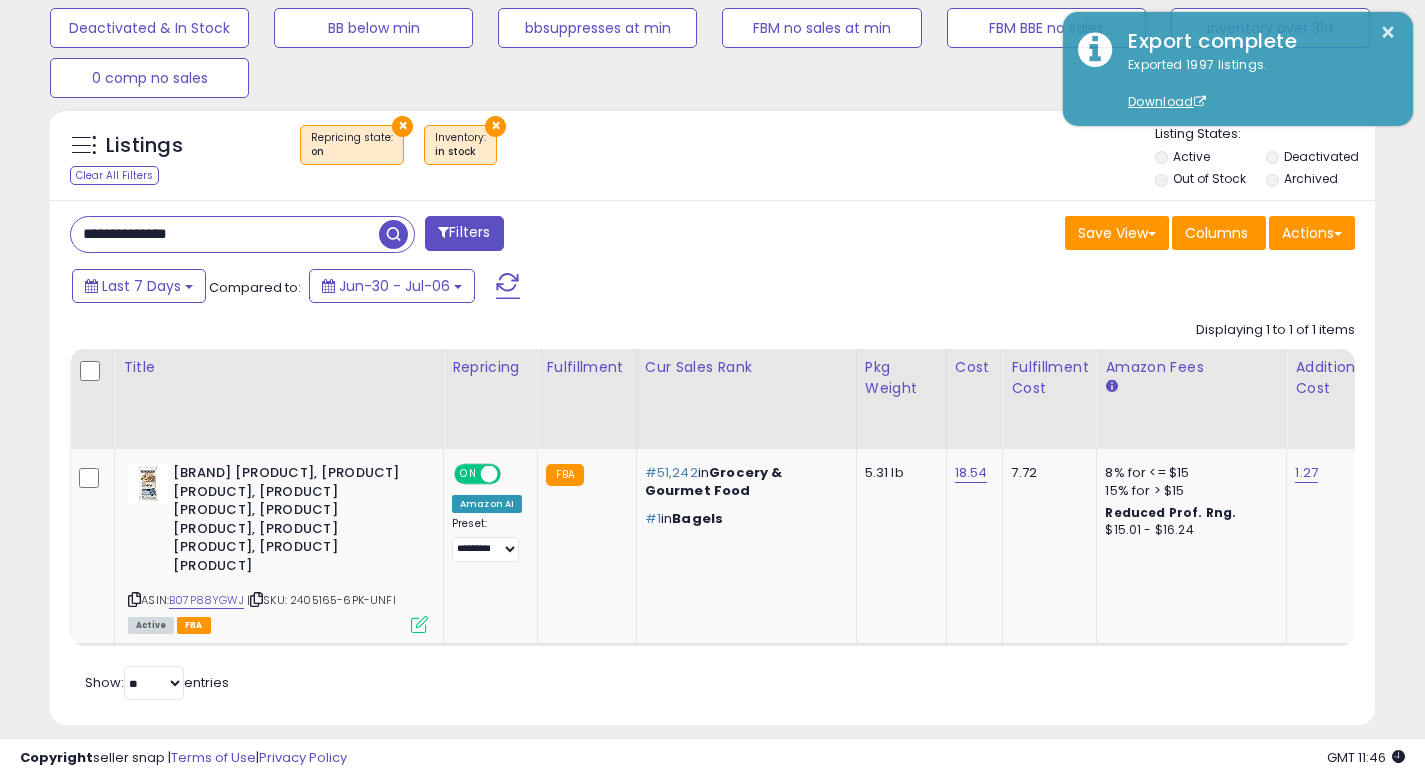click at bounding box center [393, 234] 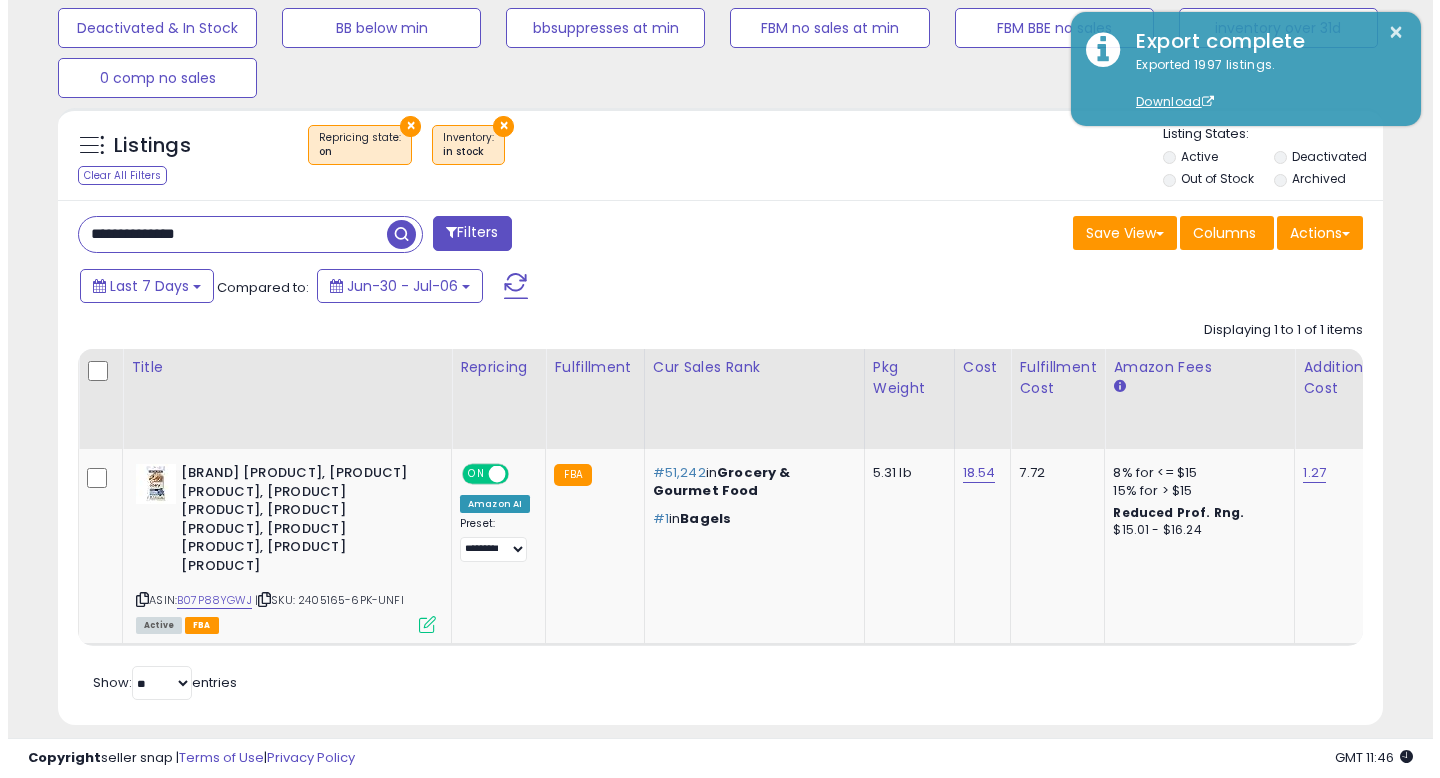 scroll, scrollTop: 513, scrollLeft: 0, axis: vertical 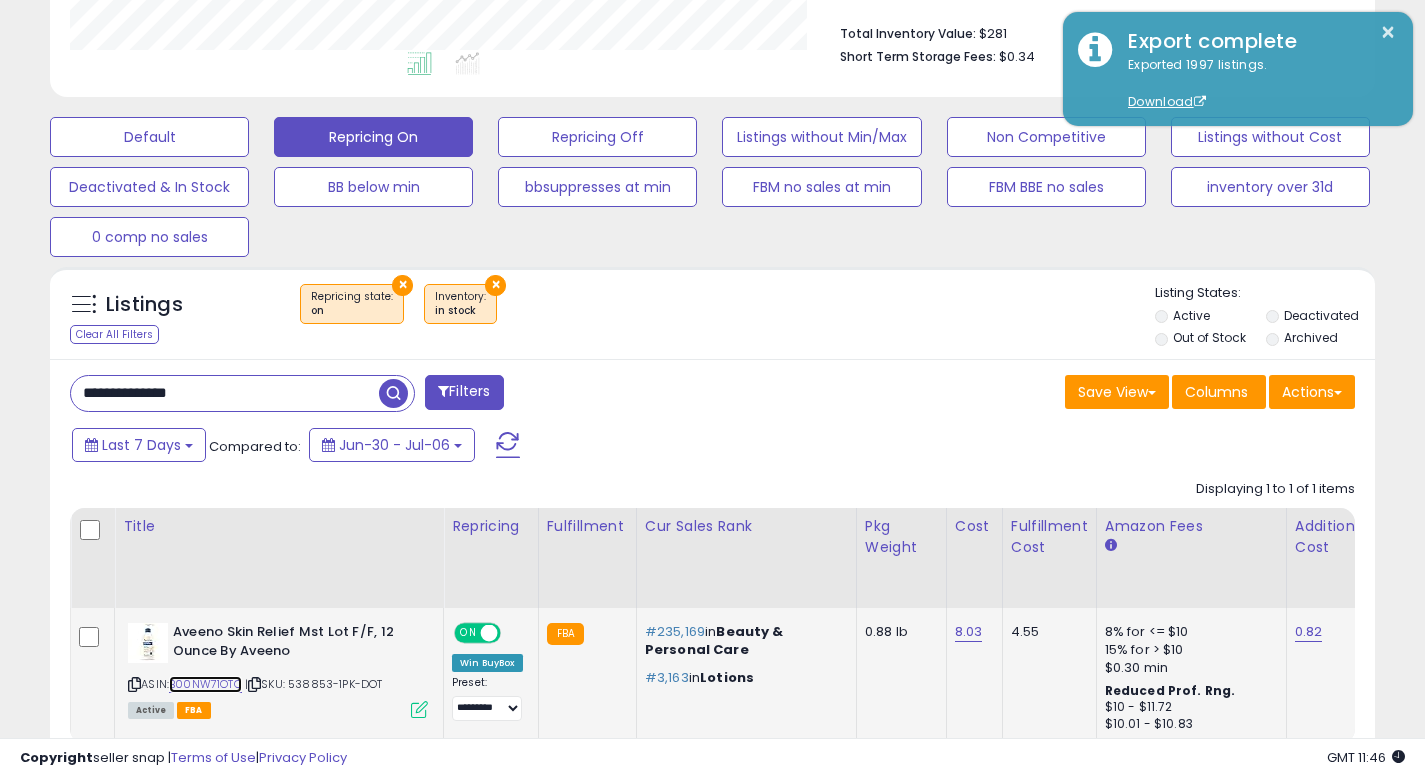 click on "B00NW71OTO" at bounding box center (205, 684) 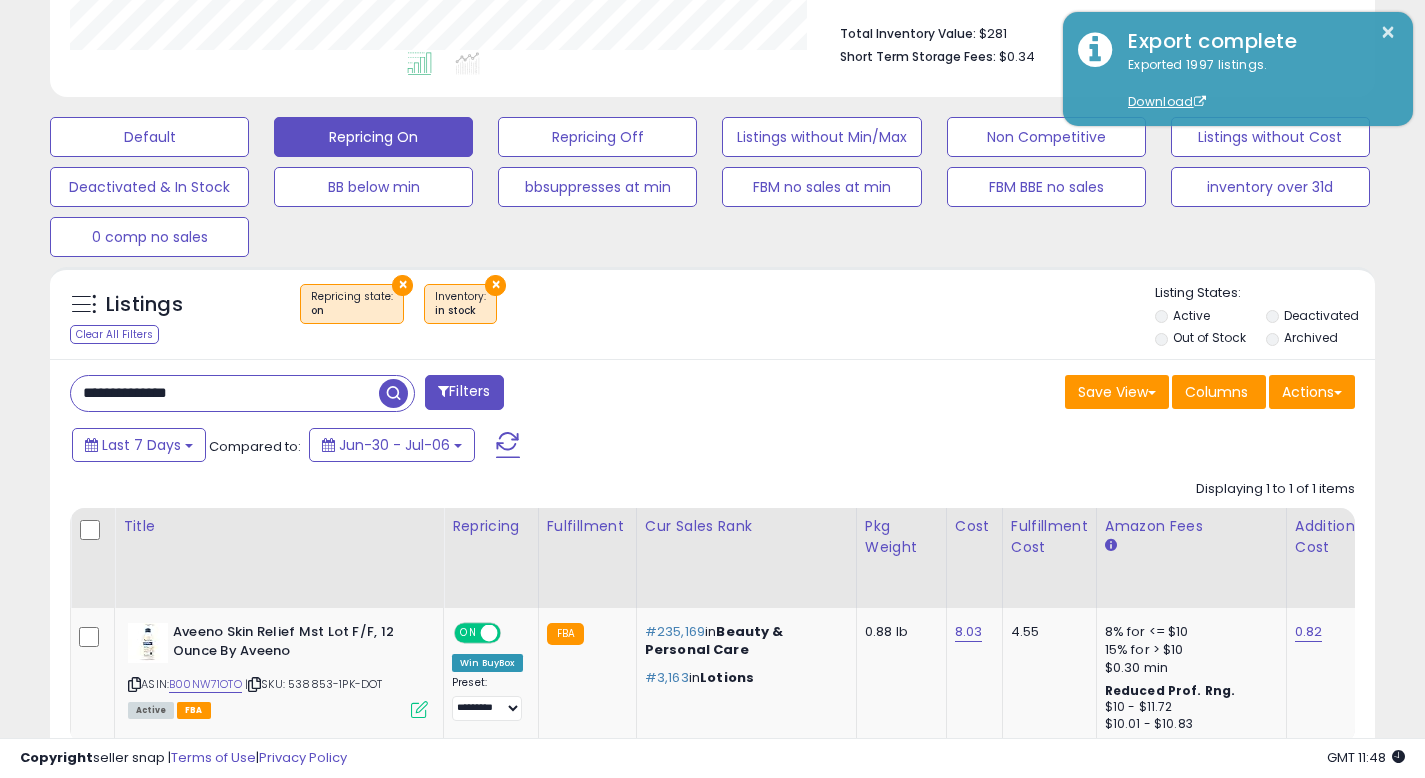 click on "**********" at bounding box center (225, 393) 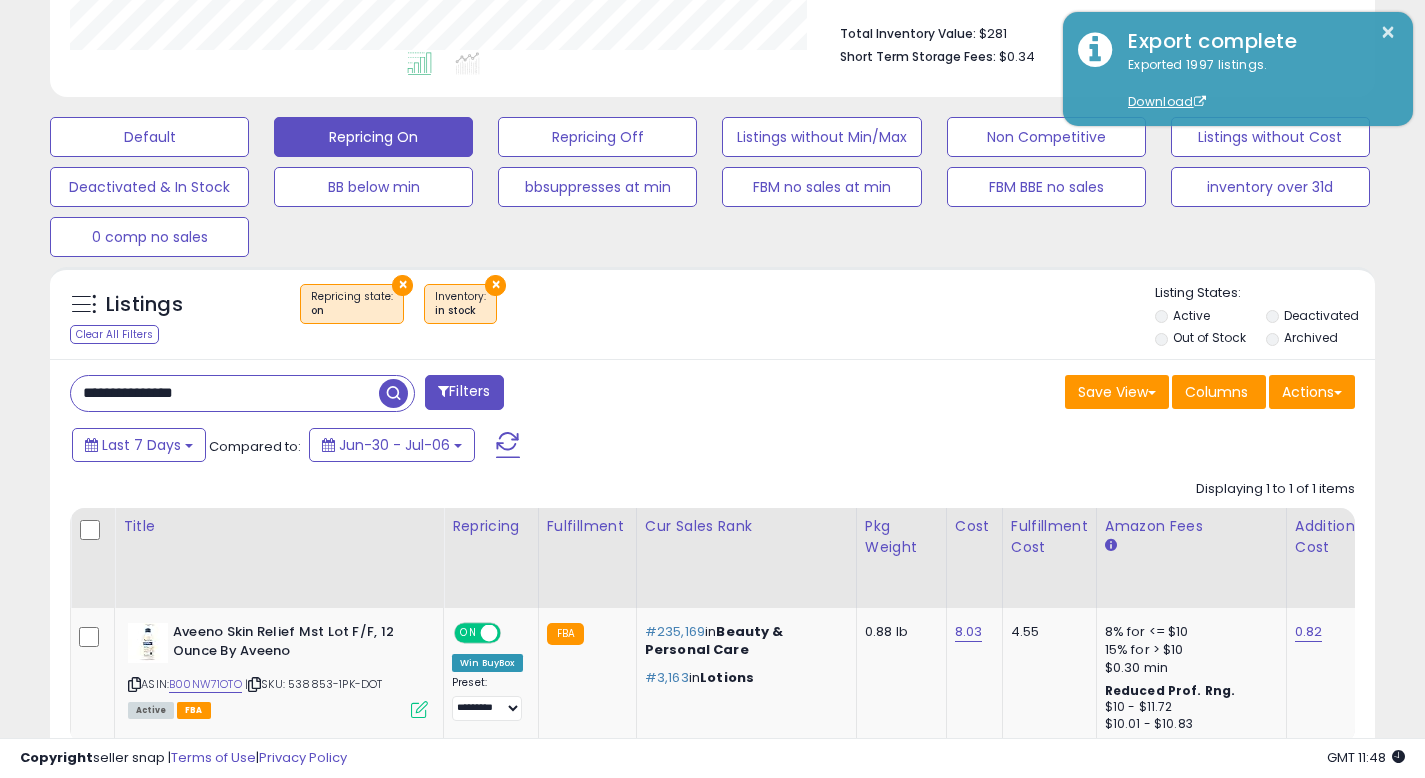 type on "**********" 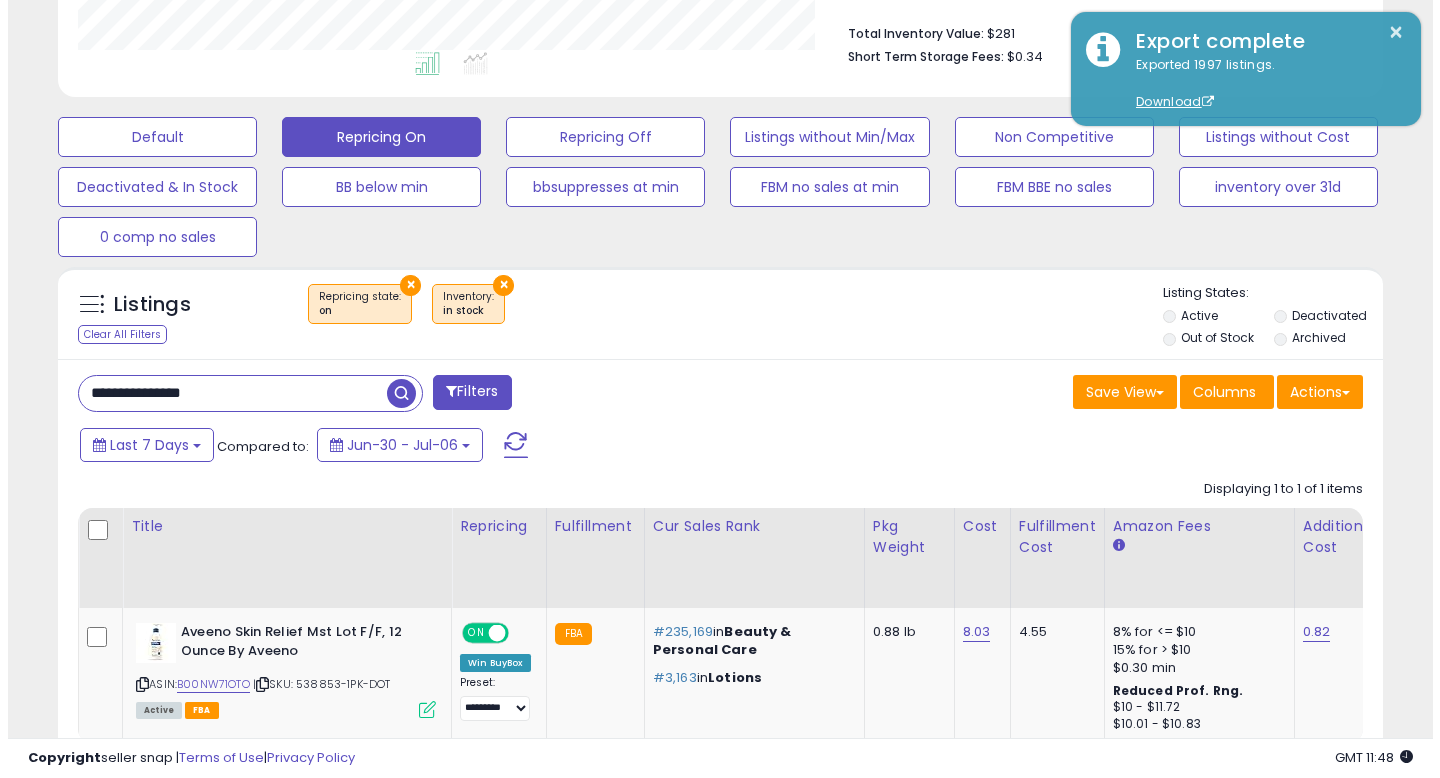 scroll, scrollTop: 410, scrollLeft: 775, axis: both 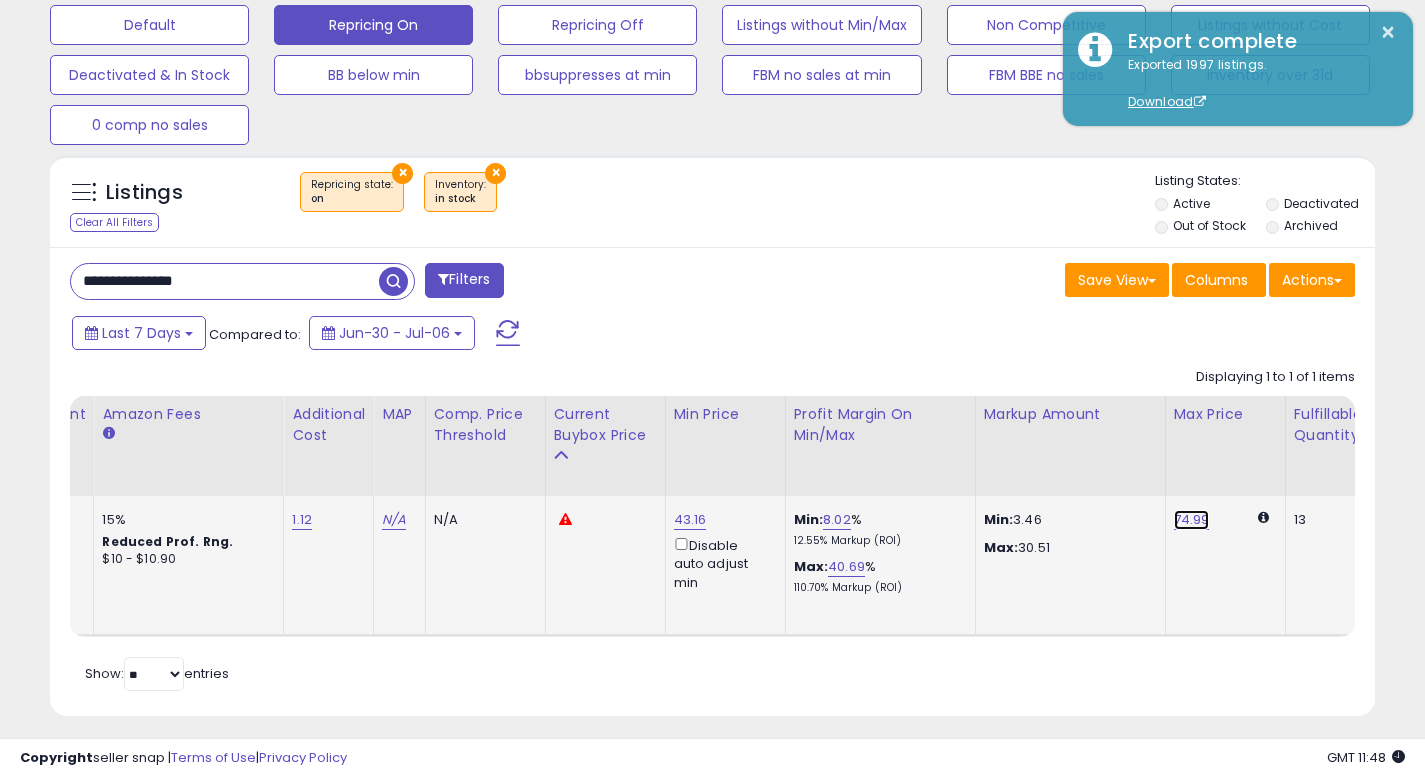 click on "74.99" at bounding box center (1192, 520) 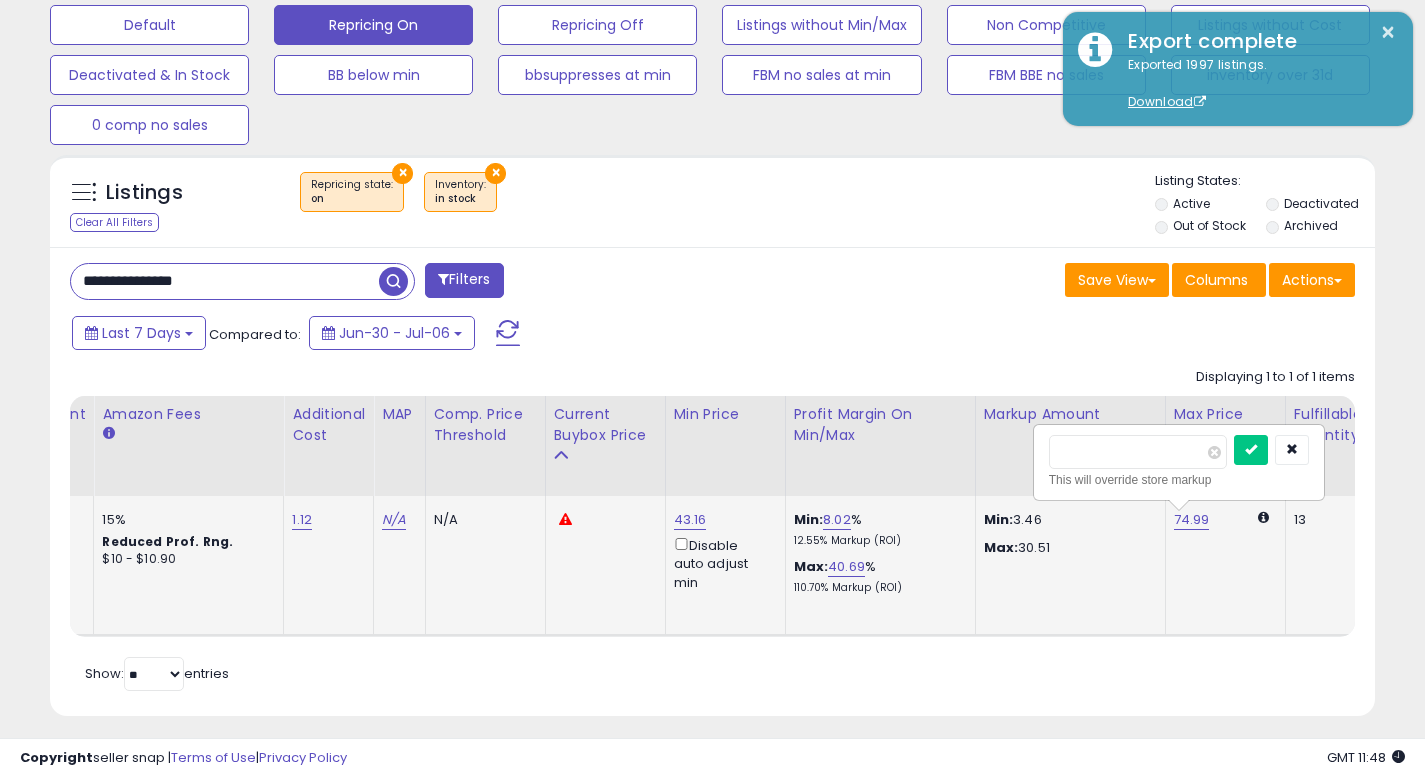 scroll, scrollTop: 0, scrollLeft: 1018, axis: horizontal 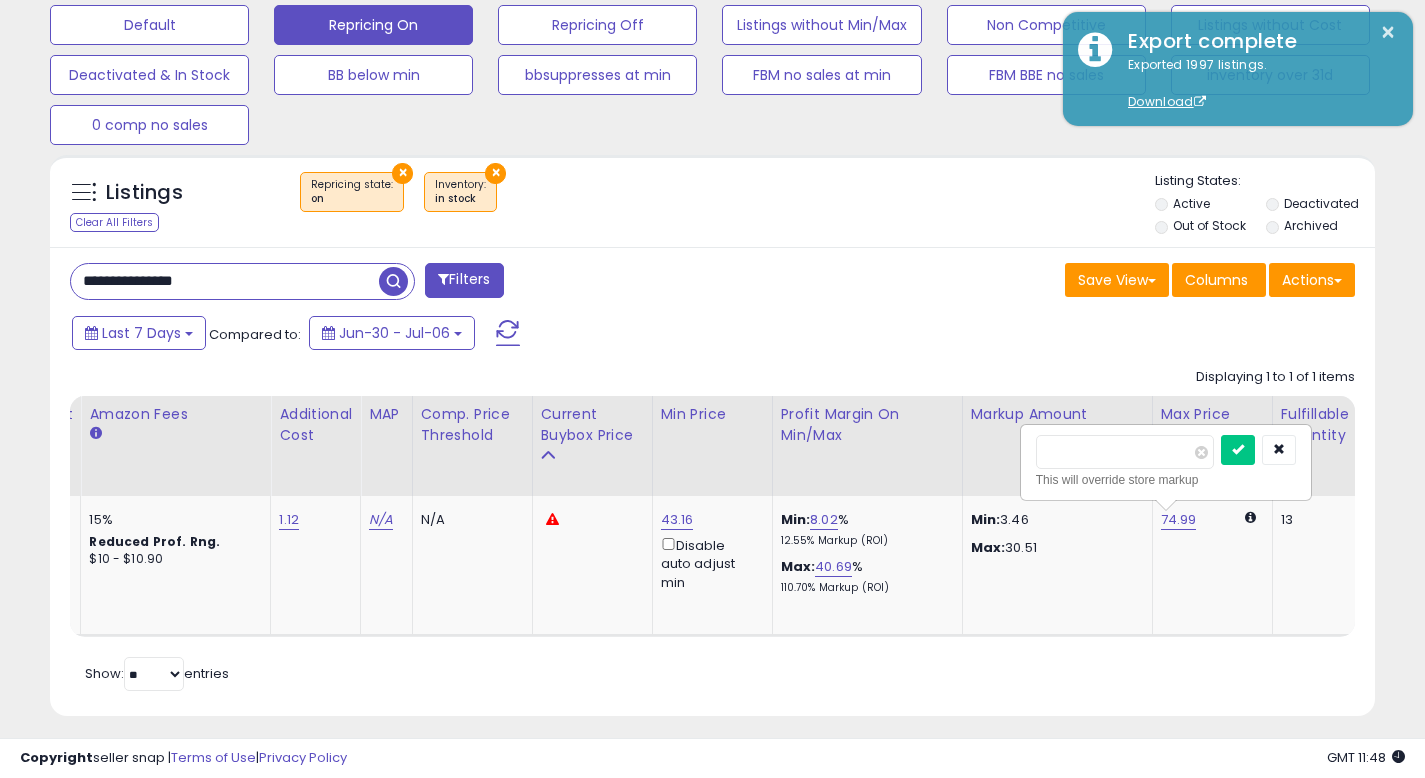 drag, startPoint x: 1098, startPoint y: 450, endPoint x: 968, endPoint y: 443, distance: 130.18832 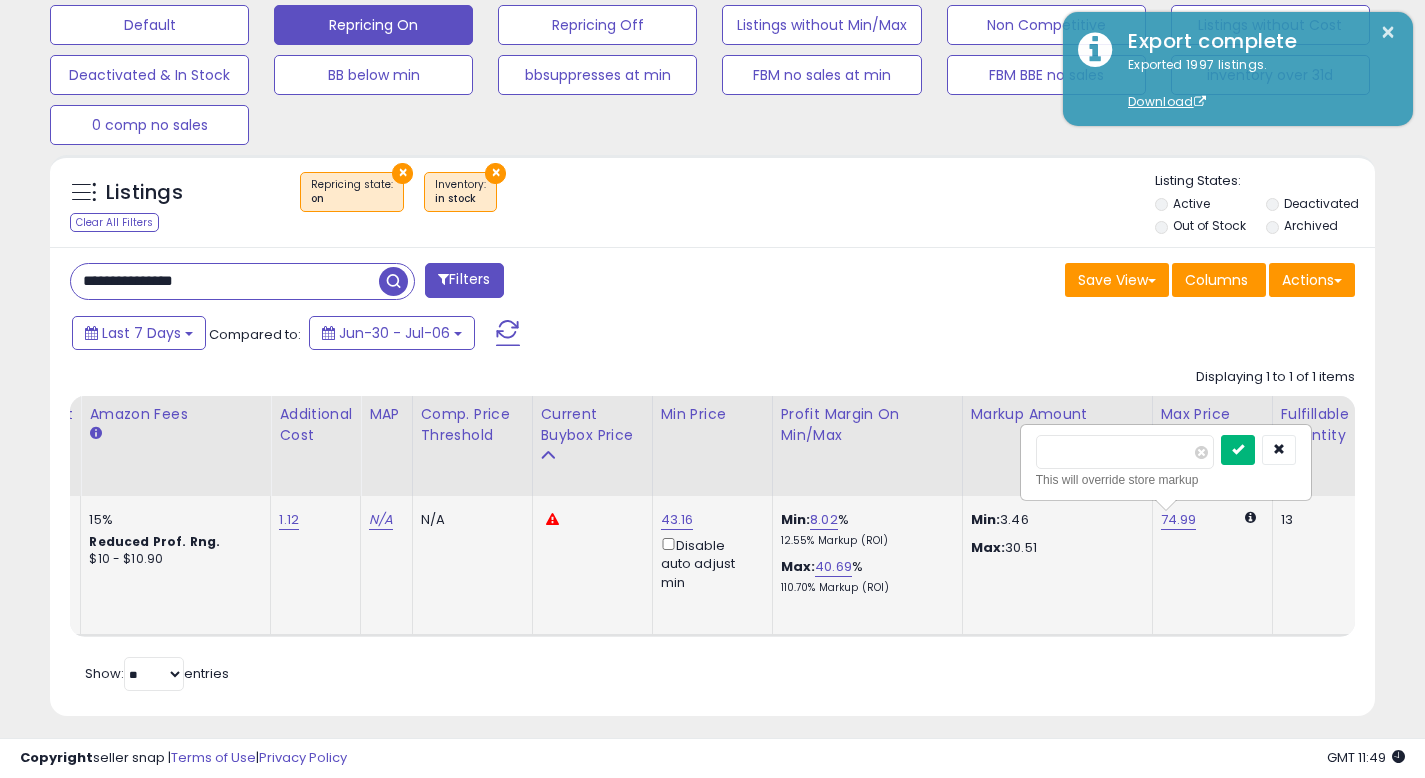 type on "*****" 